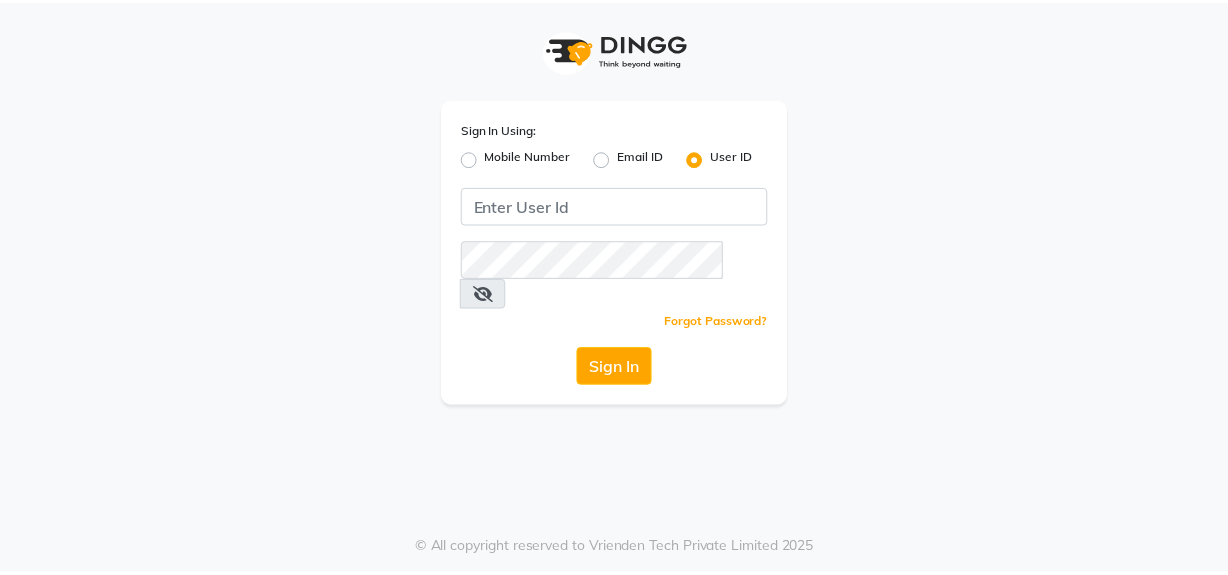 scroll, scrollTop: 0, scrollLeft: 0, axis: both 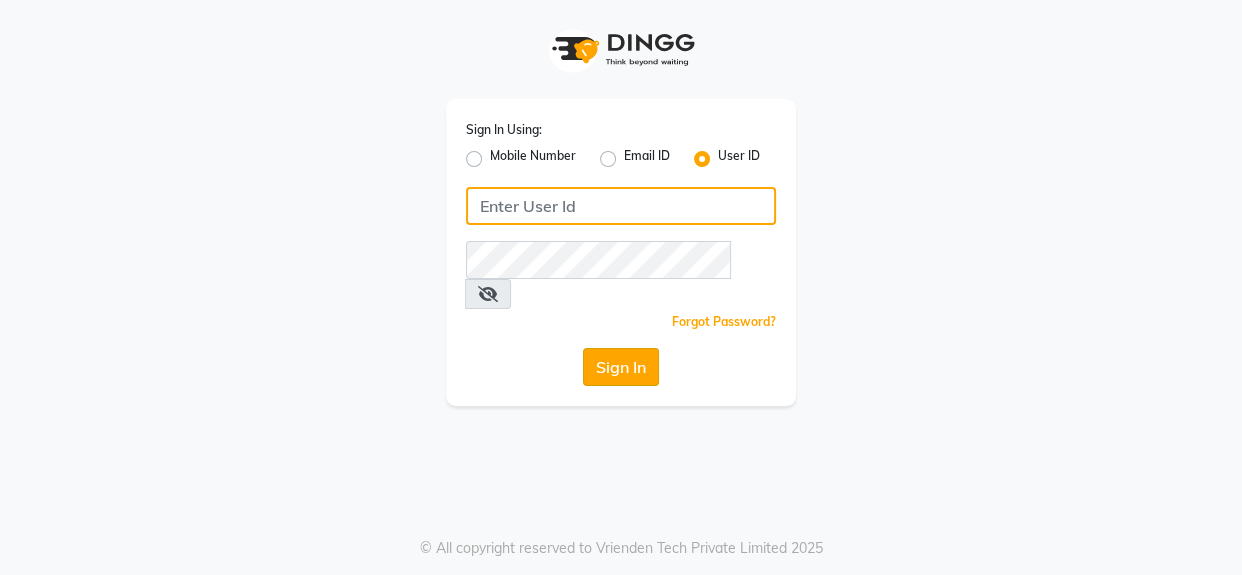 type on "1909makeover" 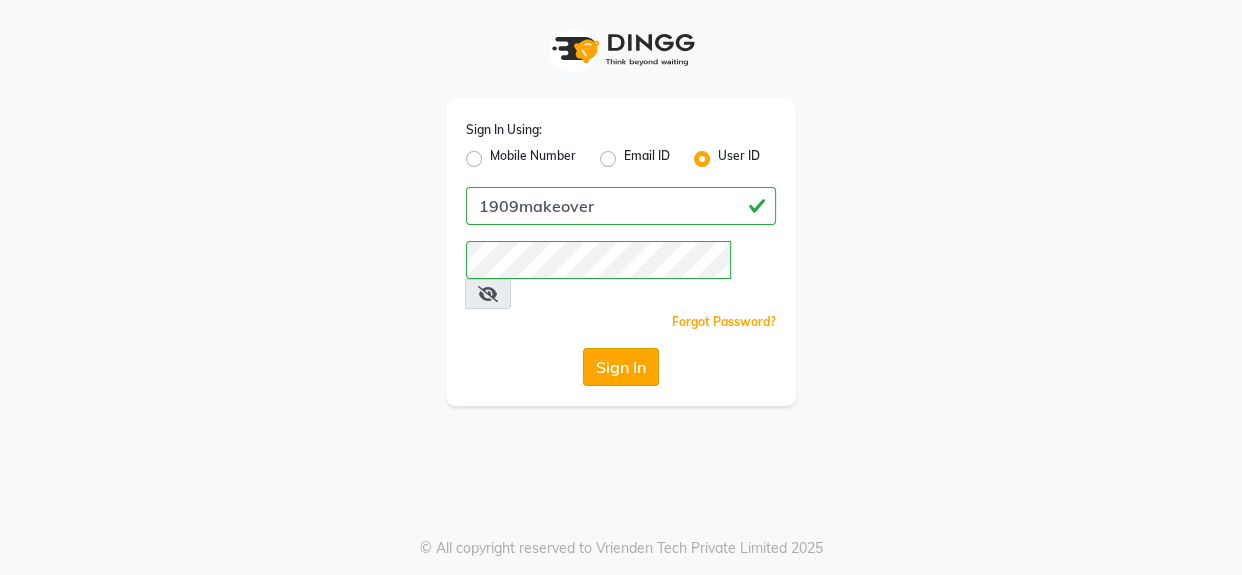 click on "Sign In" 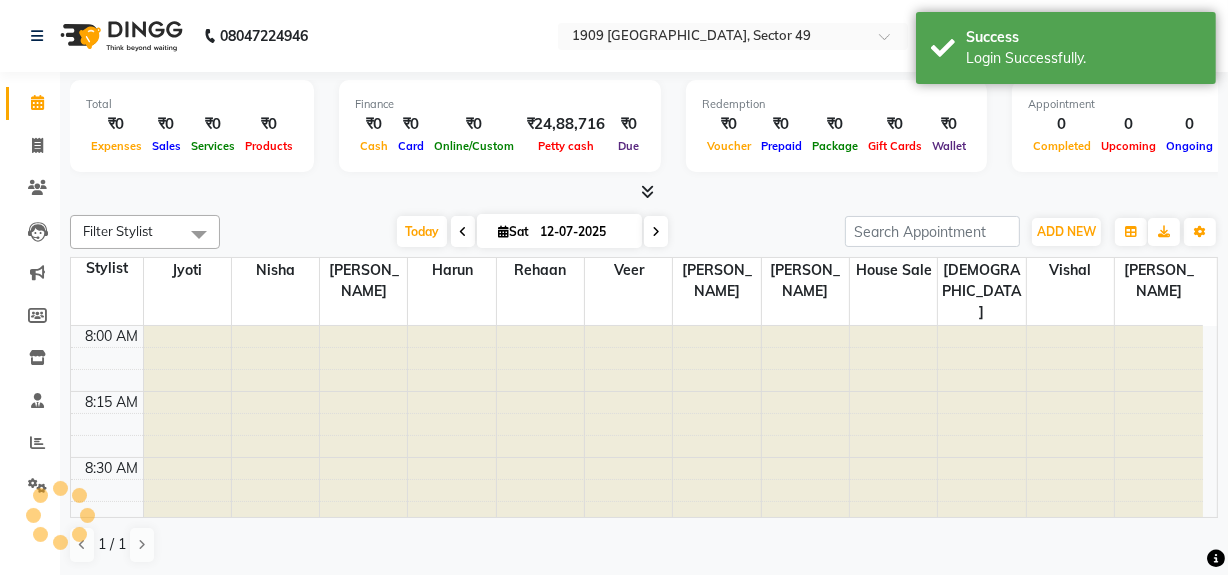 scroll, scrollTop: 0, scrollLeft: 0, axis: both 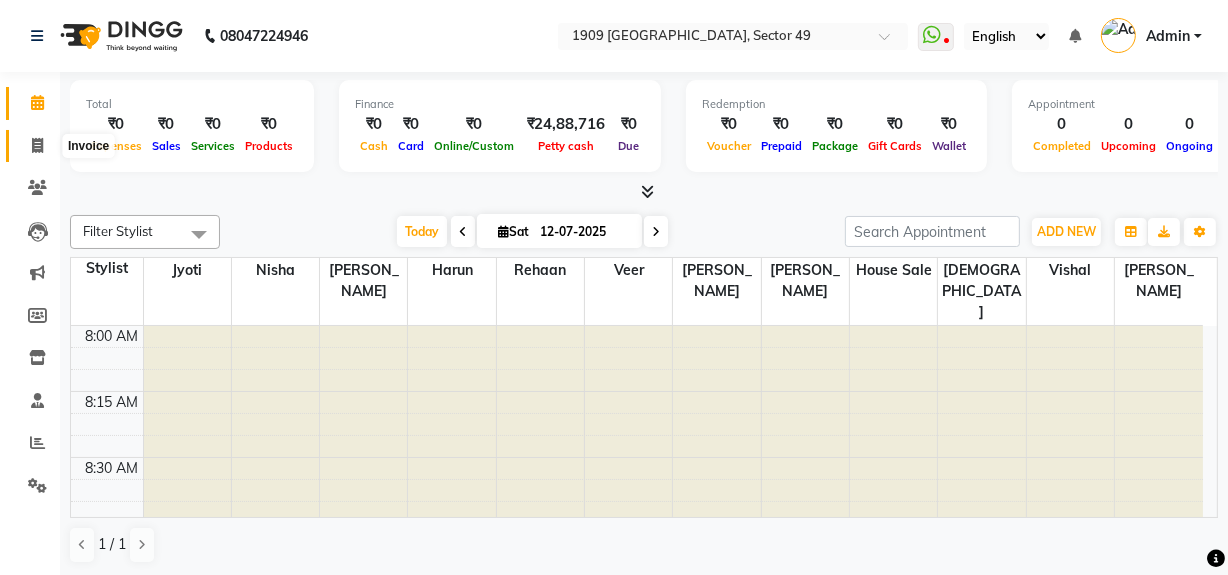 click 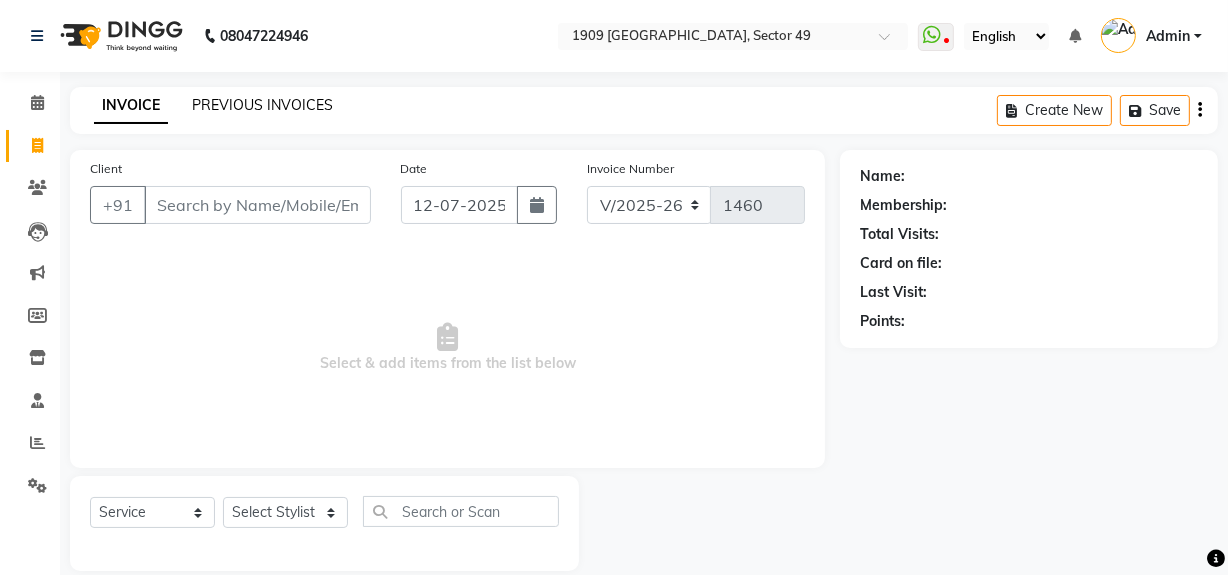 click on "PREVIOUS INVOICES" 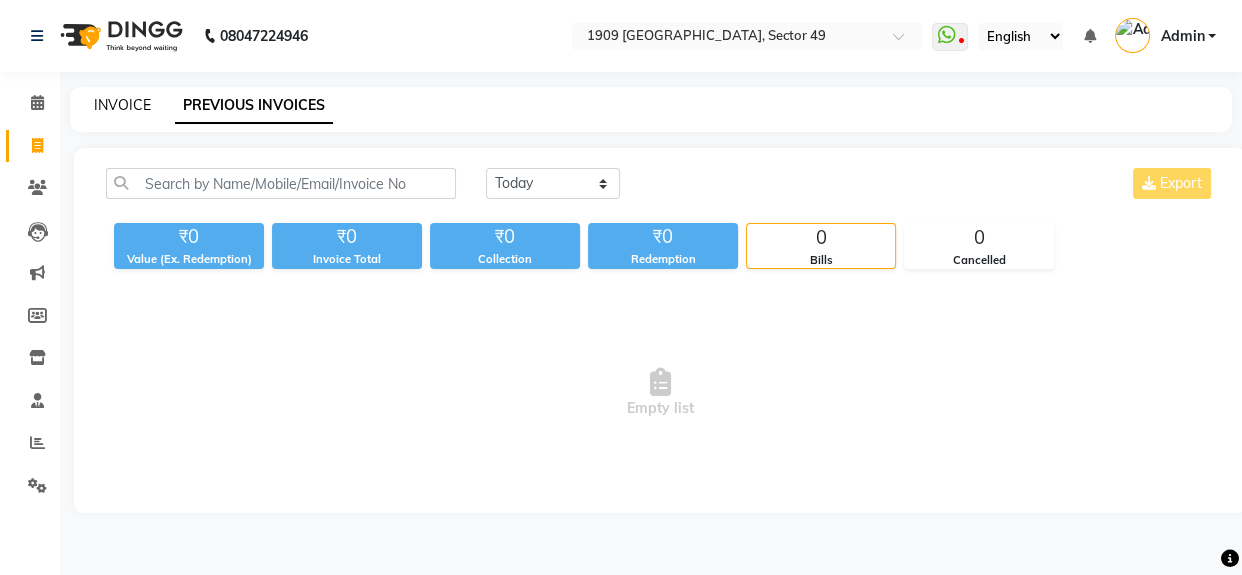 click on "INVOICE" 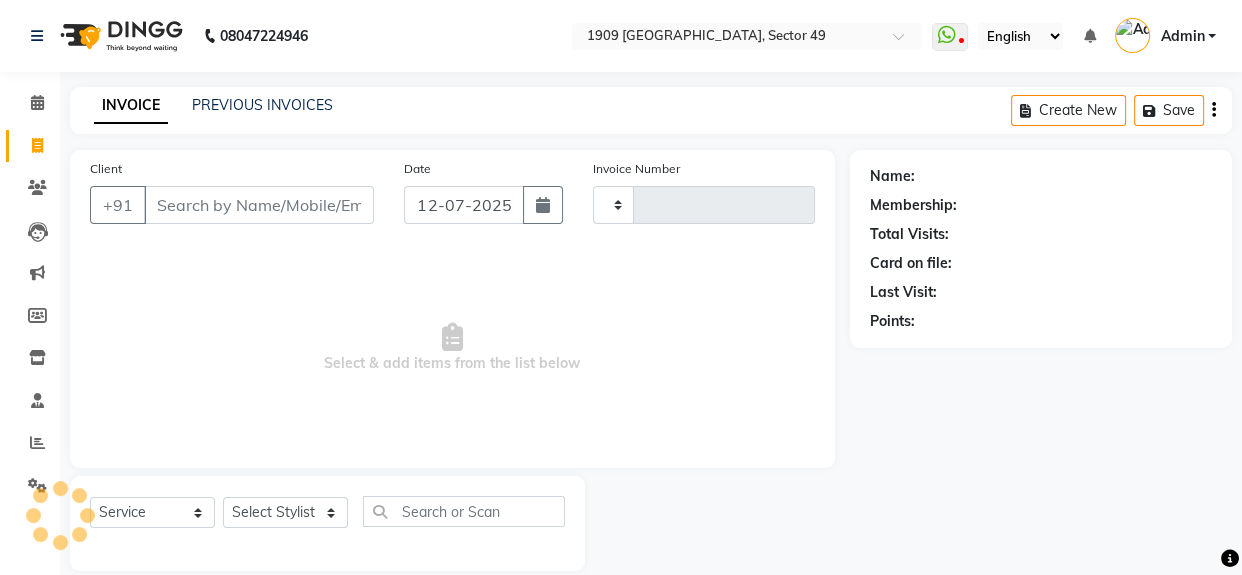 scroll, scrollTop: 26, scrollLeft: 0, axis: vertical 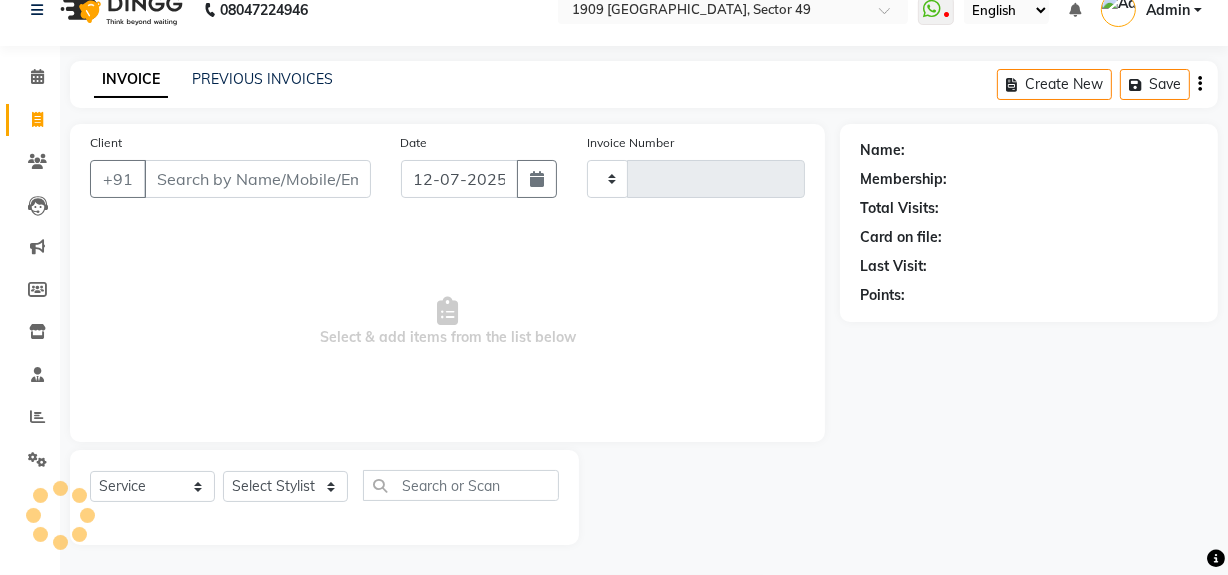 type on "1460" 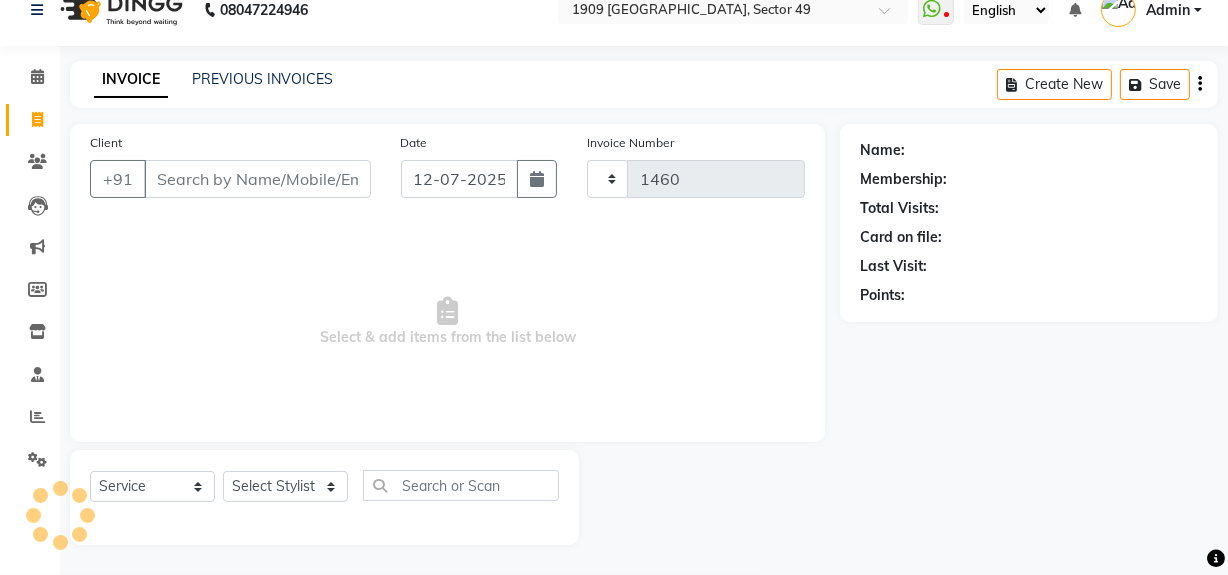 select on "6923" 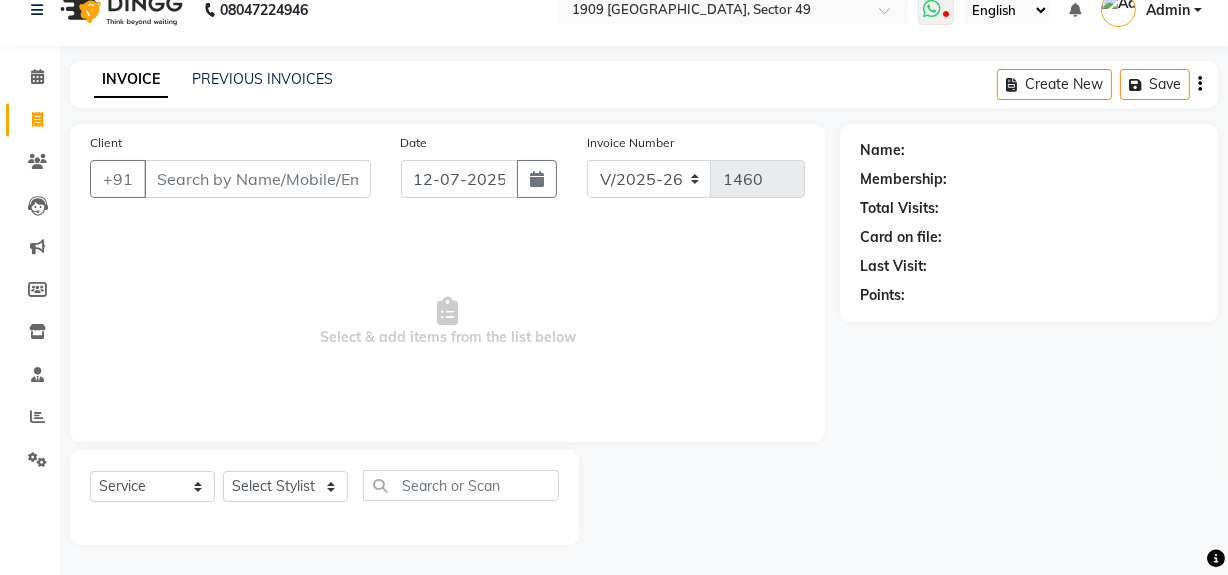 click at bounding box center (932, 9) 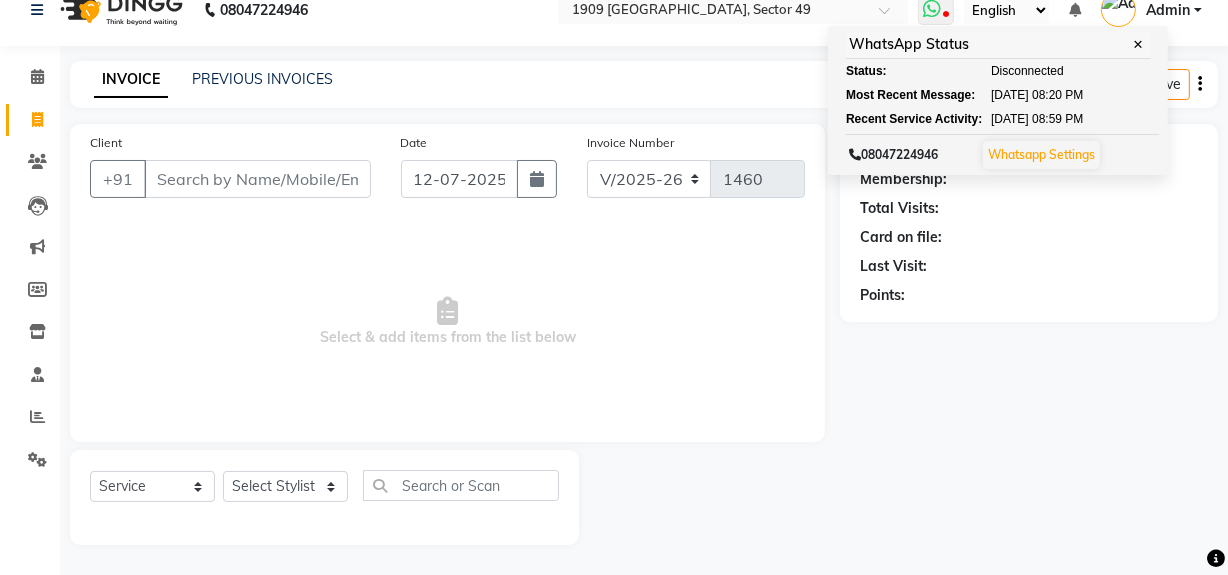 click on "✕" at bounding box center [1139, 44] 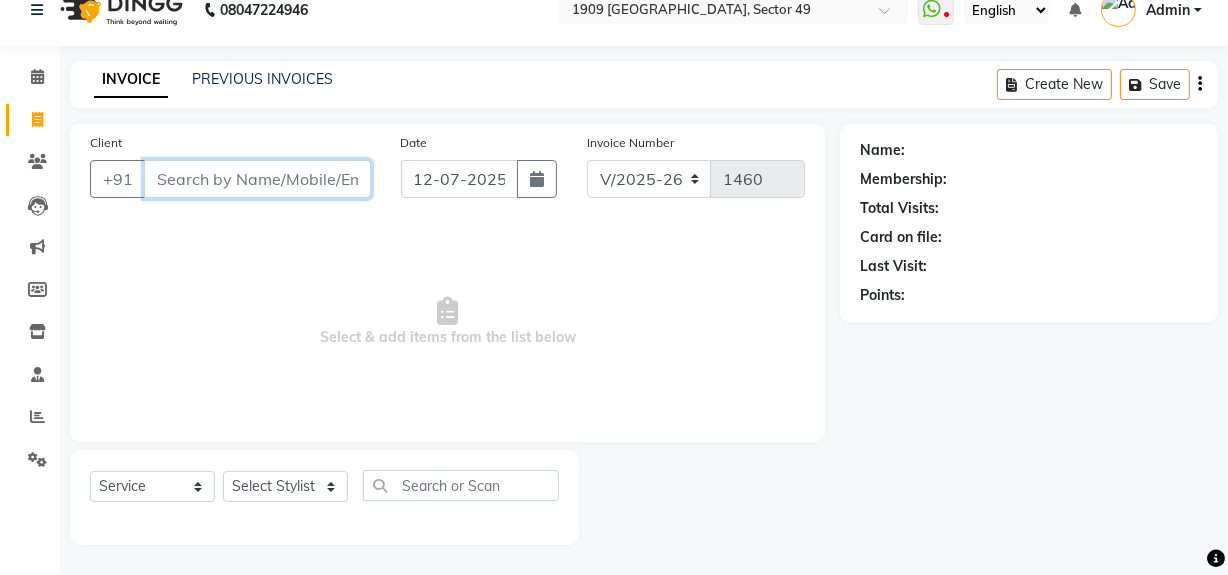 click on "Client" at bounding box center [257, 179] 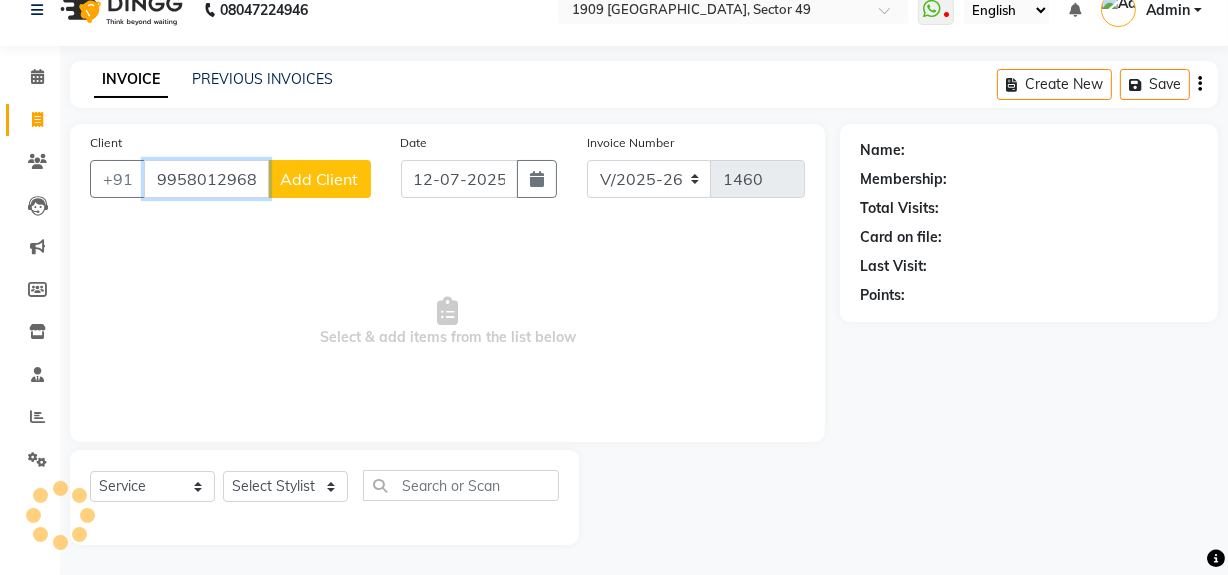 type on "9958012968" 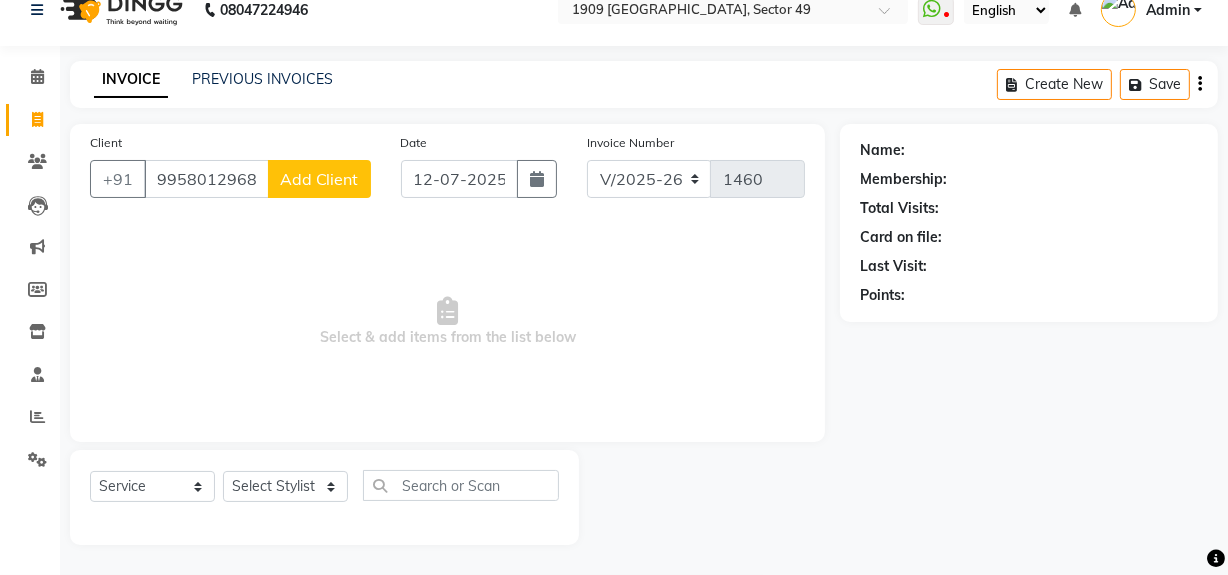 click on "Client +91 9958012968 Add Client" 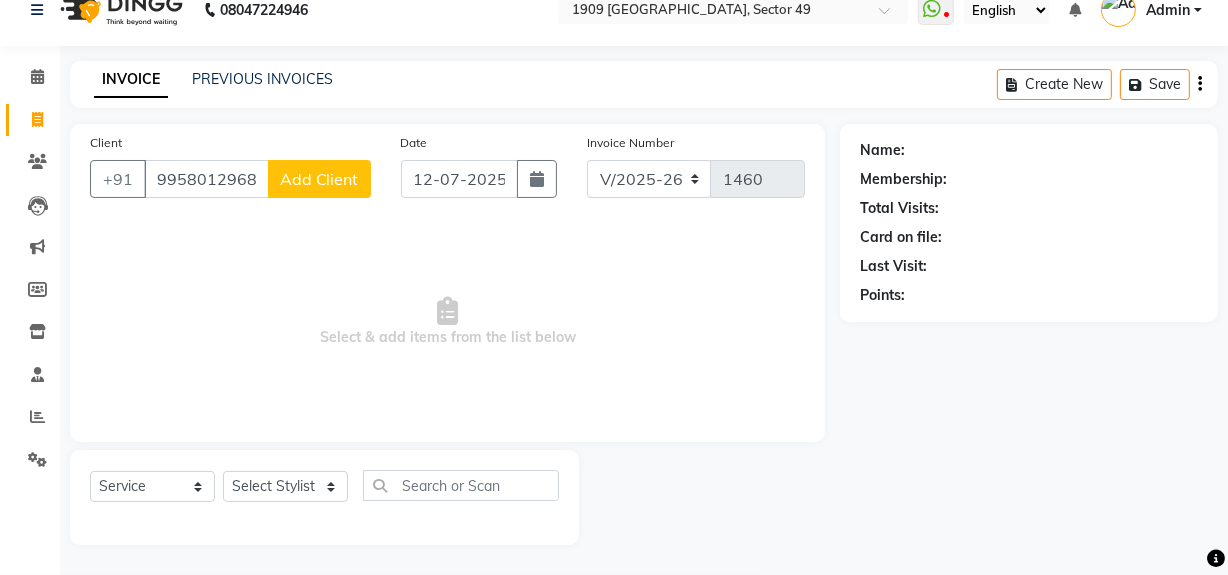 click on "Add Client" 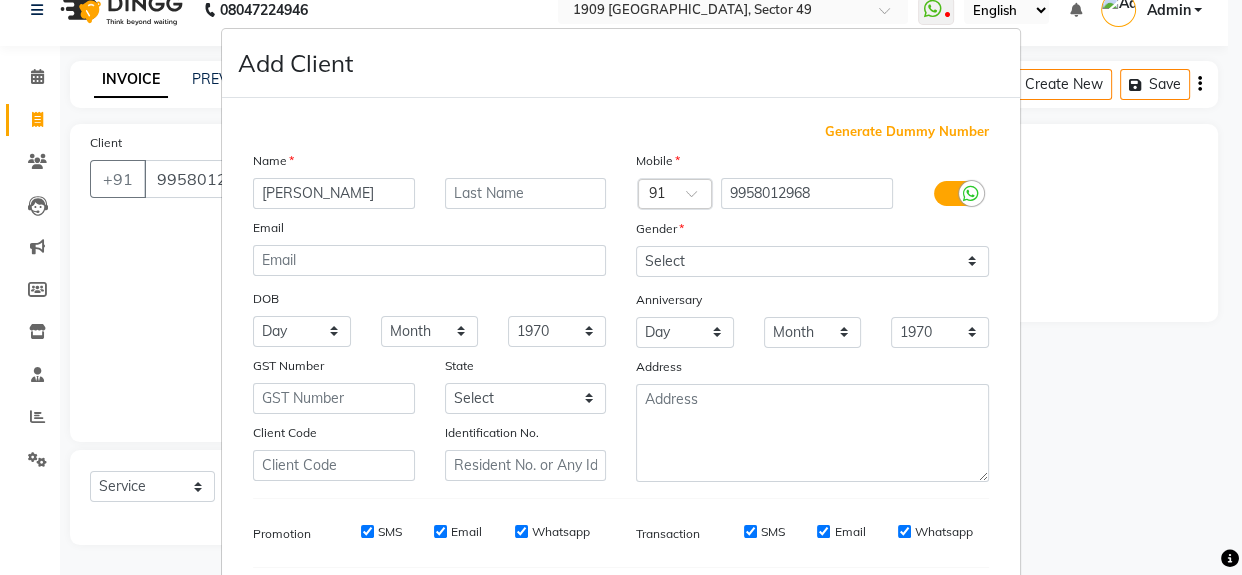 type on "Anurang" 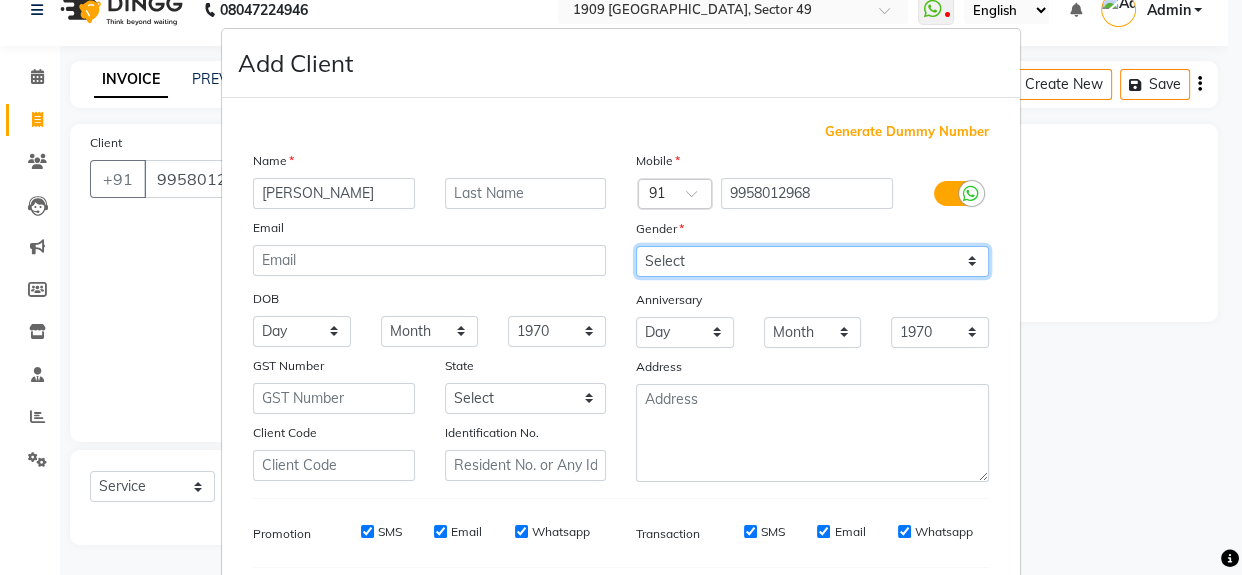 click on "Select Male Female Other Prefer Not To Say" at bounding box center [812, 261] 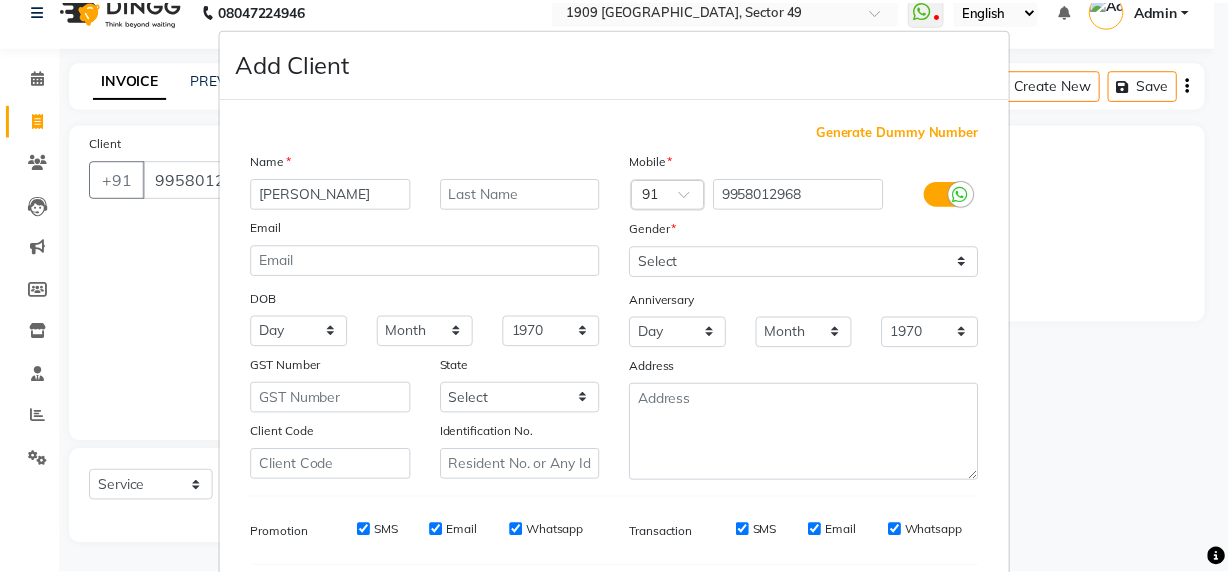 scroll, scrollTop: 278, scrollLeft: 0, axis: vertical 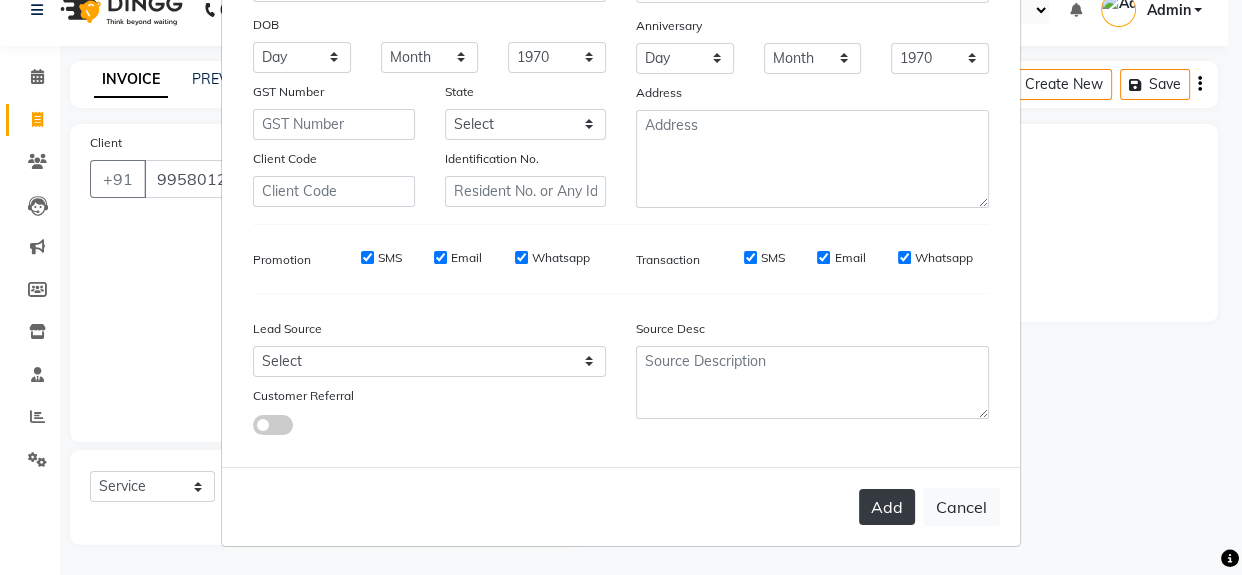 click on "Add" at bounding box center (887, 507) 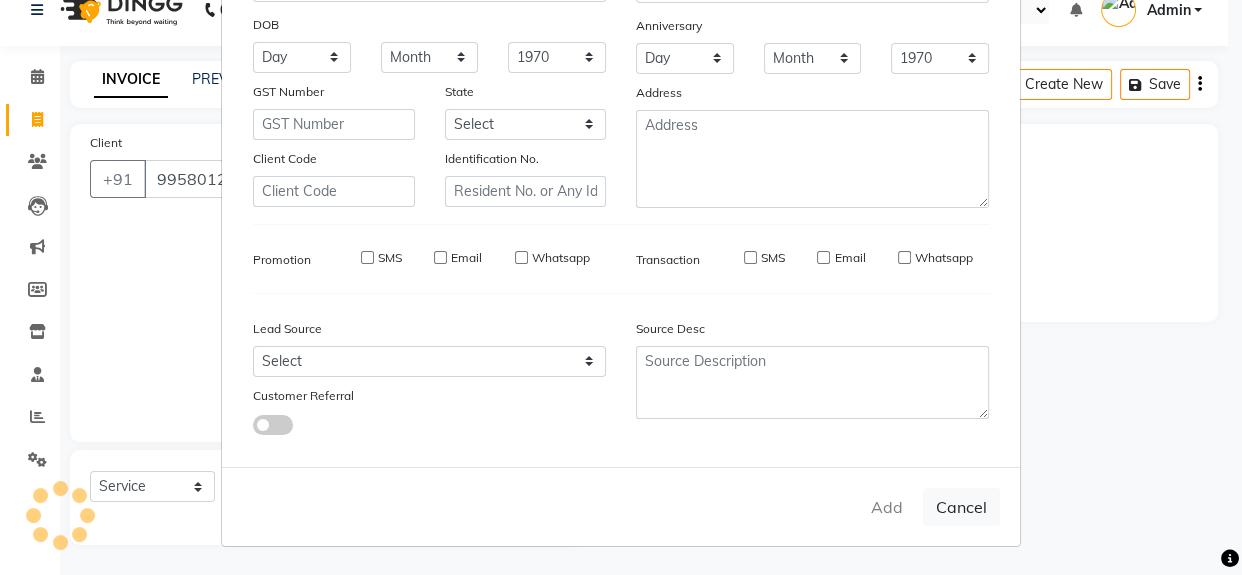 type 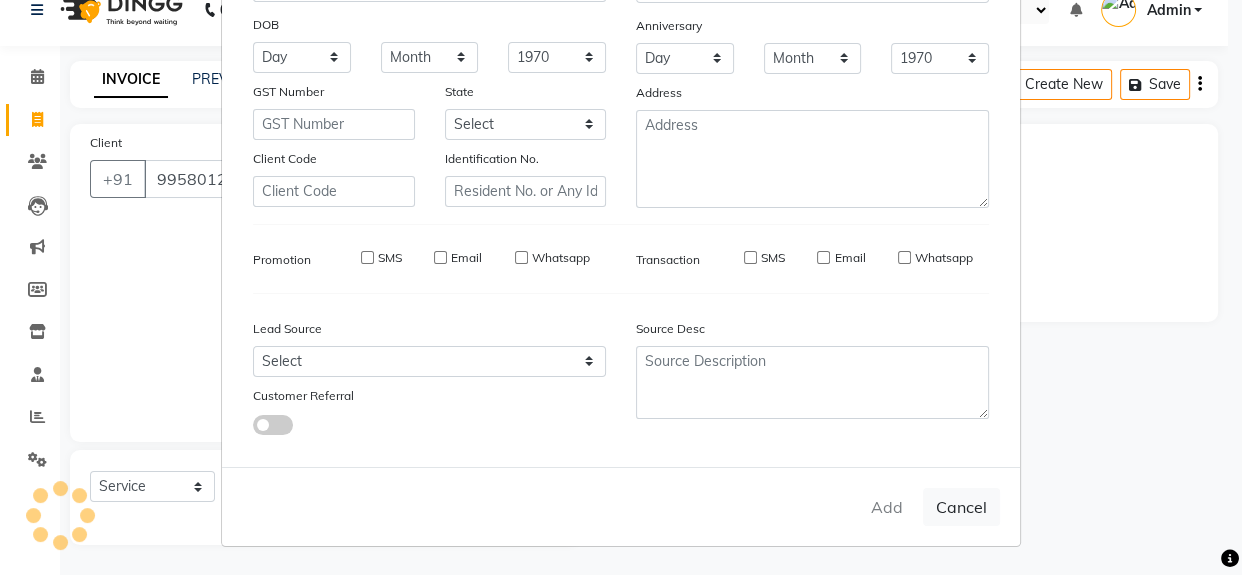 select 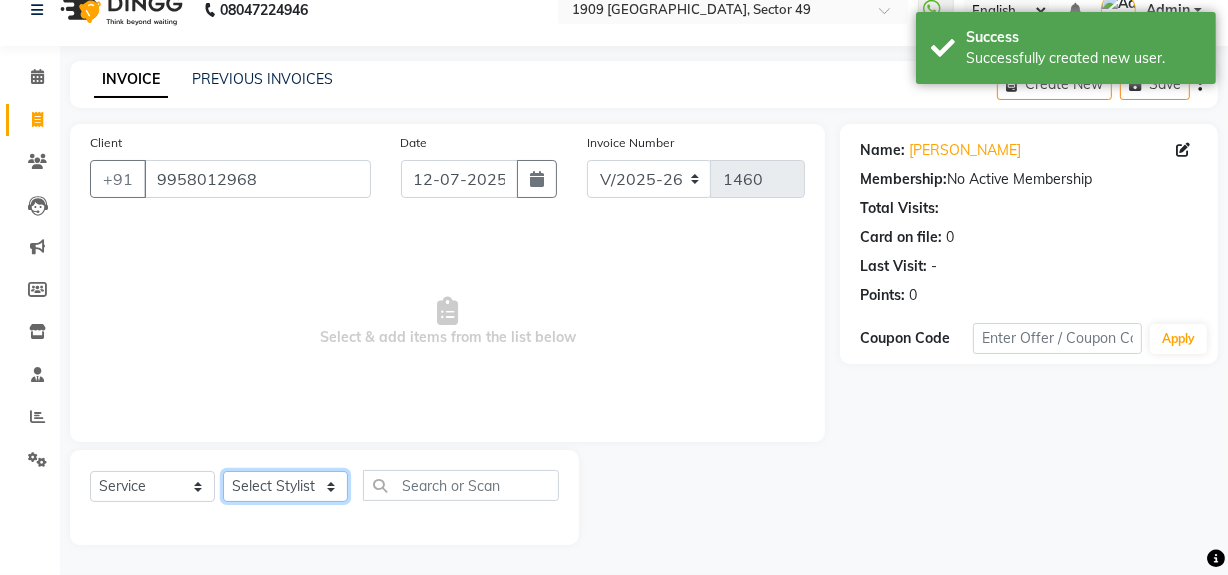 click on "Select Stylist Abdul Ahmed Arif Harun House Sale Jyoti Nisha Rehaan Ujjwal Umesh Veer vikram mehta Vishal" 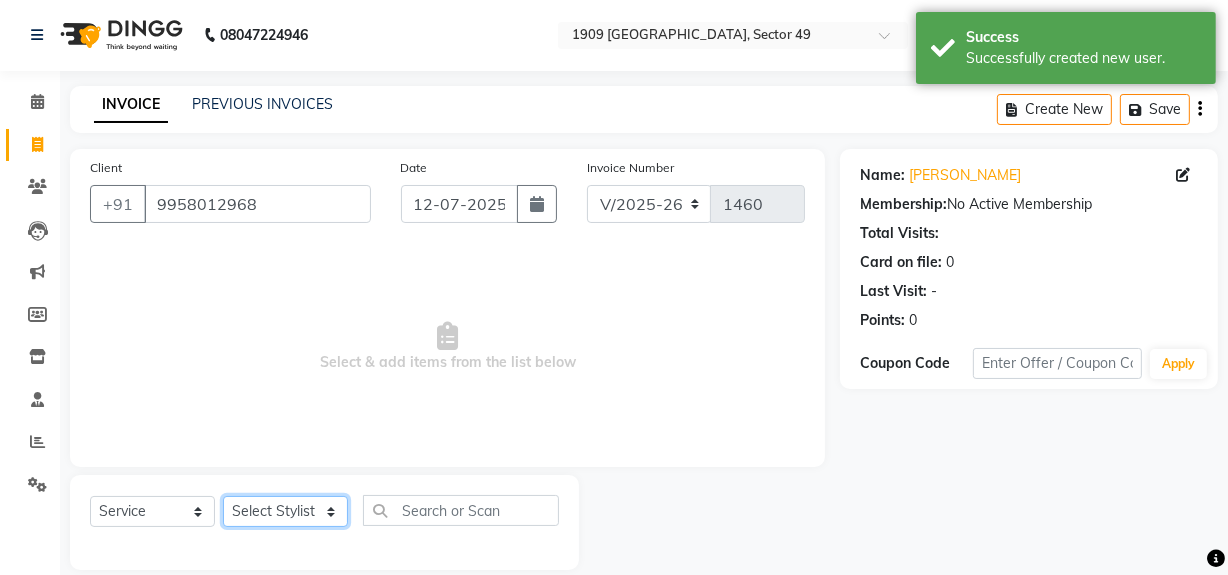 scroll, scrollTop: 26, scrollLeft: 0, axis: vertical 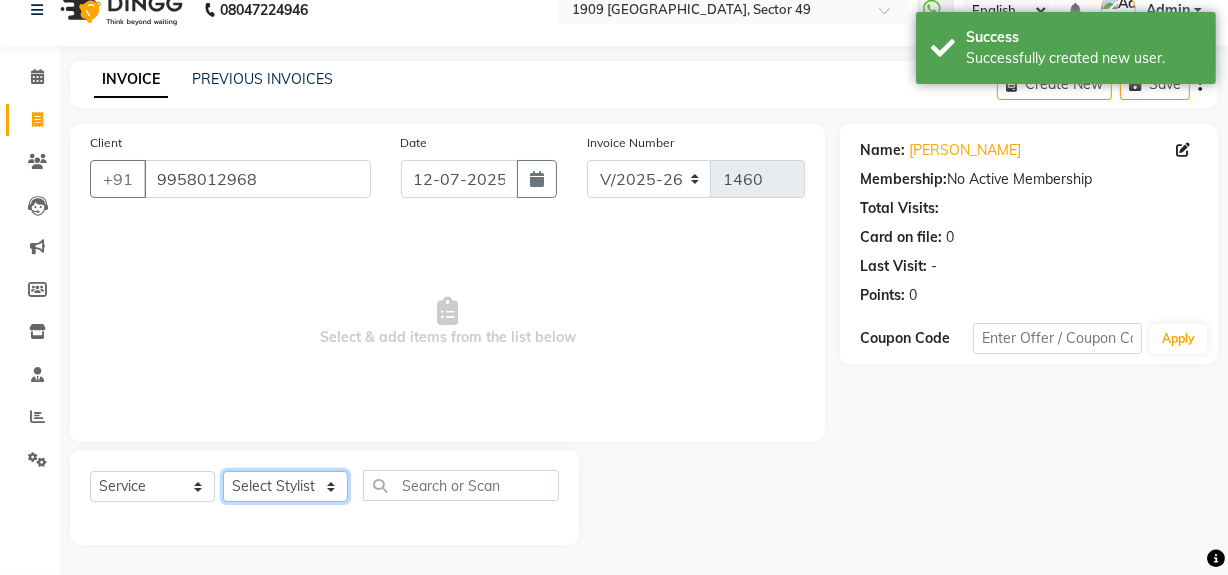 click on "Select Stylist Abdul Ahmed Arif Harun House Sale Jyoti Nisha Rehaan Ujjwal Umesh Veer vikram mehta Vishal" 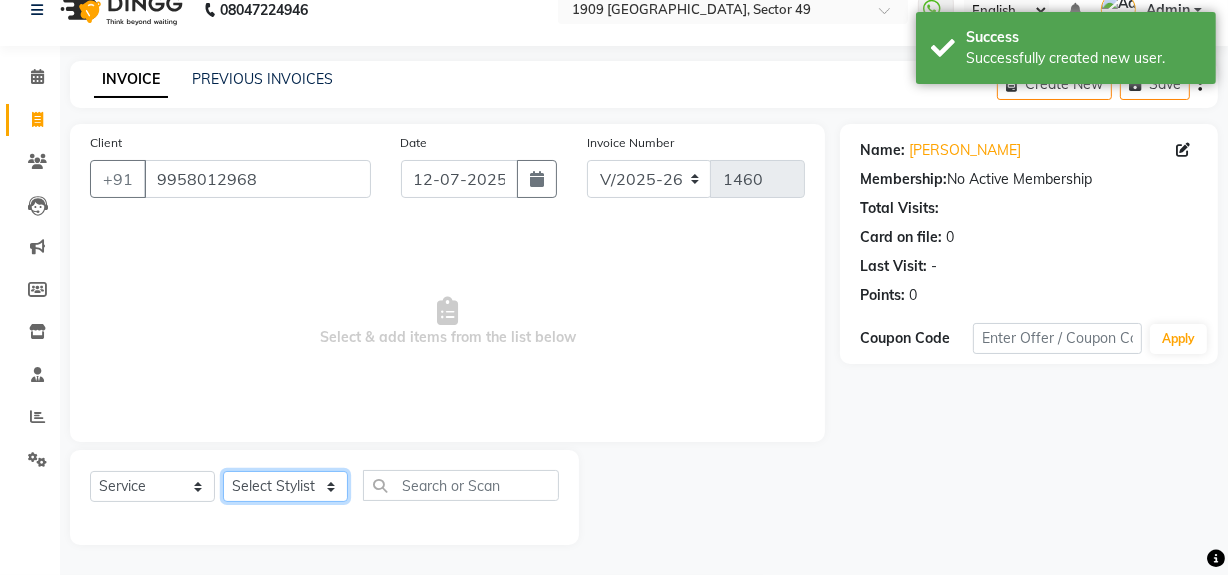 select on "57118" 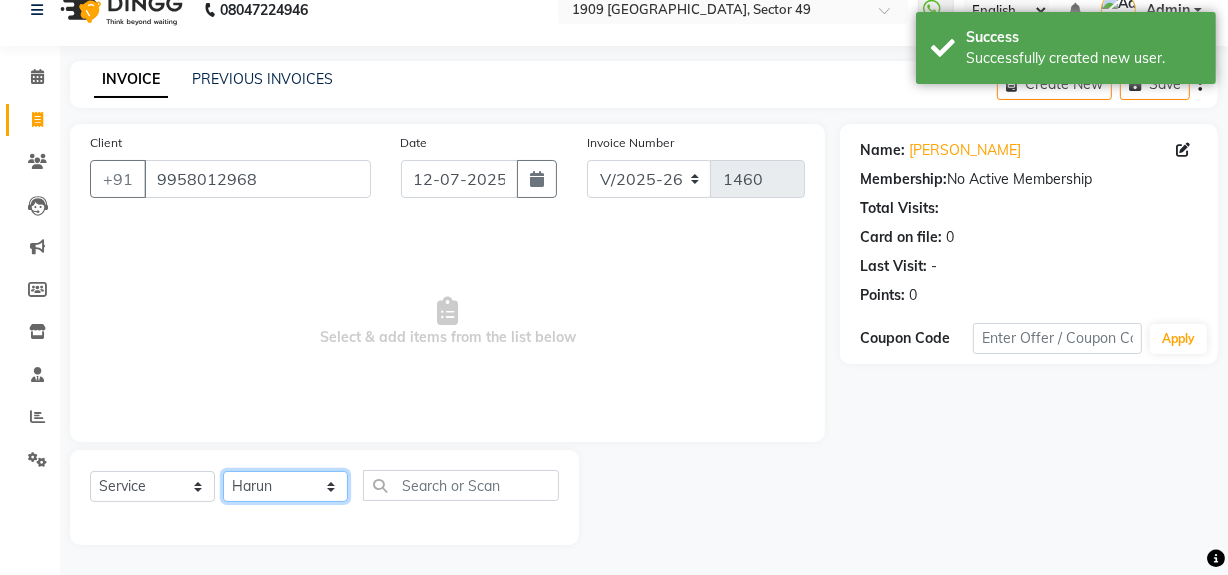 click on "Select Stylist Abdul Ahmed Arif Harun House Sale Jyoti Nisha Rehaan Ujjwal Umesh Veer vikram mehta Vishal" 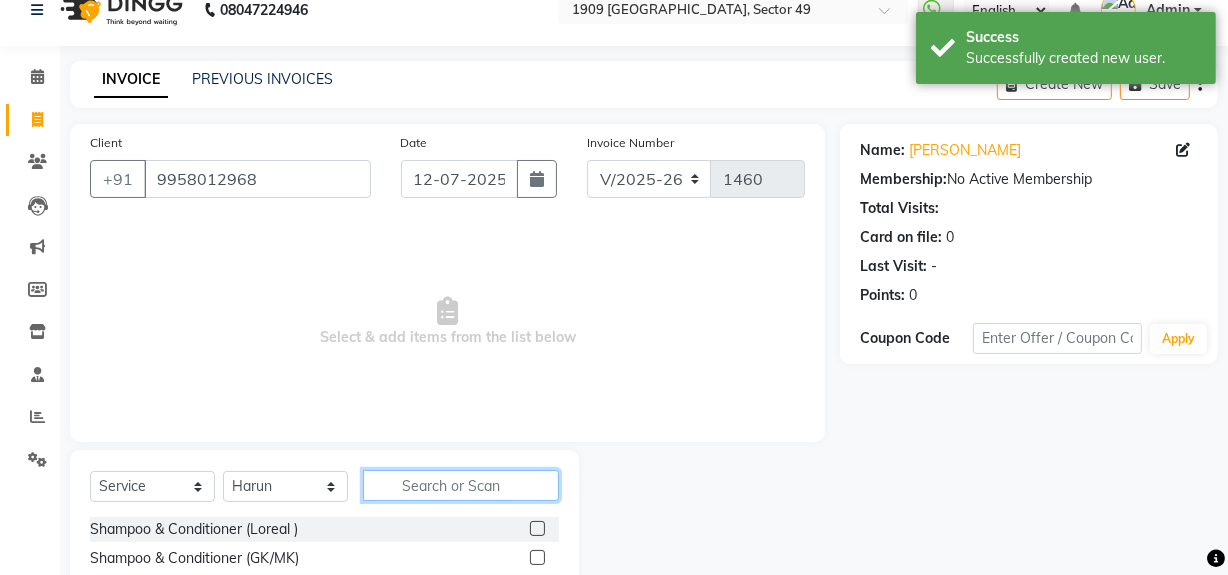 click 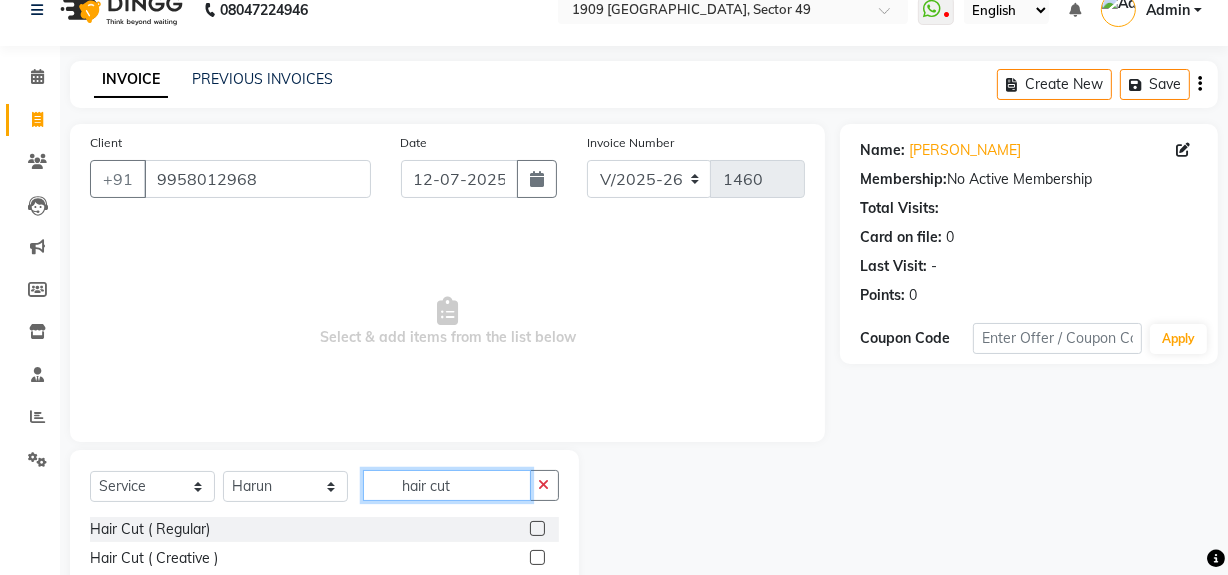 scroll, scrollTop: 170, scrollLeft: 0, axis: vertical 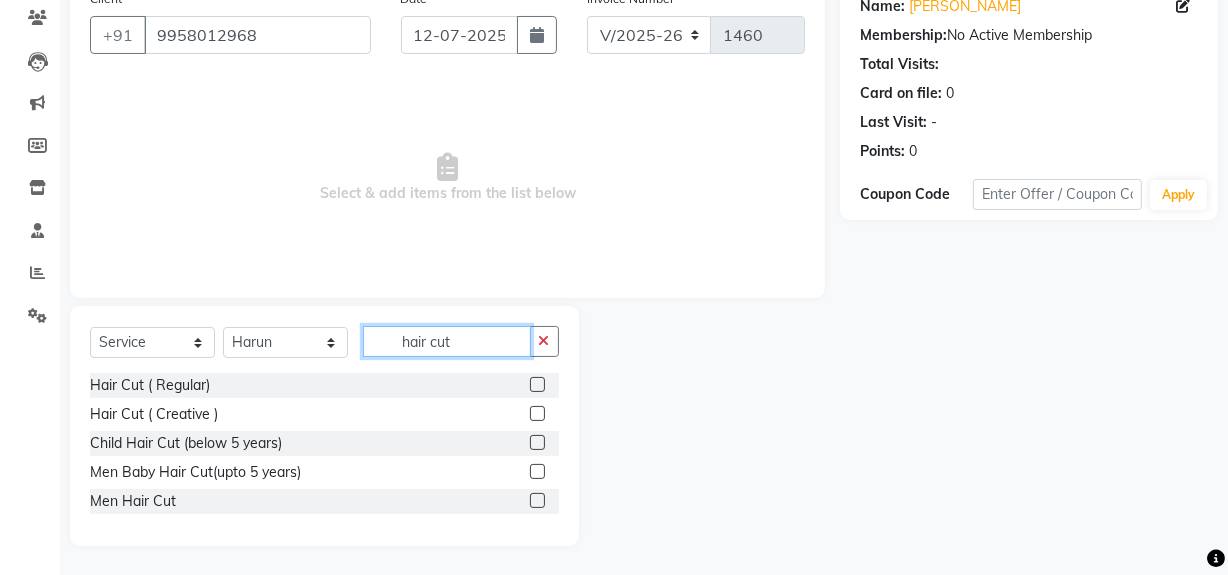 type on "hair cut" 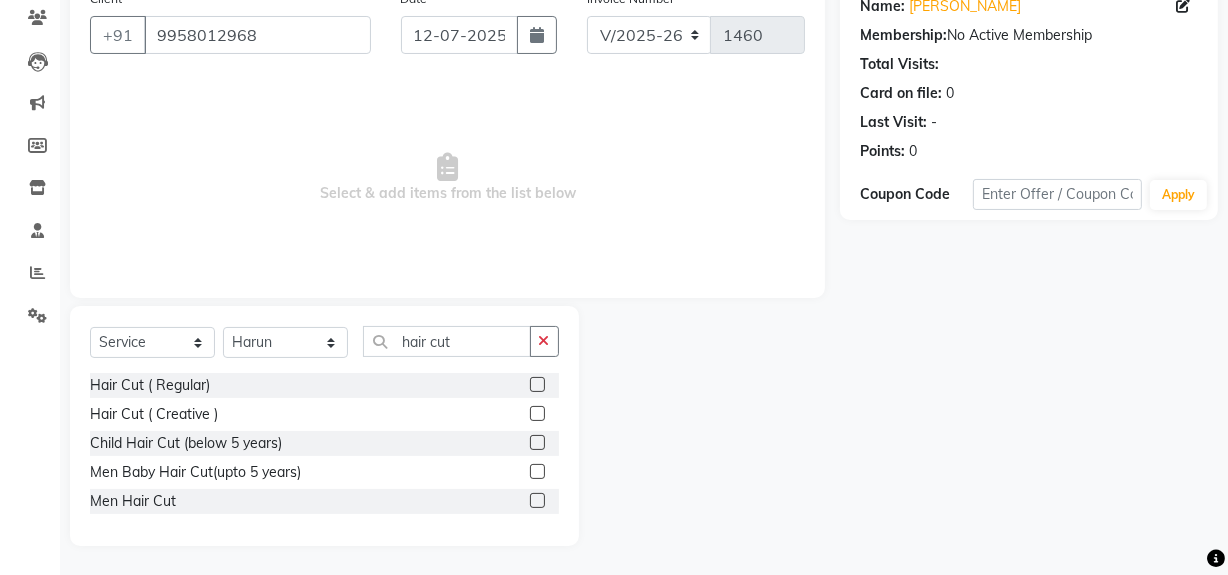 click 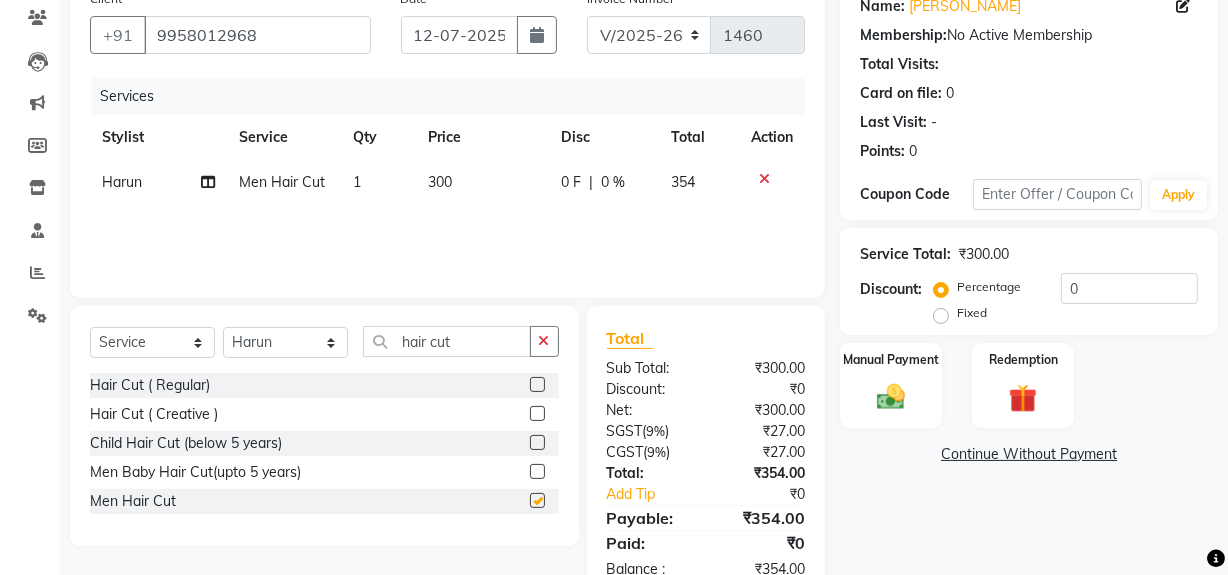checkbox on "false" 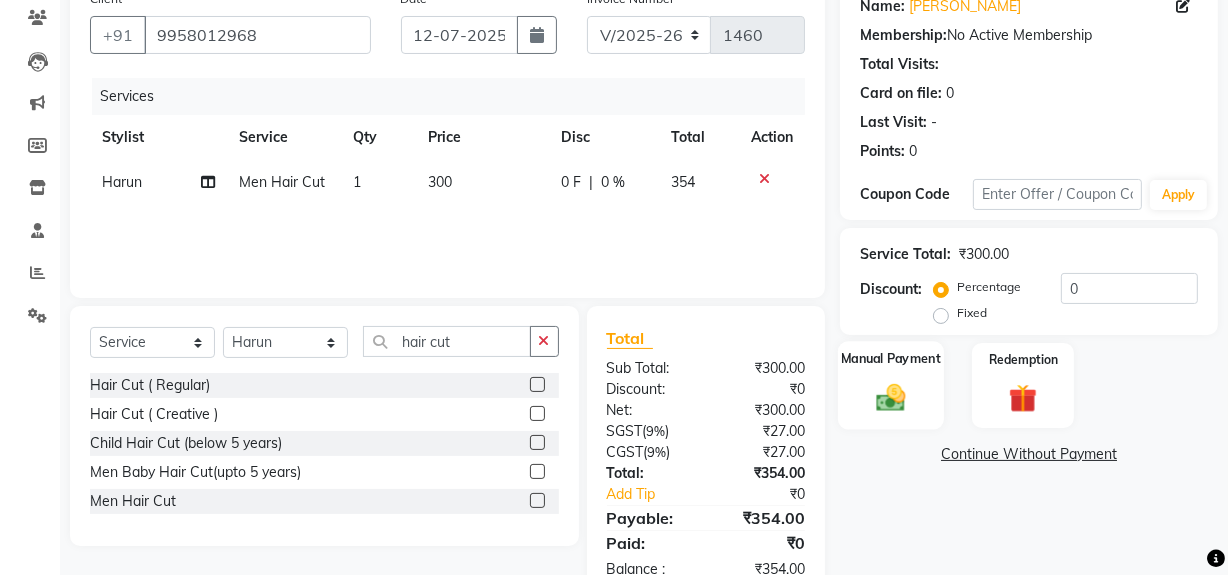 drag, startPoint x: 883, startPoint y: 375, endPoint x: 903, endPoint y: 421, distance: 50.159744 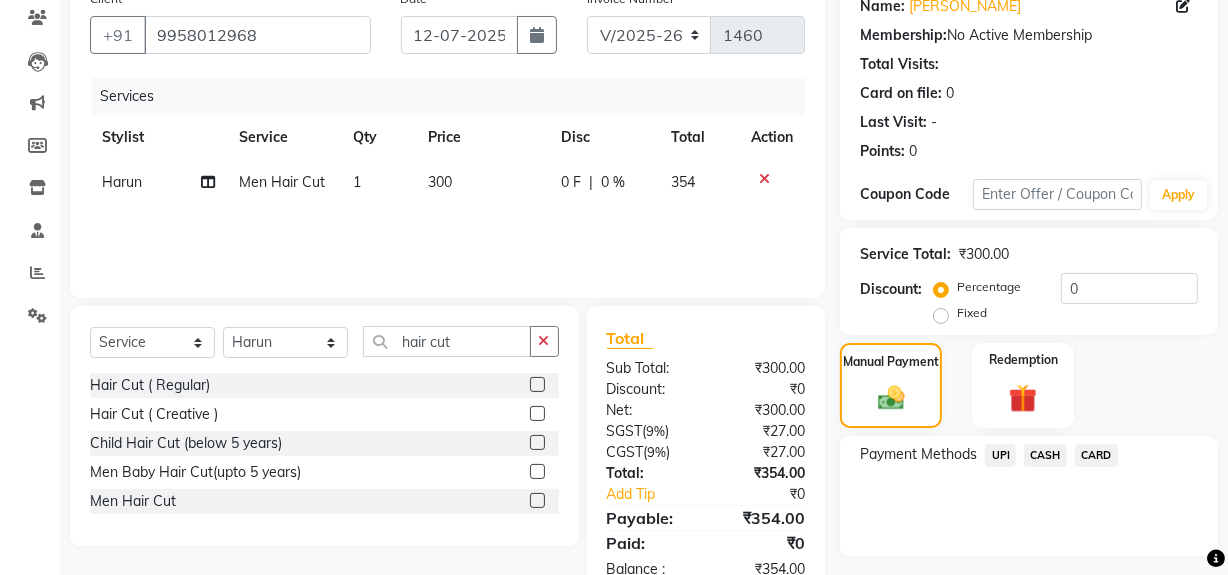 click on "UPI" 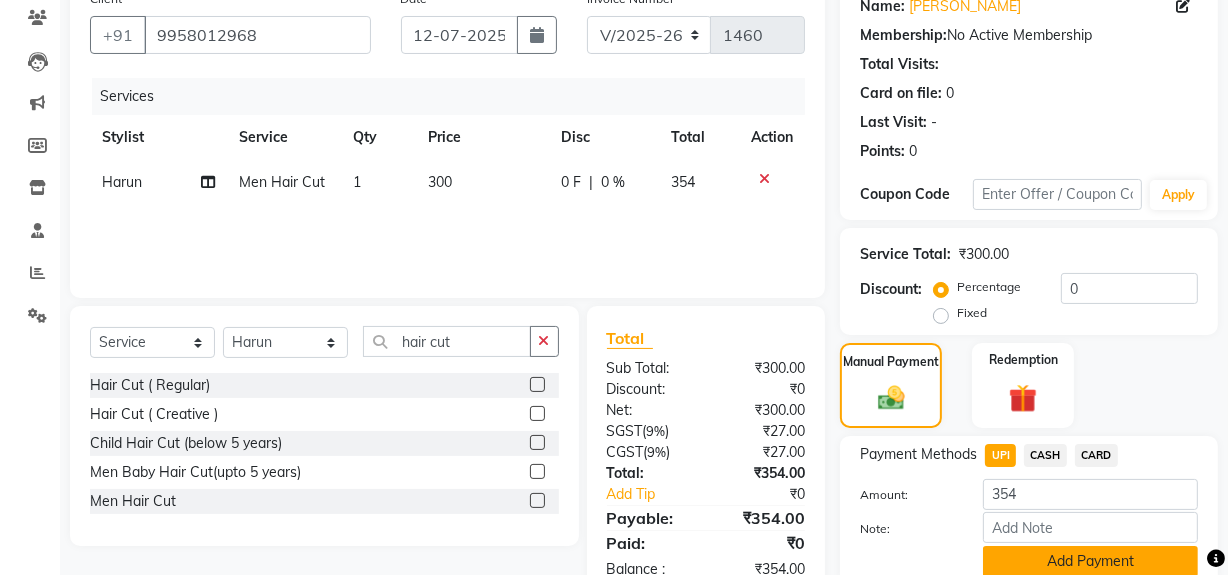 click on "Add Payment" 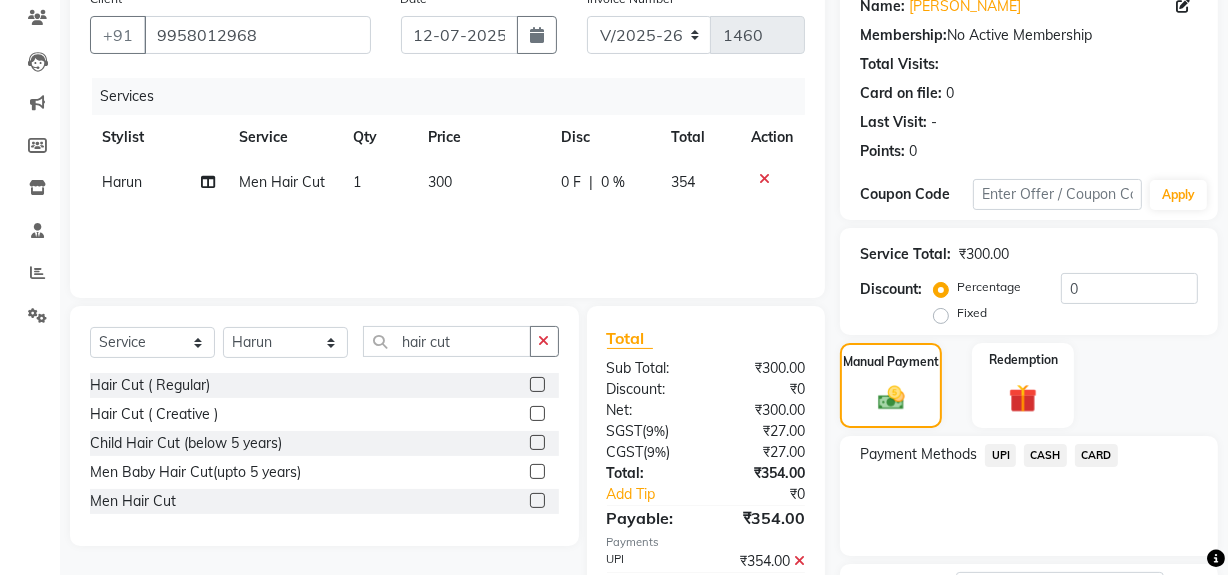 scroll, scrollTop: 333, scrollLeft: 0, axis: vertical 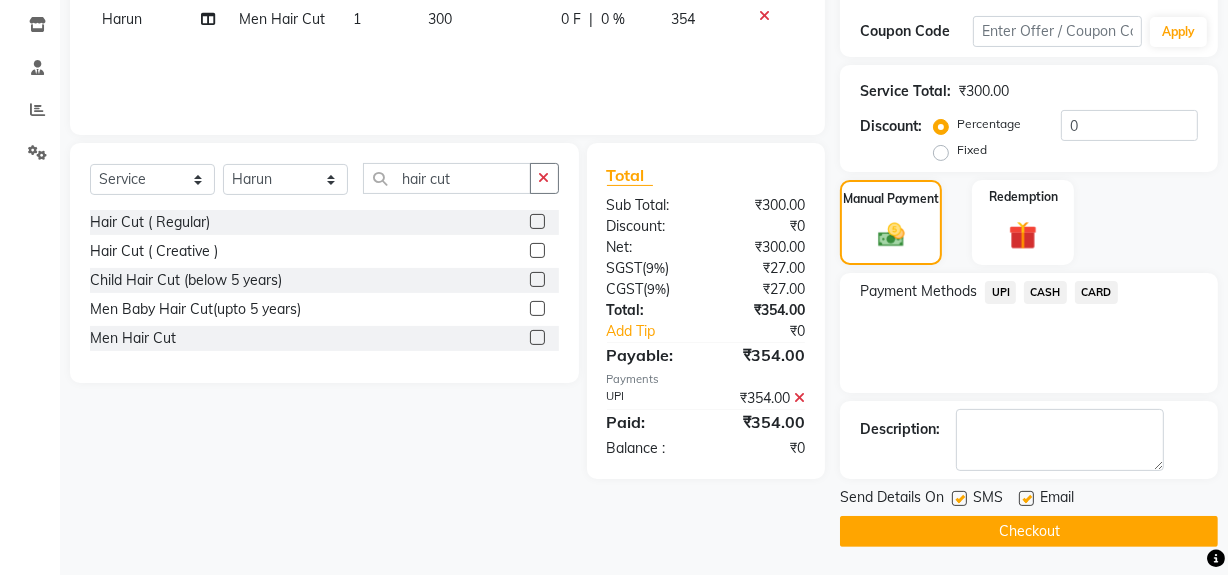 click on "Checkout" 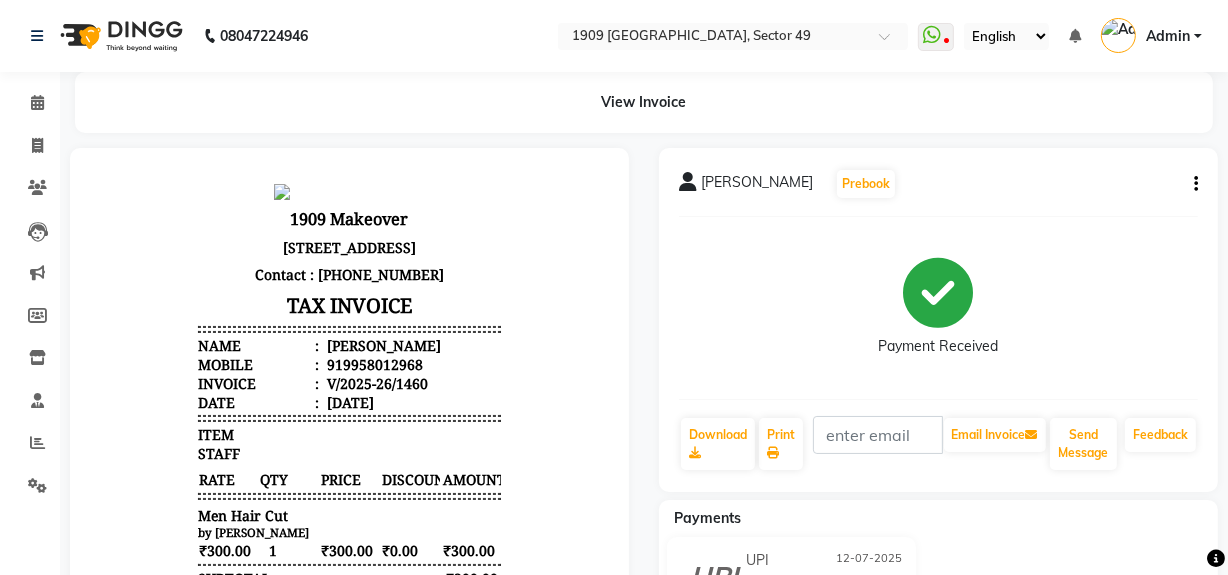 scroll, scrollTop: 90, scrollLeft: 0, axis: vertical 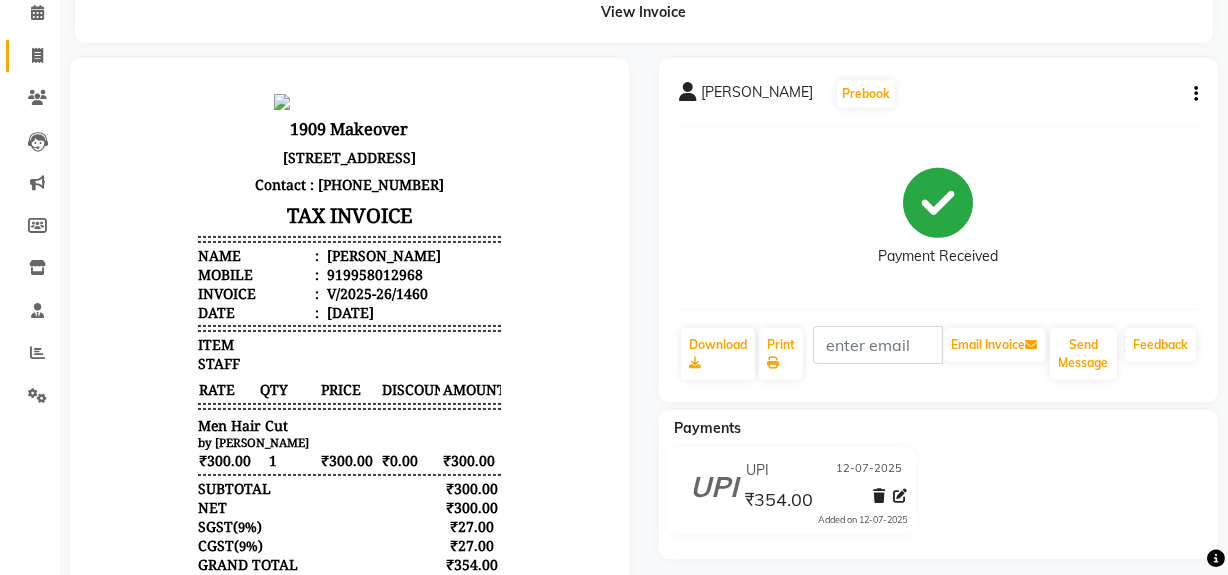 click on "Invoice" 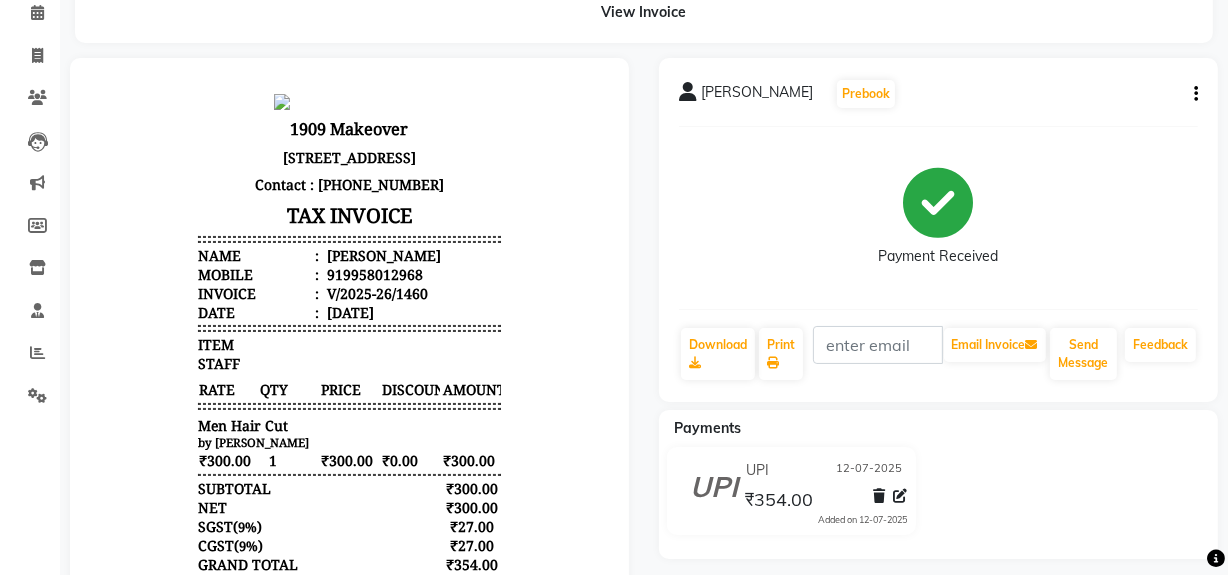 select on "service" 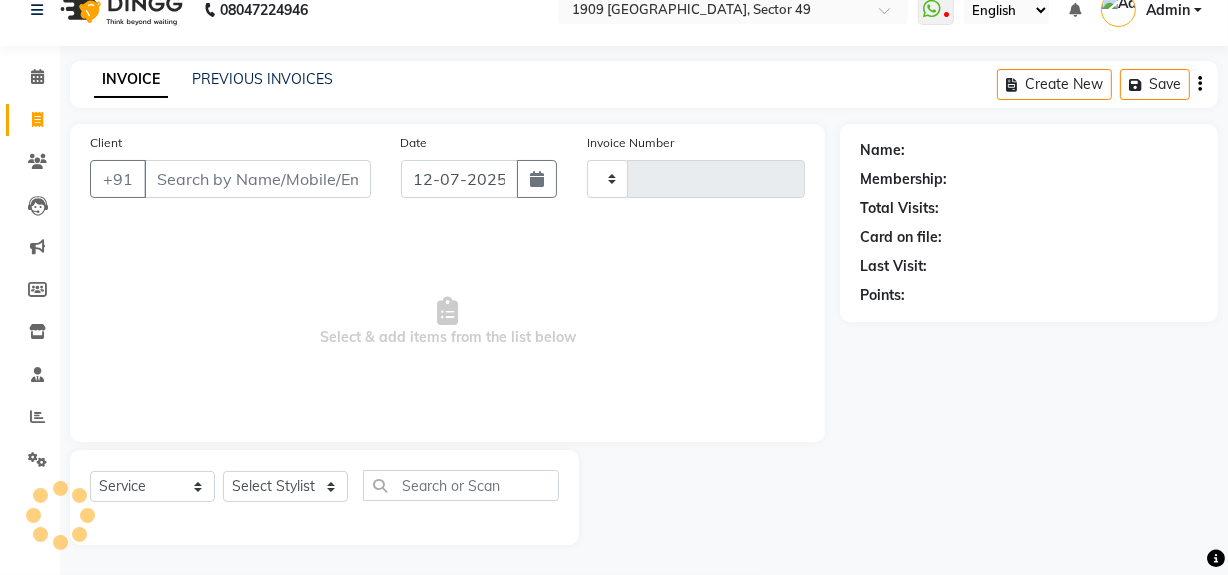 type on "1461" 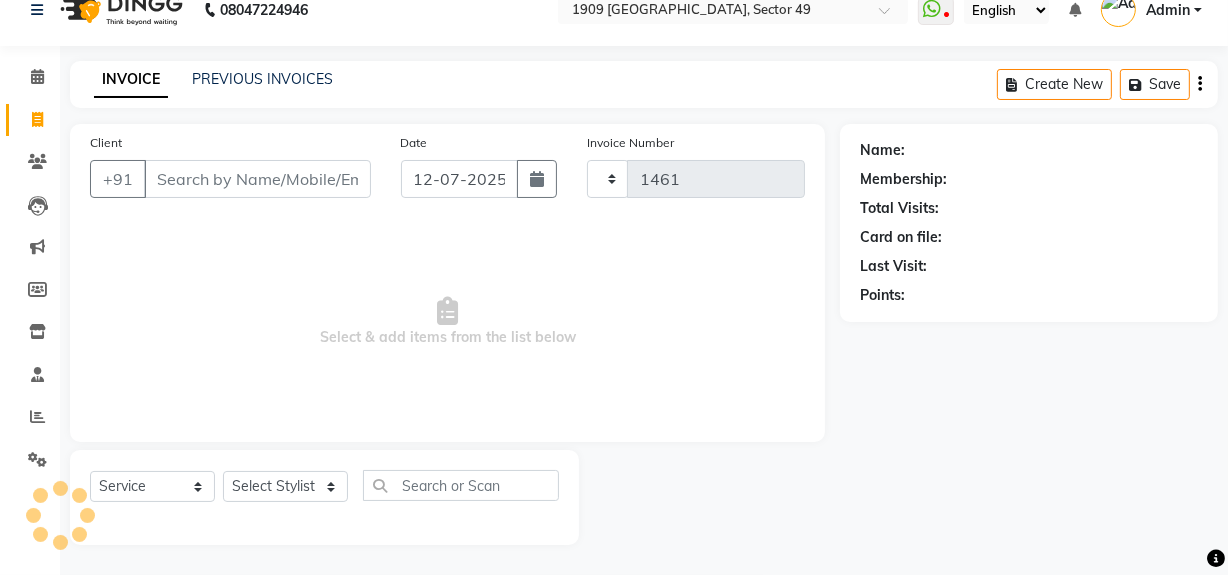 scroll, scrollTop: 26, scrollLeft: 0, axis: vertical 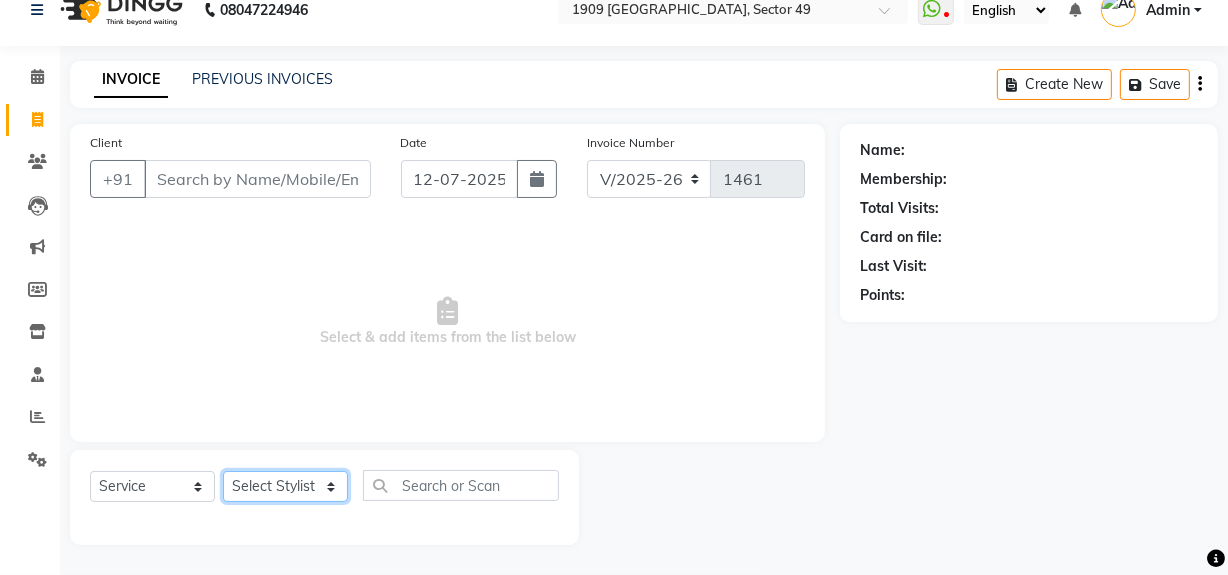 click on "Select Stylist Abdul Ahmed Arif Harun House Sale Jyoti Nisha Rehaan Ujjwal Umesh Veer vikram mehta Vishal" 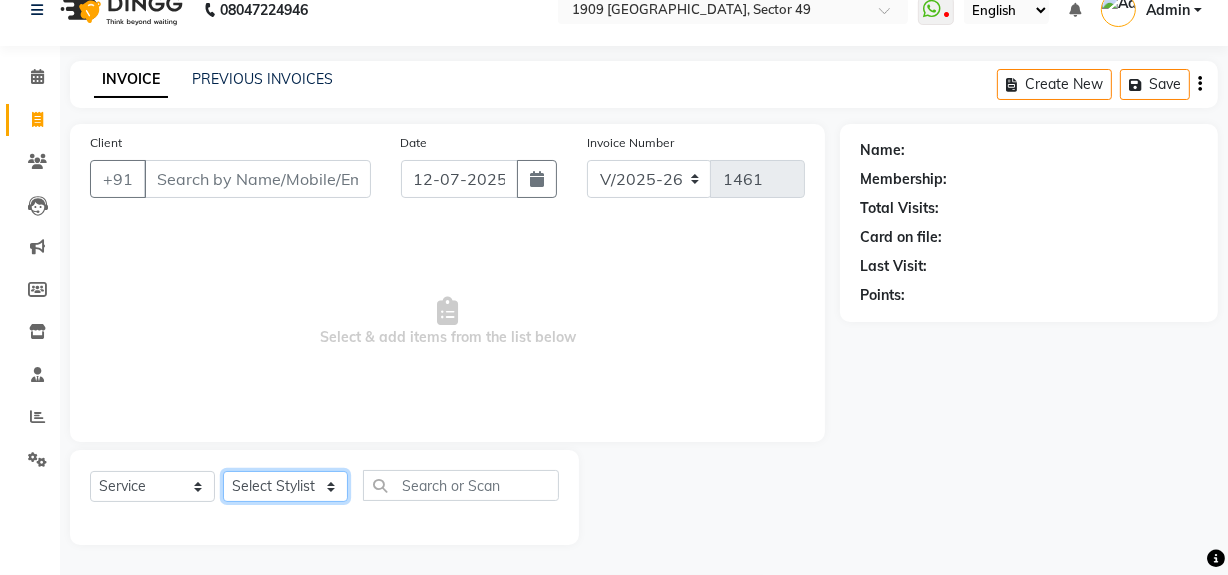 select on "57114" 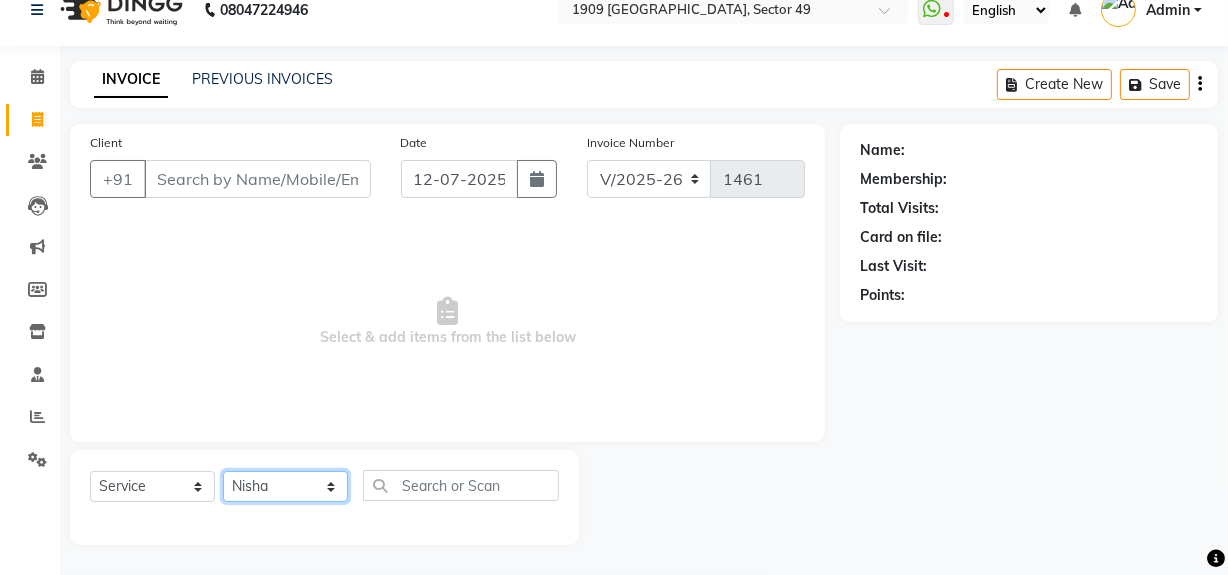 click on "Select Stylist Abdul Ahmed Arif Harun House Sale Jyoti Nisha Rehaan Ujjwal Umesh Veer vikram mehta Vishal" 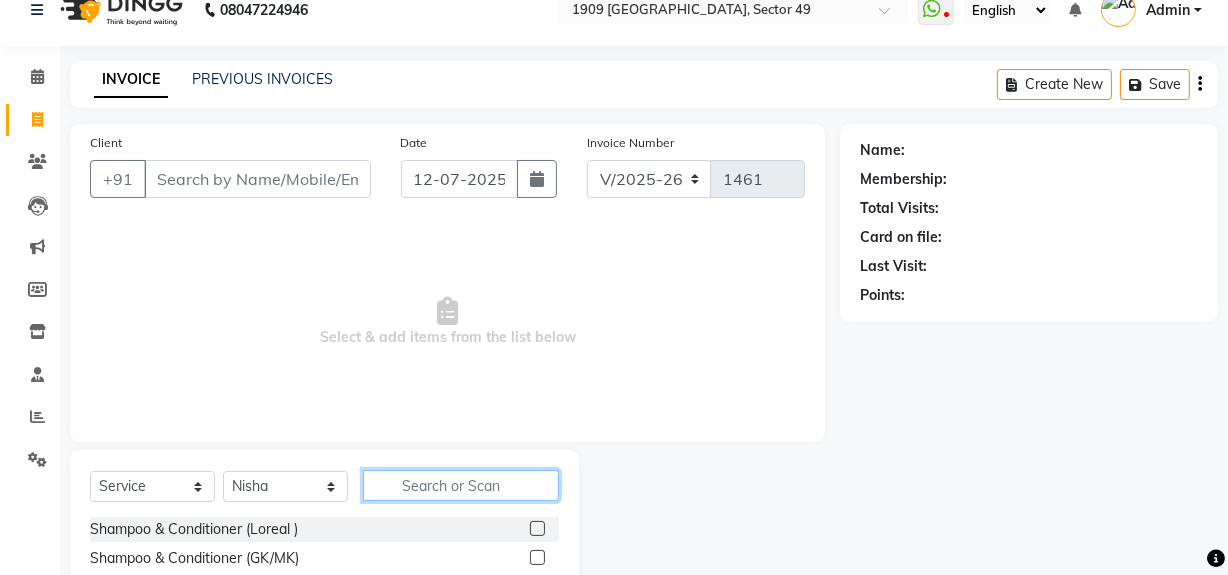 click 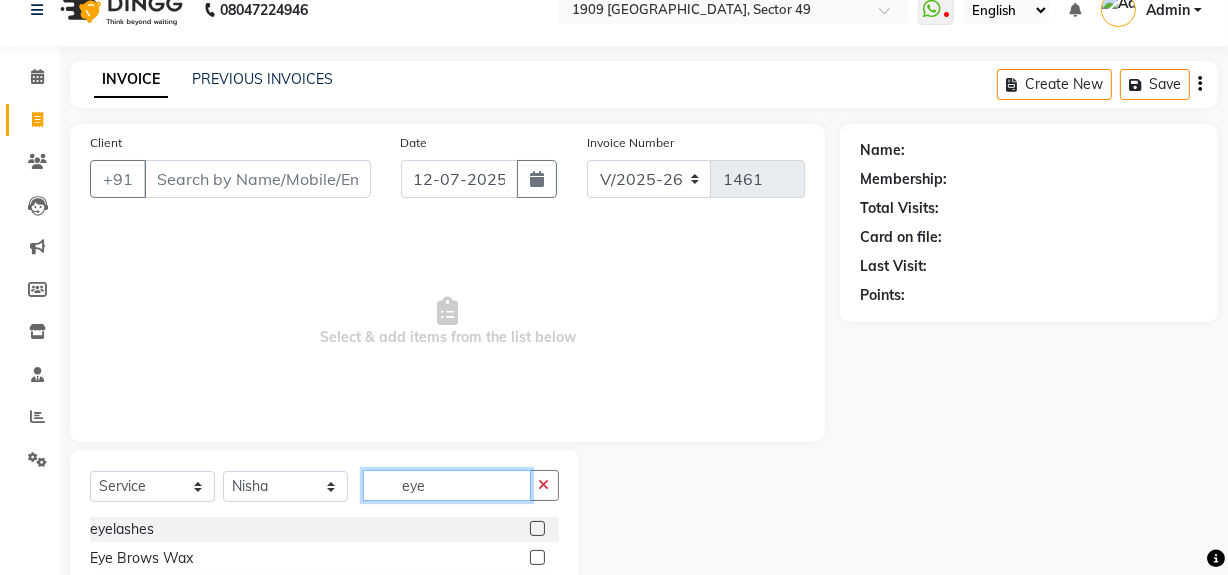 scroll, scrollTop: 141, scrollLeft: 0, axis: vertical 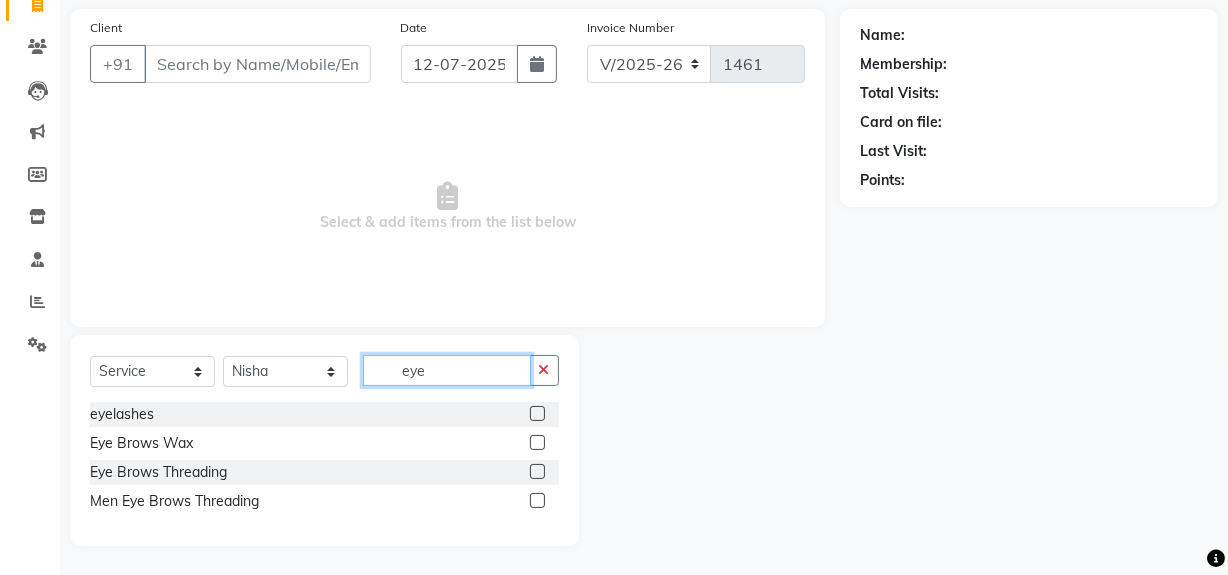 type on "eye" 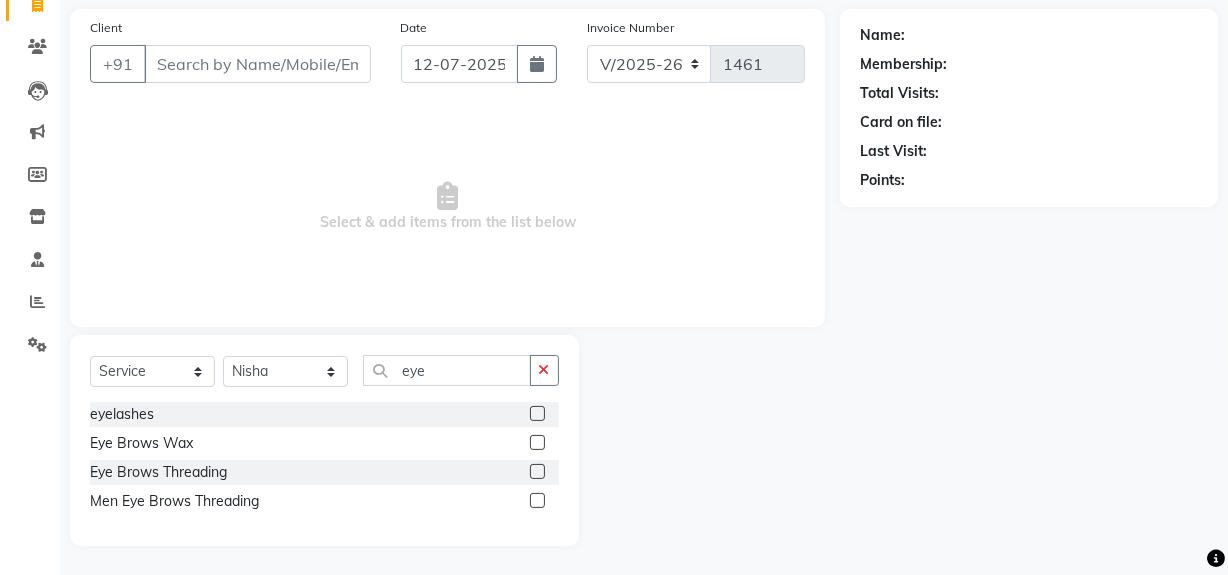 click 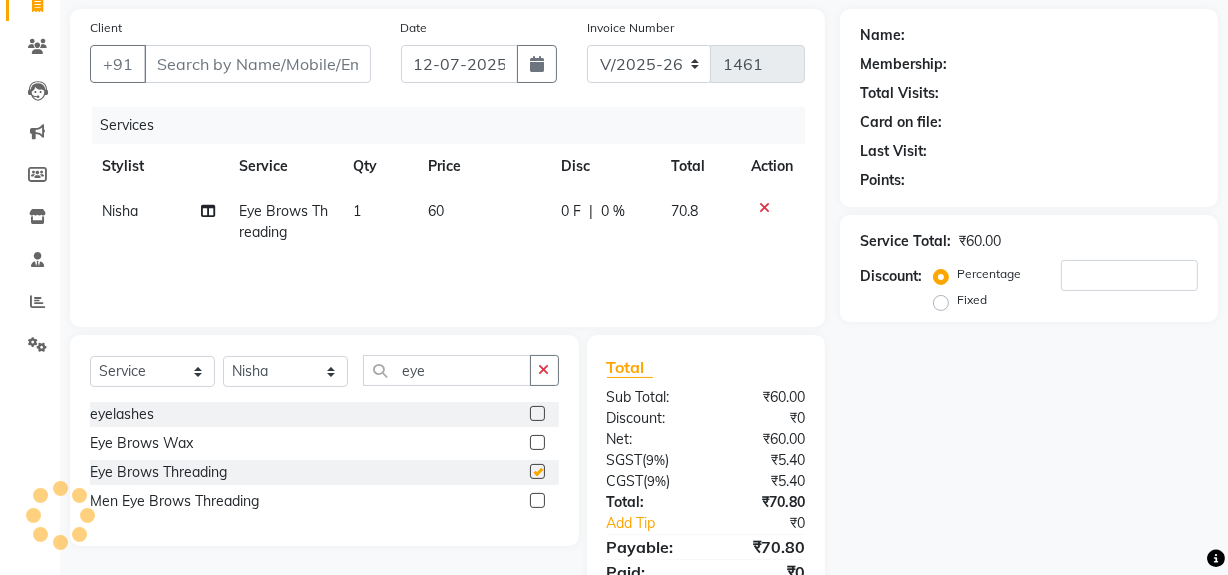 checkbox on "false" 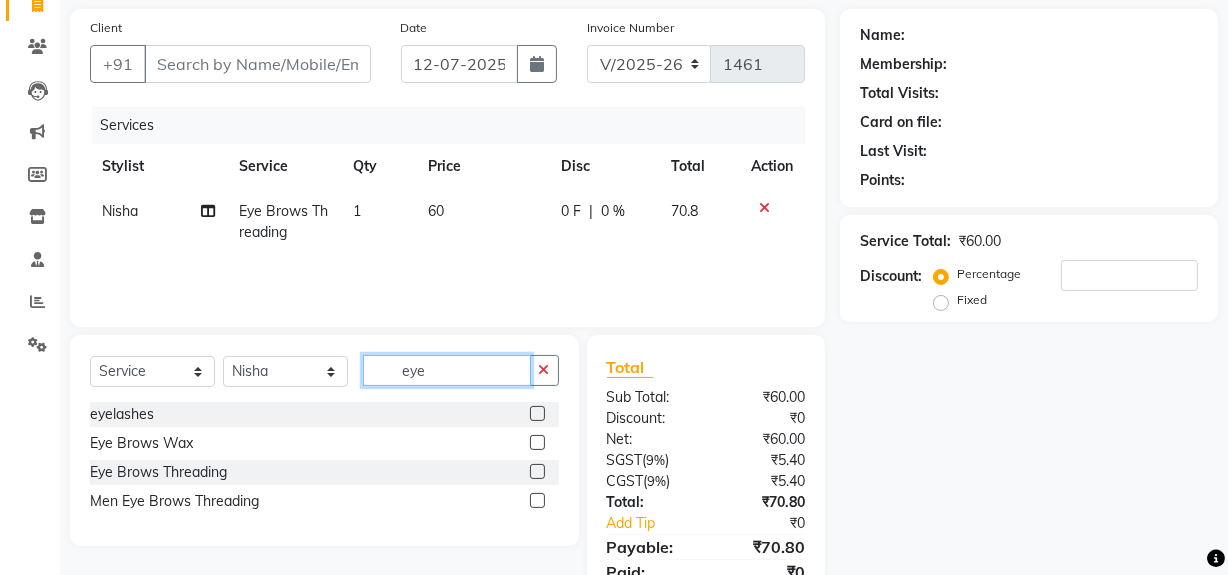click on "eye" 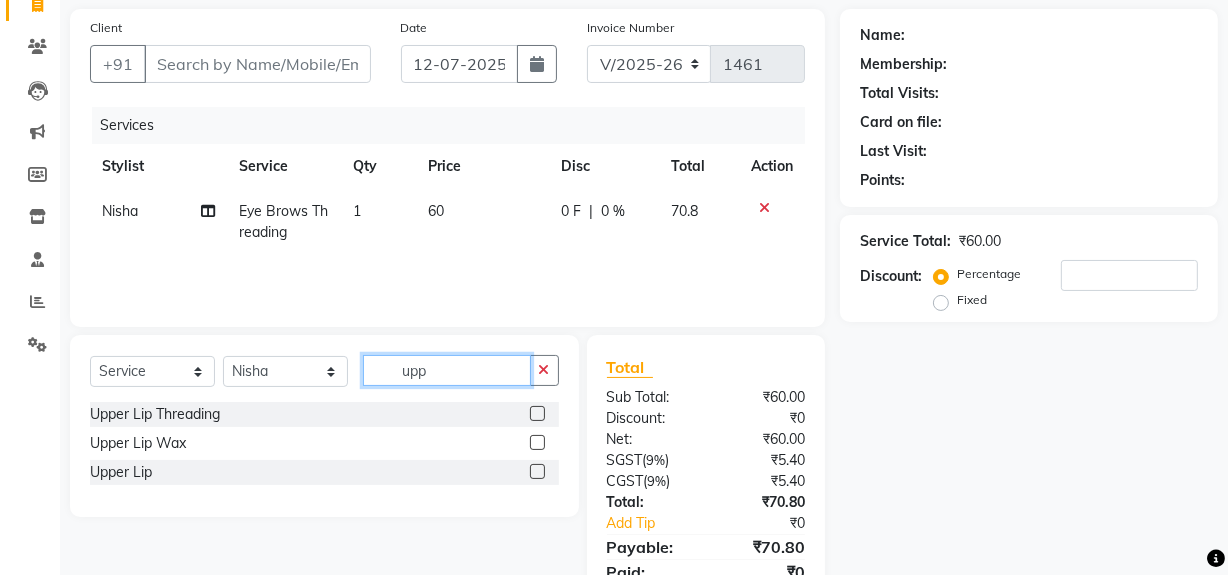 type on "upp" 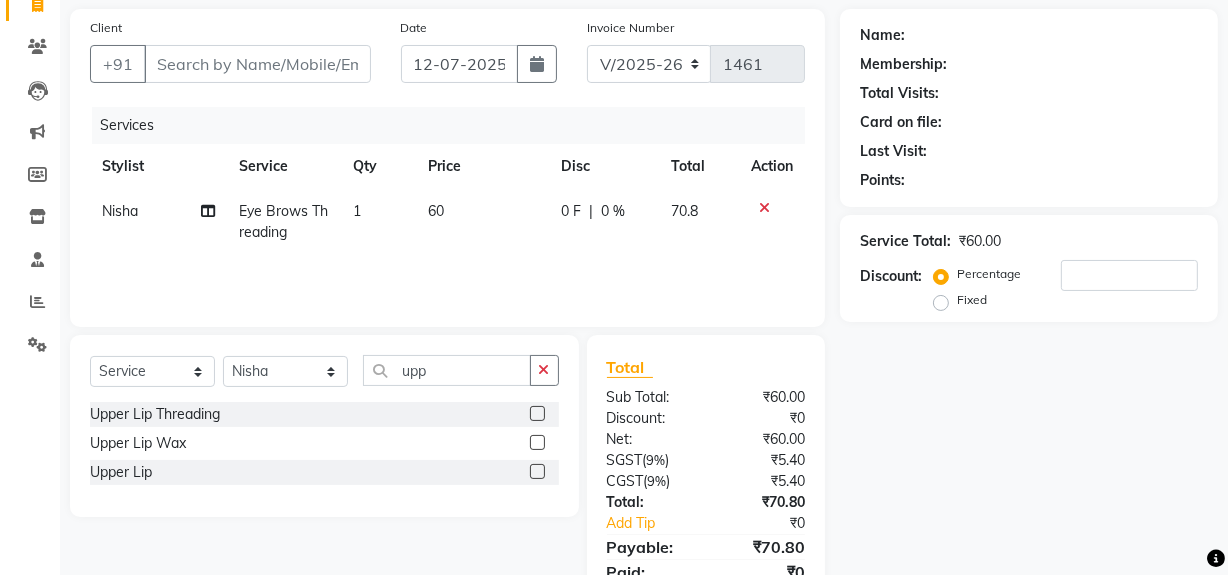 click 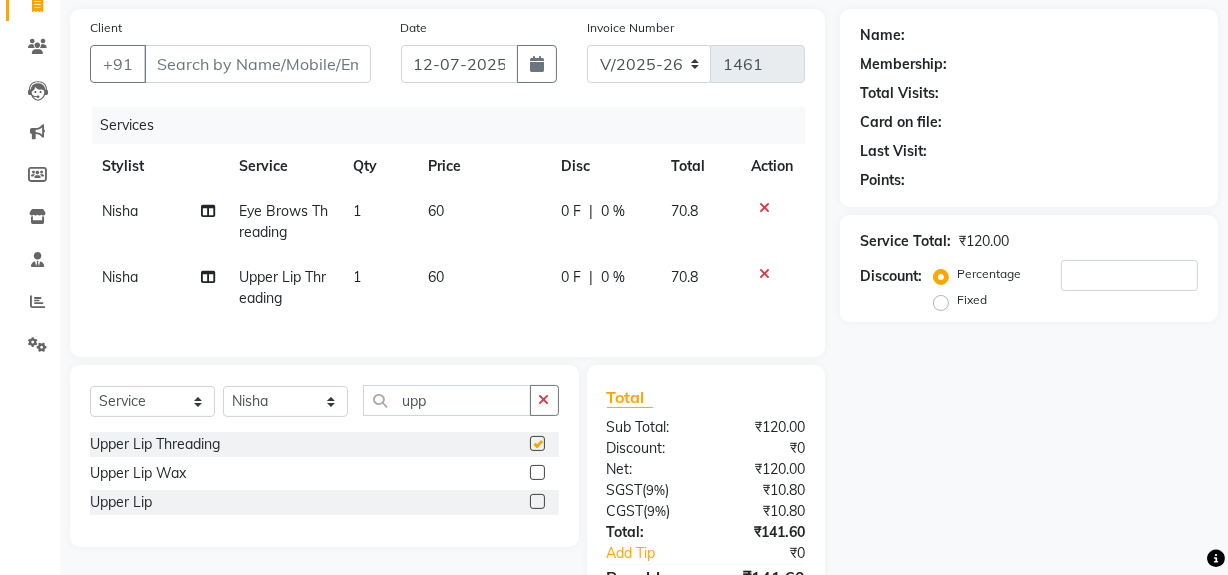 checkbox on "false" 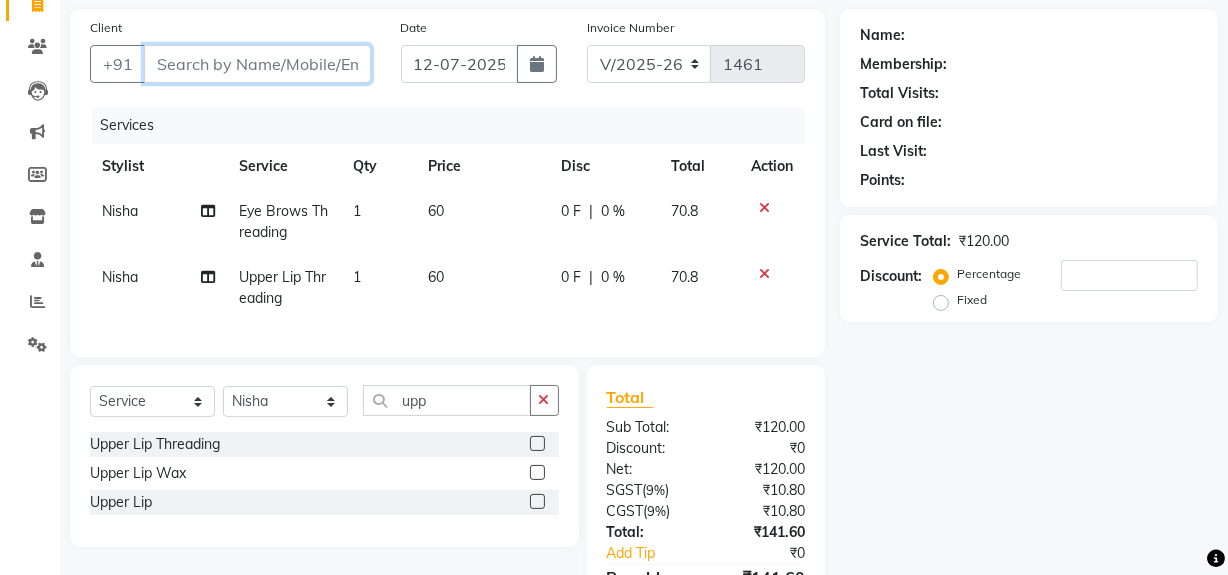 click on "Client" at bounding box center [257, 64] 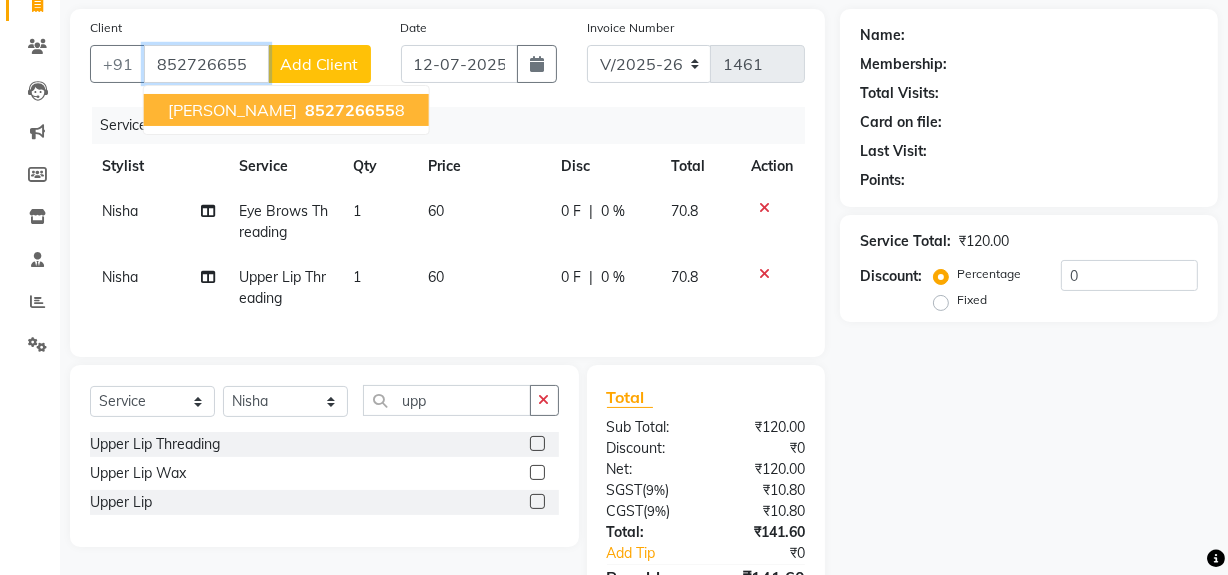 click on "852726655" at bounding box center [350, 110] 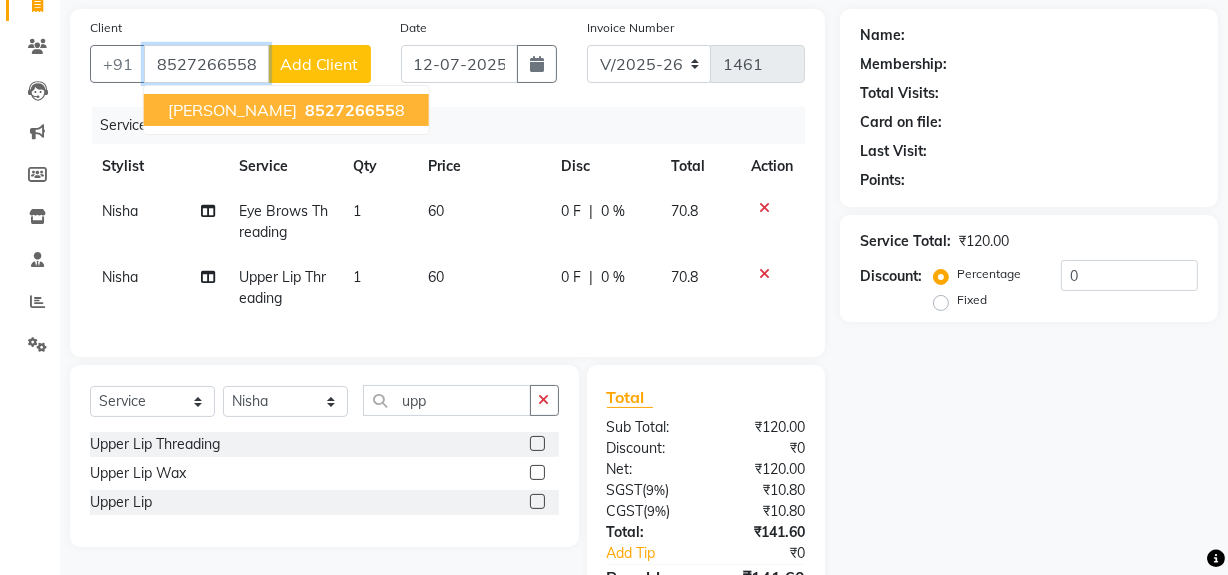 type on "8527266558" 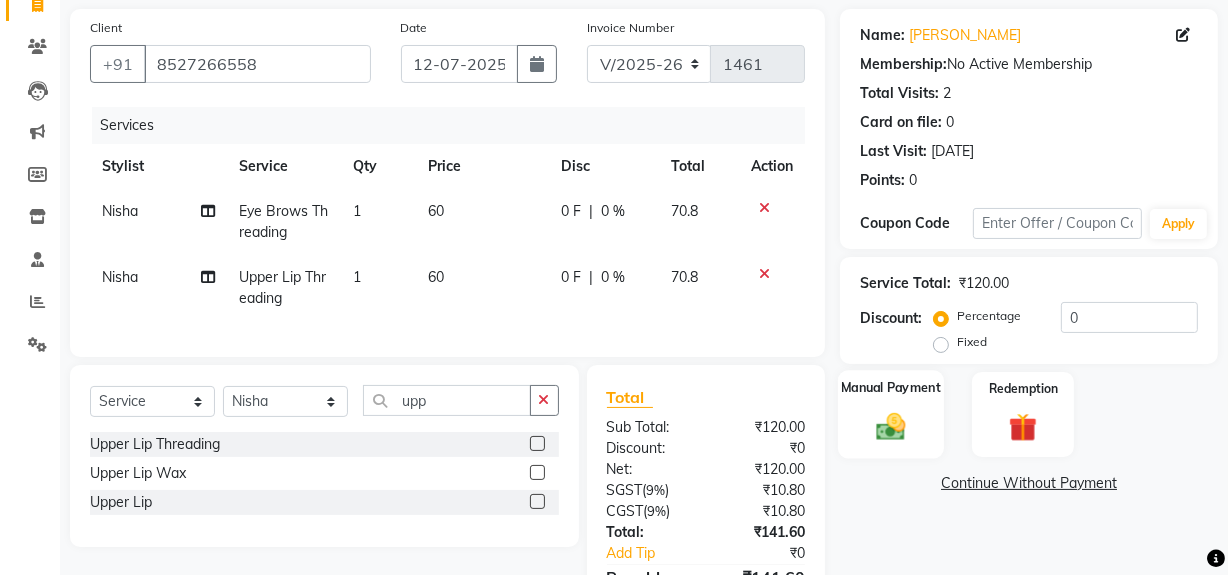click 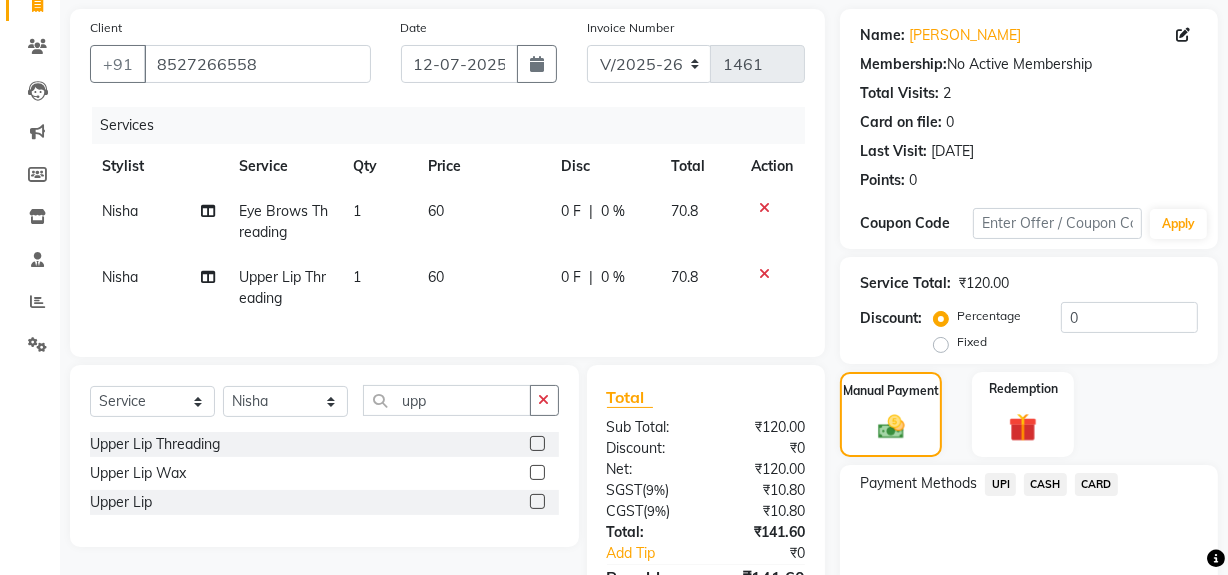 scroll, scrollTop: 269, scrollLeft: 0, axis: vertical 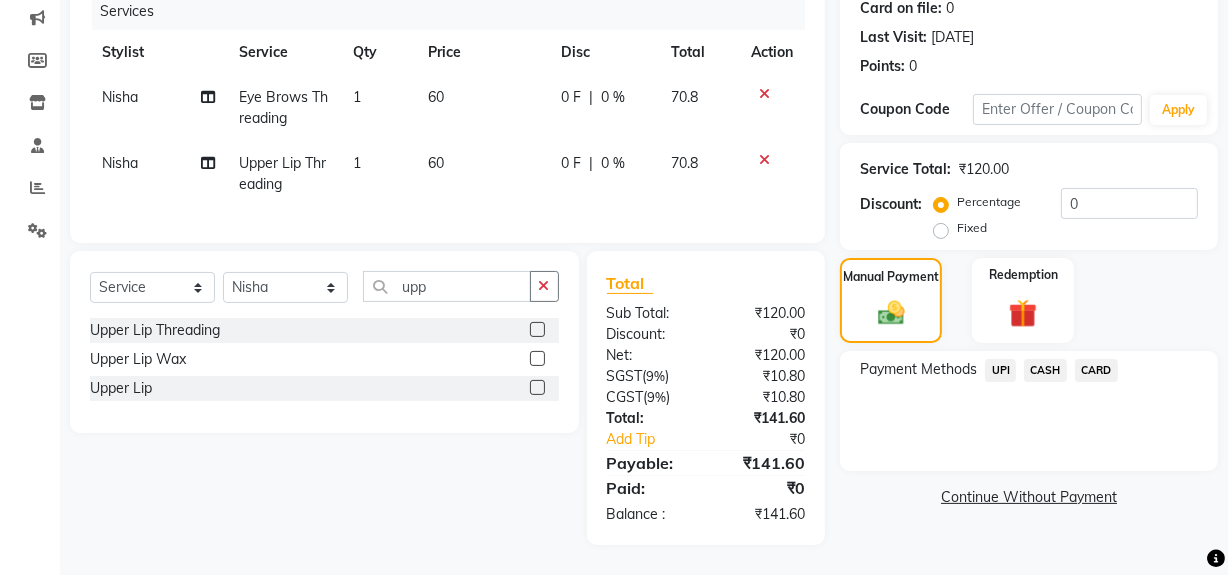 click on "UPI" 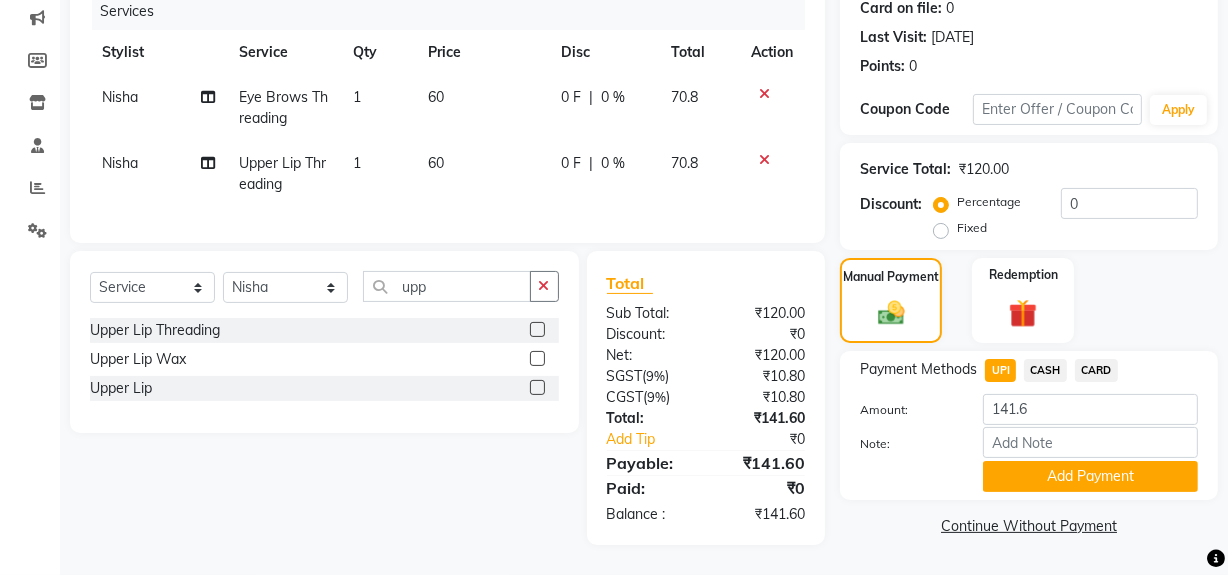 drag, startPoint x: 1052, startPoint y: 462, endPoint x: 1240, endPoint y: 386, distance: 202.78067 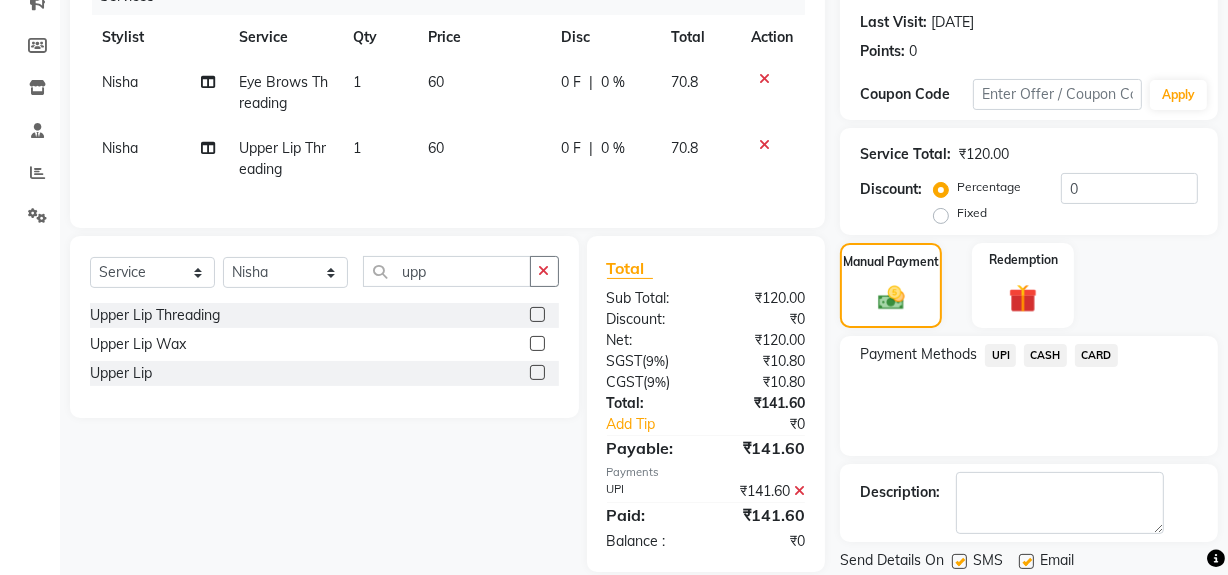 scroll, scrollTop: 333, scrollLeft: 0, axis: vertical 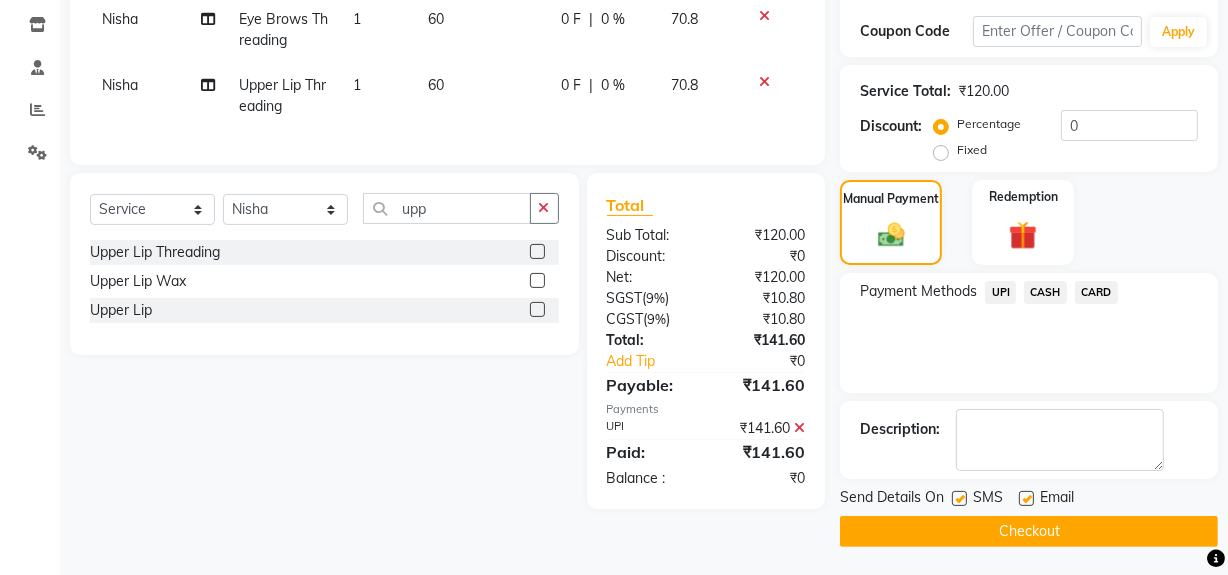 click on "INVOICE PREVIOUS INVOICES Create New   Save  Client +91 8527266558 Date 12-07-2025 Invoice Number V/2025 V/2025-26 1461 Services Stylist Service Qty Price Disc Total Action Nisha Eye Brows Threading 1 60 0 F | 0 % 70.8 Nisha Upper Lip Threading 1 60 0 F | 0 % 70.8 Select  Service  Product  Membership  Package Voucher Prepaid Gift Card  Select Stylist Abdul Ahmed Arif Harun House Sale Jyoti Nisha Rehaan Ujjwal Umesh Veer vikram mehta Vishal upp Upper Lip Threading  Upper Lip Wax   Upper Lip  Total Sub Total: ₹120.00 Discount: ₹0 Net: ₹120.00 SGST  ( 9% ) ₹10.80 CGST  ( 9% ) ₹10.80 Total: ₹141.60 Add Tip ₹0 Payable: ₹141.60 Payments UPI ₹141.60  Paid: ₹141.60 Balance   : ₹0 Name: Manan  Membership:  No Active Membership  Total Visits:  2 Card on file:  0 Last Visit:   26-04-2025 Points:   0  Coupon Code Apply Service Total:  ₹120.00  Discount:  Percentage   Fixed  0 Manual Payment Redemption Payment Methods  UPI   CASH   CARD  Description:                  Send Details On SMS Email" 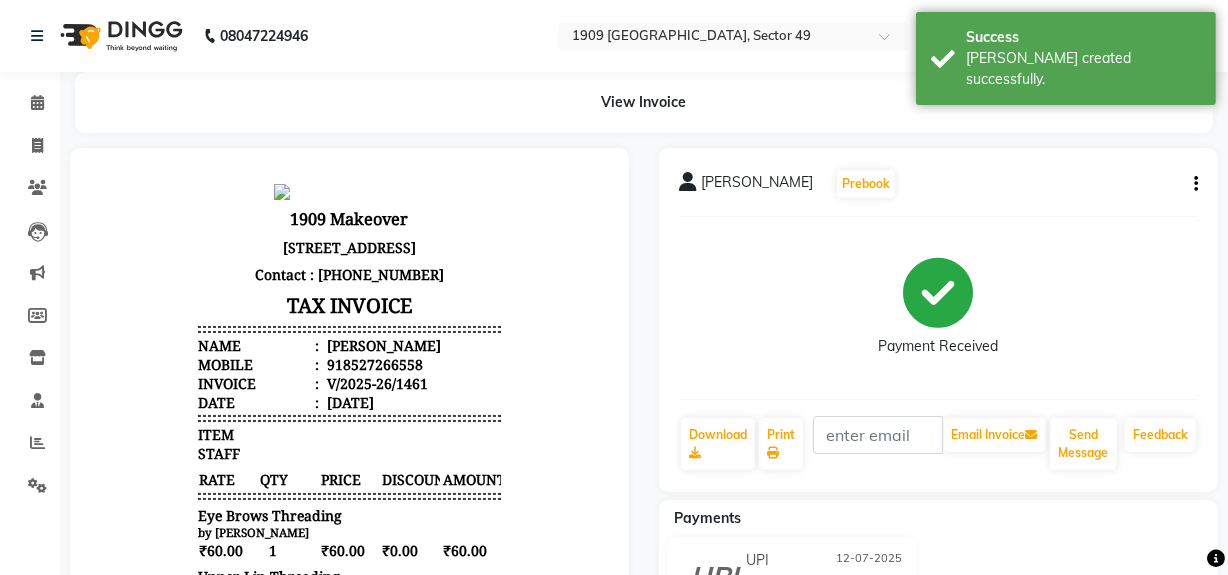 scroll, scrollTop: 0, scrollLeft: 0, axis: both 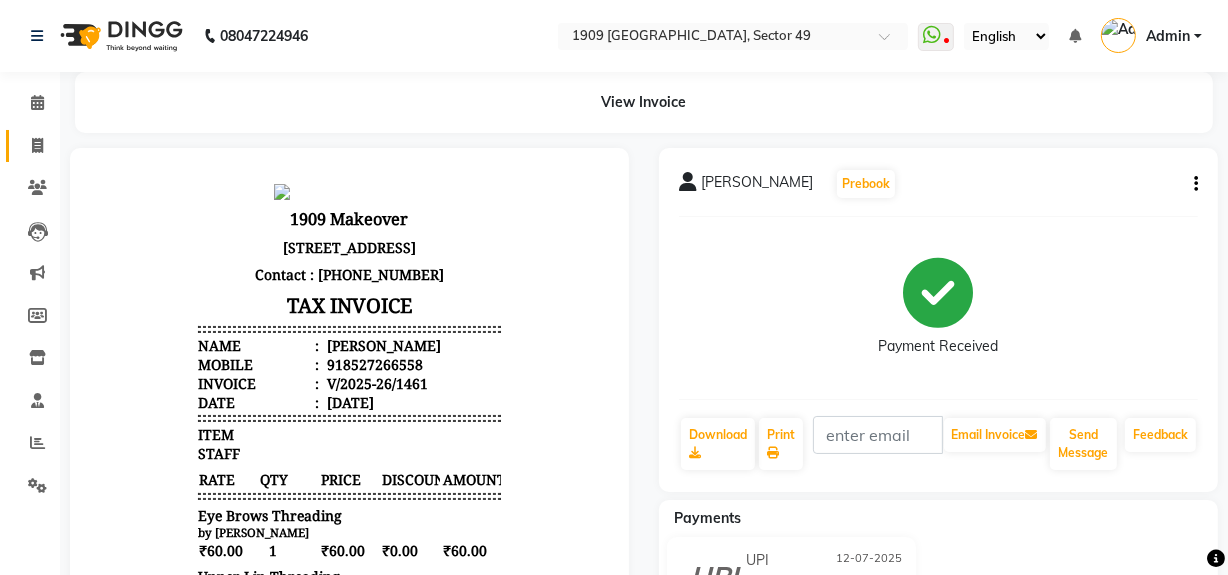 click 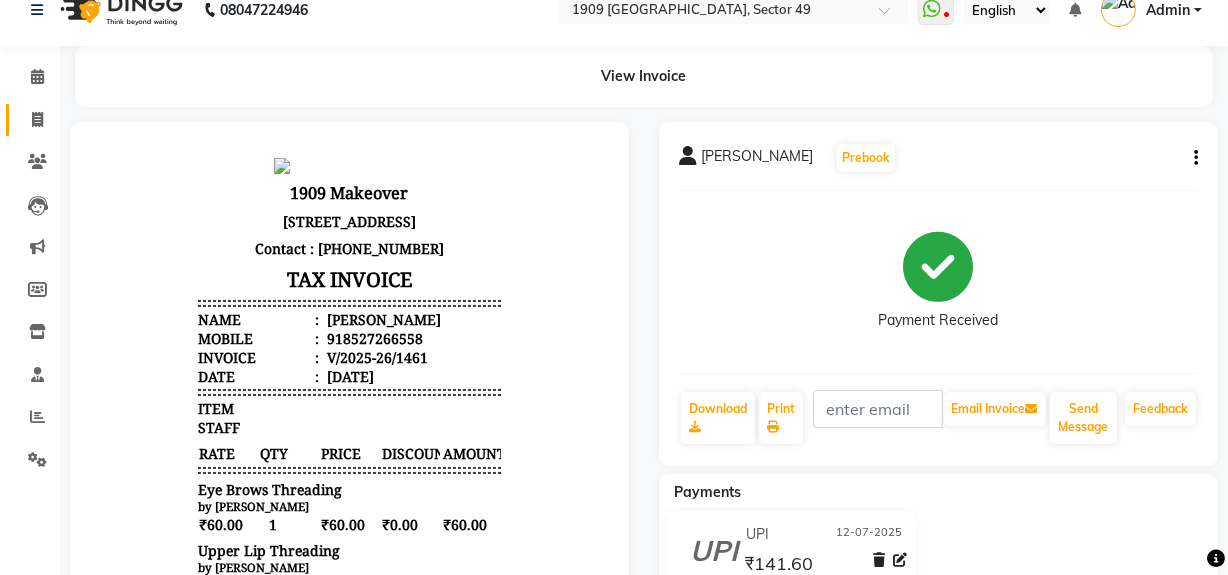 select on "service" 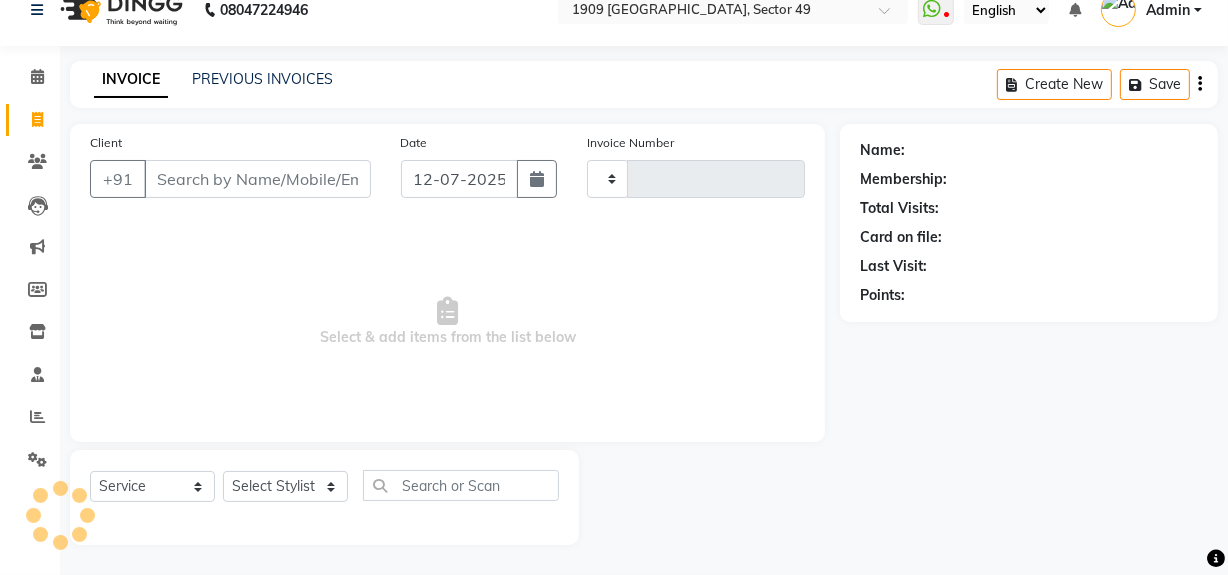 type on "1462" 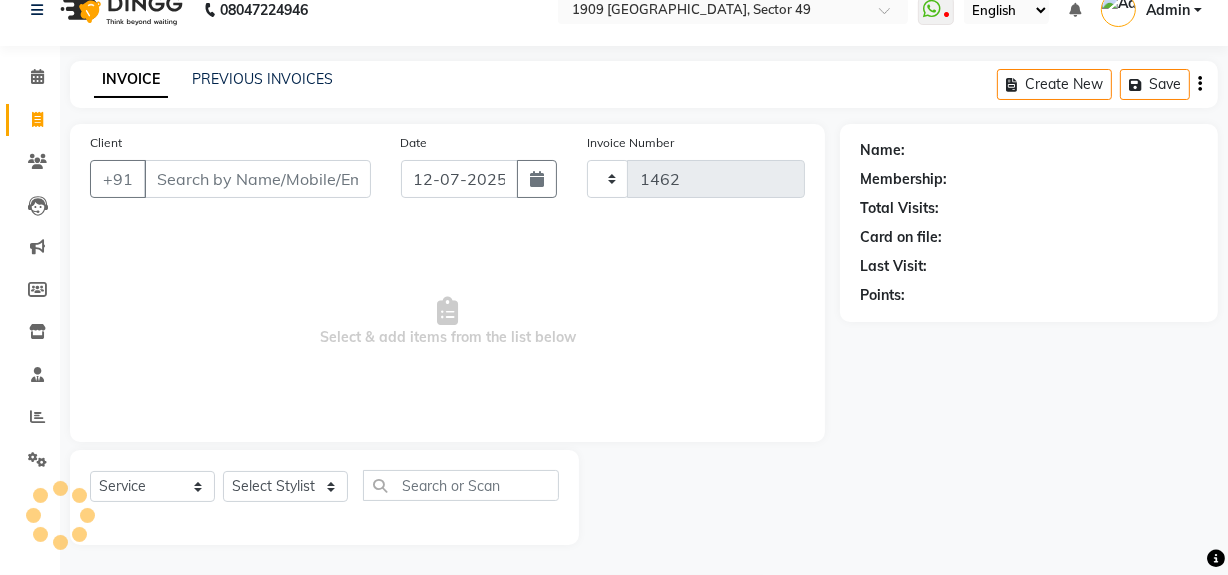 select on "6923" 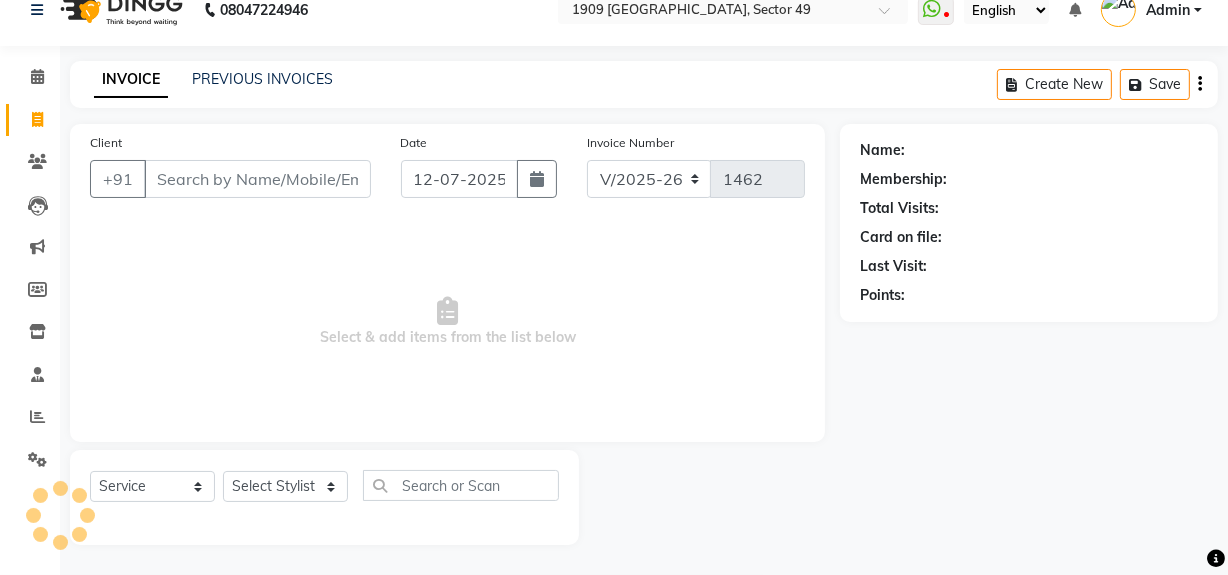 click on "Client" at bounding box center (257, 179) 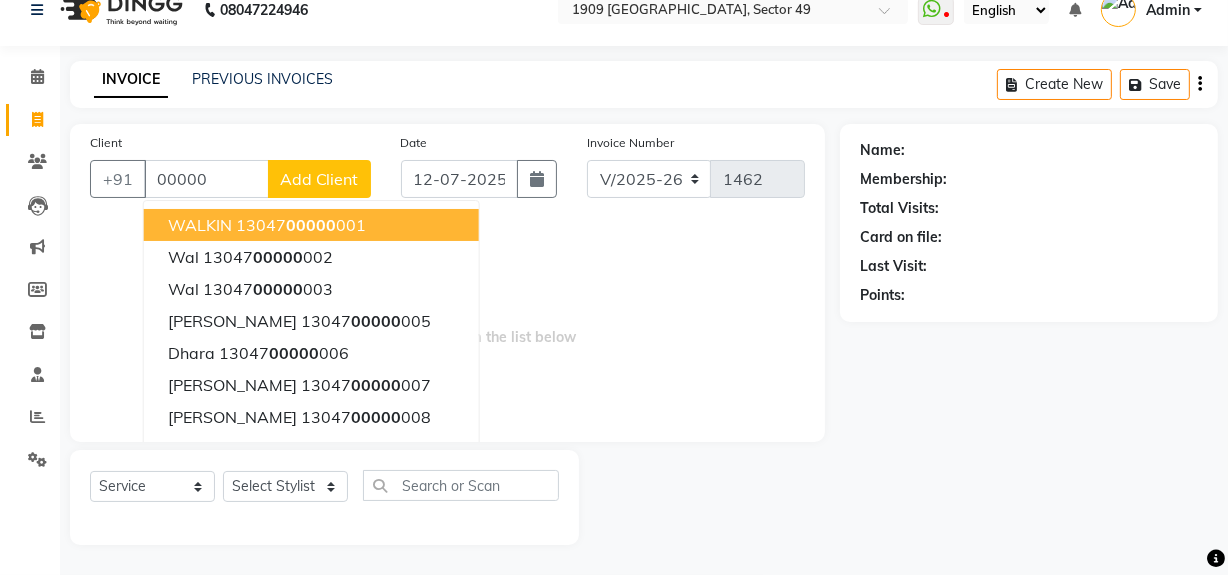 click on "00000" at bounding box center [311, 225] 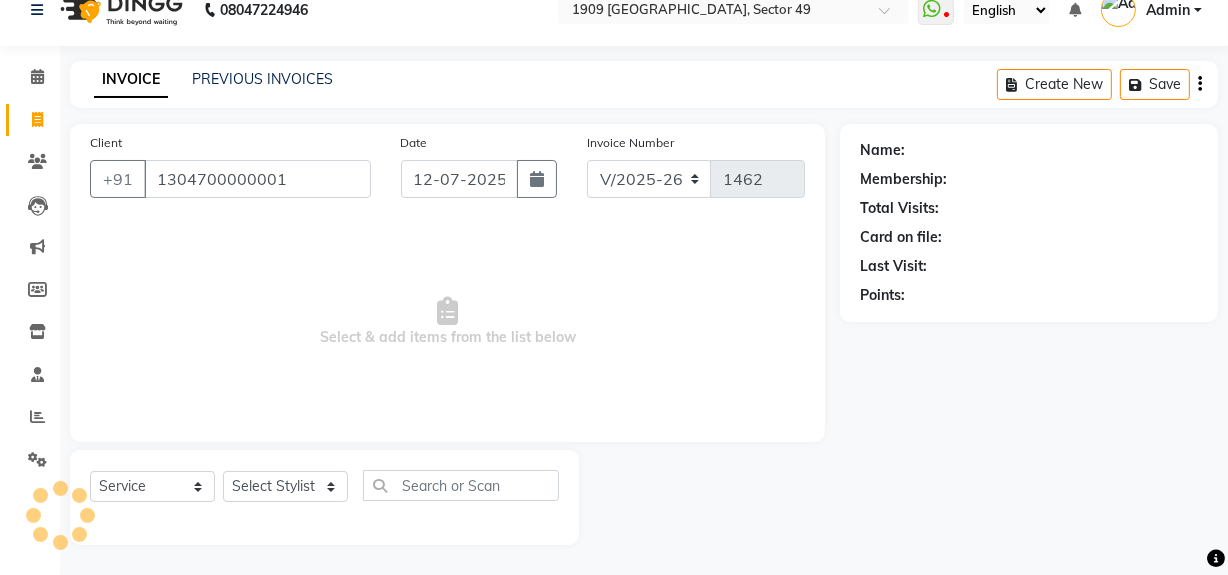type on "1304700000001" 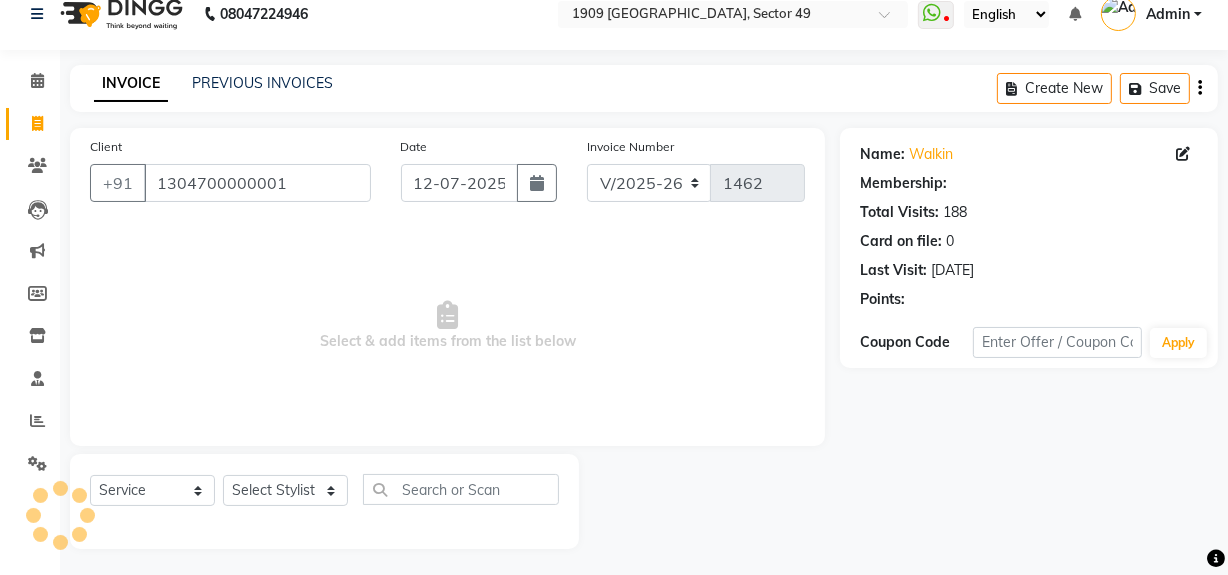 scroll, scrollTop: 26, scrollLeft: 0, axis: vertical 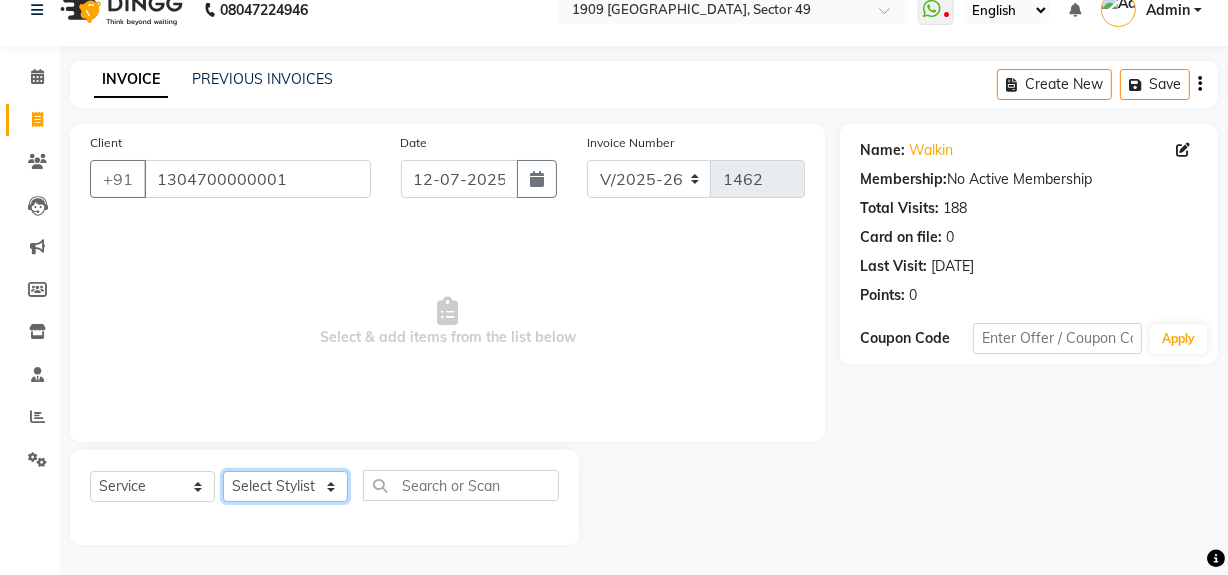 click on "Select Stylist Abdul Ahmed Arif Harun House Sale Jyoti Nisha Rehaan Ujjwal Umesh Veer vikram mehta Vishal" 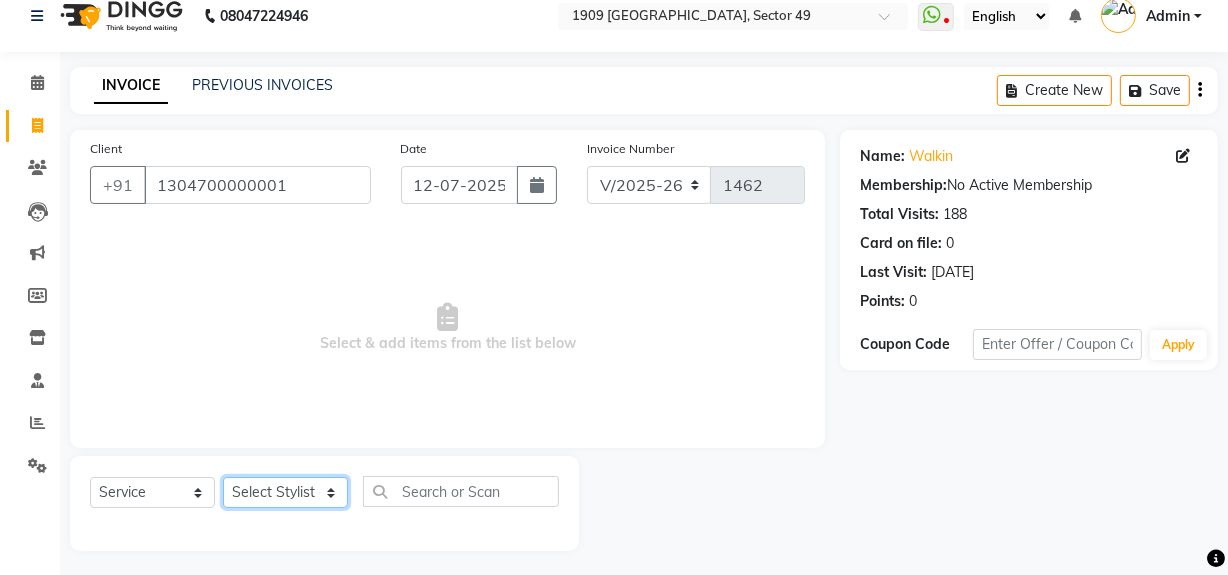scroll, scrollTop: 26, scrollLeft: 0, axis: vertical 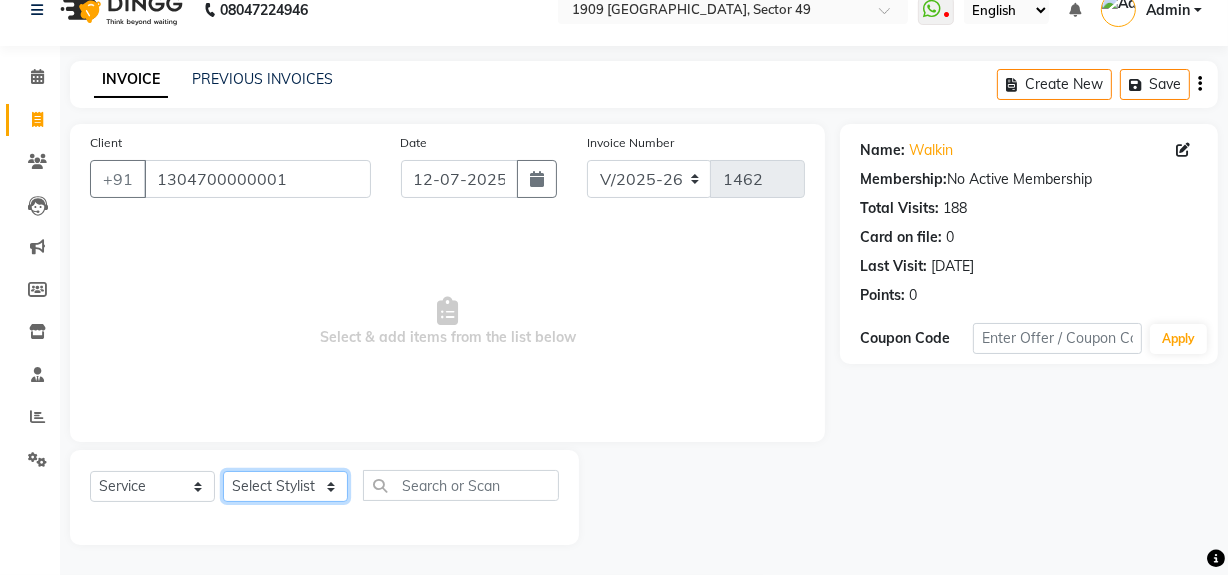 click on "Select Stylist Abdul Ahmed Arif Harun House Sale Jyoti Nisha Rehaan Ujjwal Umesh Veer vikram mehta Vishal" 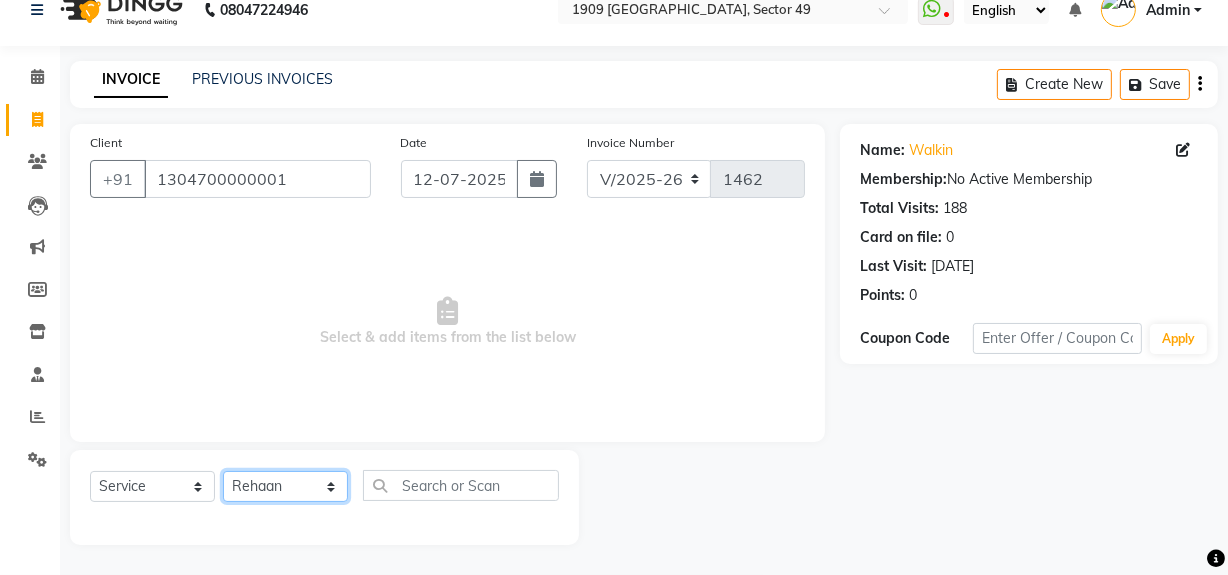 click on "Select Stylist Abdul Ahmed Arif Harun House Sale Jyoti Nisha Rehaan Ujjwal Umesh Veer vikram mehta Vishal" 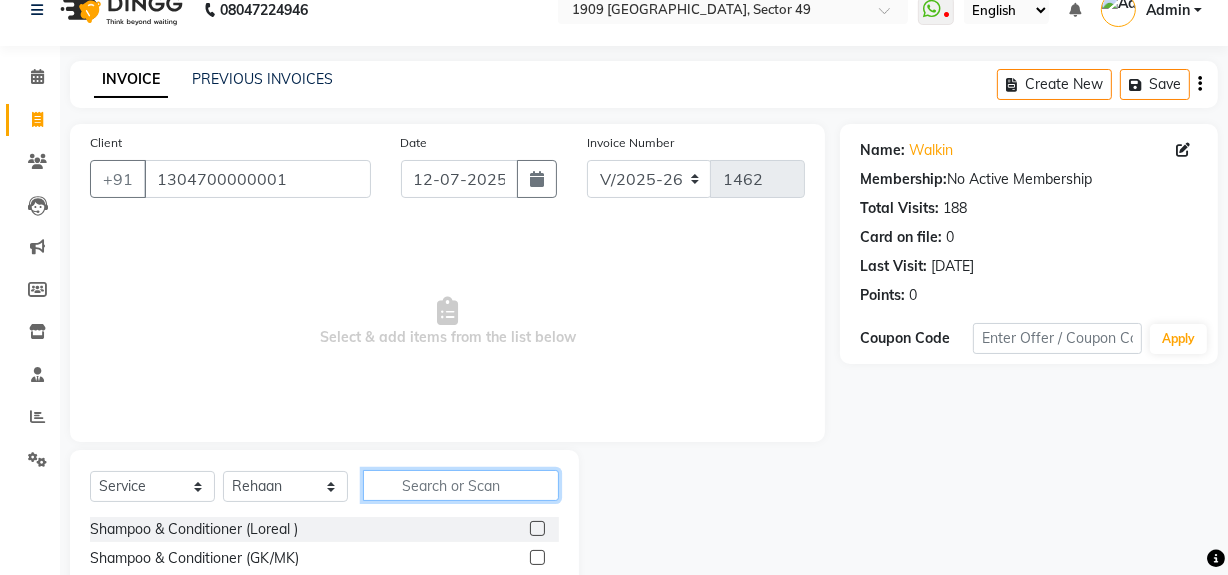 click 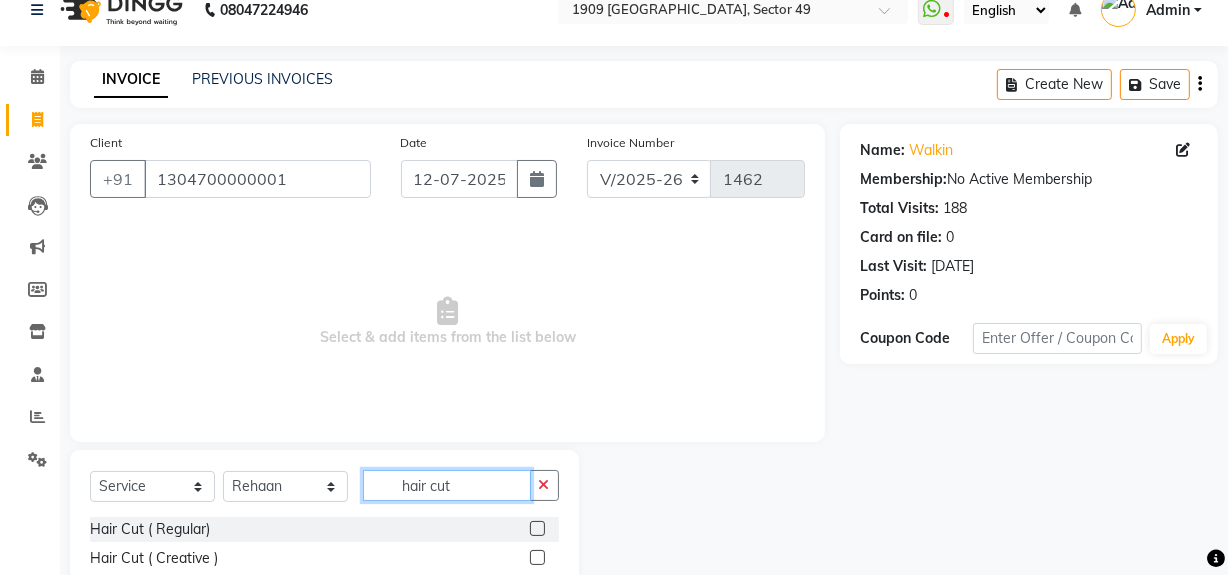 scroll, scrollTop: 170, scrollLeft: 0, axis: vertical 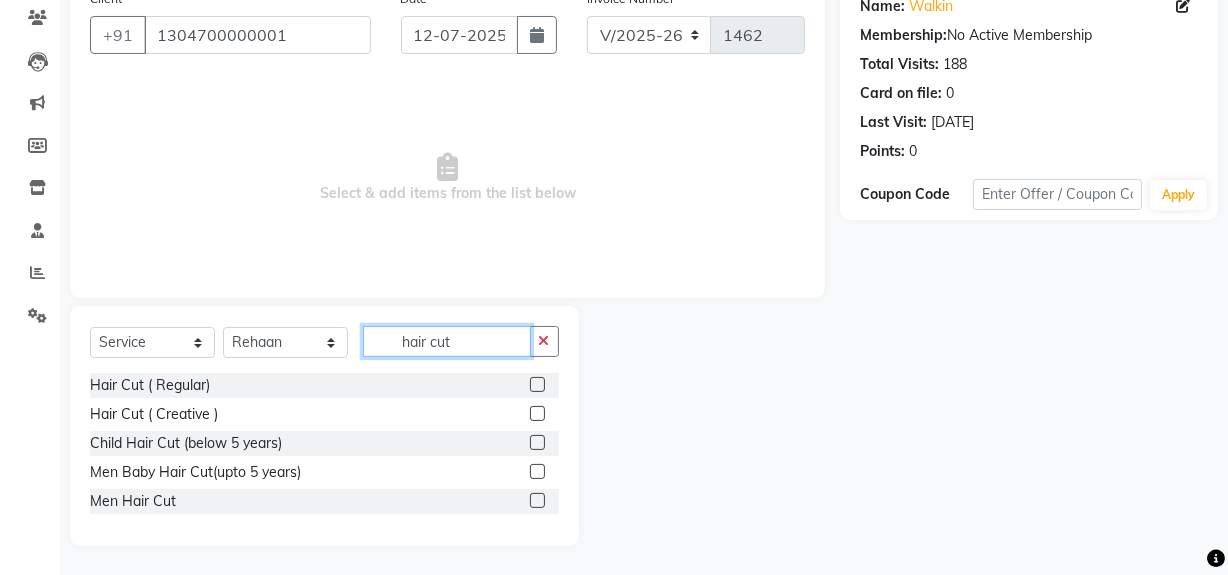 type on "hair cut" 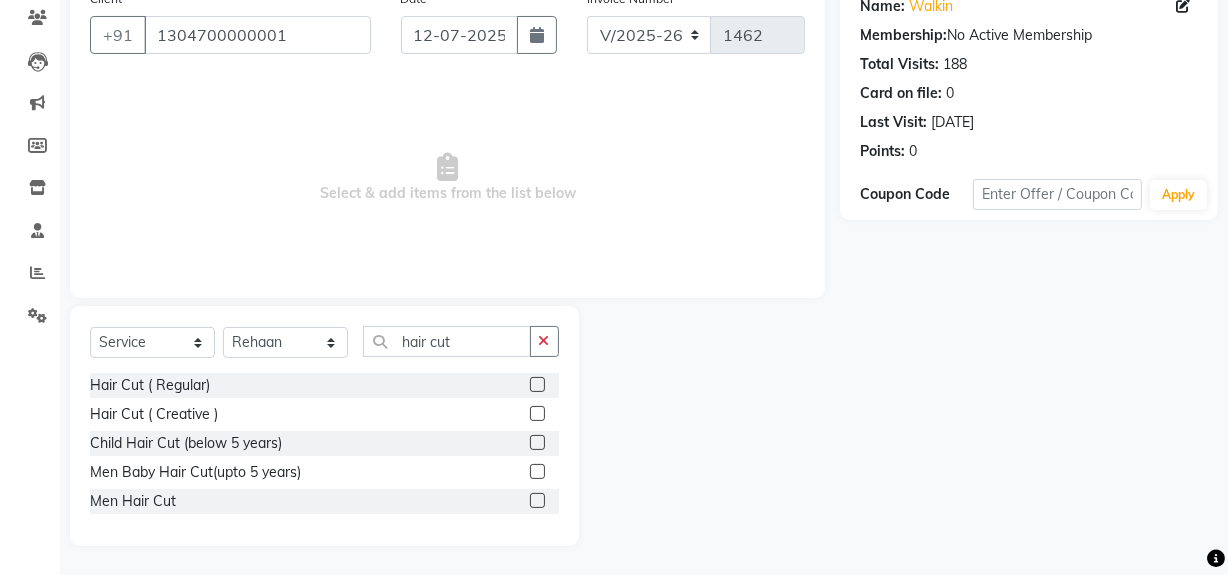 click 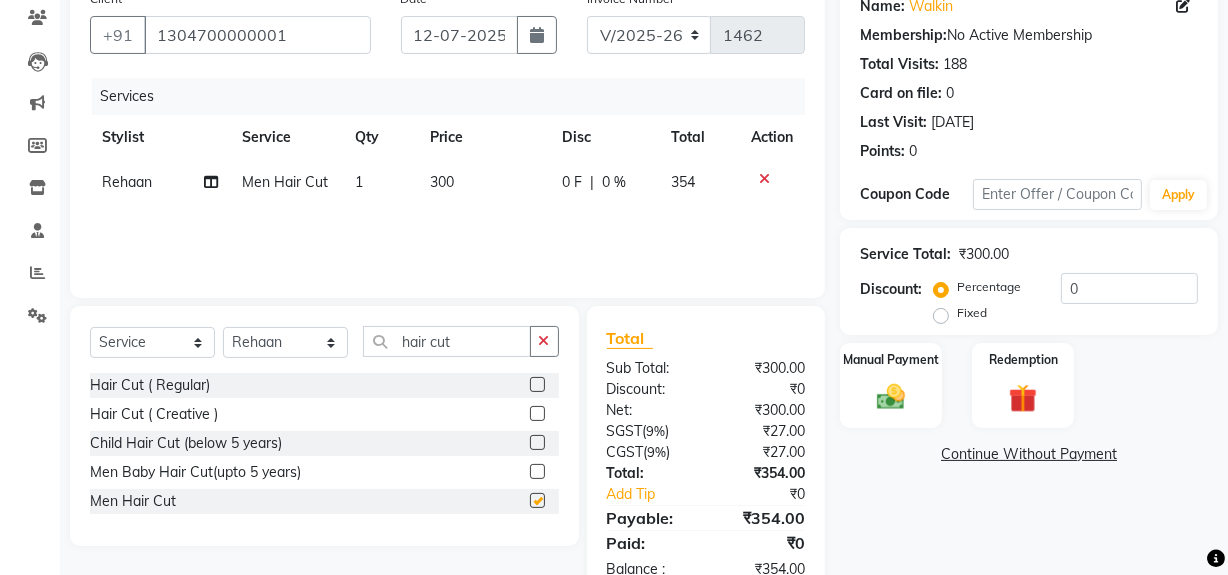 checkbox on "false" 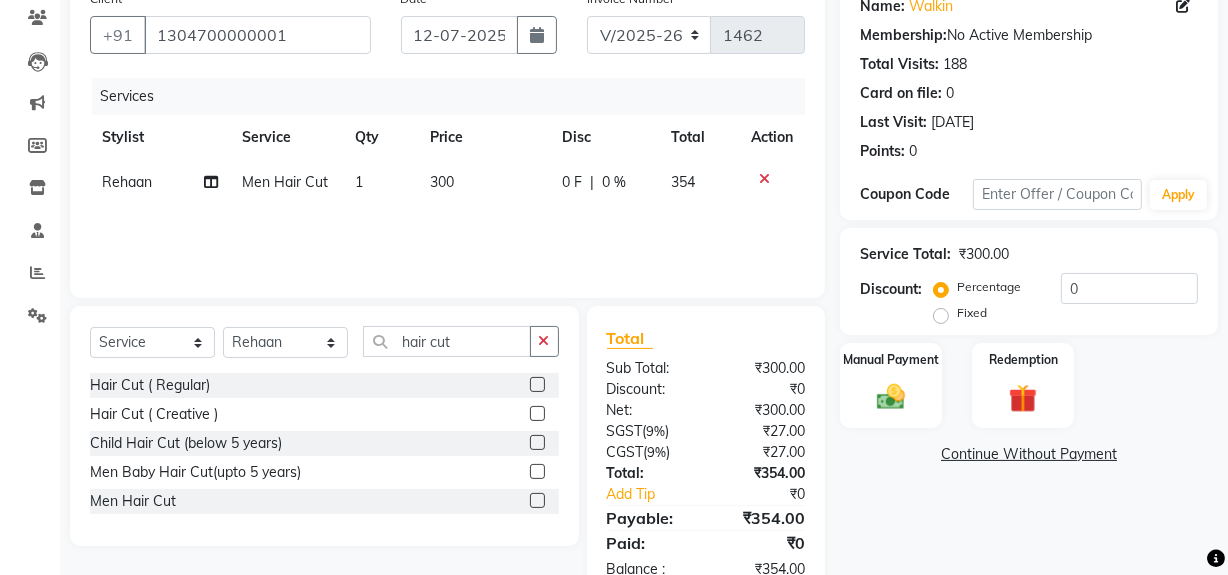 drag, startPoint x: 469, startPoint y: 145, endPoint x: 478, endPoint y: 203, distance: 58.694122 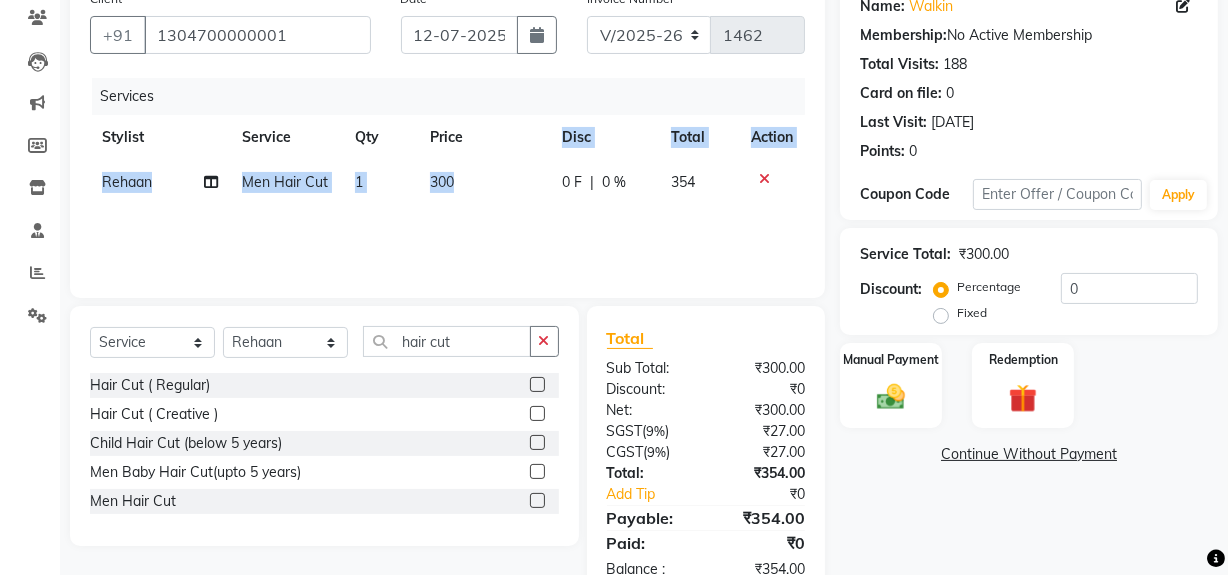 click on "300" 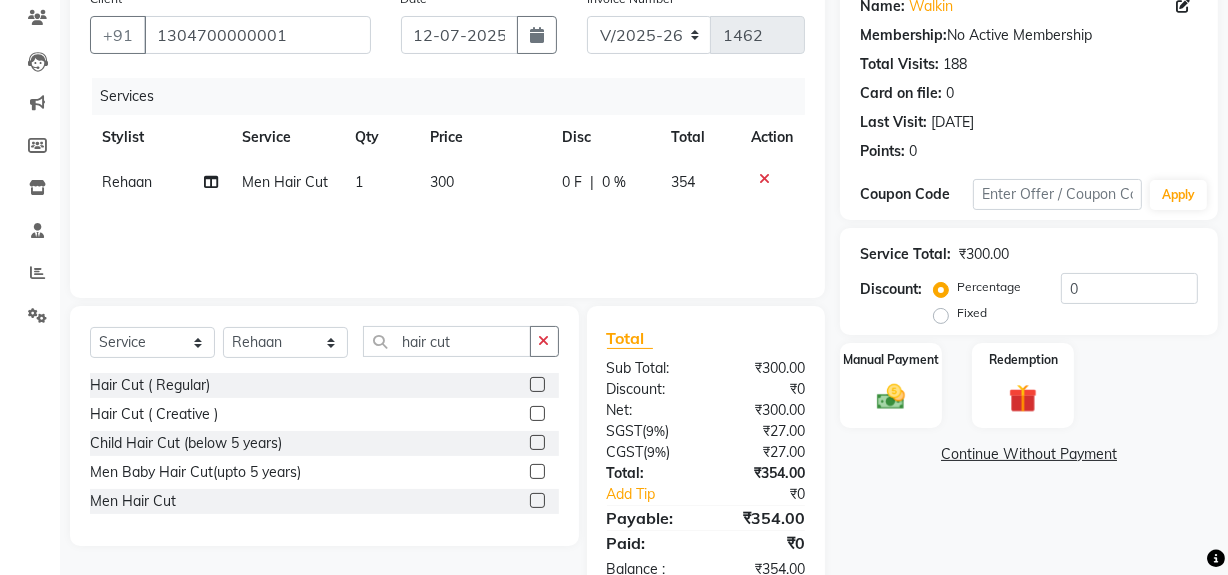 select on "57119" 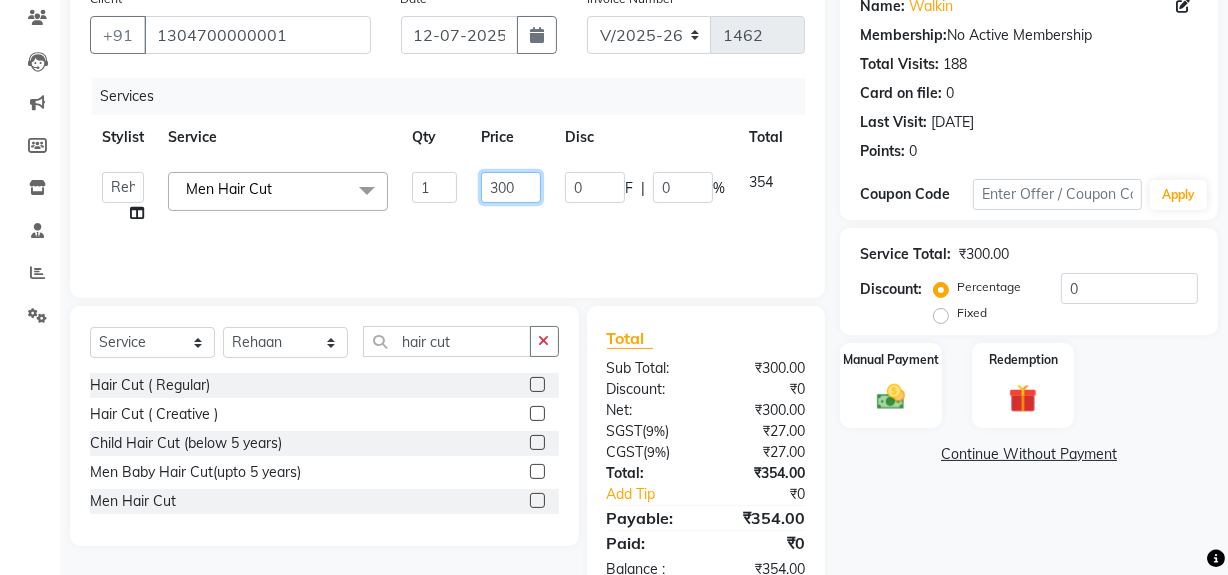 drag, startPoint x: 489, startPoint y: 182, endPoint x: 529, endPoint y: 185, distance: 40.112343 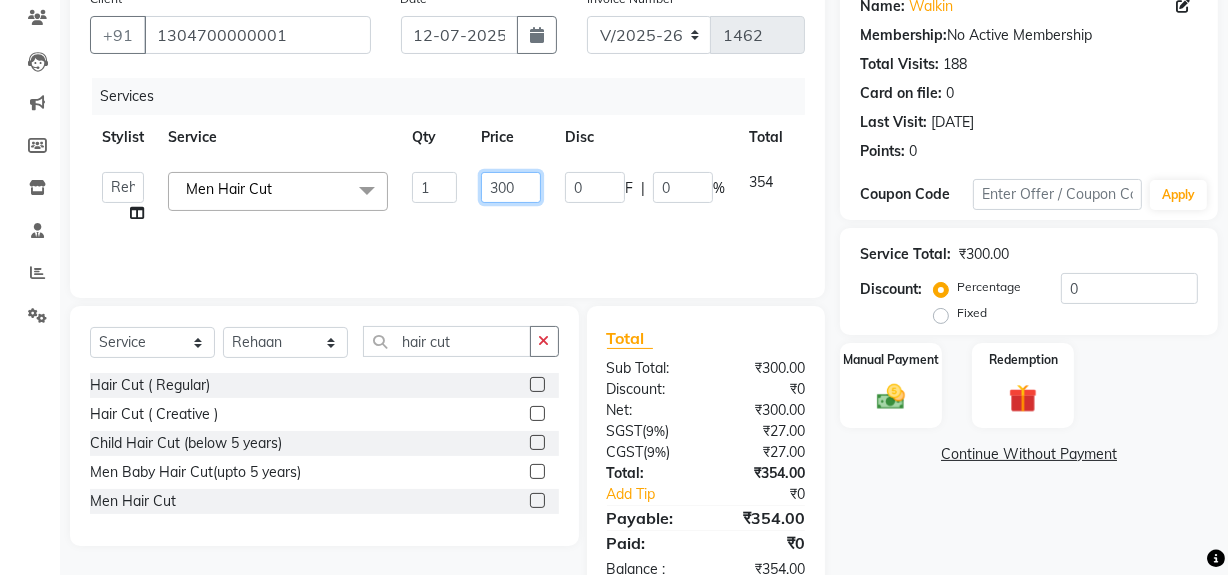 click on "300" 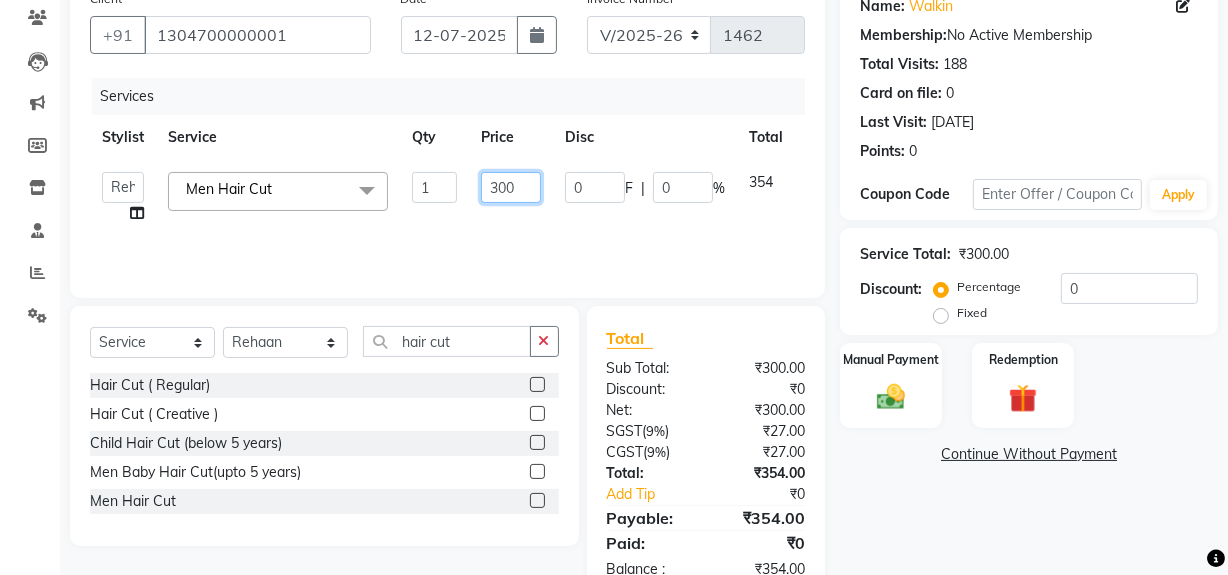 type on "5" 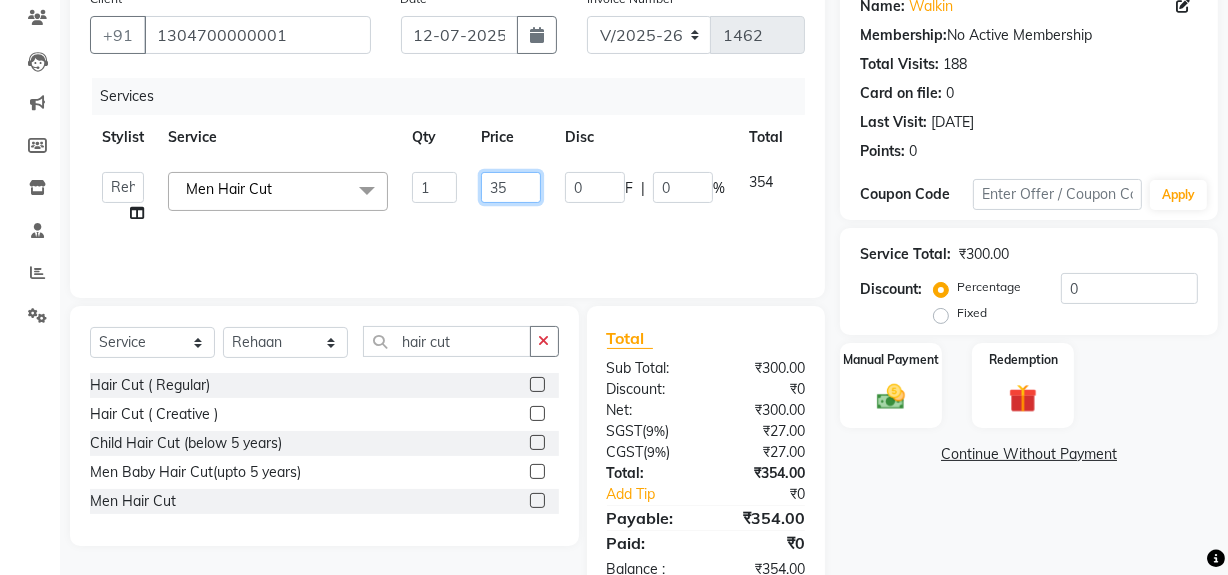 type on "354" 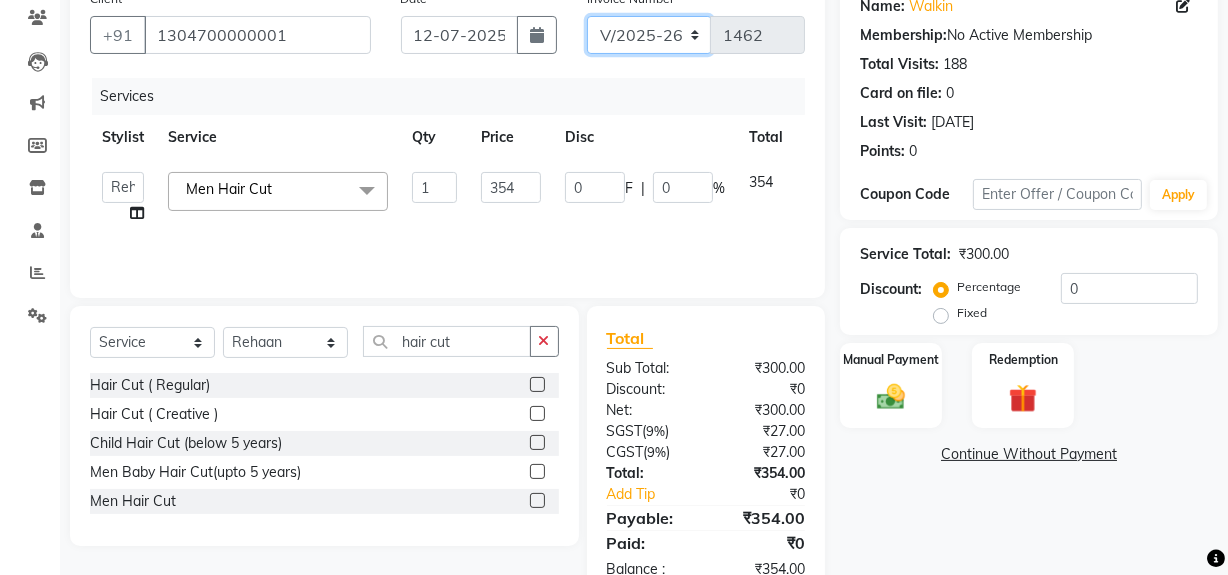 click on "V/2025 V/2025-26" 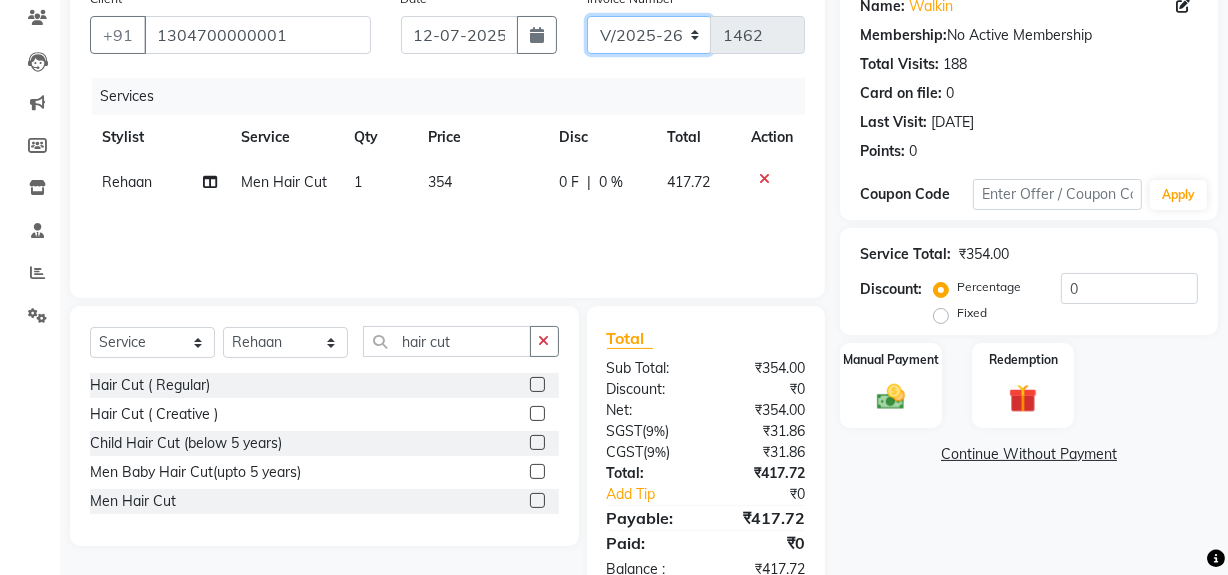 select on "6924" 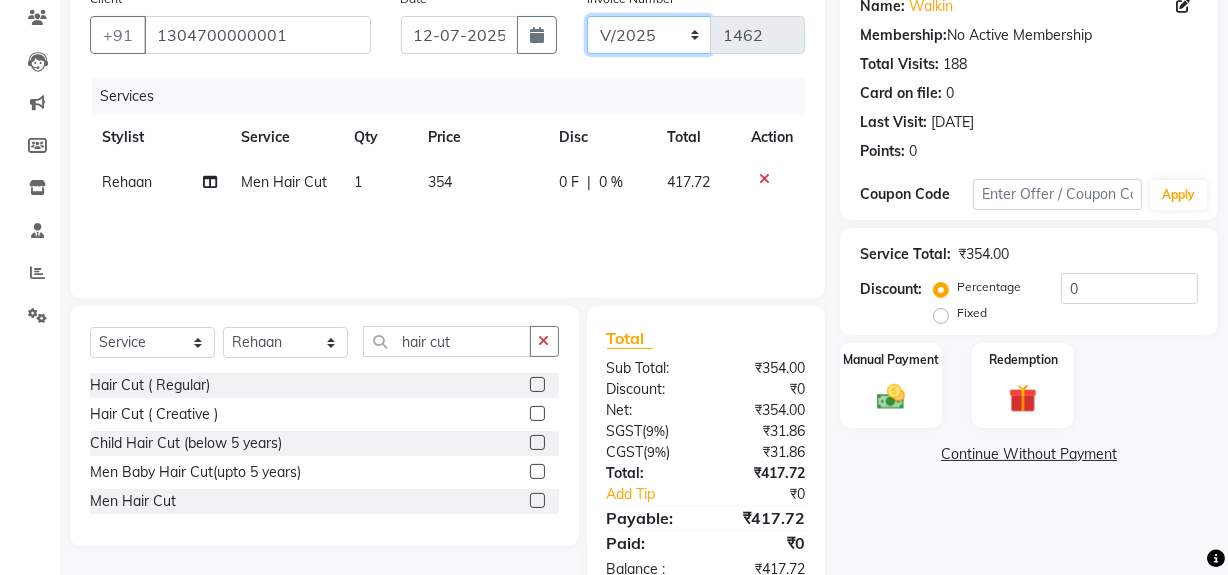 click on "V/2025 V/2025-26" 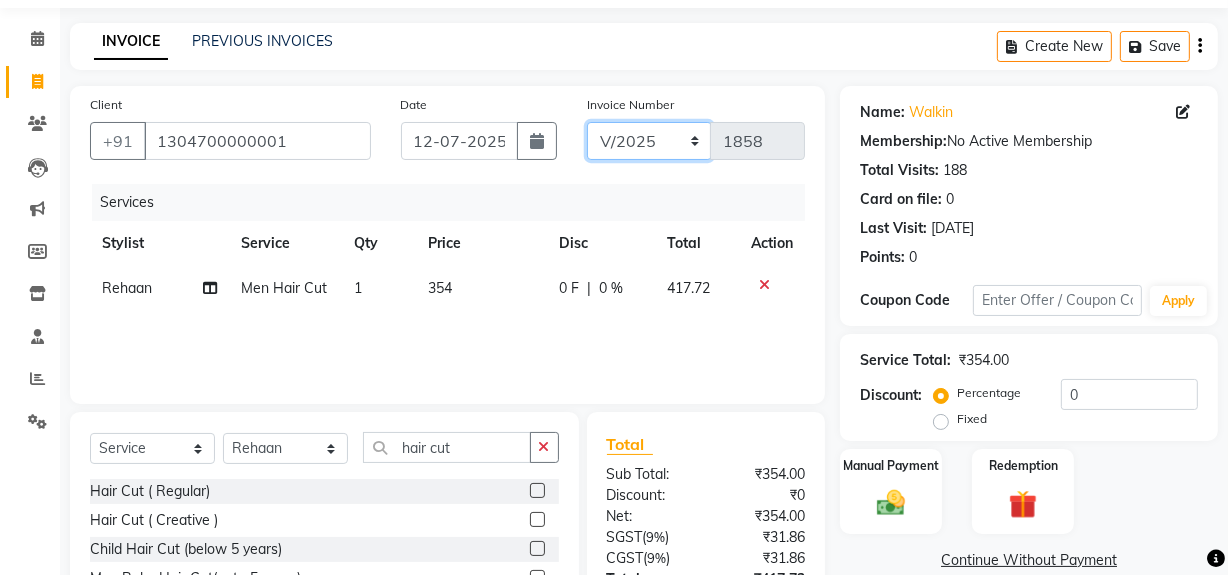 scroll, scrollTop: 36, scrollLeft: 0, axis: vertical 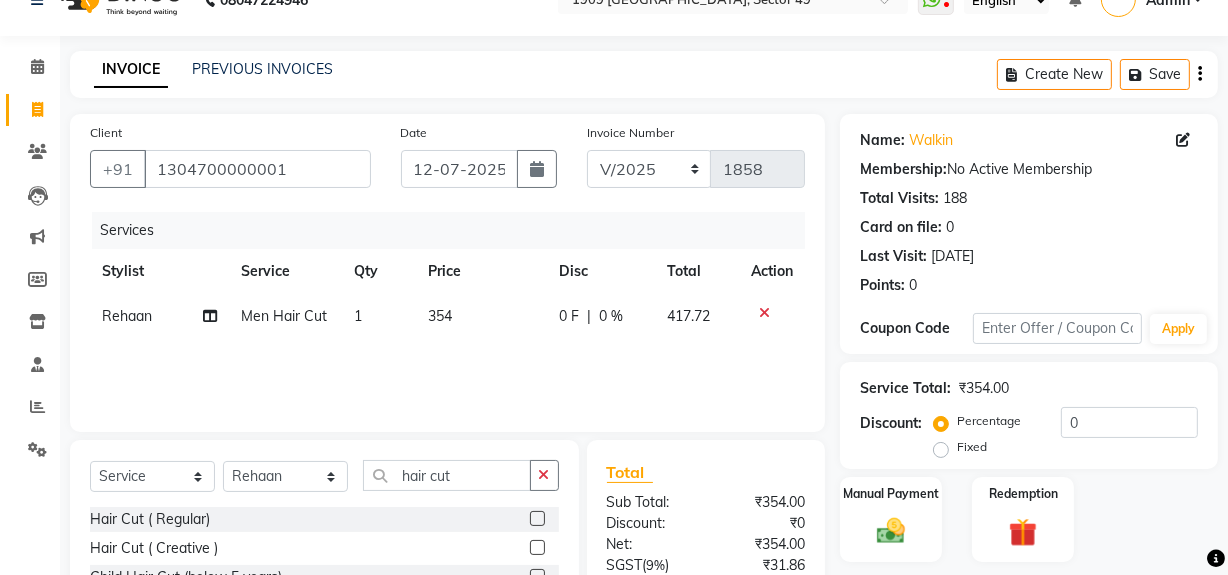 click 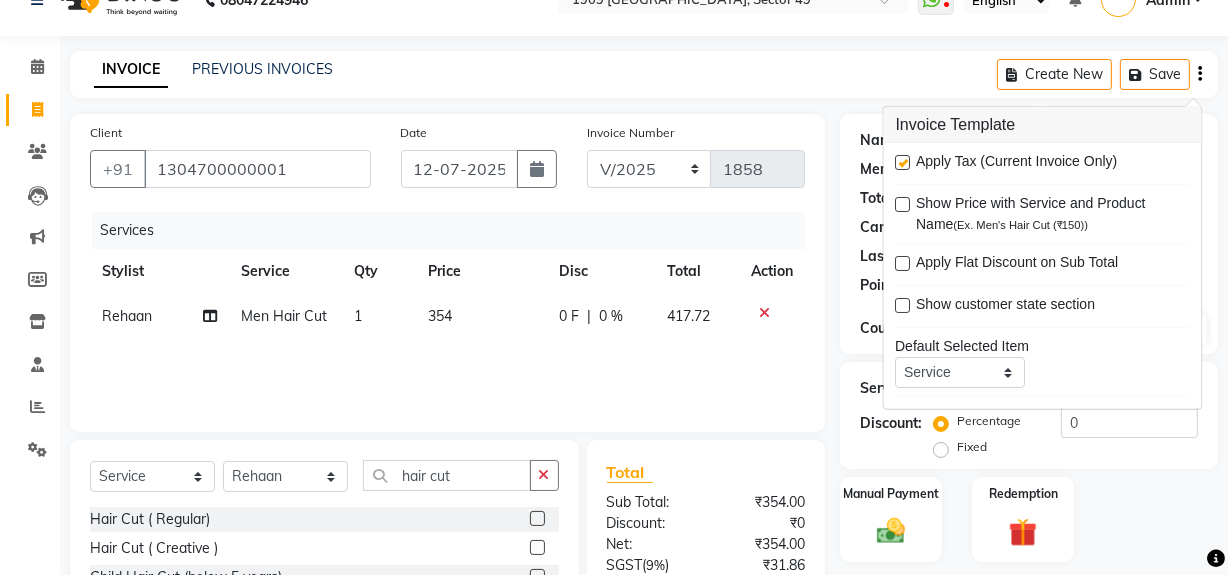 click at bounding box center [903, 162] 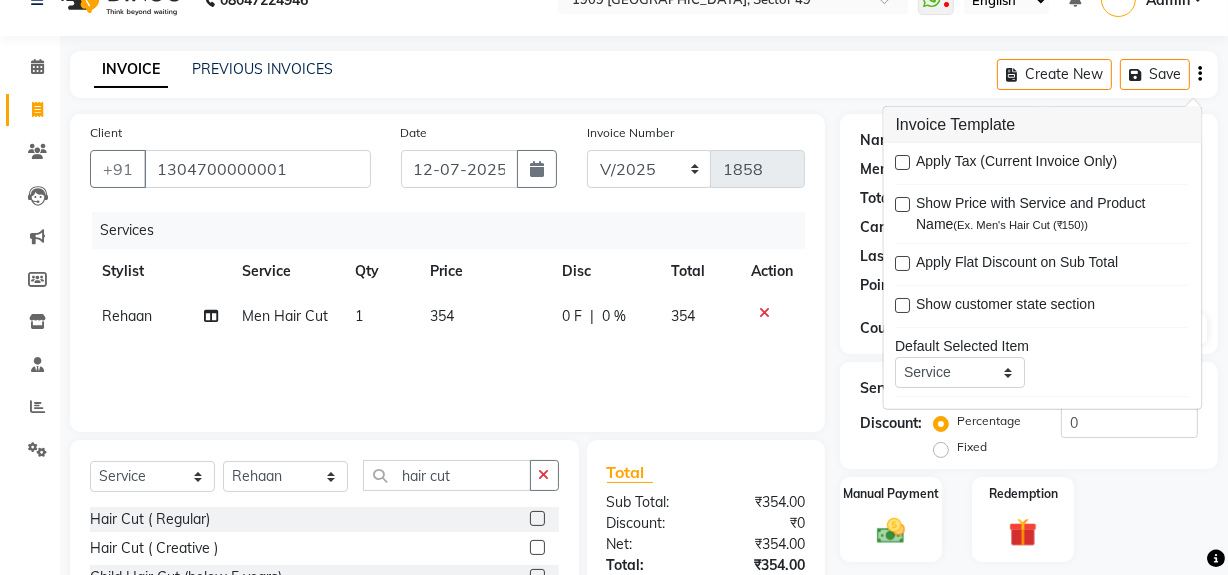 scroll, scrollTop: 182, scrollLeft: 0, axis: vertical 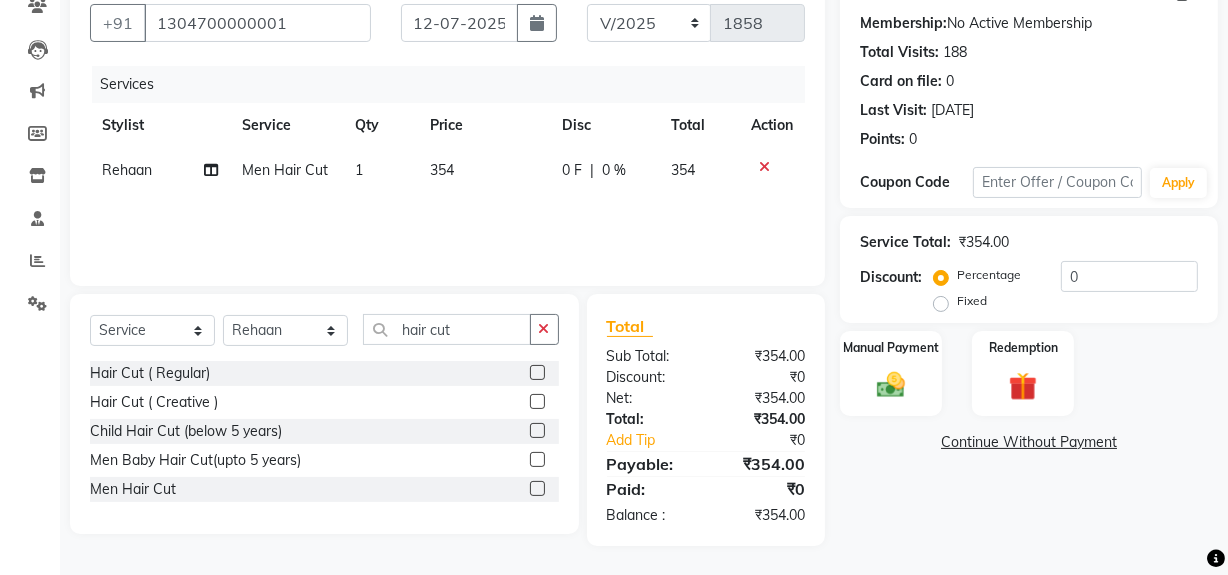 click on "Name: Walkin  Membership:  No Active Membership  Total Visits:  188 Card on file:  0 Last Visit:   11-07-2025 Points:   0  Coupon Code Apply Service Total:  ₹354.00  Discount:  Percentage   Fixed  0 Manual Payment Redemption  Continue Without Payment" 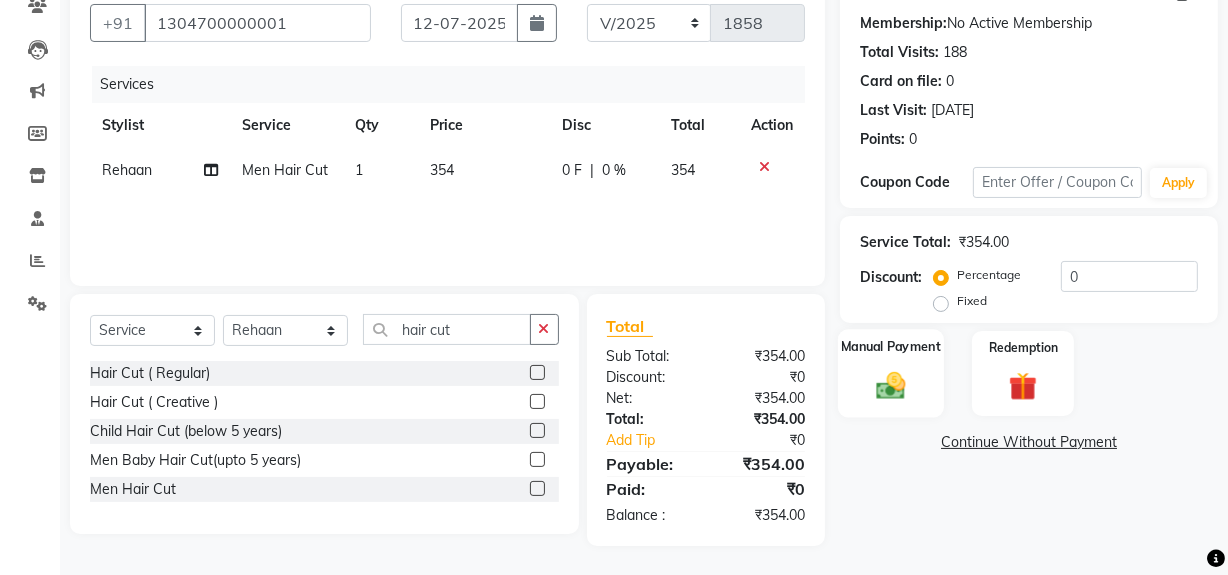 click on "Manual Payment" 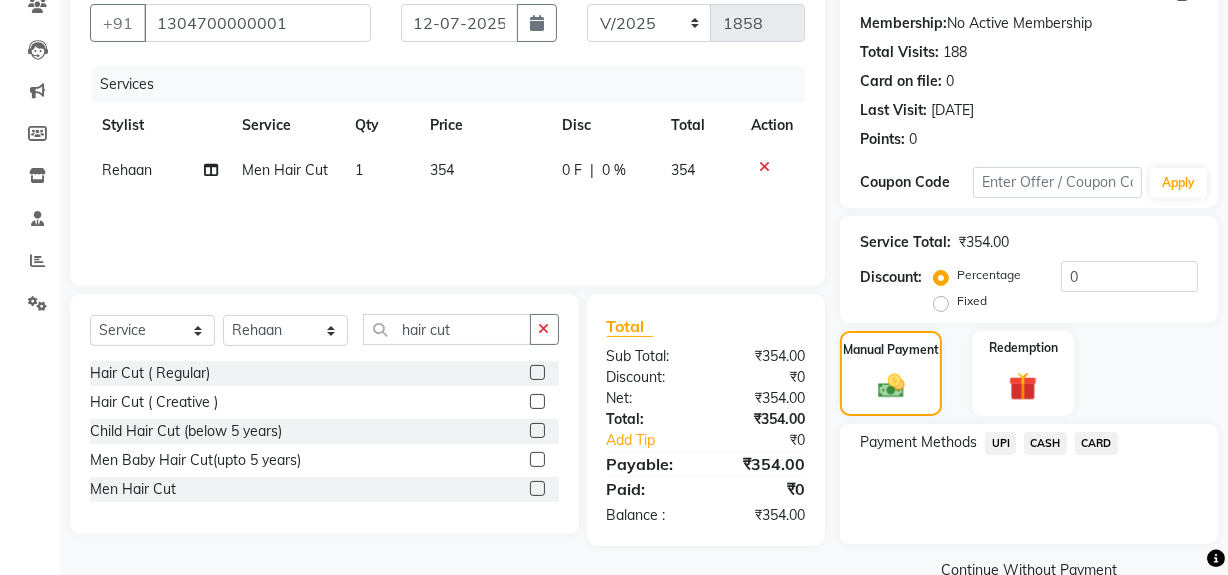 click on "UPI" 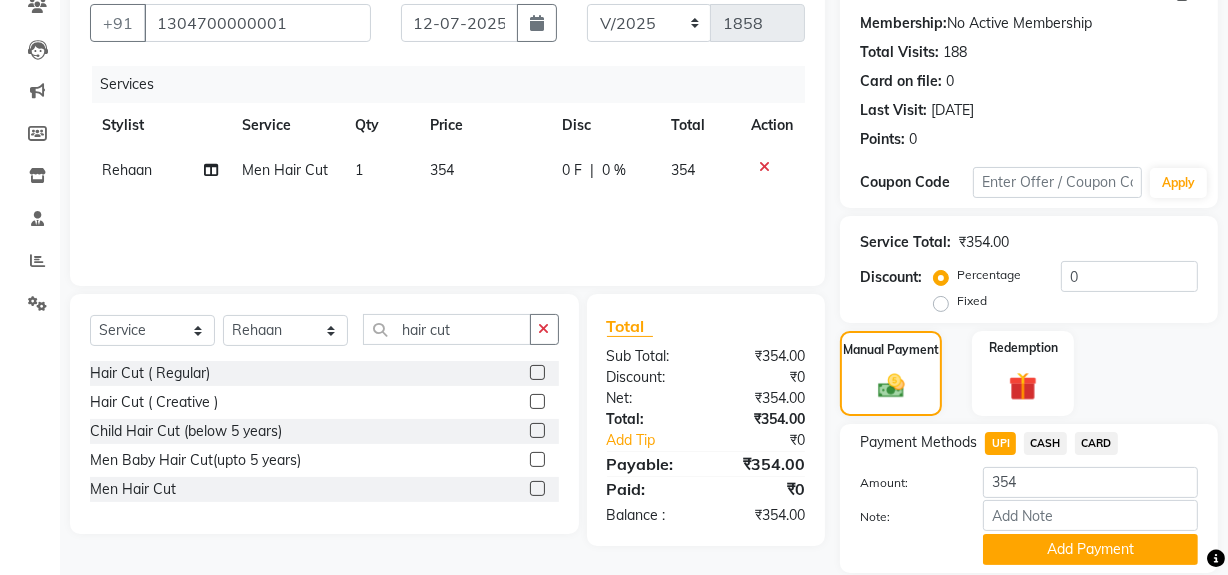 drag, startPoint x: 1055, startPoint y: 546, endPoint x: 1066, endPoint y: 539, distance: 13.038404 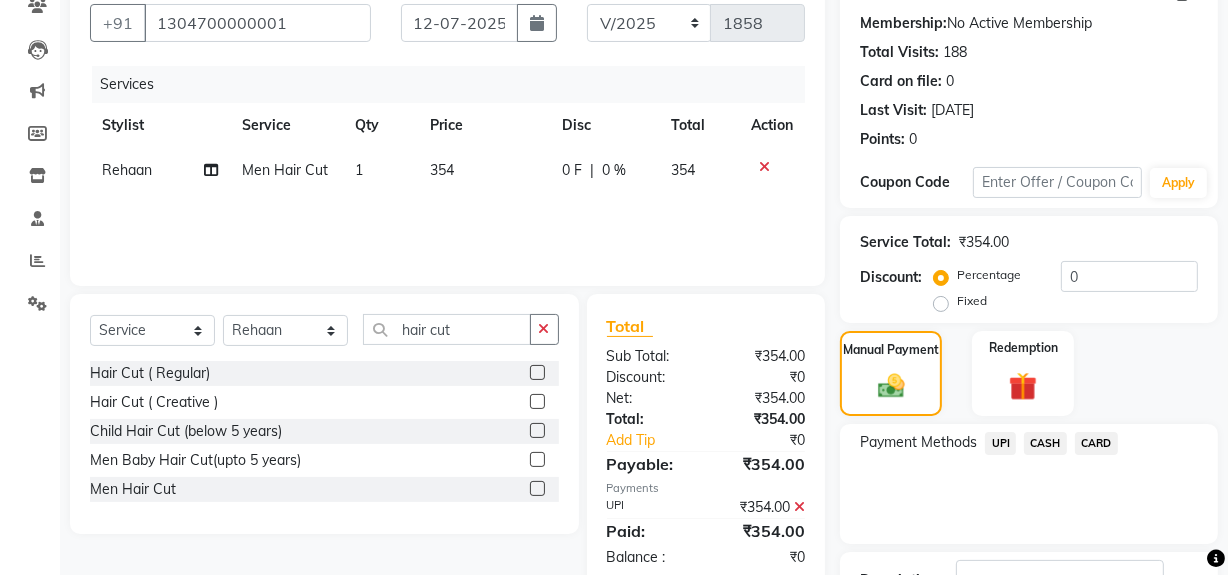scroll, scrollTop: 333, scrollLeft: 0, axis: vertical 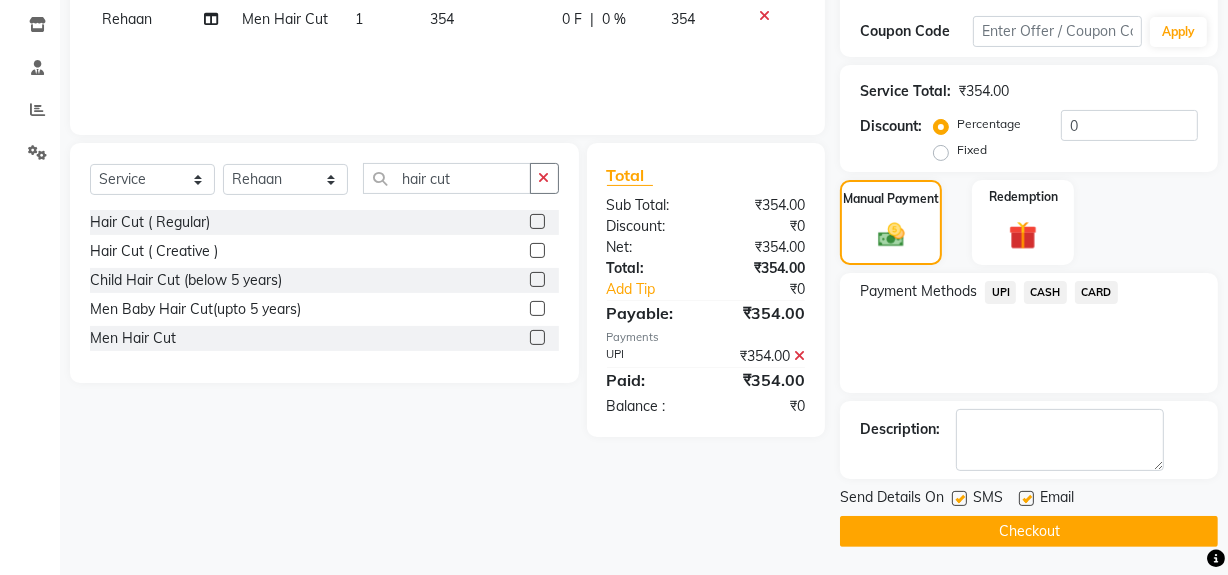 click 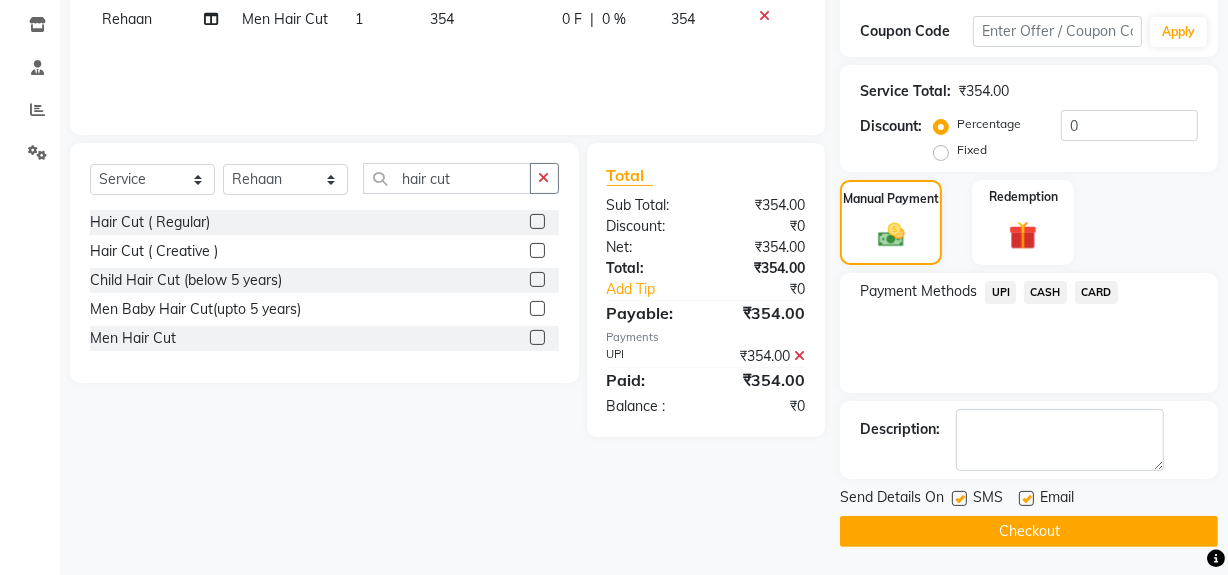 click at bounding box center [958, 499] 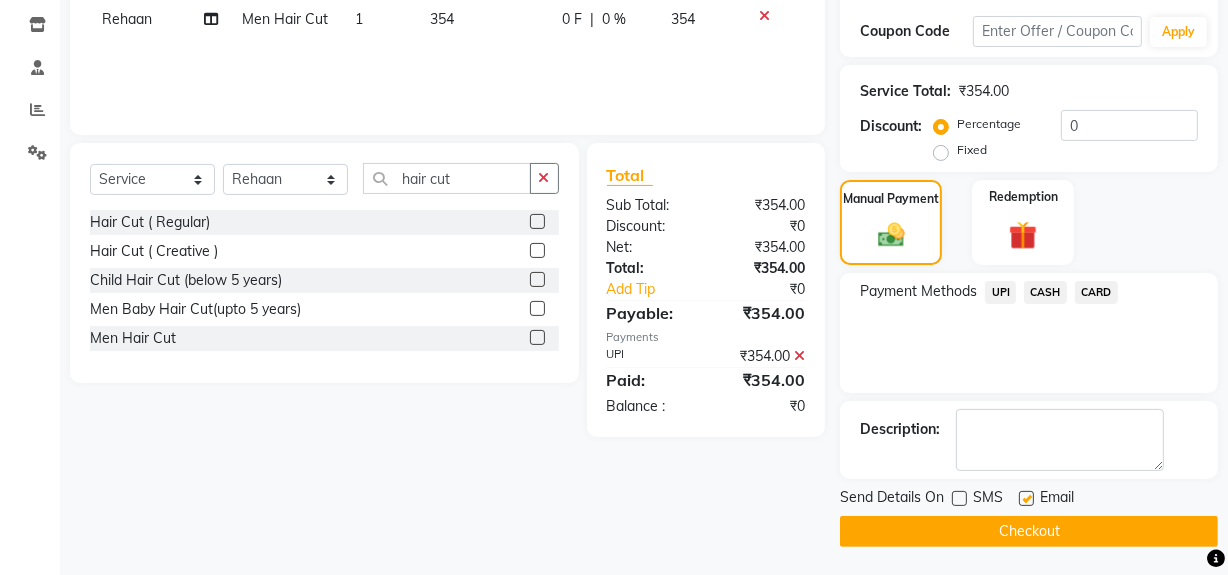click on "Checkout" 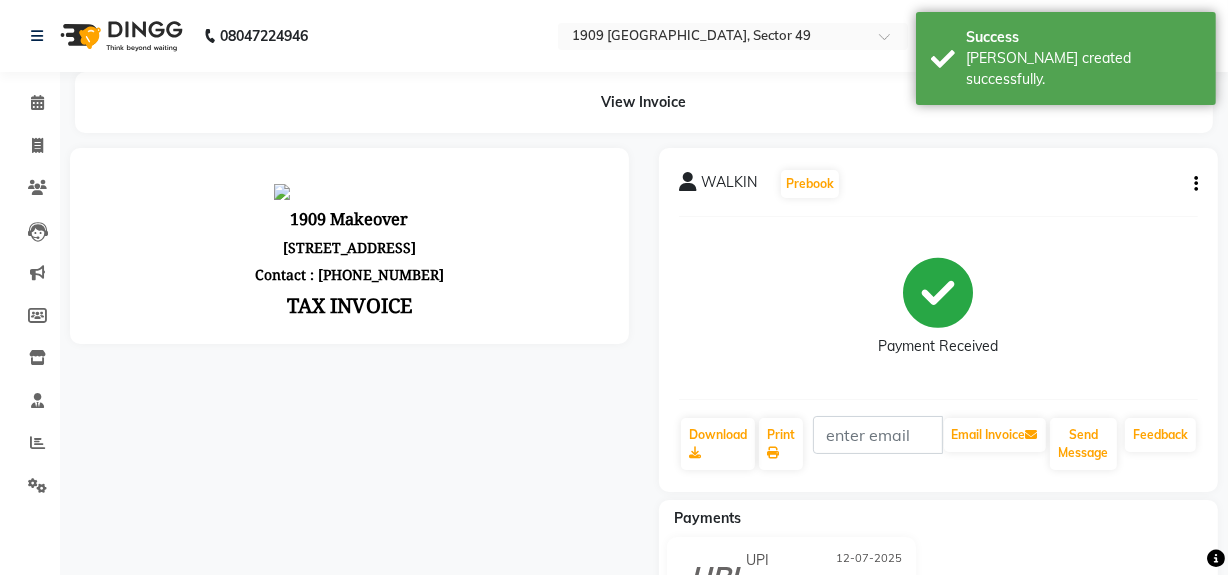 scroll, scrollTop: 0, scrollLeft: 0, axis: both 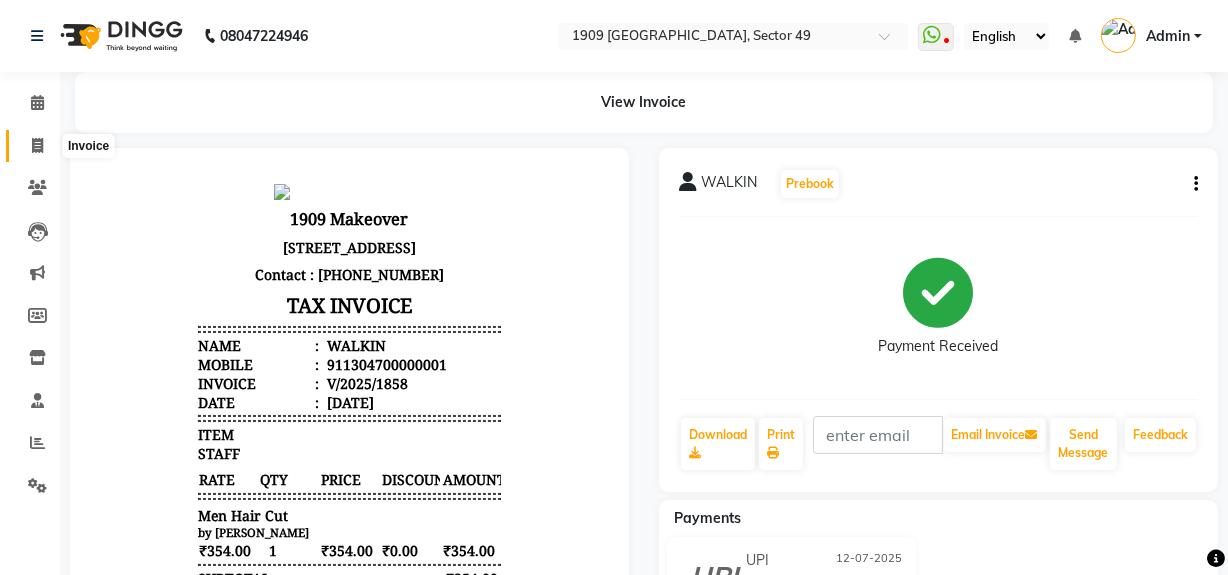 click 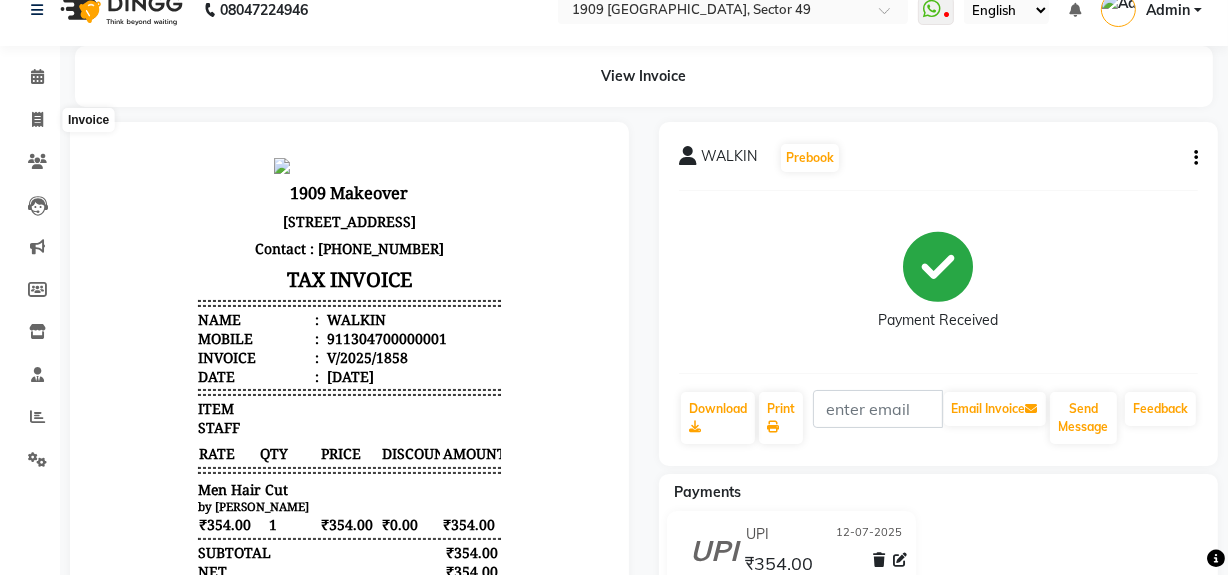 select on "6923" 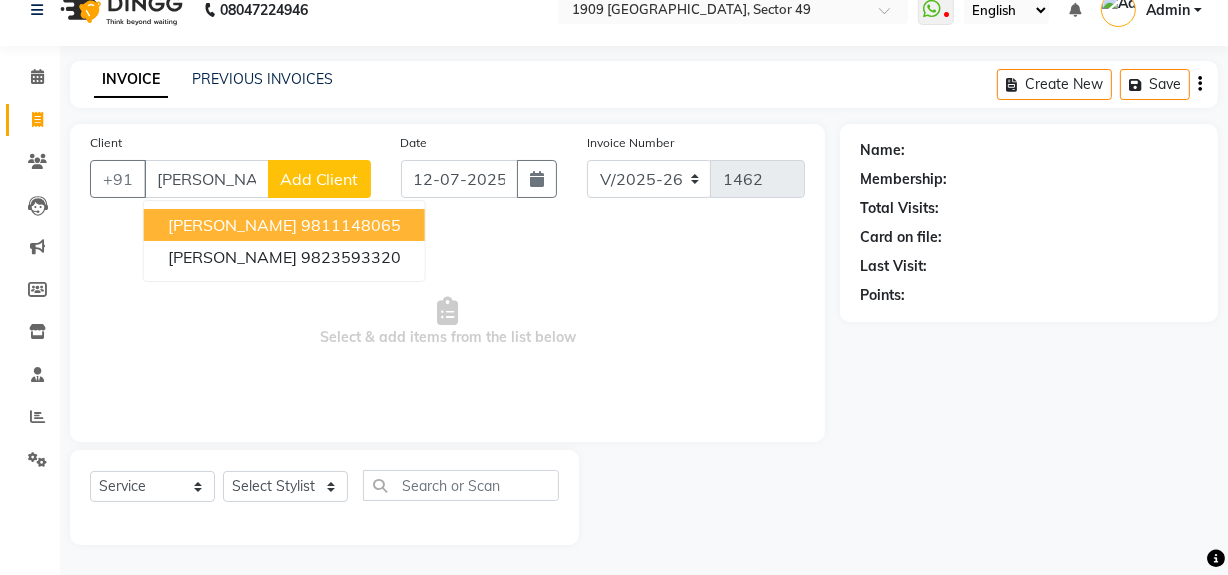 click on "[PERSON_NAME]" at bounding box center (232, 225) 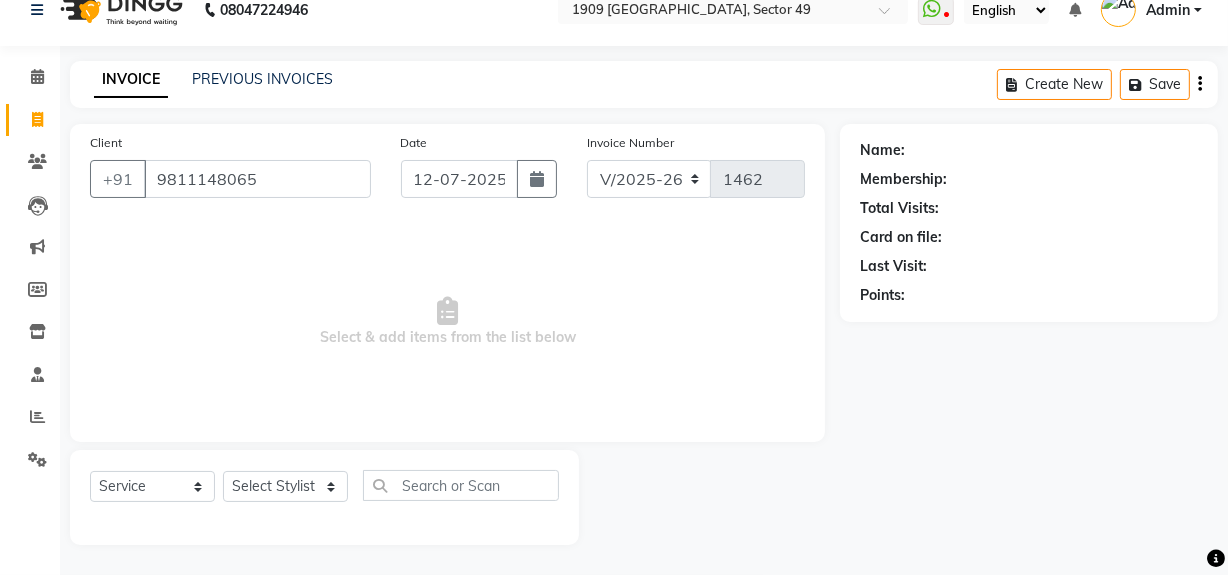 type on "9811148065" 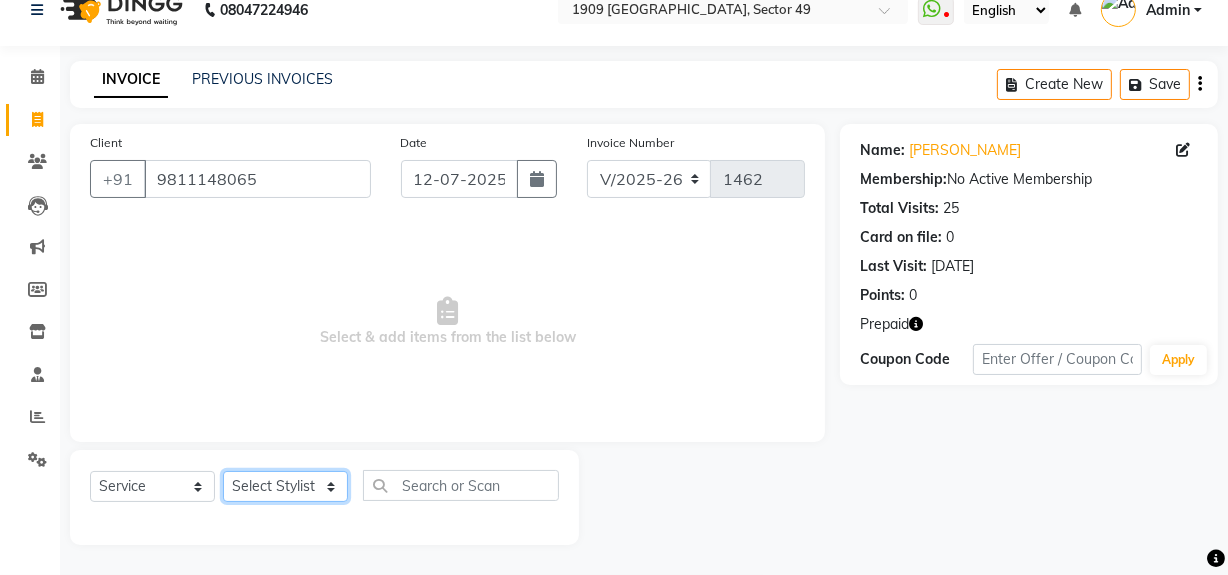 click on "Select Stylist Abdul Ahmed Arif Harun House Sale Jyoti Nisha Rehaan Ujjwal Umesh Veer vikram mehta Vishal" 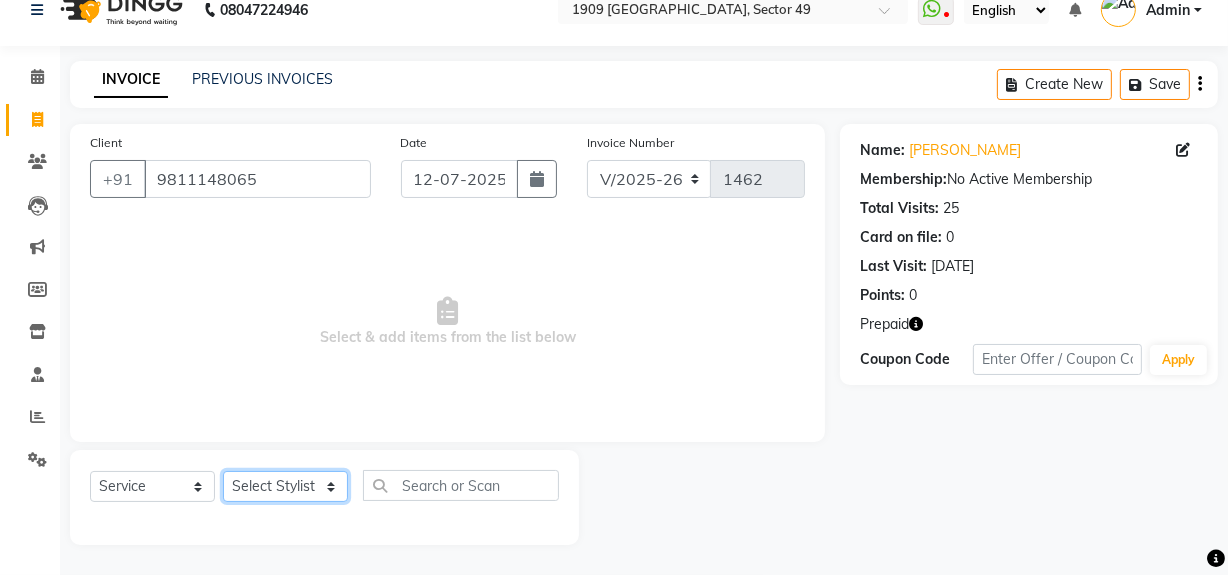 select on "83149" 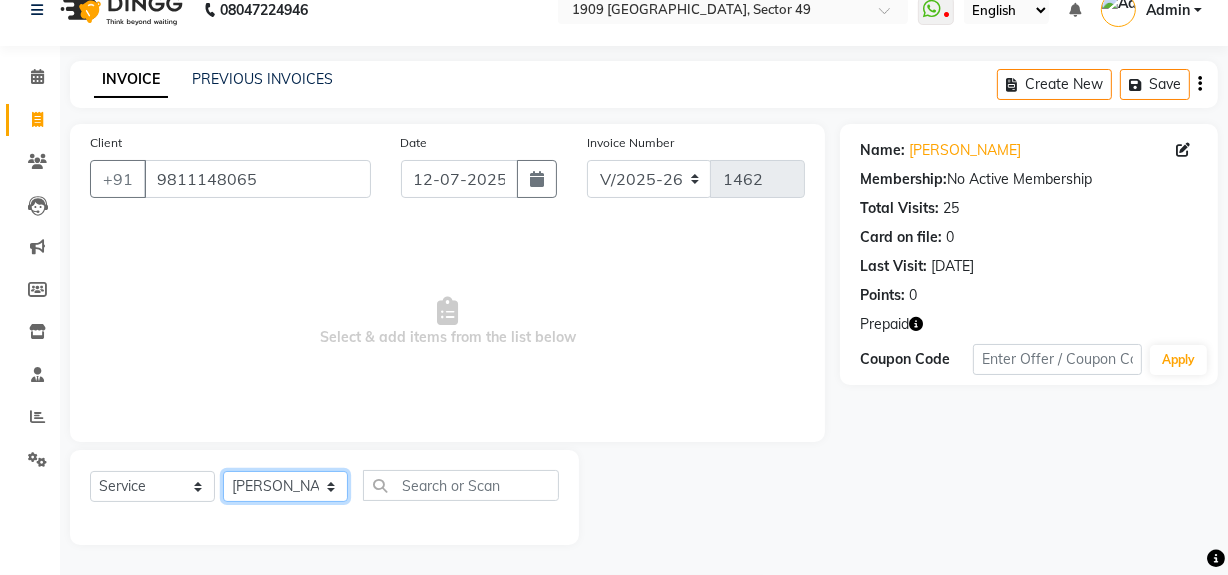 click on "Select Stylist Abdul Ahmed Arif Harun House Sale Jyoti Nisha Rehaan Ujjwal Umesh Veer vikram mehta Vishal" 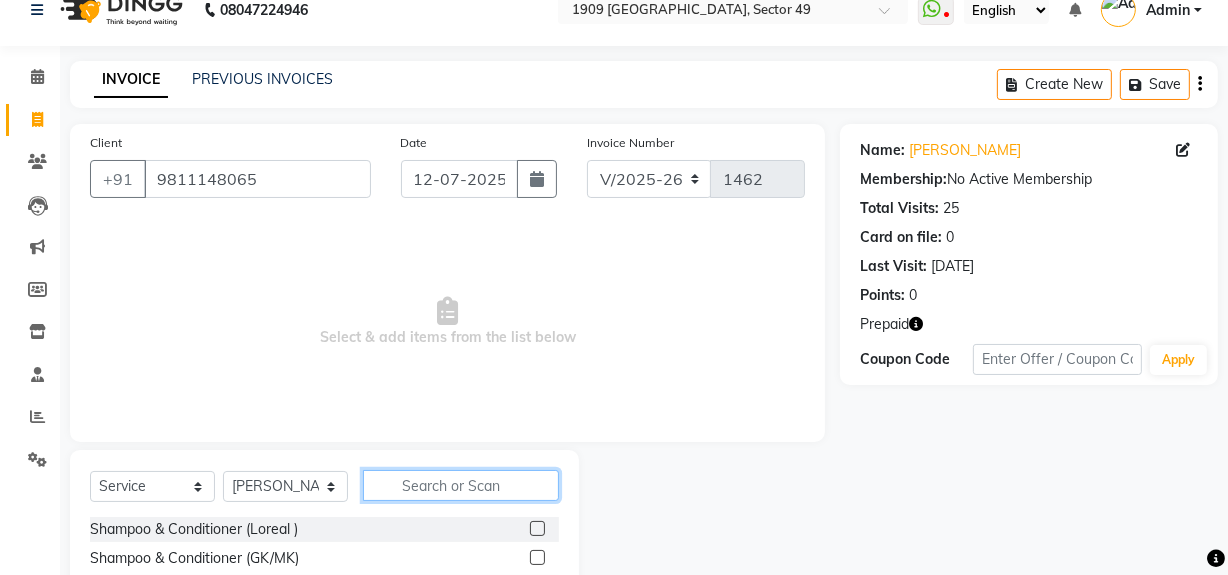 click 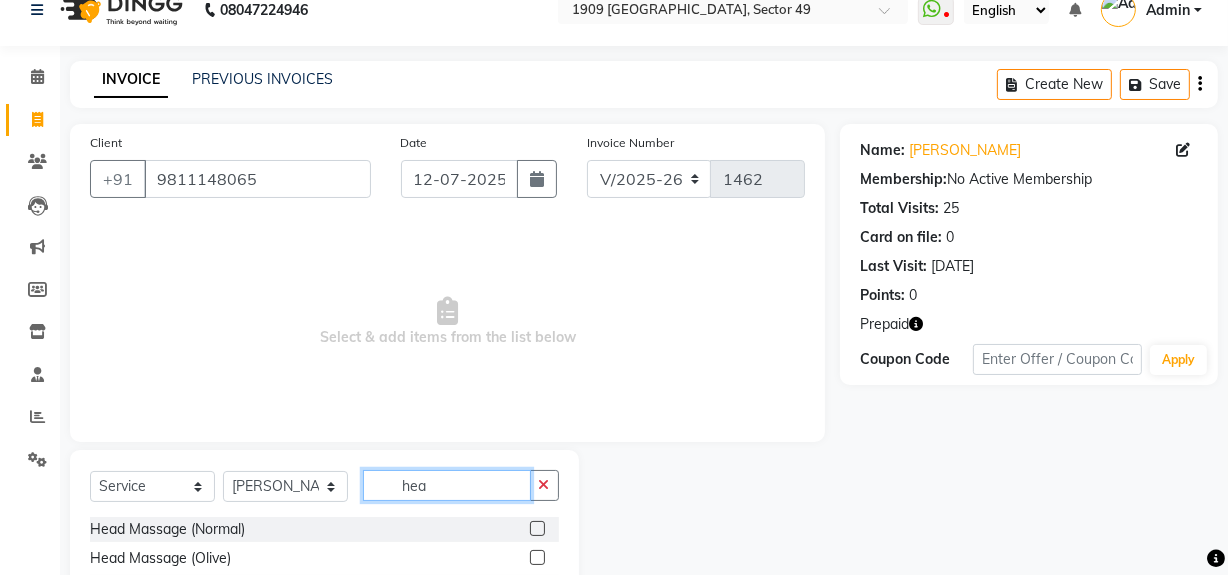type on "hea" 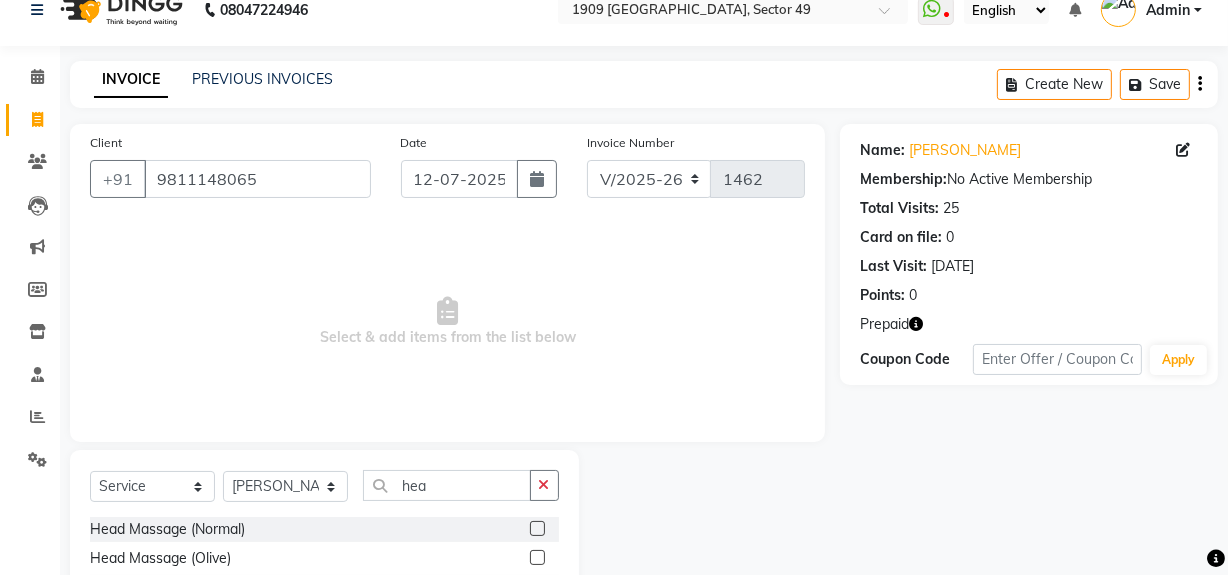 click 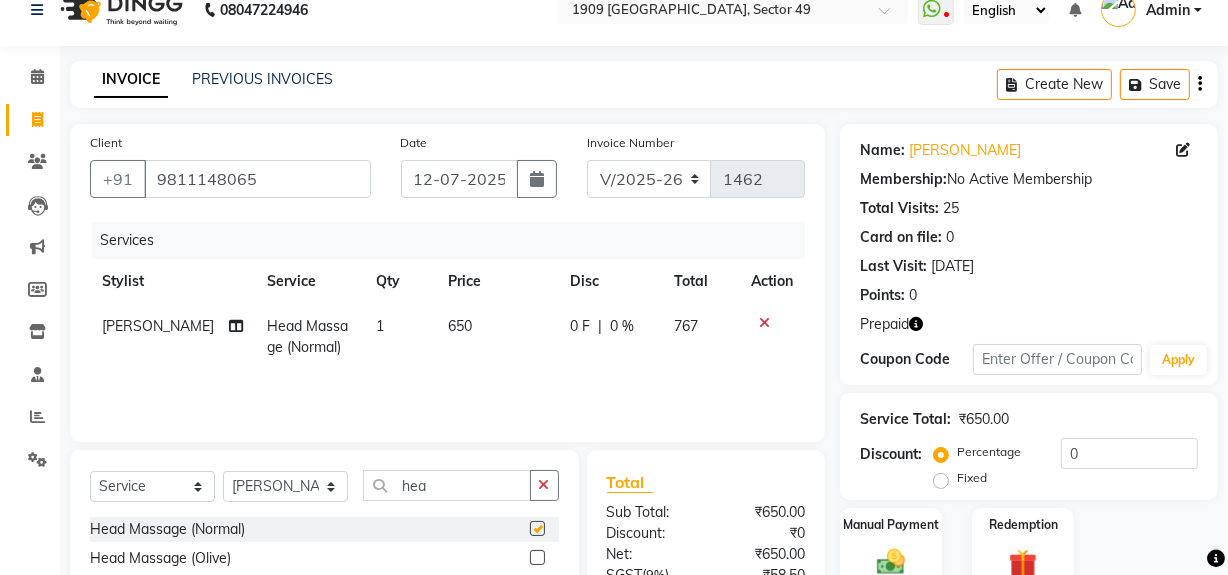 checkbox on "false" 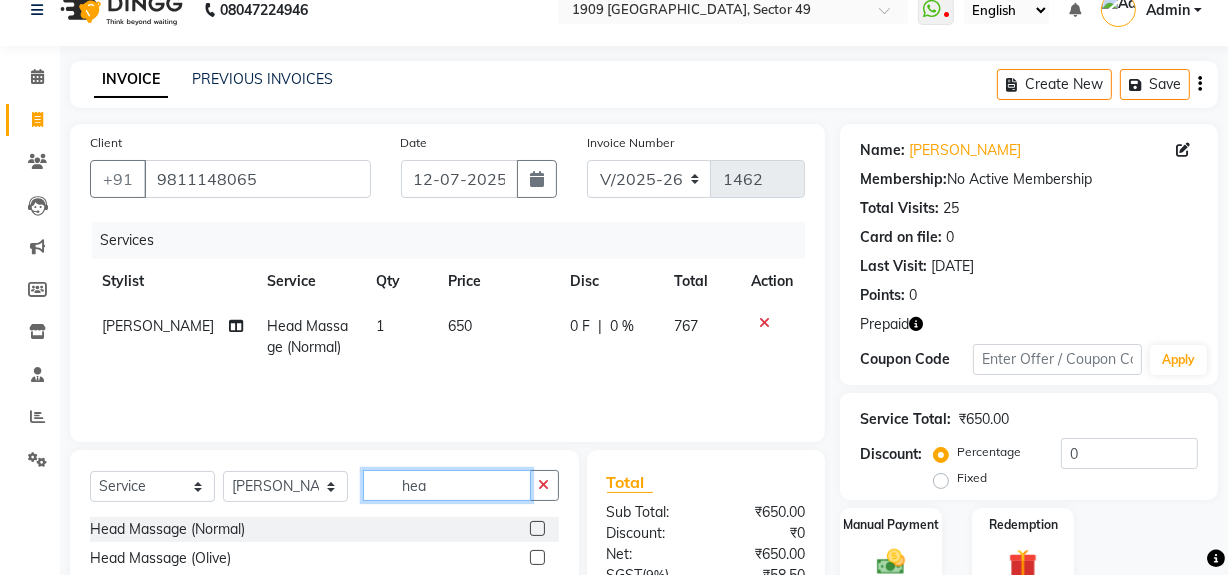click on "hea" 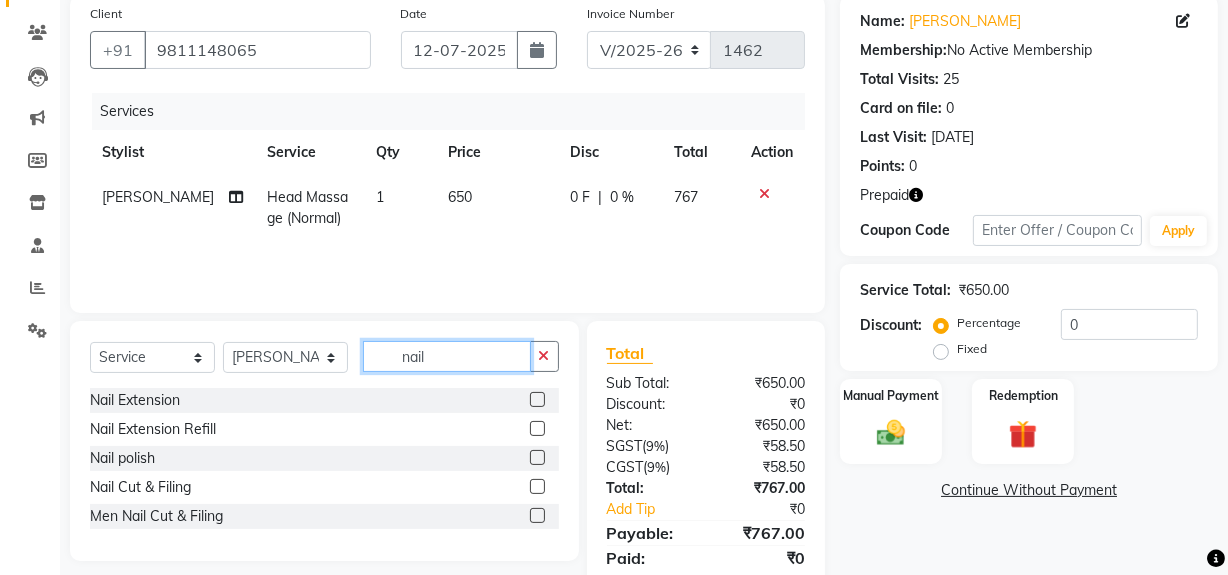 scroll, scrollTop: 225, scrollLeft: 0, axis: vertical 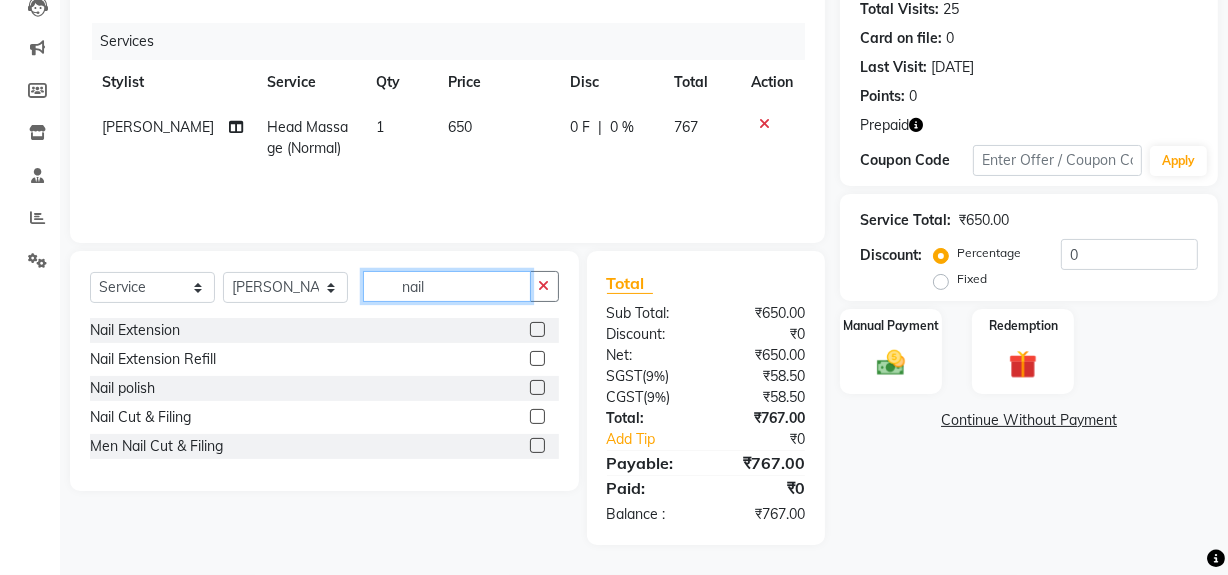 type on "nail" 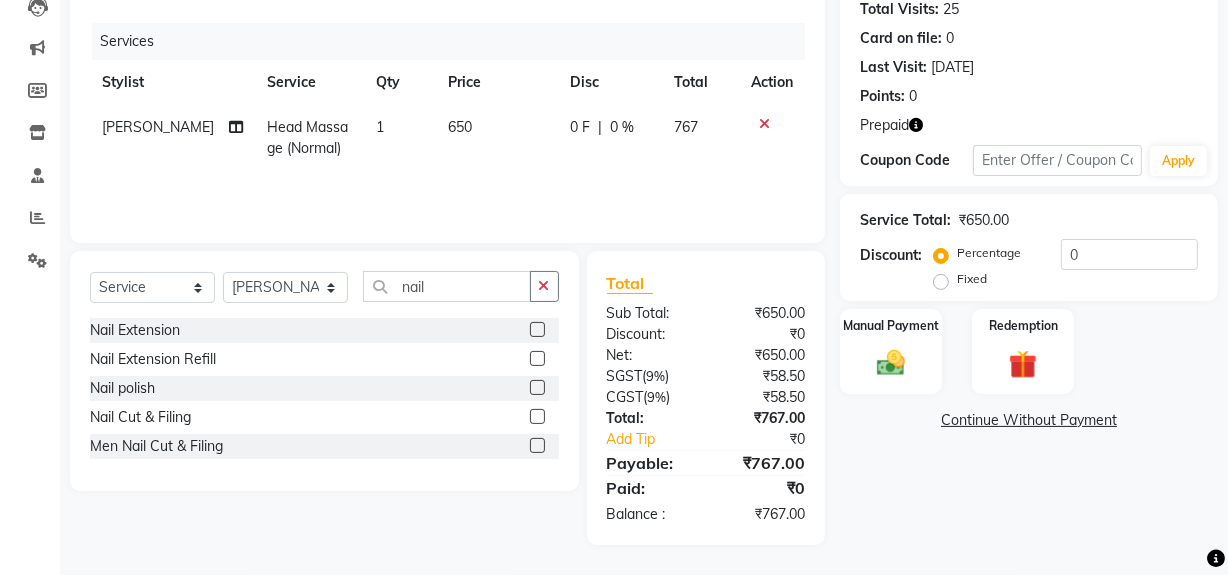 click 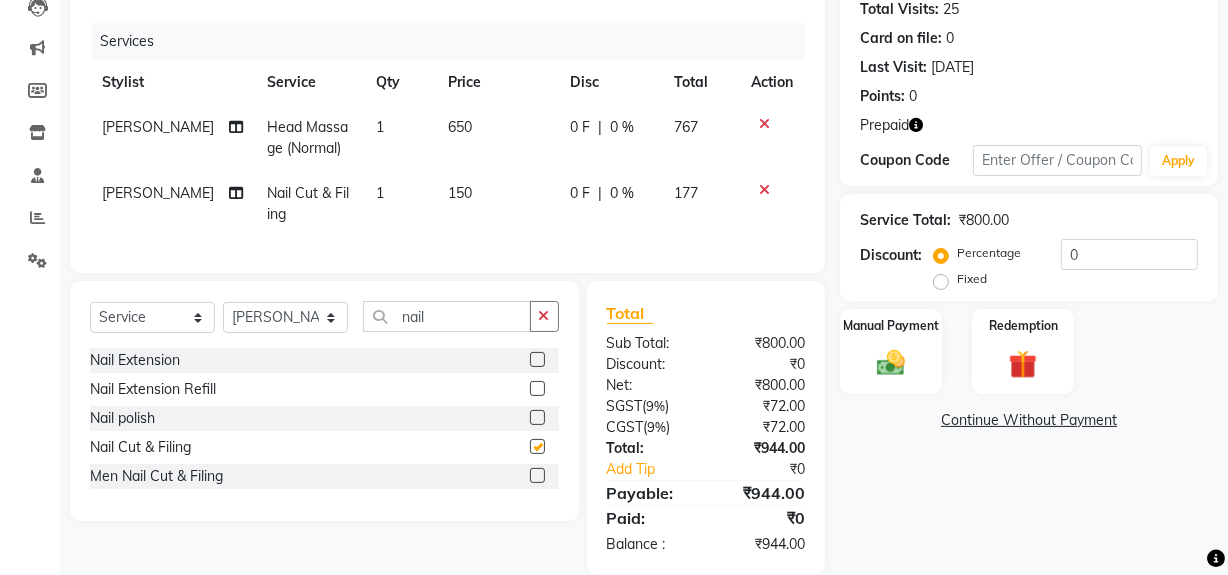 checkbox on "false" 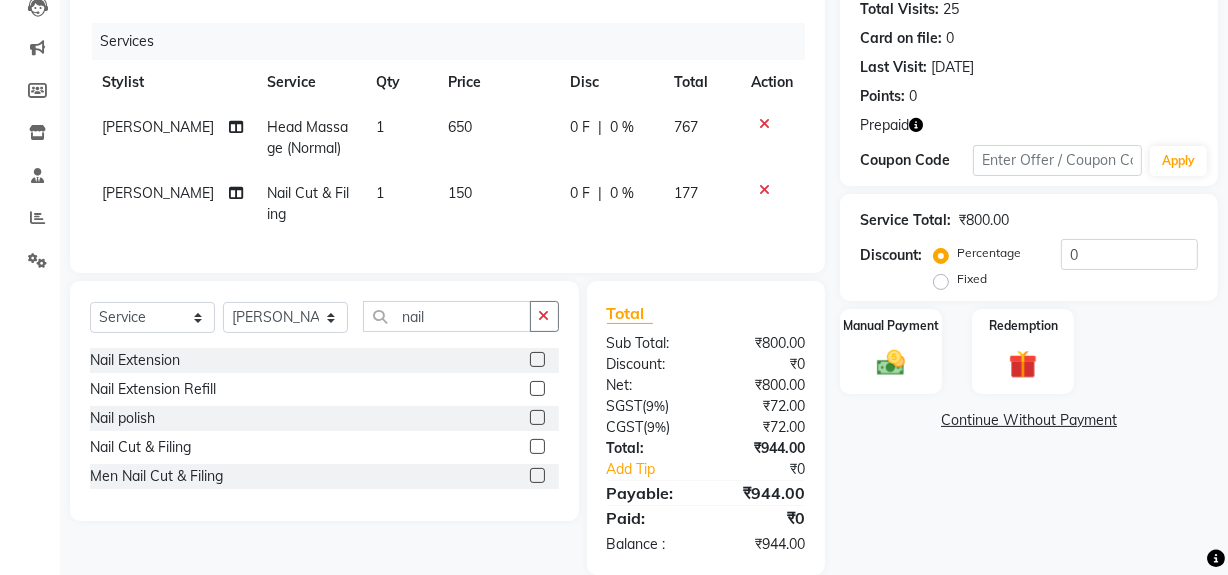 click 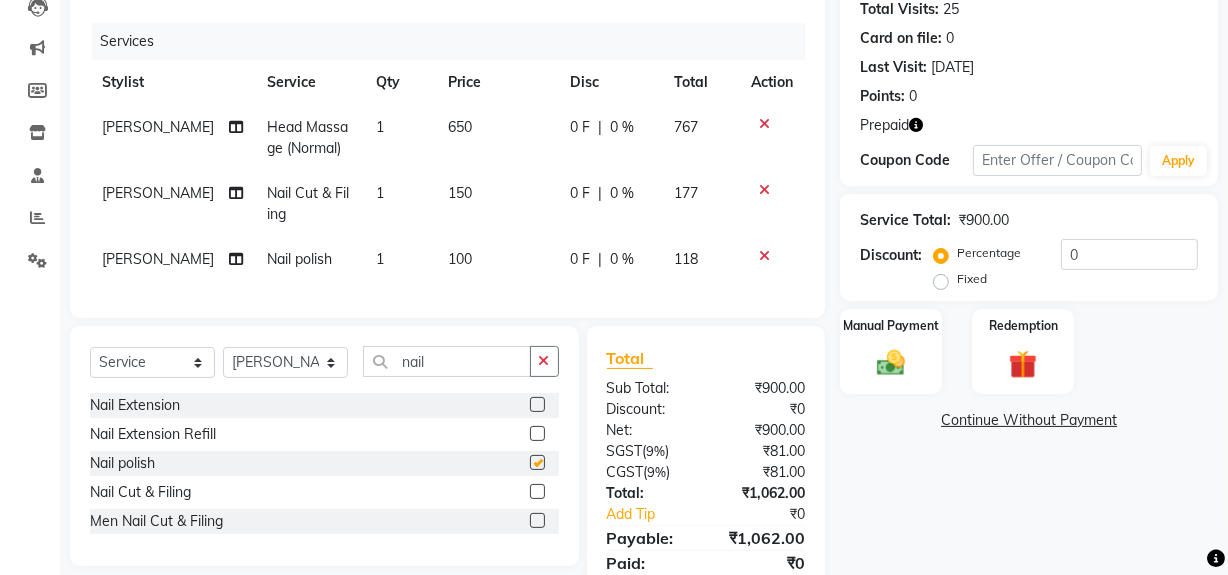 checkbox on "false" 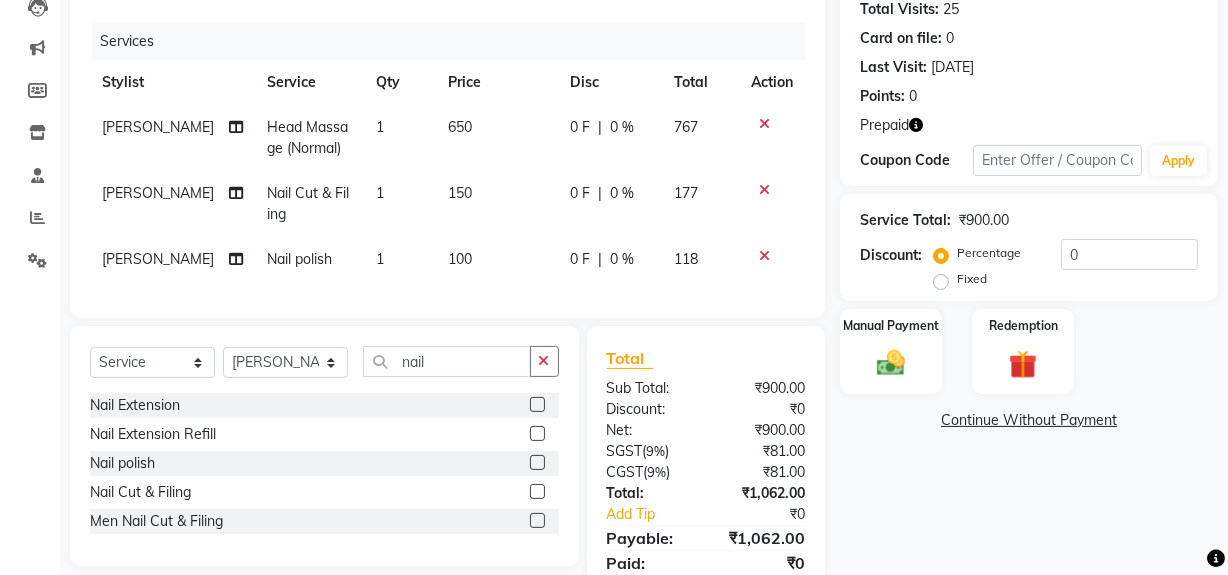 click on "150" 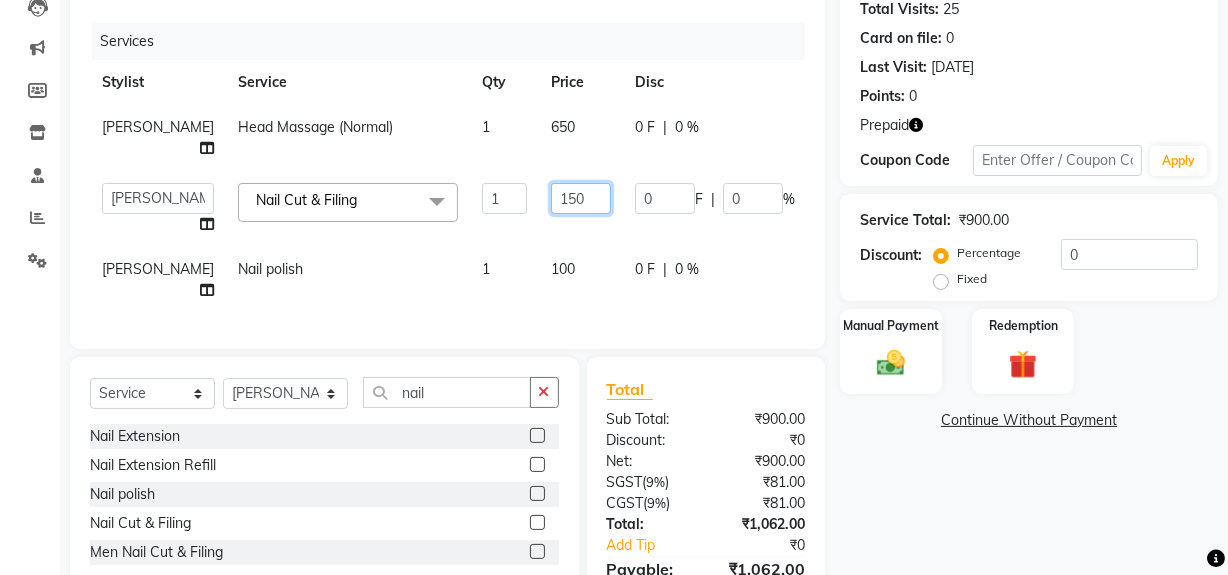 click on "150" 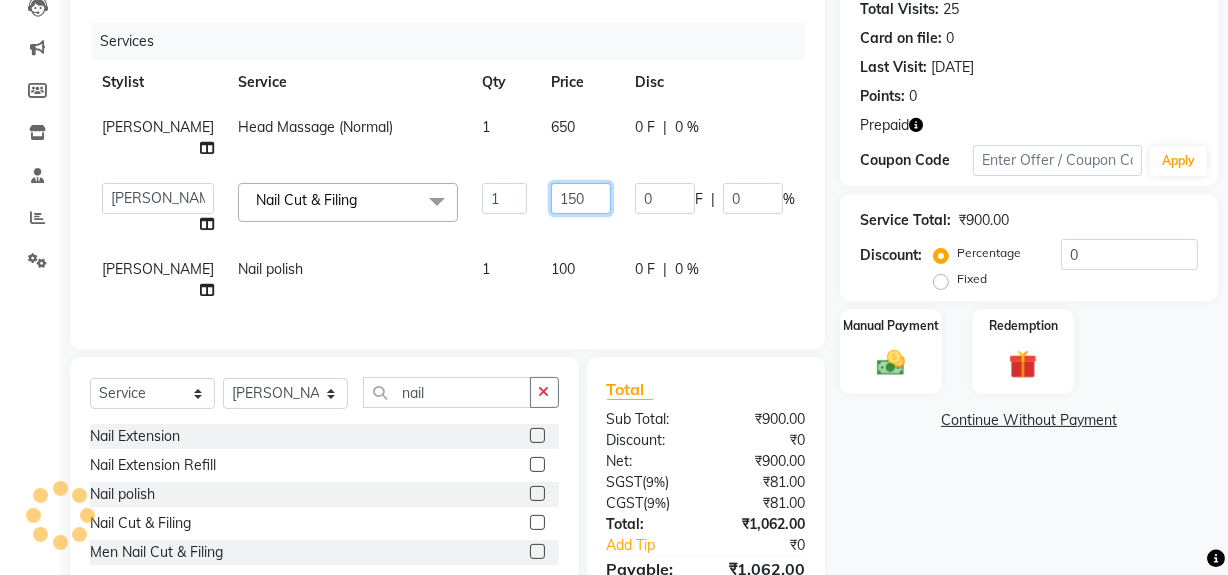 type on "10" 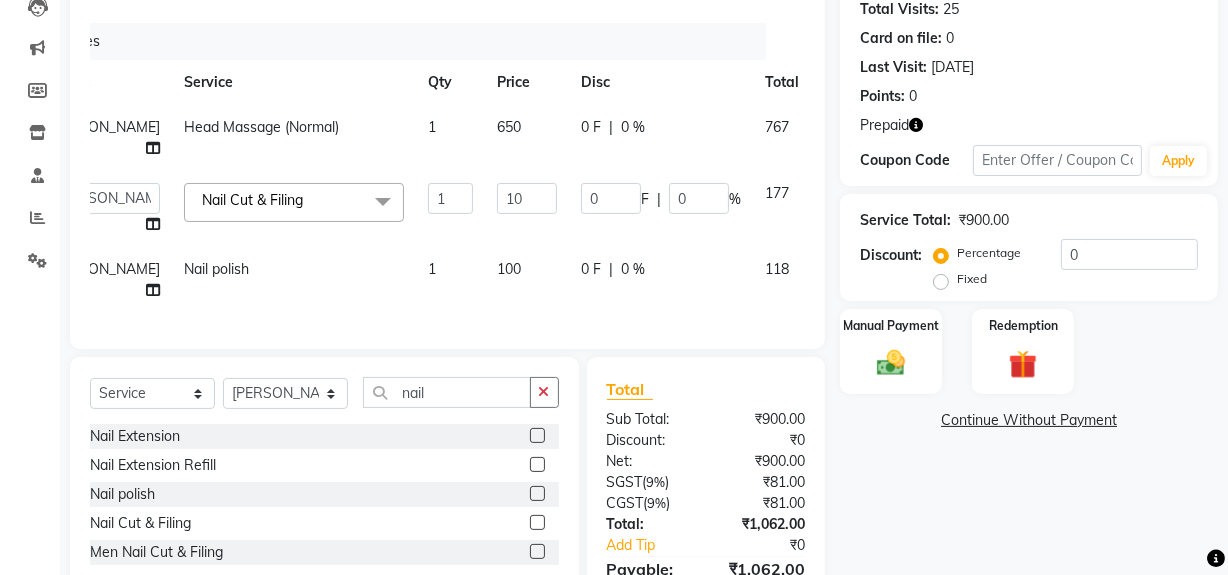 scroll, scrollTop: 0, scrollLeft: 15, axis: horizontal 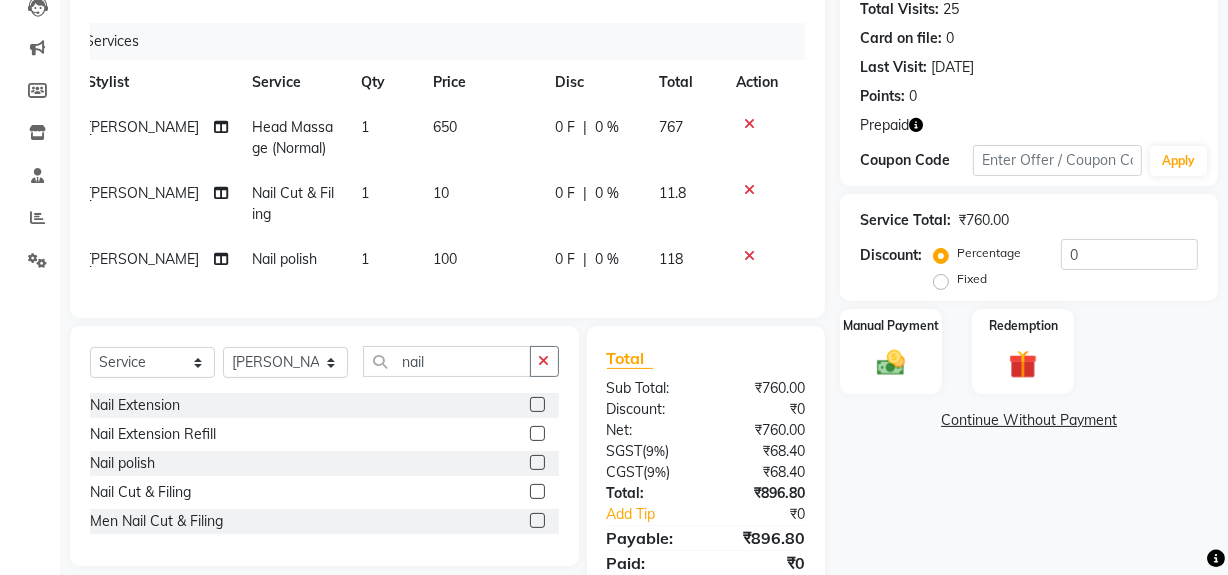 click 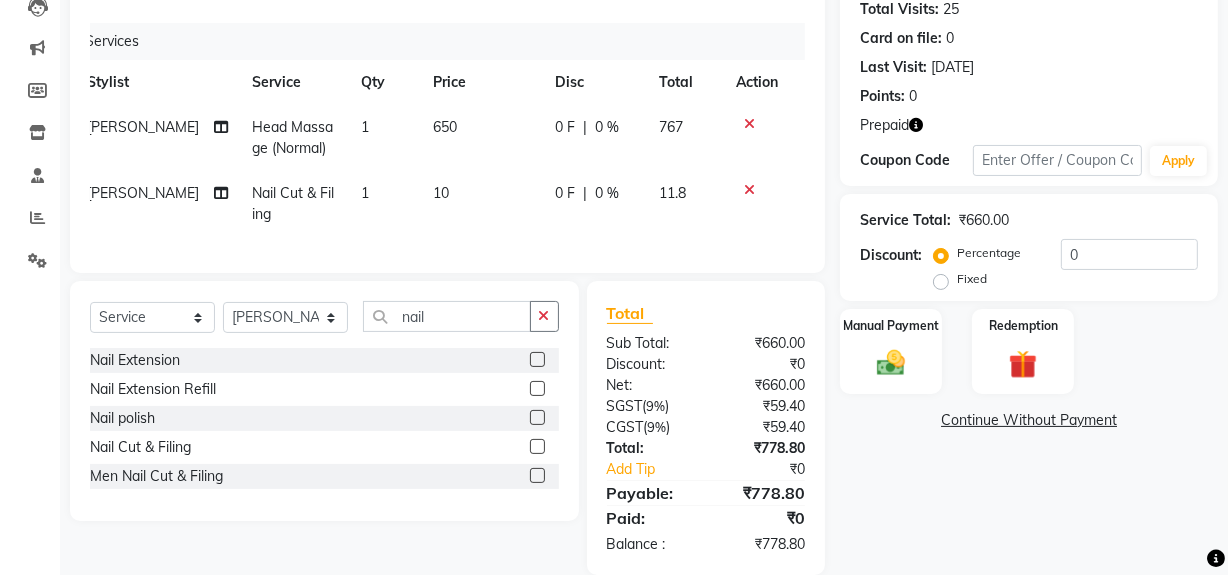 click 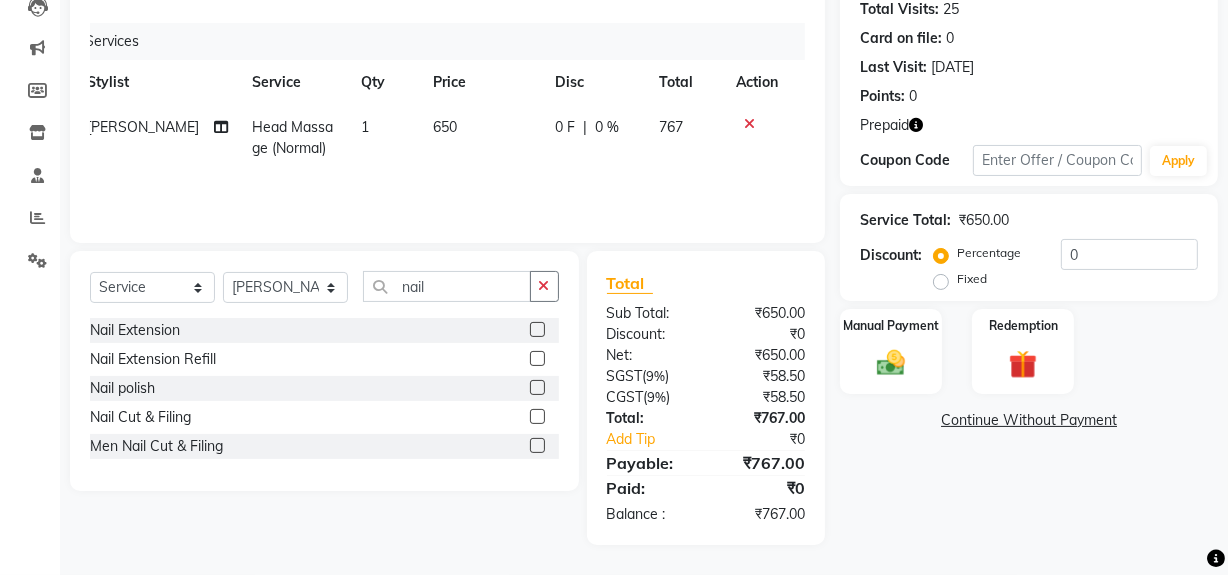 click 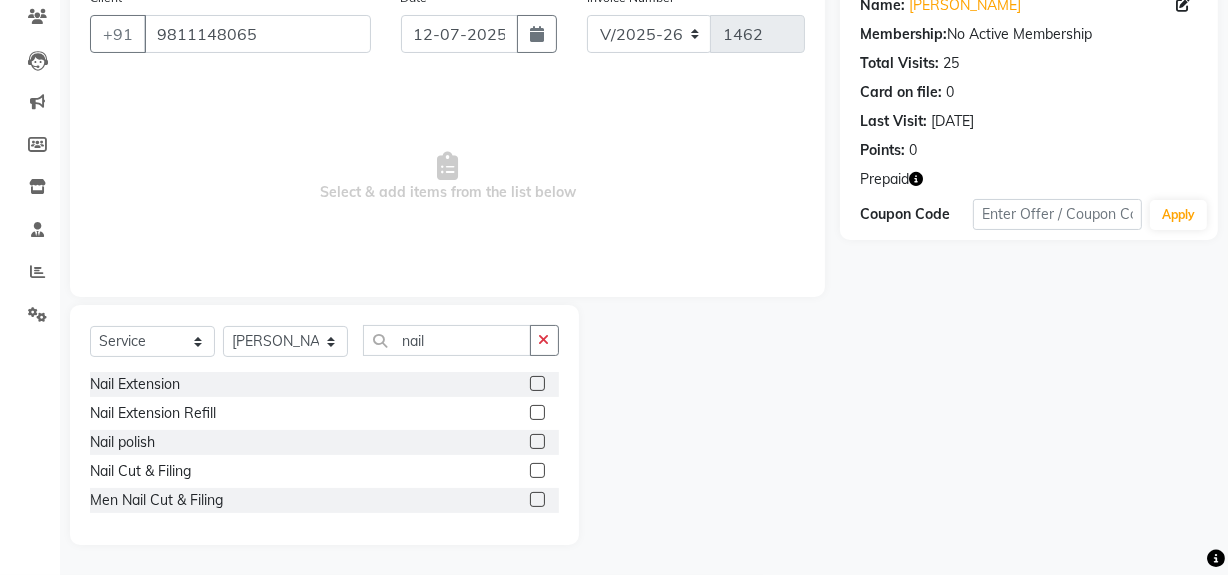 scroll, scrollTop: 0, scrollLeft: 0, axis: both 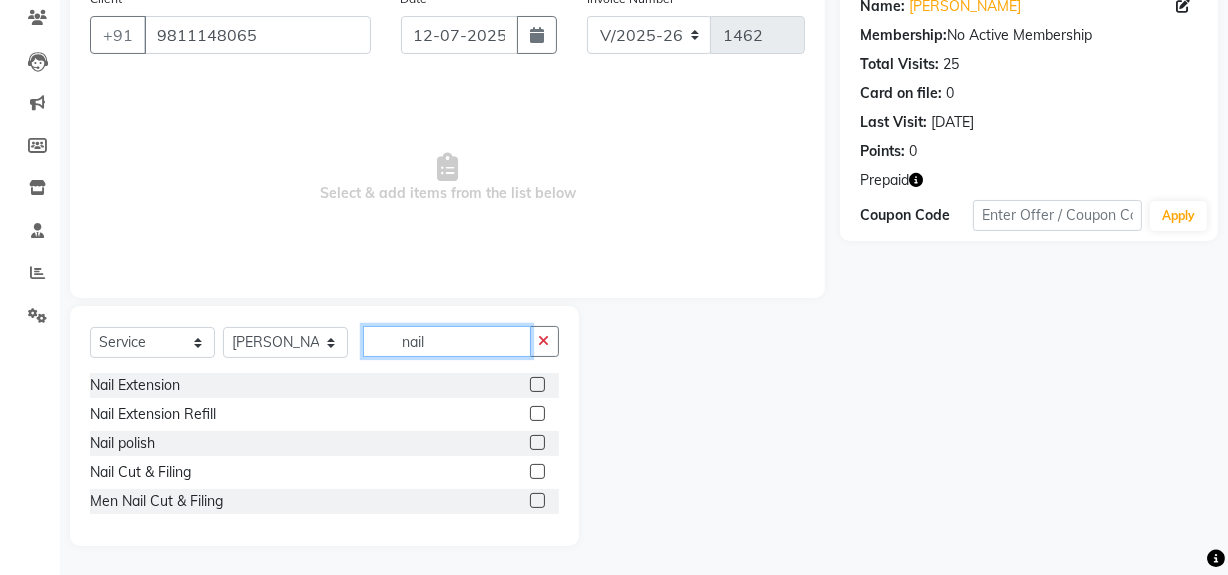 click on "nail" 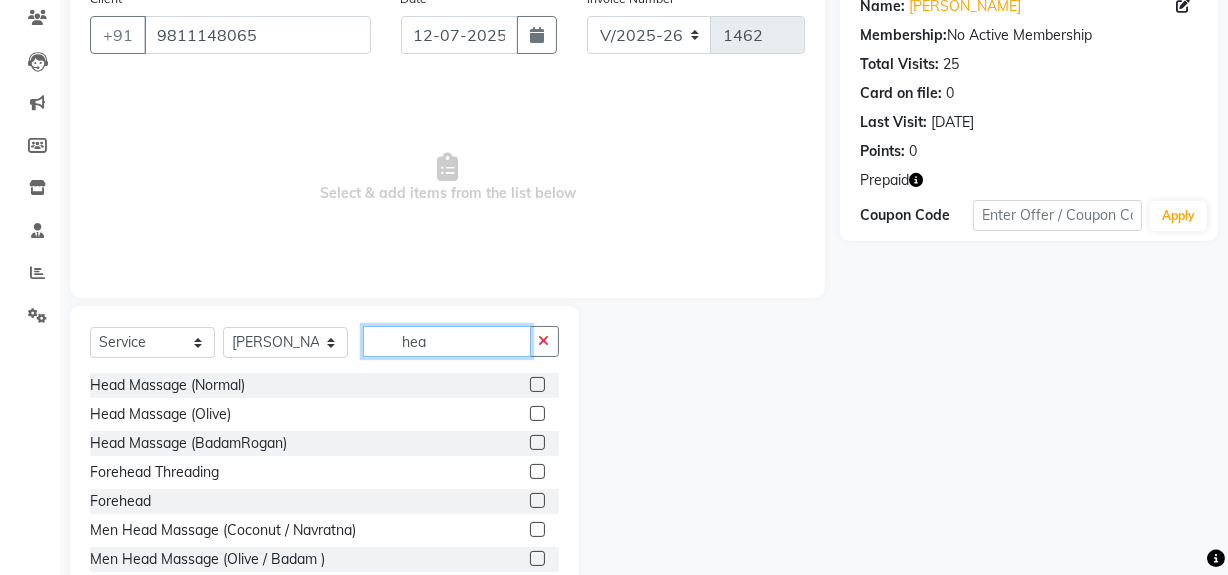 type on "hea" 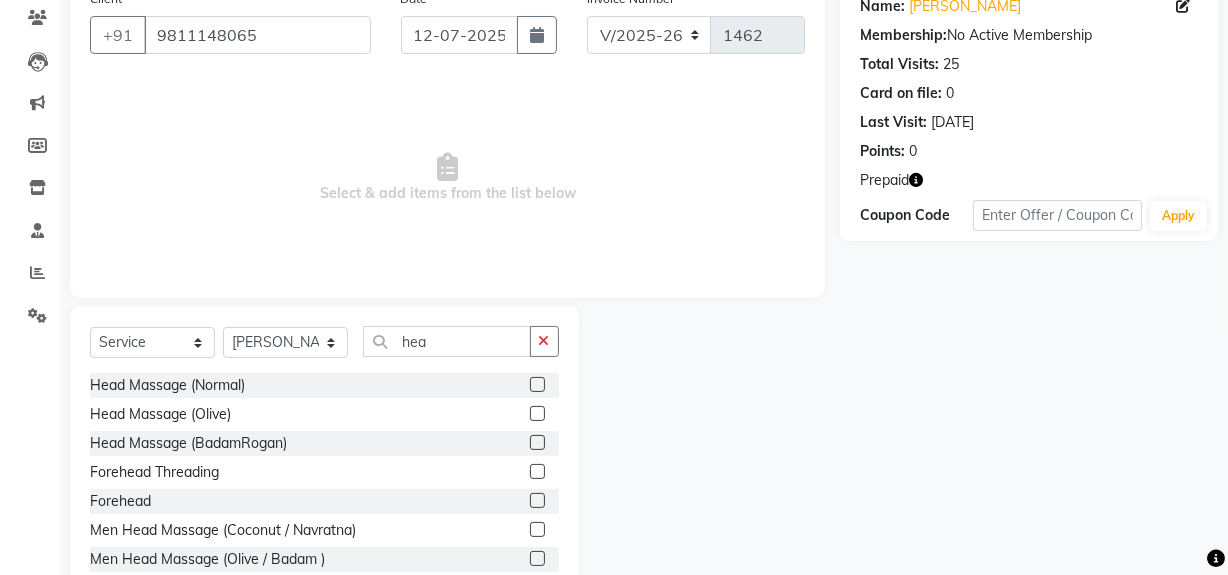click 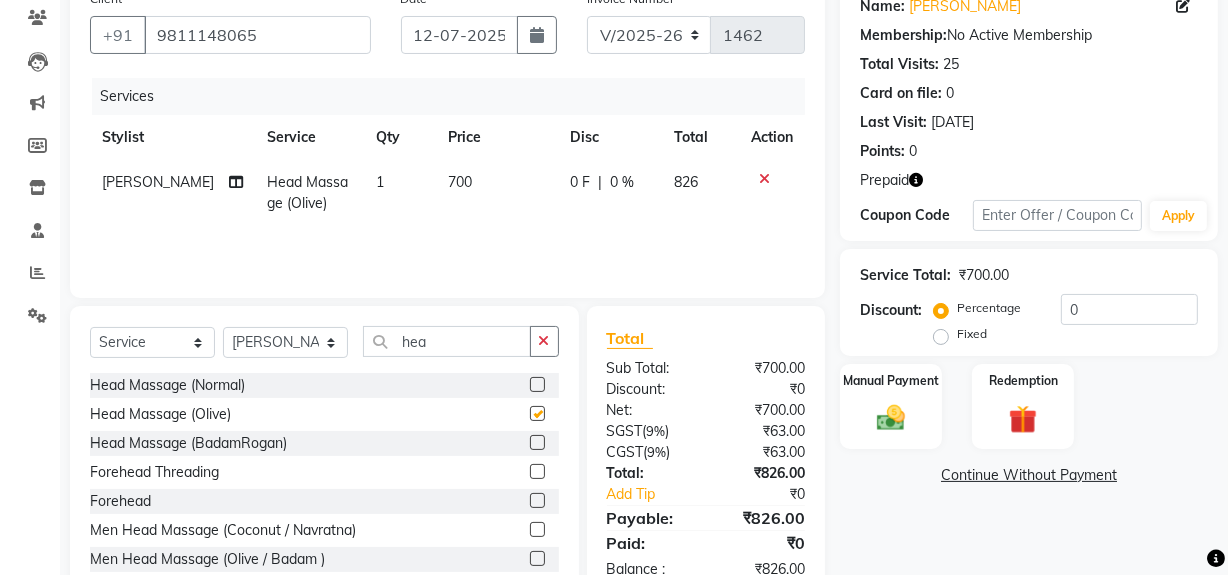 checkbox on "false" 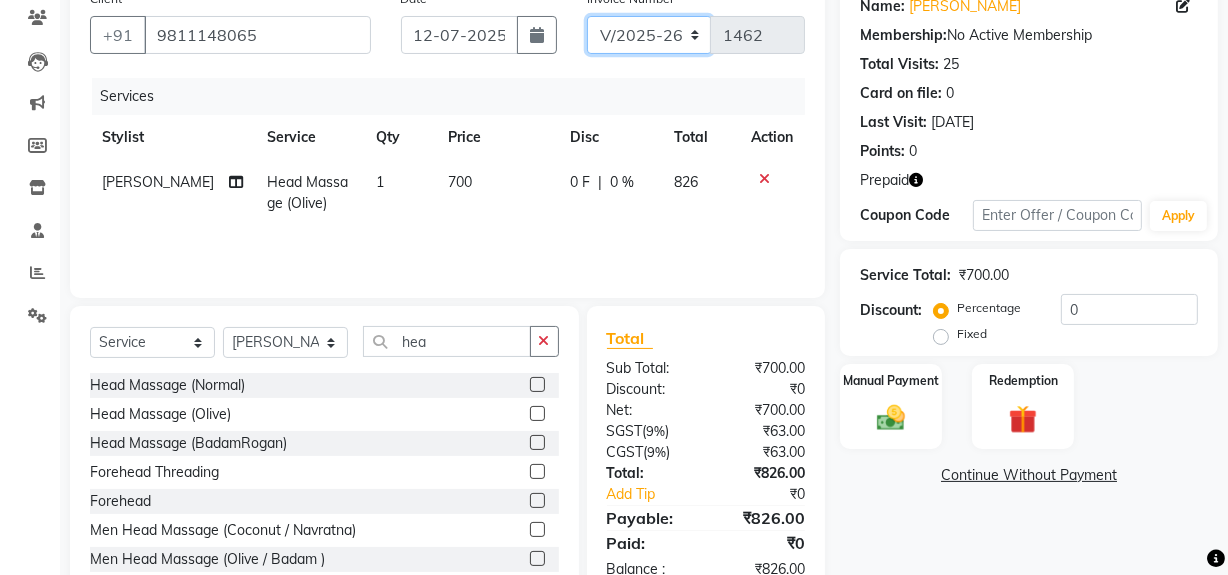 drag, startPoint x: 674, startPoint y: 27, endPoint x: 674, endPoint y: 40, distance: 13 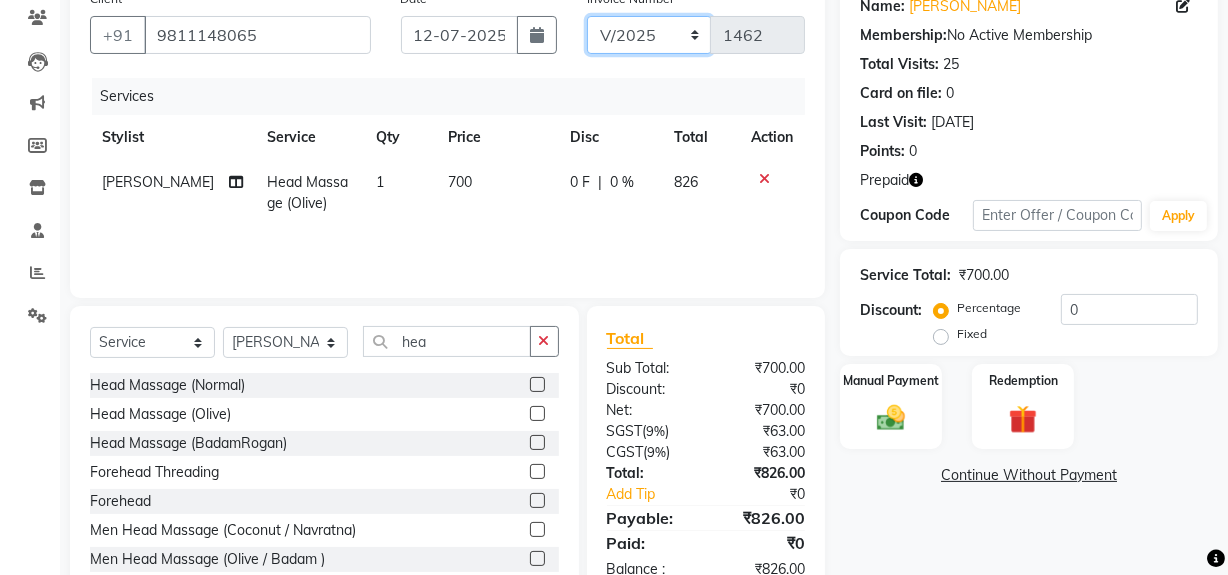 click on "V/2025 V/2025-26" 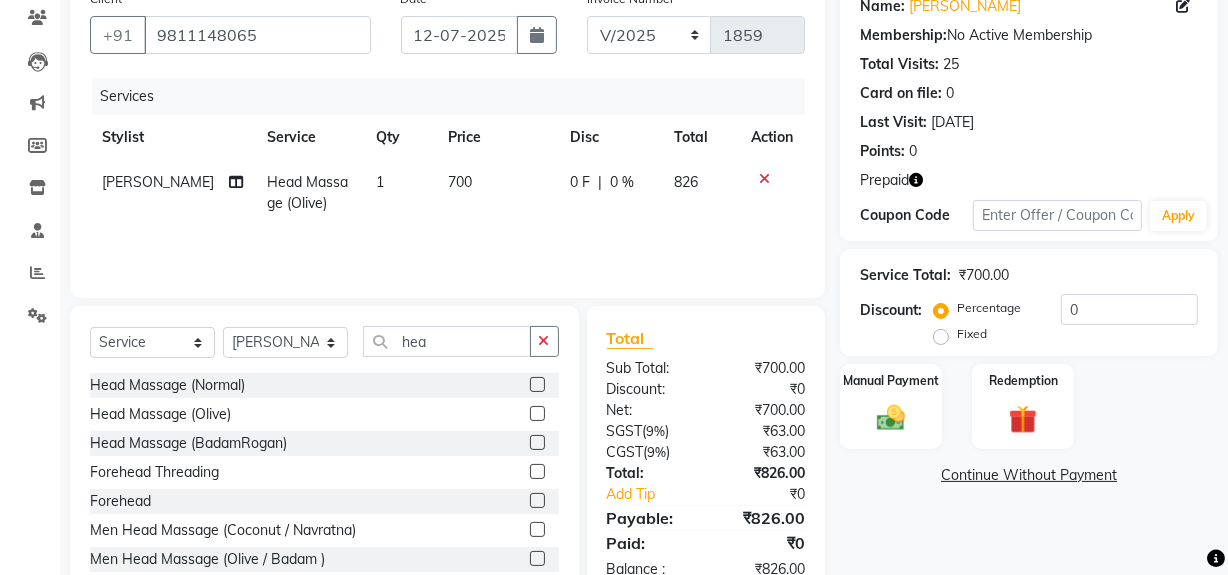 click on "Name: Punam Dhinga Membership:  No Active Membership  Total Visits:  25 Card on file:  0 Last Visit:   28-06-2025 Points:   0  Prepaid Coupon Code Apply Service Total:  ₹700.00  Discount:  Percentage   Fixed  0 Manual Payment Redemption  Continue Without Payment" 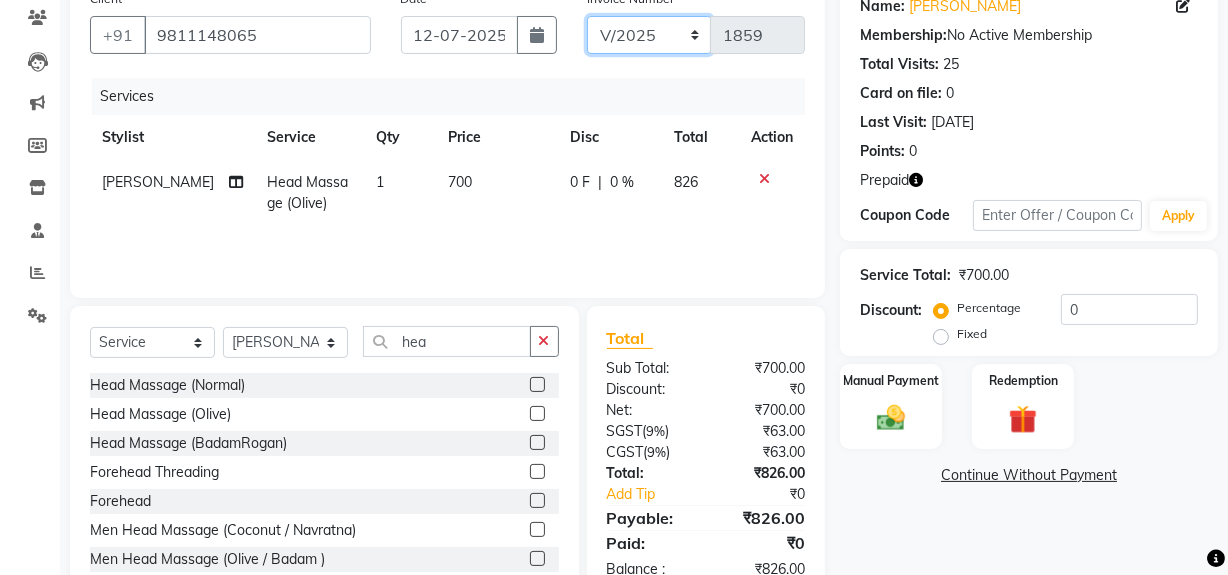 click on "V/2025 V/2025-26" 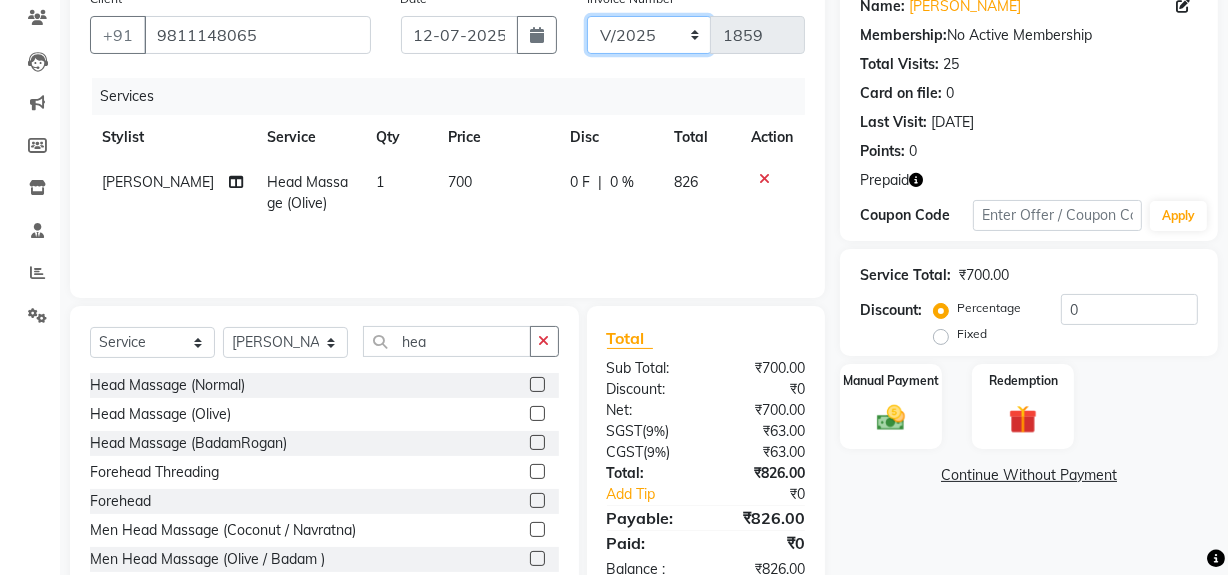 select on "6923" 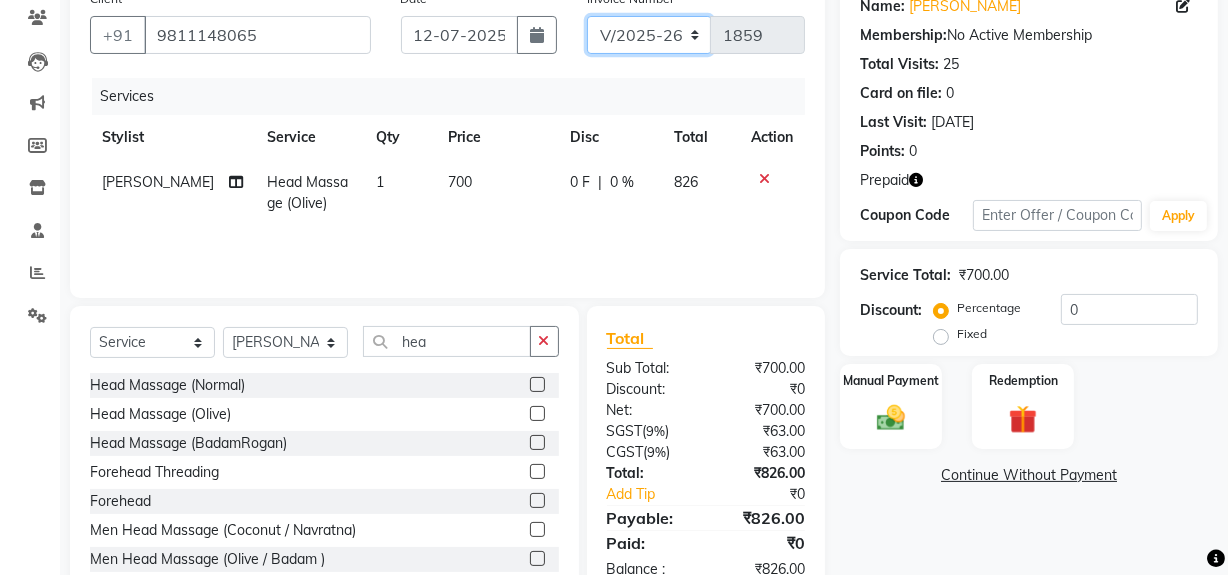 click on "V/2025 V/2025-26" 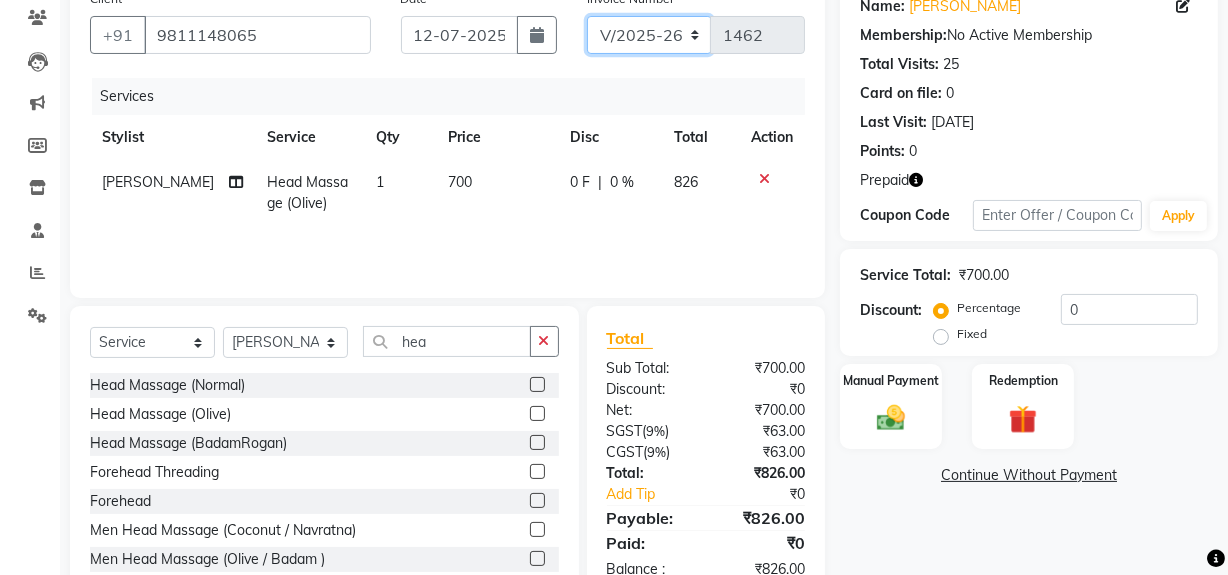 drag, startPoint x: 670, startPoint y: 37, endPoint x: 670, endPoint y: 49, distance: 12 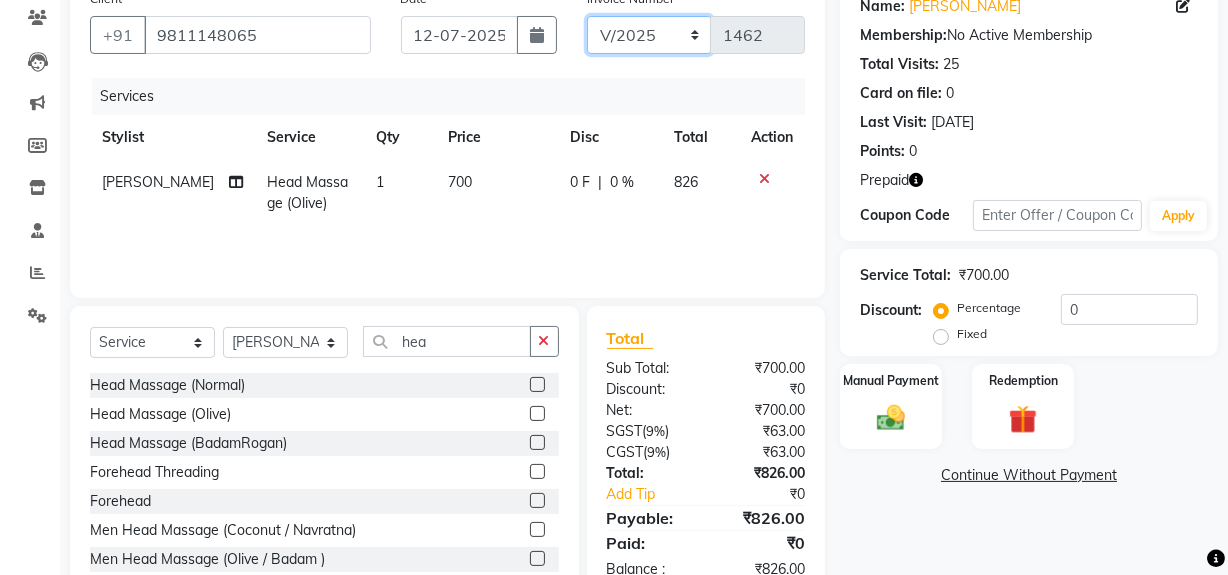 click on "V/2025 V/2025-26" 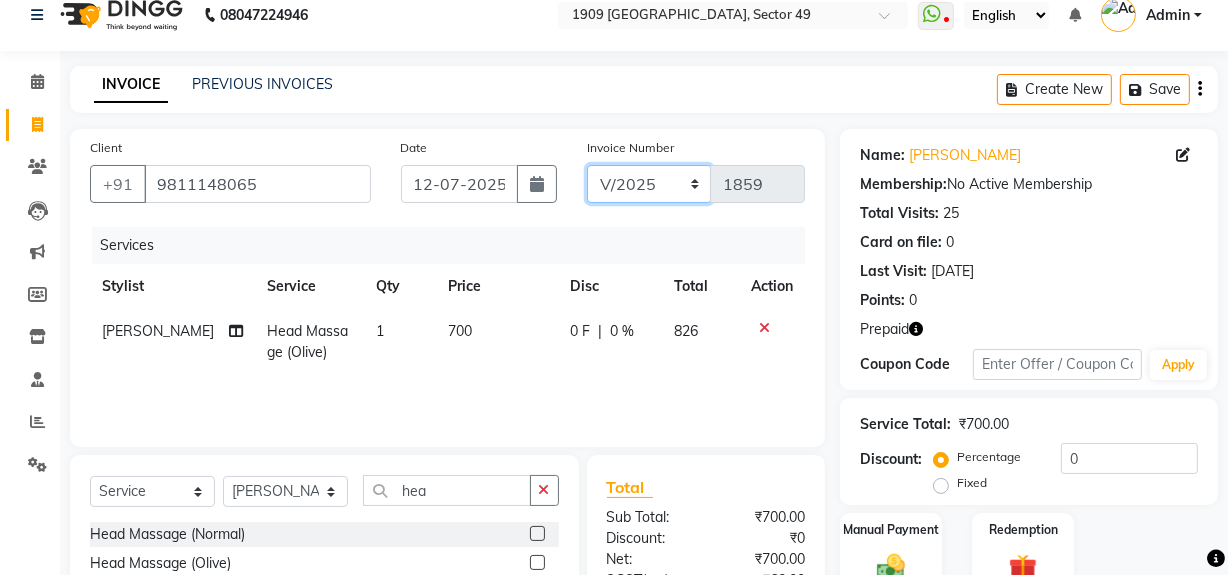 scroll, scrollTop: 0, scrollLeft: 0, axis: both 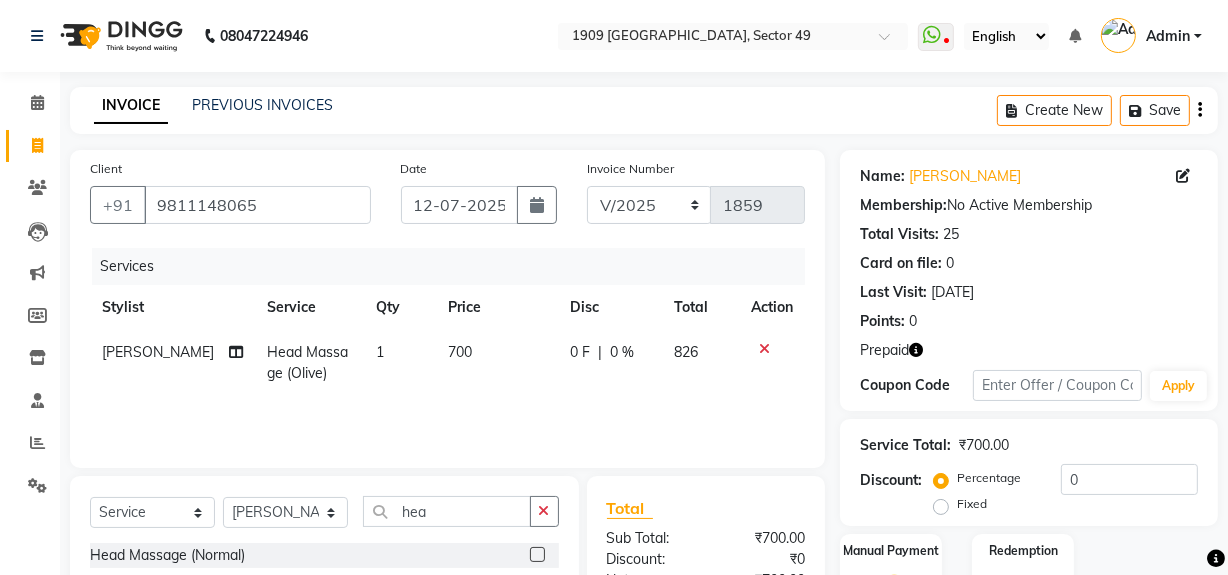 click on "Create New   Save" 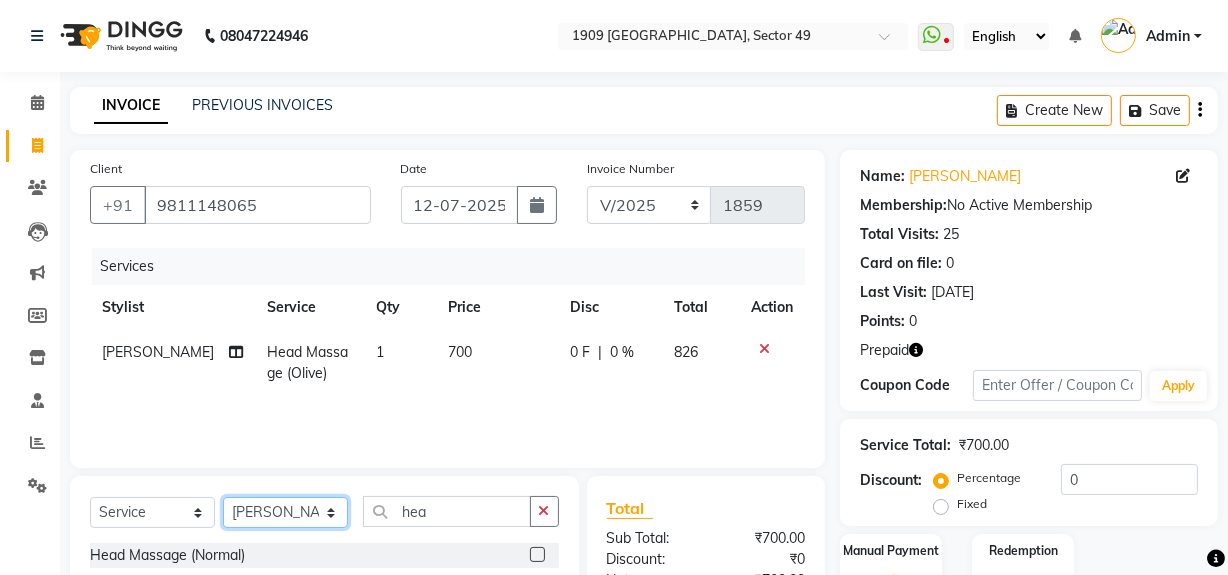 click on "Select Stylist Abdul Ahmed Arif Harun House Sale Jyoti Nisha Rehaan Ujjwal Umesh Veer vikram mehta Vishal" 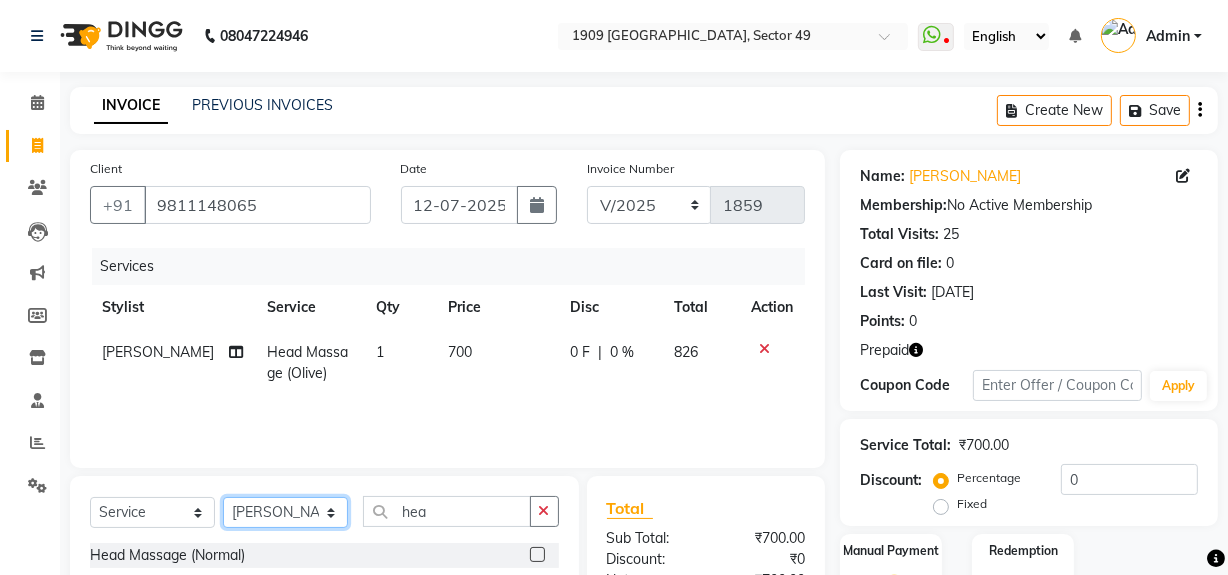 select on "57120" 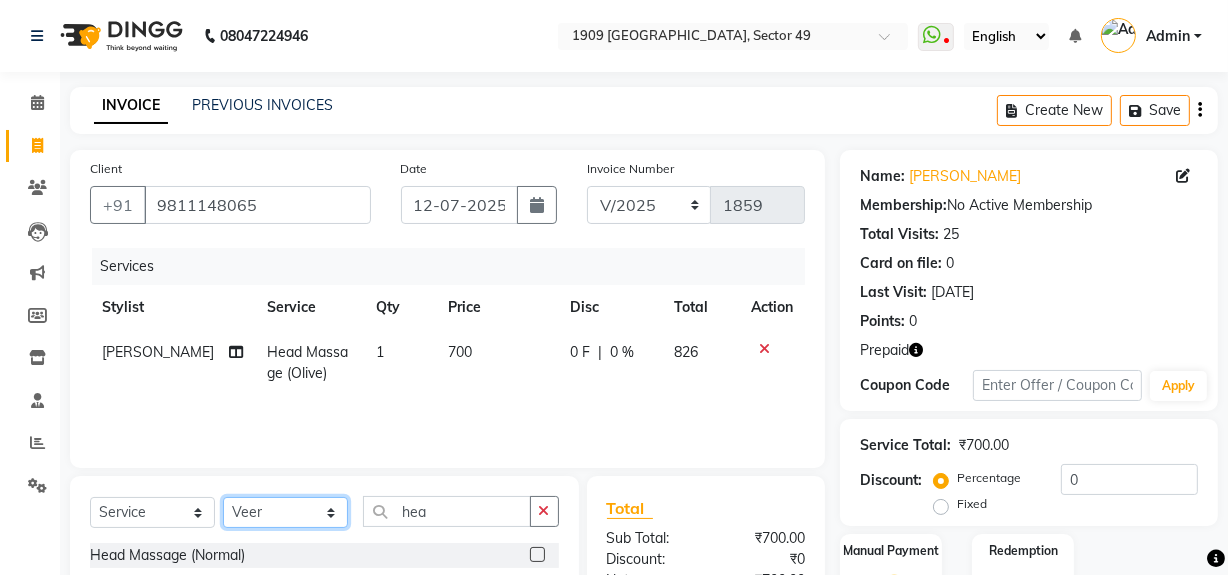 click on "Select Stylist Abdul Ahmed Arif Harun House Sale Jyoti Nisha Rehaan Ujjwal Umesh Veer vikram mehta Vishal" 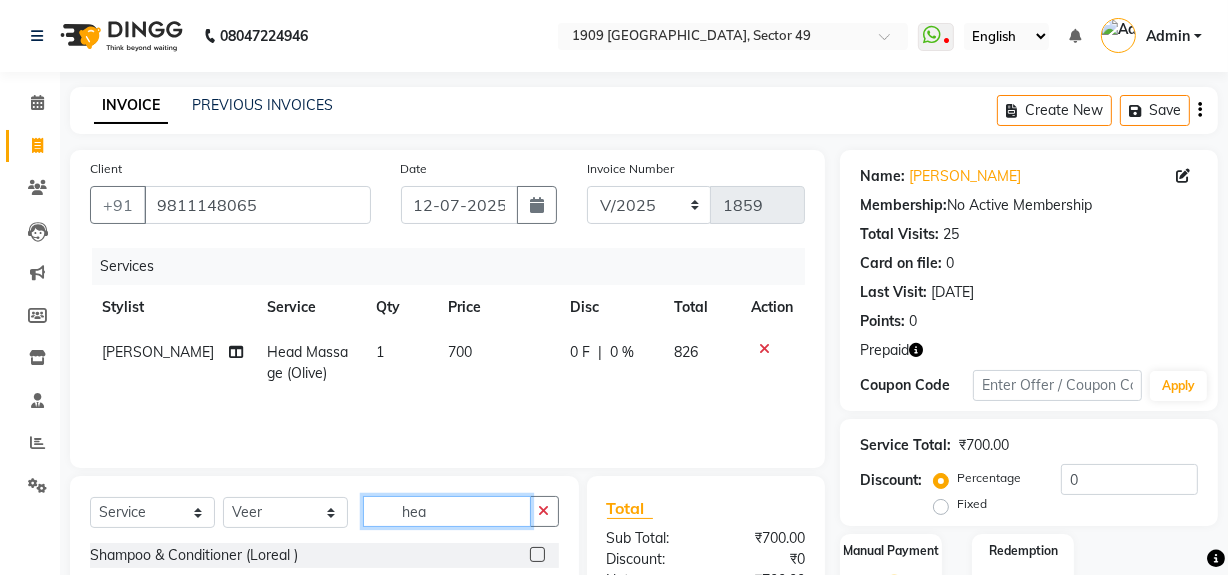 click on "hea" 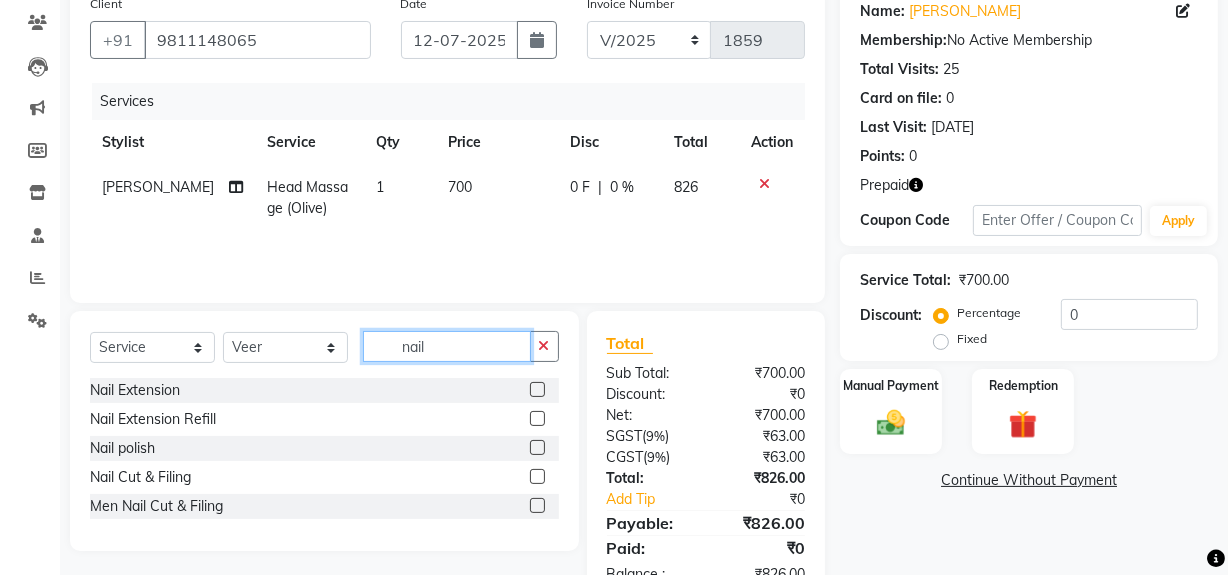 scroll, scrollTop: 225, scrollLeft: 0, axis: vertical 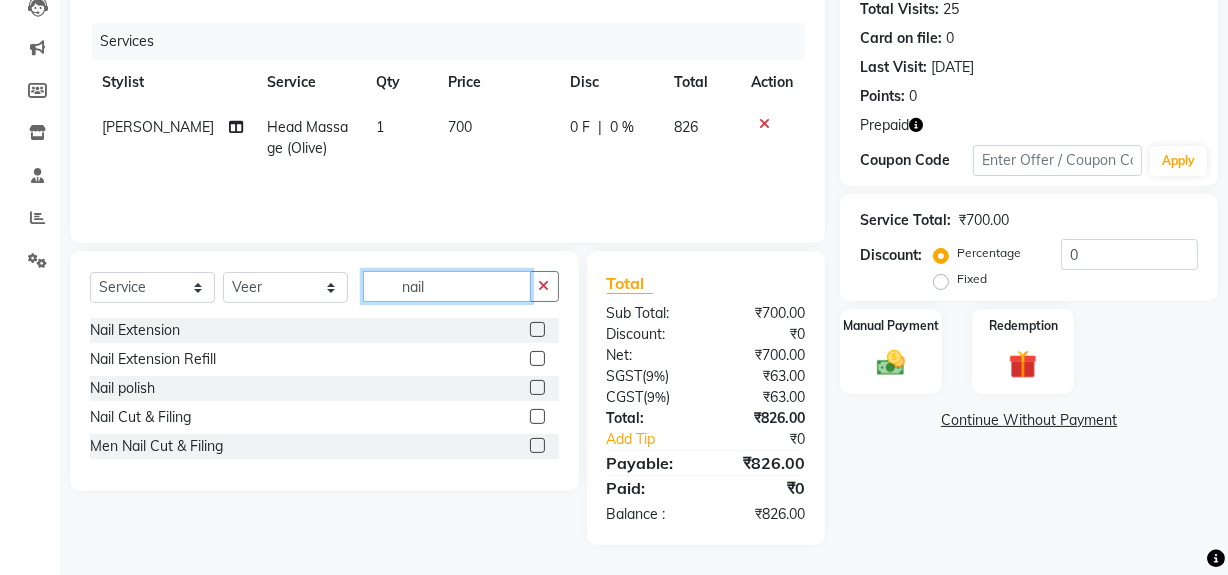 type on "nail" 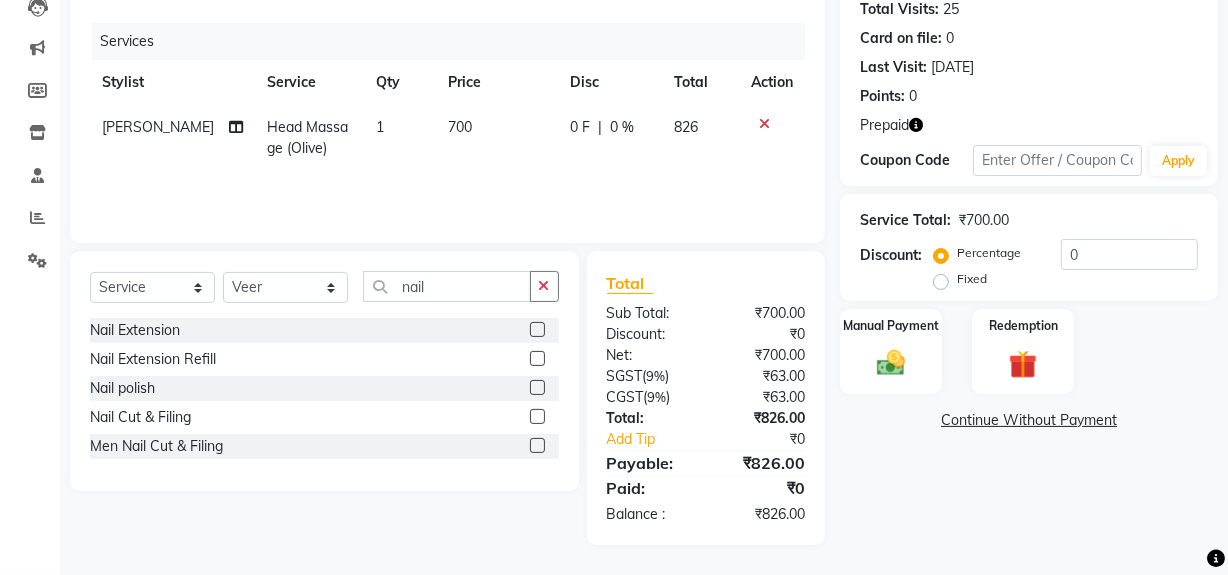 click 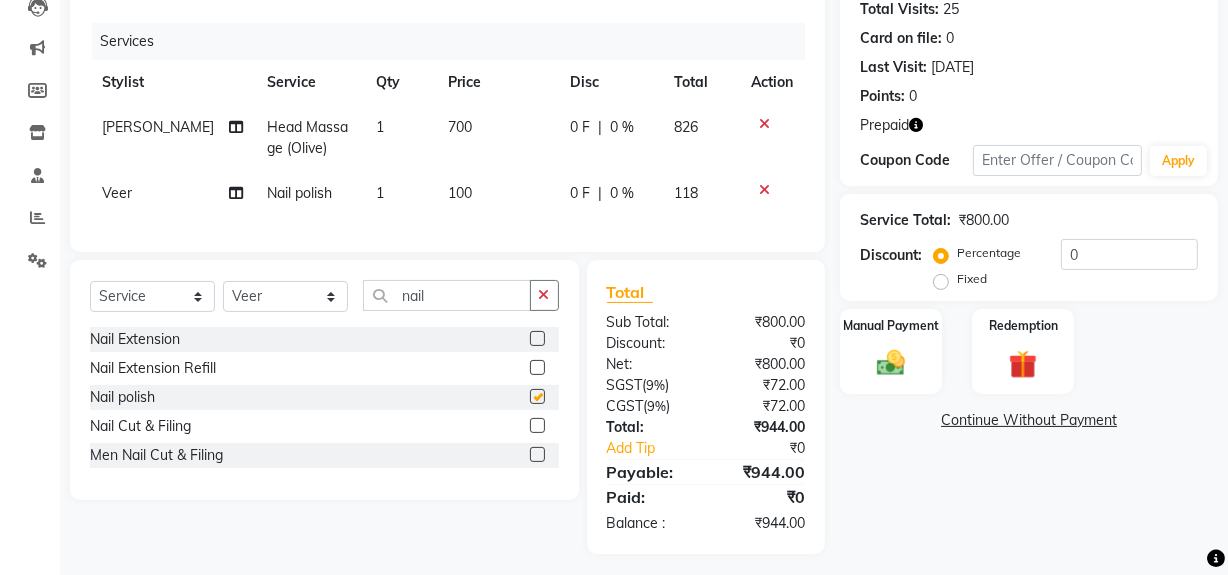 checkbox on "false" 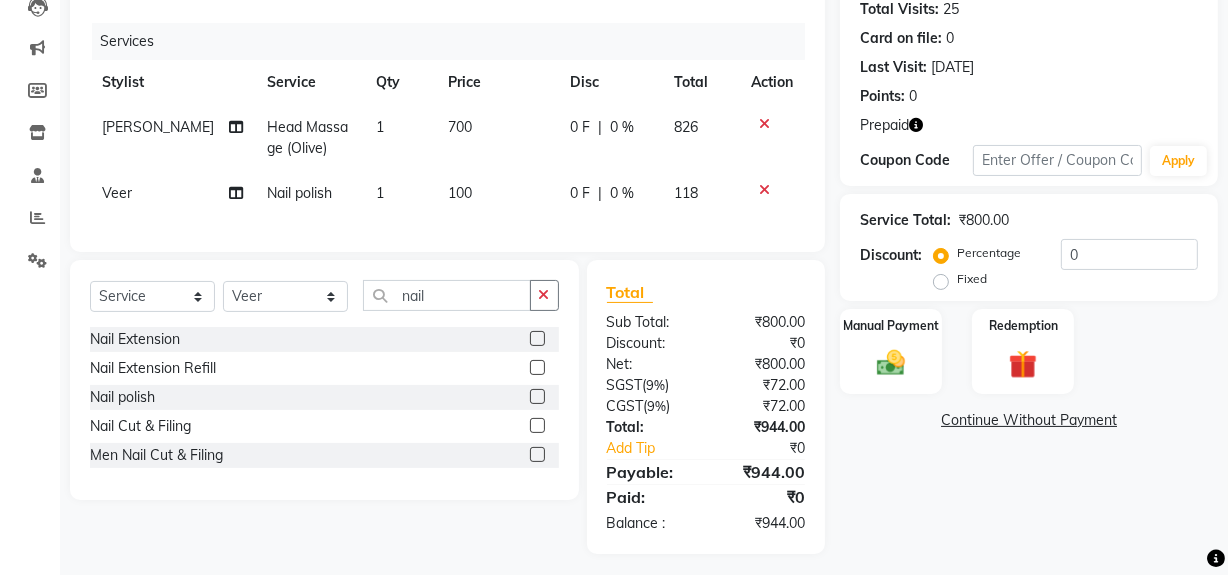 drag, startPoint x: 1027, startPoint y: 360, endPoint x: 1031, endPoint y: 400, distance: 40.1995 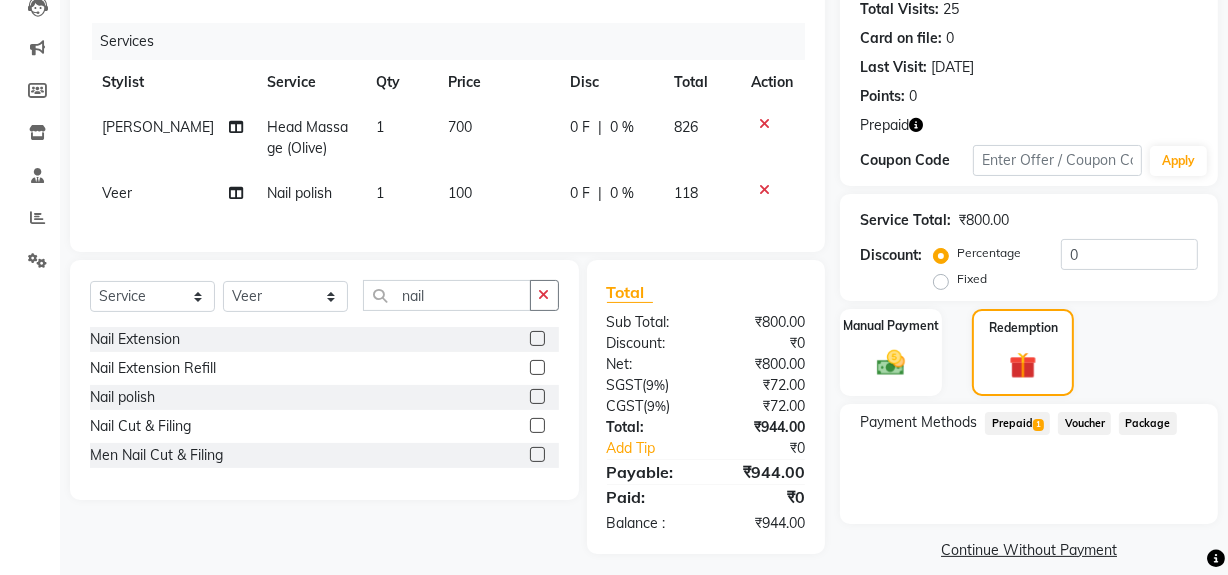 click on "Prepaid  1" 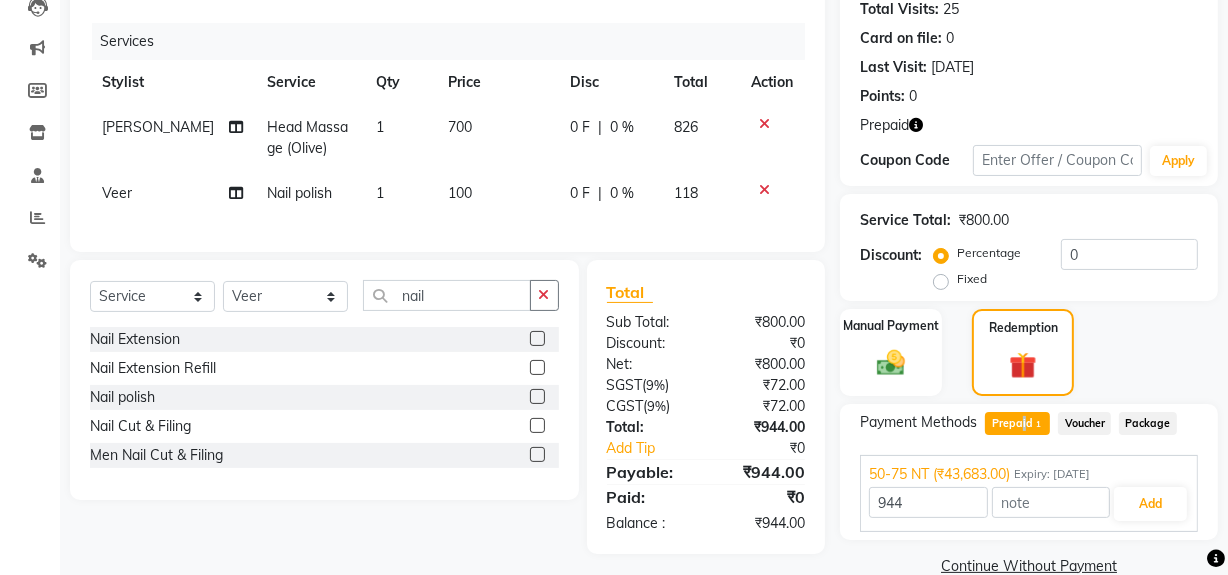 scroll, scrollTop: 260, scrollLeft: 0, axis: vertical 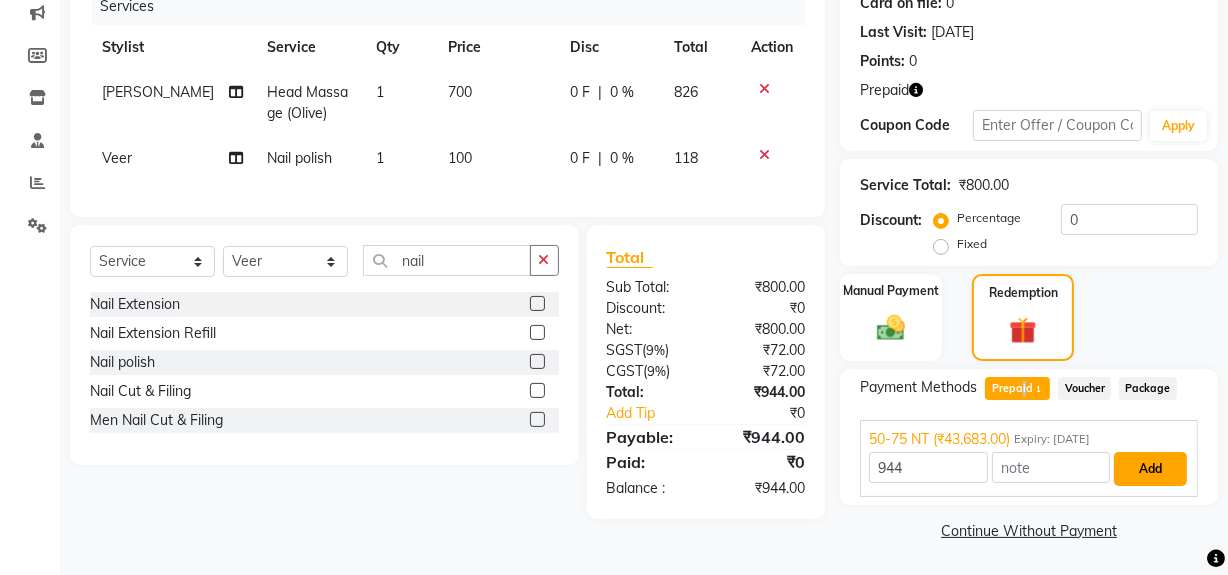 click on "Add" at bounding box center (1150, 469) 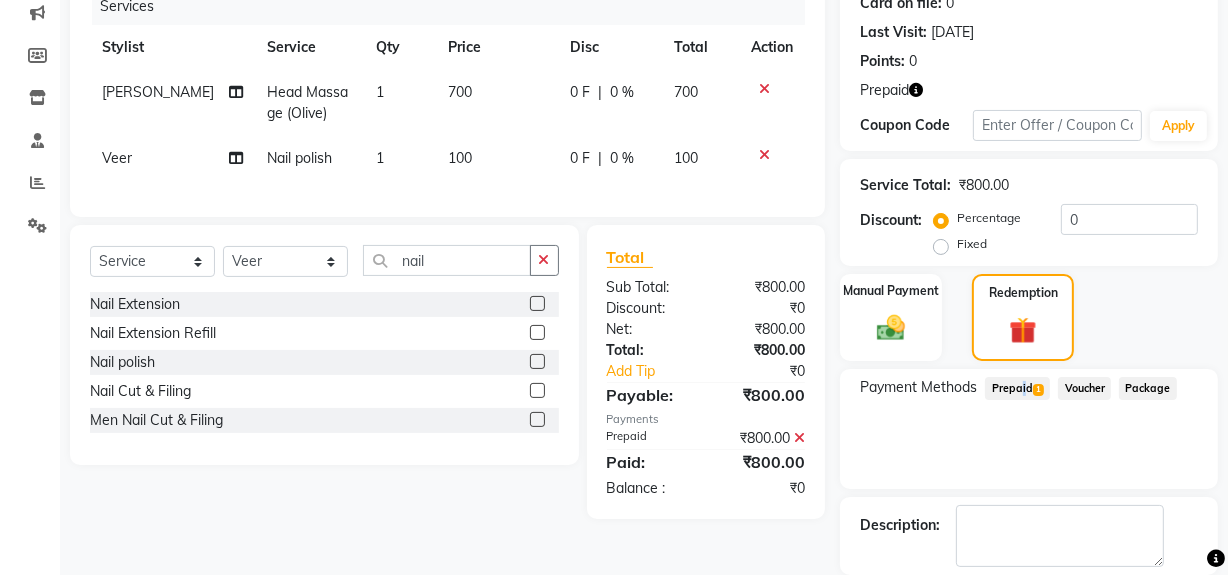 scroll, scrollTop: 356, scrollLeft: 0, axis: vertical 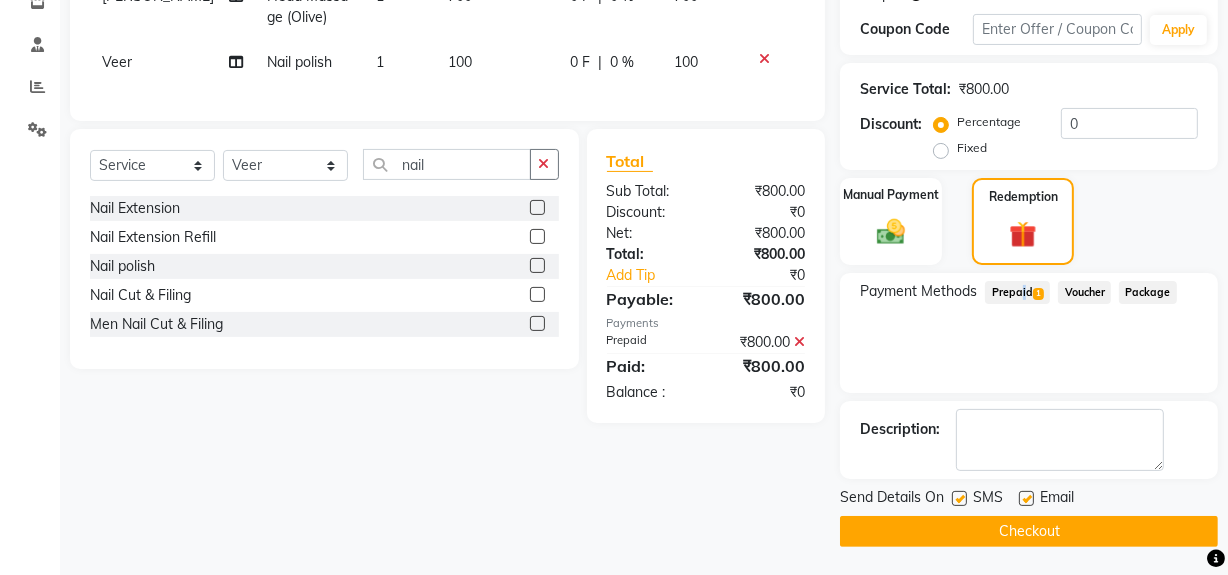 click on "Checkout" 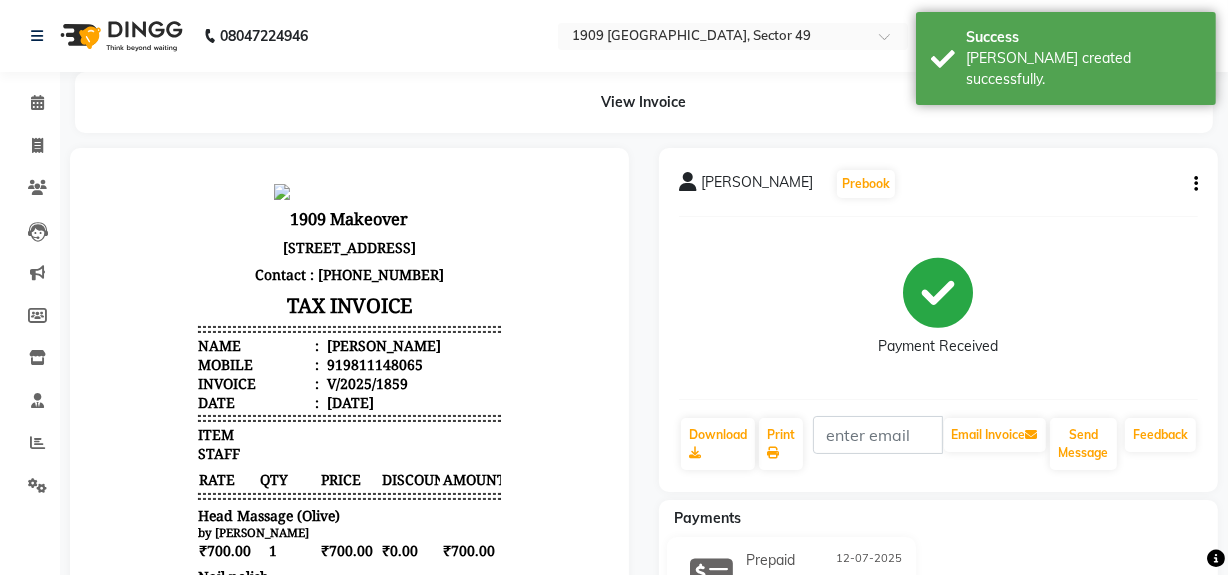 scroll, scrollTop: 0, scrollLeft: 0, axis: both 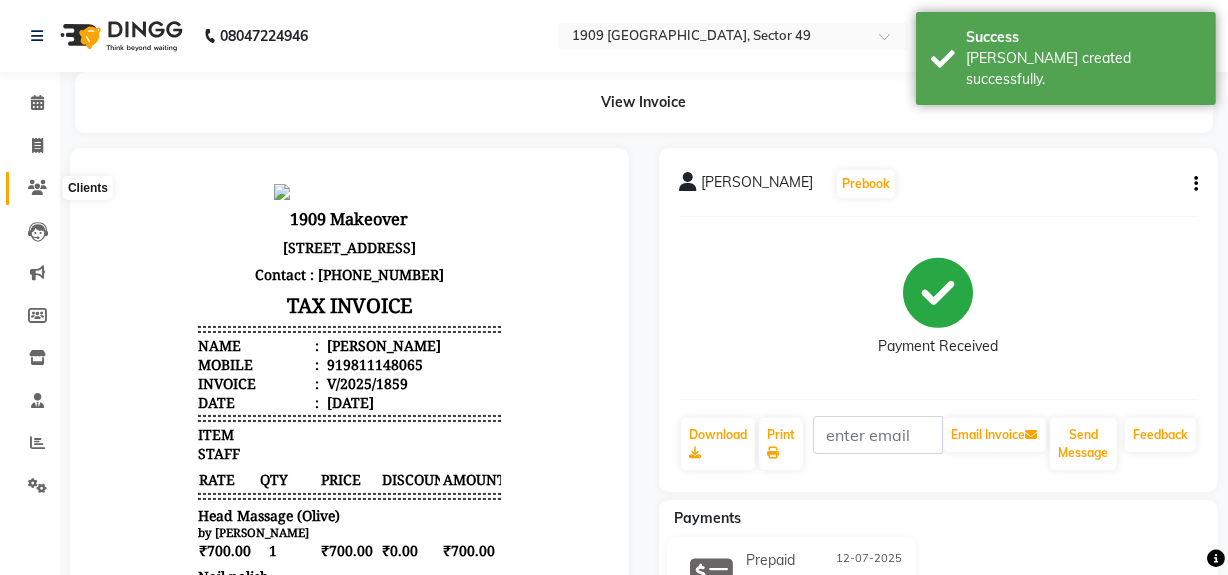 click 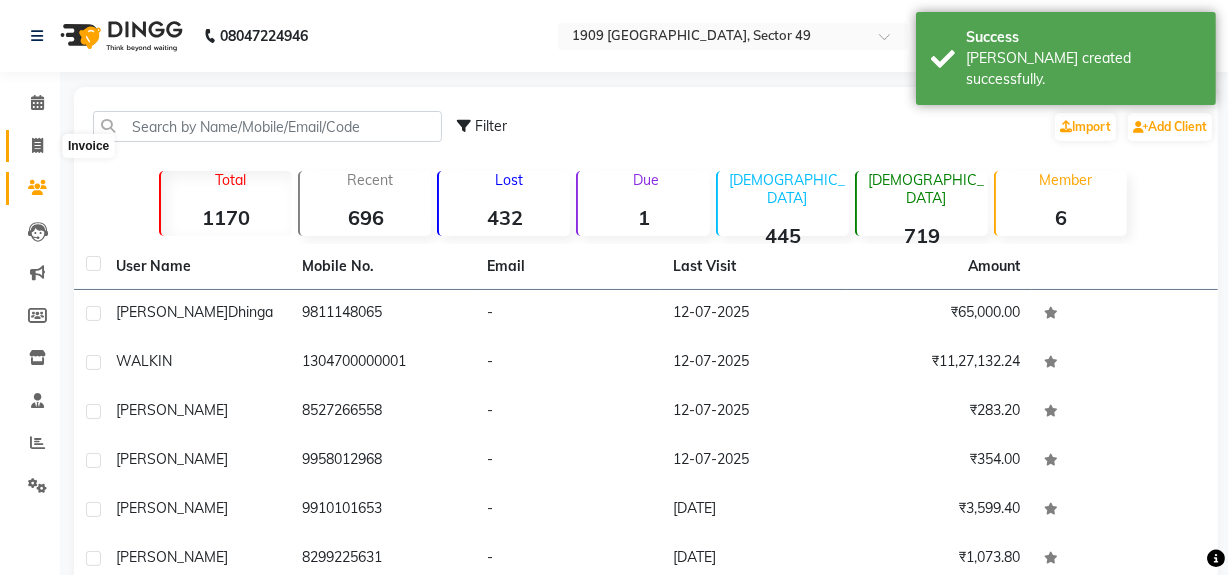 click 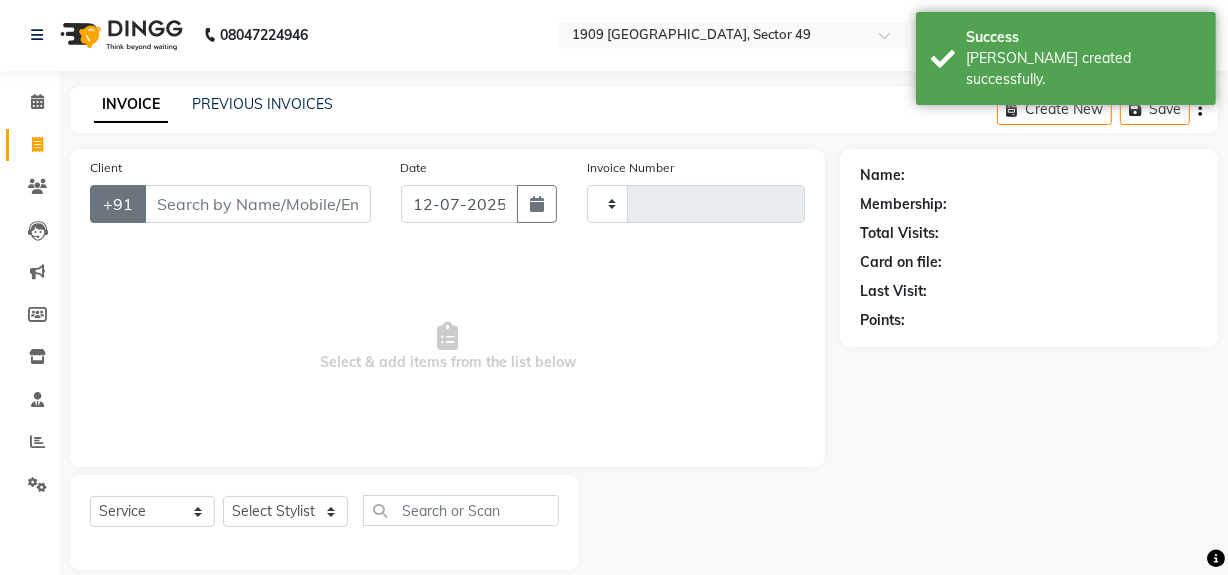 type on "1462" 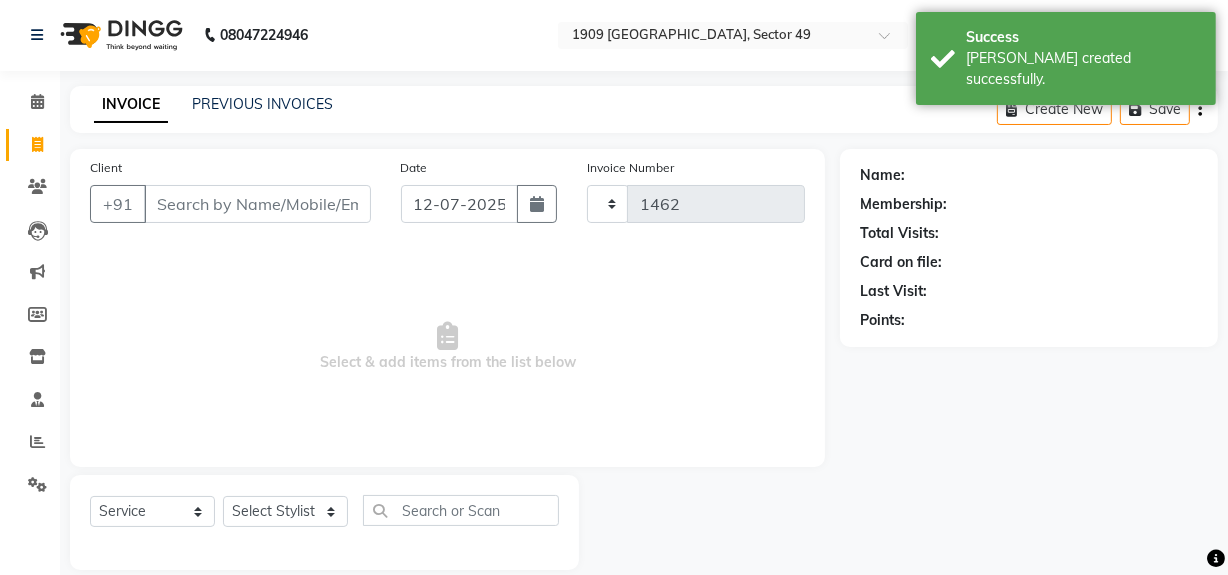 scroll, scrollTop: 26, scrollLeft: 0, axis: vertical 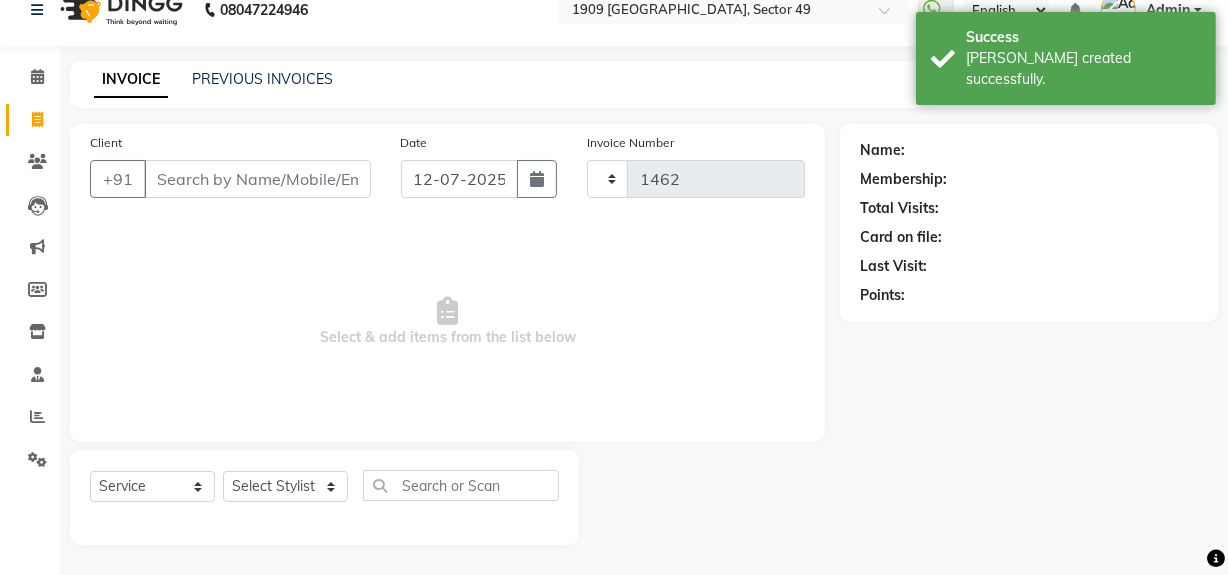 select on "6923" 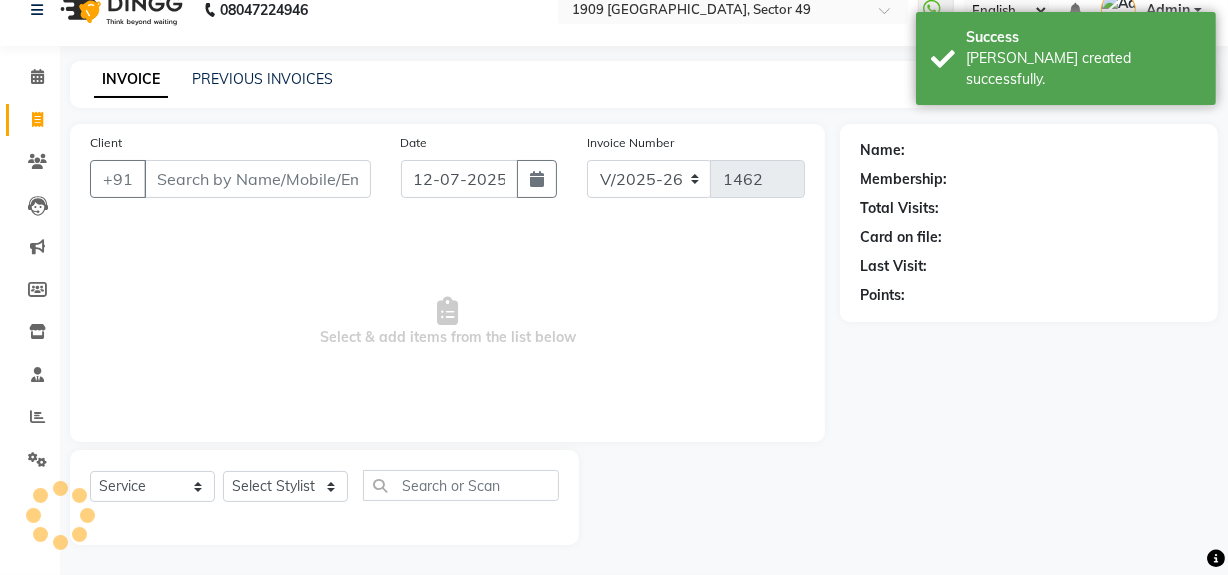 click on "Client" at bounding box center (257, 179) 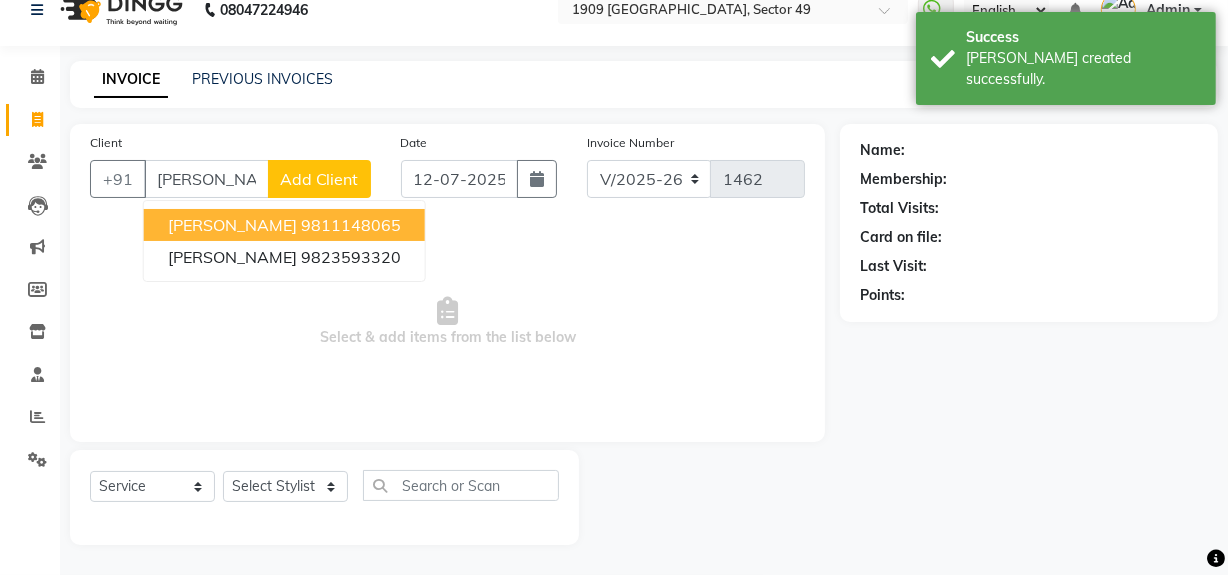 drag, startPoint x: 257, startPoint y: 222, endPoint x: 257, endPoint y: 238, distance: 16 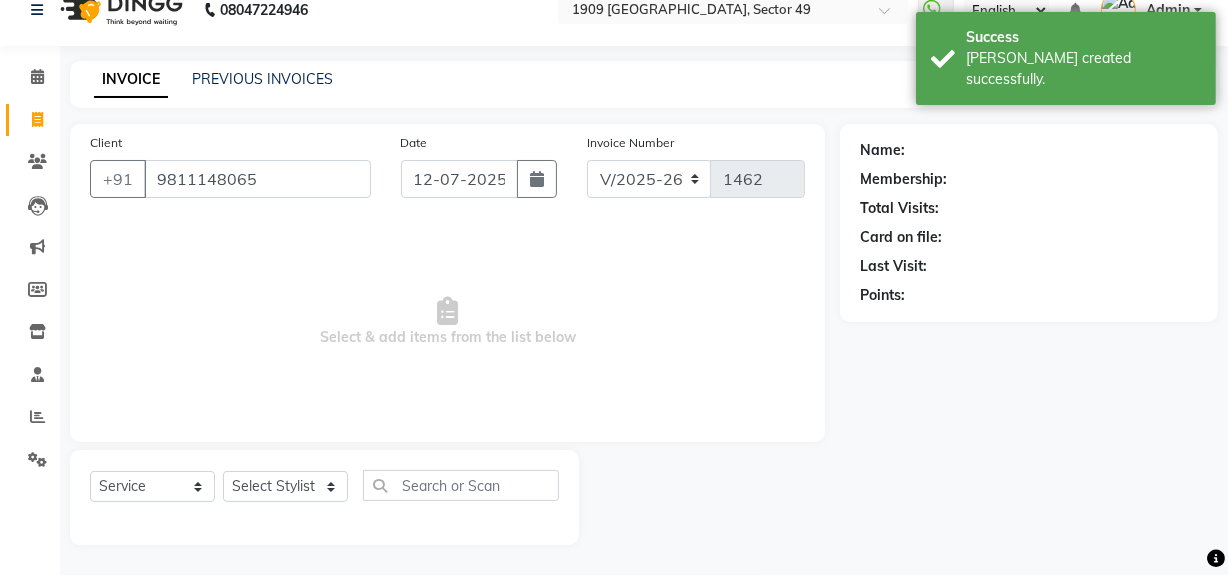 type on "9811148065" 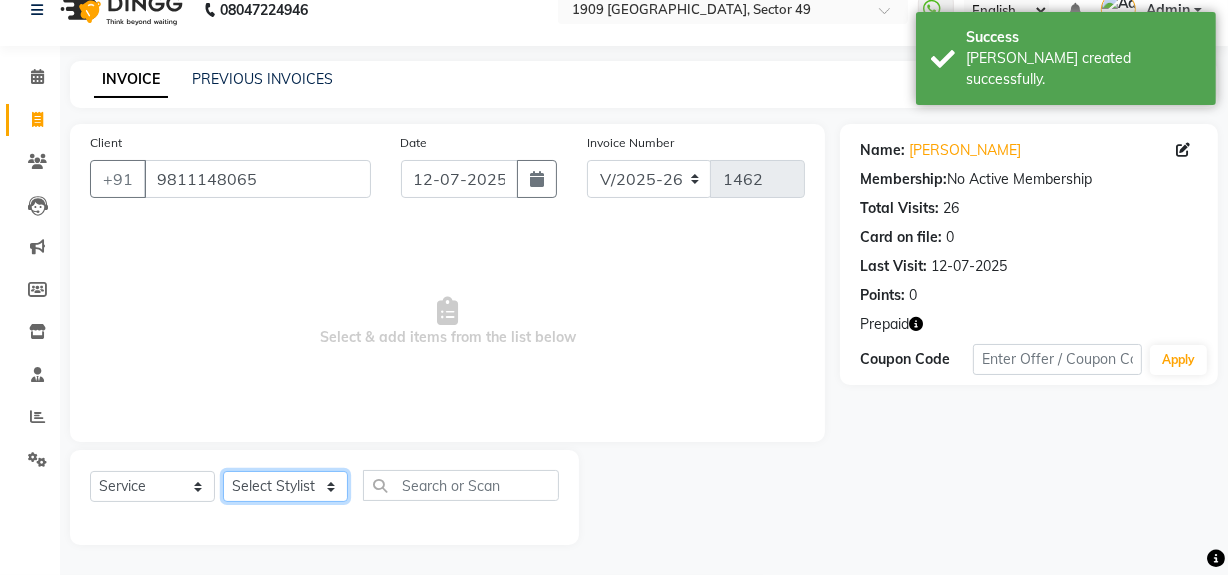 click on "Select Stylist Abdul Ahmed Arif Harun House Sale Jyoti Nisha Rehaan Ujjwal Umesh Veer vikram mehta Vishal" 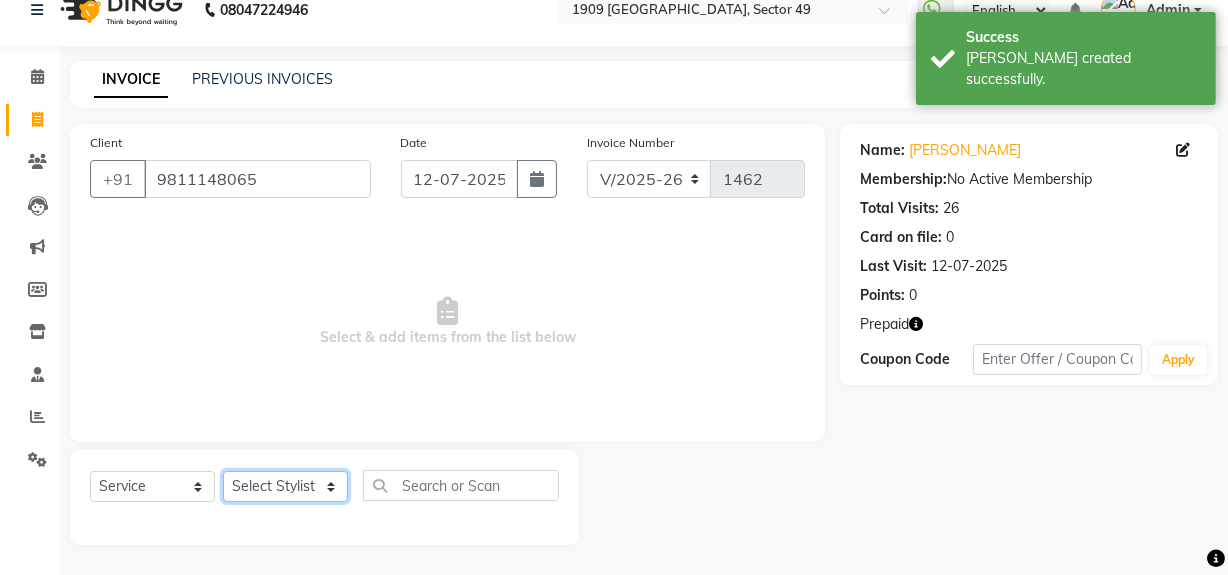 select on "83149" 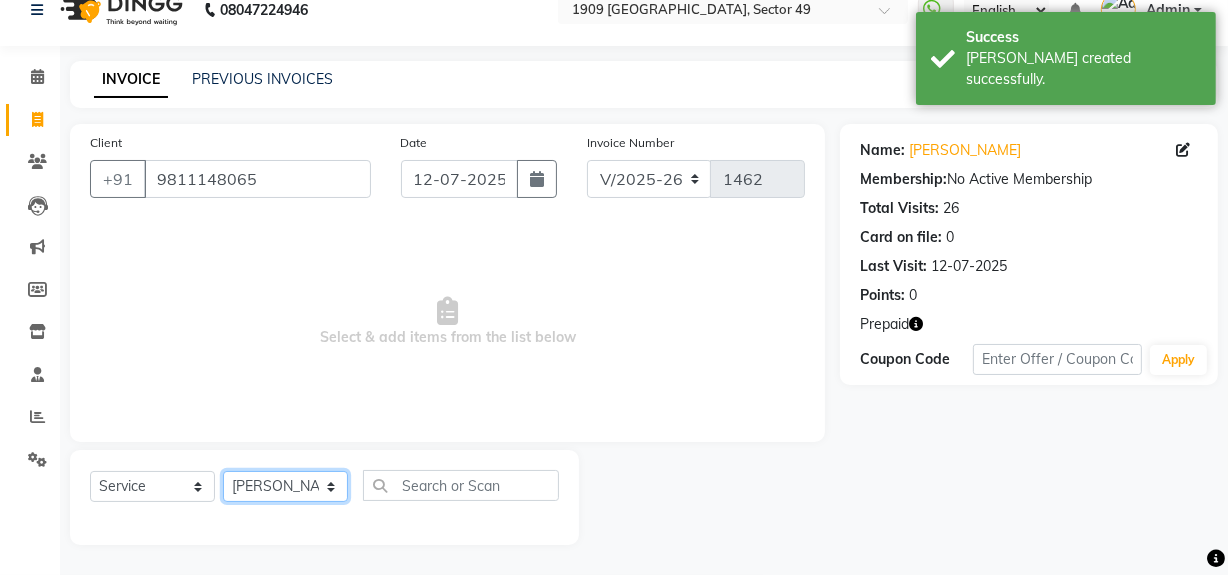 click on "Select Stylist Abdul Ahmed Arif Harun House Sale Jyoti Nisha Rehaan Ujjwal Umesh Veer vikram mehta Vishal" 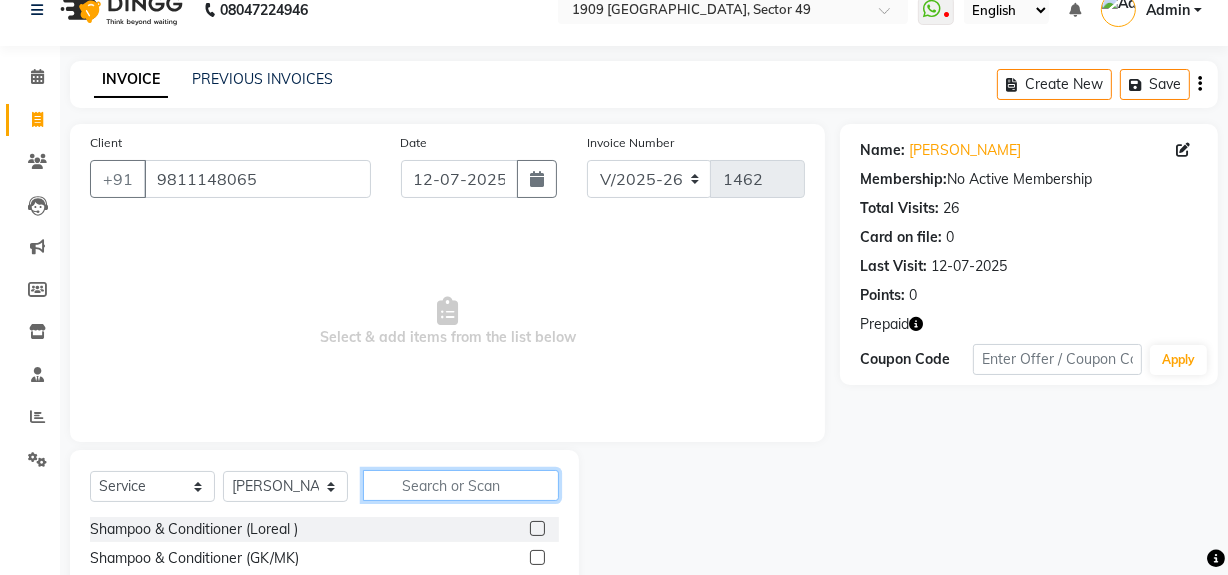 click 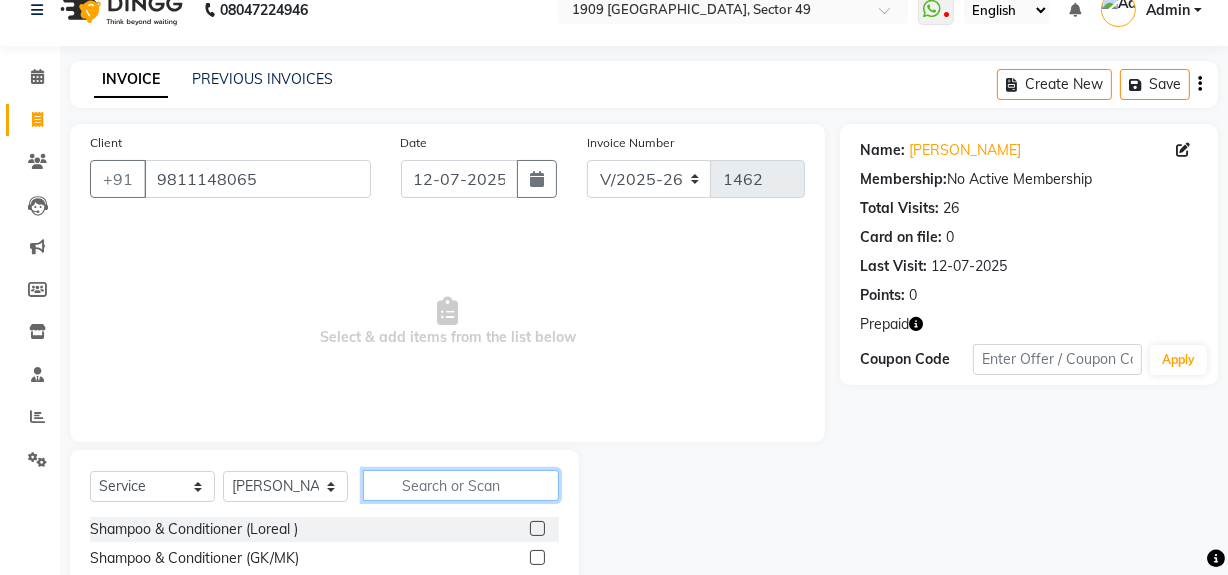 type on "m" 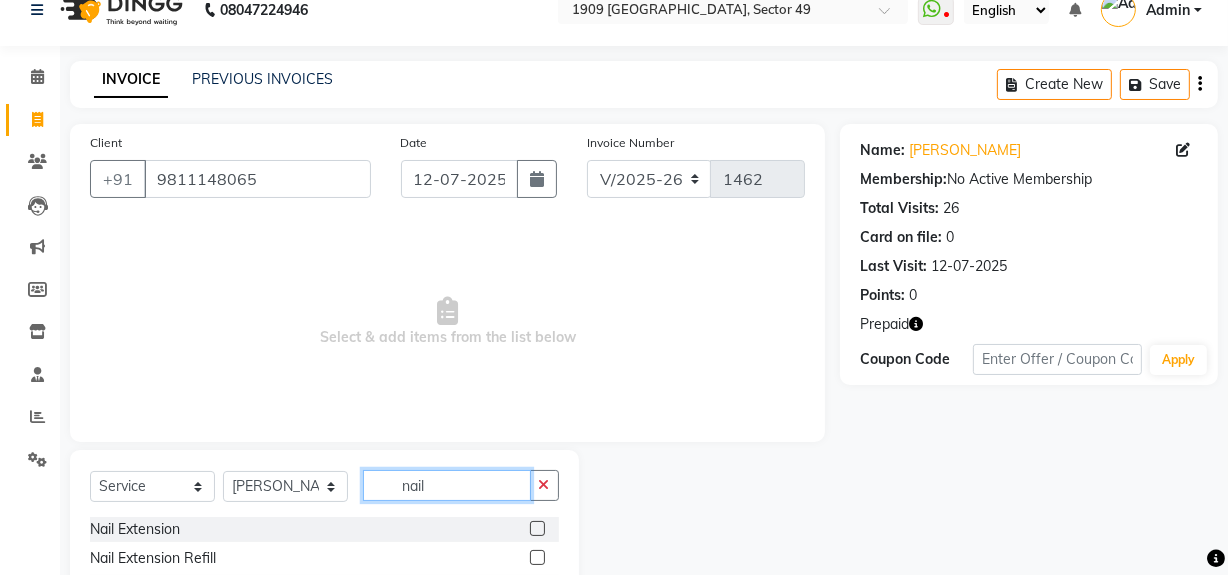 scroll, scrollTop: 170, scrollLeft: 0, axis: vertical 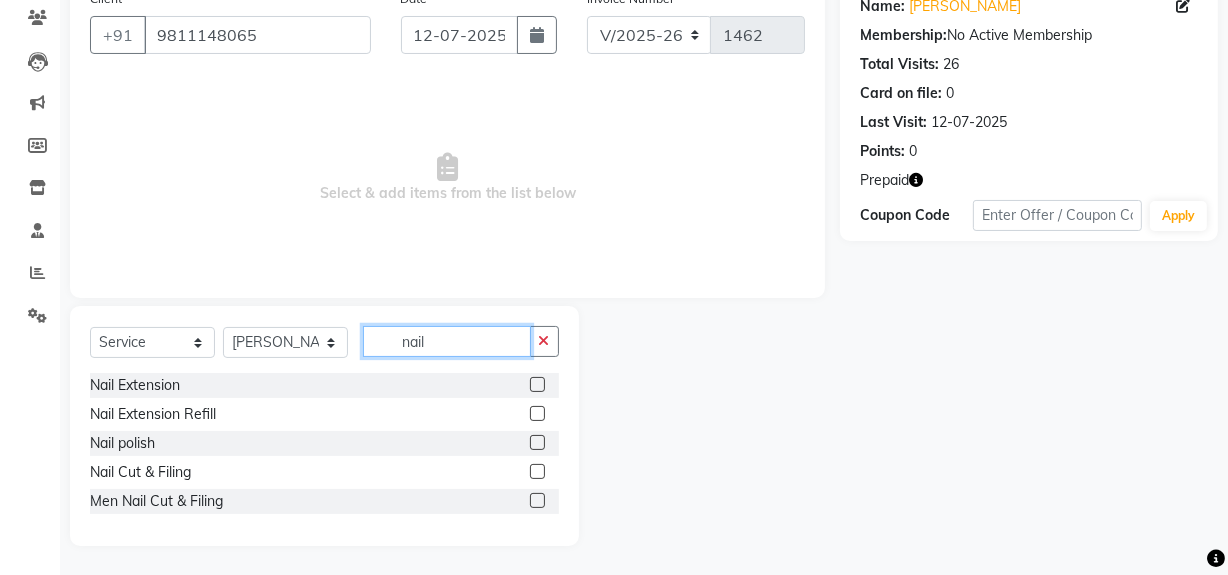 type on "nail" 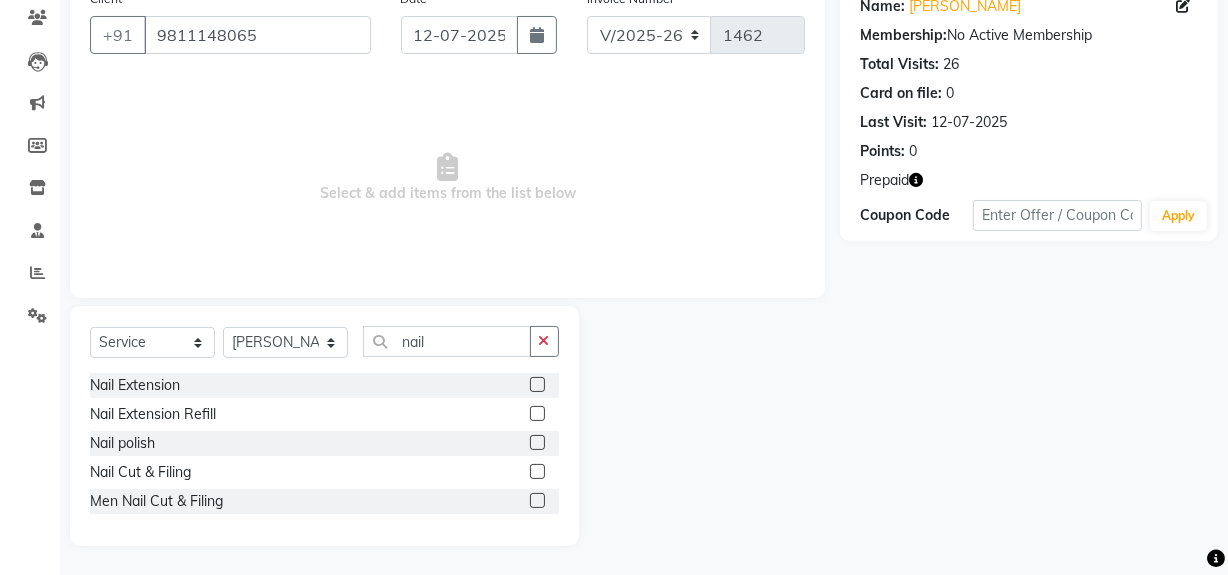 click 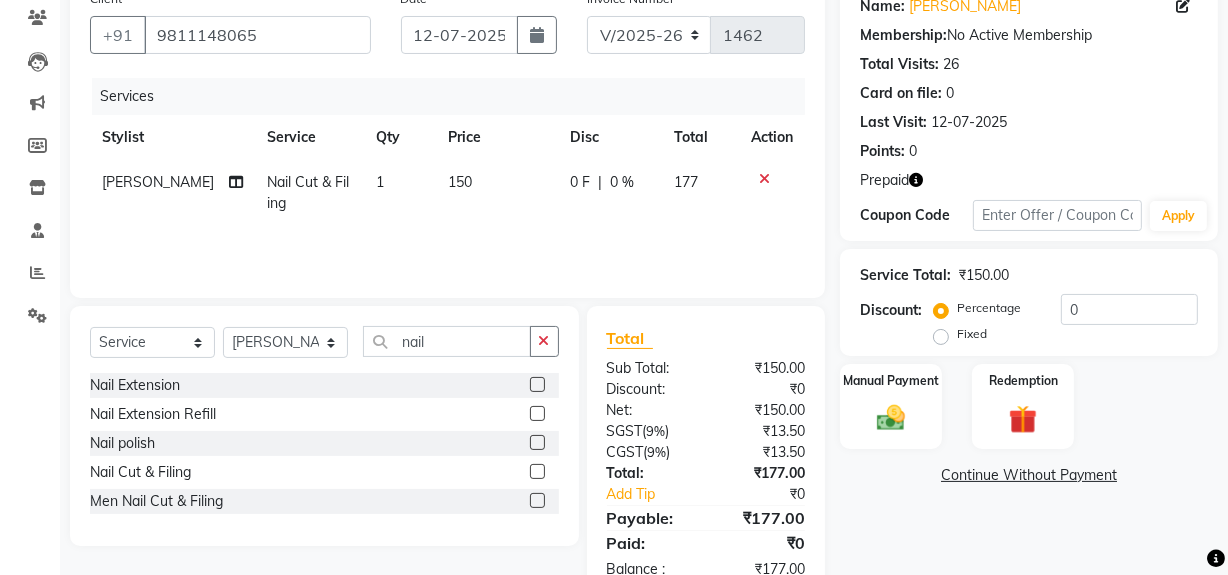 click 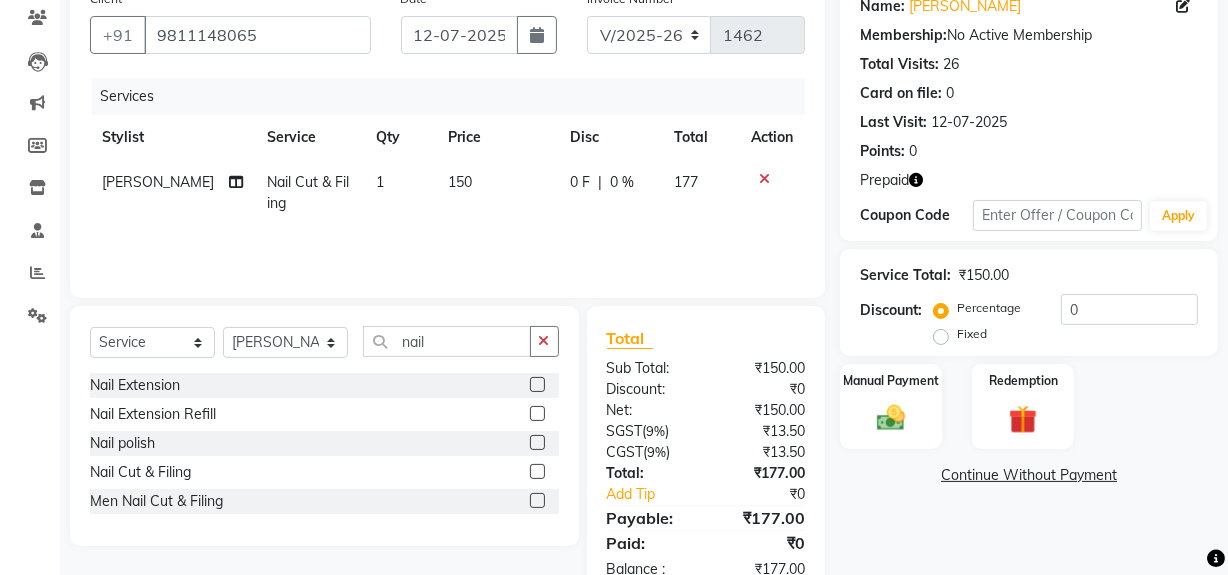click at bounding box center [536, 472] 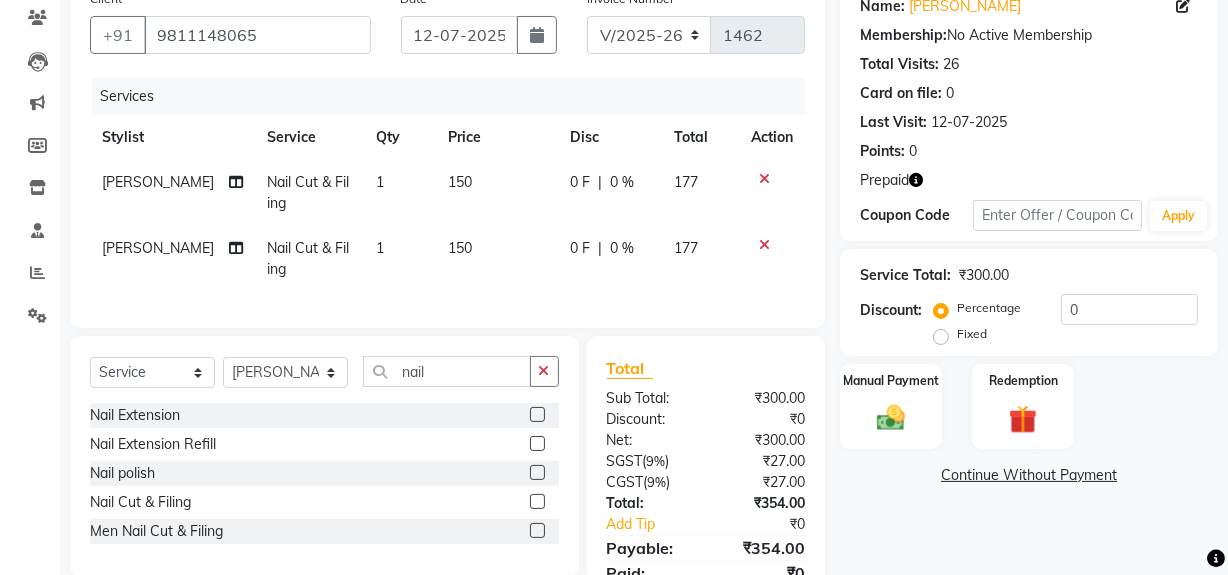 click 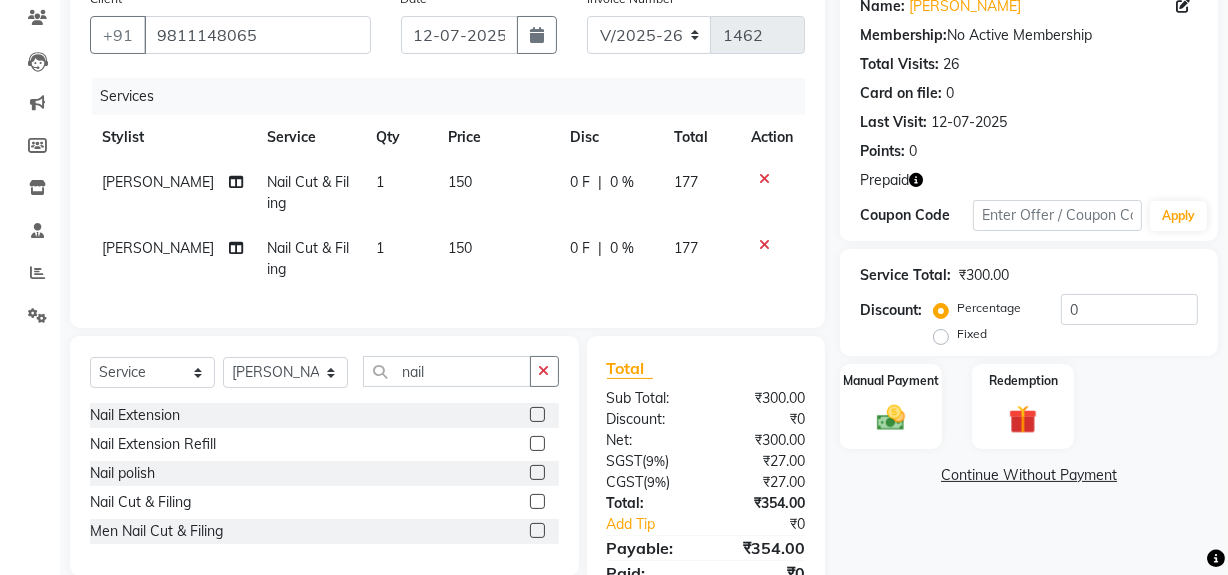 click at bounding box center [536, 502] 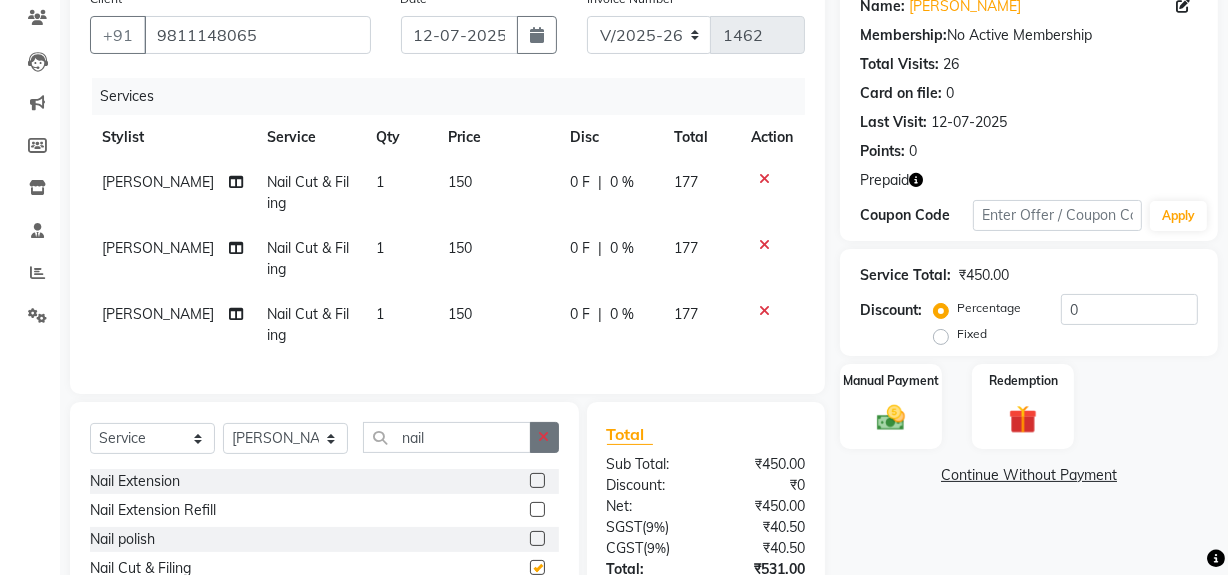 checkbox on "false" 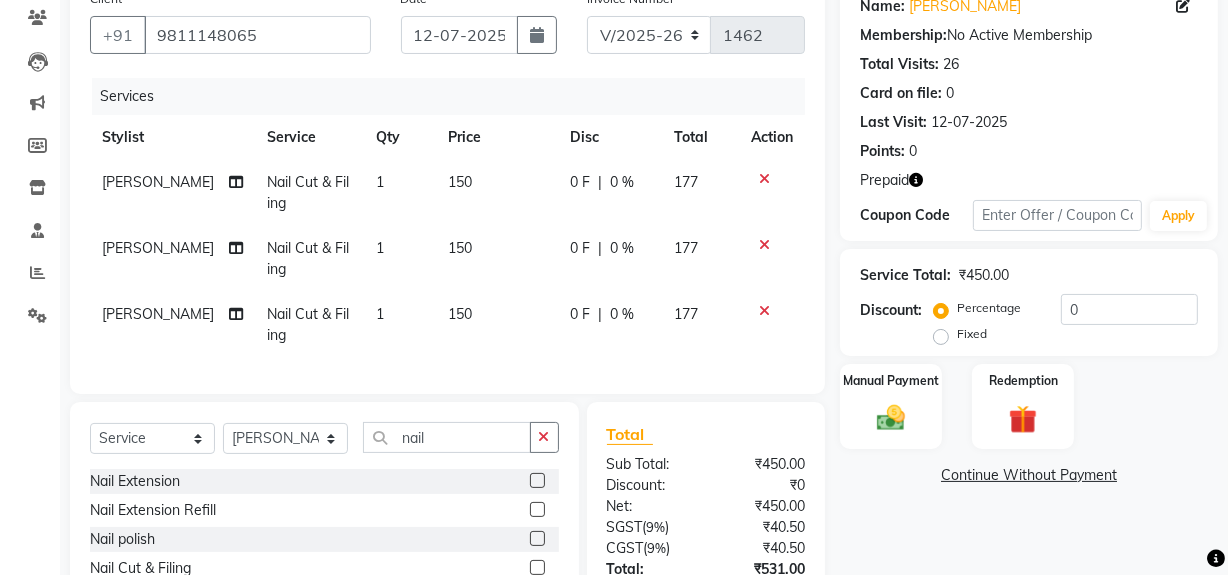 click on "150" 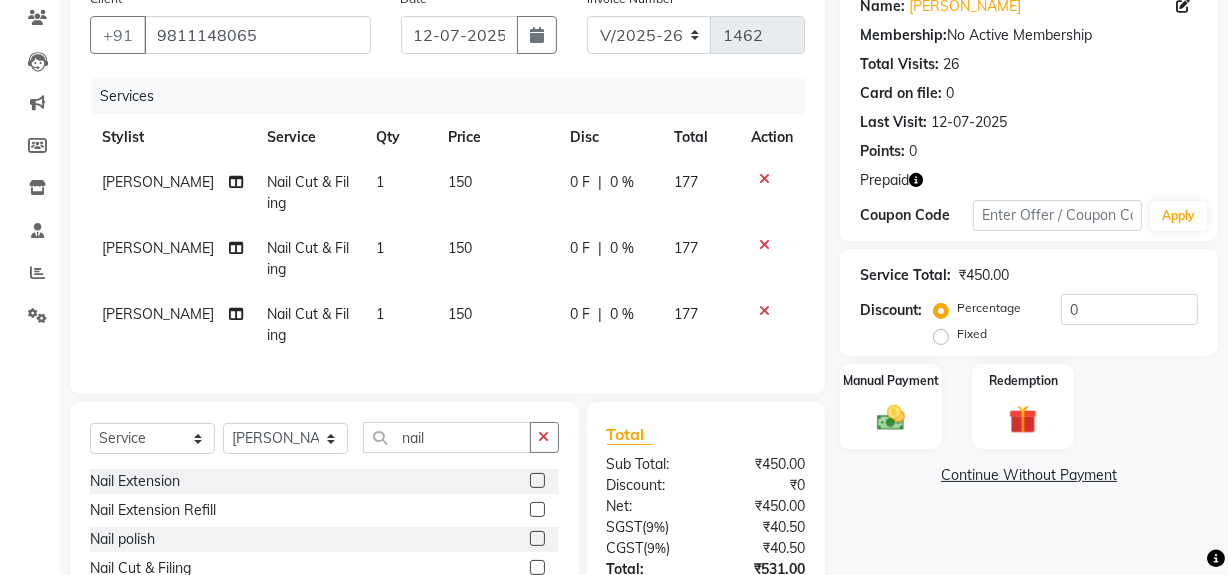select on "83149" 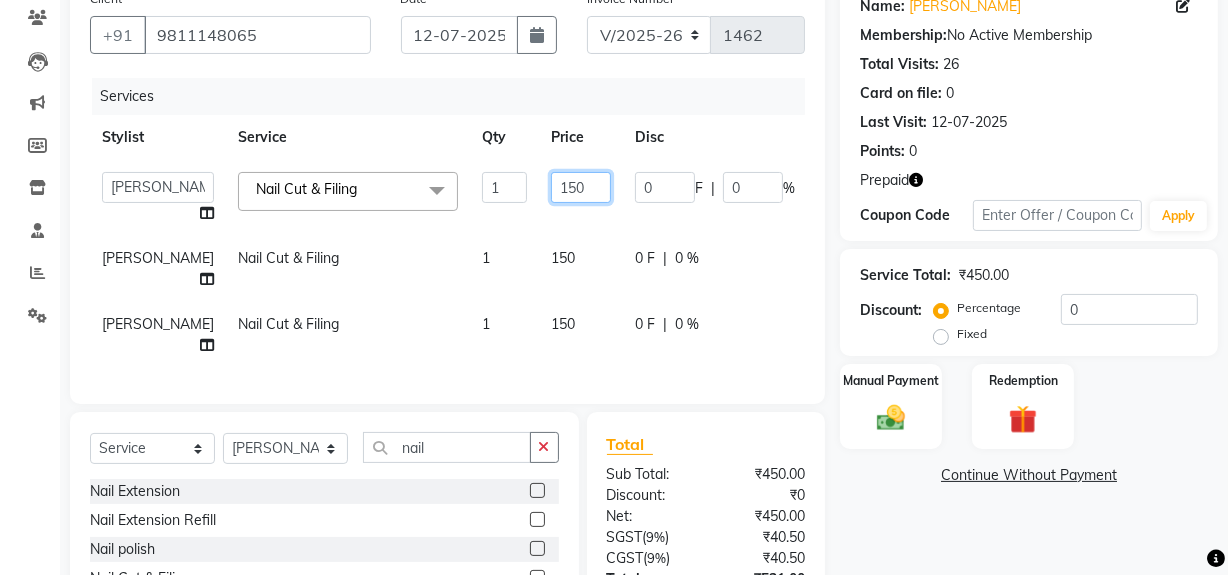 drag, startPoint x: 489, startPoint y: 180, endPoint x: 534, endPoint y: 204, distance: 51 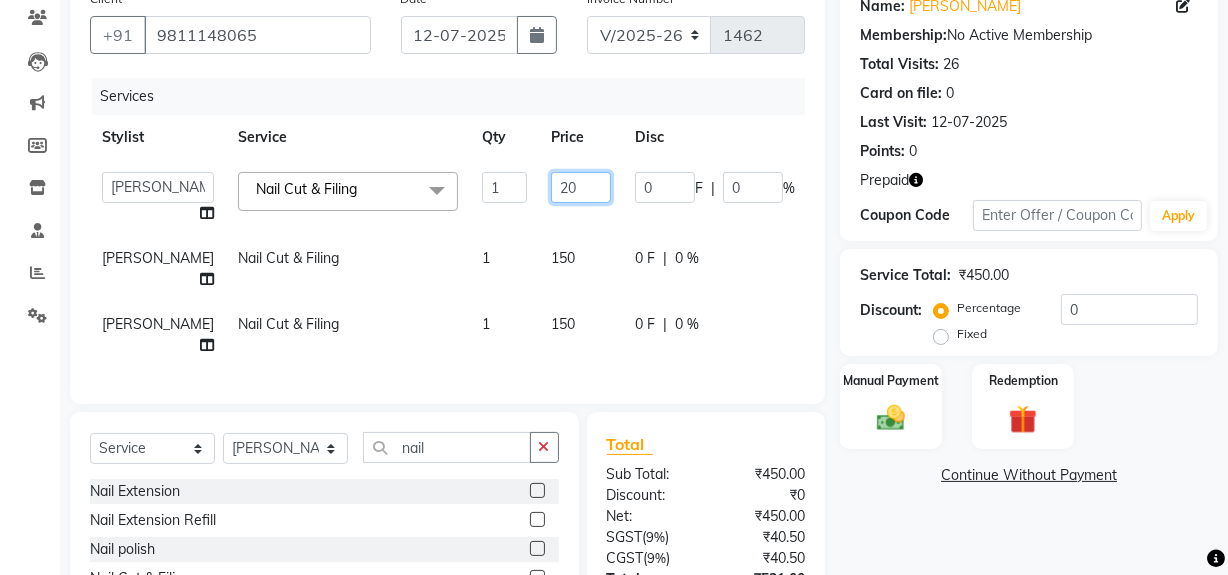 type on "200" 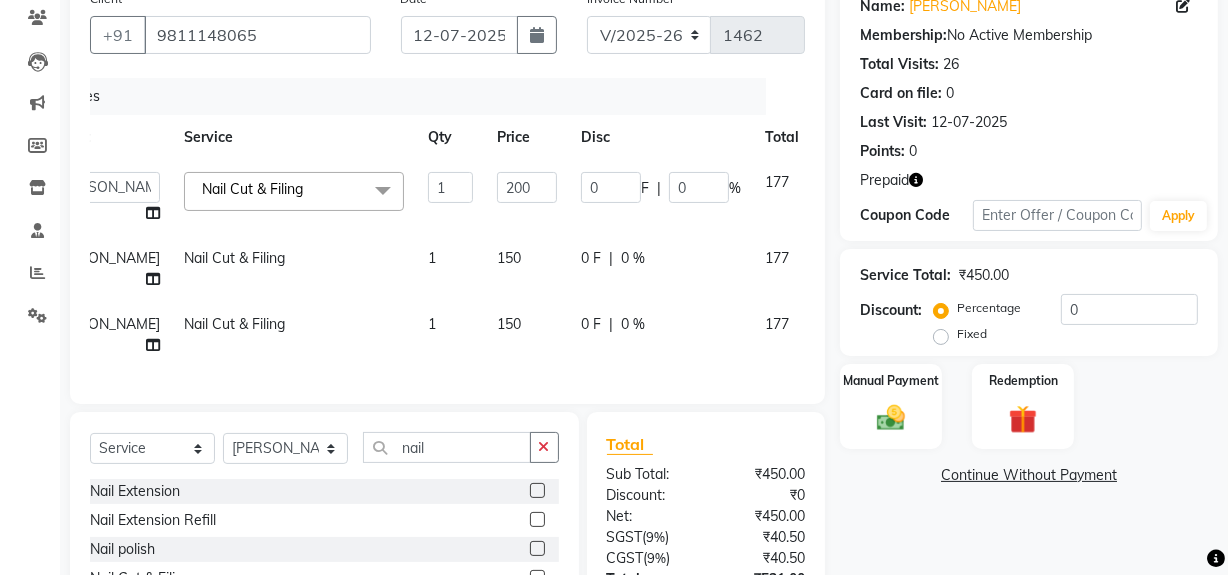 scroll, scrollTop: 0, scrollLeft: 15, axis: horizontal 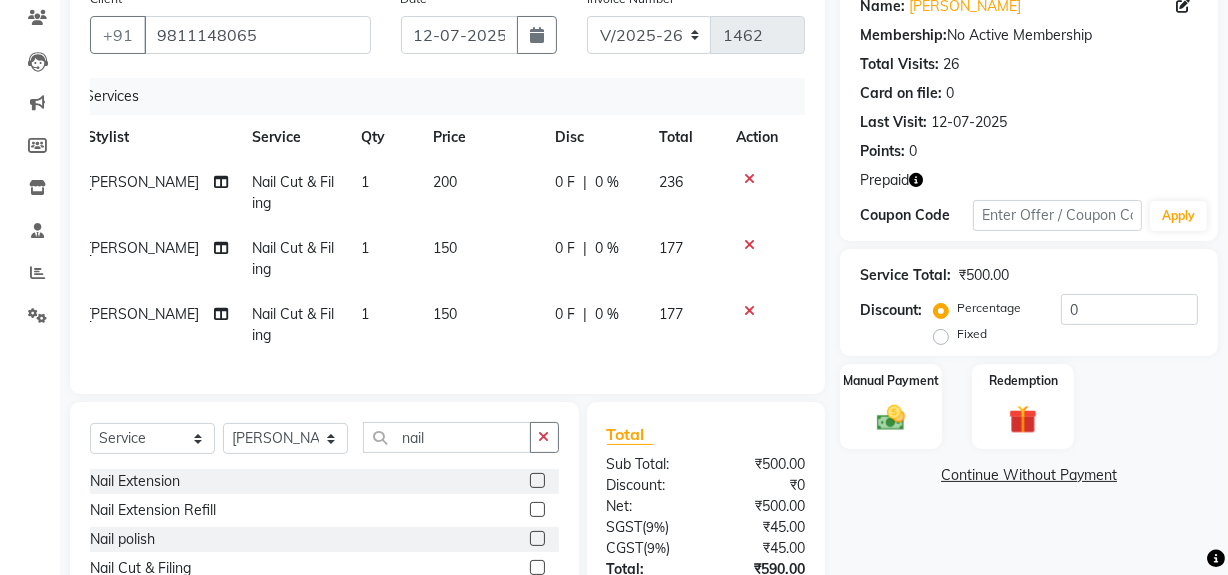 click 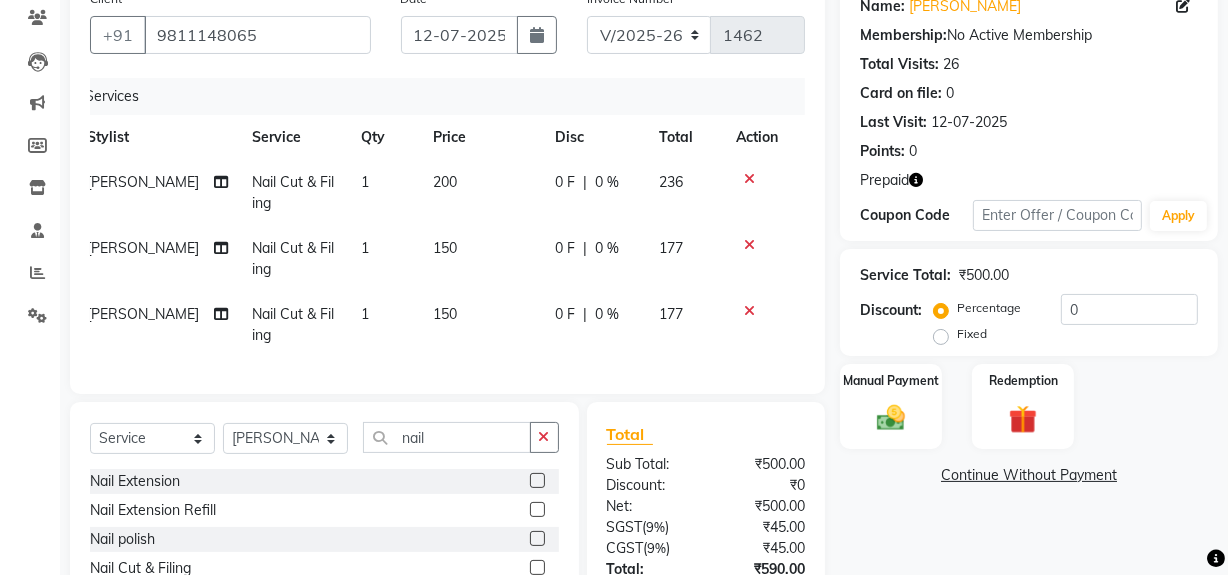 click 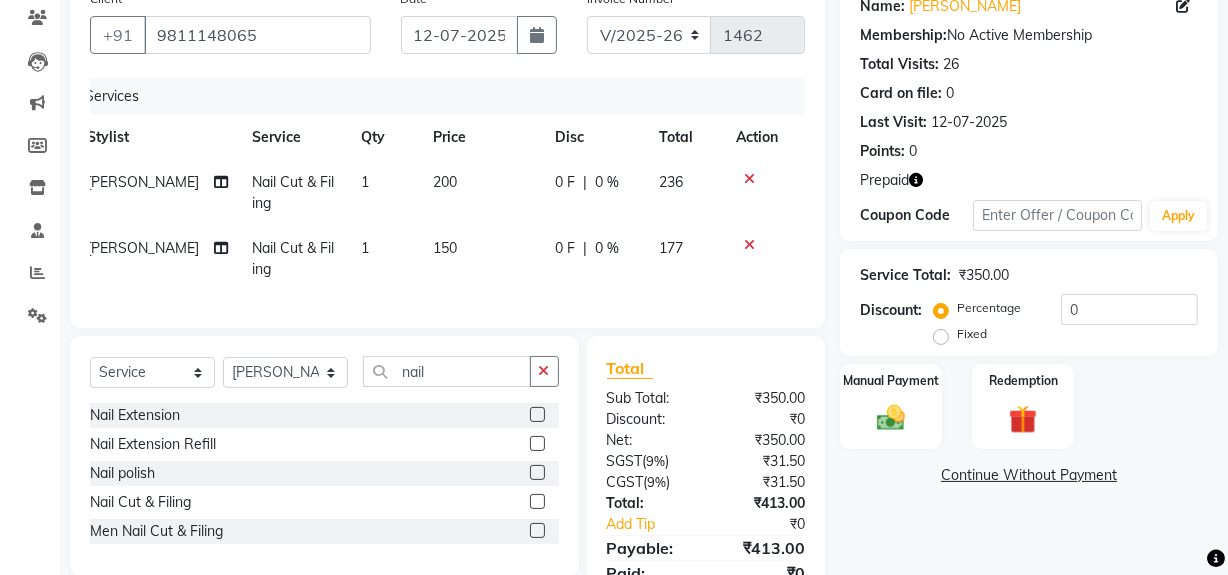 click 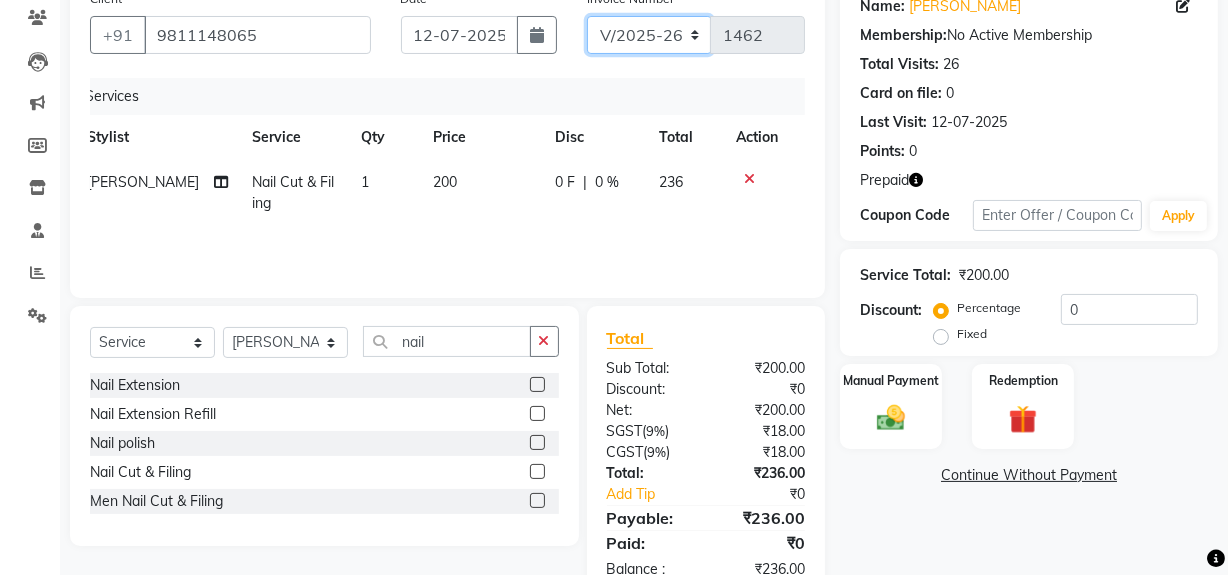 click on "V/2025 V/2025-26" 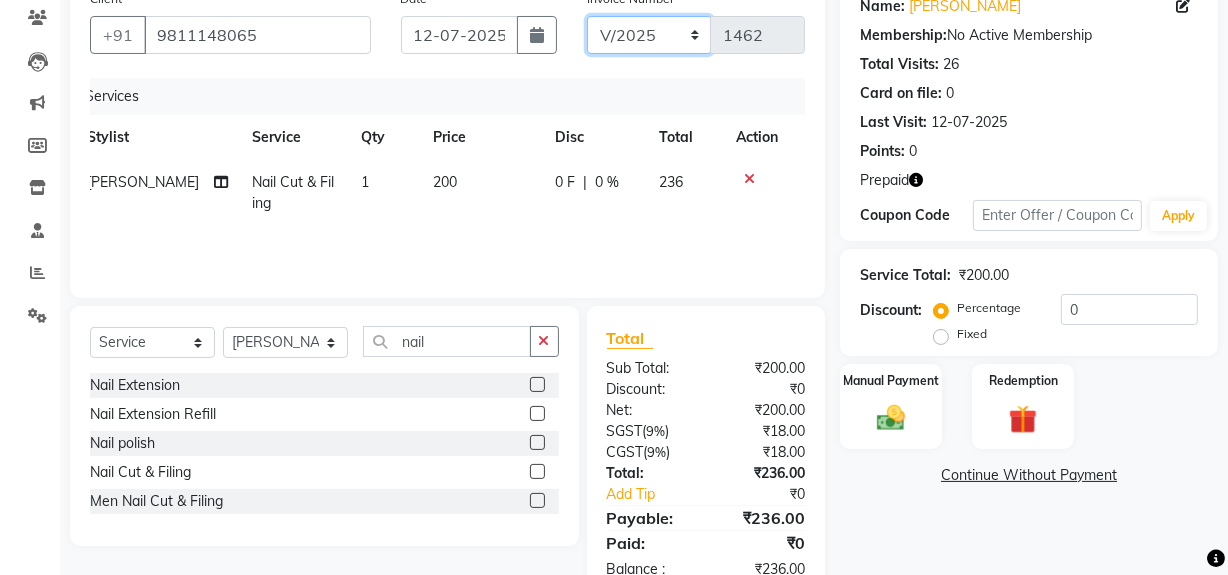 click on "V/2025 V/2025-26" 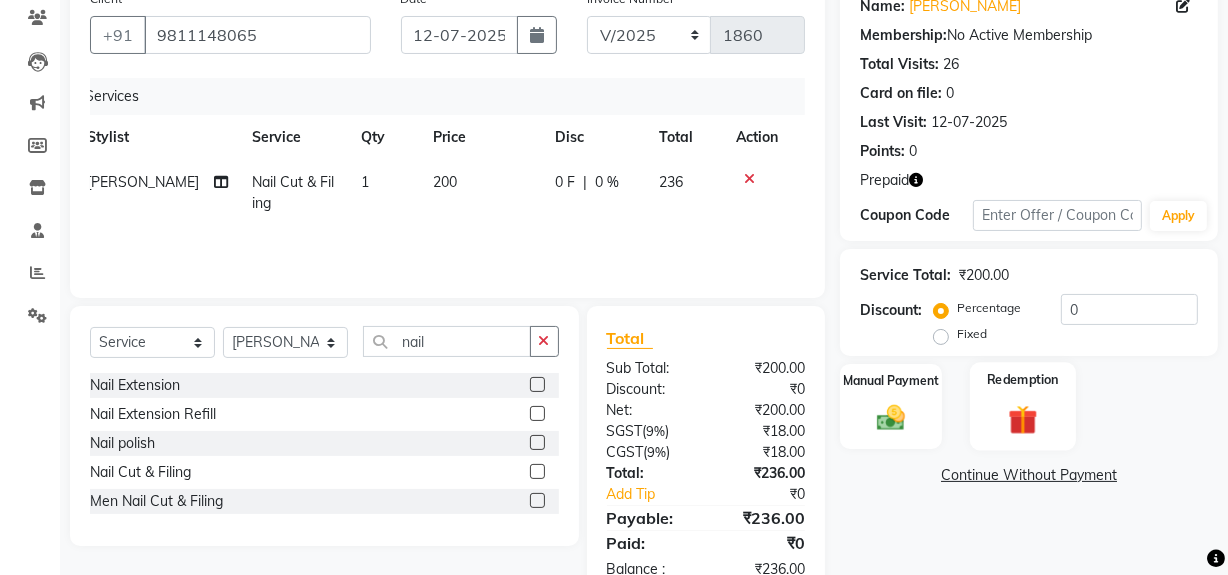 click on "Redemption" 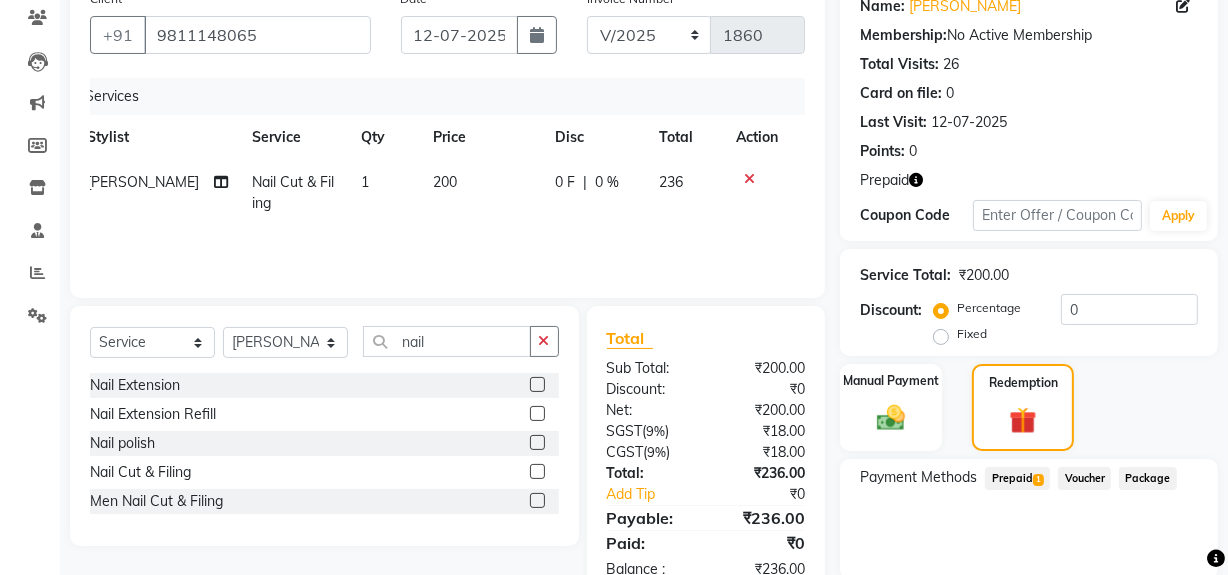 click on "Prepaid  1" 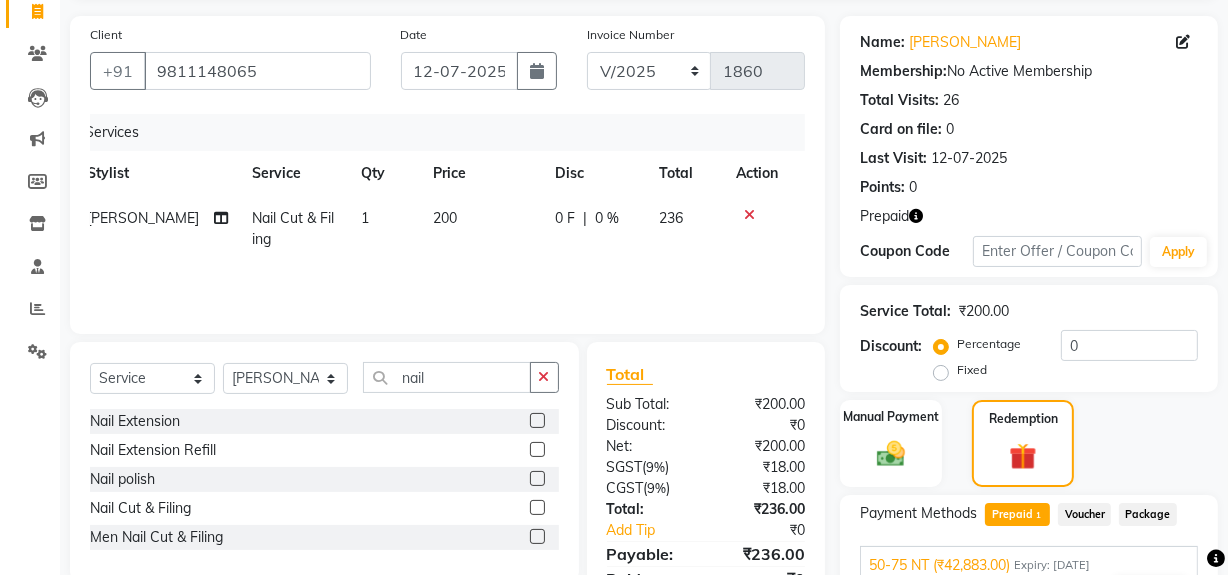 scroll, scrollTop: 260, scrollLeft: 0, axis: vertical 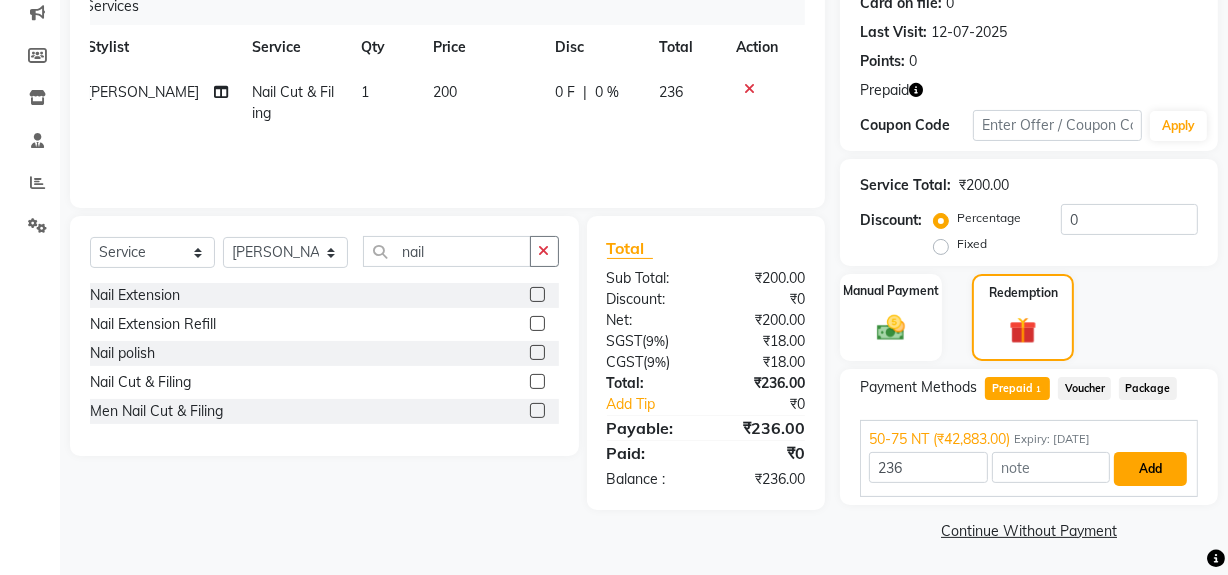 click on "Add" at bounding box center (1150, 469) 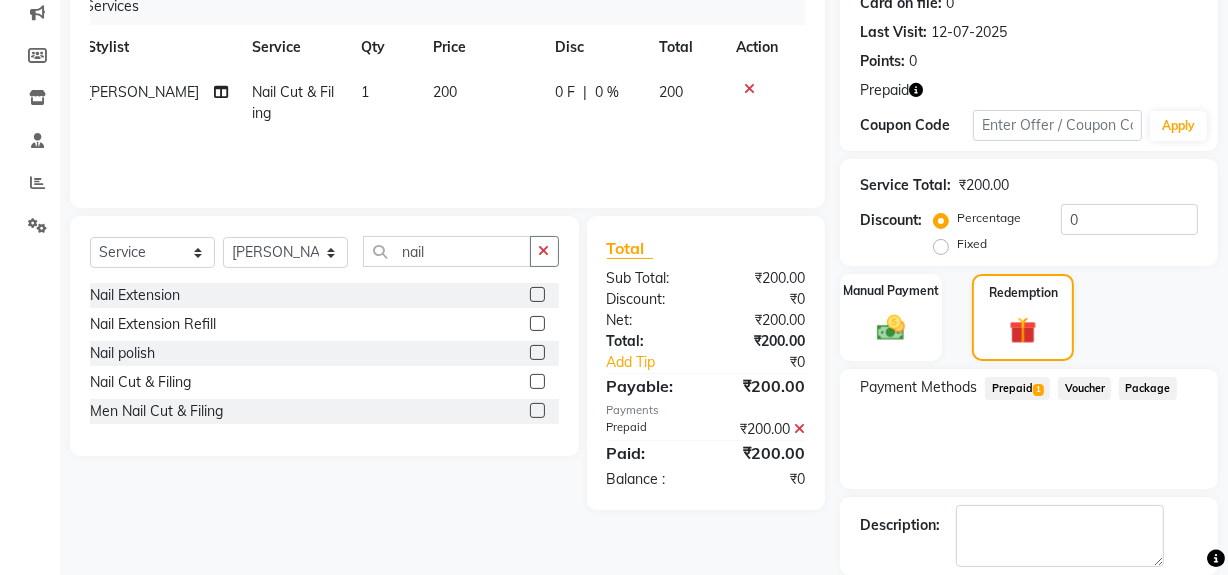 click 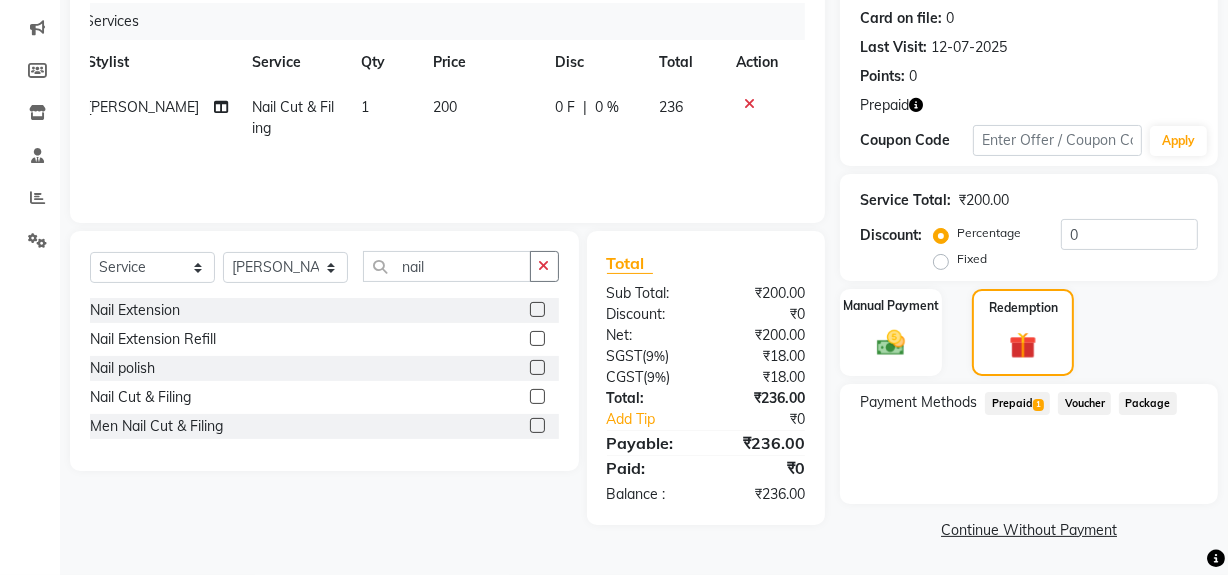 scroll, scrollTop: 243, scrollLeft: 0, axis: vertical 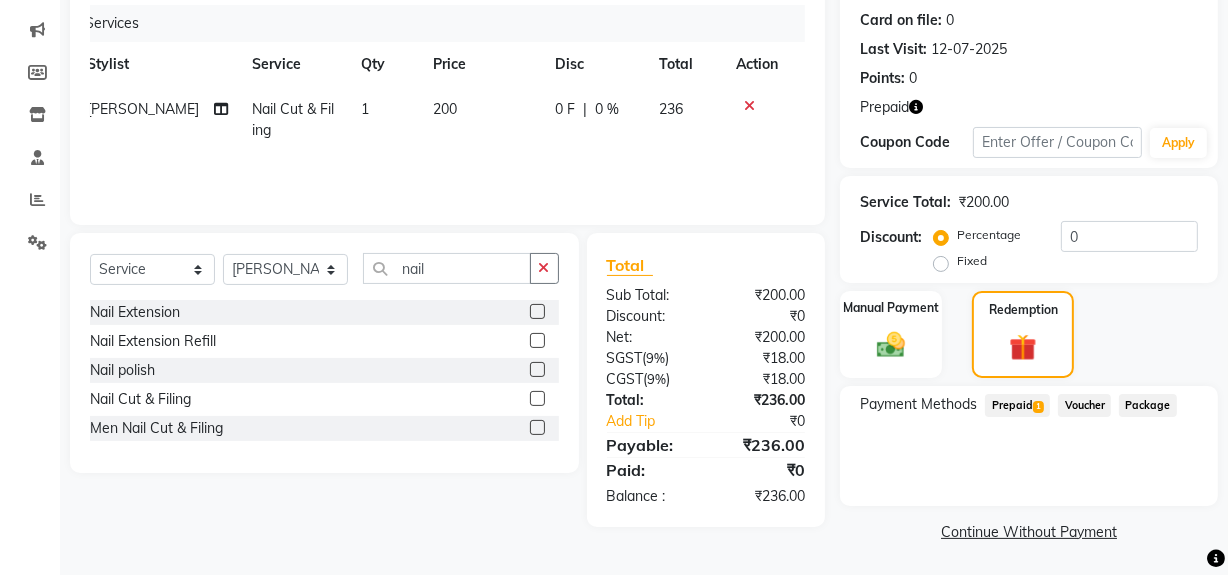 click 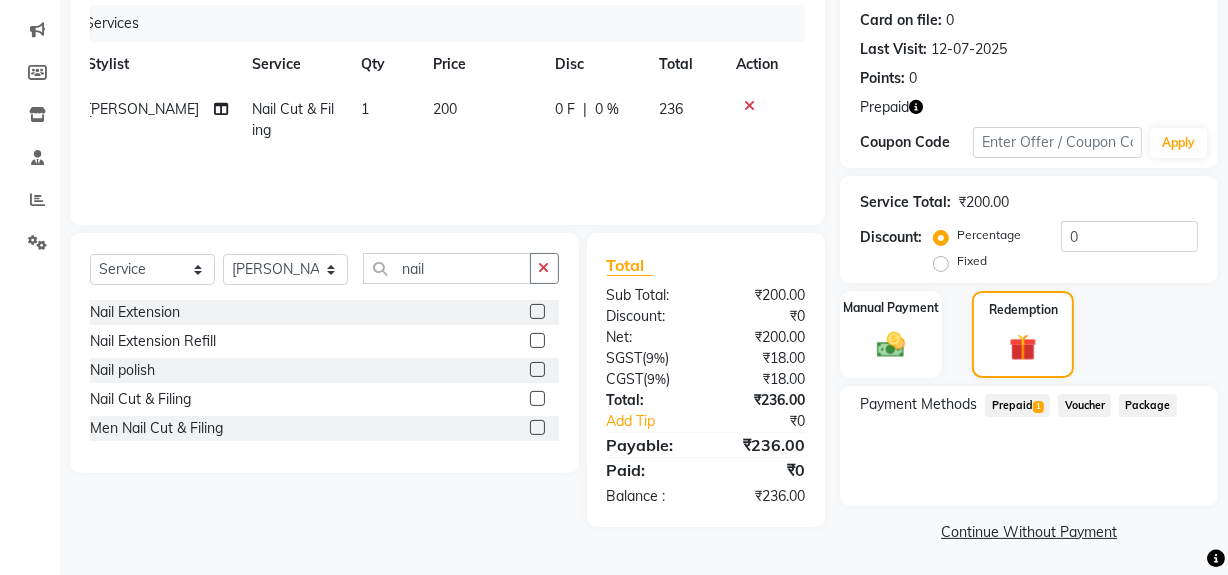 scroll, scrollTop: 170, scrollLeft: 0, axis: vertical 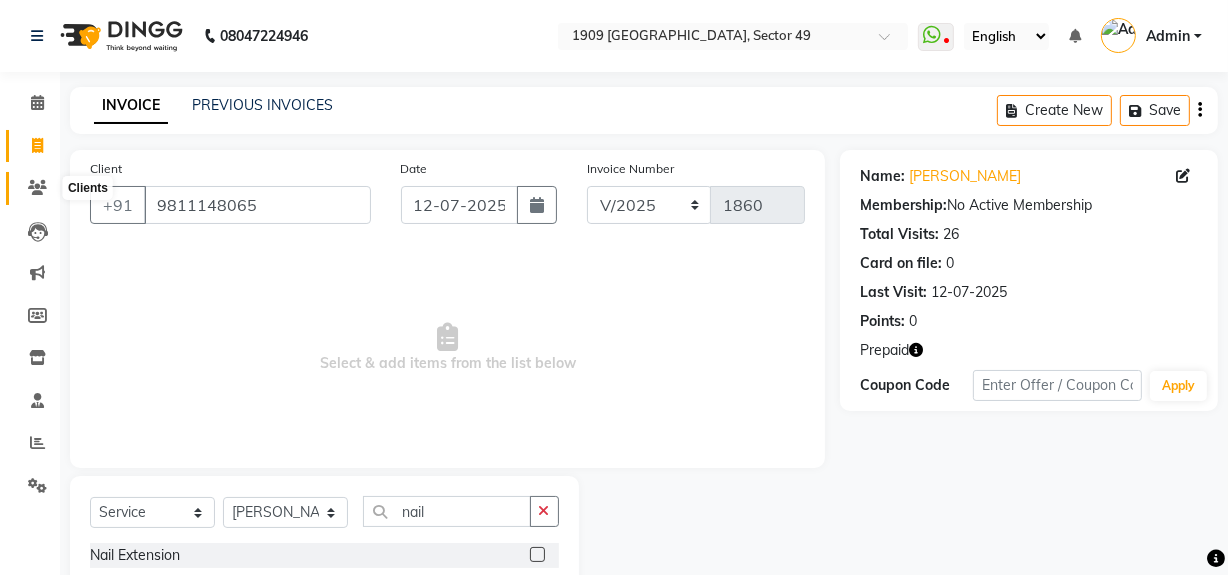 click 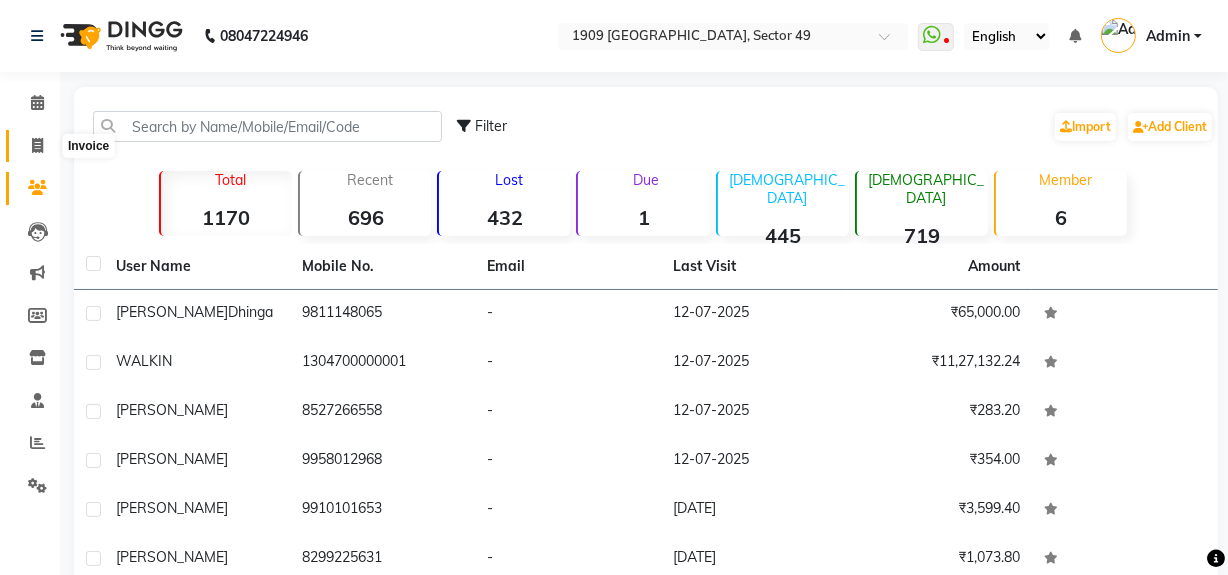 click 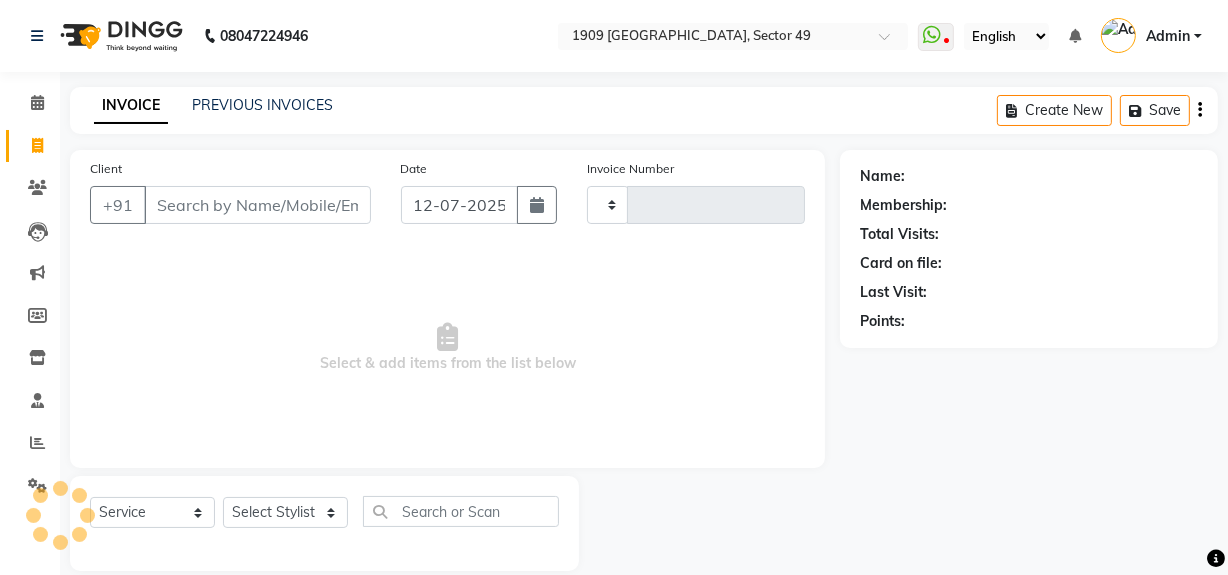 type on "1462" 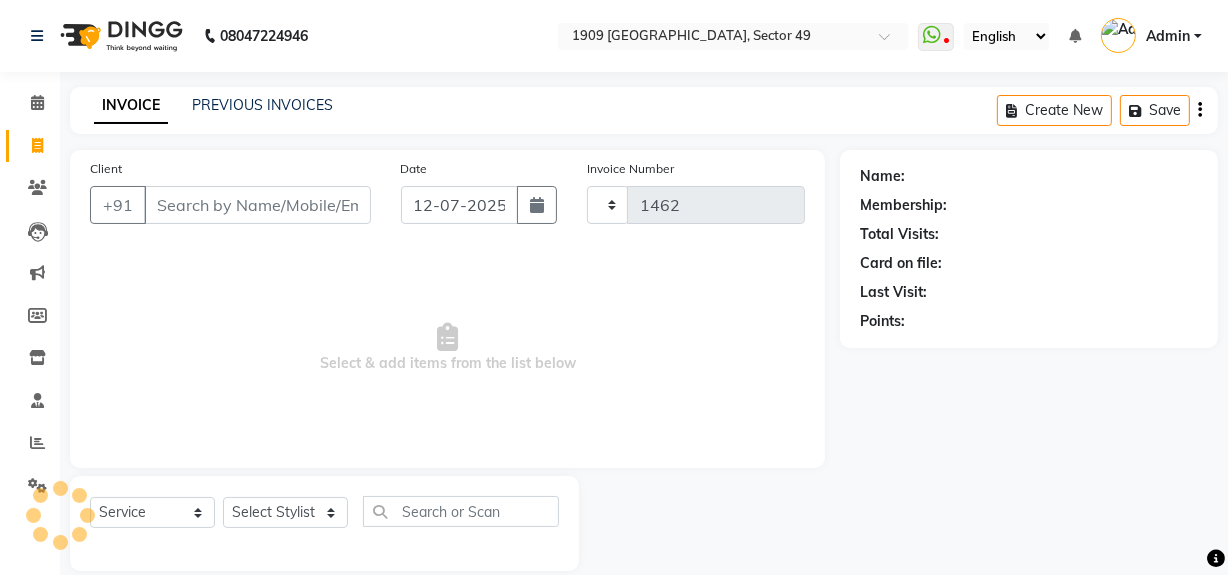 scroll, scrollTop: 26, scrollLeft: 0, axis: vertical 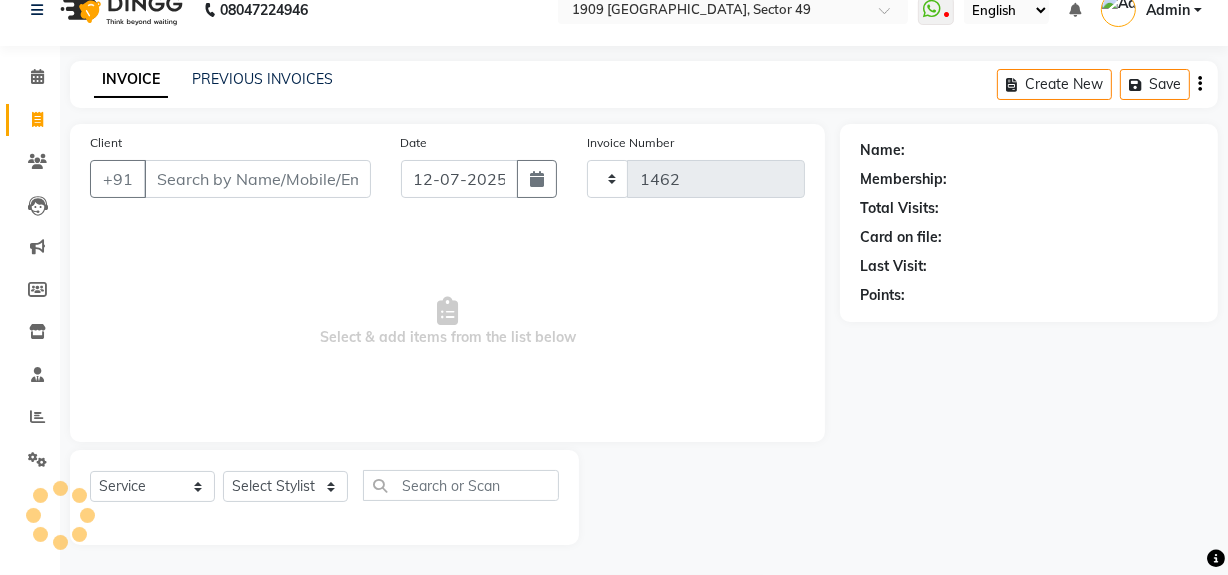 select on "6923" 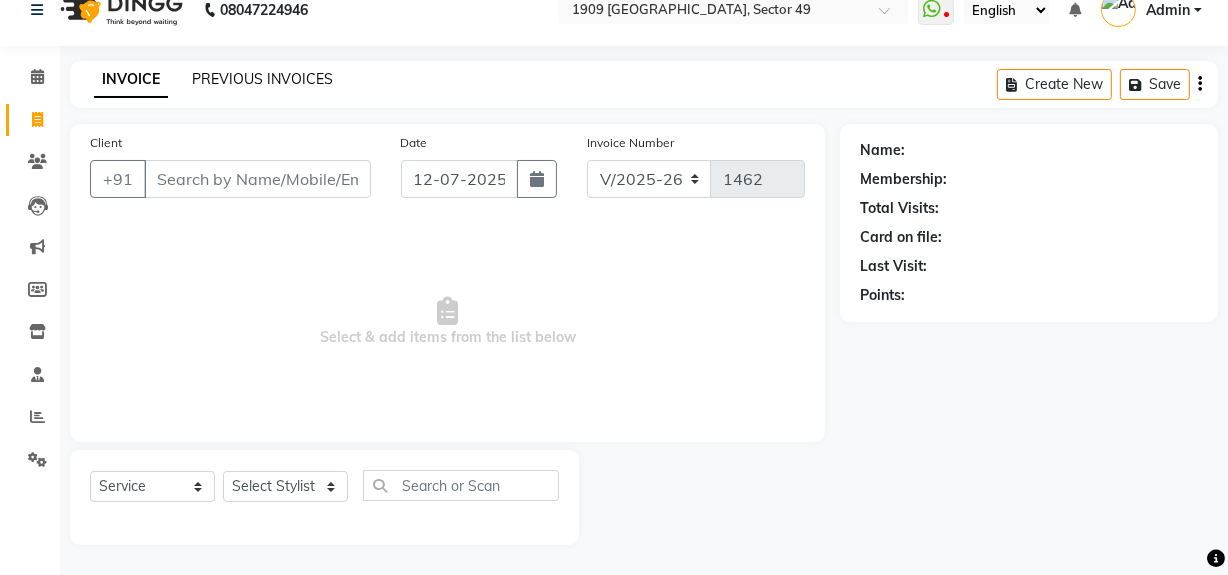 click on "PREVIOUS INVOICES" 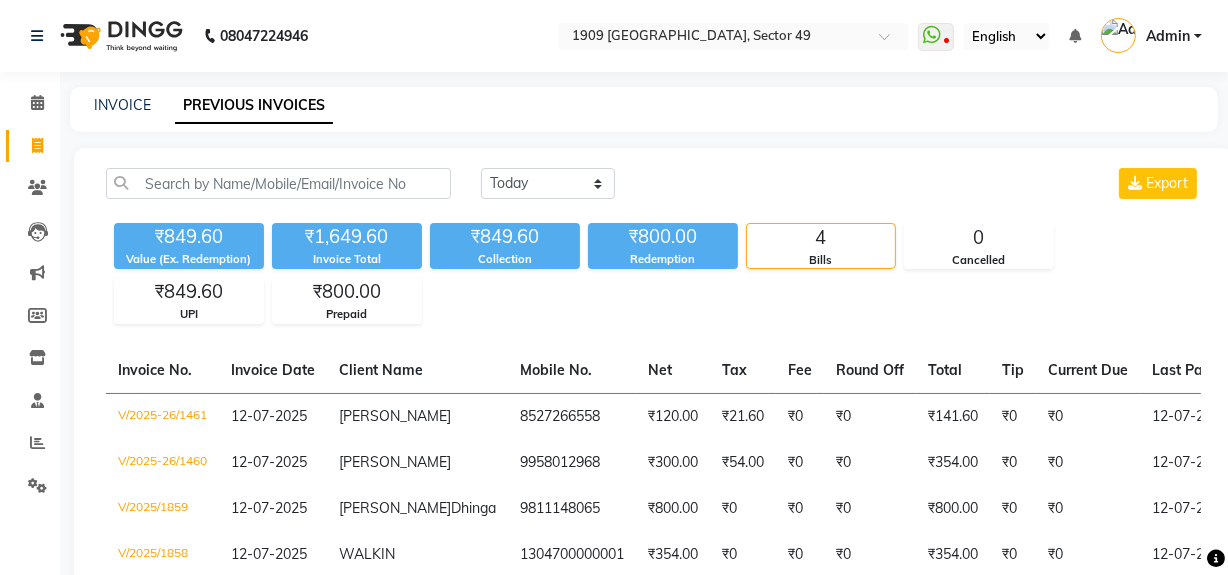 scroll, scrollTop: 145, scrollLeft: 0, axis: vertical 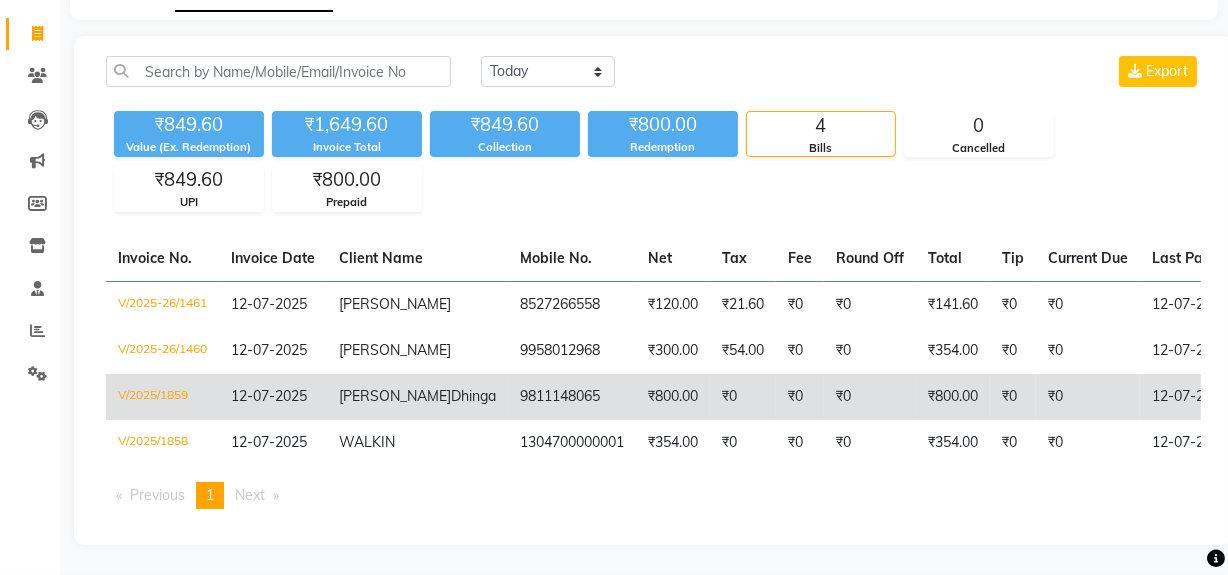 click on "₹0" 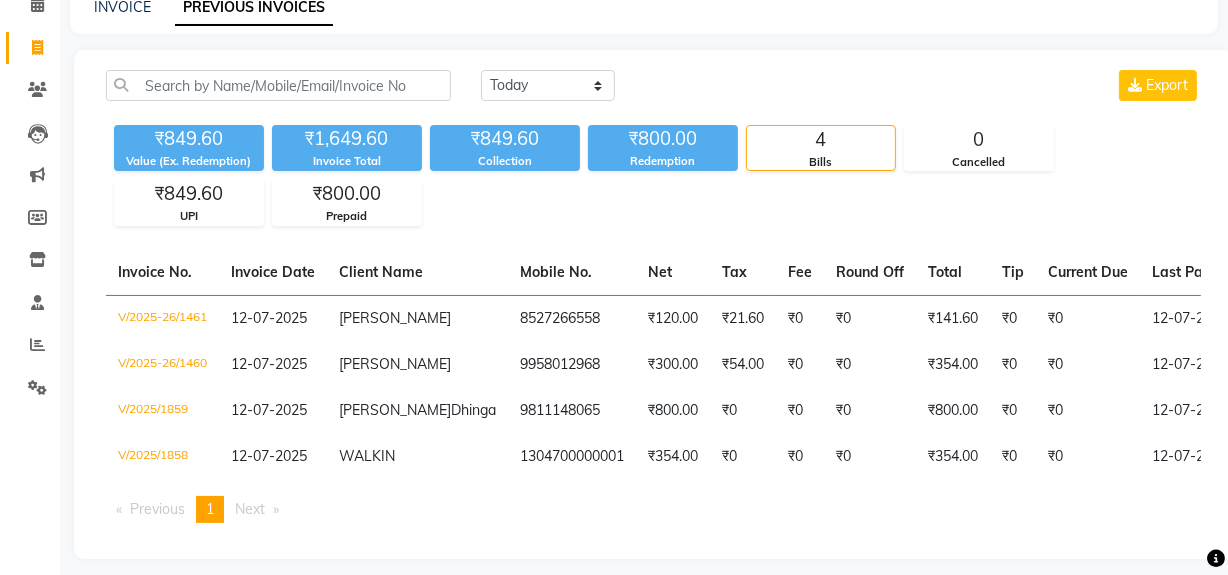scroll, scrollTop: 0, scrollLeft: 0, axis: both 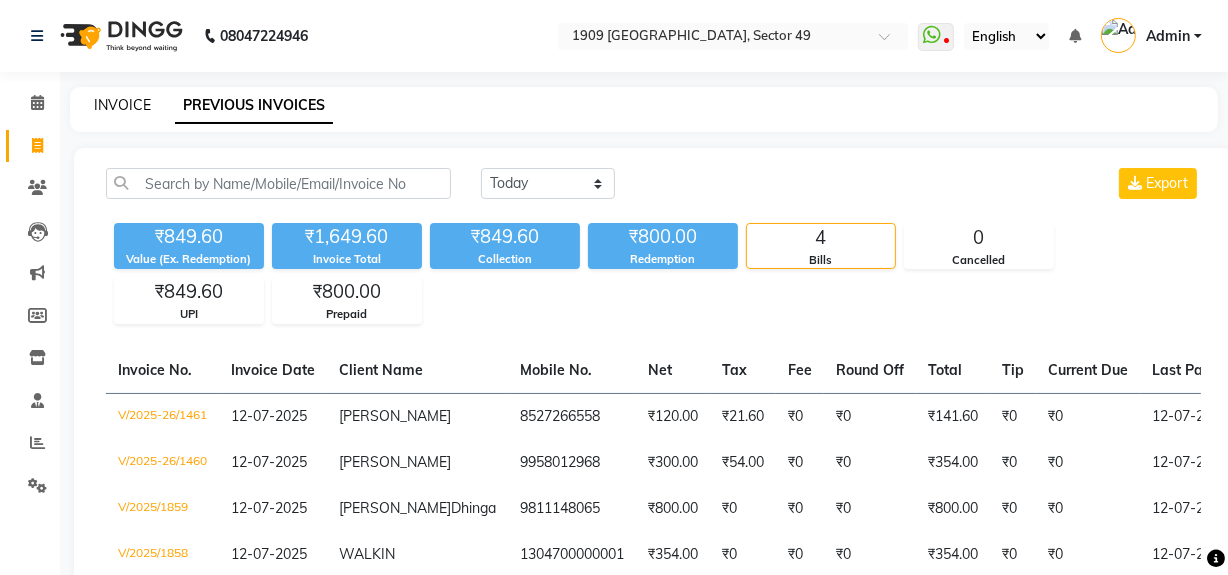 click on "INVOICE" 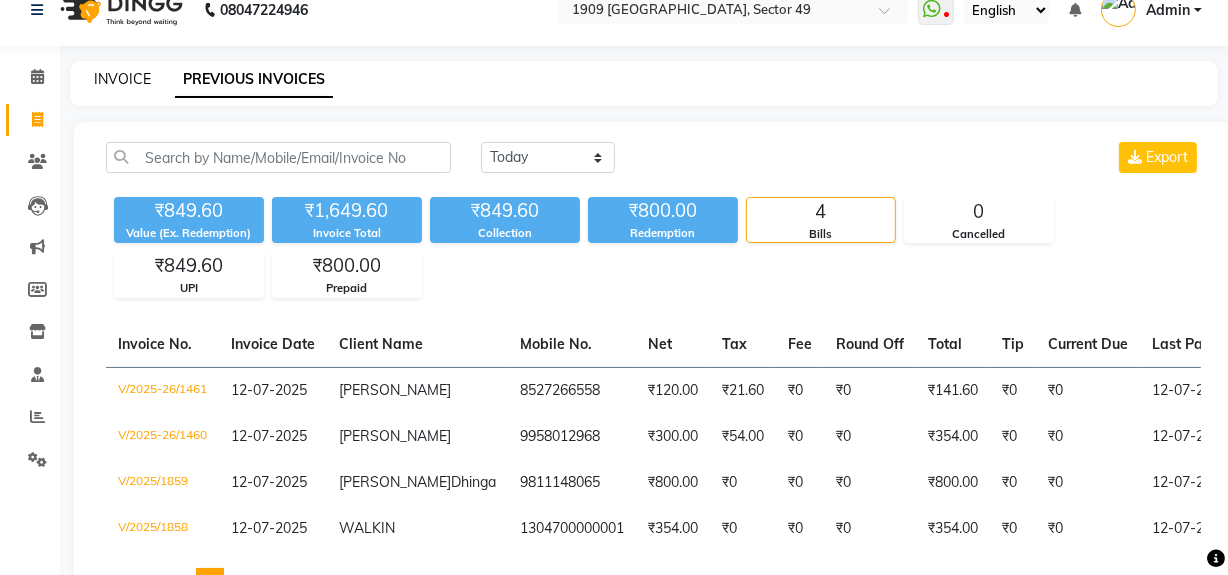 select on "6923" 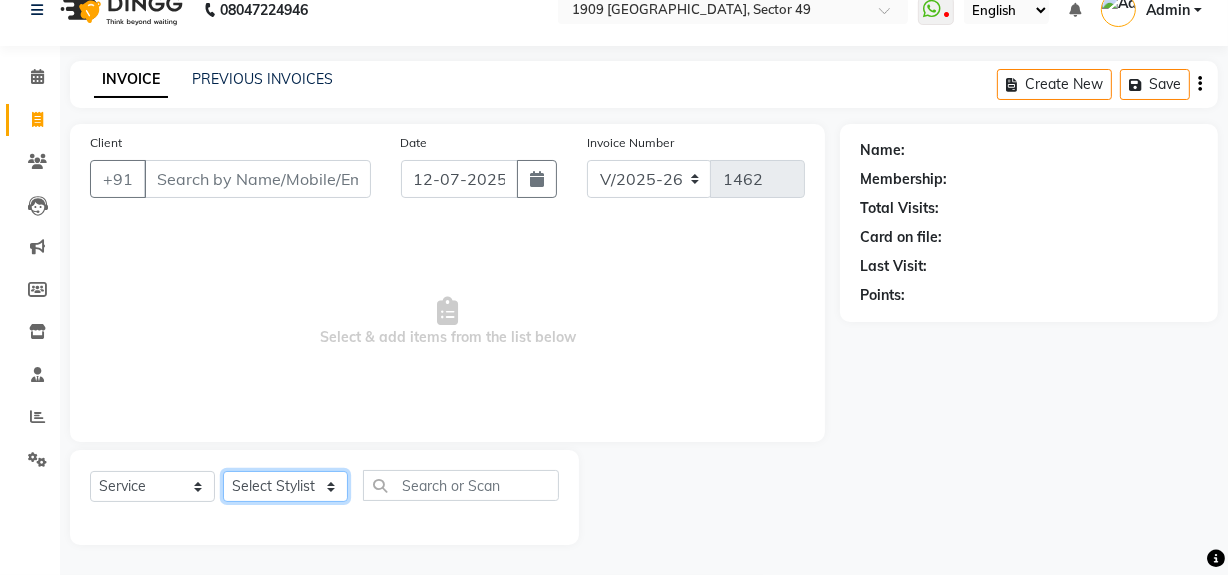click on "Select Stylist Abdul Ahmed Arif Harun House Sale Jyoti Nisha Rehaan Ujjwal Umesh Veer vikram mehta Vishal" 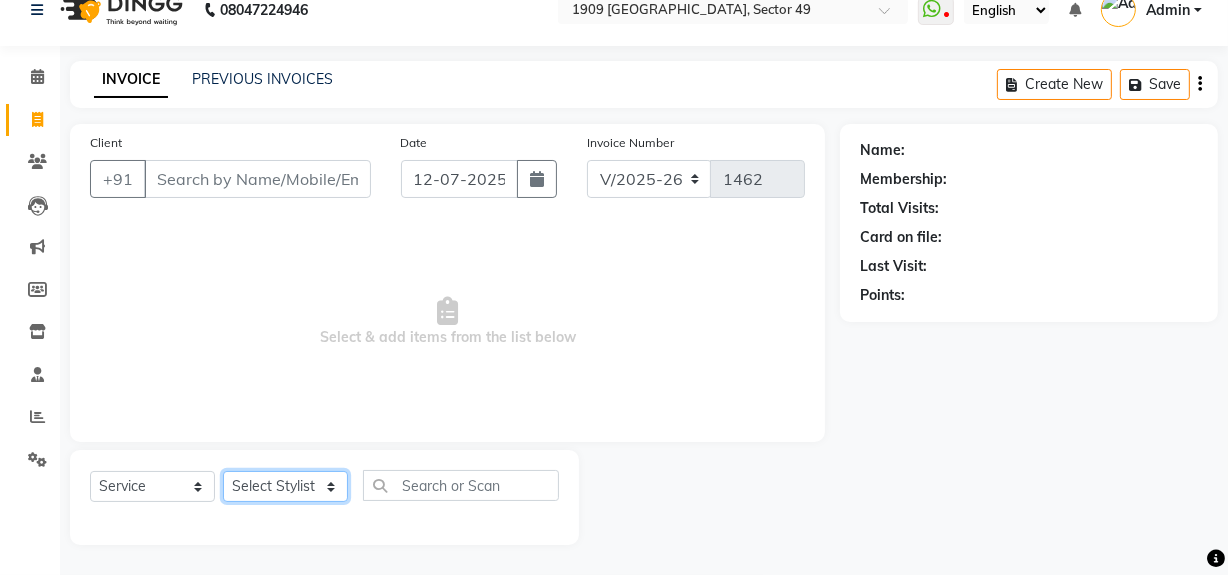 select on "68164" 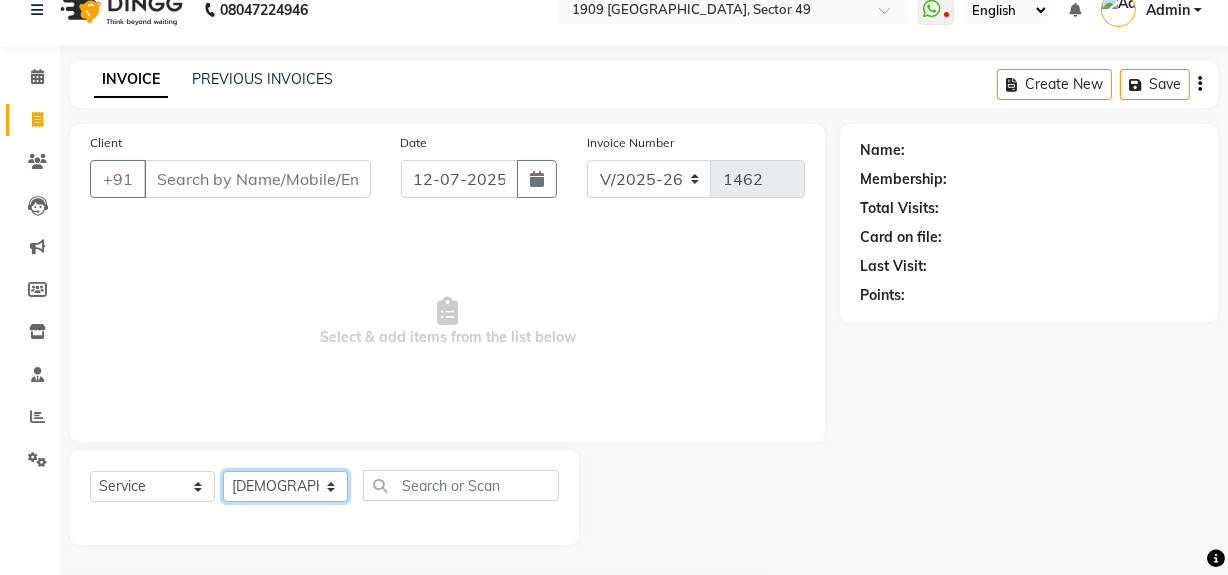 click on "Select Stylist Abdul Ahmed Arif Harun House Sale Jyoti Nisha Rehaan Ujjwal Umesh Veer vikram mehta Vishal" 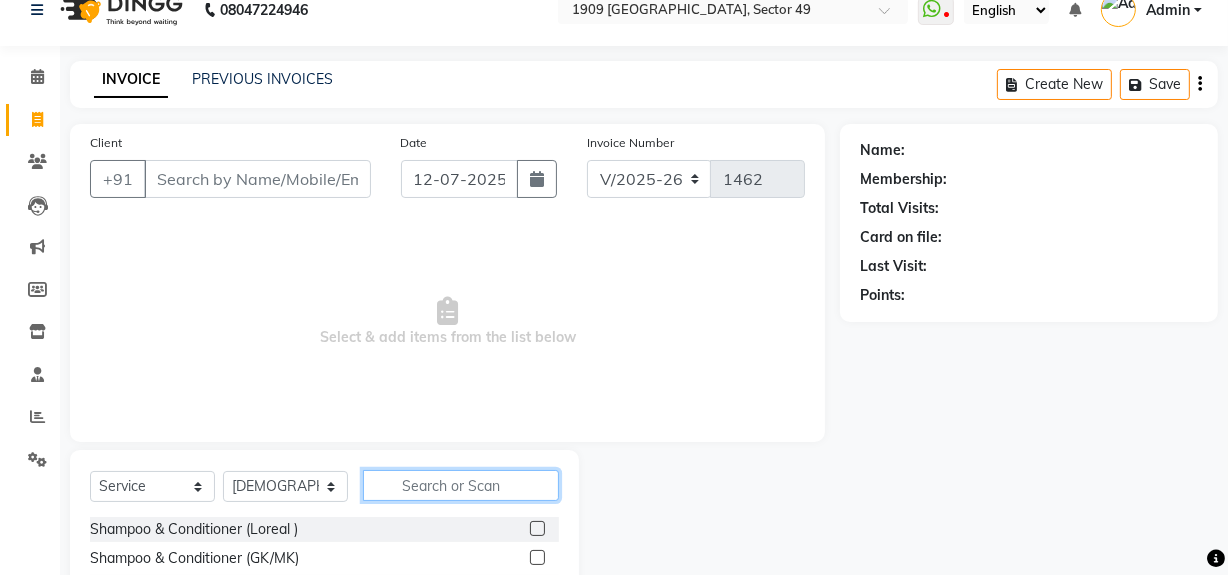 click 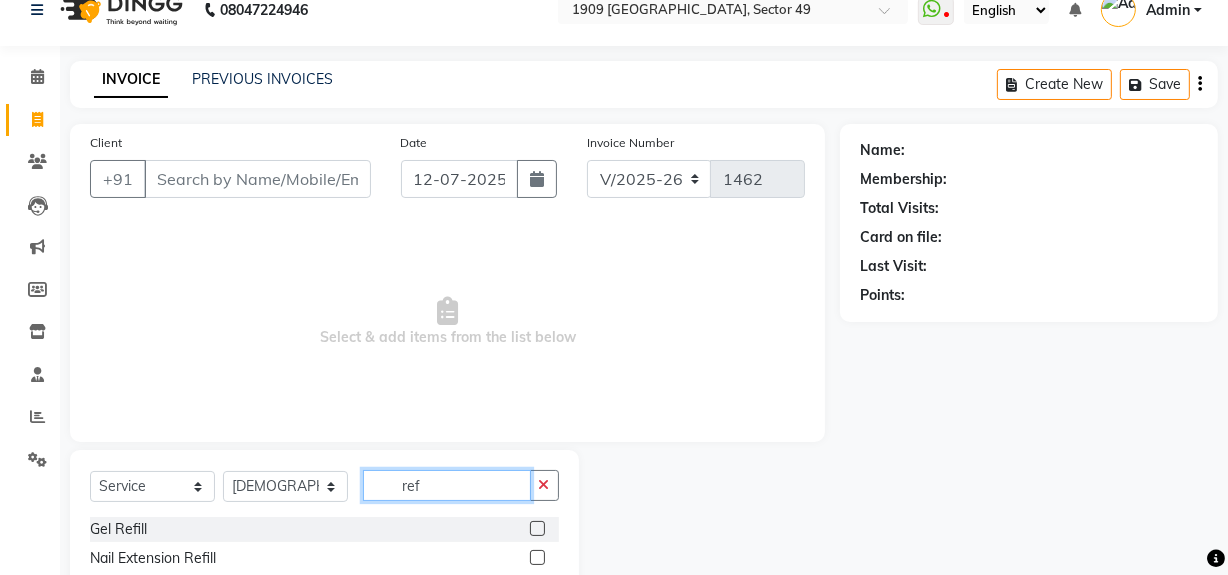 type on "ref" 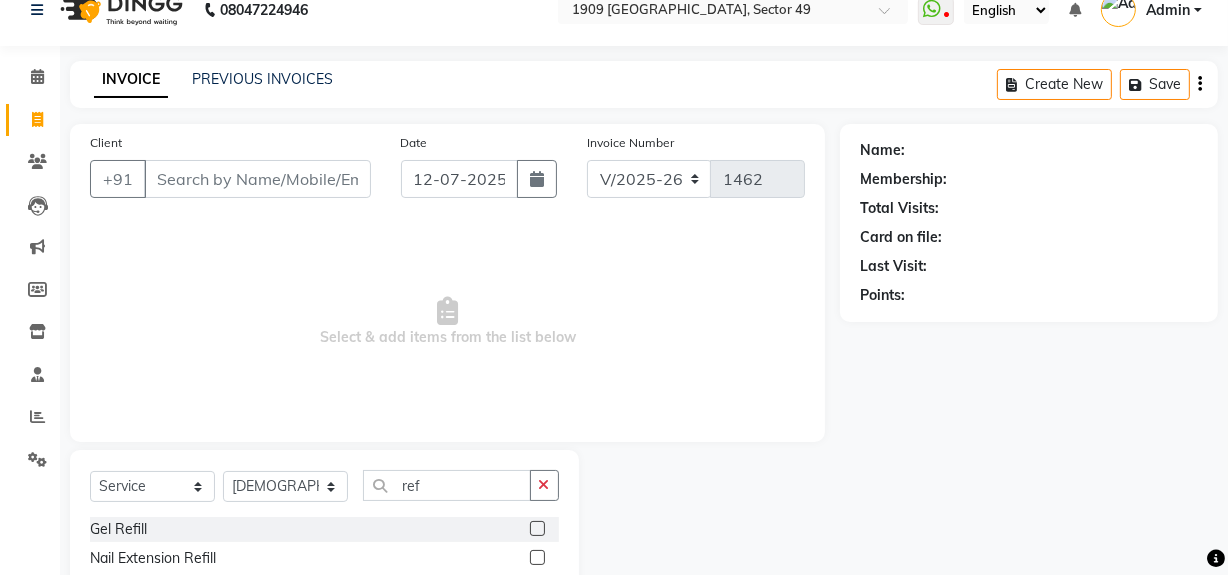 click 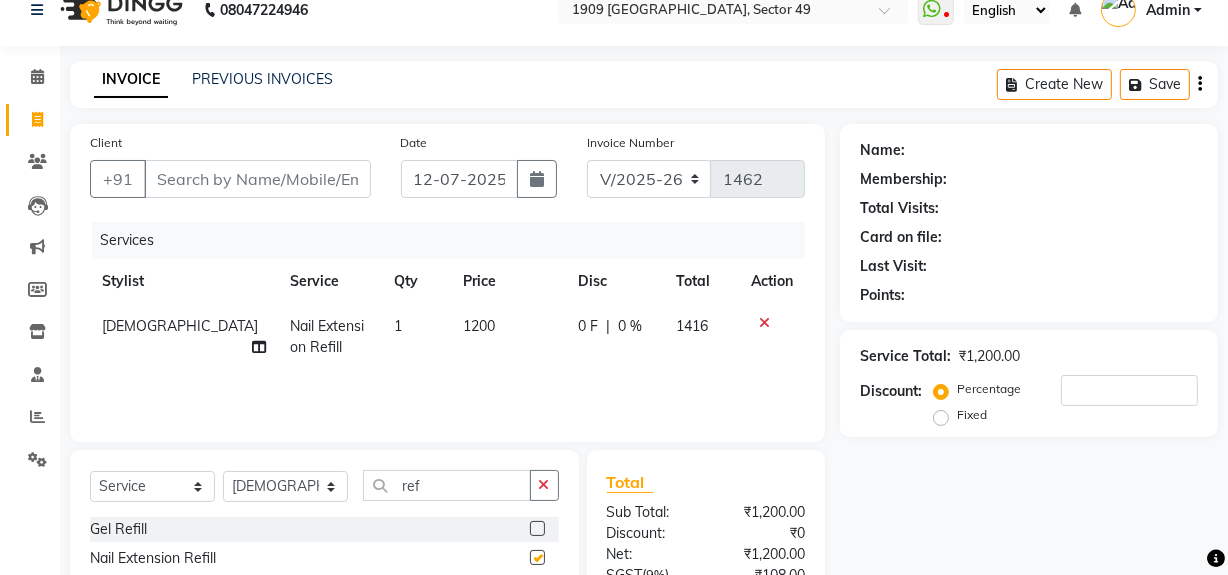 checkbox on "false" 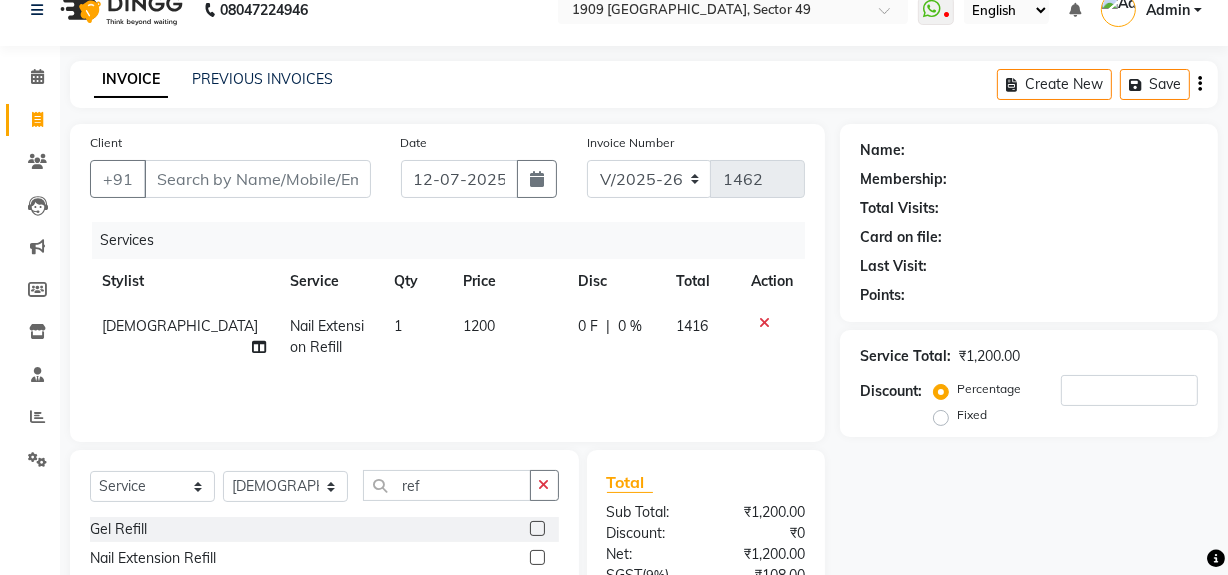drag, startPoint x: 446, startPoint y: 335, endPoint x: 461, endPoint y: 354, distance: 24.207438 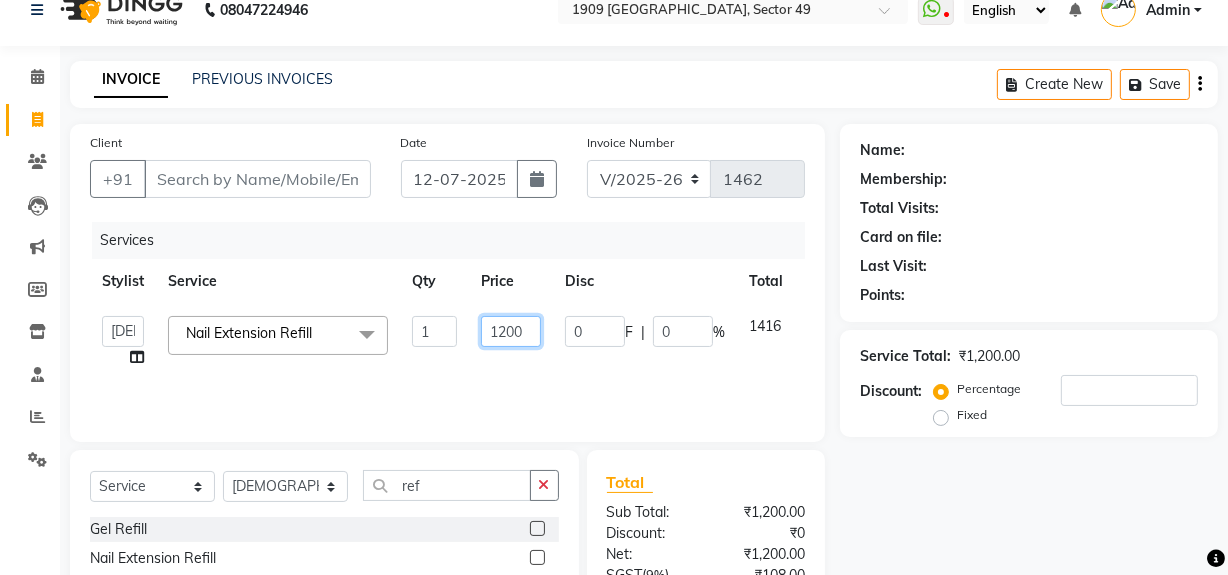 click on "1200" 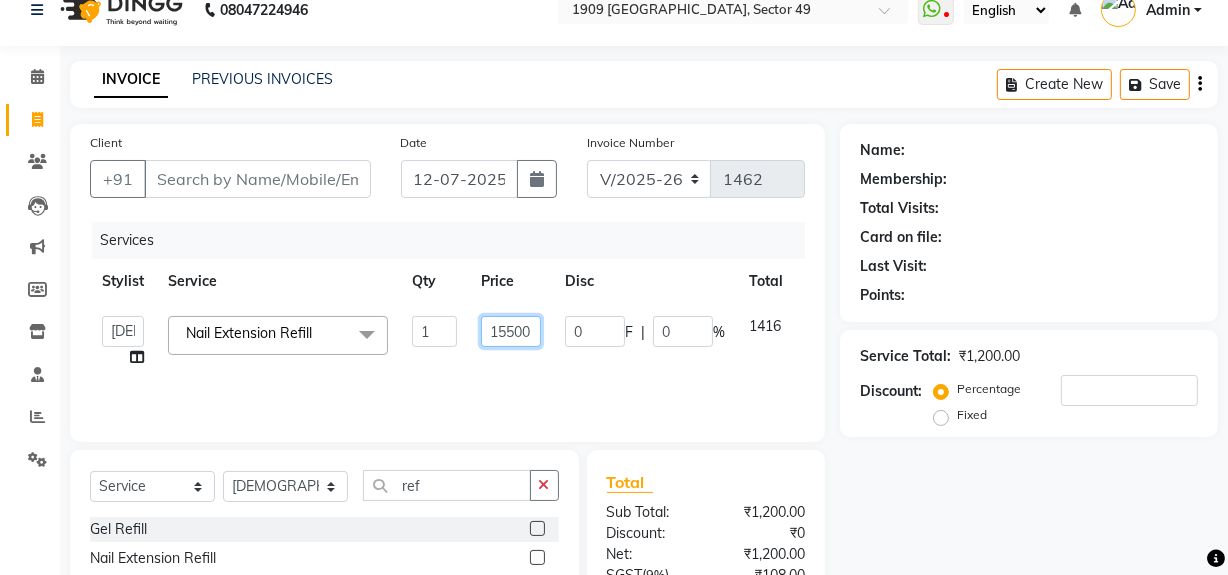 click on "15500" 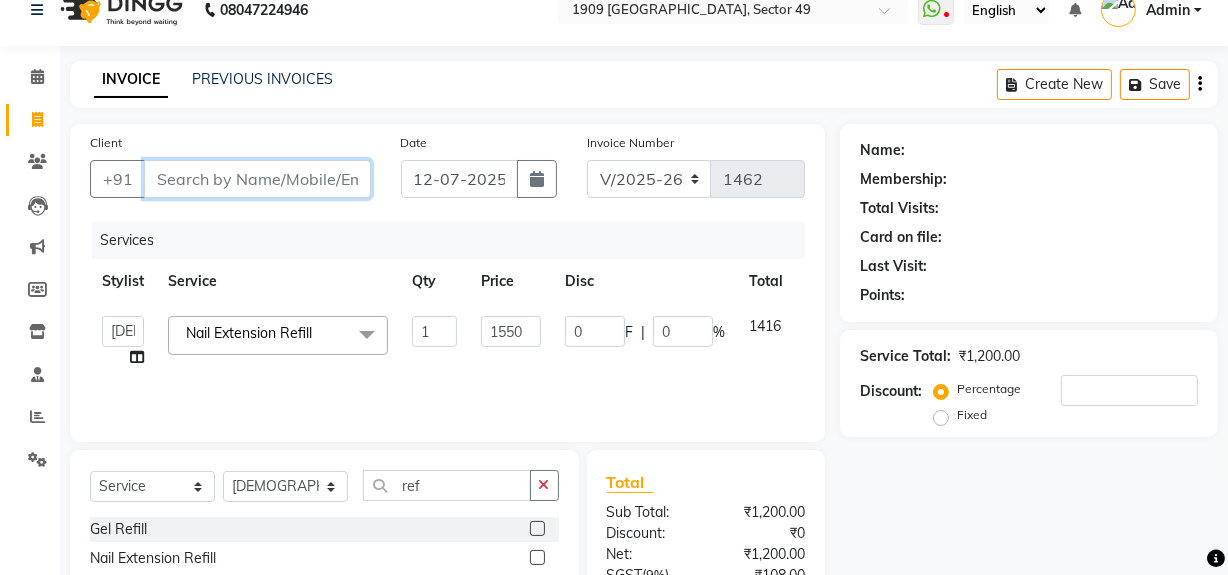 click on "Client" at bounding box center (257, 179) 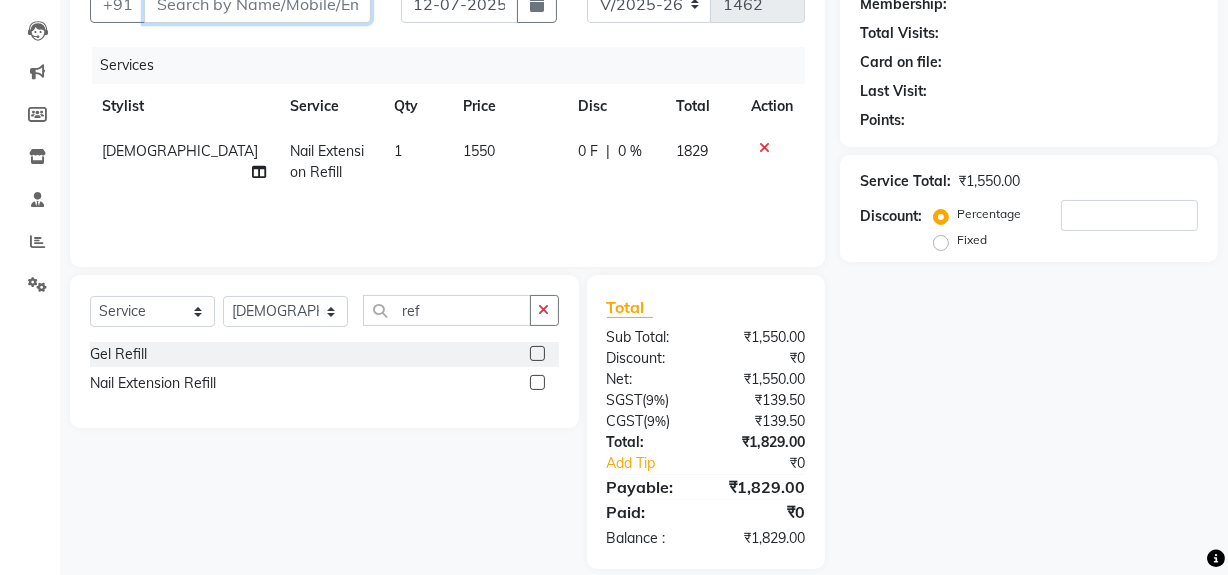 scroll, scrollTop: 225, scrollLeft: 0, axis: vertical 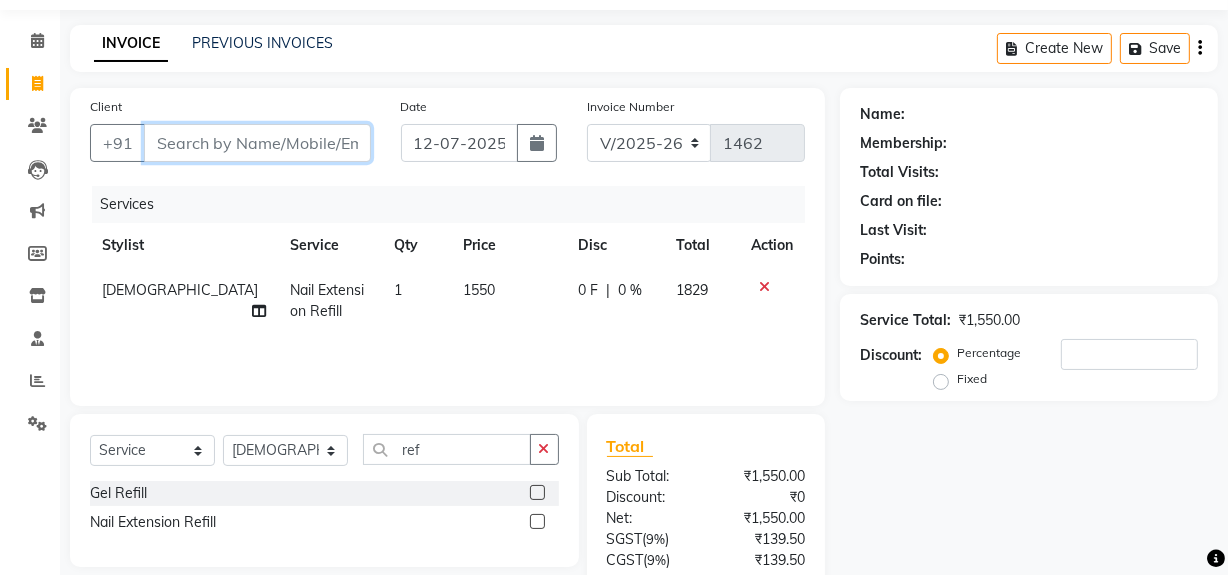 click on "Client" at bounding box center (257, 143) 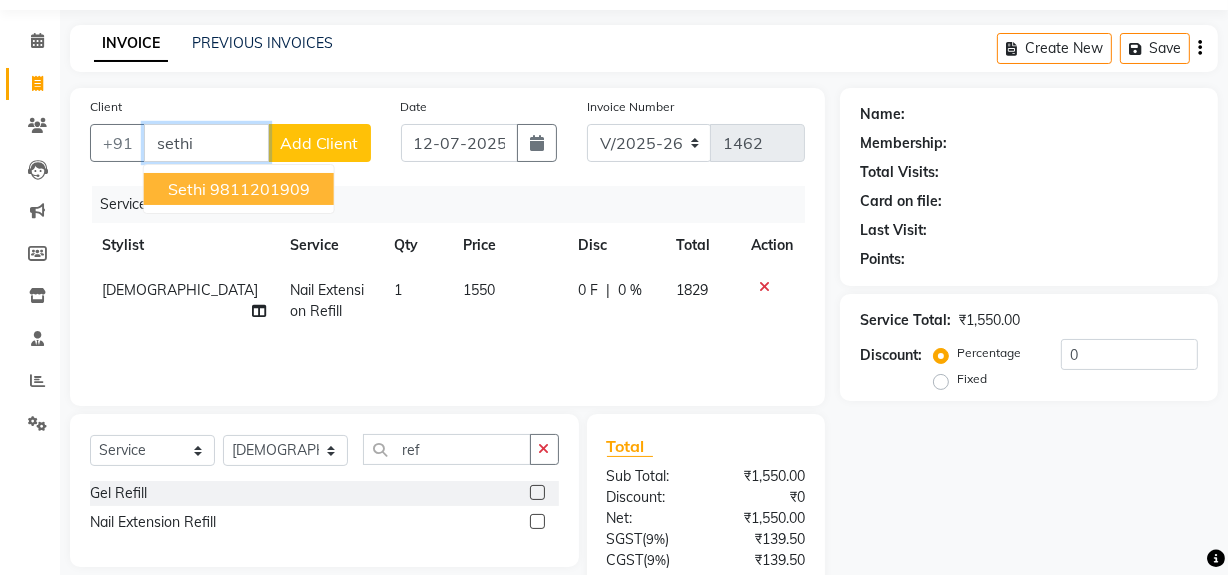 click on "9811201909" at bounding box center [260, 189] 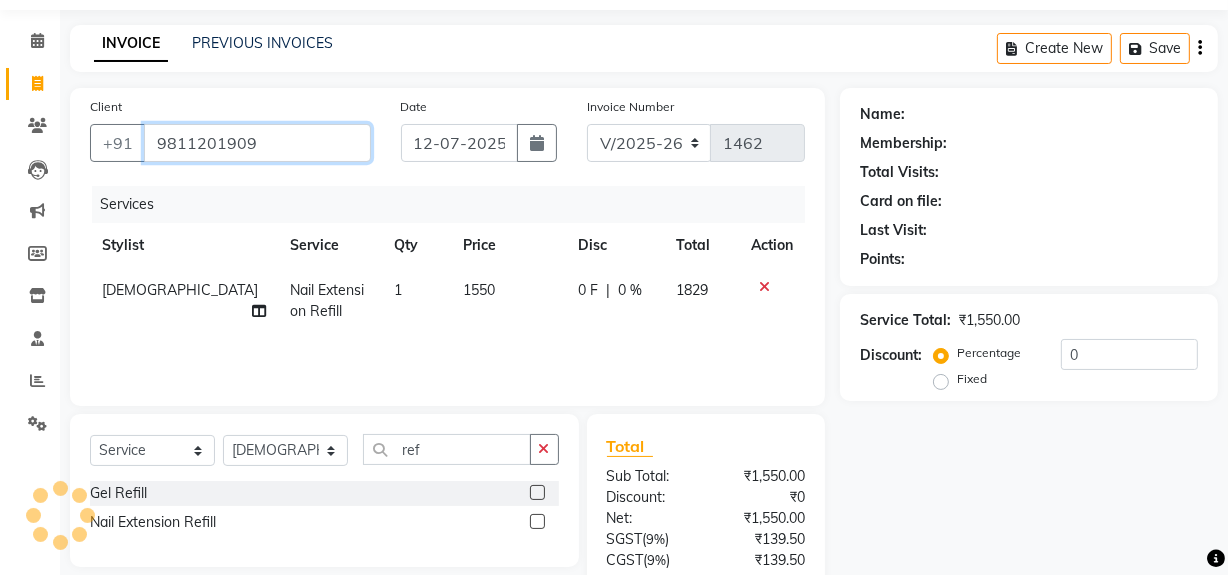 type on "9811201909" 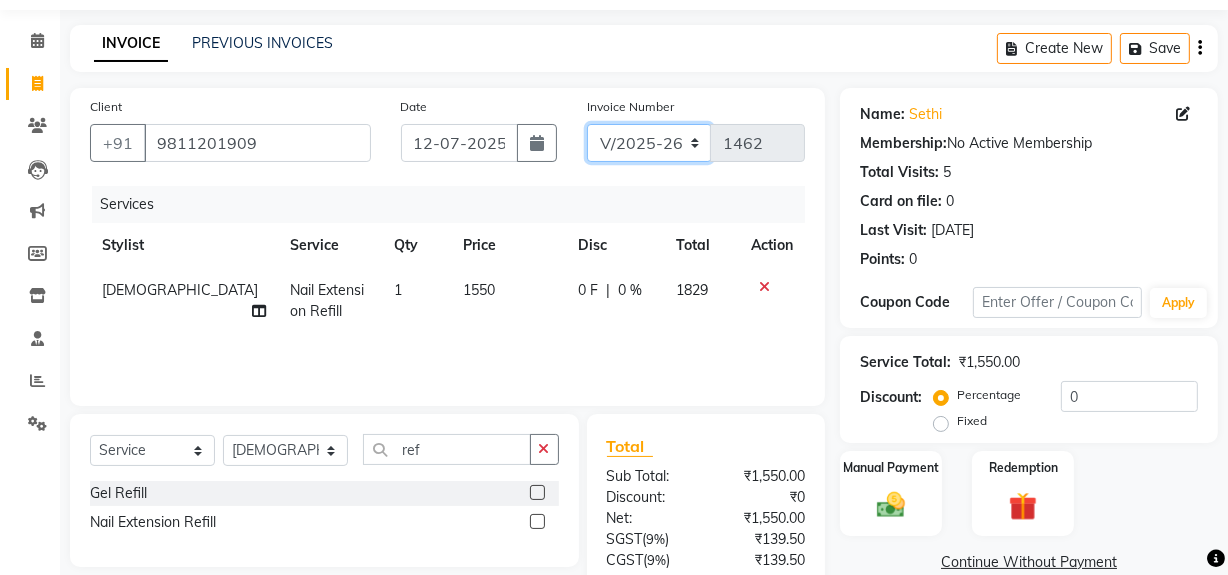 click on "V/2025 V/2025-26" 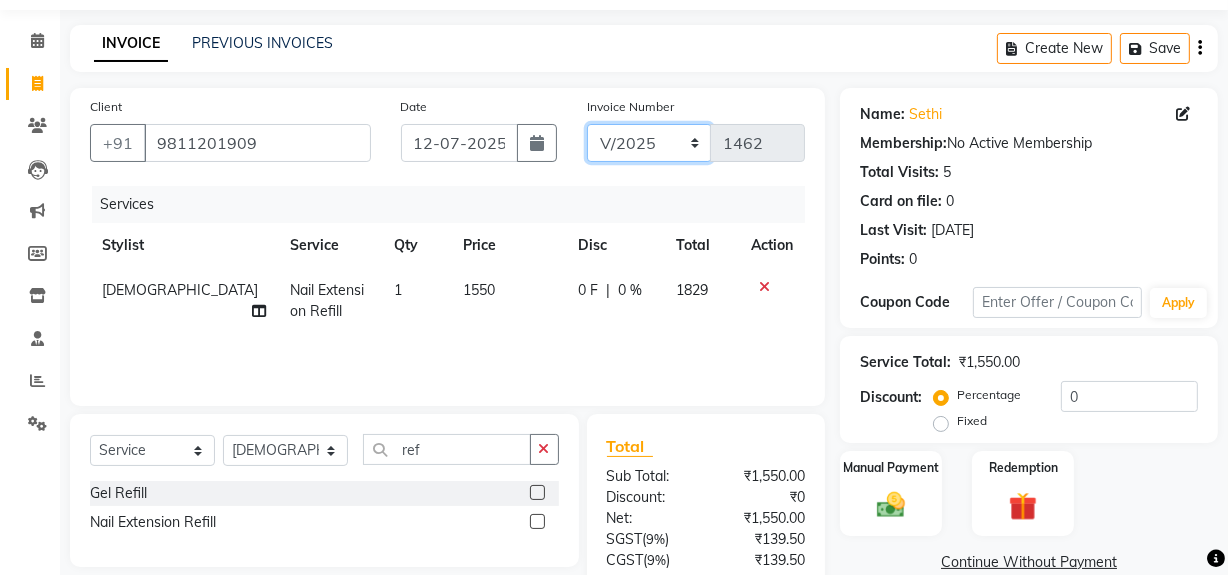 click on "V/2025 V/2025-26" 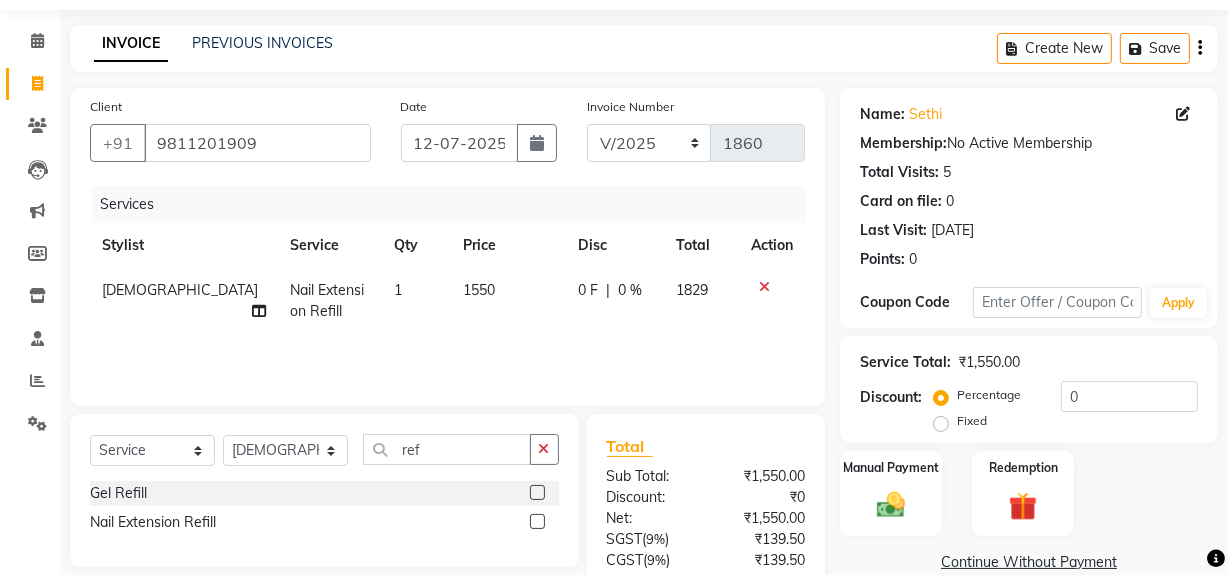 click on "1550" 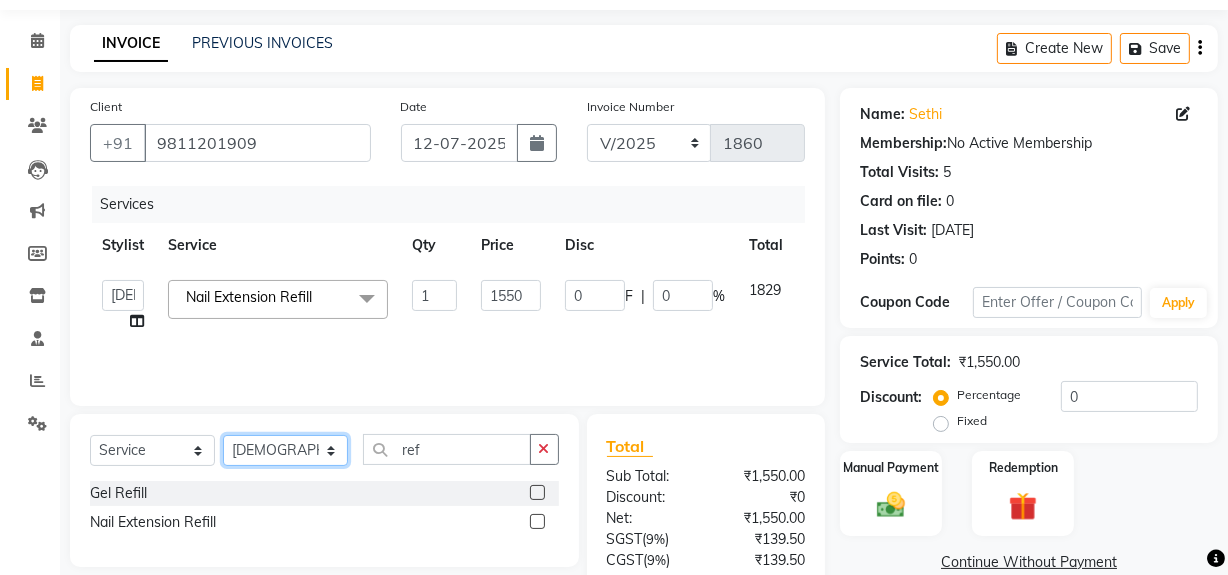 click on "Select Stylist Abdul Ahmed Arif Harun House Sale Jyoti Nisha Rehaan Ujjwal Umesh Veer vikram mehta Vishal" 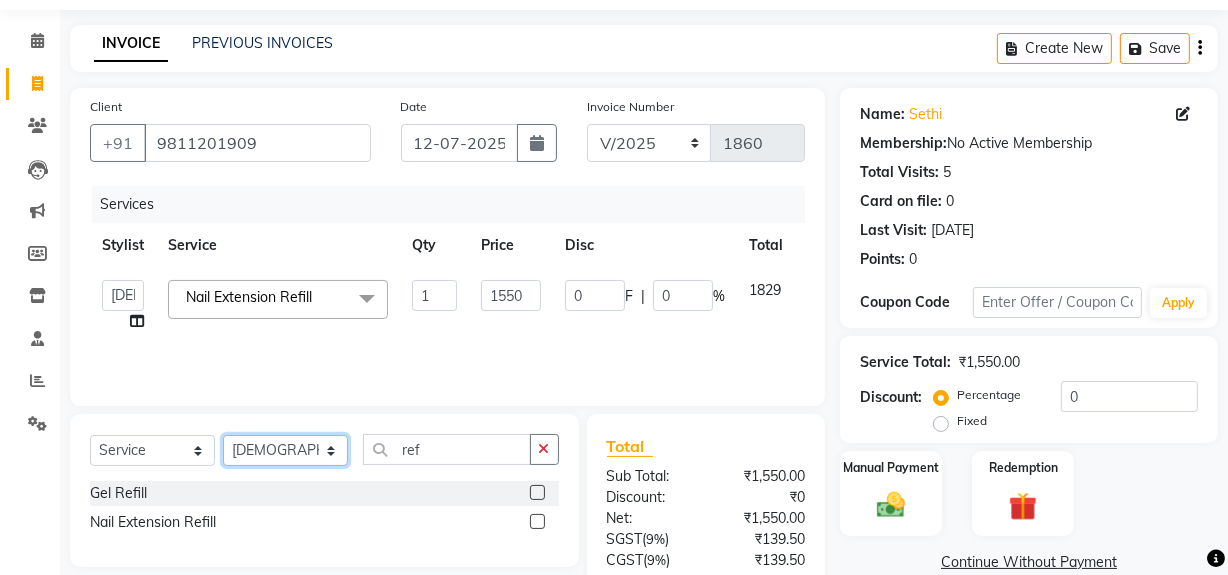 select on "61498" 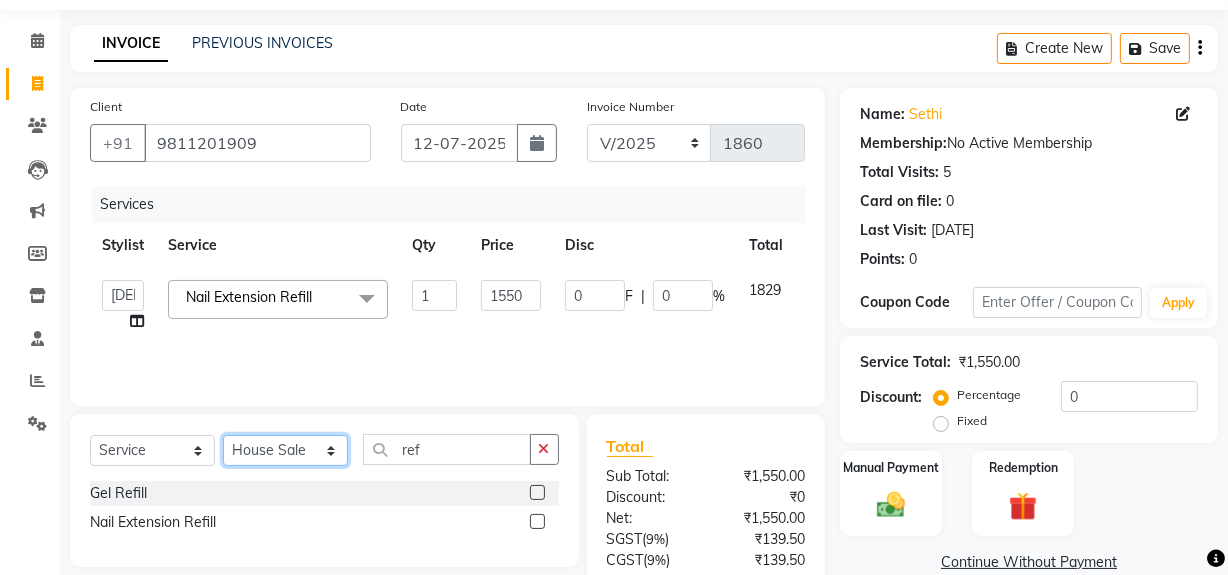 click on "Select Stylist Abdul Ahmed Arif Harun House Sale Jyoti Nisha Rehaan Ujjwal Umesh Veer vikram mehta Vishal" 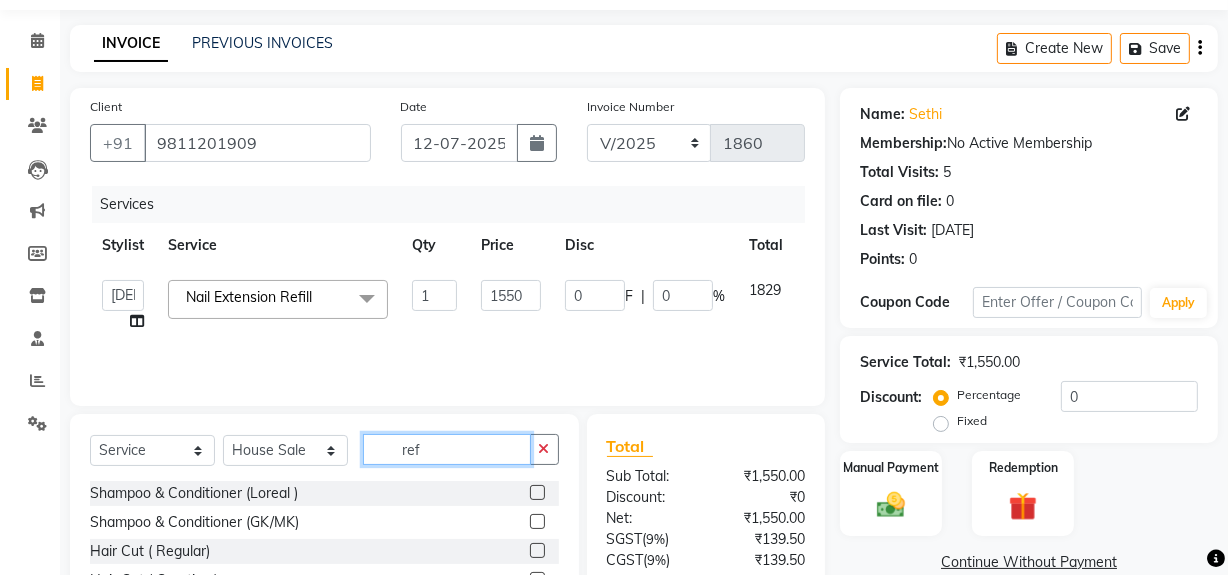 click on "ref" 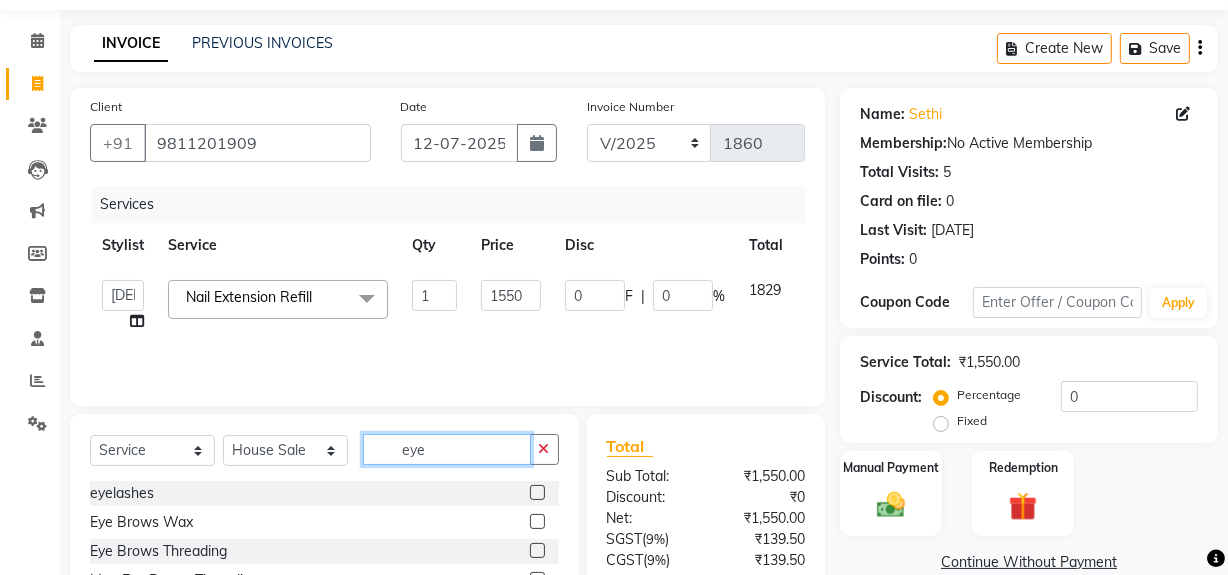 type on "eye" 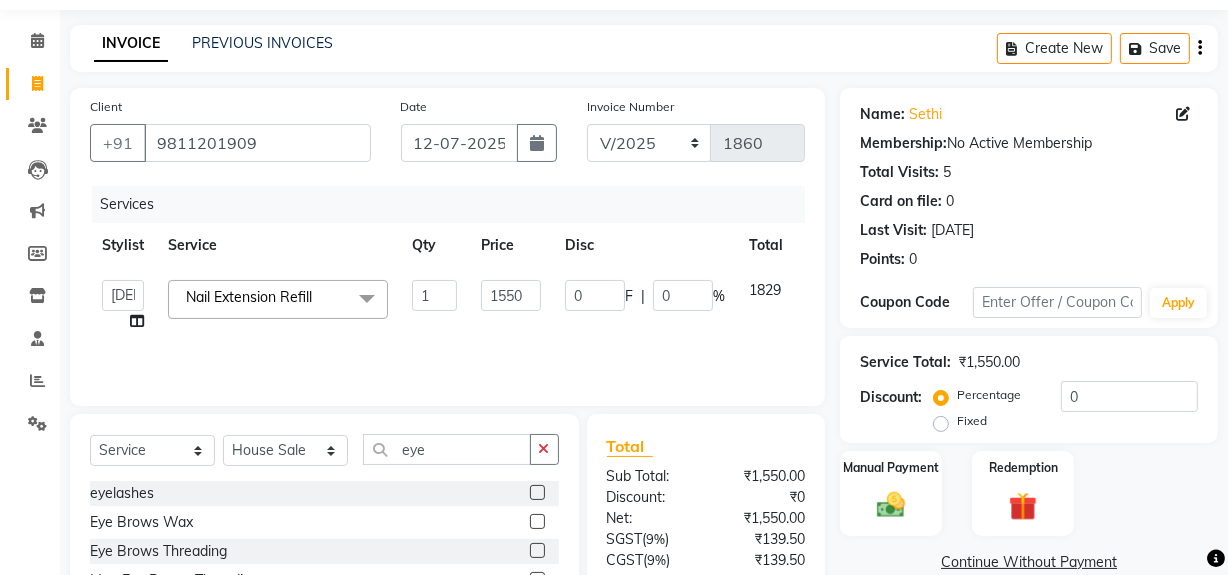 click 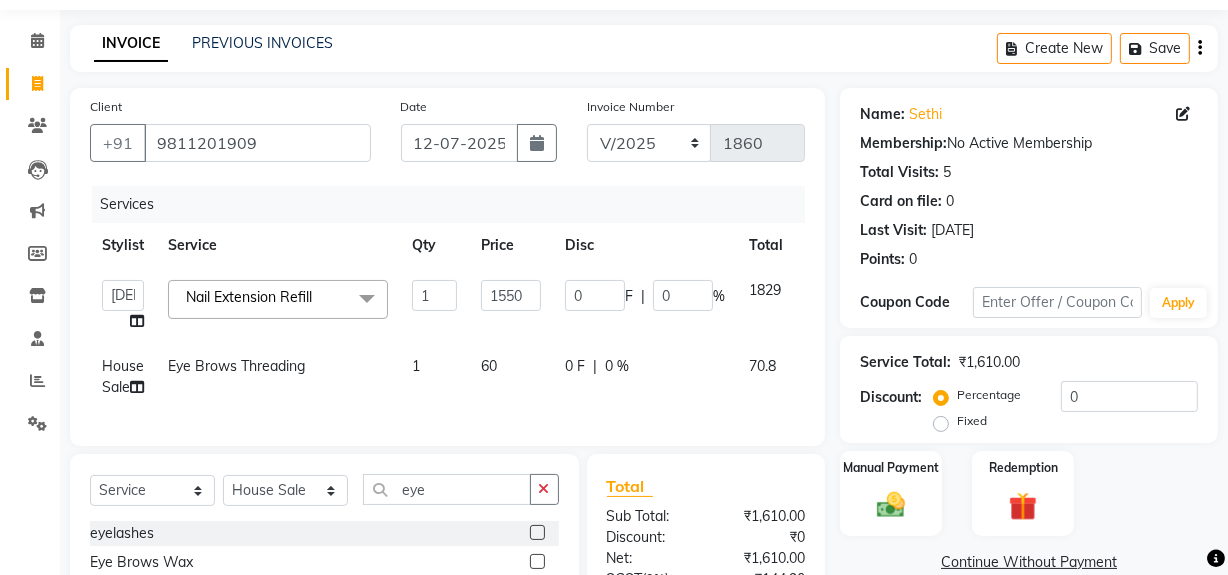 checkbox on "false" 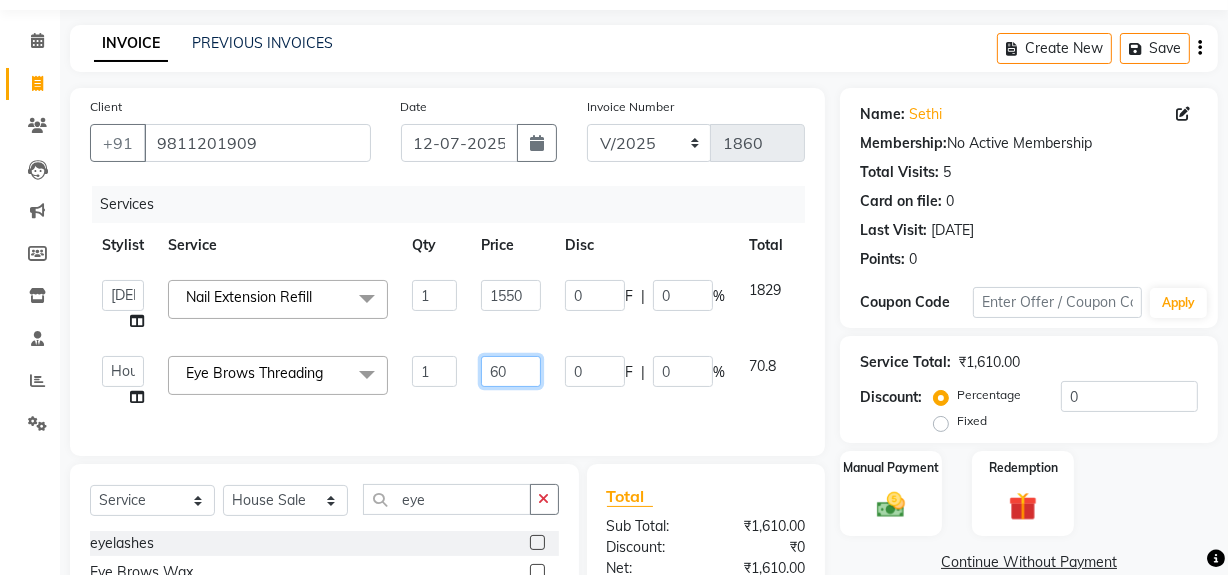 drag, startPoint x: 484, startPoint y: 368, endPoint x: 523, endPoint y: 372, distance: 39.20459 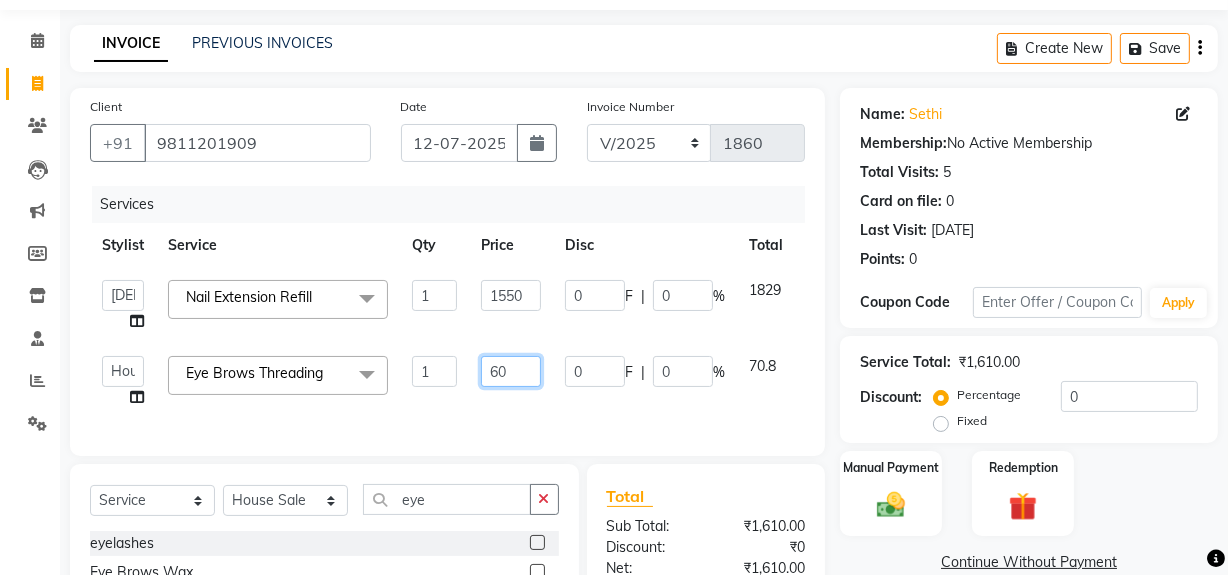 click on "60" 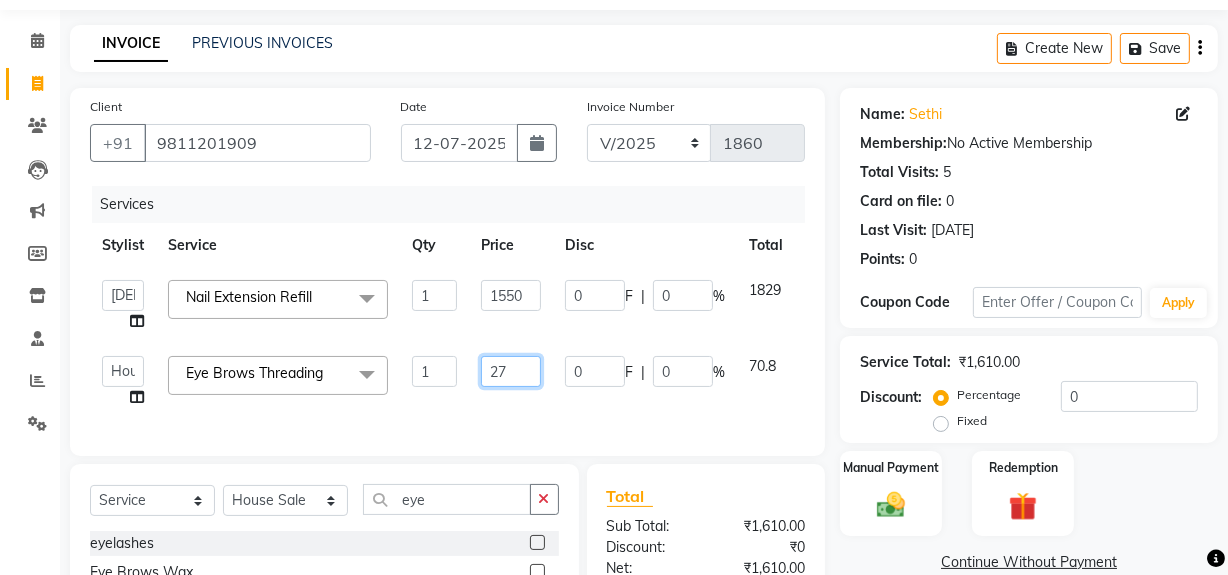 type on "279" 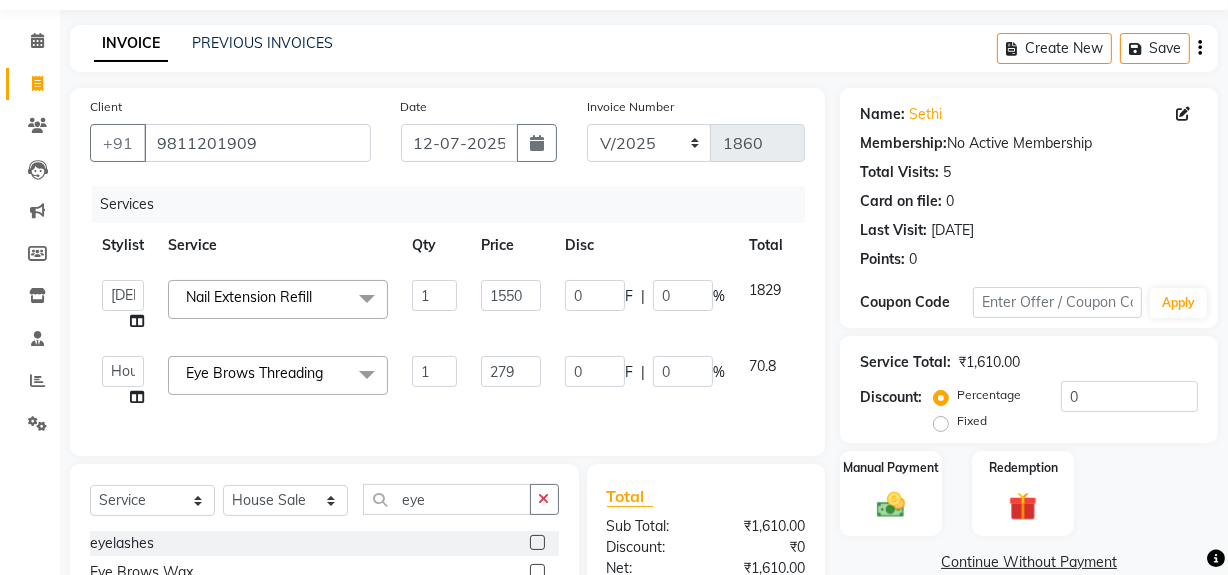click 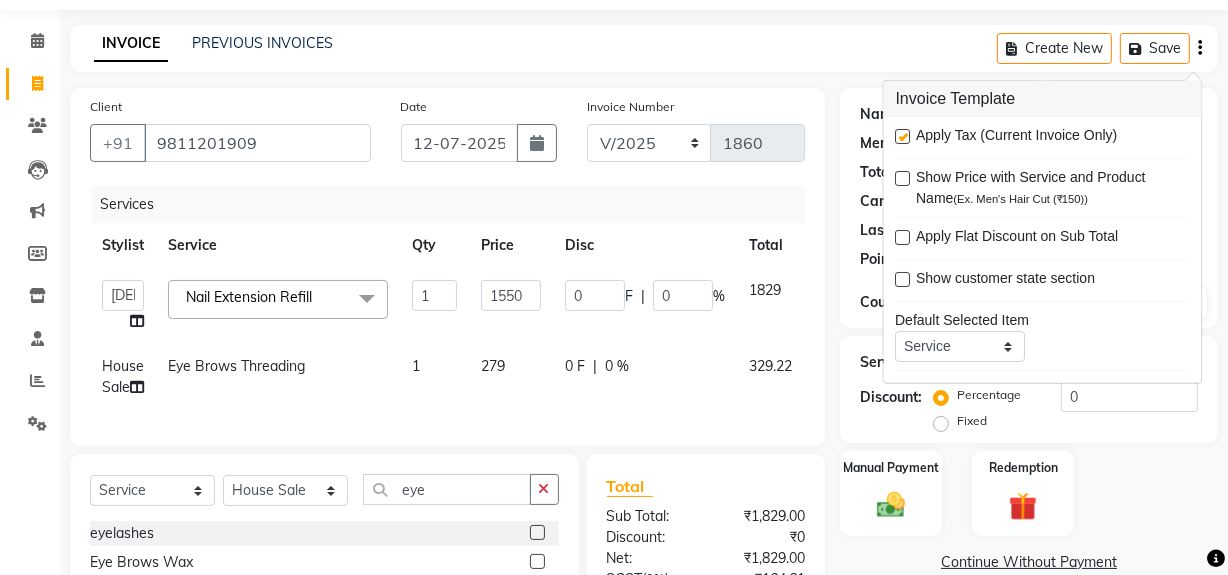 click at bounding box center (903, 136) 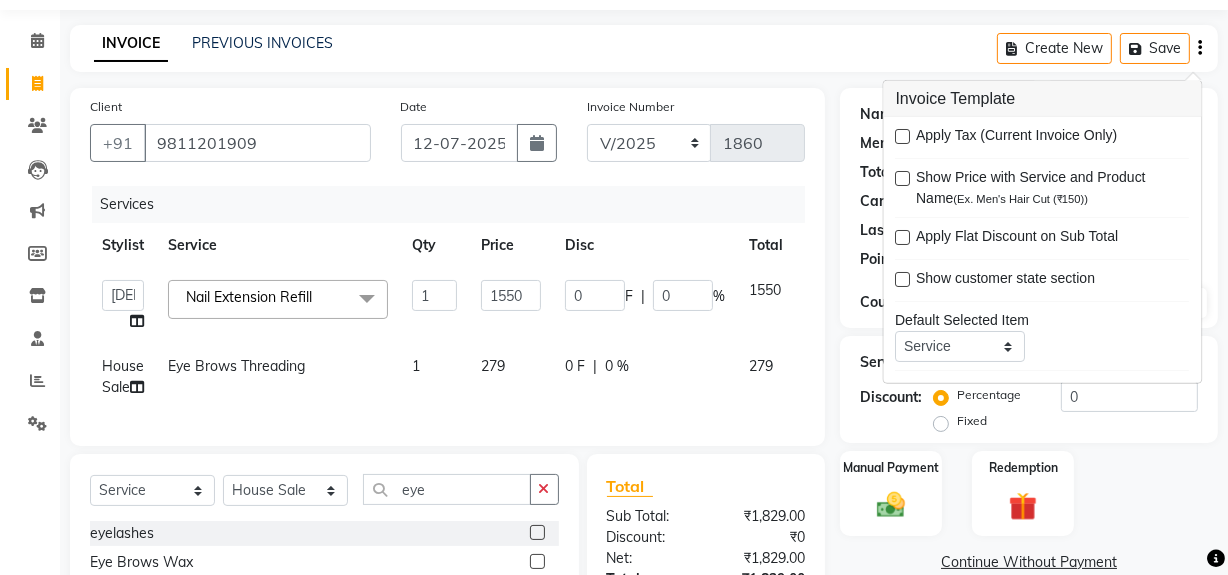 scroll, scrollTop: 257, scrollLeft: 0, axis: vertical 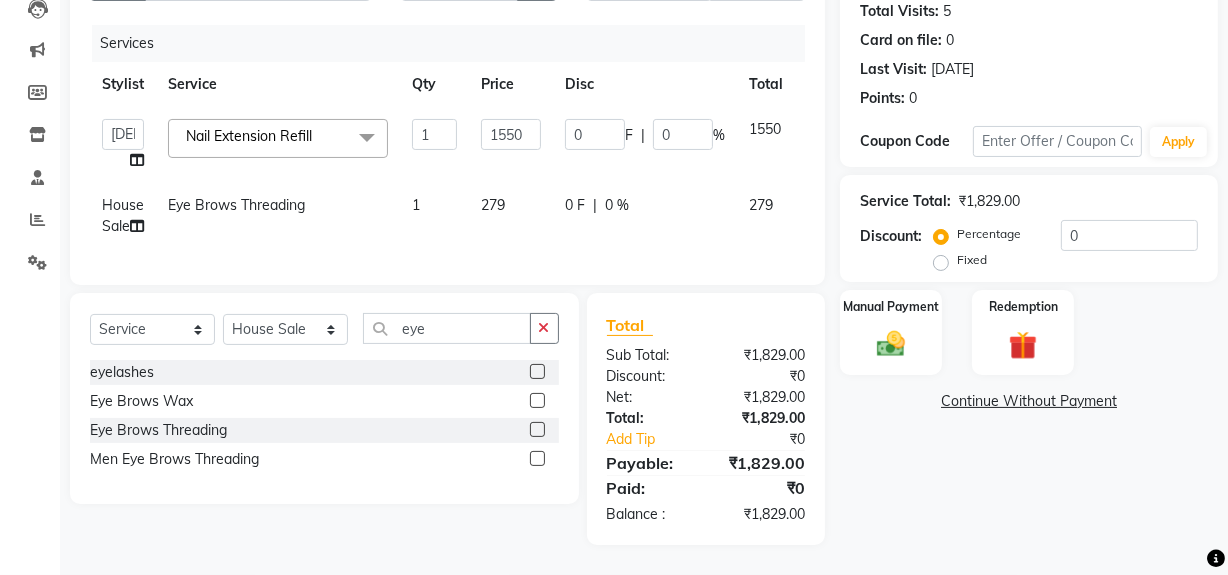 click on "Name: Sethi  Membership:  No Active Membership  Total Visits:  5 Card on file:  0 Last Visit:   23-06-2025 Points:   0  Coupon Code Apply Service Total:  ₹1,829.00  Discount:  Percentage   Fixed  0 Manual Payment Redemption  Continue Without Payment" 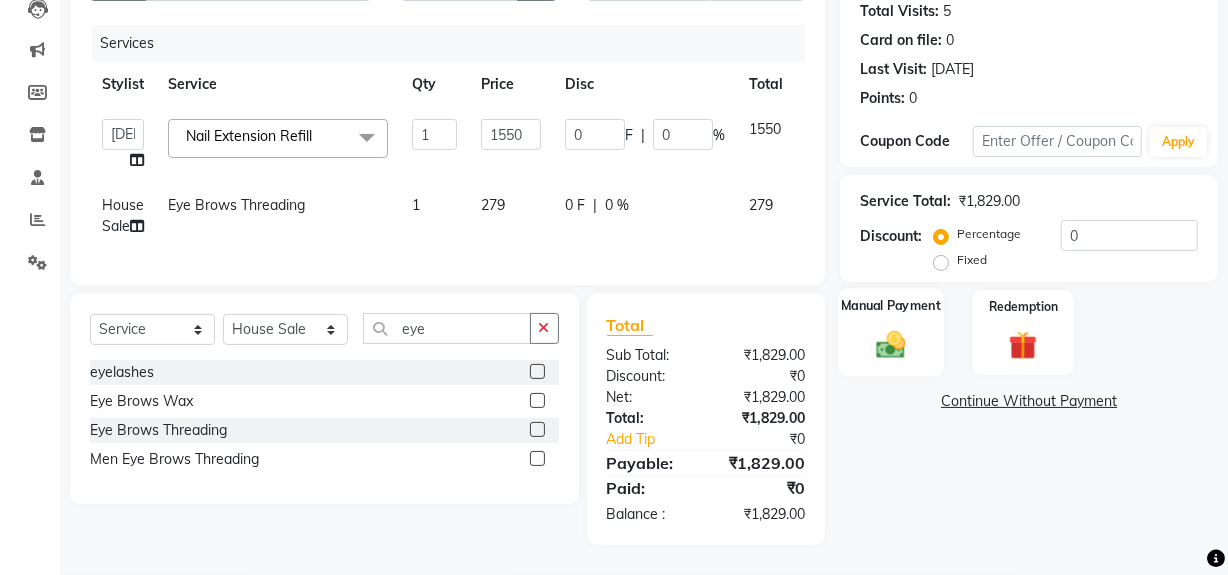 click 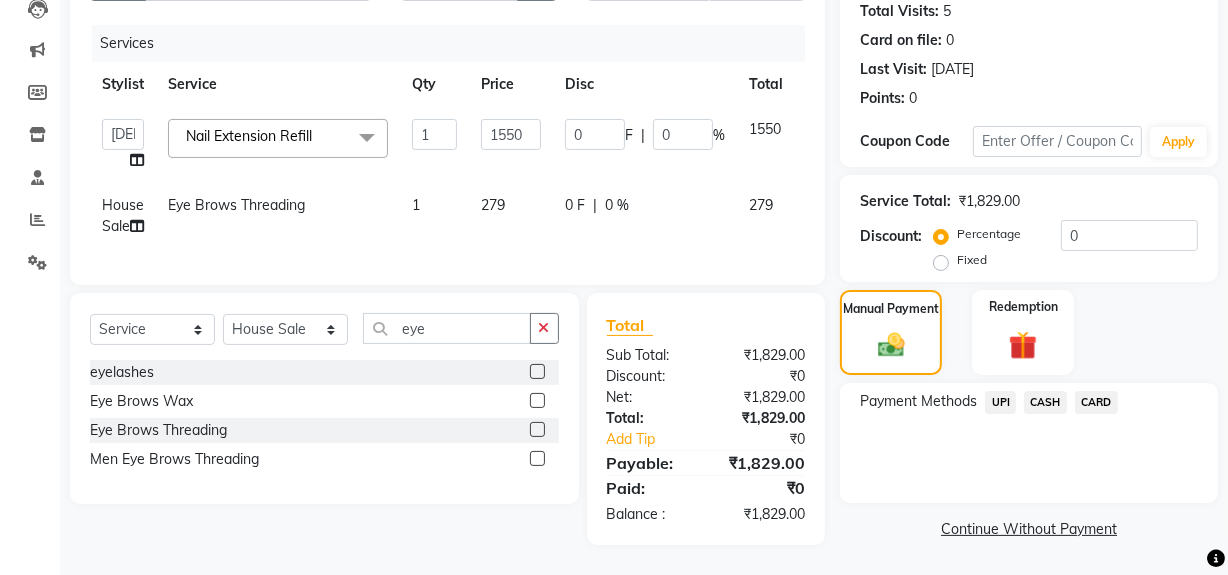 click on "UPI" 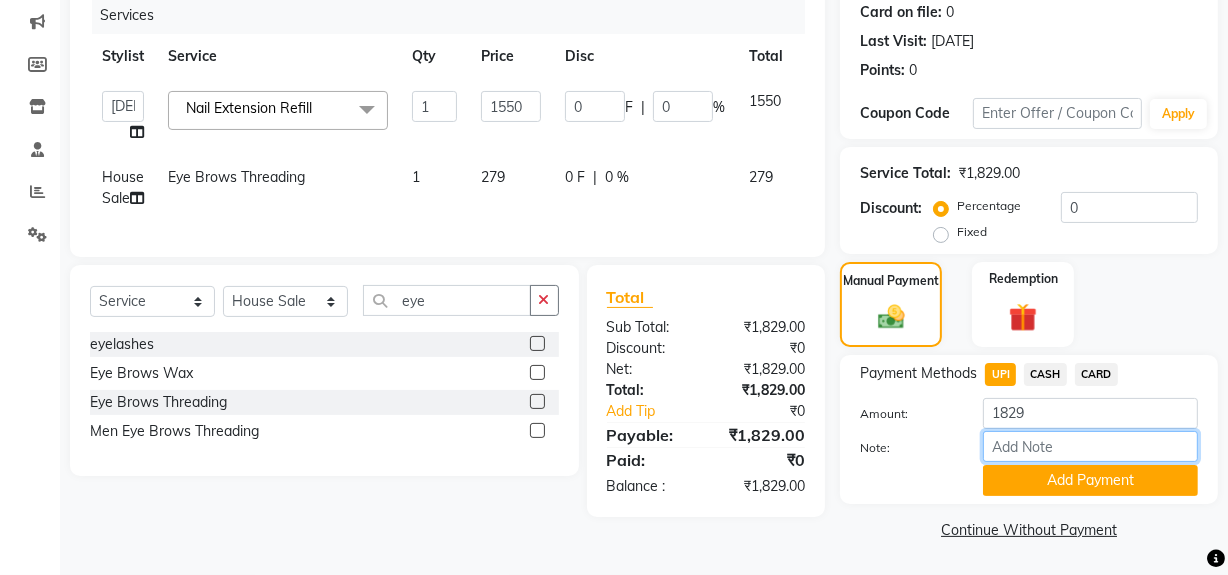 click on "Note:" at bounding box center [1090, 446] 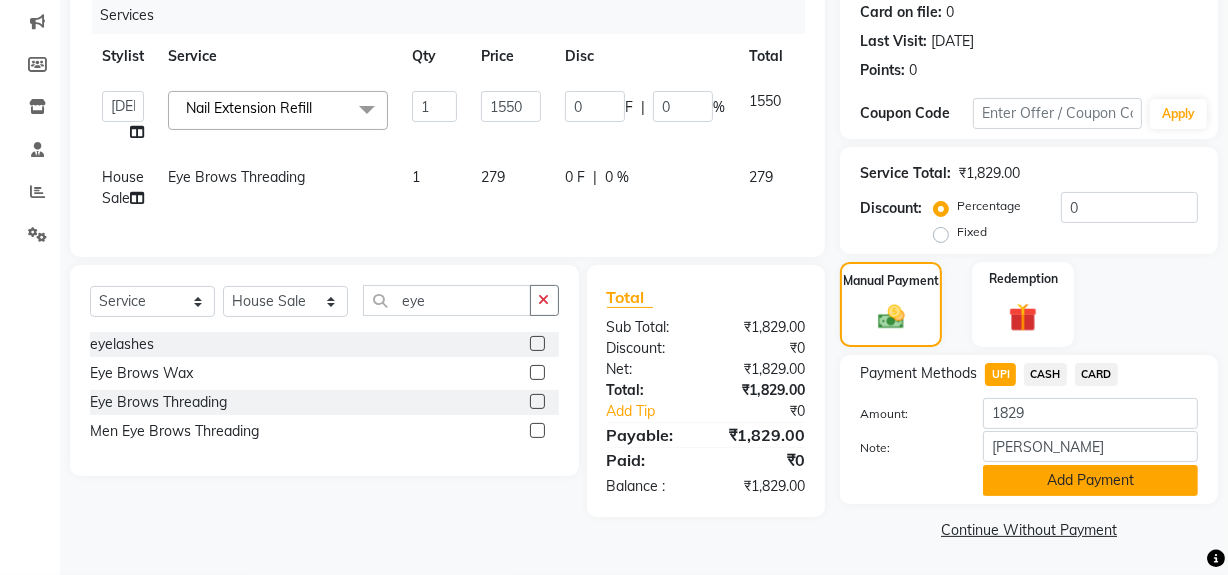 click on "Add Payment" 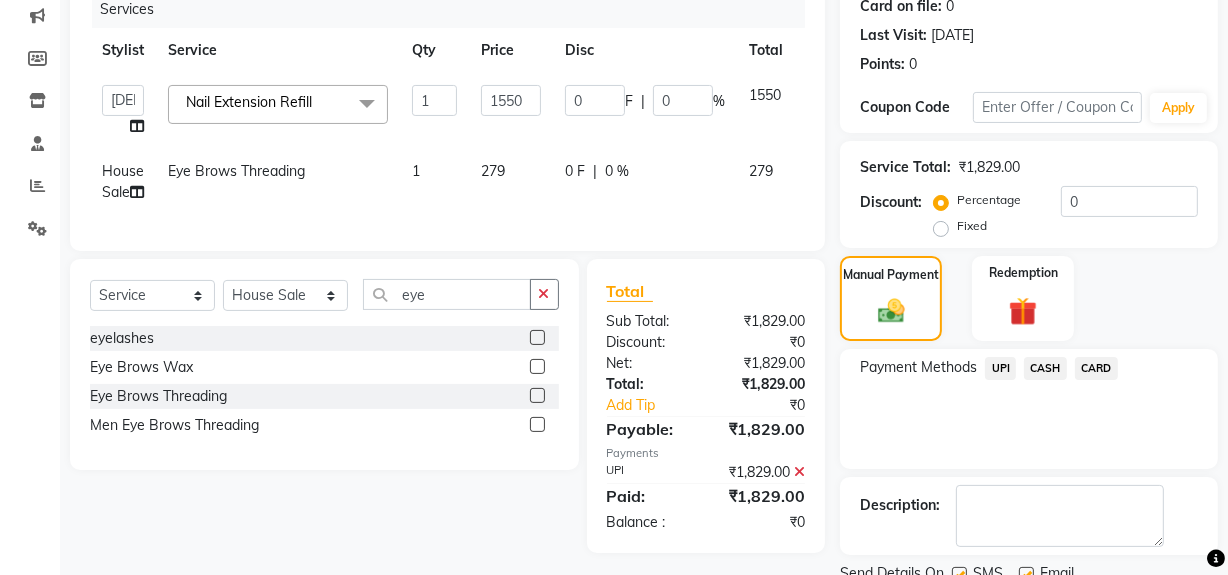 scroll, scrollTop: 333, scrollLeft: 0, axis: vertical 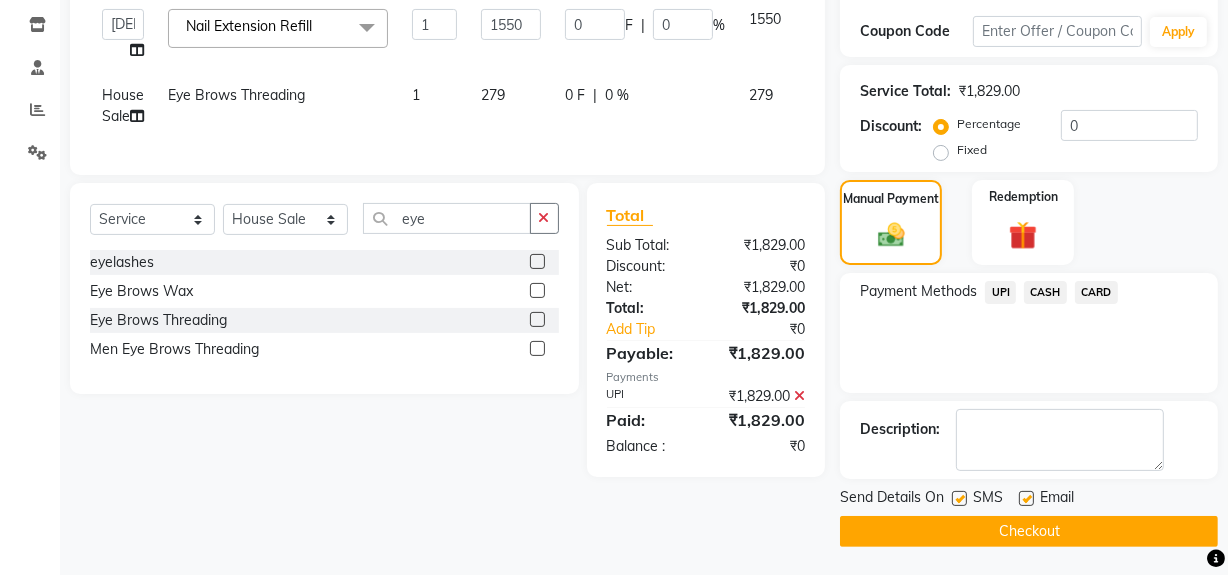 click on "Checkout" 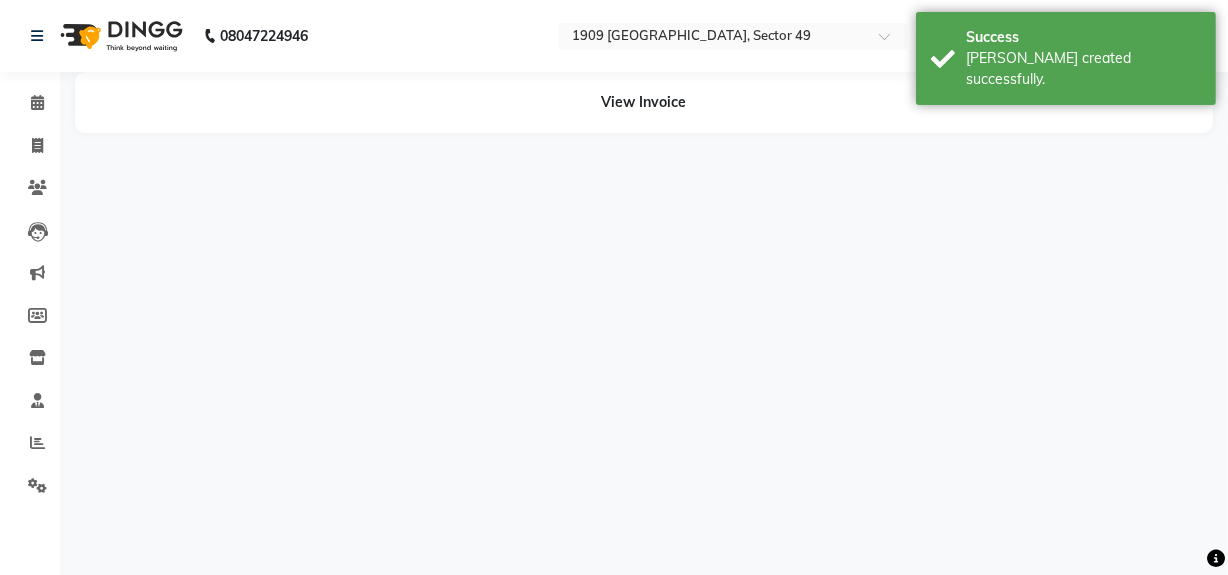 scroll, scrollTop: 0, scrollLeft: 0, axis: both 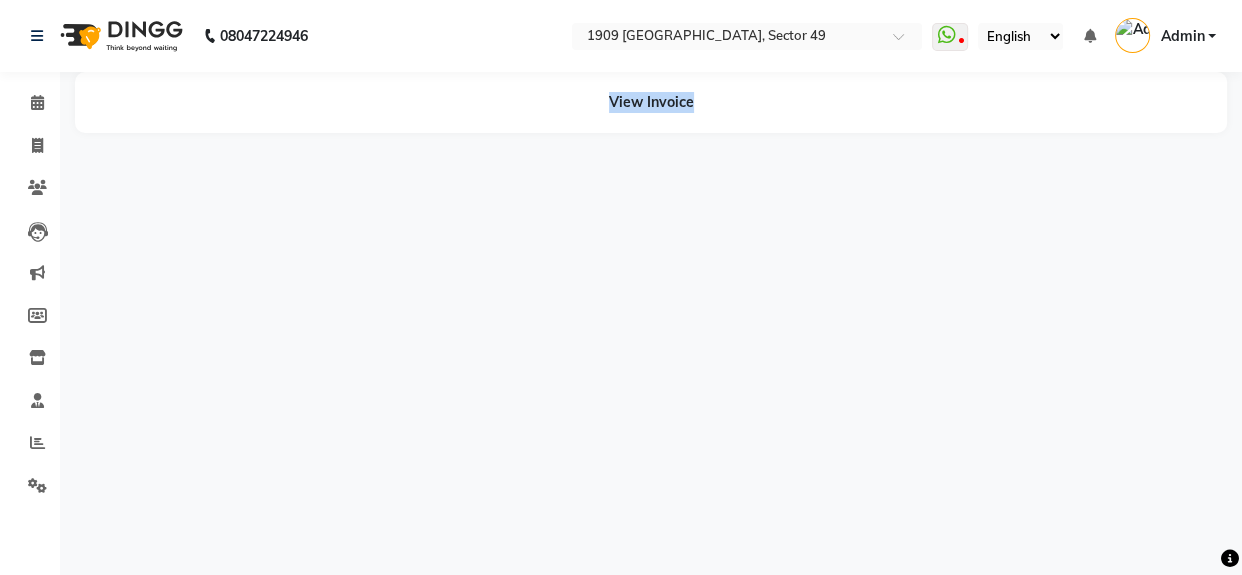 drag, startPoint x: 1240, startPoint y: 355, endPoint x: 1240, endPoint y: -38, distance: 393 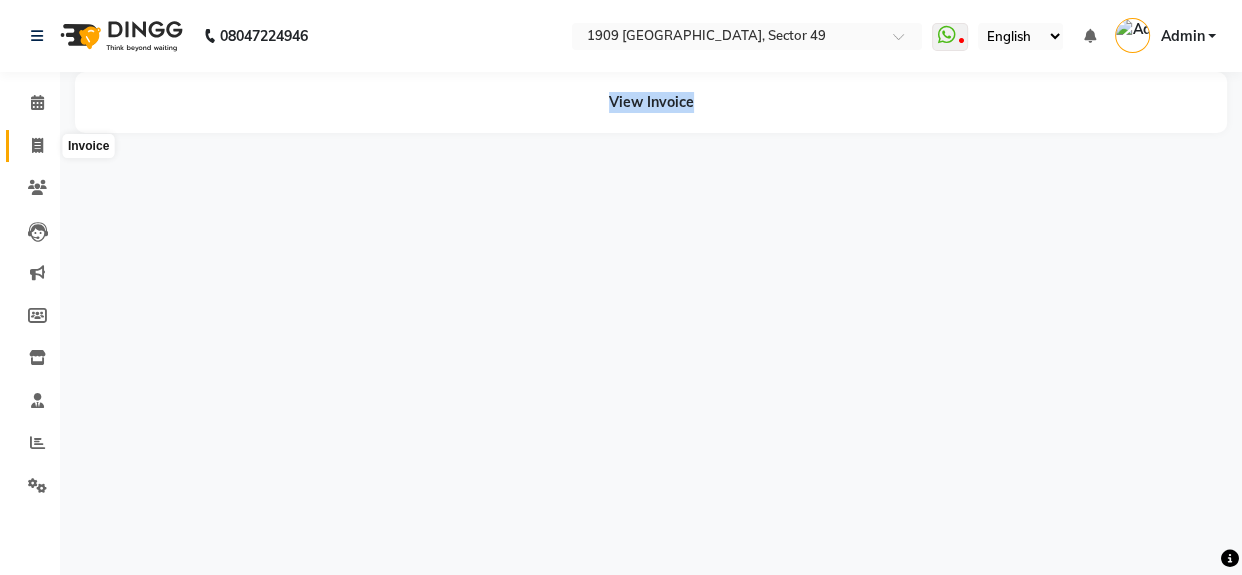 click 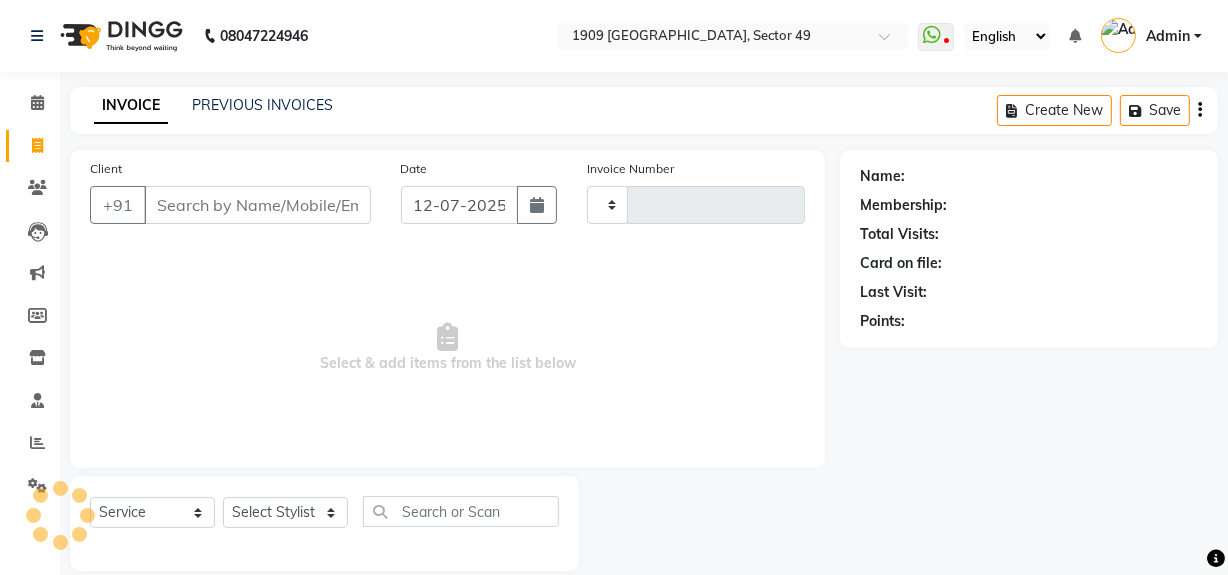type on "1462" 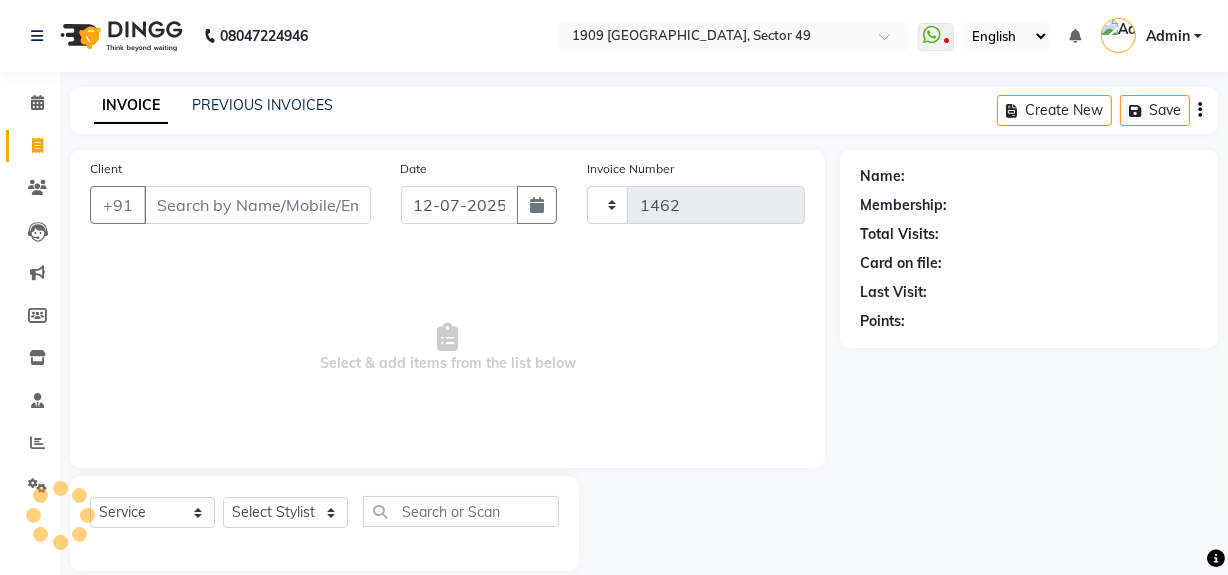 select on "6923" 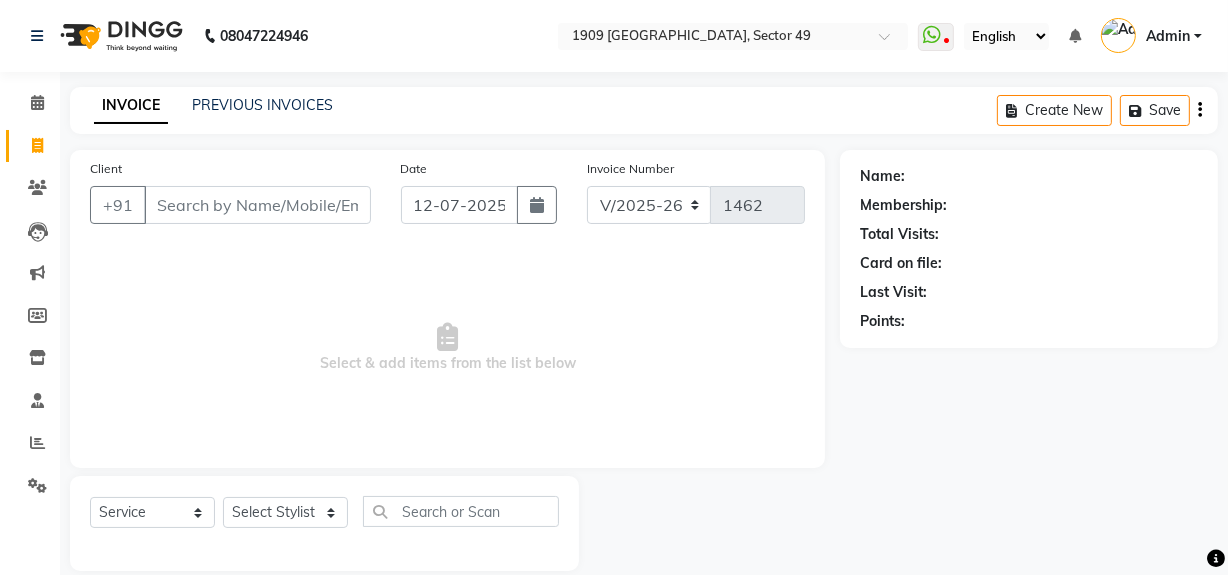 click on "Client" at bounding box center [257, 205] 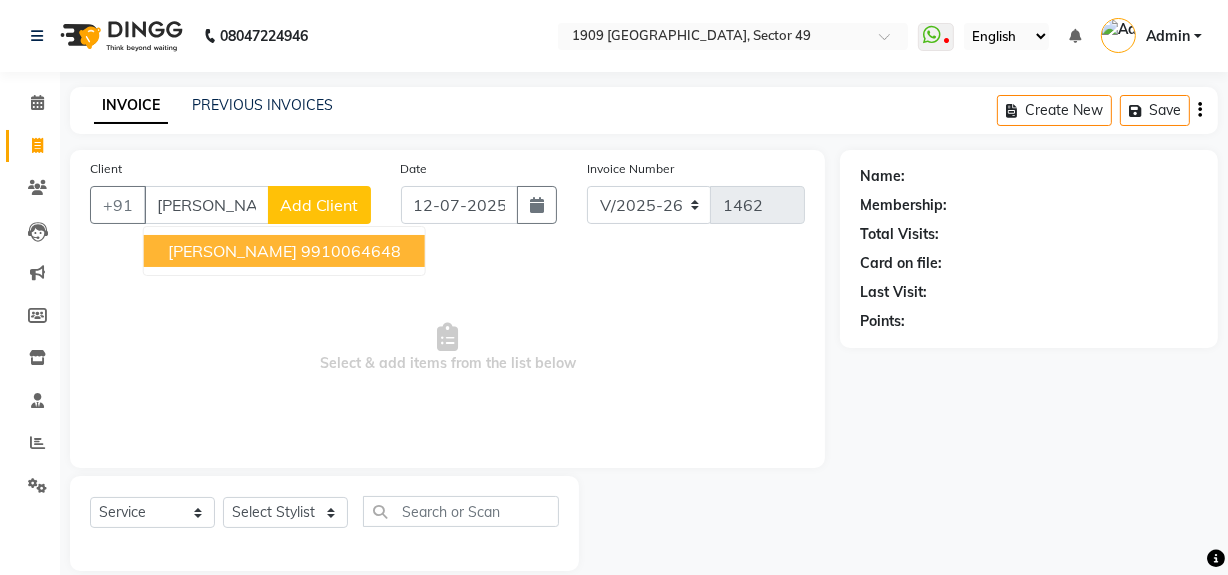 click on "9910064648" at bounding box center [351, 251] 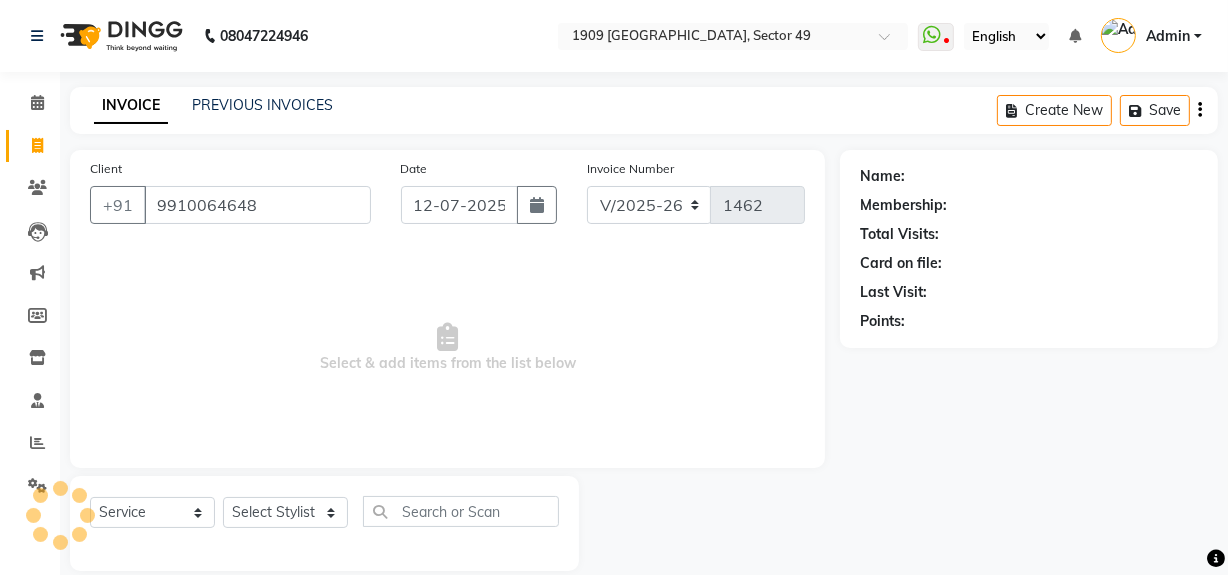 type on "9910064648" 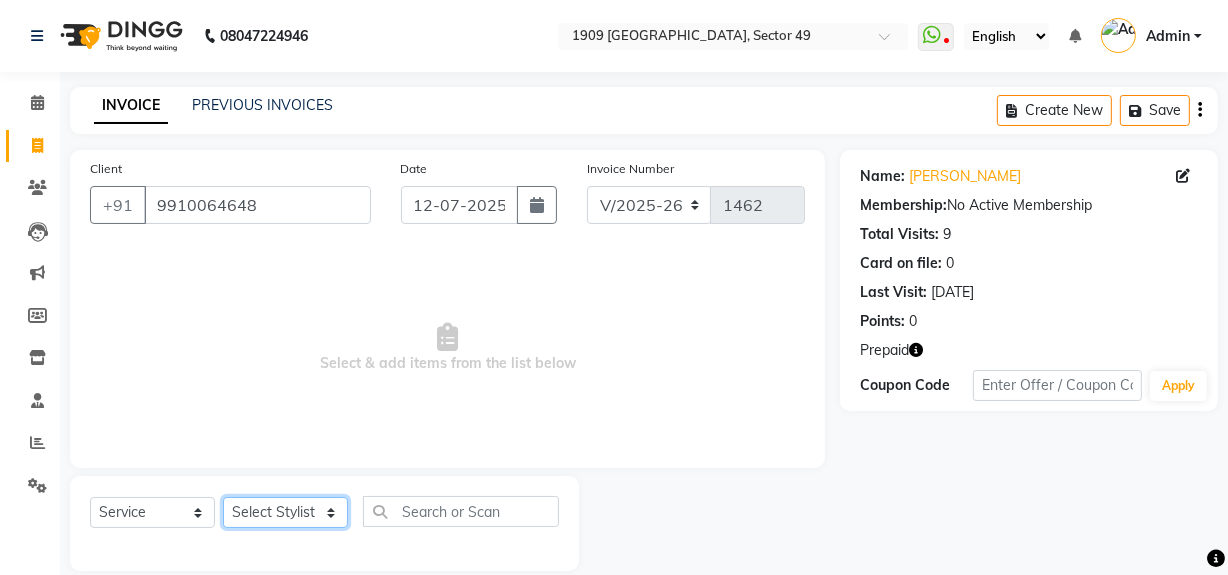 click on "Select Stylist Abdul Ahmed Arif Harun House Sale Jyoti Nisha Rehaan Ujjwal Umesh Veer vikram mehta Vishal" 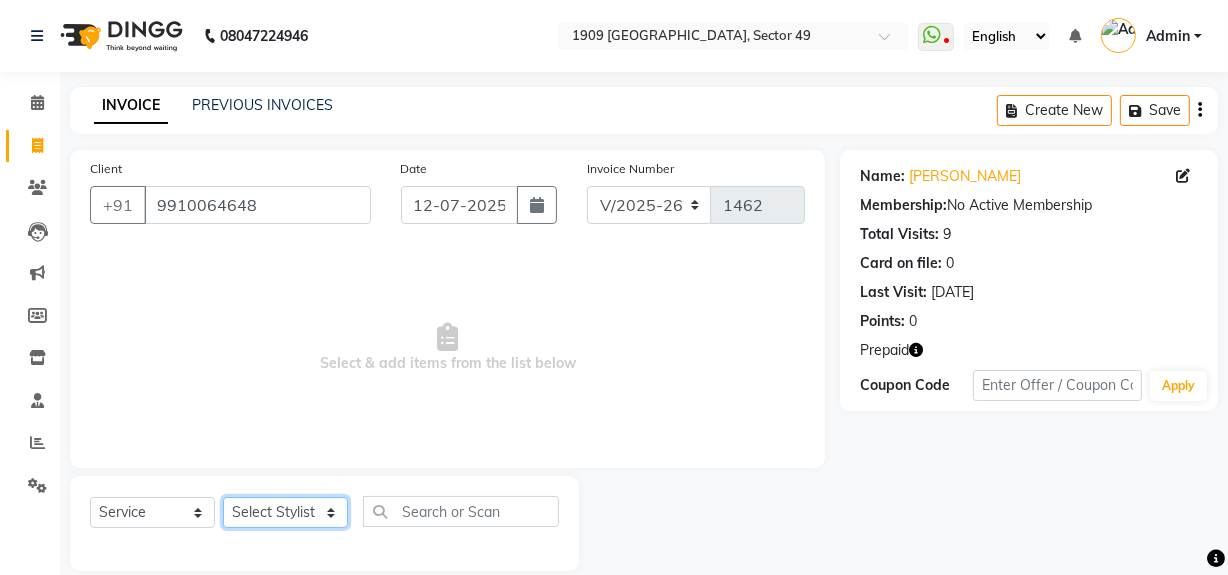 select on "57117" 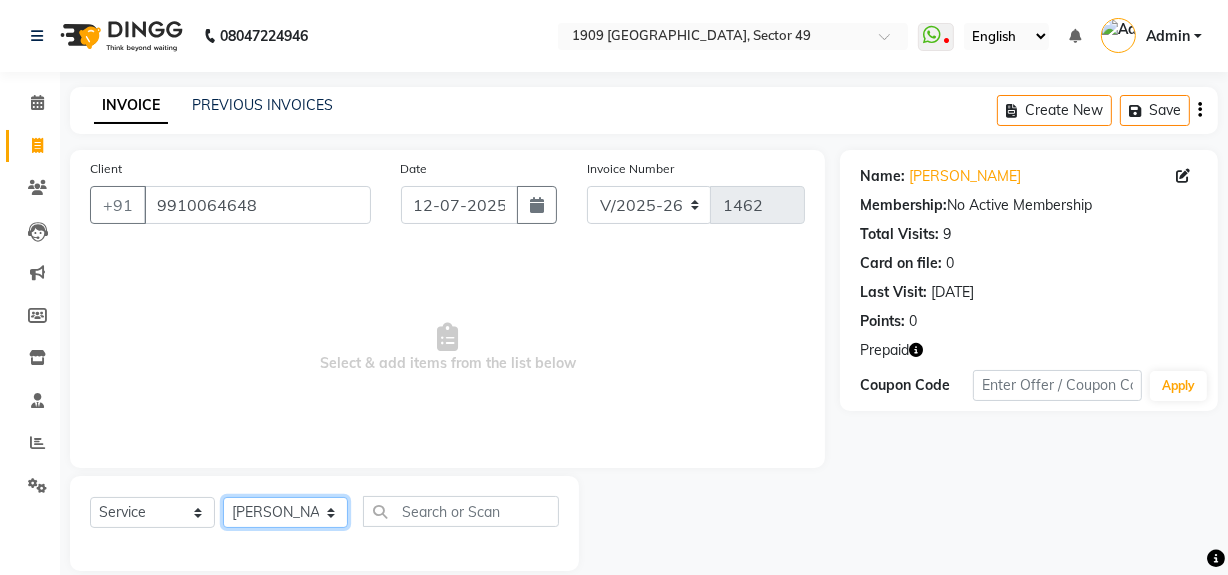 click on "Select Stylist Abdul Ahmed Arif Harun House Sale Jyoti Nisha Rehaan Ujjwal Umesh Veer vikram mehta Vishal" 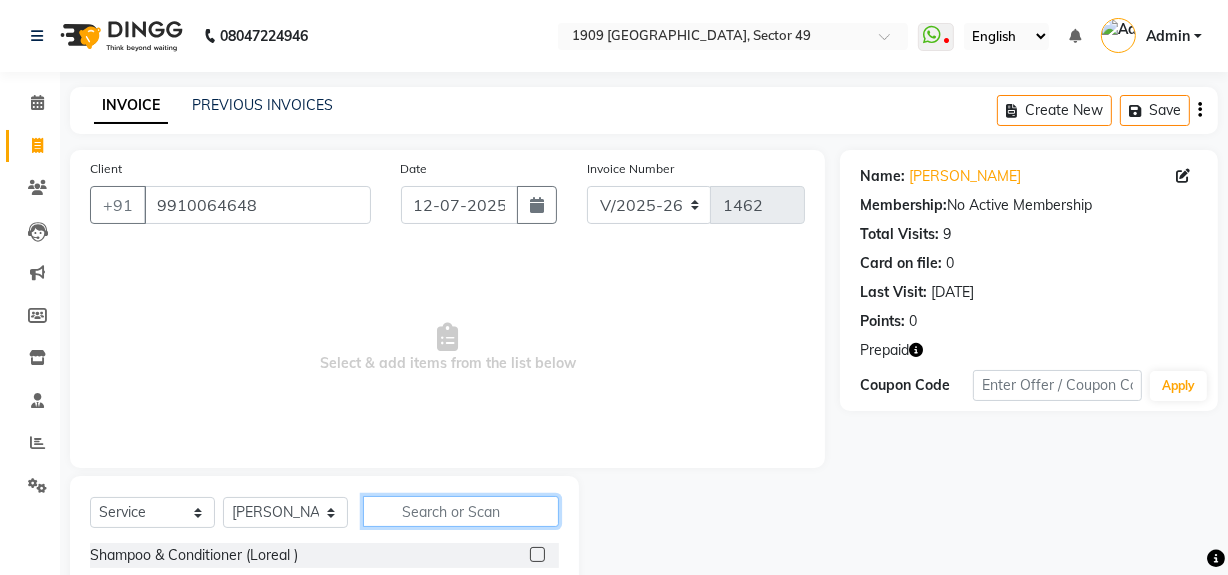 click 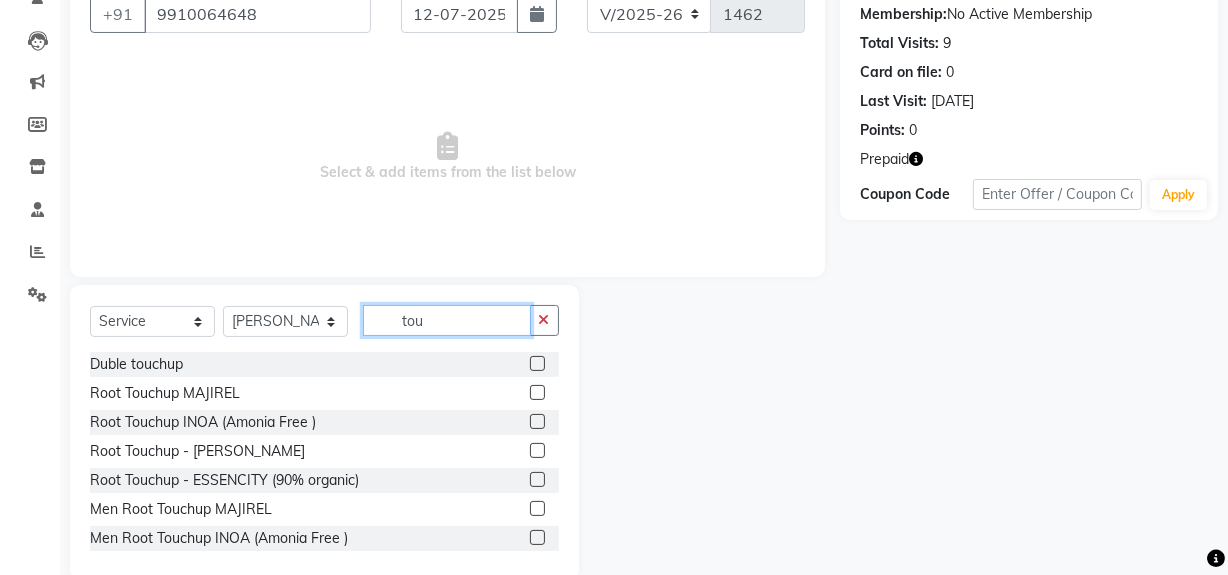 scroll, scrollTop: 226, scrollLeft: 0, axis: vertical 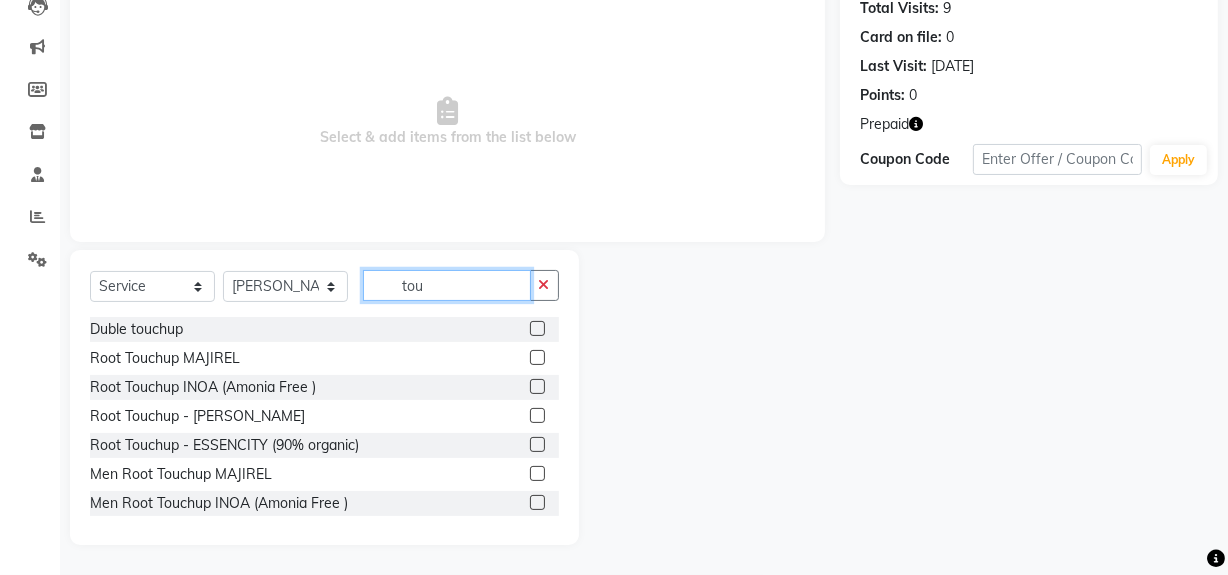 type on "tou" 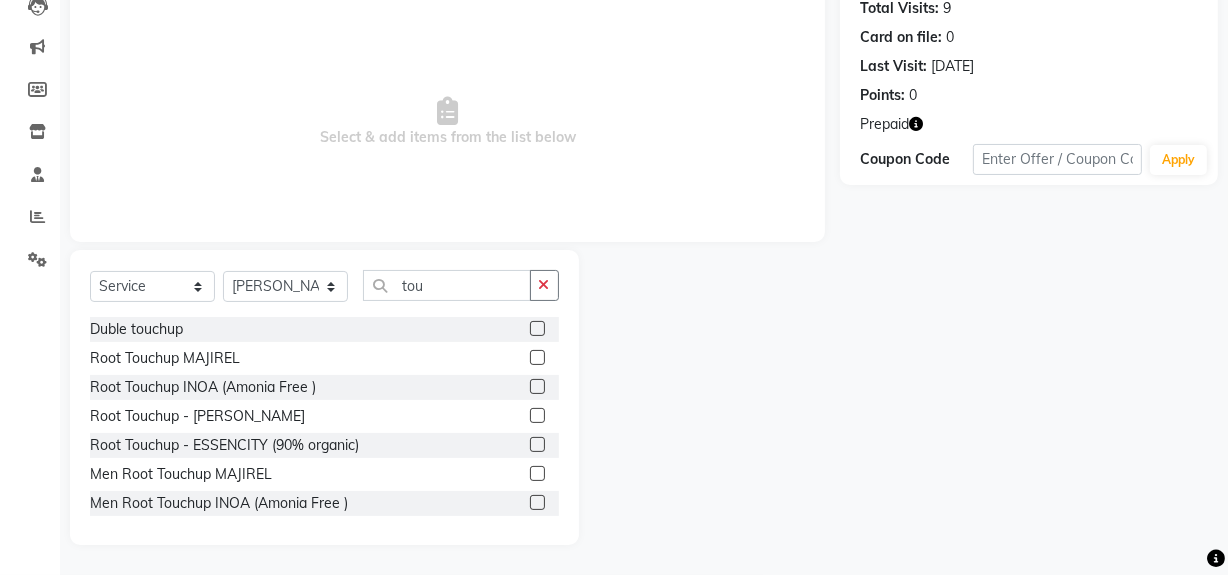 click 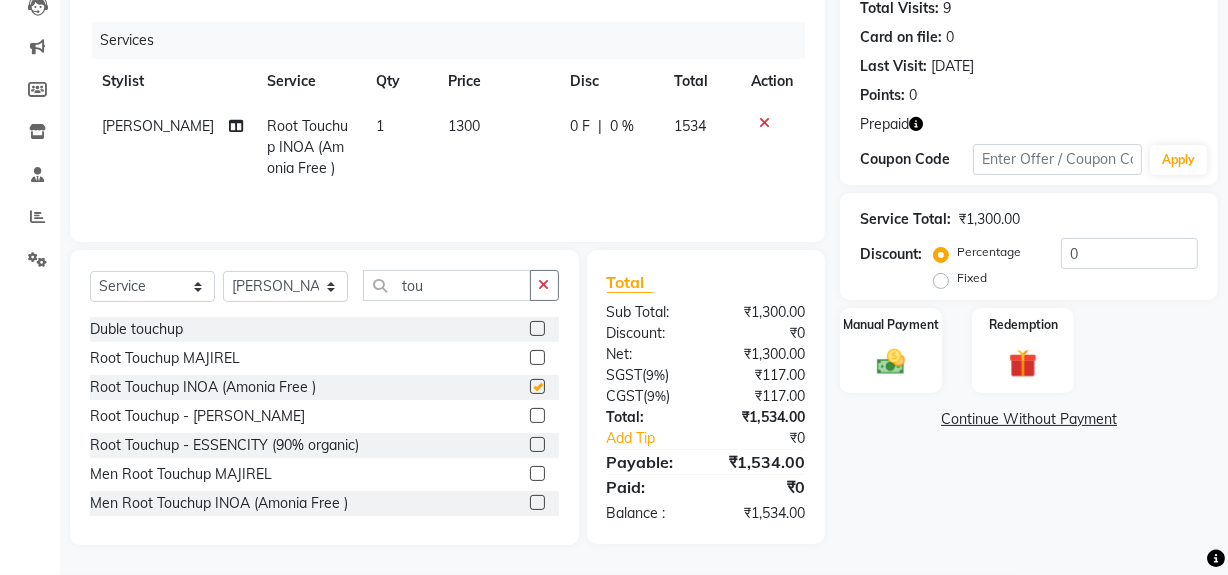 checkbox on "false" 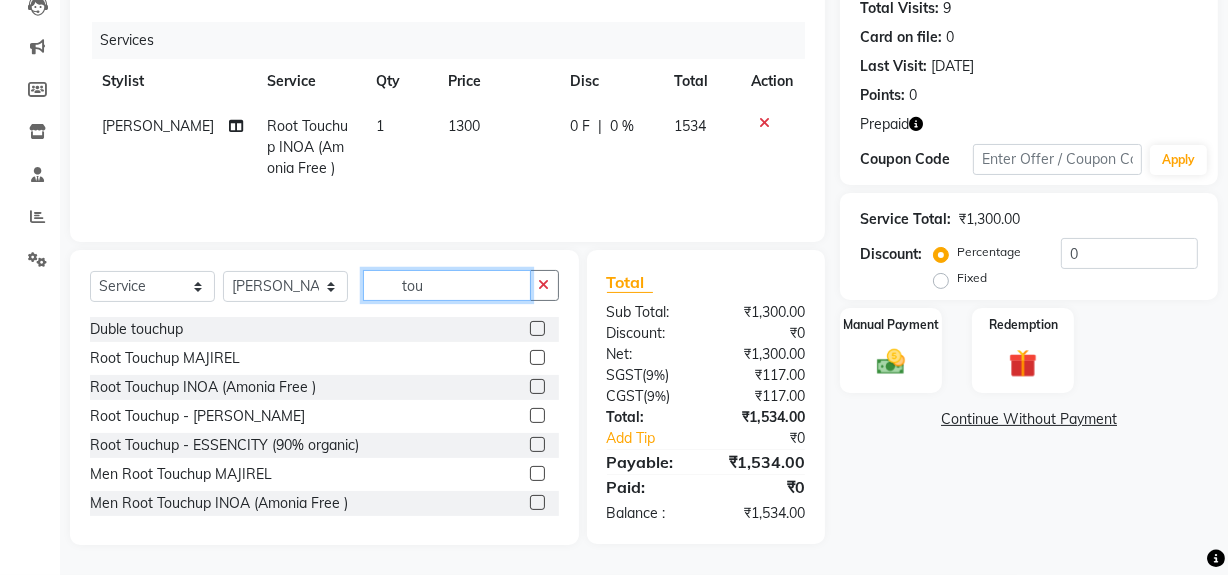 click on "tou" 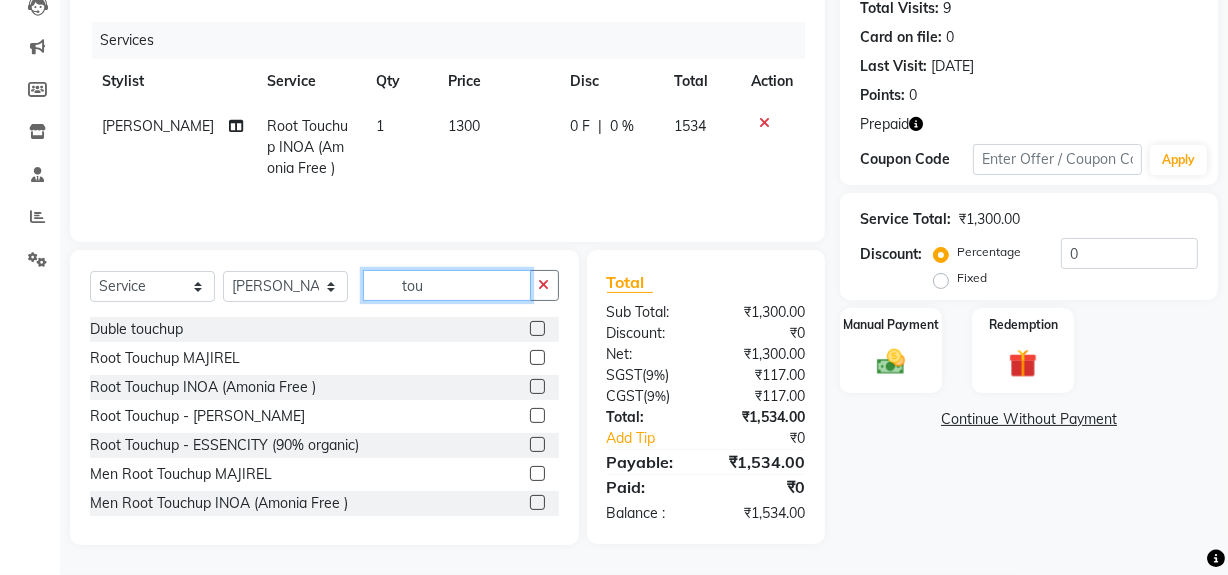 click on "tou" 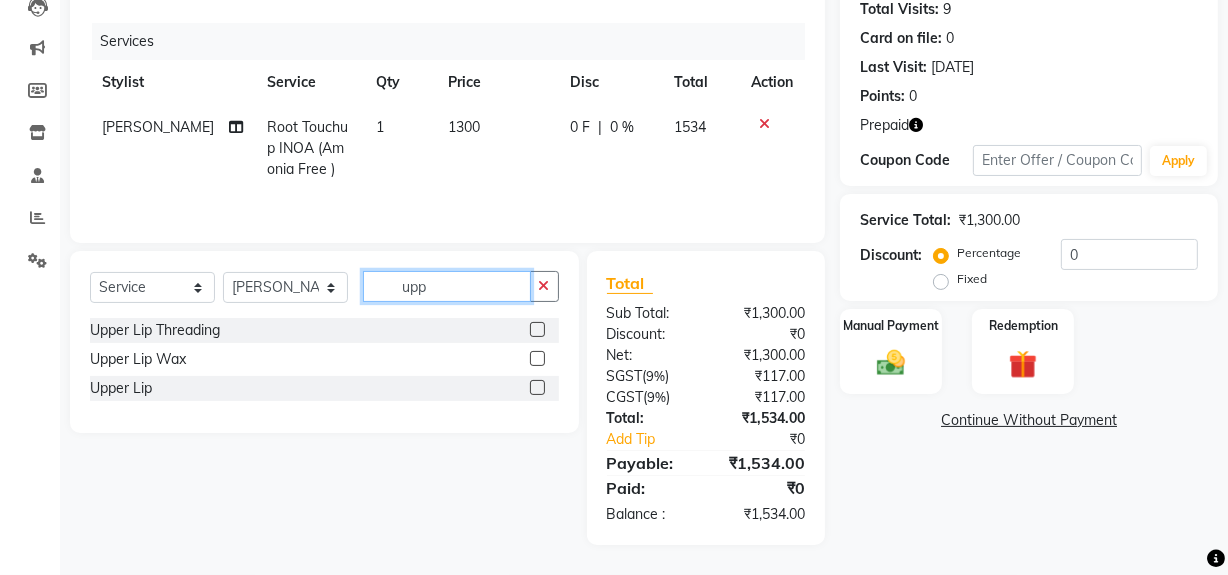scroll, scrollTop: 225, scrollLeft: 0, axis: vertical 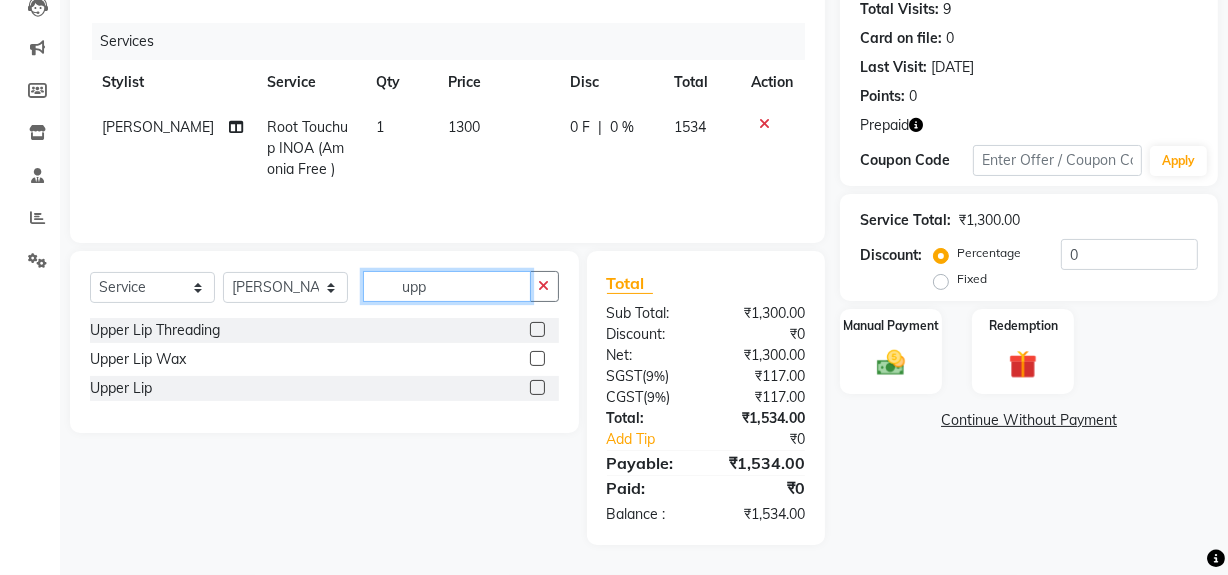 type on "upp" 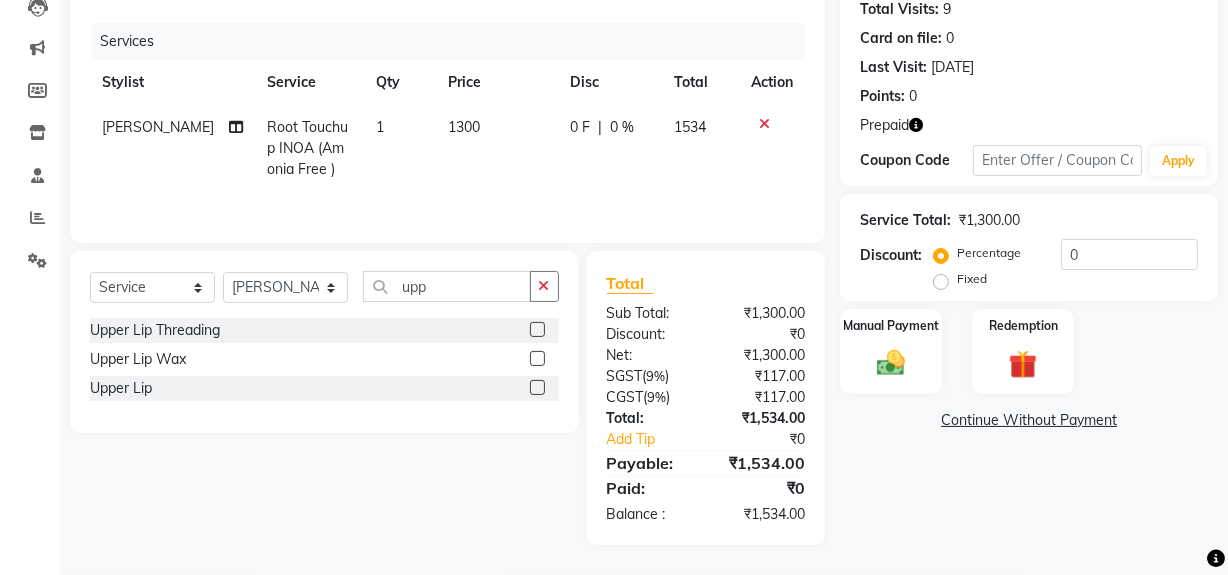click 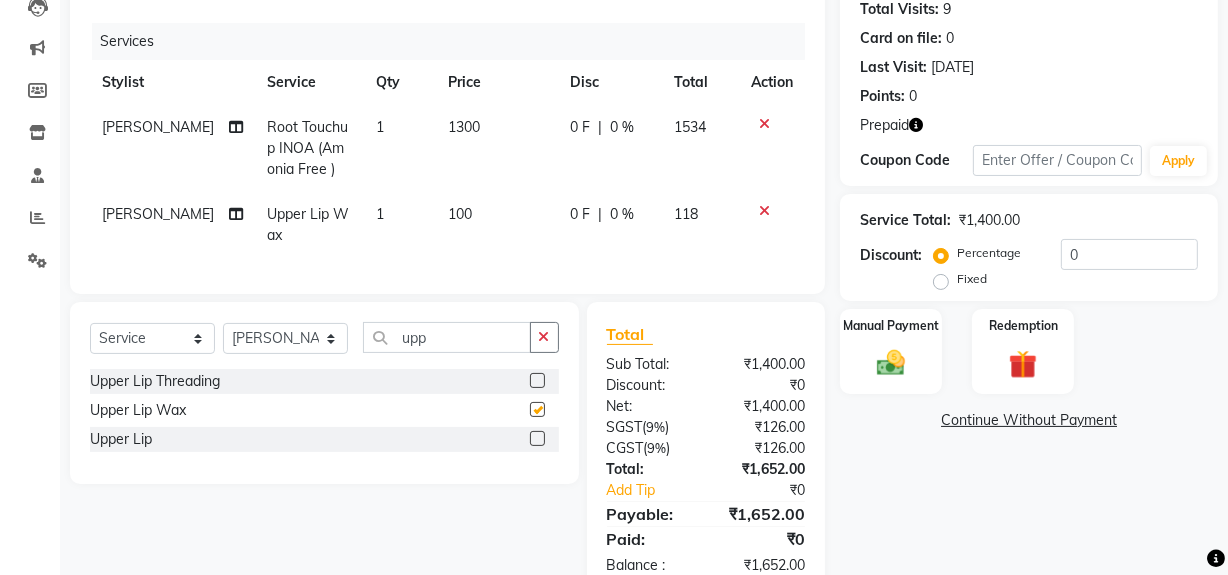 checkbox on "false" 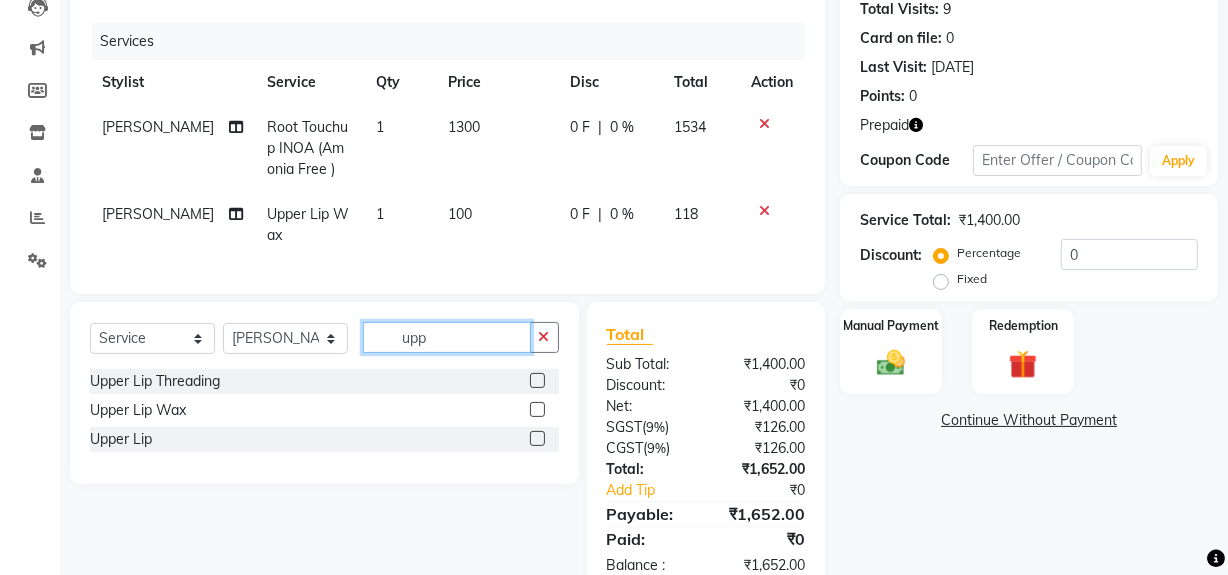 click on "upp" 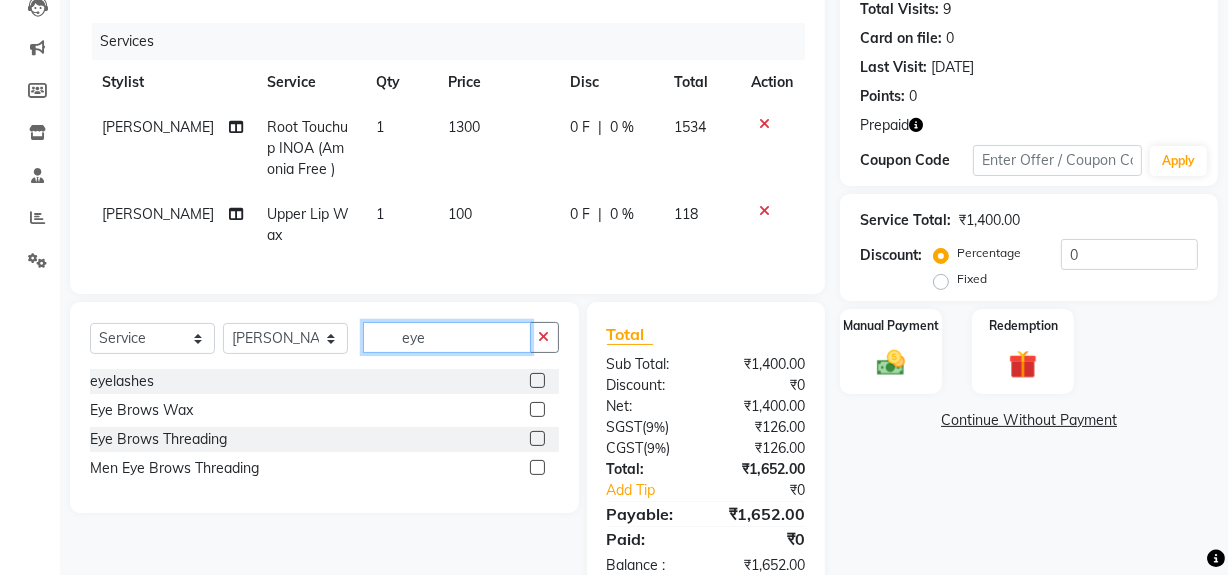 type on "eye" 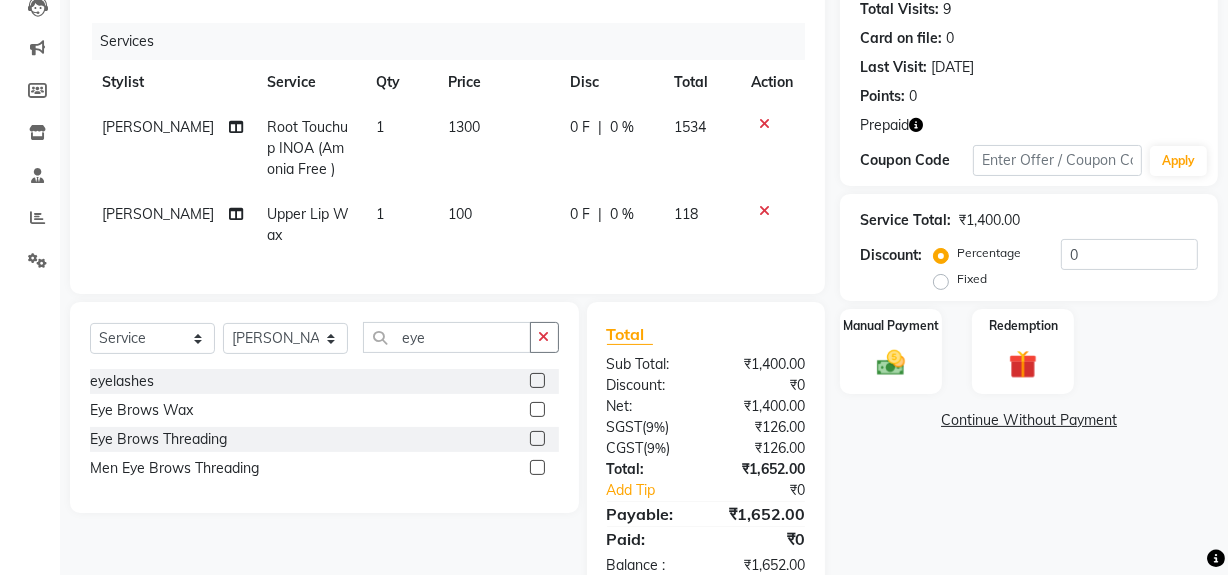 click 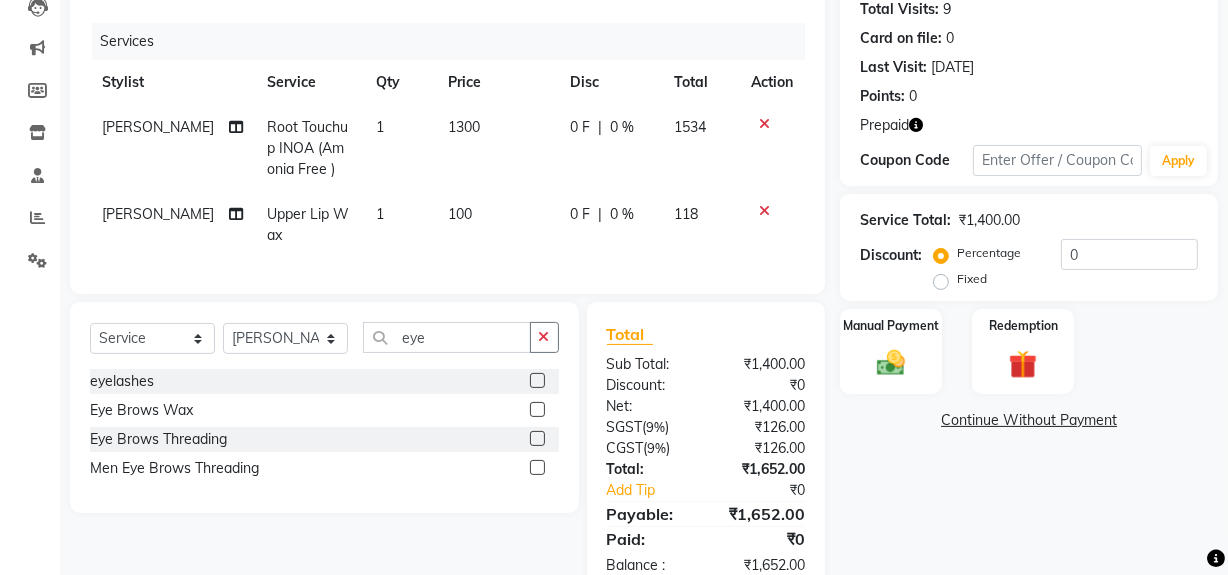 click at bounding box center (536, 439) 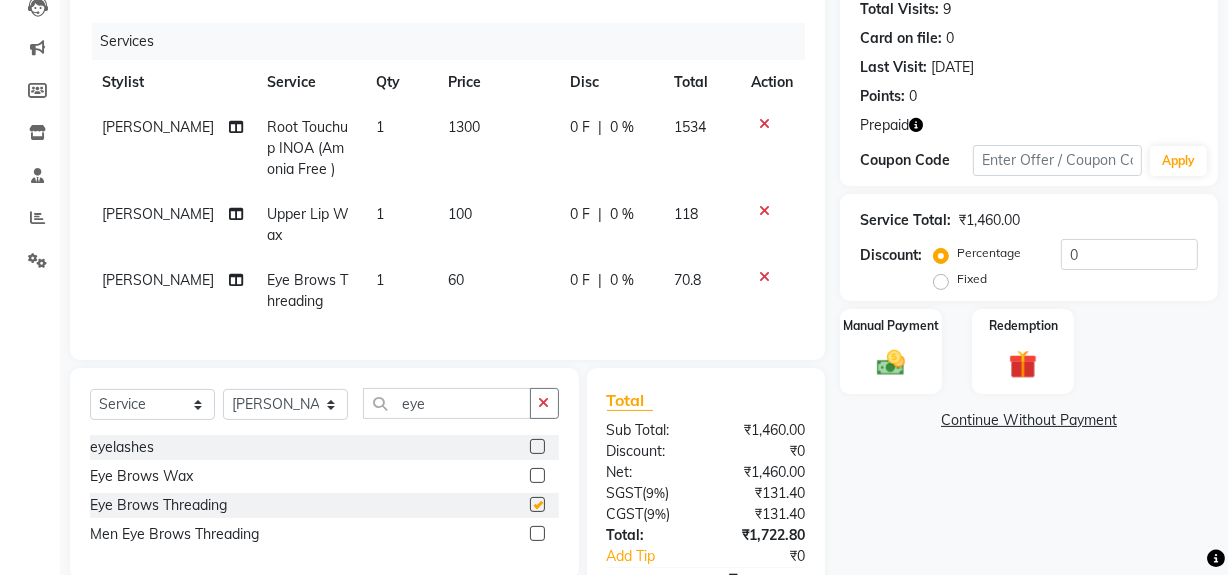 checkbox on "false" 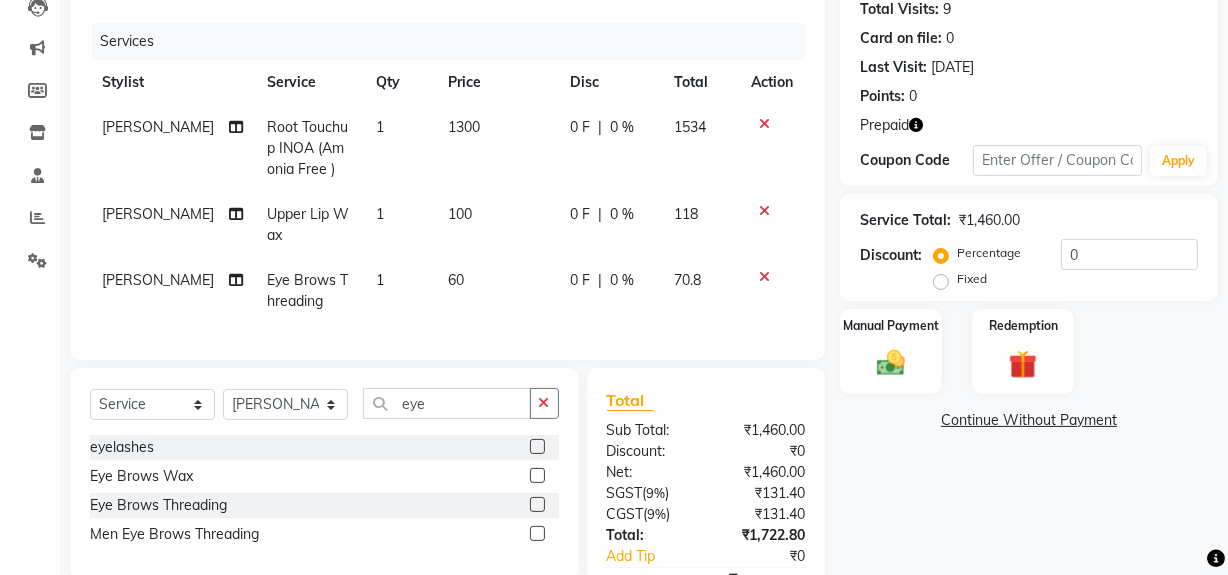 click on "Select  Service  Product  Membership  Package Voucher Prepaid Gift Card  Select Stylist Abdul Ahmed Arif Harun House Sale Jyoti Nisha Rehaan Ujjwal Umesh Veer vikram mehta Vishal eye" 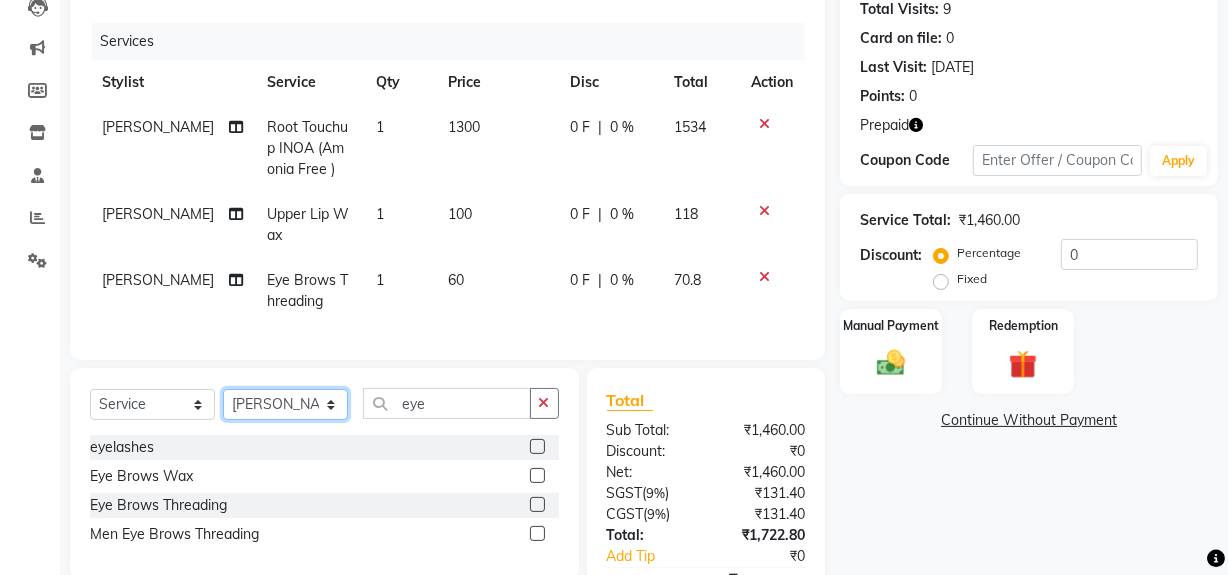 click on "Select Stylist Abdul Ahmed Arif Harun House Sale Jyoti Nisha Rehaan Ujjwal Umesh Veer vikram mehta Vishal" 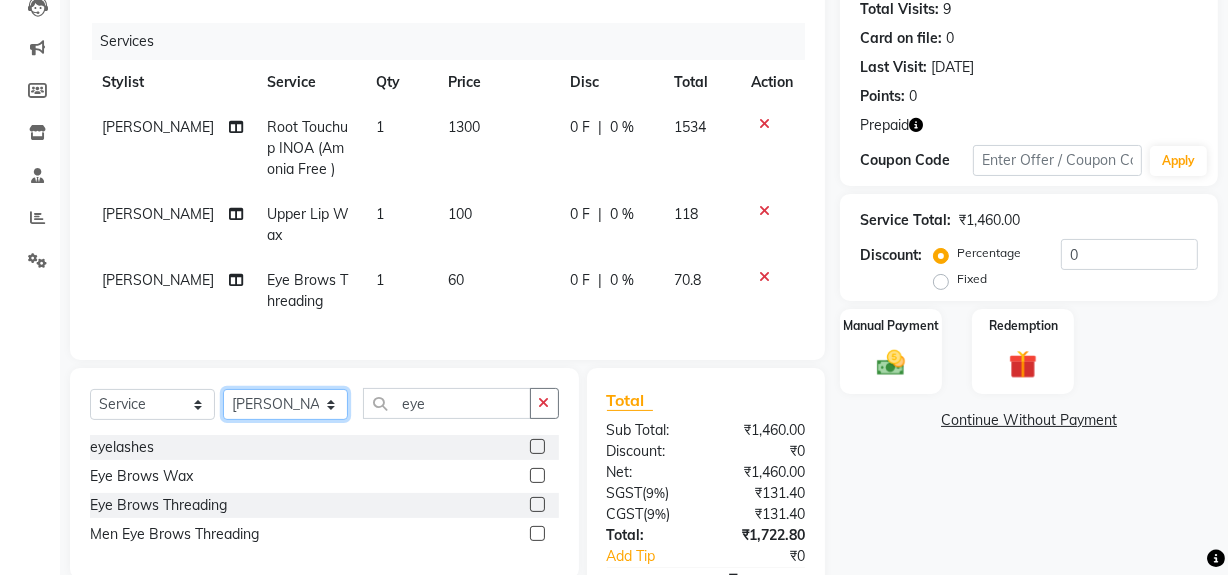 select on "57124" 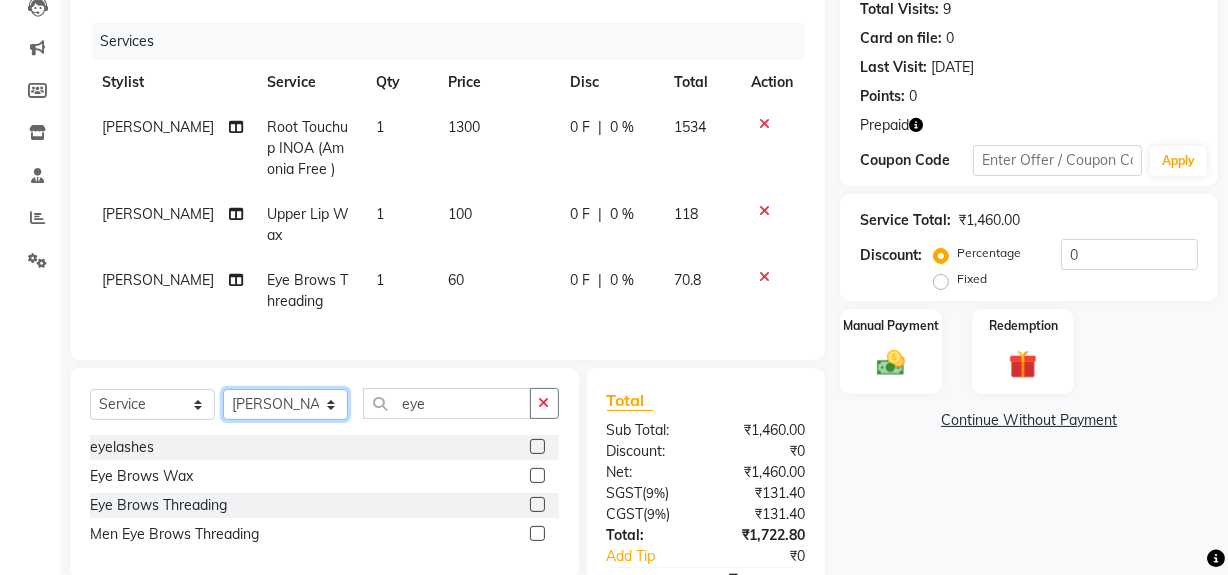 click on "Select Stylist Abdul Ahmed Arif Harun House Sale Jyoti Nisha Rehaan Ujjwal Umesh Veer vikram mehta Vishal" 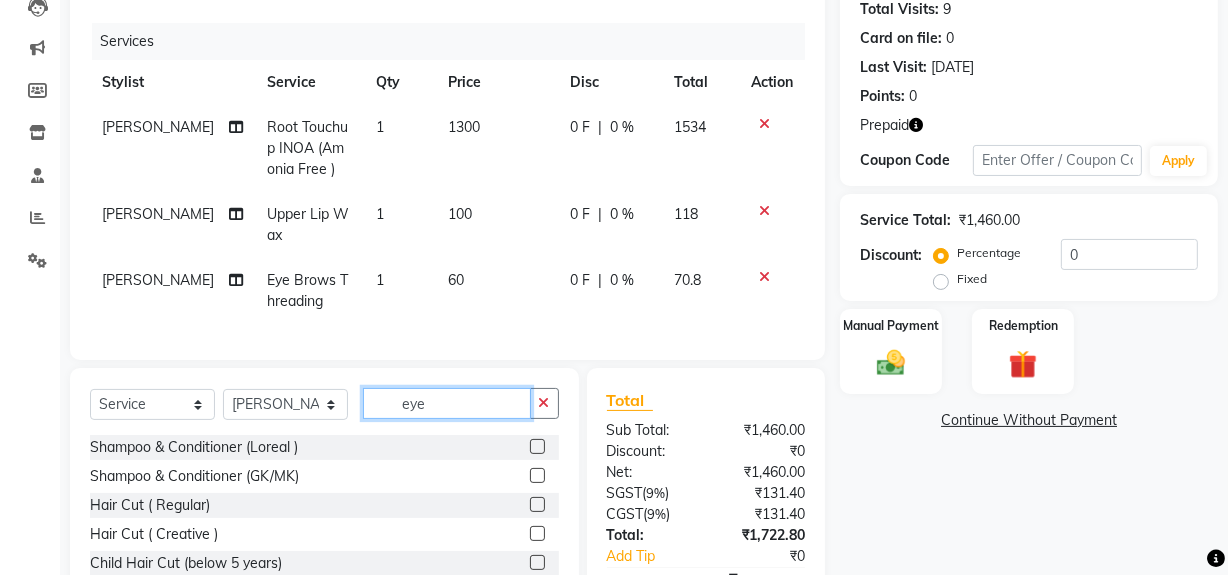 click on "eye" 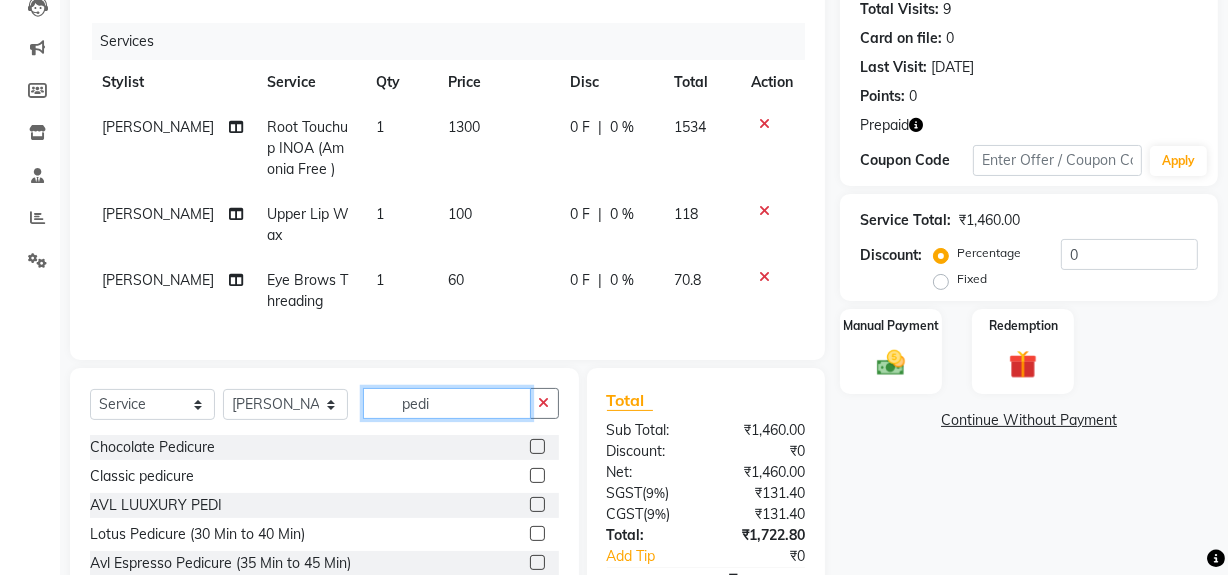 type on "pedi" 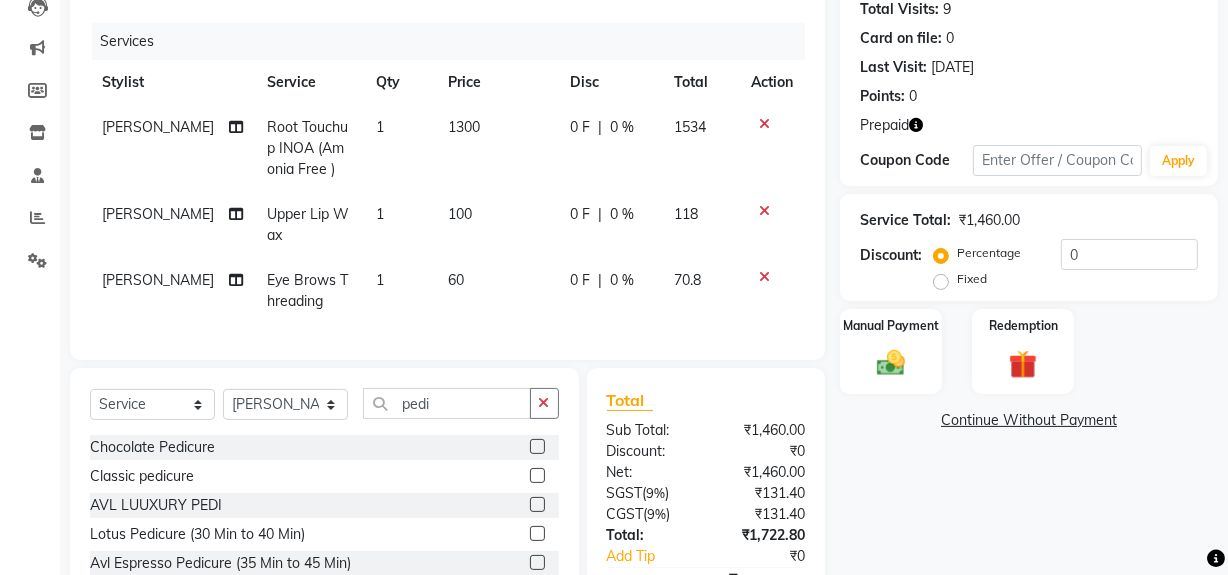 click 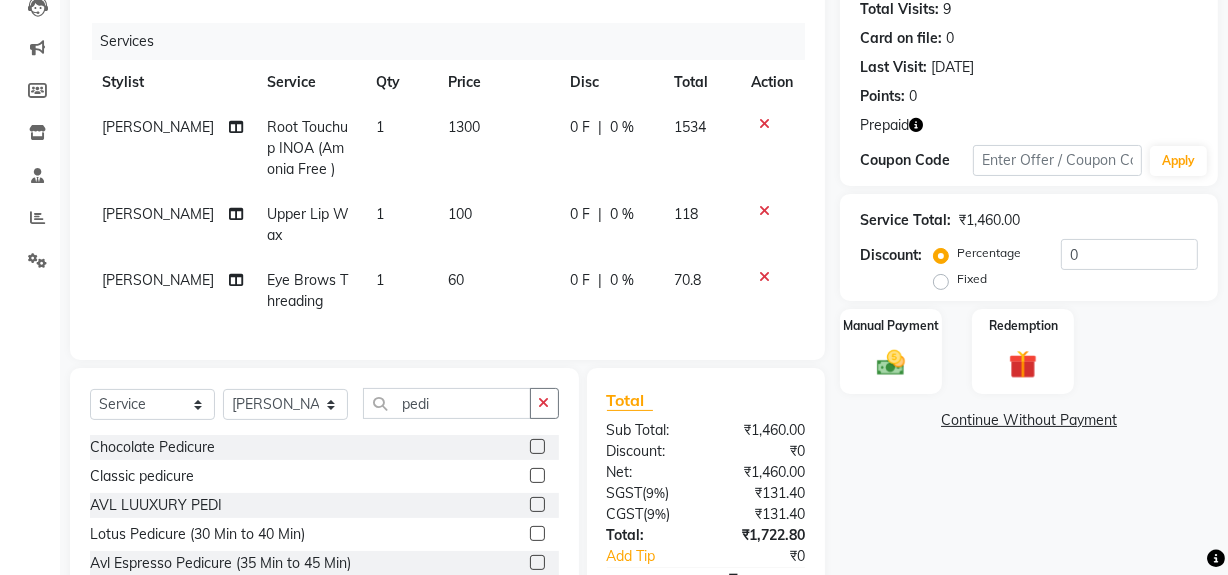click at bounding box center [536, 447] 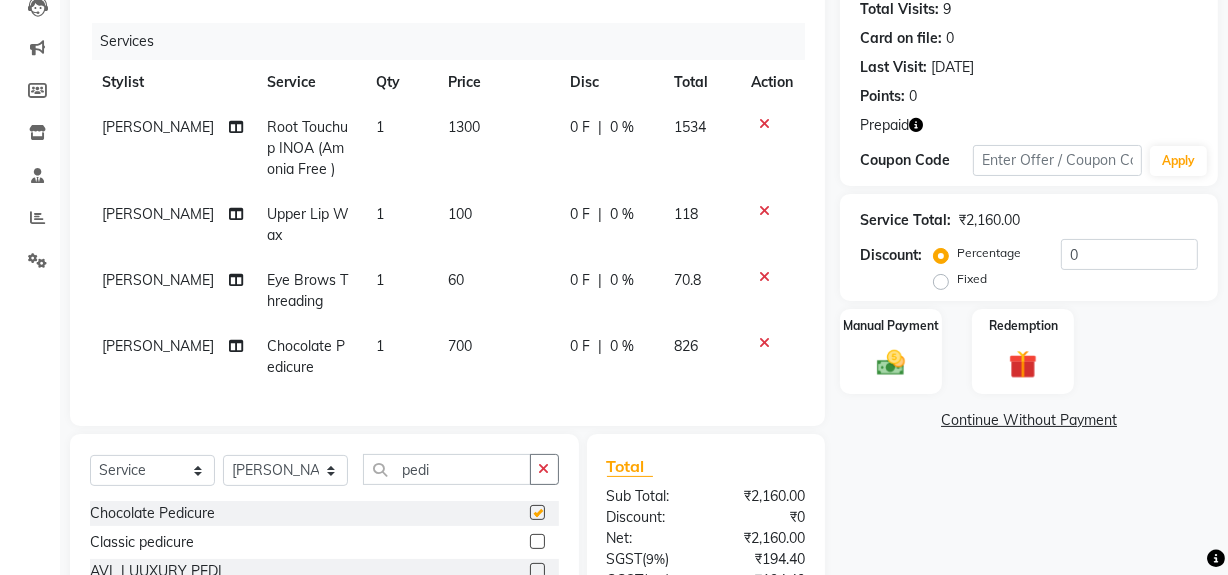 checkbox on "false" 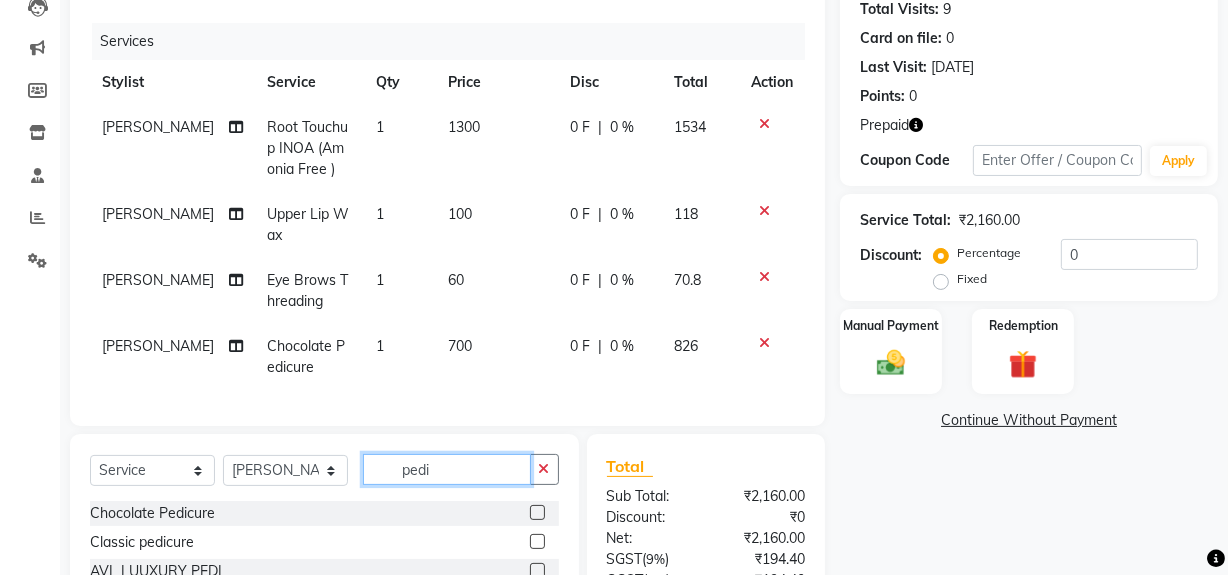 click on "pedi" 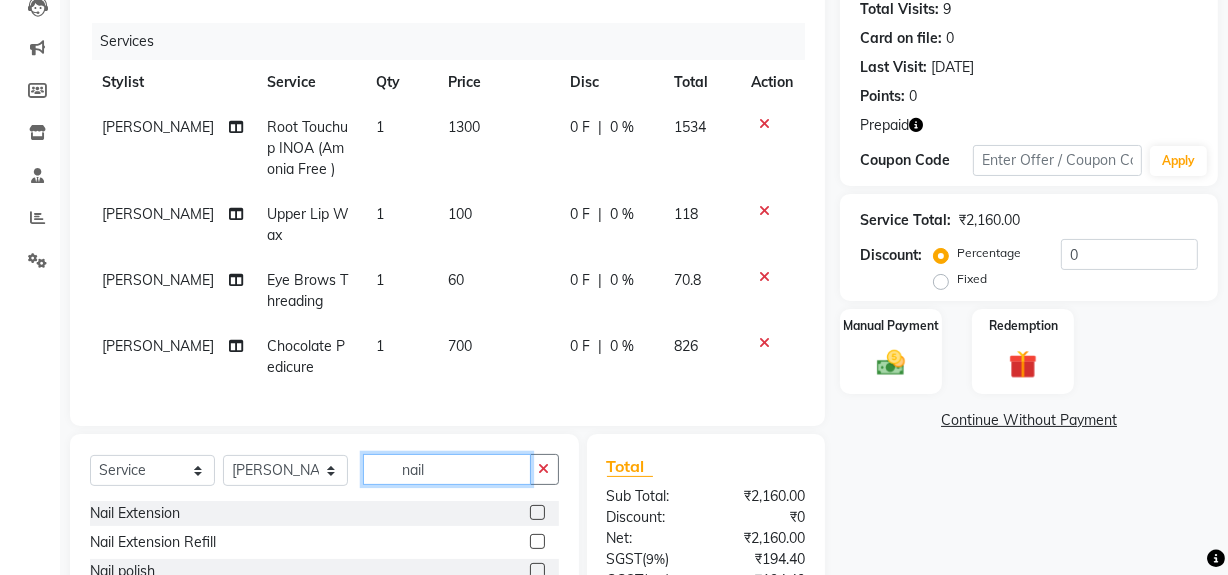 scroll, scrollTop: 421, scrollLeft: 0, axis: vertical 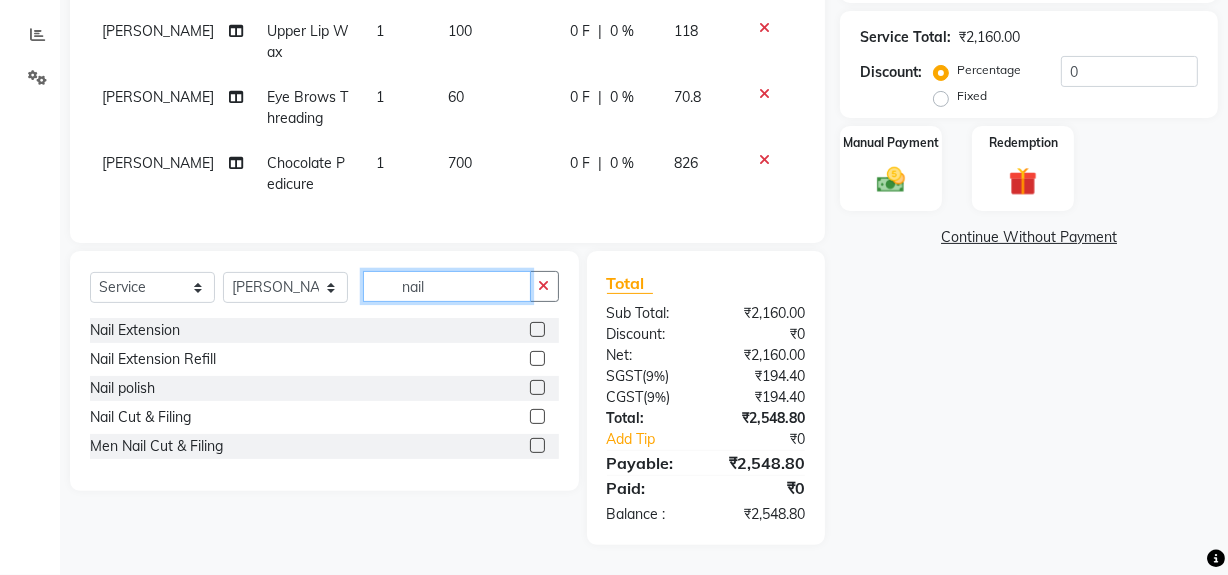 type on "nail" 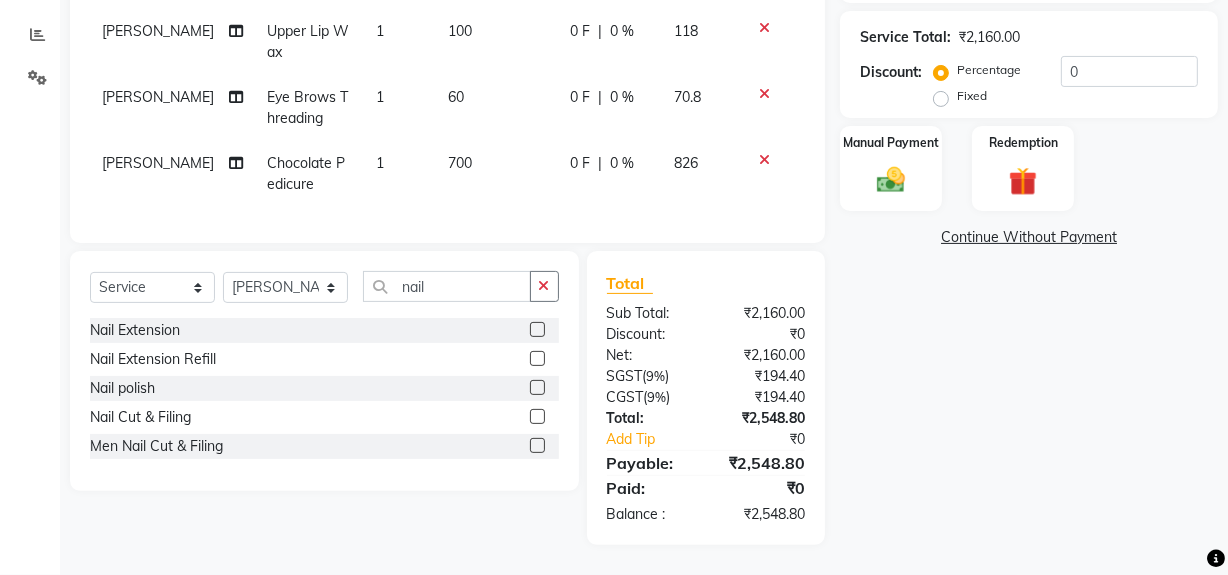 click 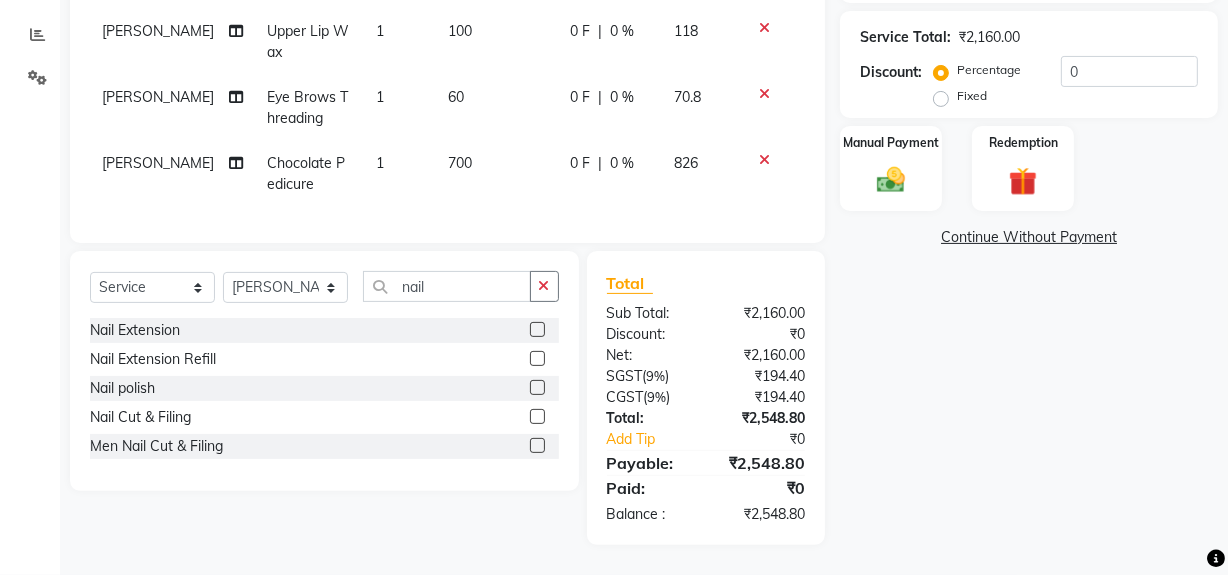 click at bounding box center (536, 417) 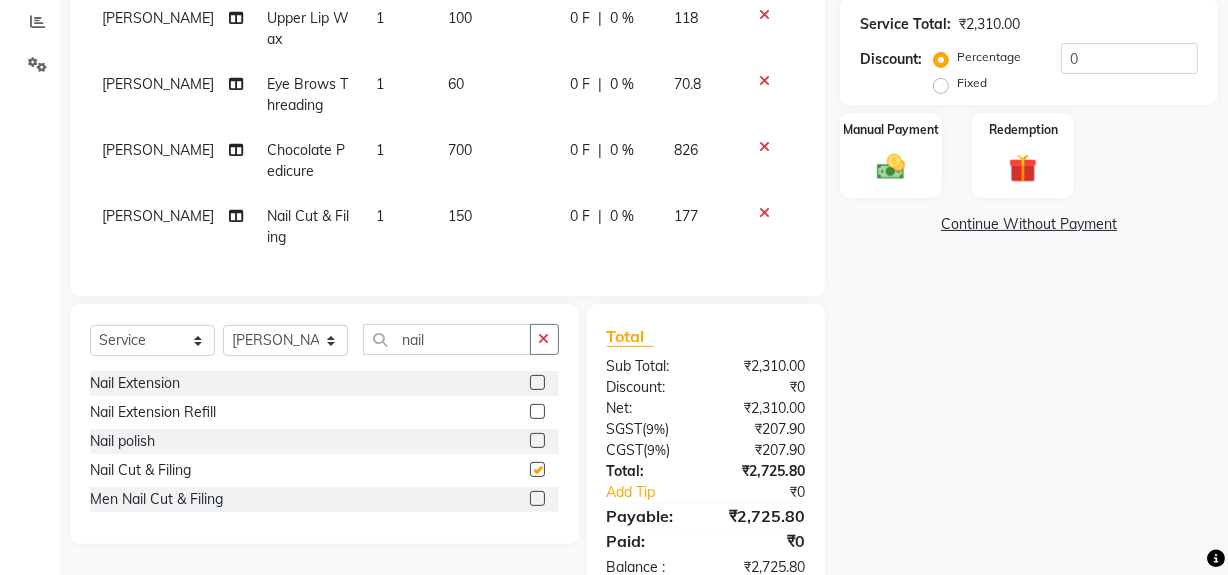 checkbox on "false" 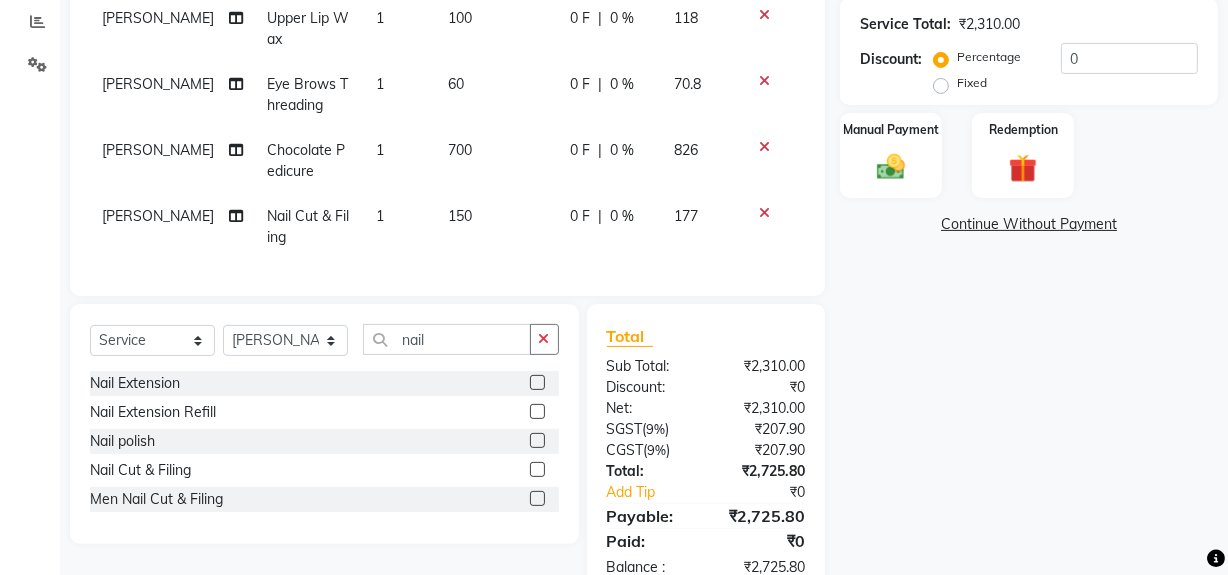drag, startPoint x: 451, startPoint y: 221, endPoint x: 479, endPoint y: 251, distance: 41.036568 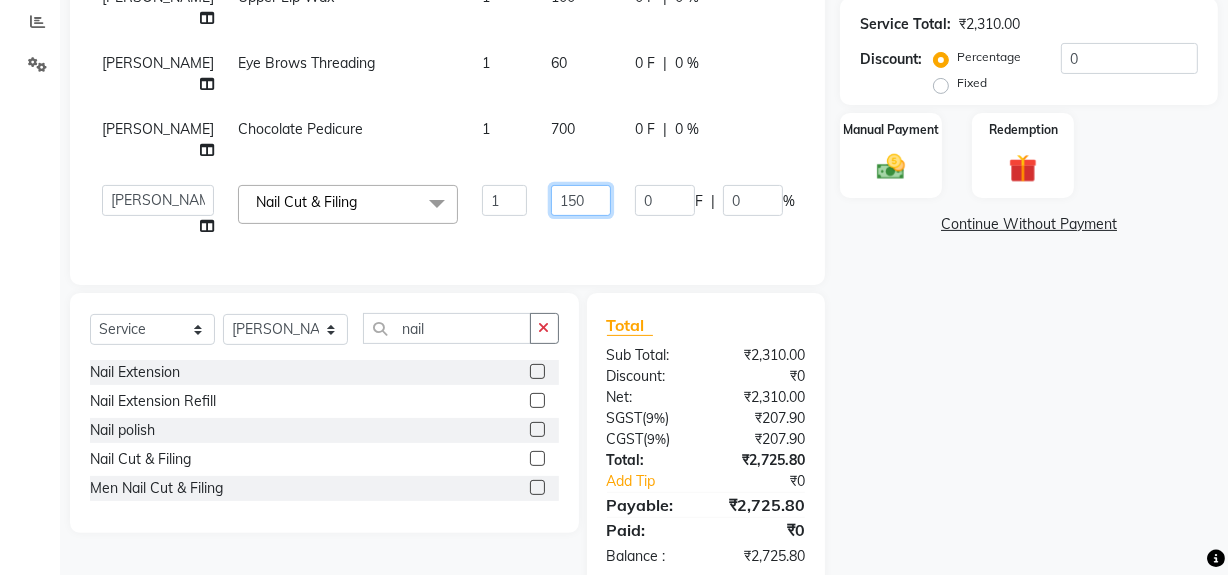 click on "150" 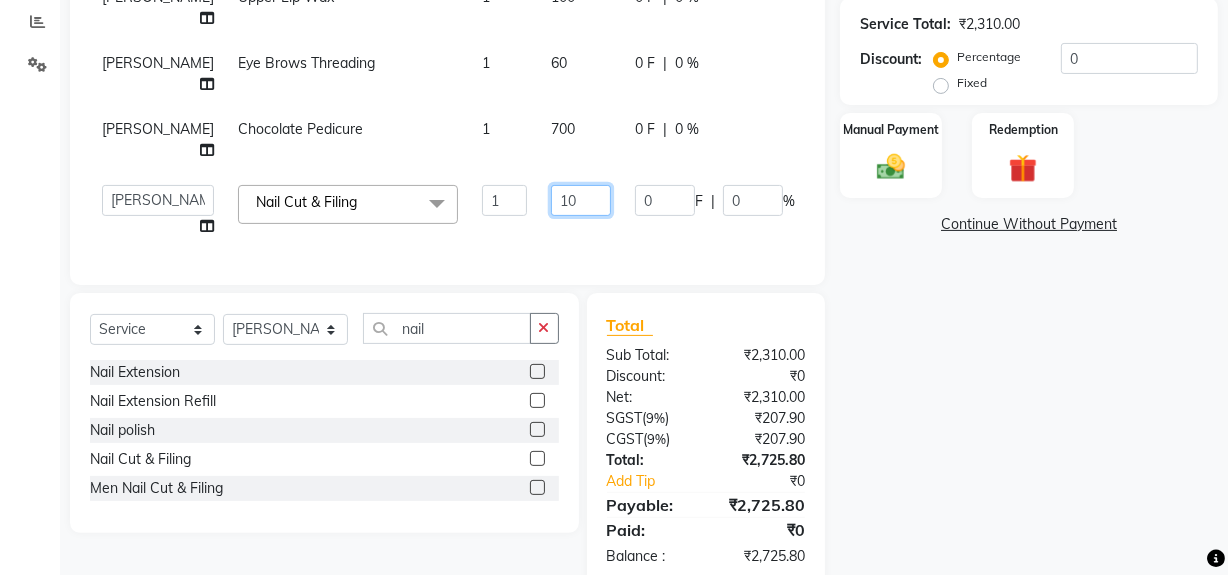 type on "100" 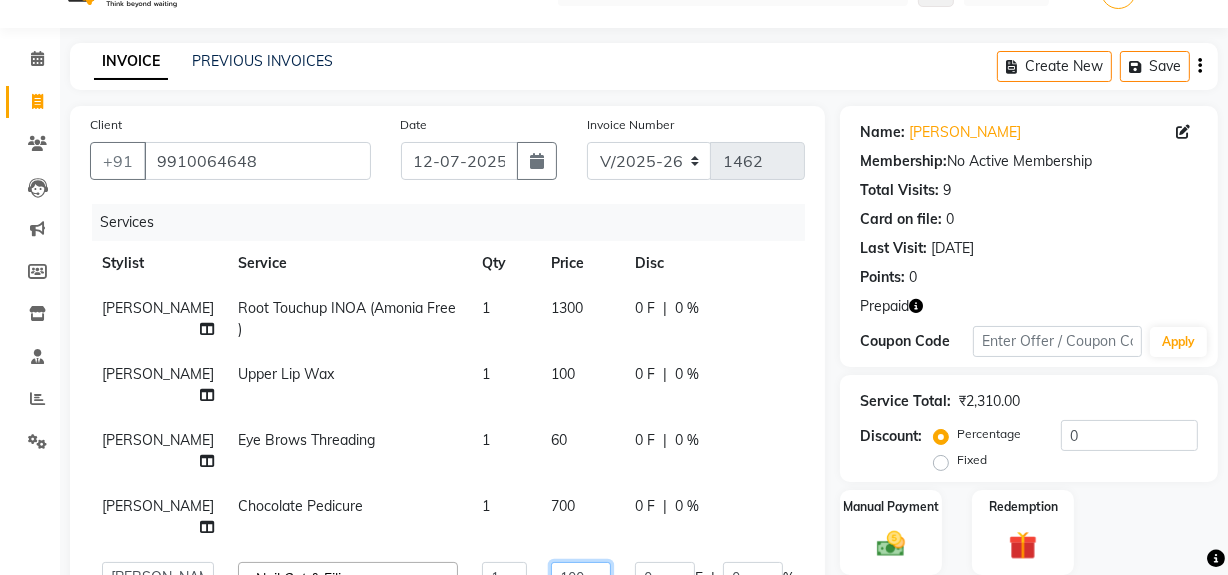 scroll, scrollTop: 40, scrollLeft: 0, axis: vertical 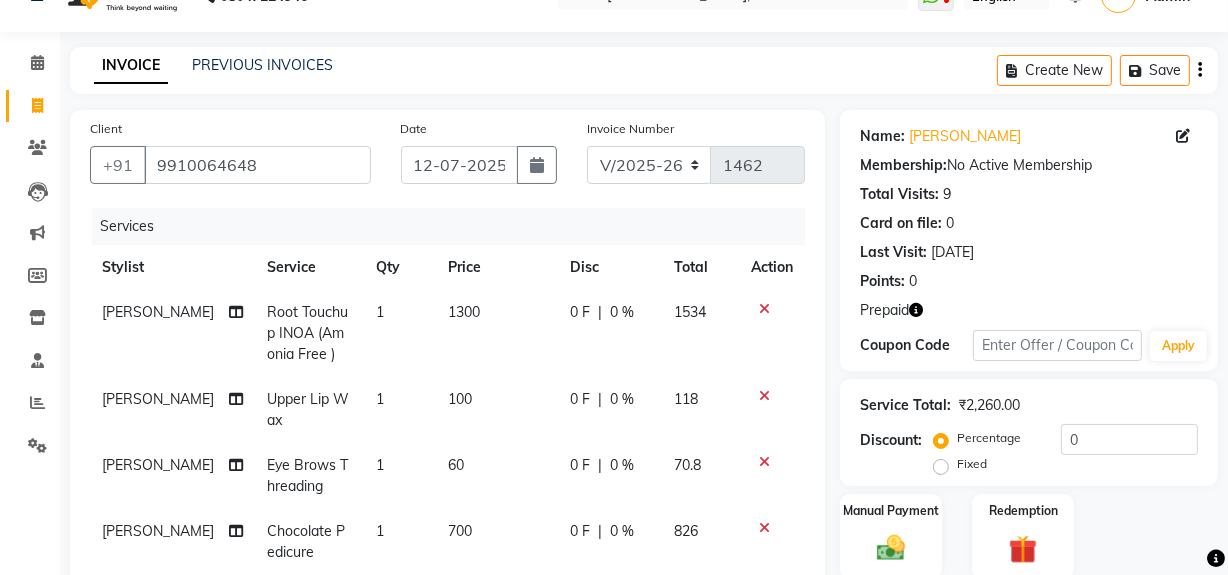 click on "Ahmed" 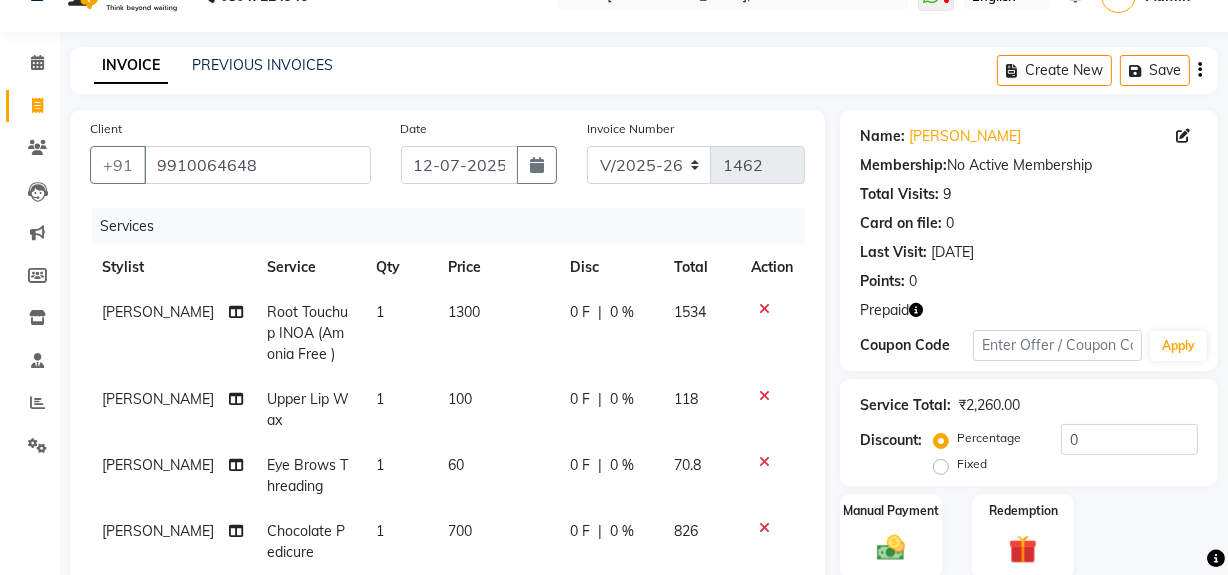 select on "57117" 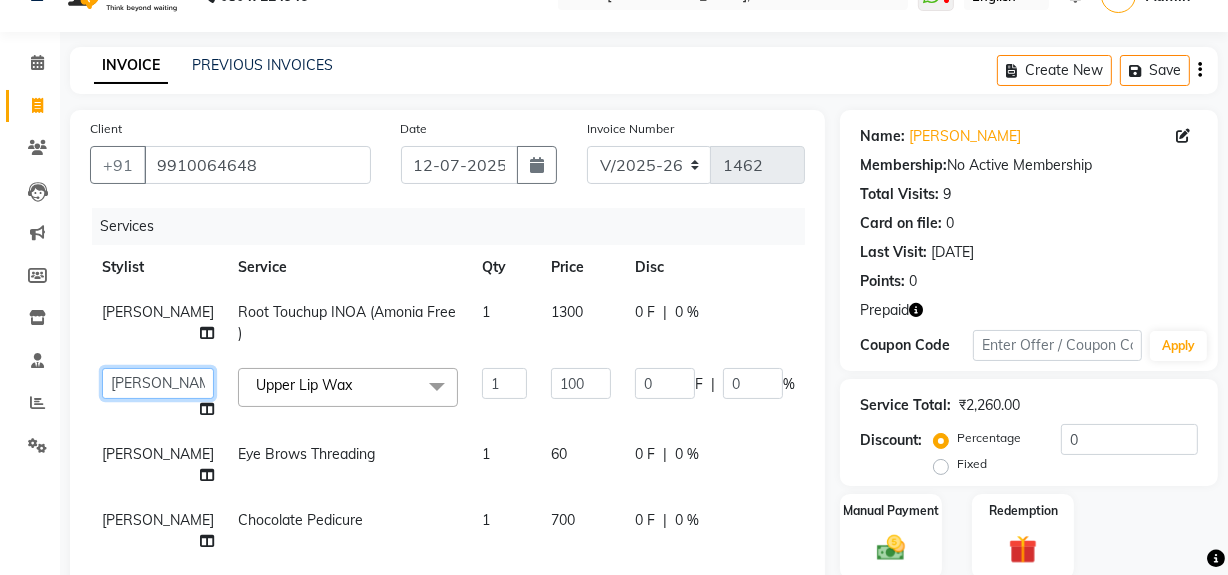 click on "Abdul   Ahmed   Arif   Harun   House Sale   Jyoti   Nisha   Rehaan   Ujjwal   Umesh   Veer   vikram mehta   Vishal" 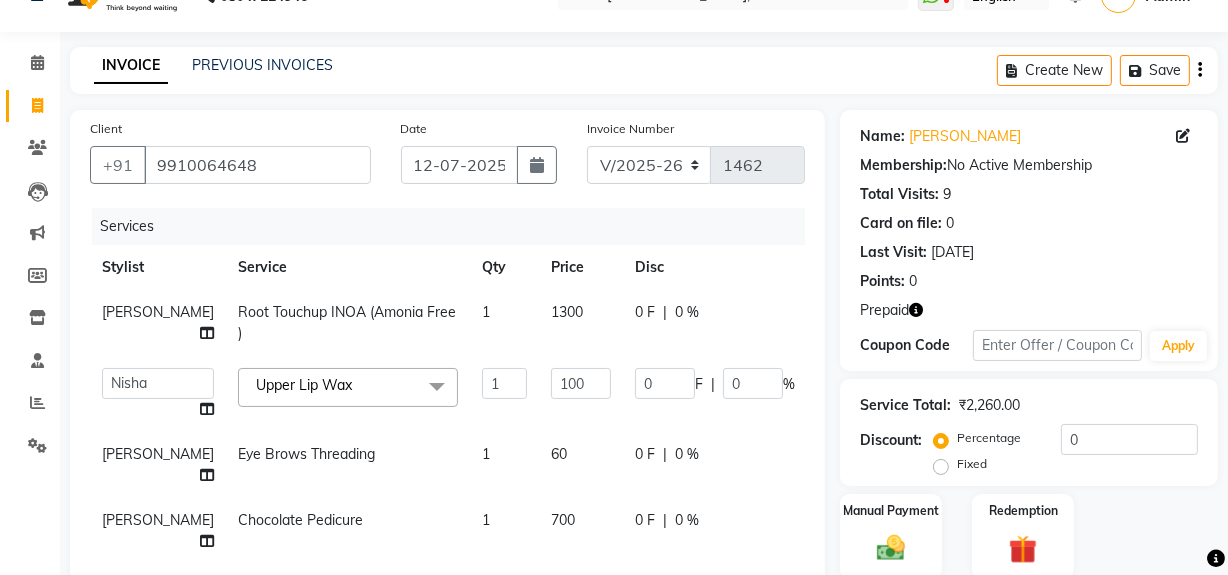 select on "57114" 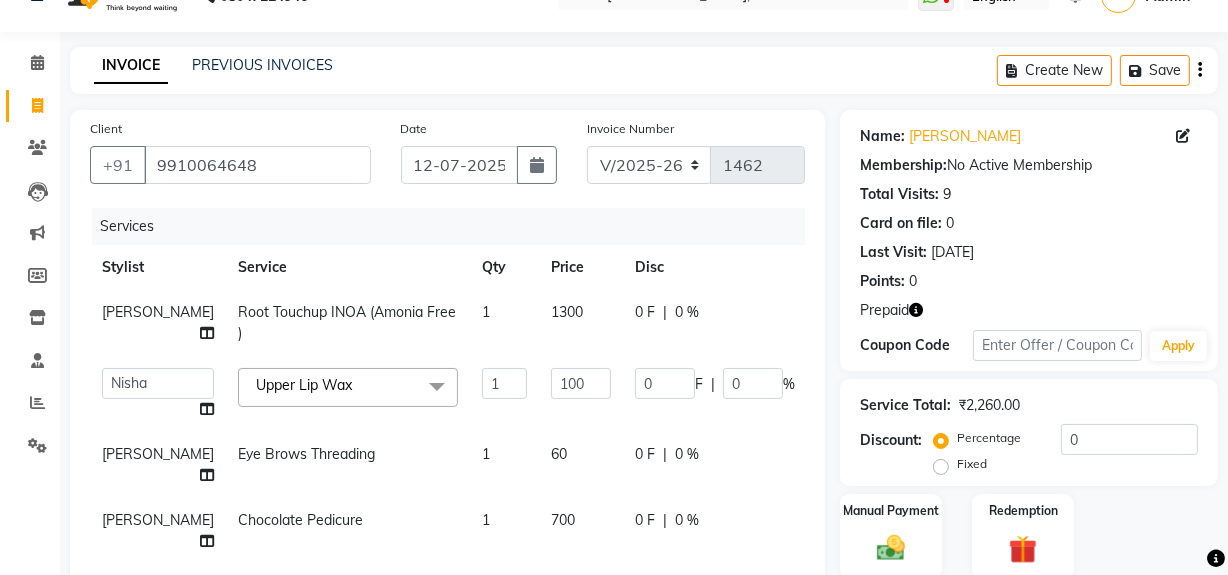 select on "57117" 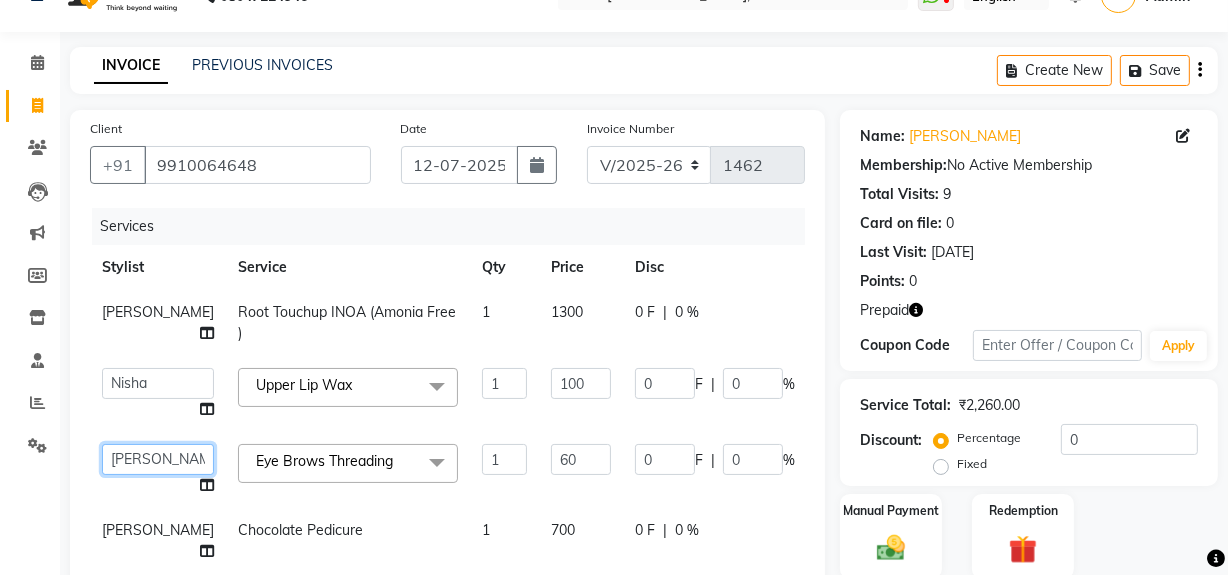 click on "Abdul   Ahmed   Arif   Harun   House Sale   Jyoti   Nisha   Rehaan   Ujjwal   Umesh   Veer   vikram mehta   Vishal" 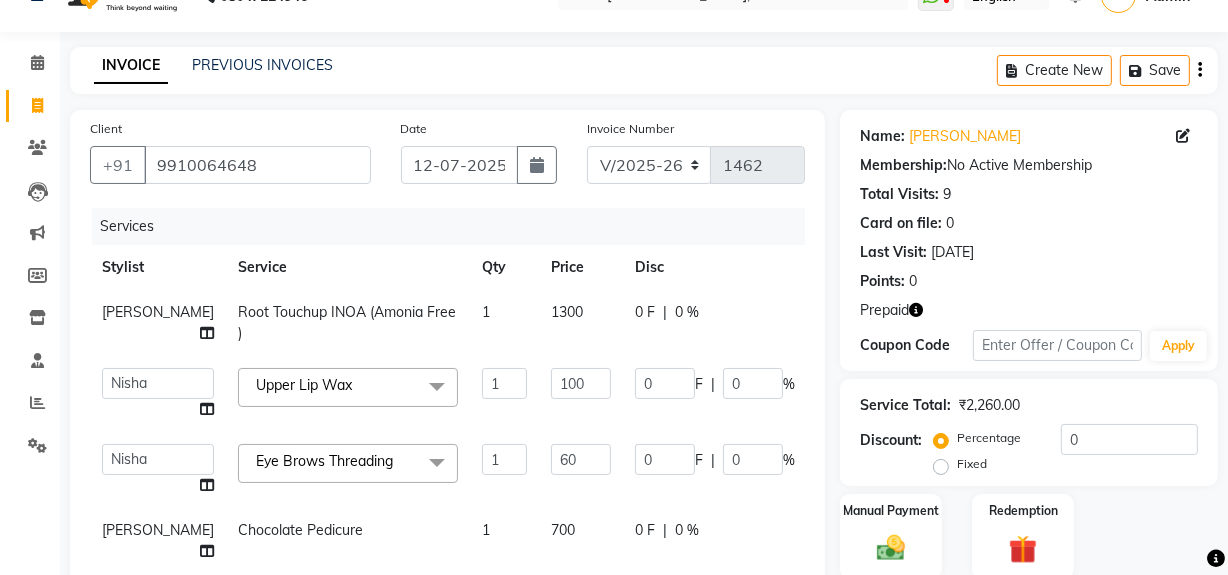 select on "57114" 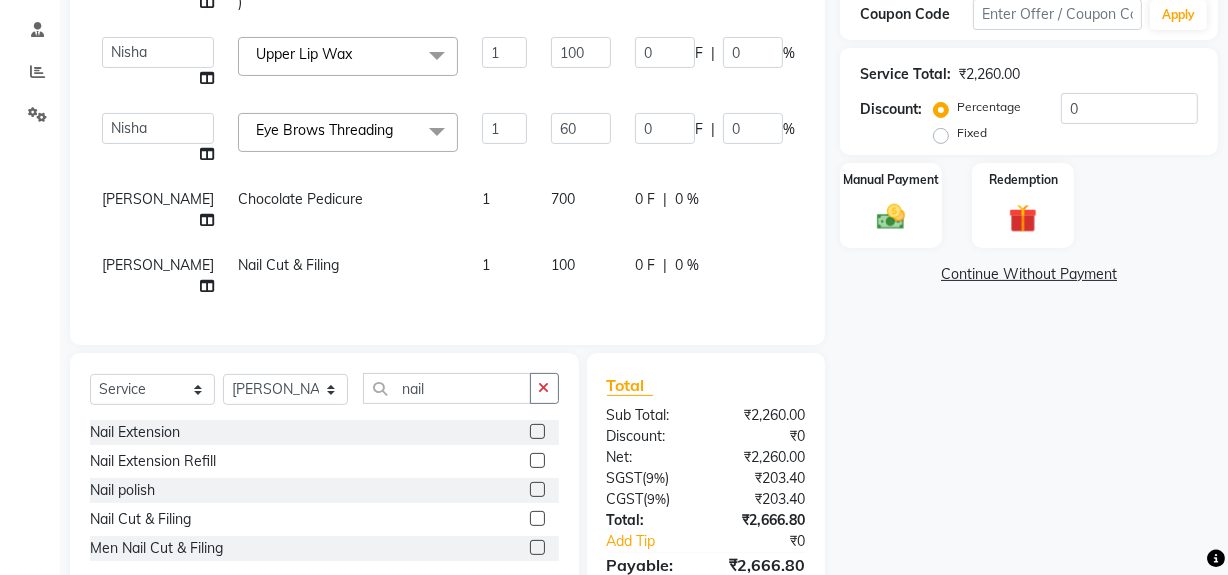 scroll, scrollTop: 445, scrollLeft: 0, axis: vertical 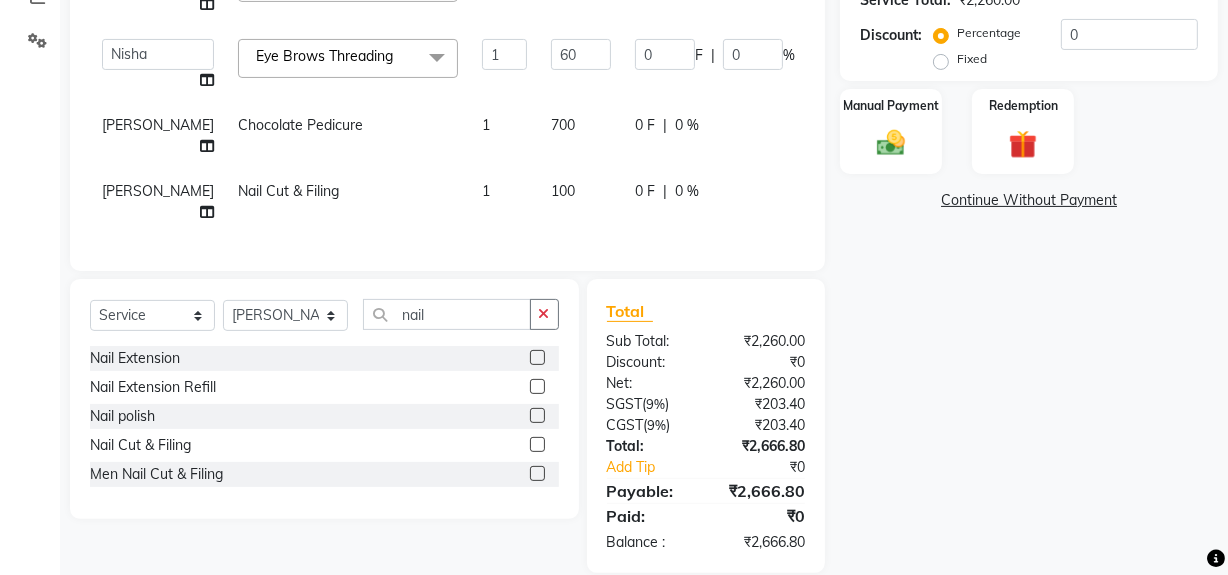 click on "Name: Minakshi  Membership:  No Active Membership  Total Visits:  9 Card on file:  0 Last Visit:   15-06-2025 Points:   0  Prepaid Coupon Code Apply Service Total:  ₹2,260.00  Discount:  Percentage   Fixed  0 Manual Payment Redemption  Continue Without Payment" 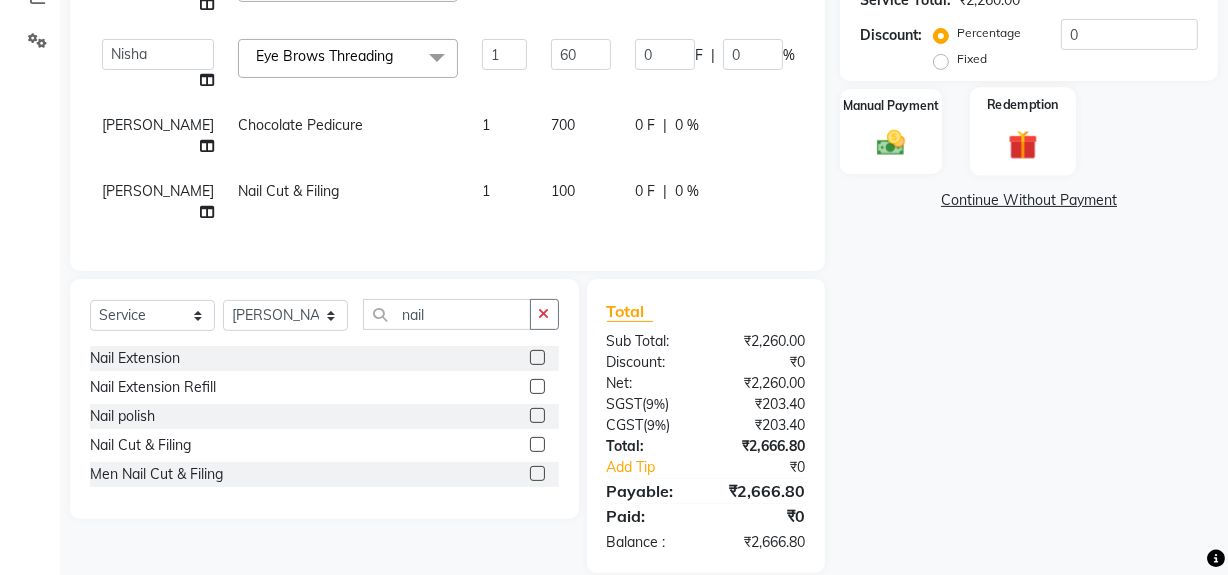 click 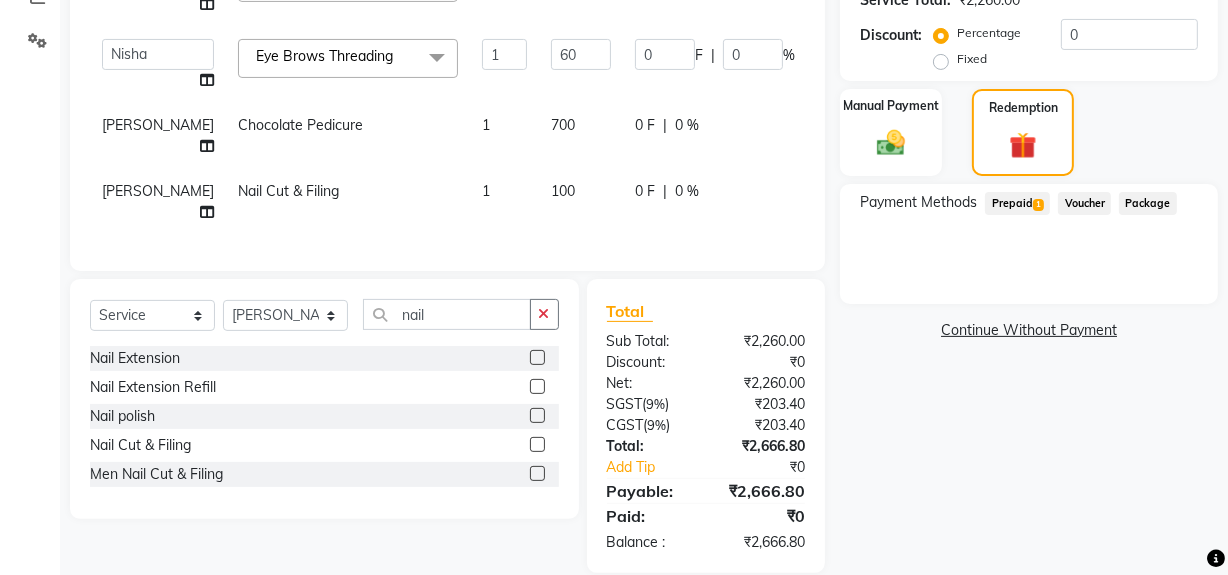 click on "Prepaid  1" 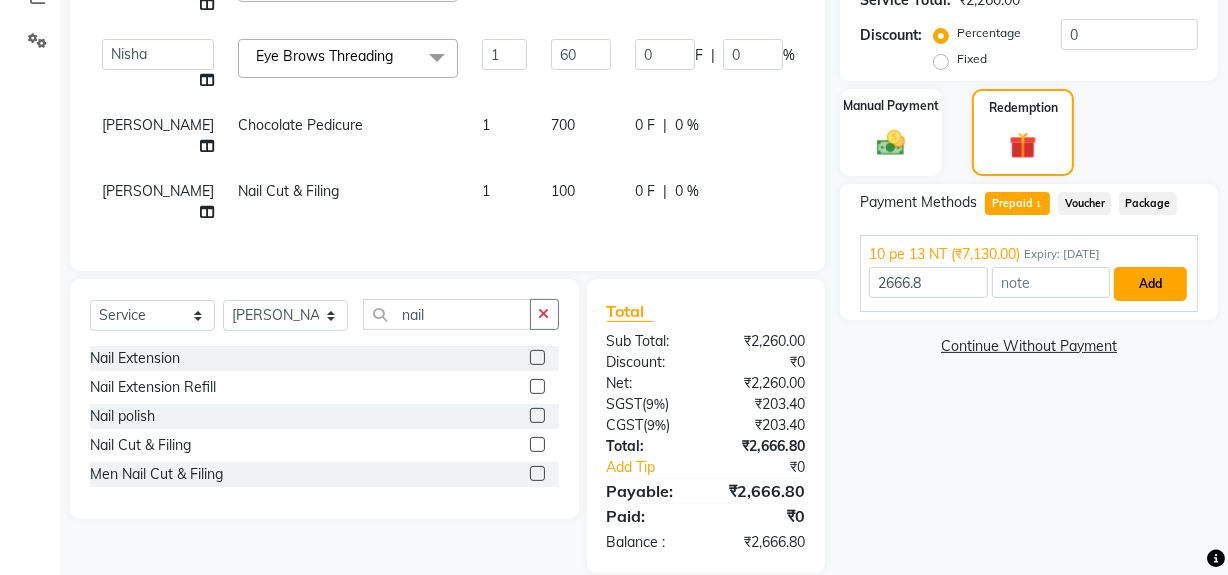 click on "Add" at bounding box center [1150, 284] 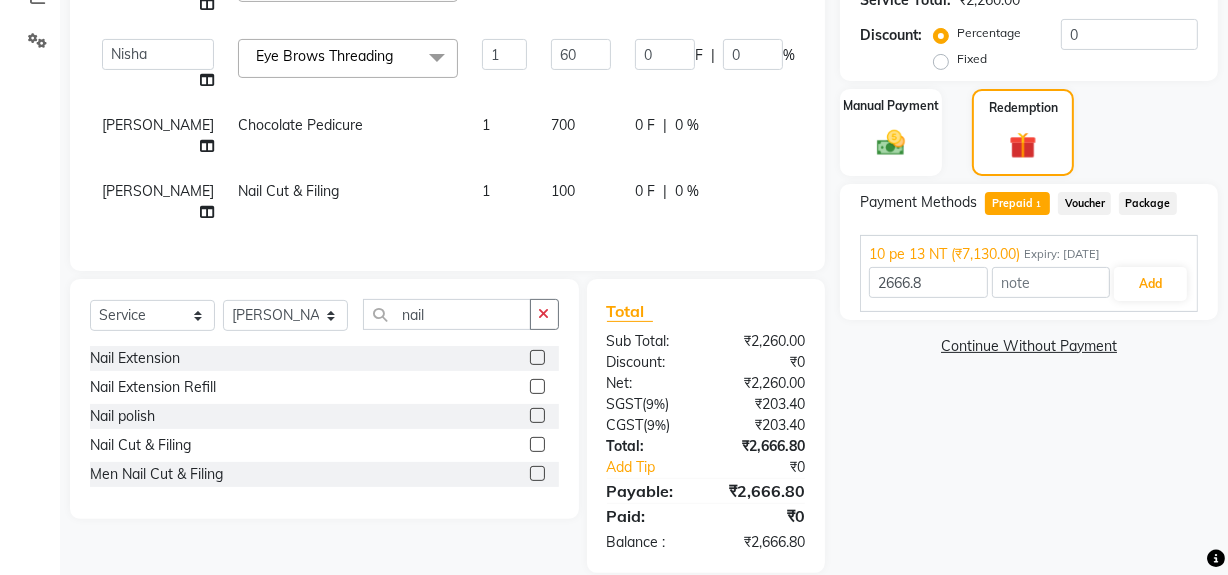 scroll, scrollTop: 444, scrollLeft: 0, axis: vertical 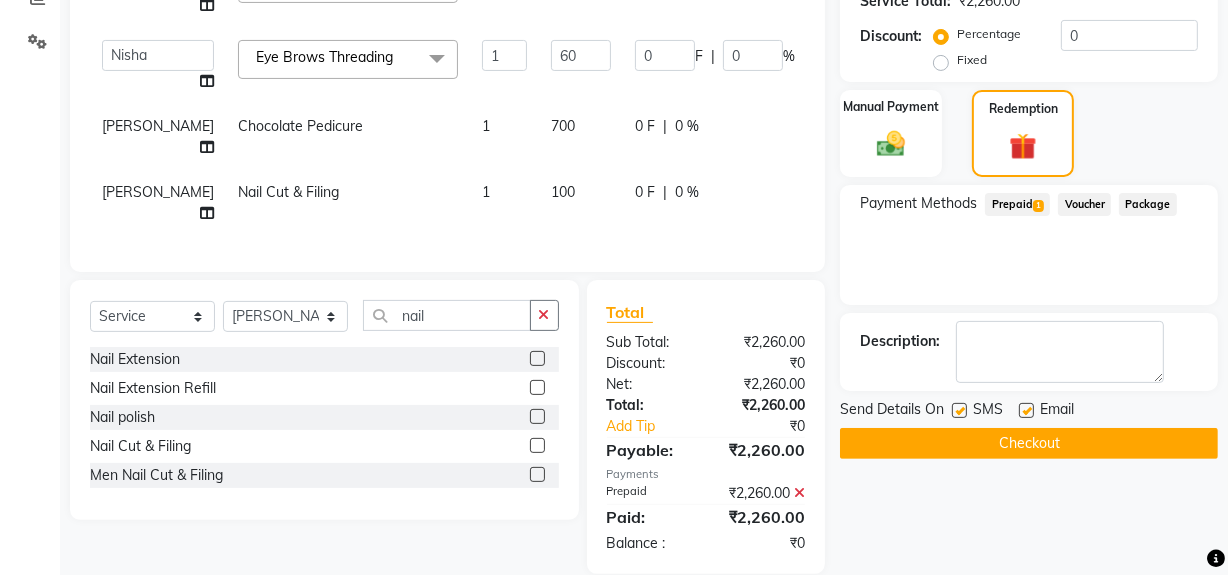 click on "Checkout" 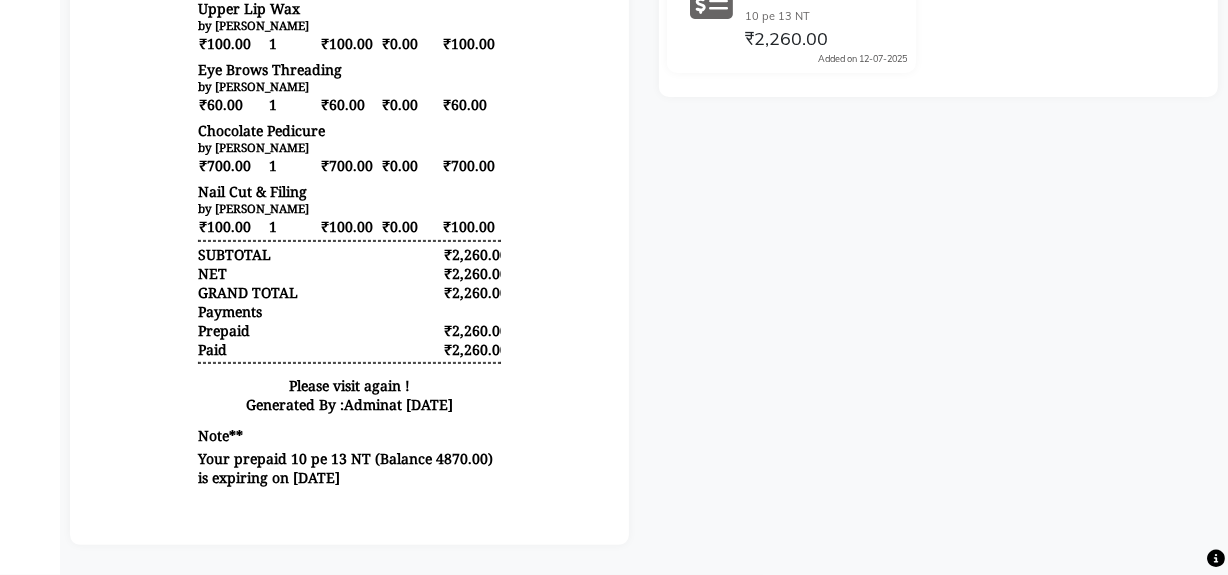 scroll, scrollTop: 0, scrollLeft: 0, axis: both 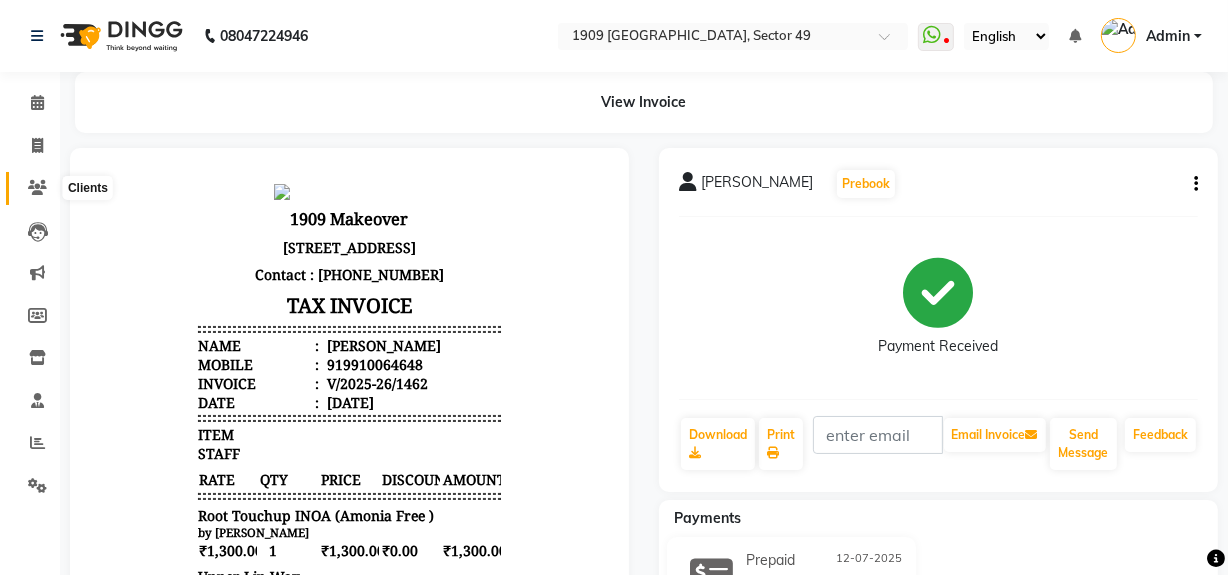 click 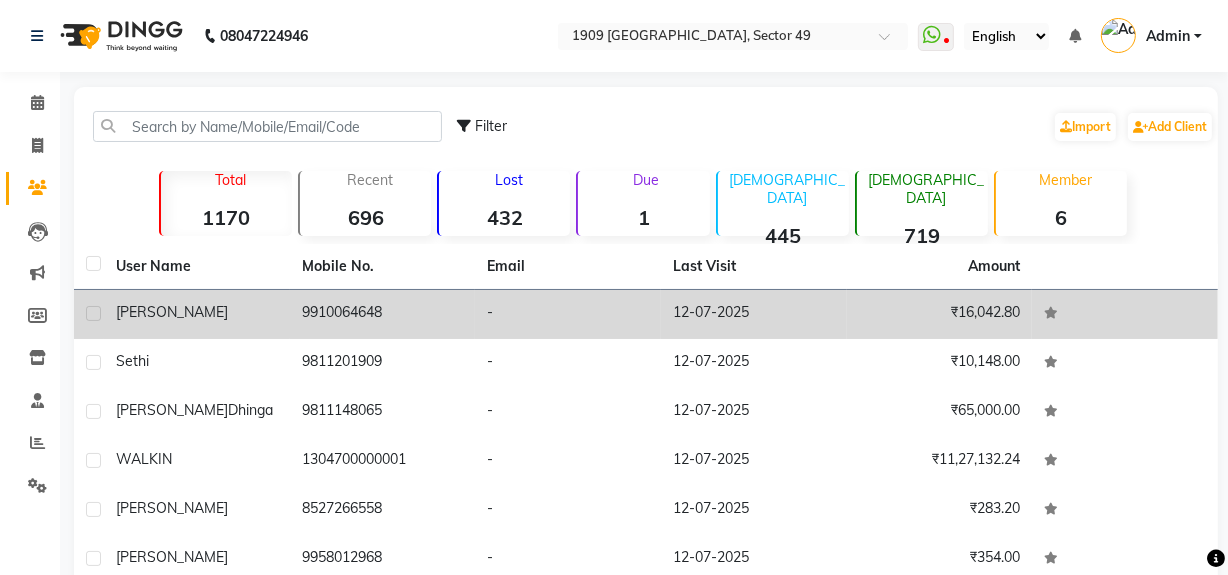 click on "9910064648" 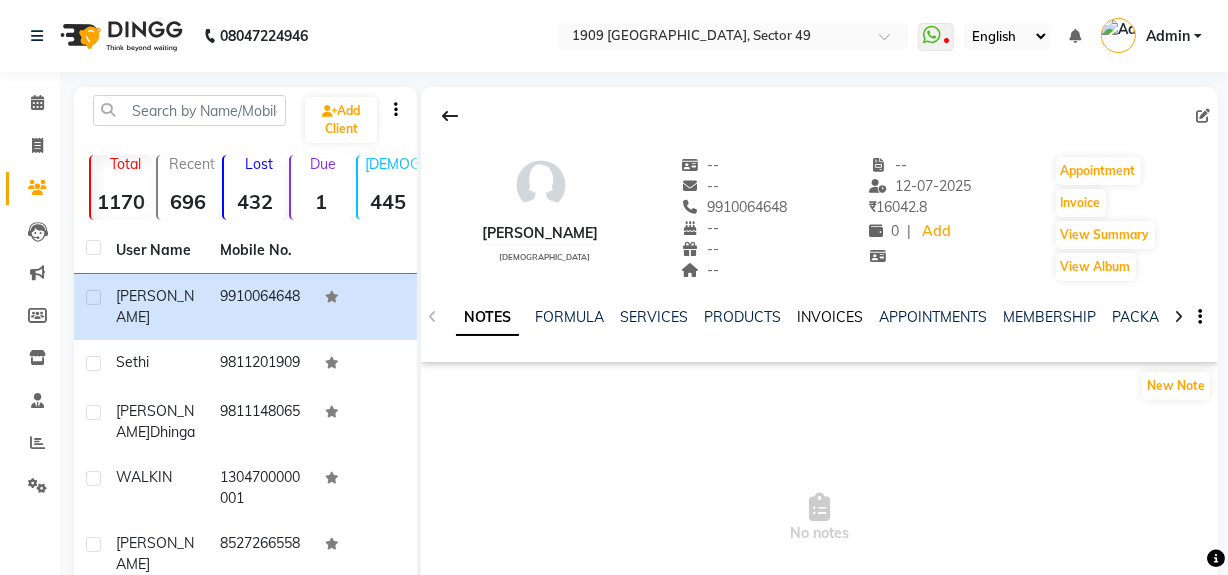 click on "INVOICES" 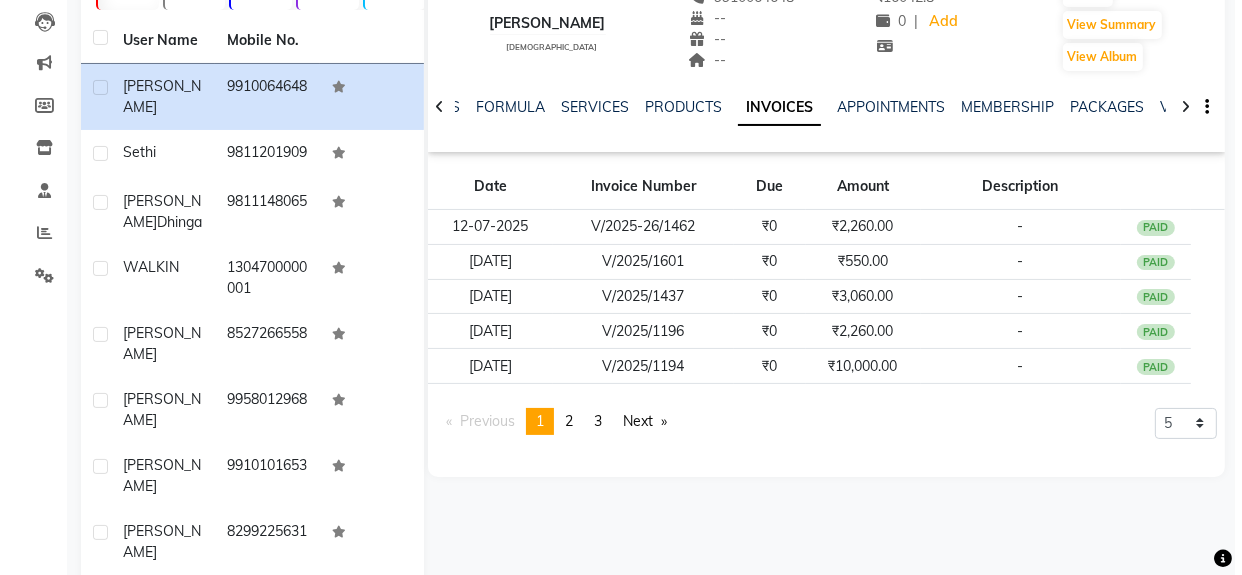 scroll, scrollTop: 212, scrollLeft: 0, axis: vertical 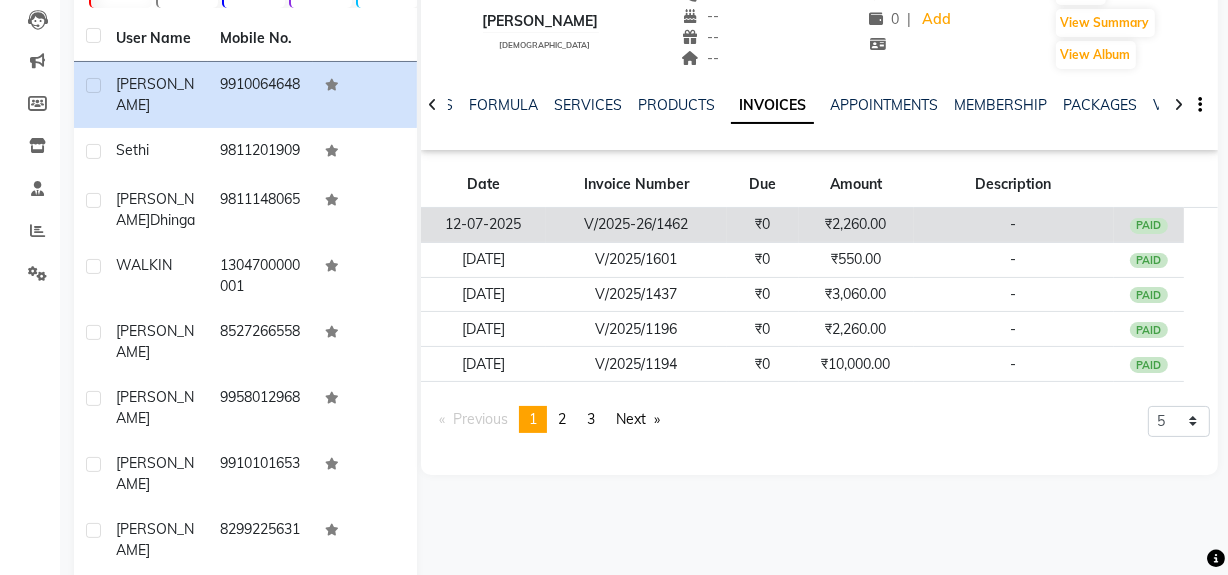 click on "₹2,260.00" 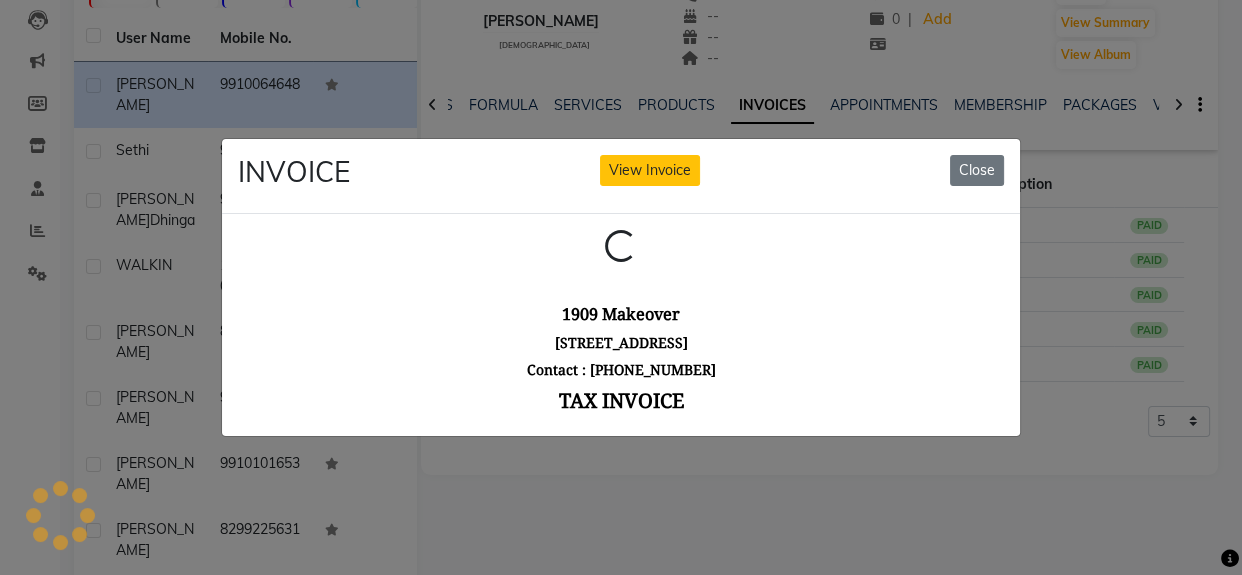 scroll, scrollTop: 0, scrollLeft: 0, axis: both 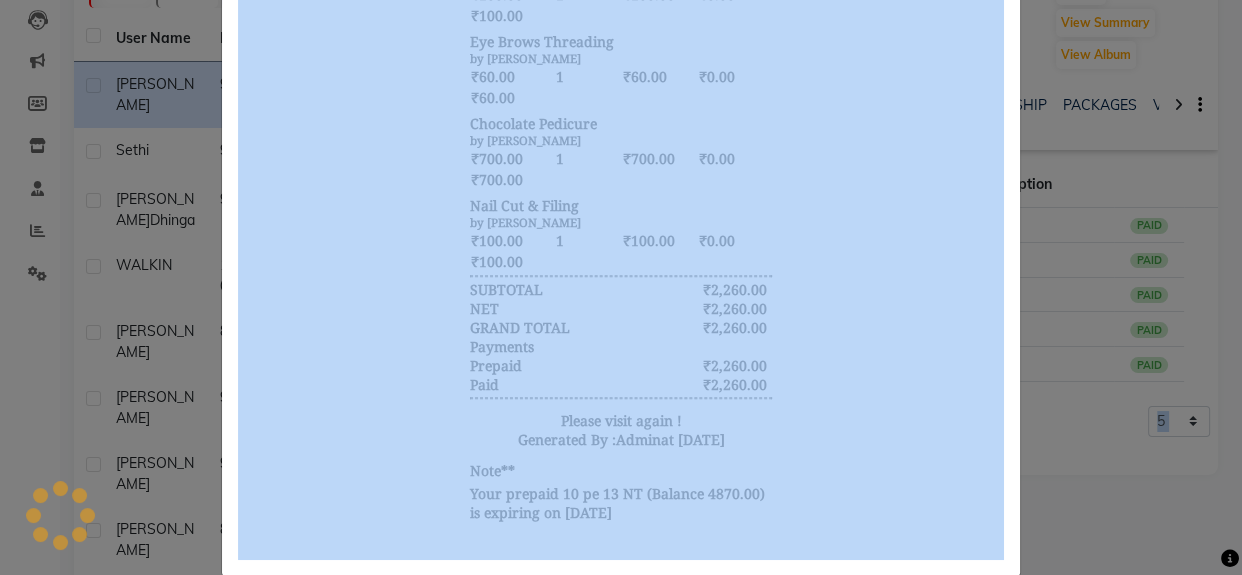 drag, startPoint x: 1181, startPoint y: 527, endPoint x: 1240, endPoint y: 618, distance: 108.45275 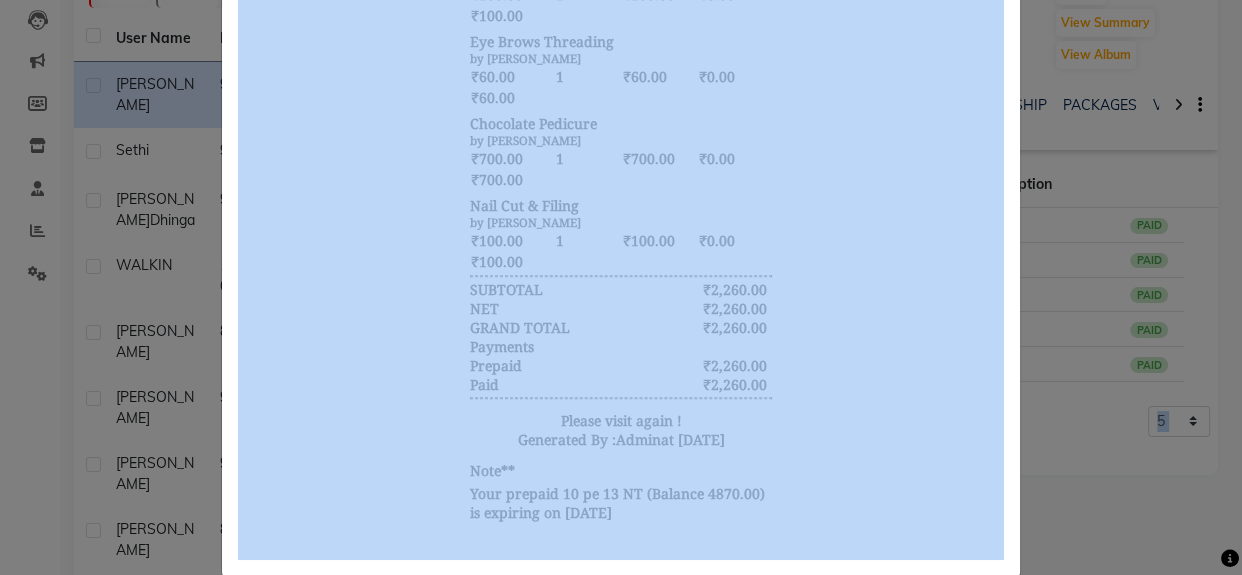 click on "INVOICE View Invoice Close" 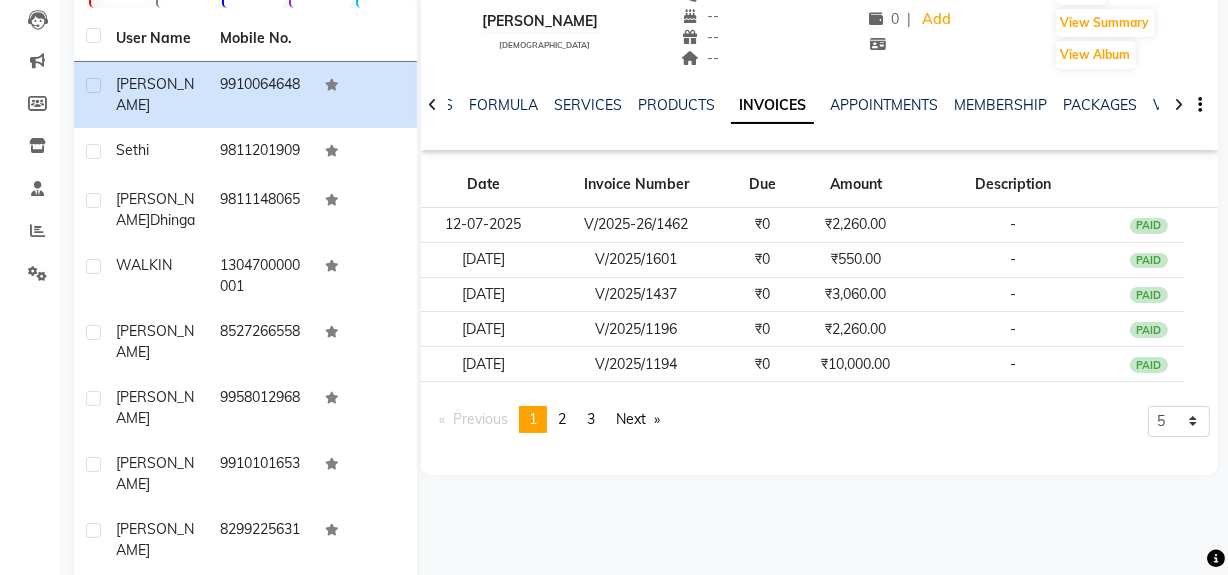 scroll, scrollTop: 0, scrollLeft: 0, axis: both 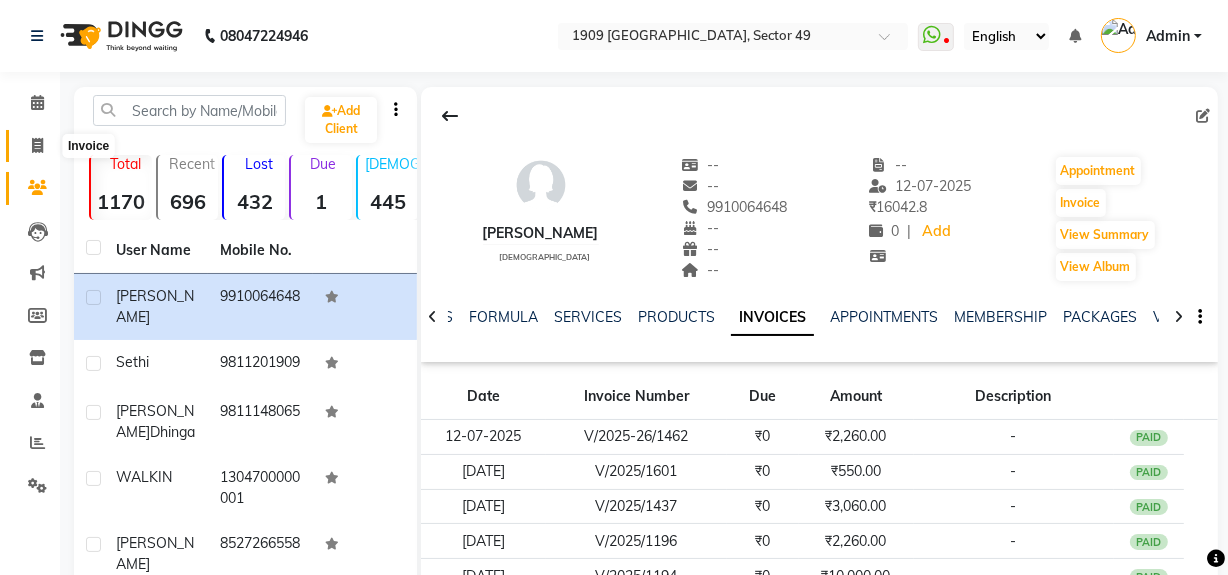 click 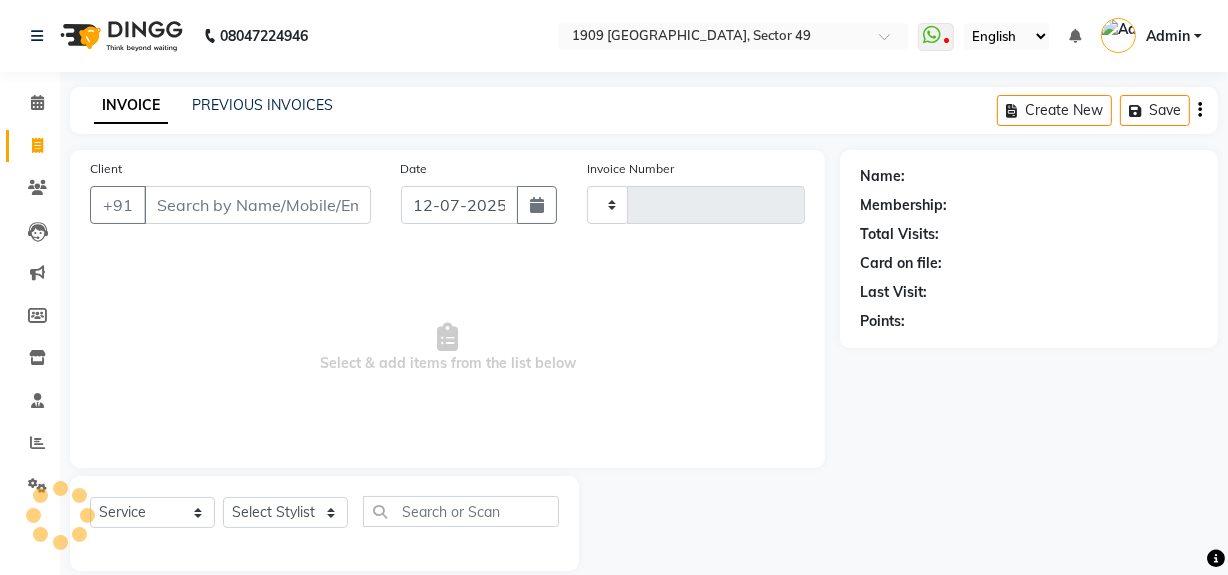 scroll, scrollTop: 26, scrollLeft: 0, axis: vertical 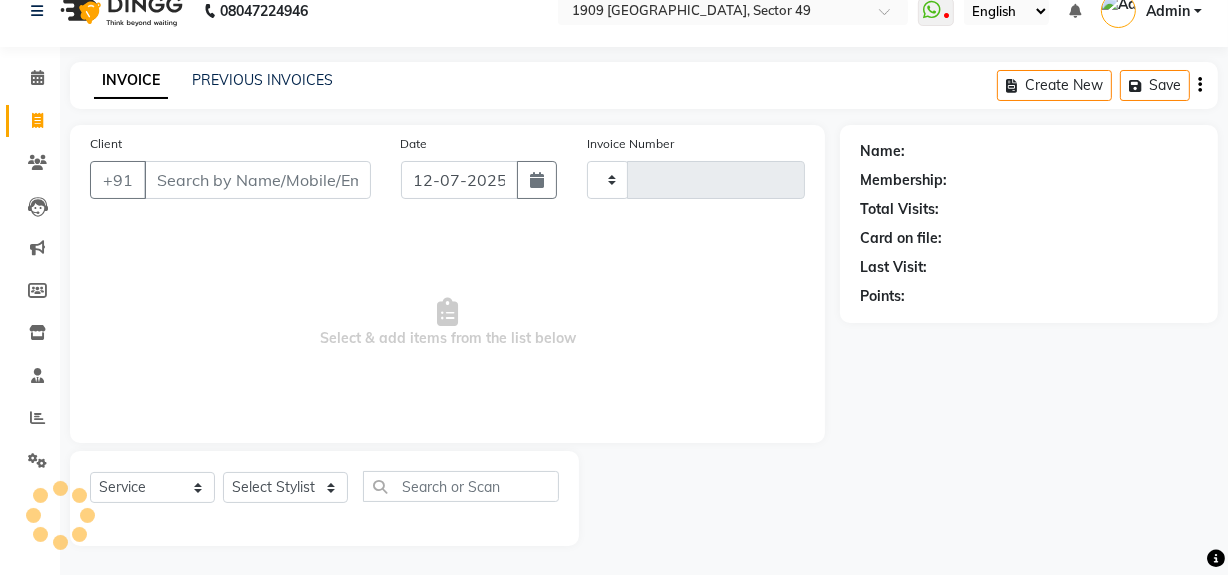 type on "1463" 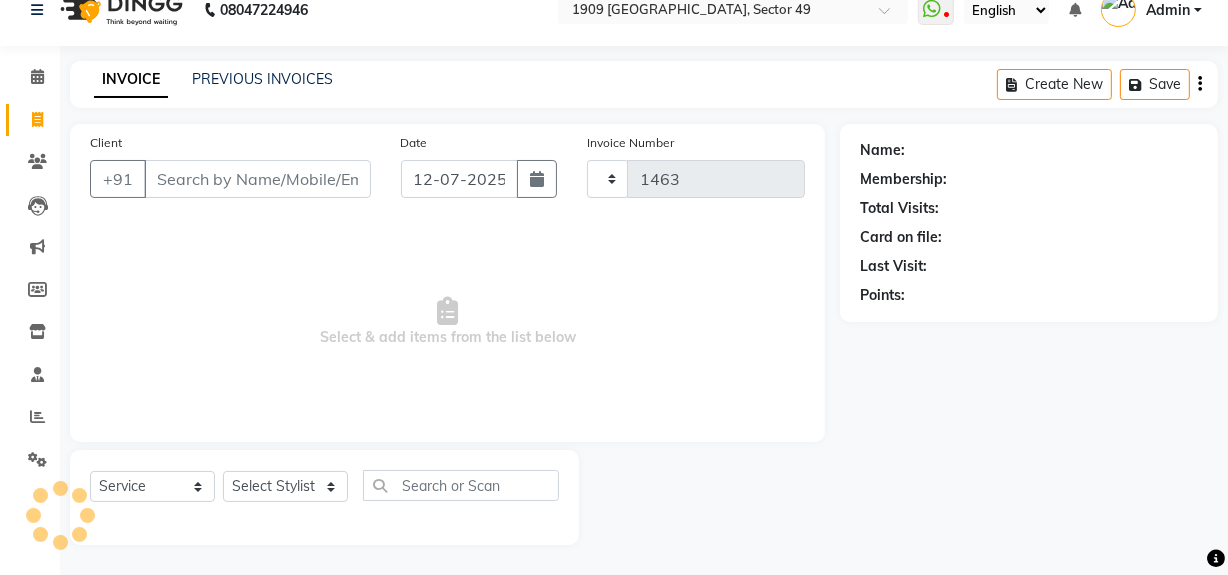 select on "6923" 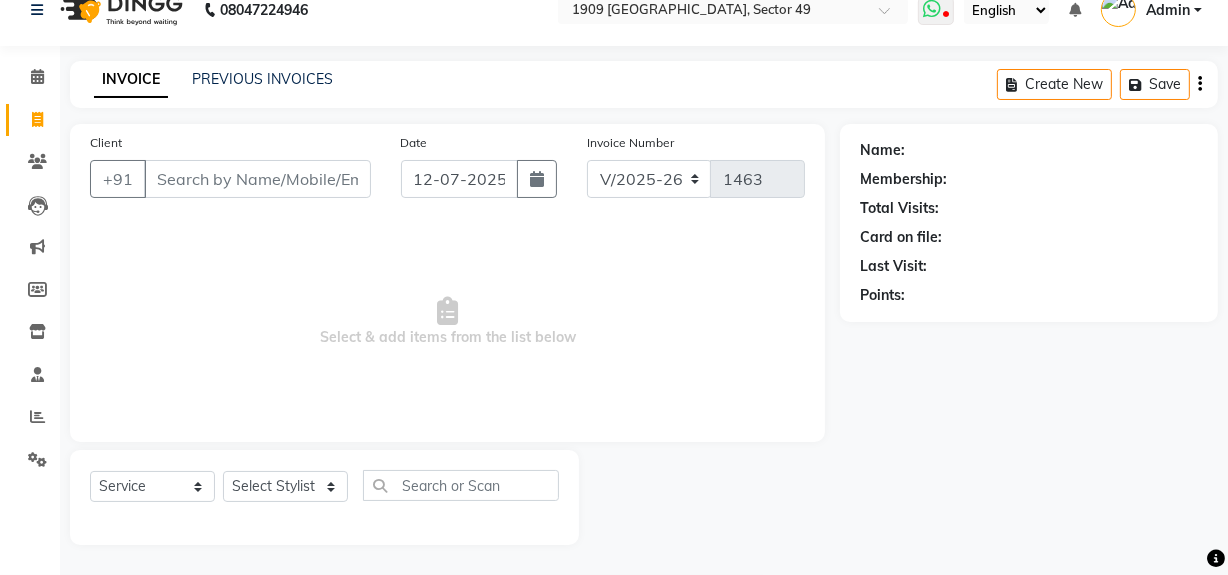 drag, startPoint x: 931, startPoint y: 17, endPoint x: 939, endPoint y: 42, distance: 26.24881 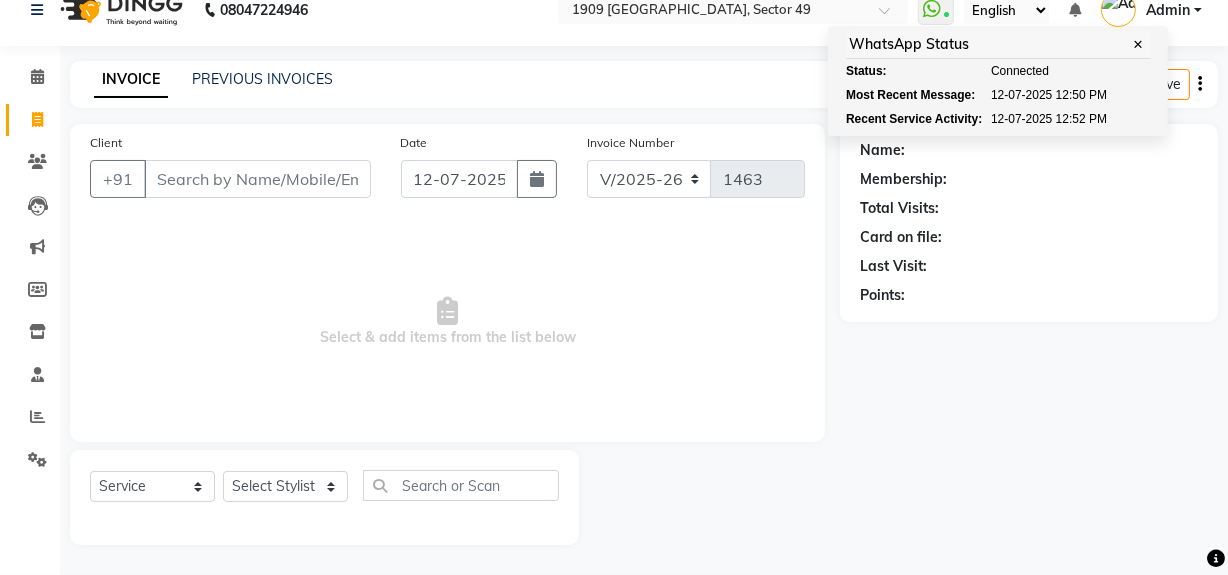click on "Name: Membership: Total Visits: Card on file: Last Visit:  Points:" 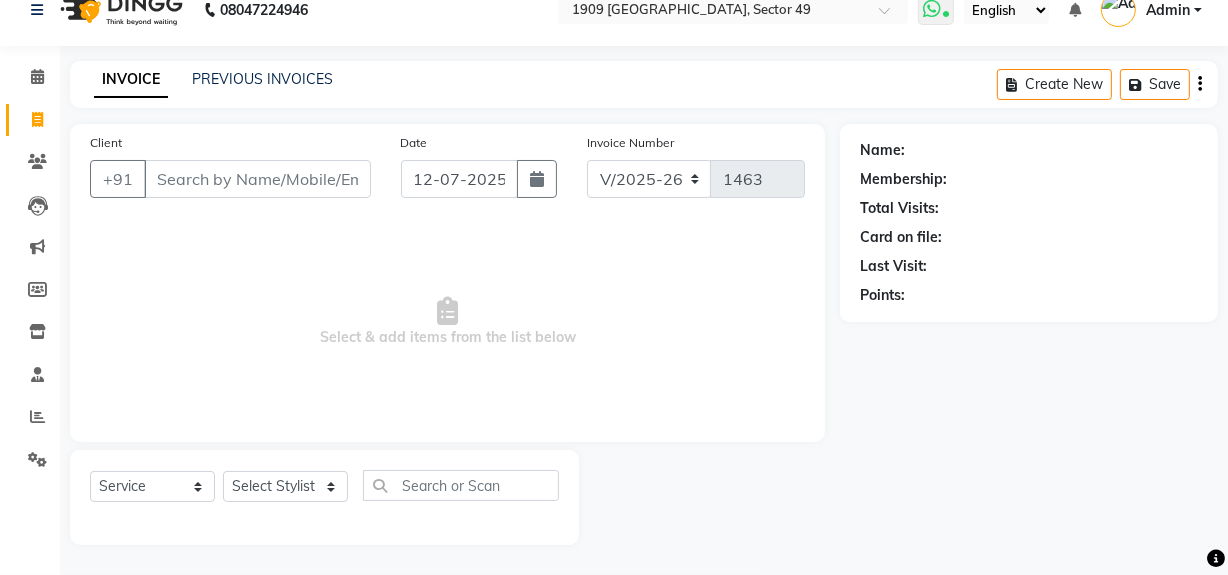 click at bounding box center (932, 9) 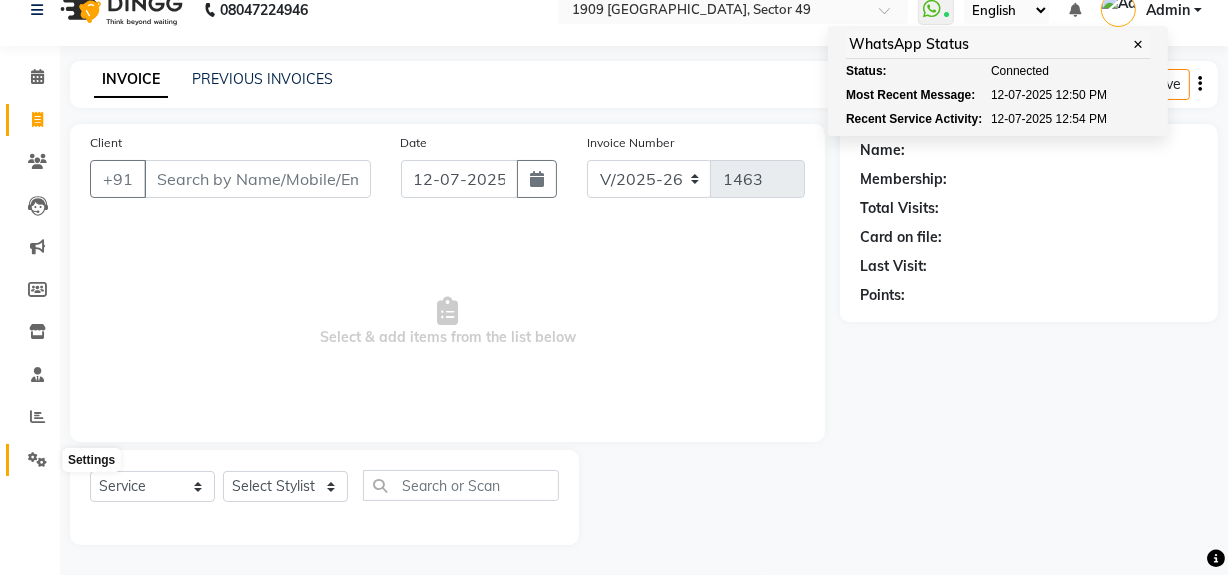 click 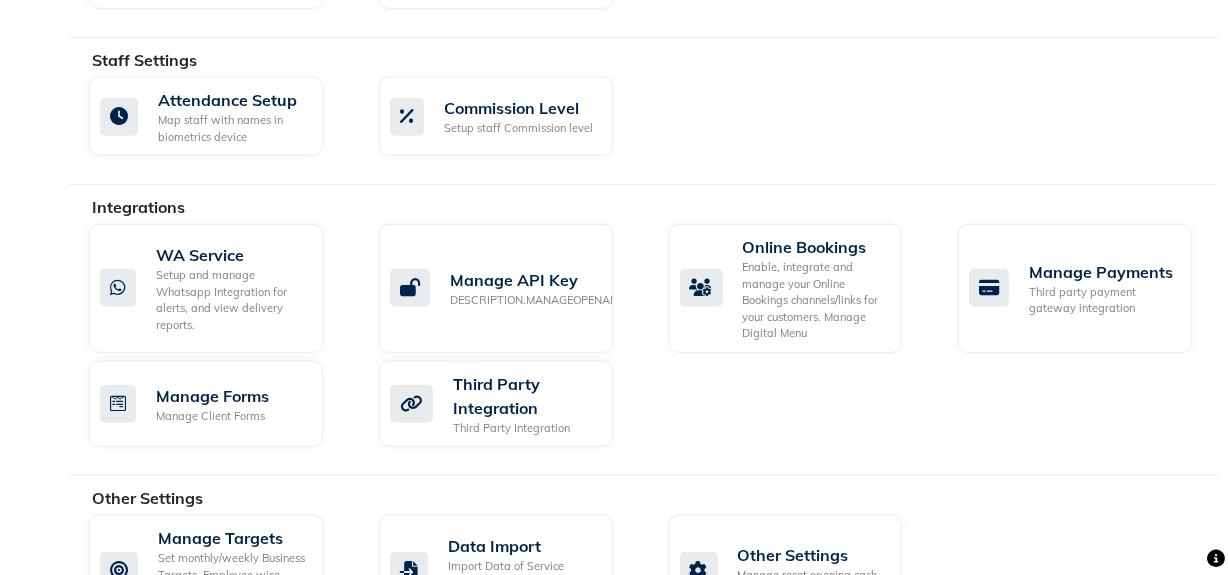 scroll, scrollTop: 1243, scrollLeft: 0, axis: vertical 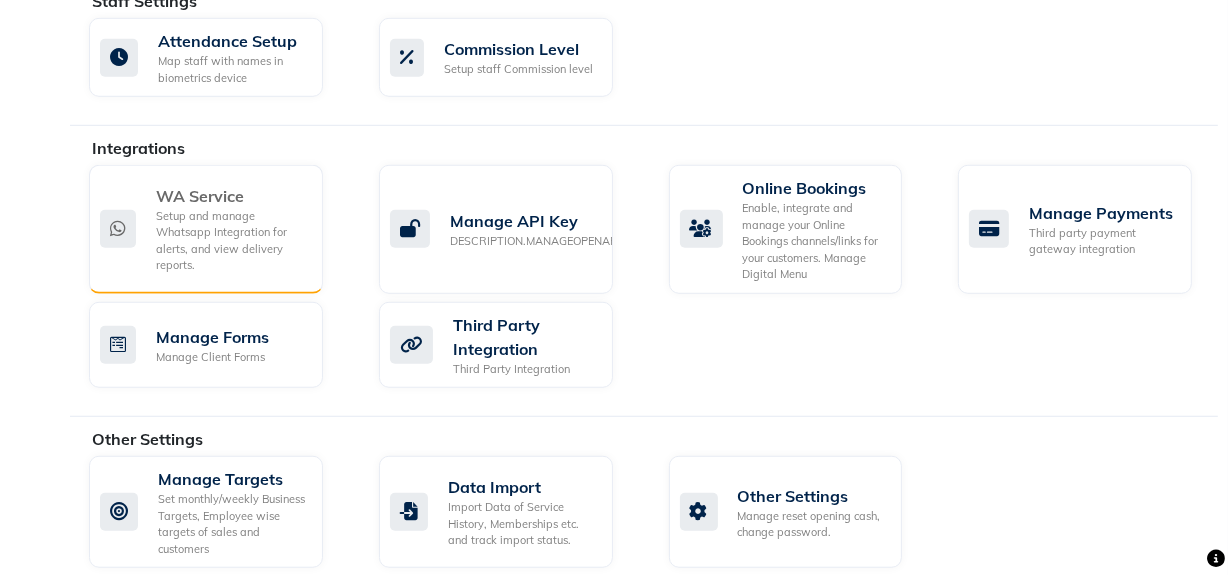 click on "Setup and manage Whatsapp Integration for alerts, and view delivery reports." 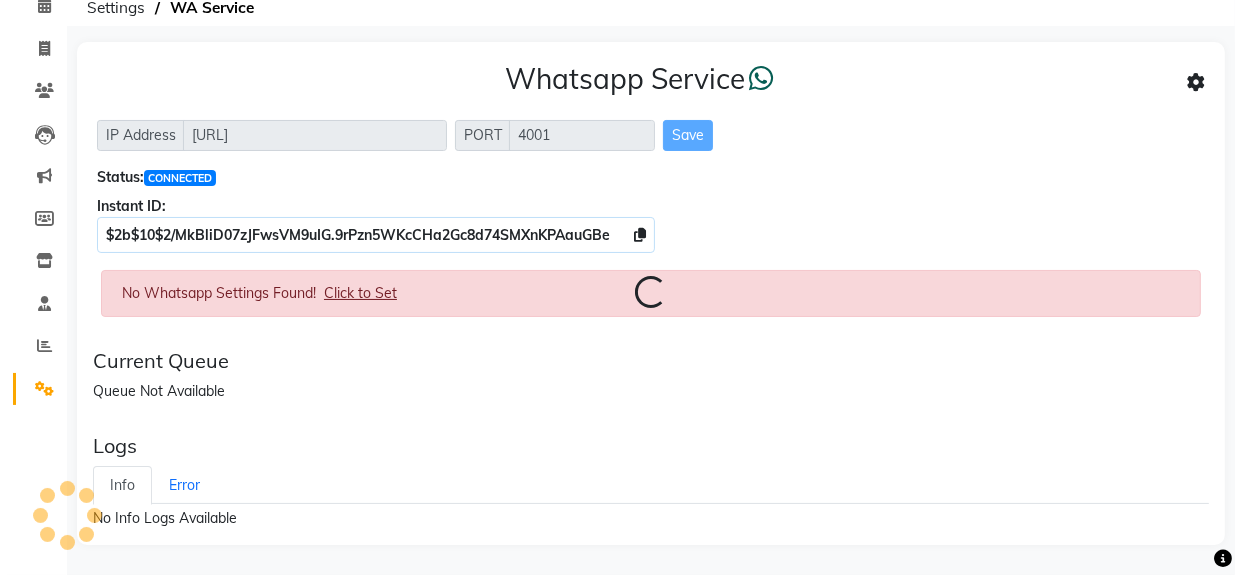 scroll, scrollTop: 0, scrollLeft: 0, axis: both 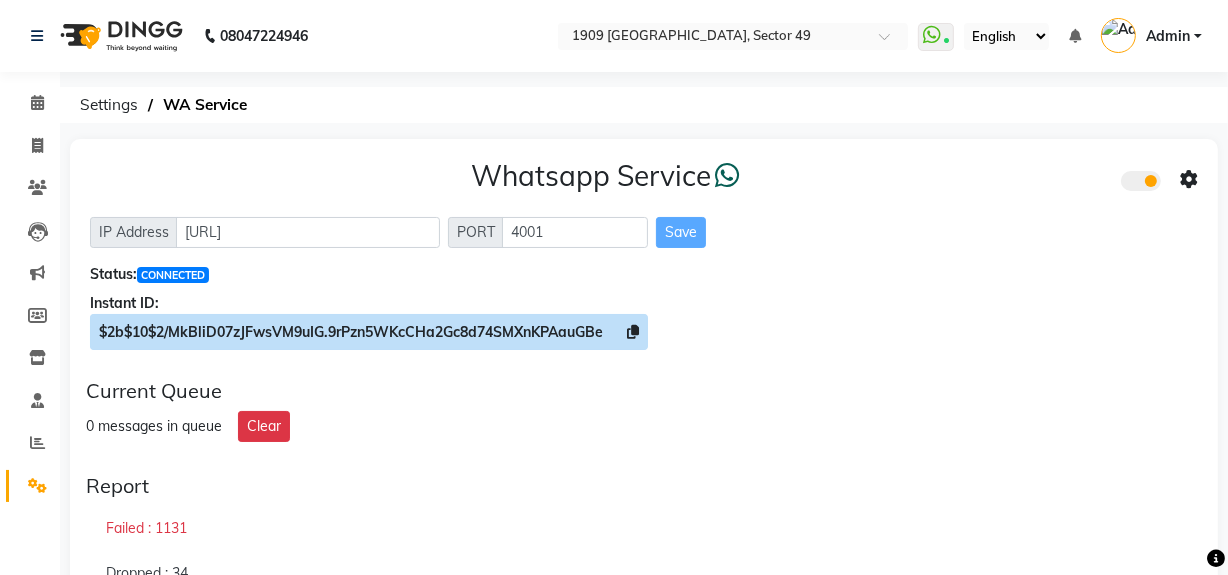 click on "$2b$10$2/MkBliD07zJFwsVM9uIG.9rPzn5WKcCHa2Gc8d74SMXnKPAauGBe" 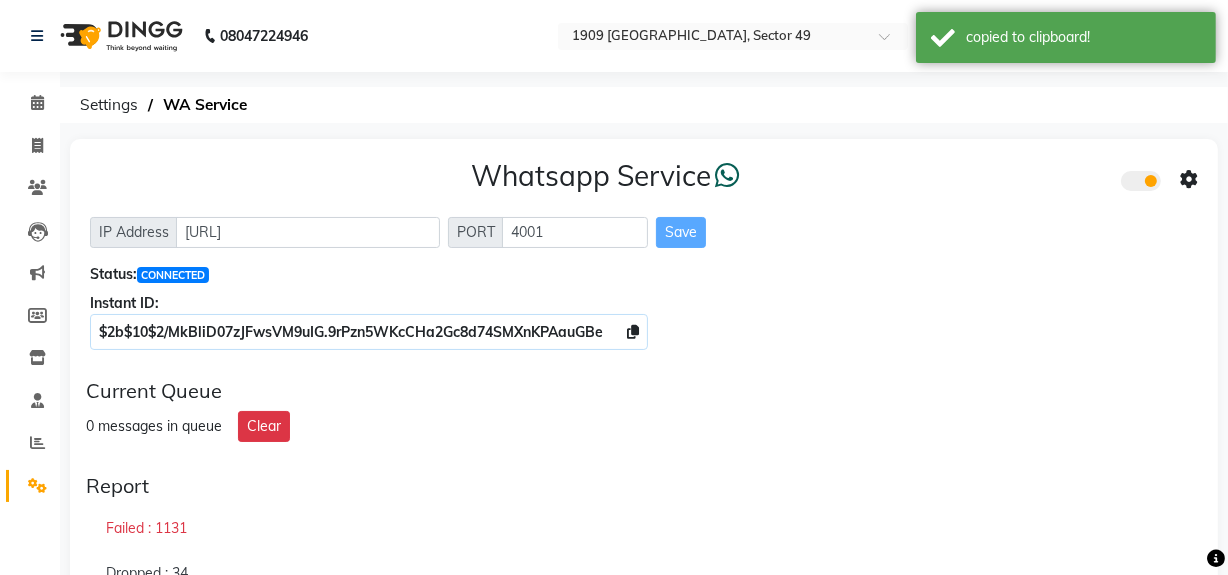 click 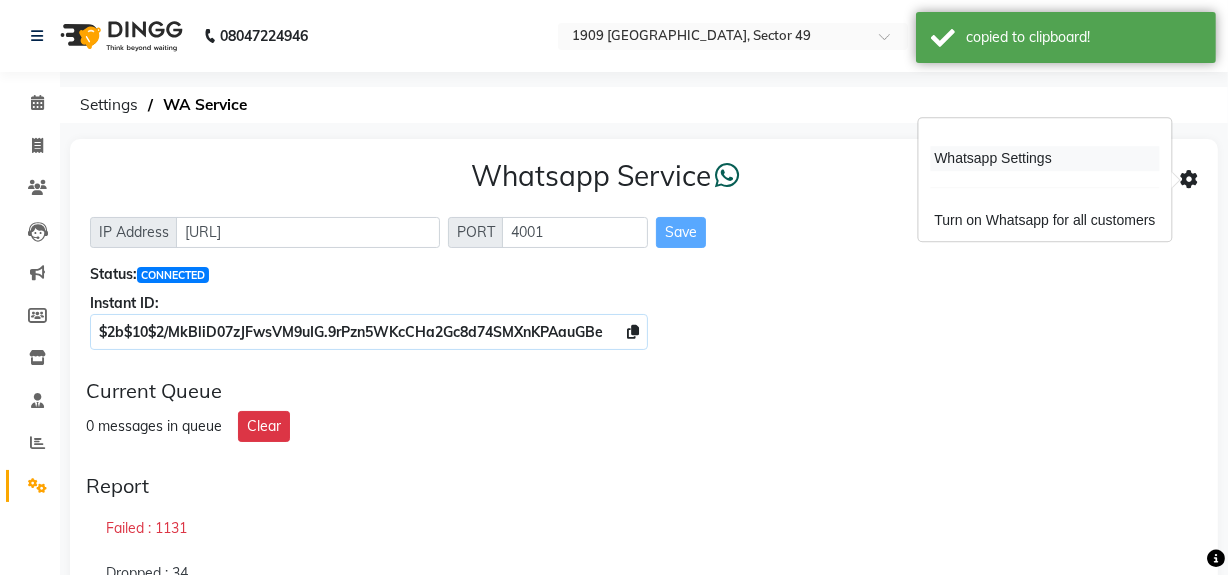 click on "Whatsapp Settings" at bounding box center [1044, 158] 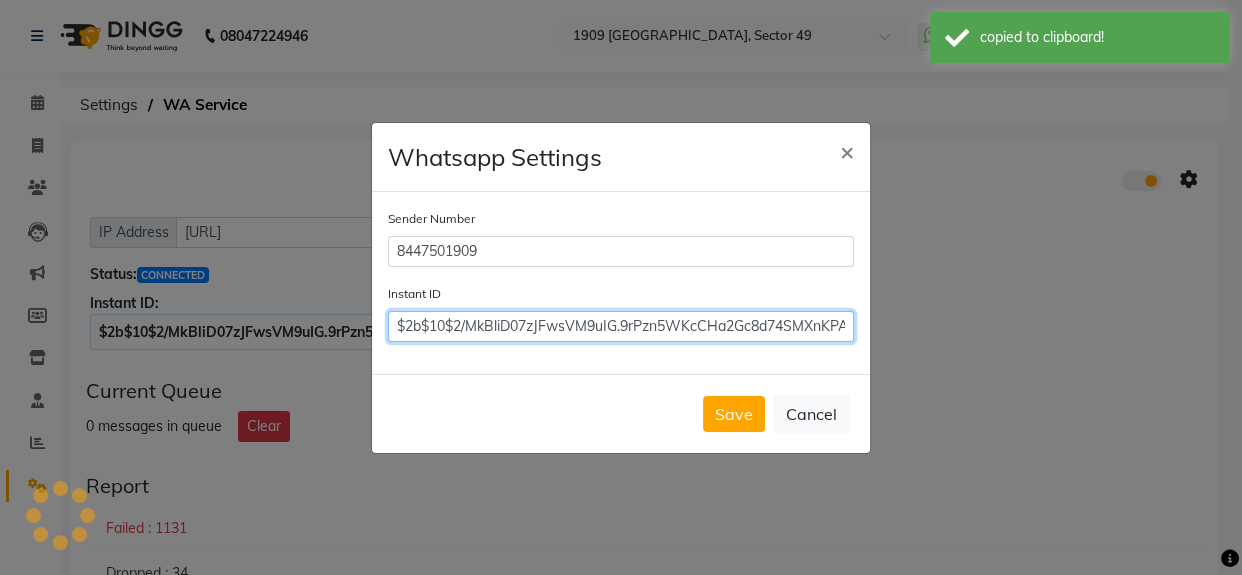 click on "$2b$10$2/MkBliD07zJFwsVM9uIG.9rPzn5WKcCHa2Gc8d74SMXnKPAauGBe" at bounding box center (621, 326) 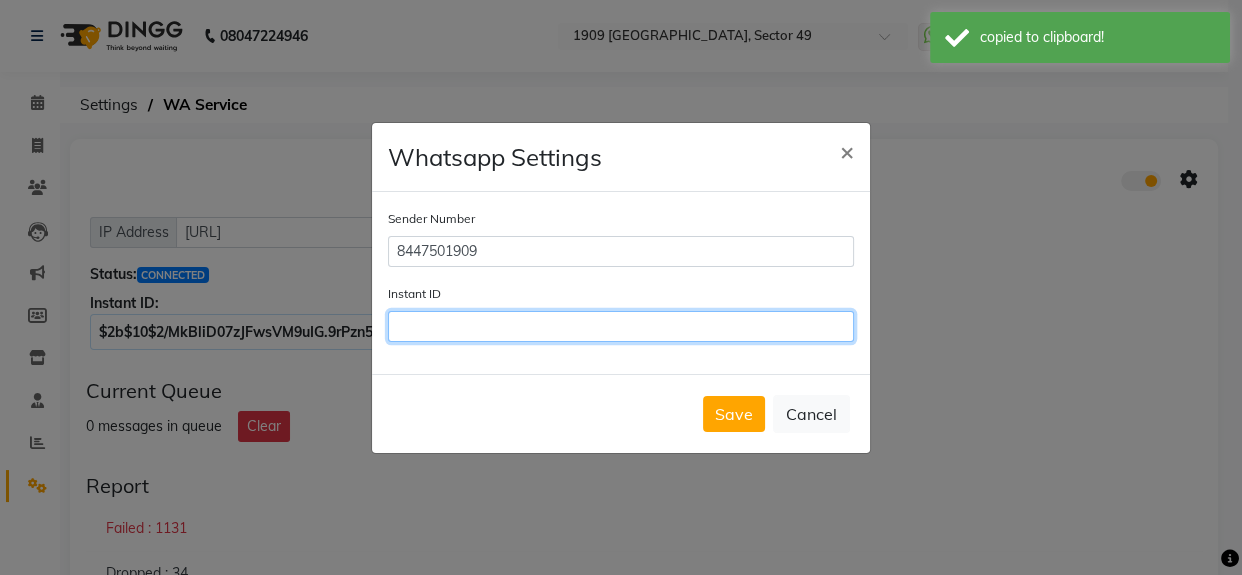paste on "$2b$10$2/MkBliD07zJFwsVM9uIG.9rPzn5WKcCHa2Gc8d74SMXnKPAauGBe" 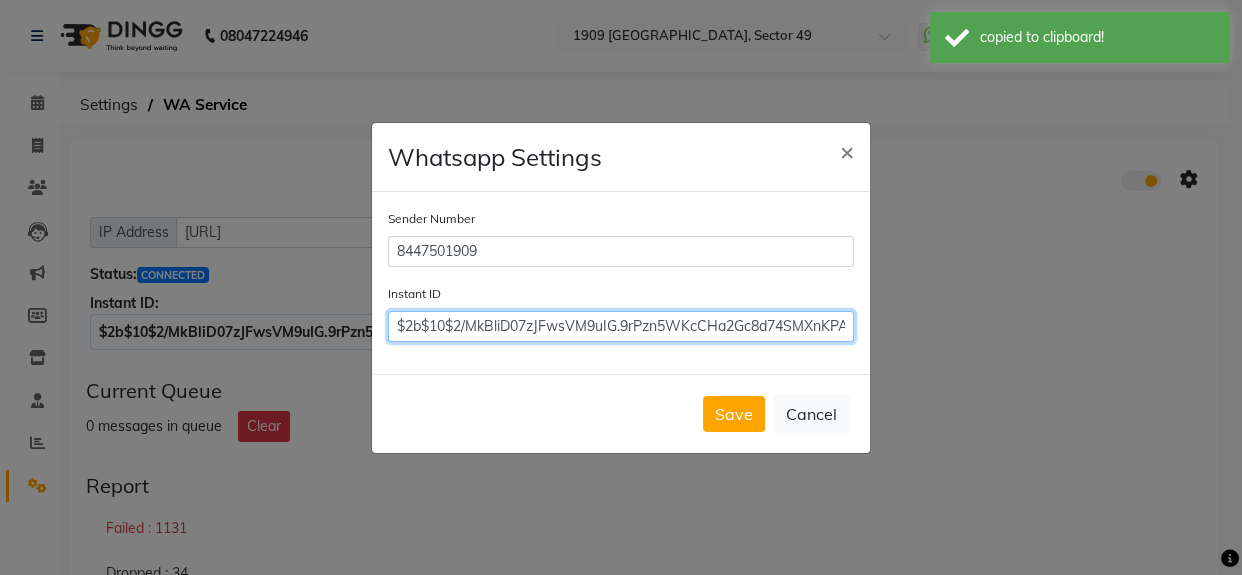 scroll, scrollTop: 0, scrollLeft: 53, axis: horizontal 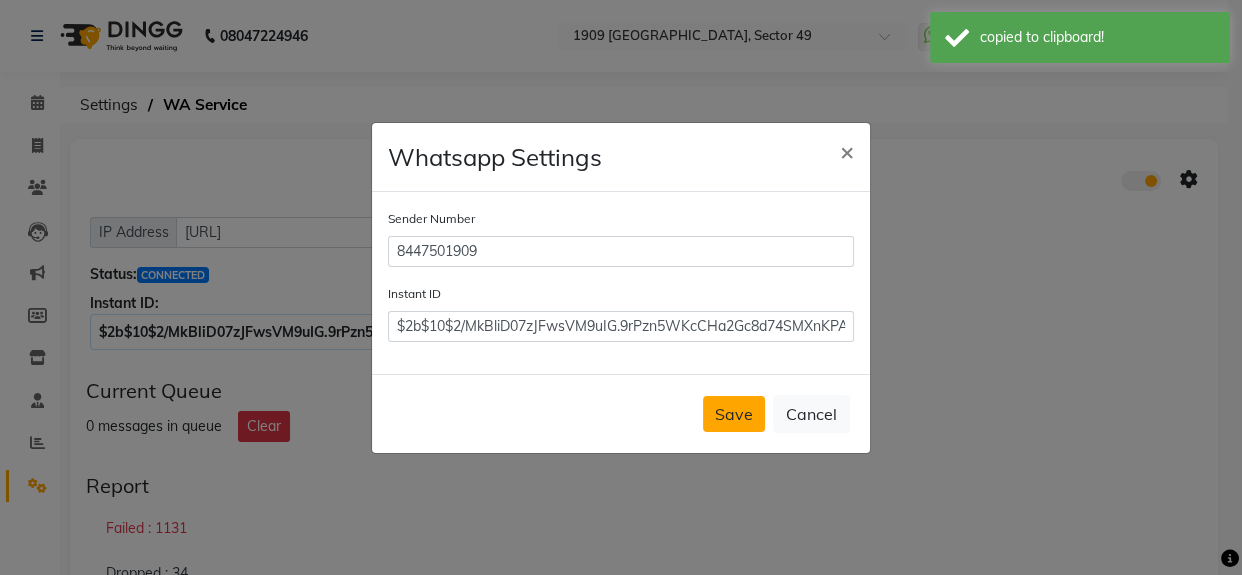 click on "Save" 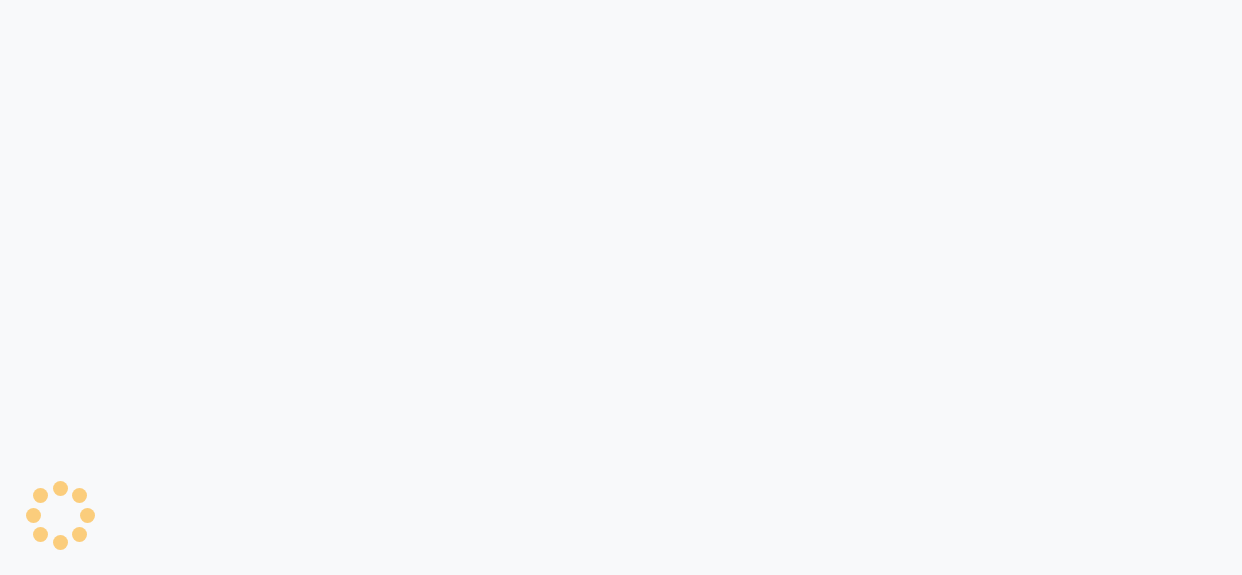 scroll, scrollTop: 0, scrollLeft: 0, axis: both 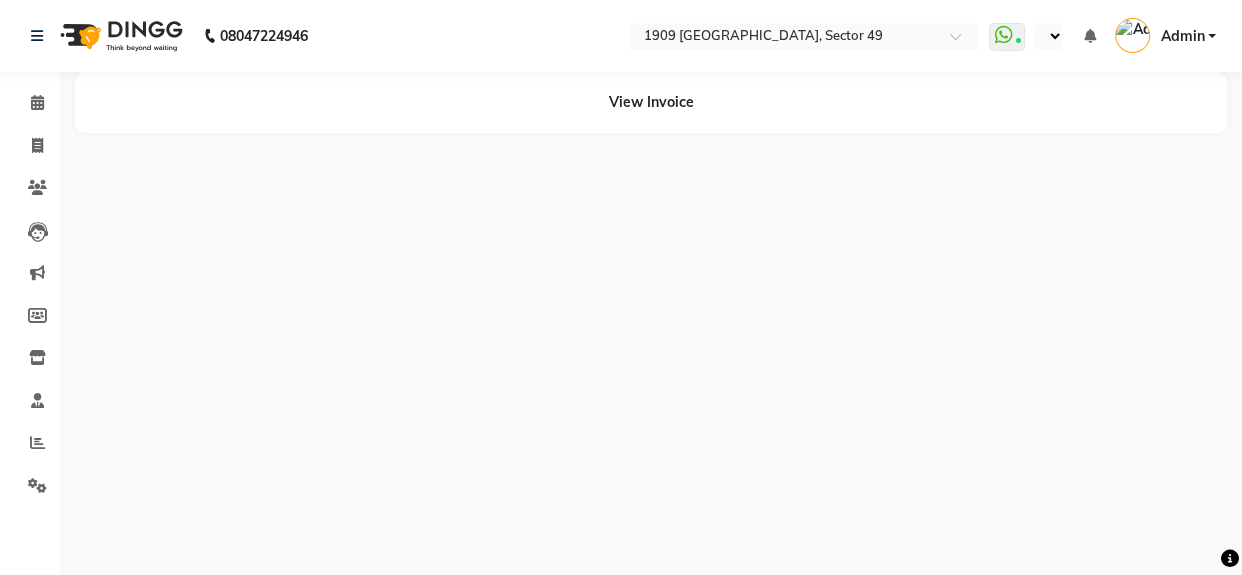 select on "en" 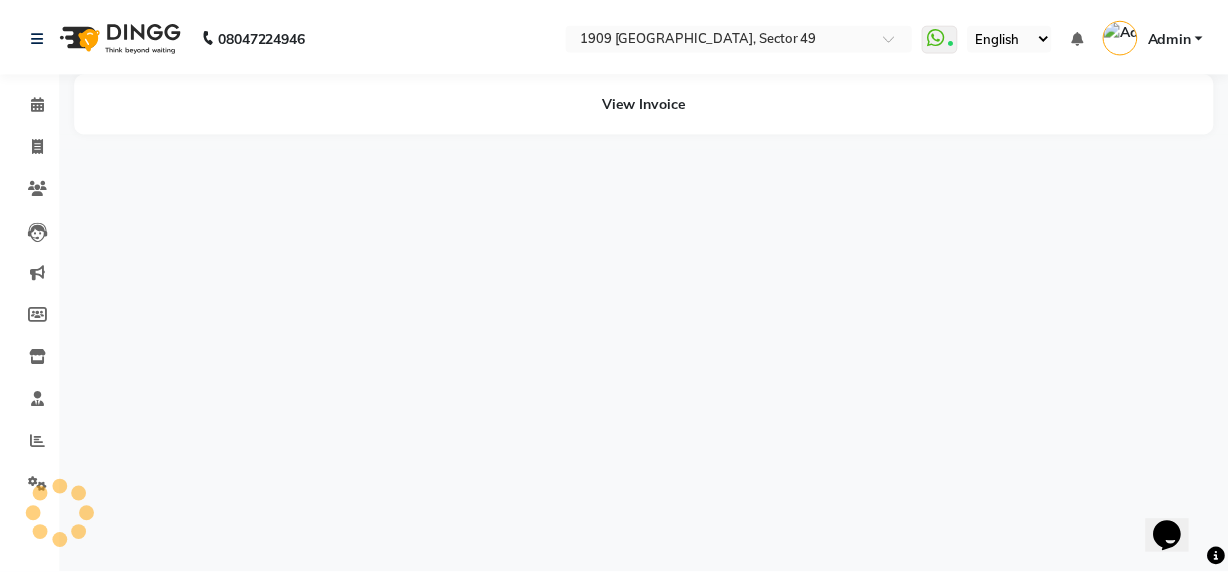 scroll, scrollTop: 0, scrollLeft: 0, axis: both 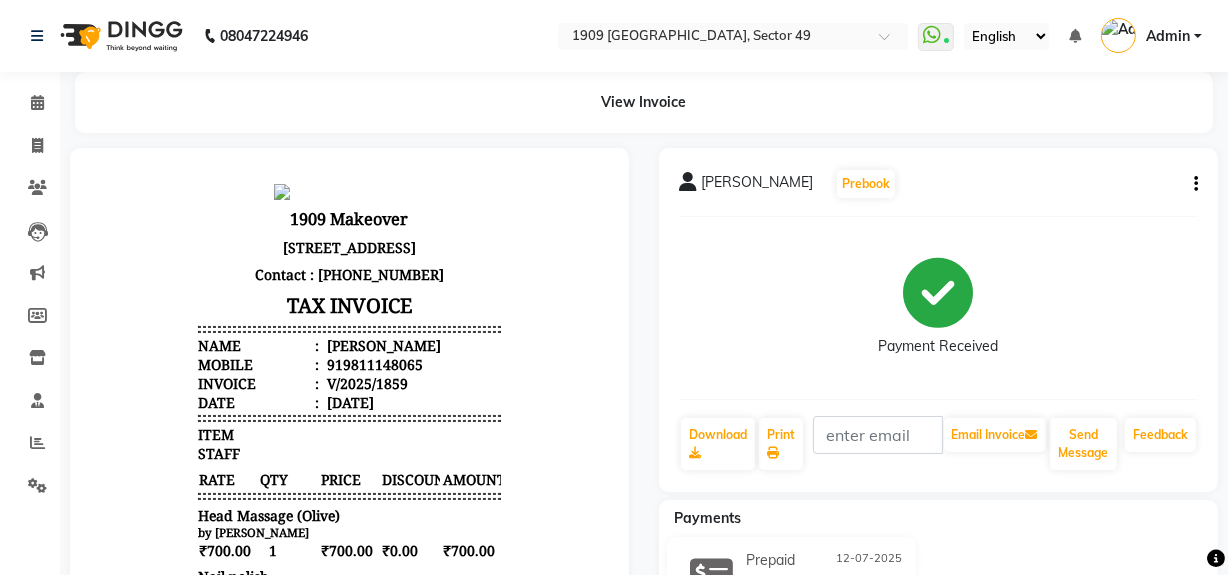 click 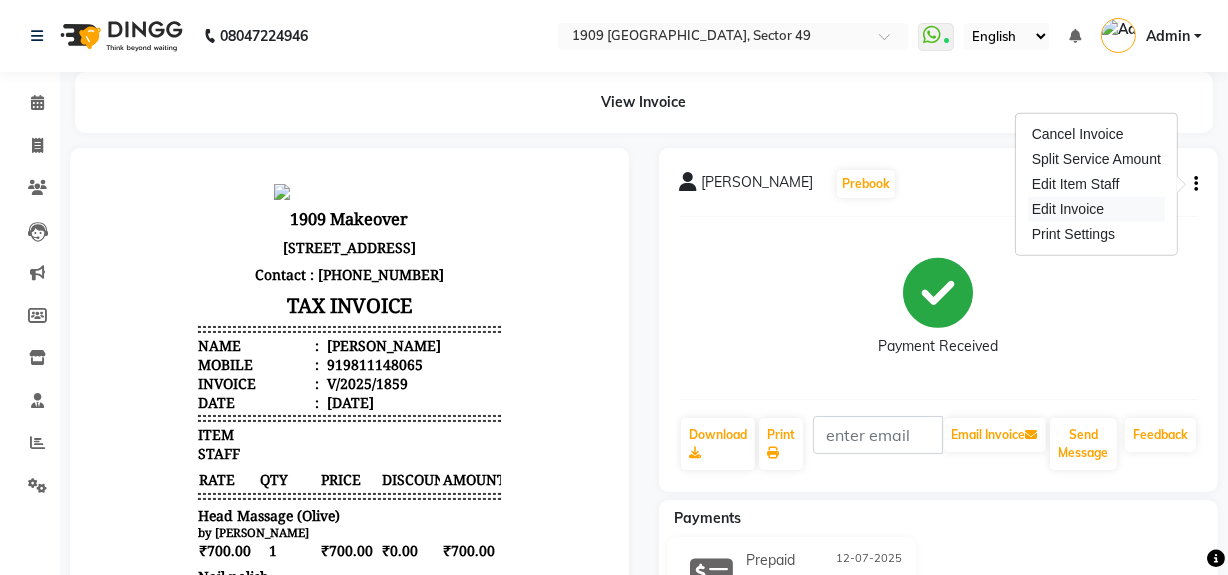 click on "Edit Invoice" at bounding box center (1096, 209) 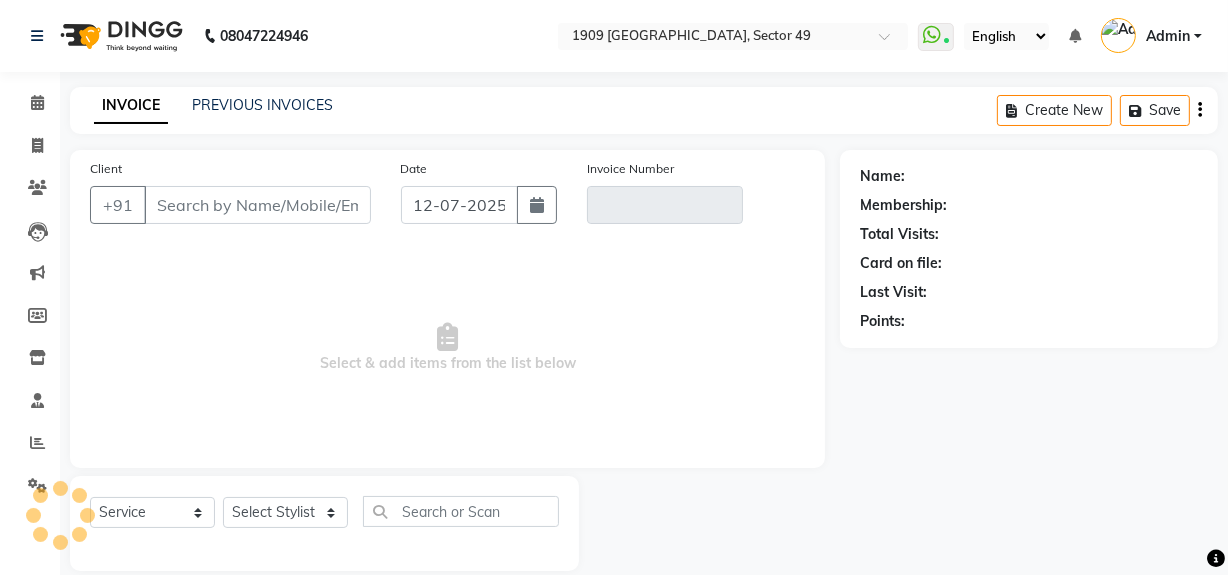 scroll, scrollTop: 26, scrollLeft: 0, axis: vertical 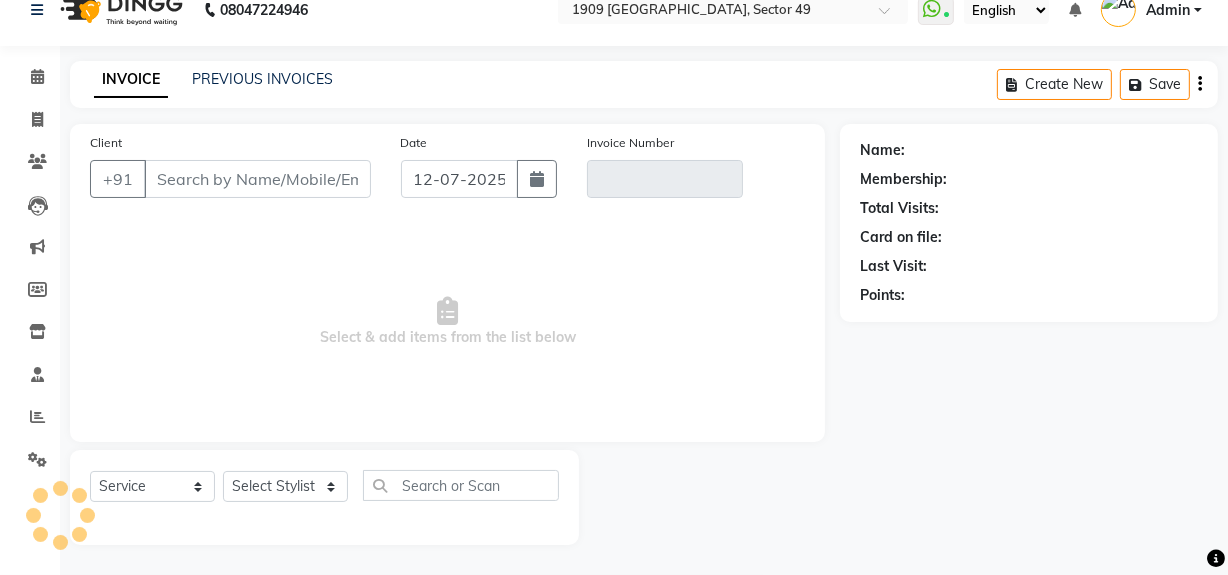 type on "9811148065" 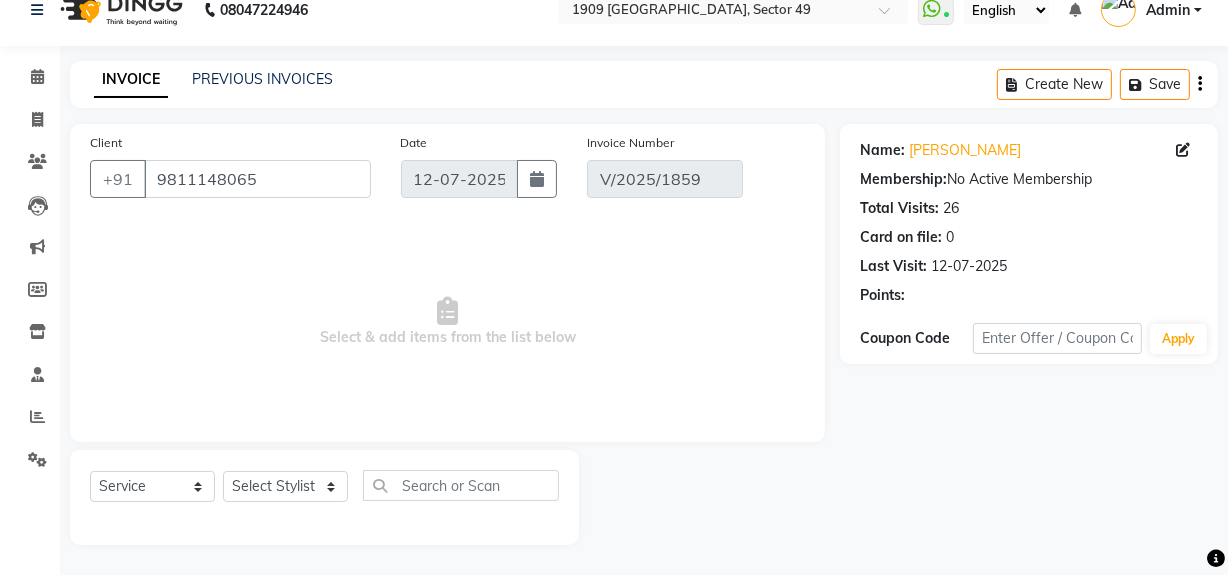 select on "select" 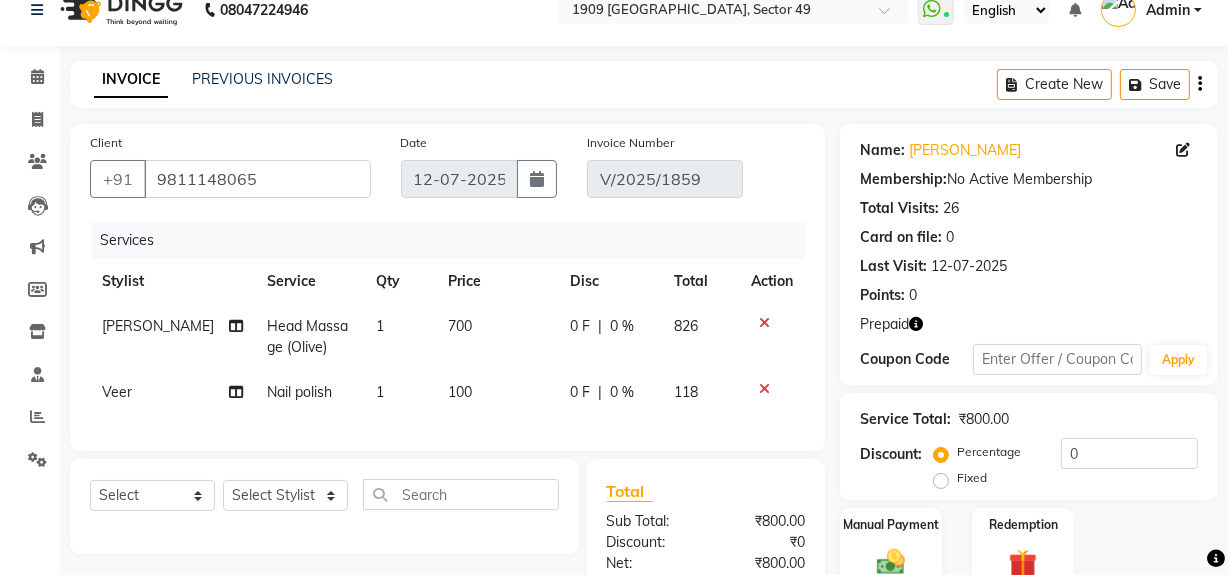 click on "100" 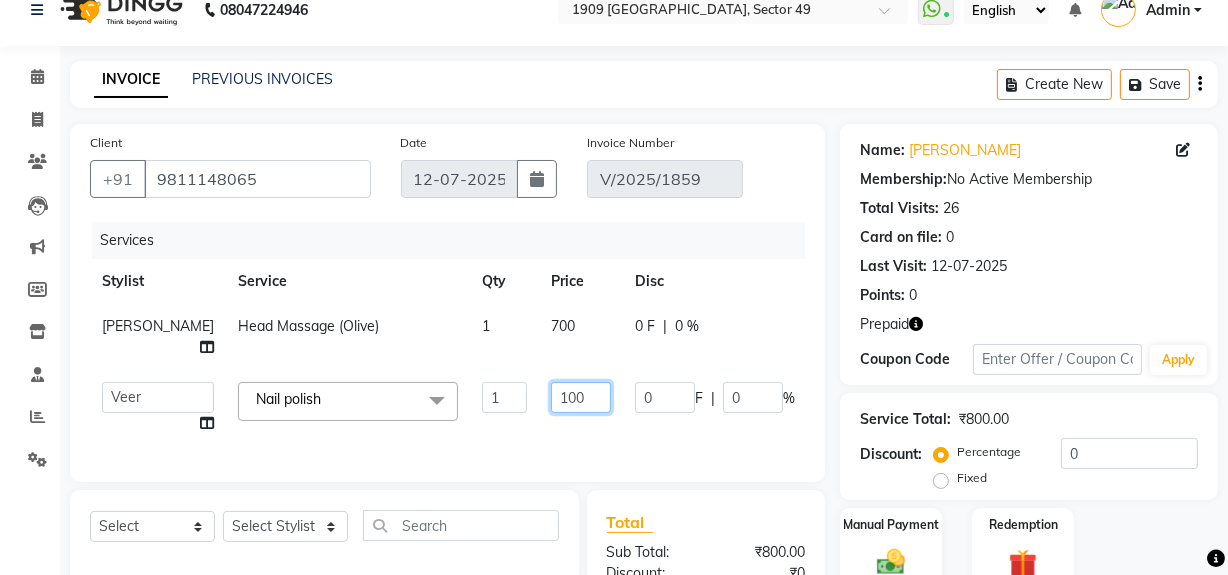 click on "100" 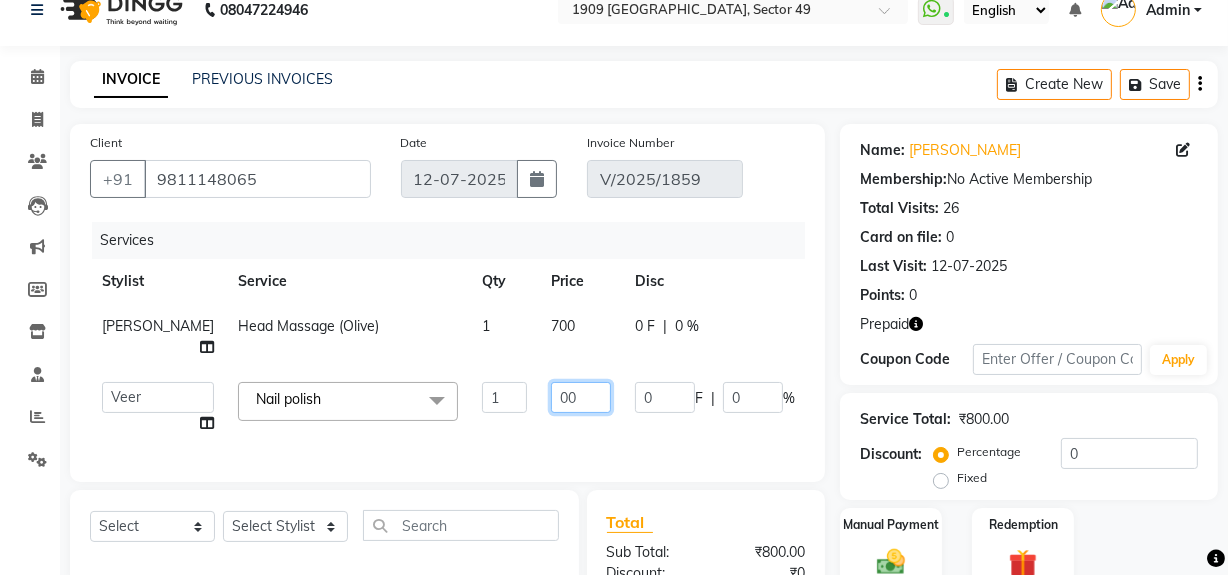 type on "300" 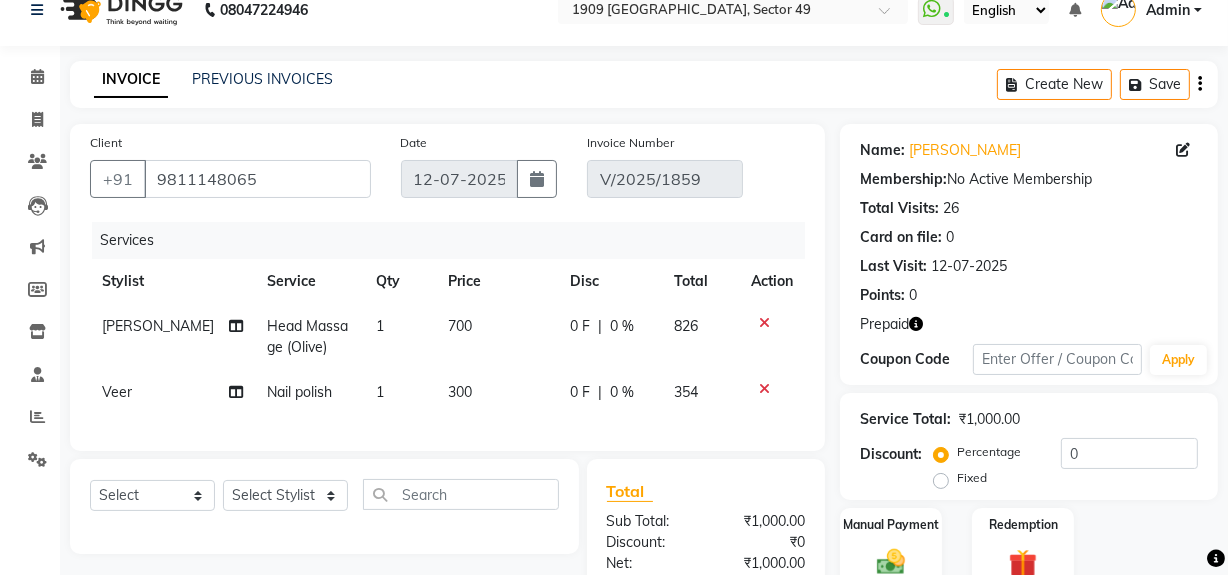 click on "Services" 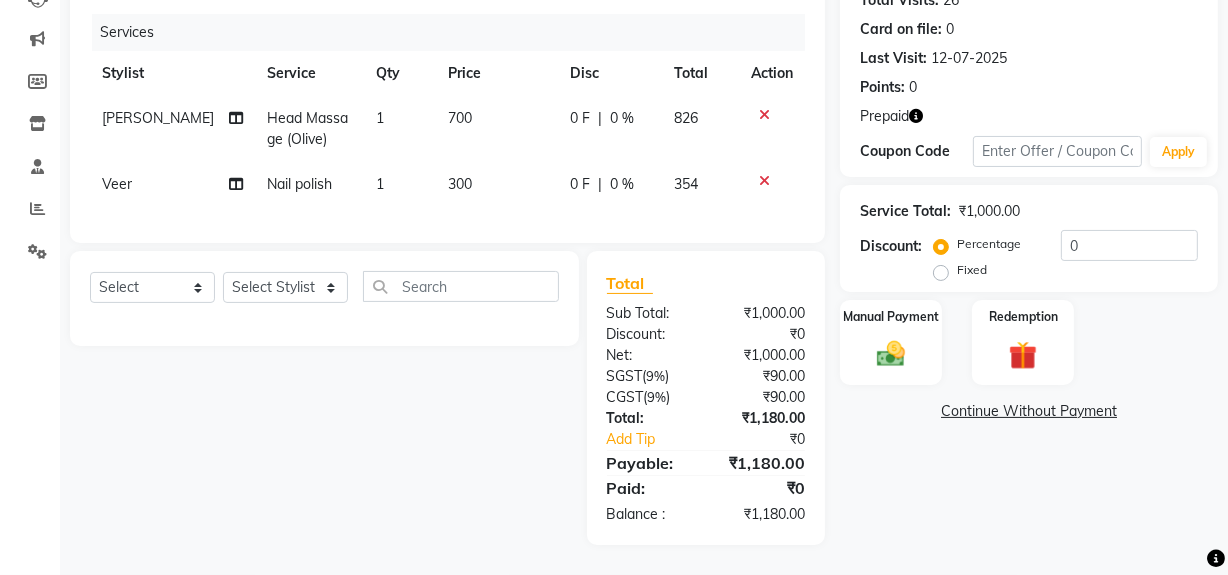 scroll, scrollTop: 248, scrollLeft: 0, axis: vertical 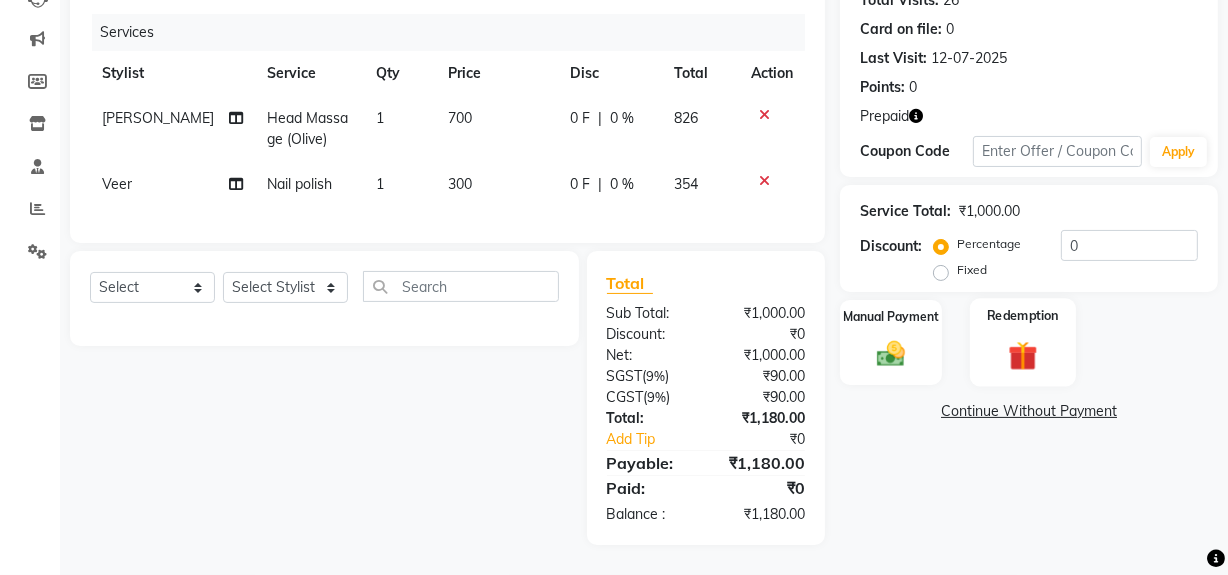 click 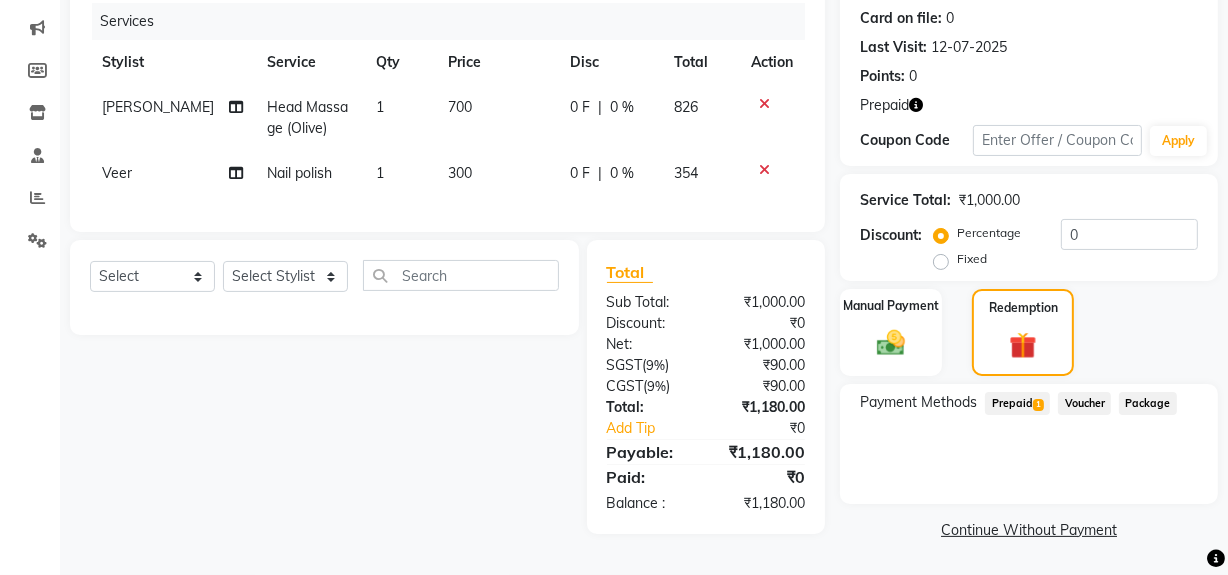 click on "Prepaid  1" 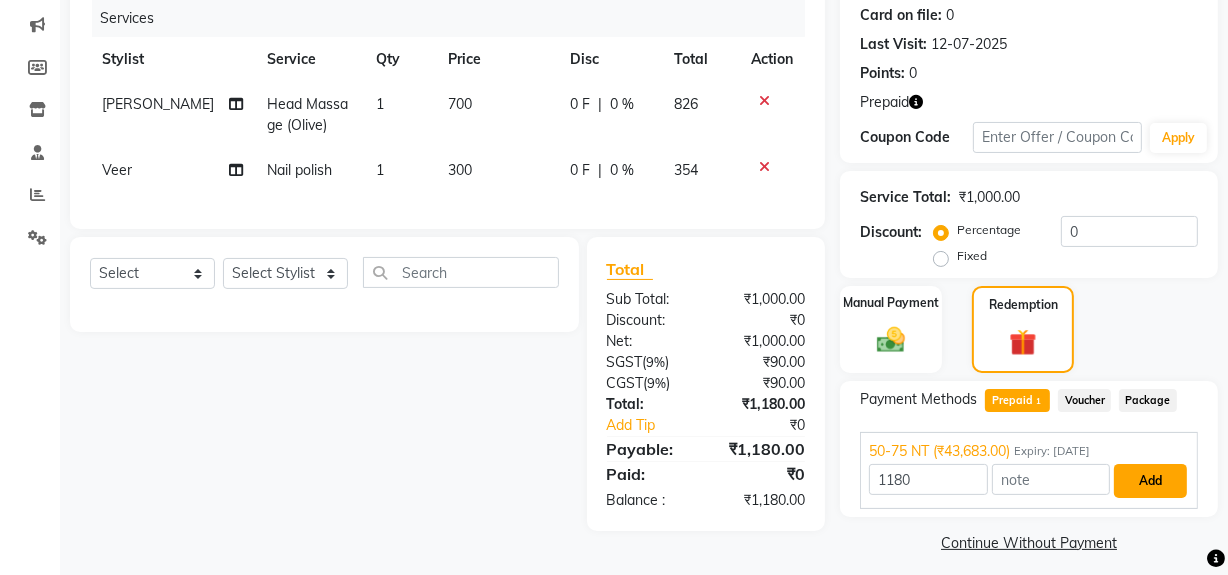 click on "Add" at bounding box center (1150, 481) 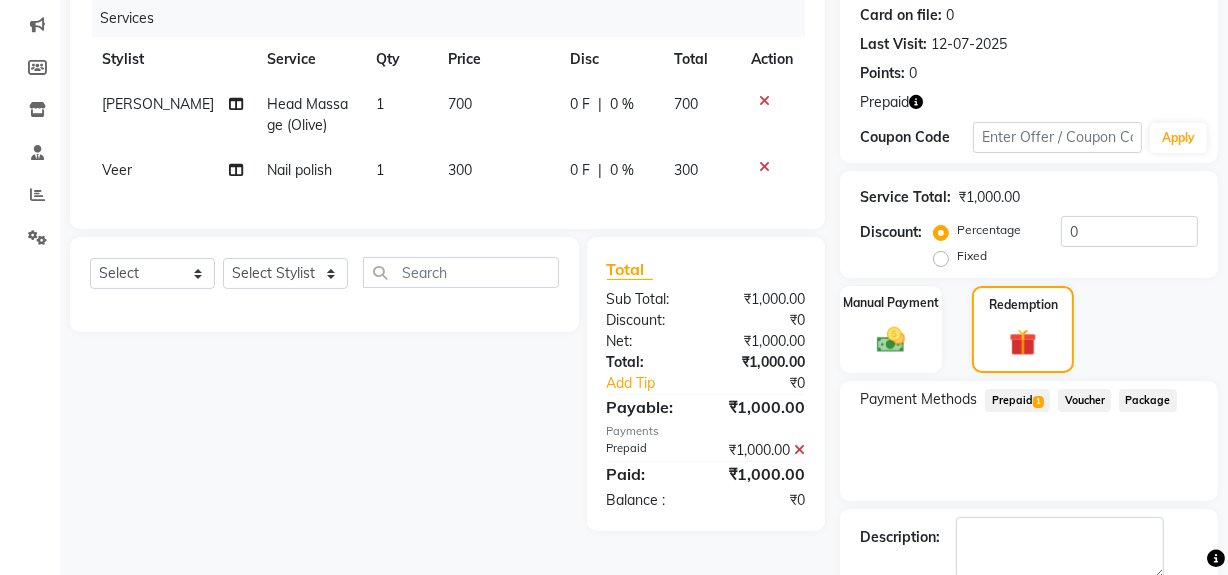 scroll, scrollTop: 327, scrollLeft: 0, axis: vertical 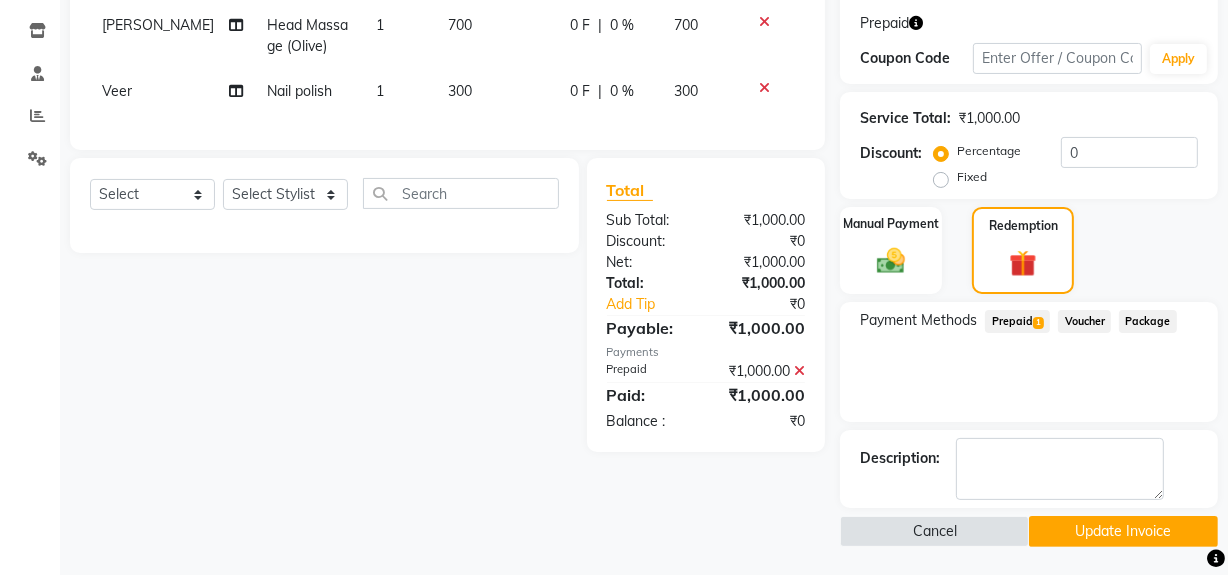 click on "Update Invoice" 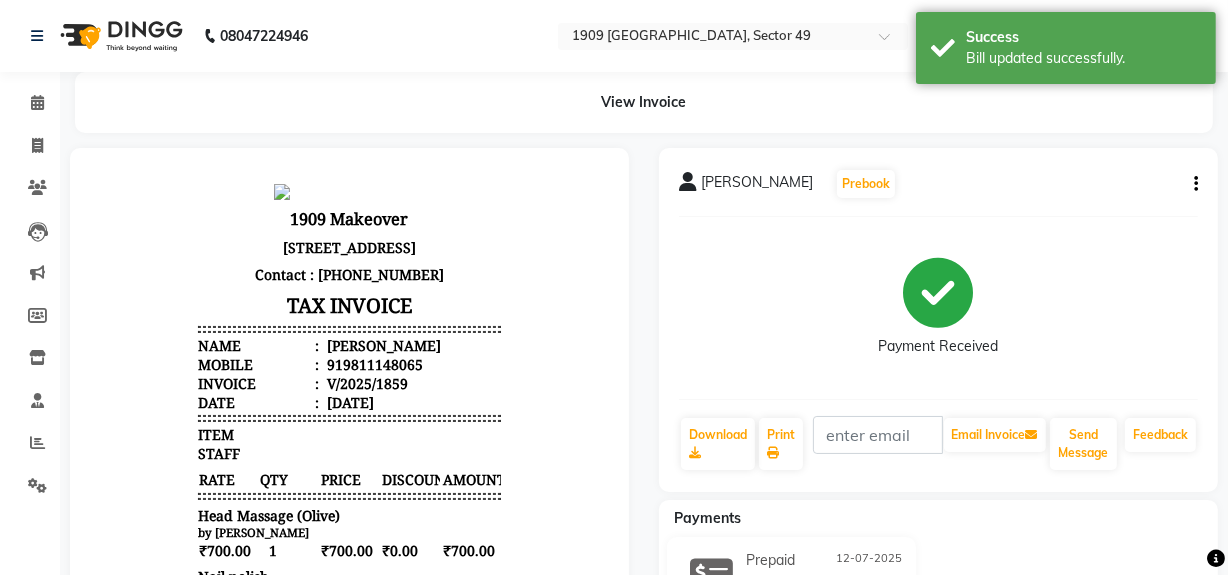 scroll, scrollTop: 0, scrollLeft: 0, axis: both 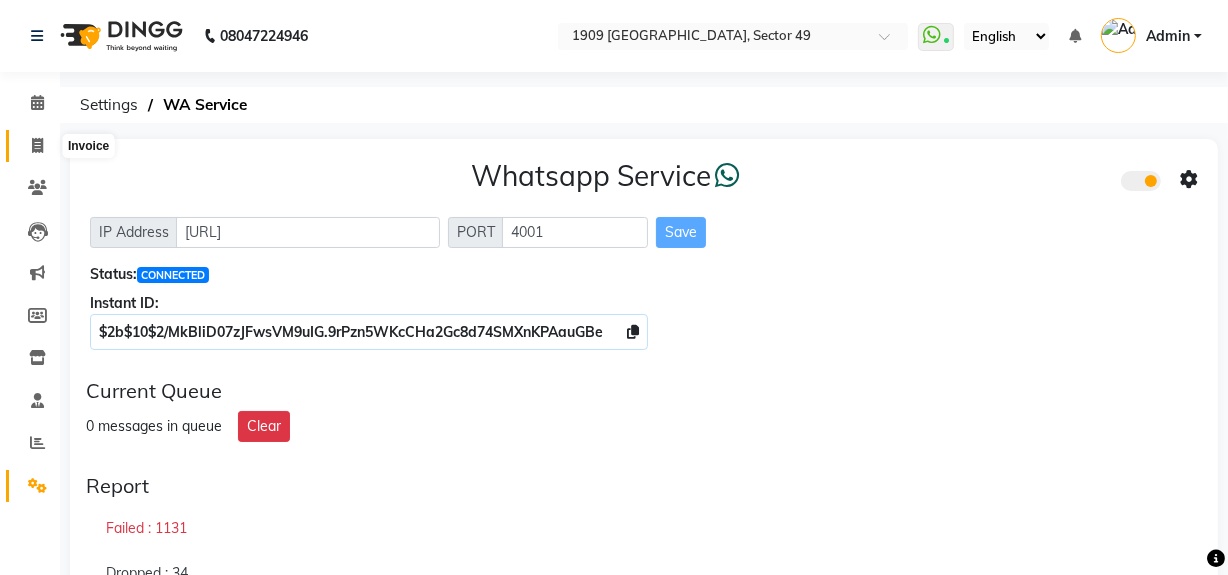 click 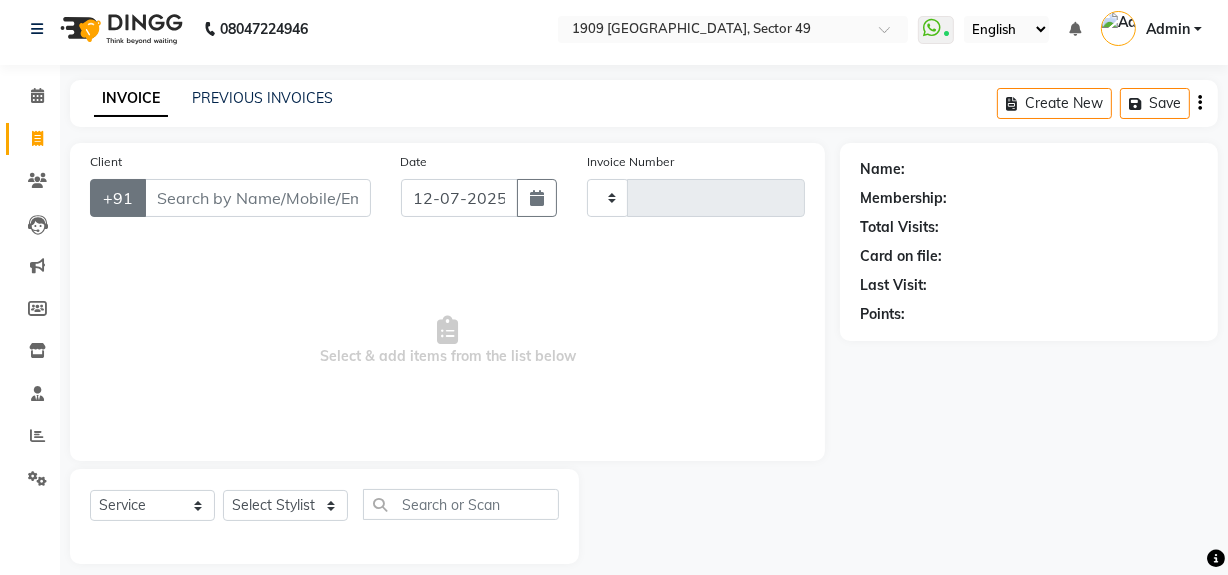 type on "1463" 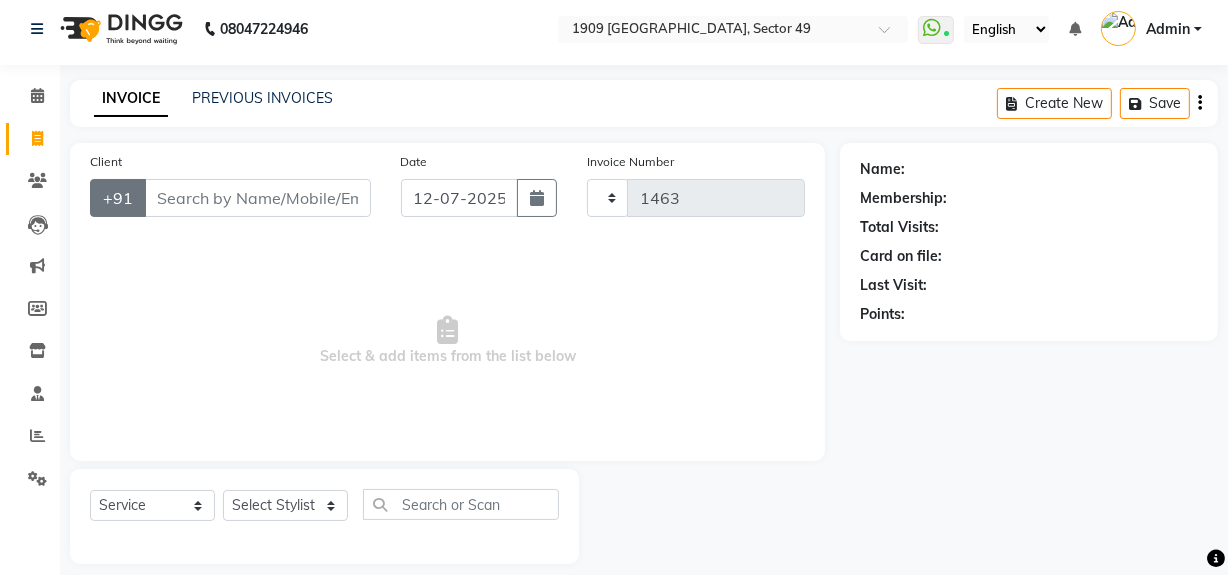 select on "6923" 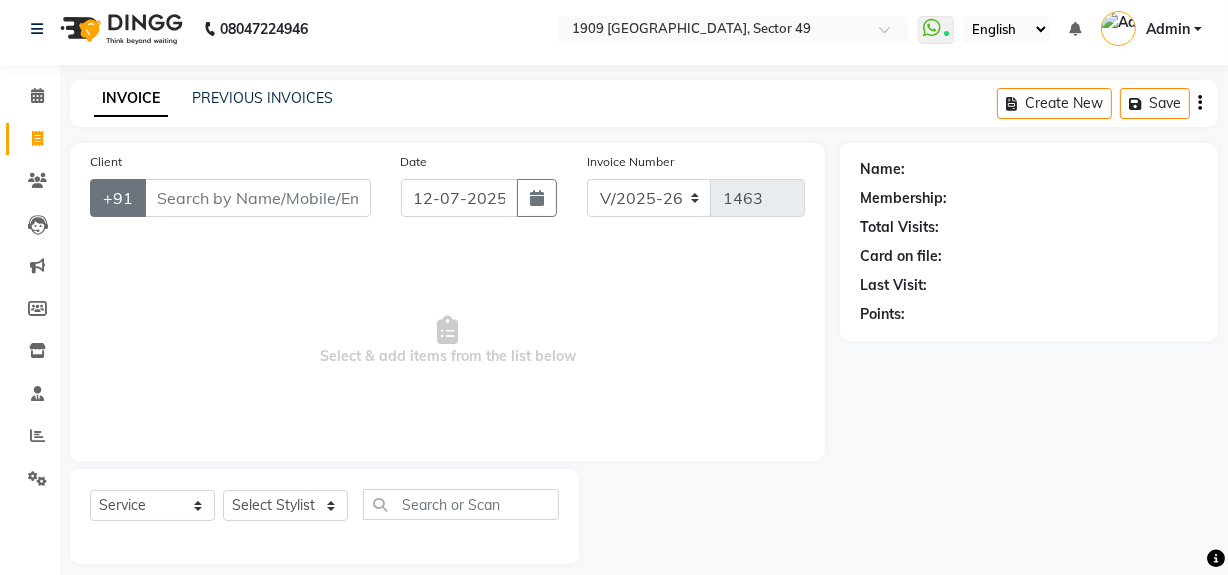 scroll, scrollTop: 26, scrollLeft: 0, axis: vertical 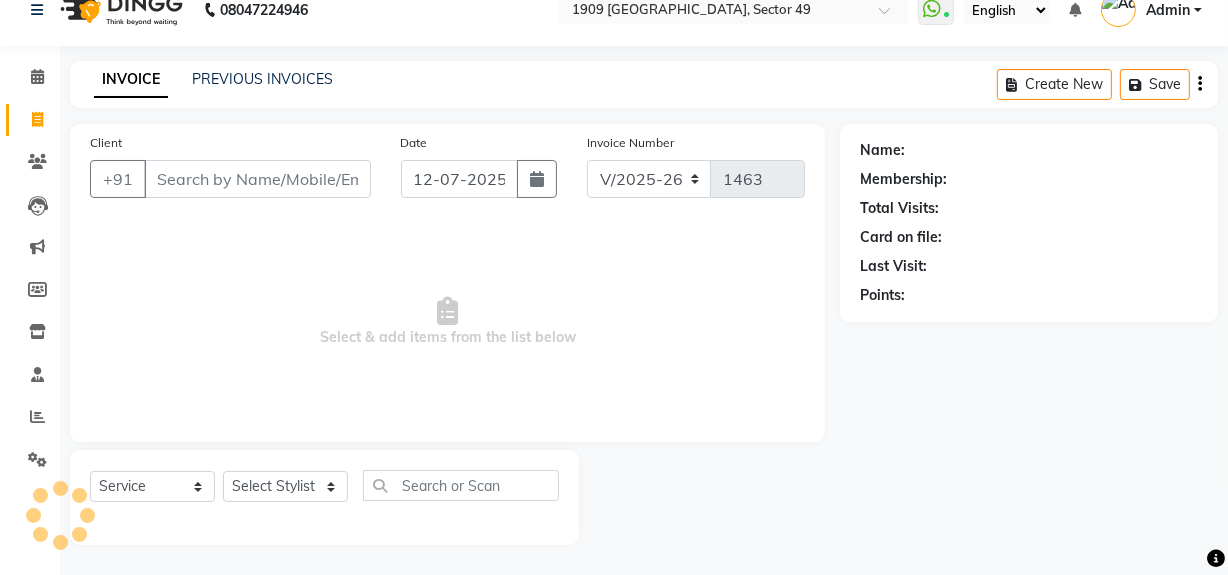 click on "Client" at bounding box center (257, 179) 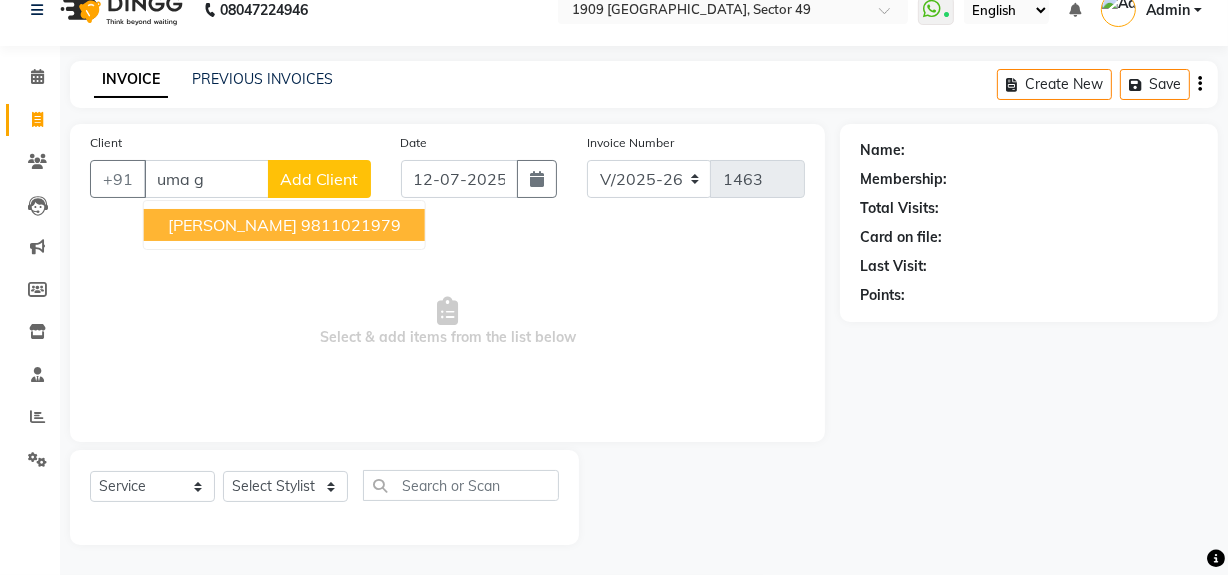 click on "Uma Goel" at bounding box center [232, 225] 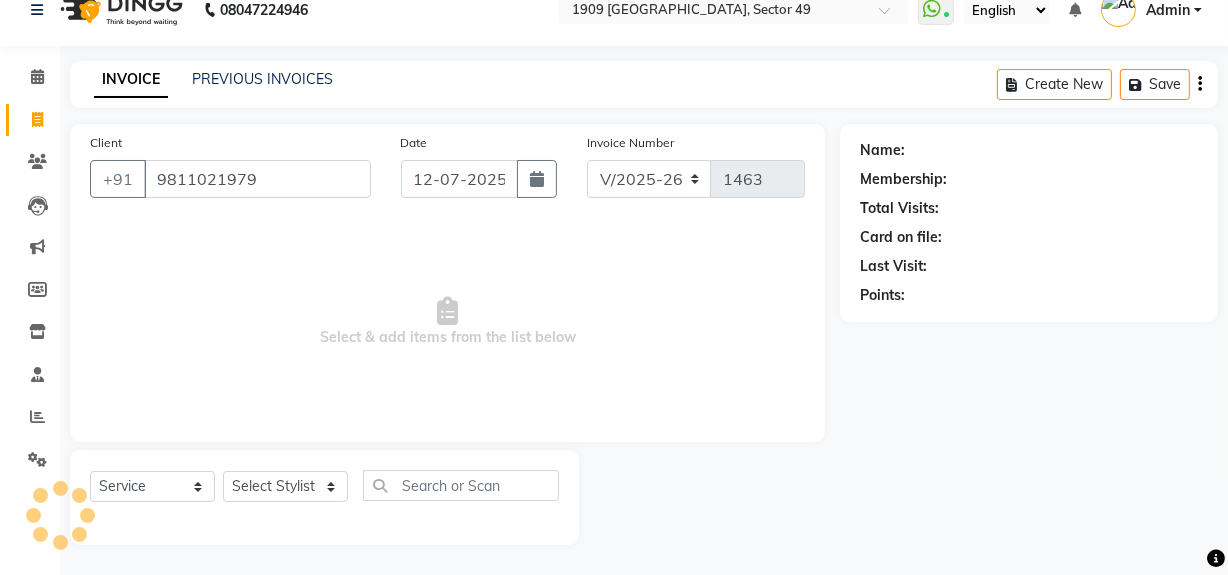 type on "9811021979" 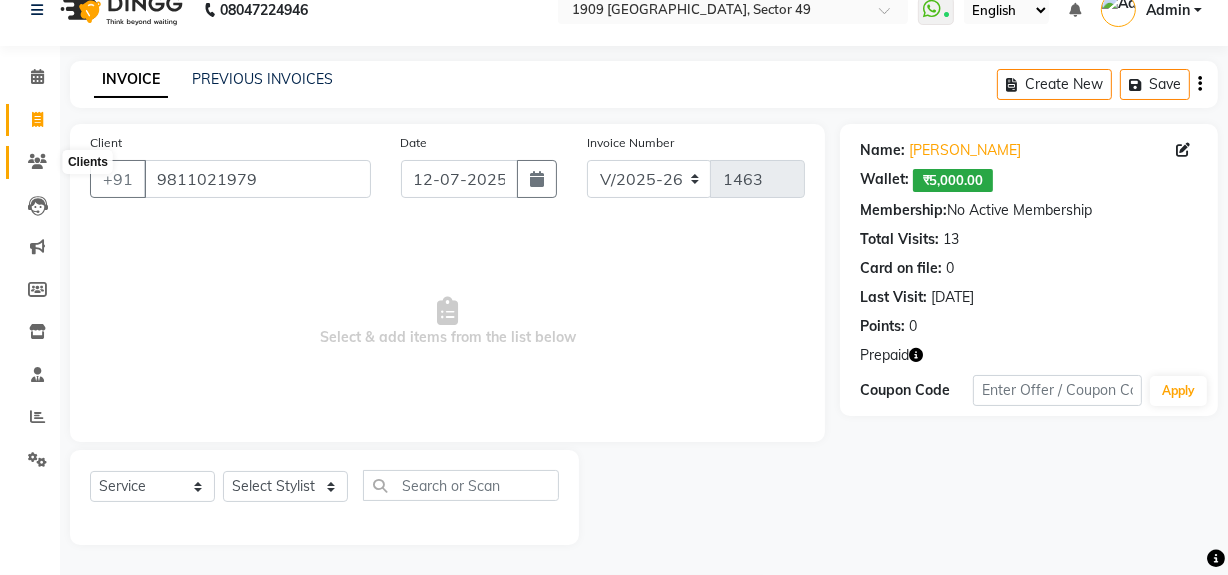 click 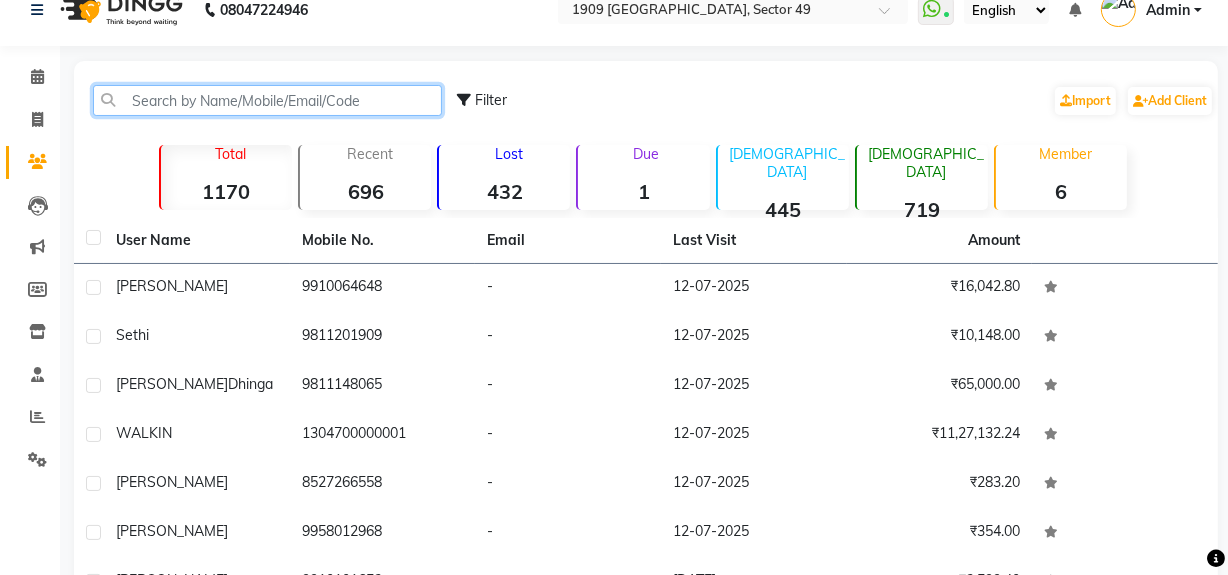 click 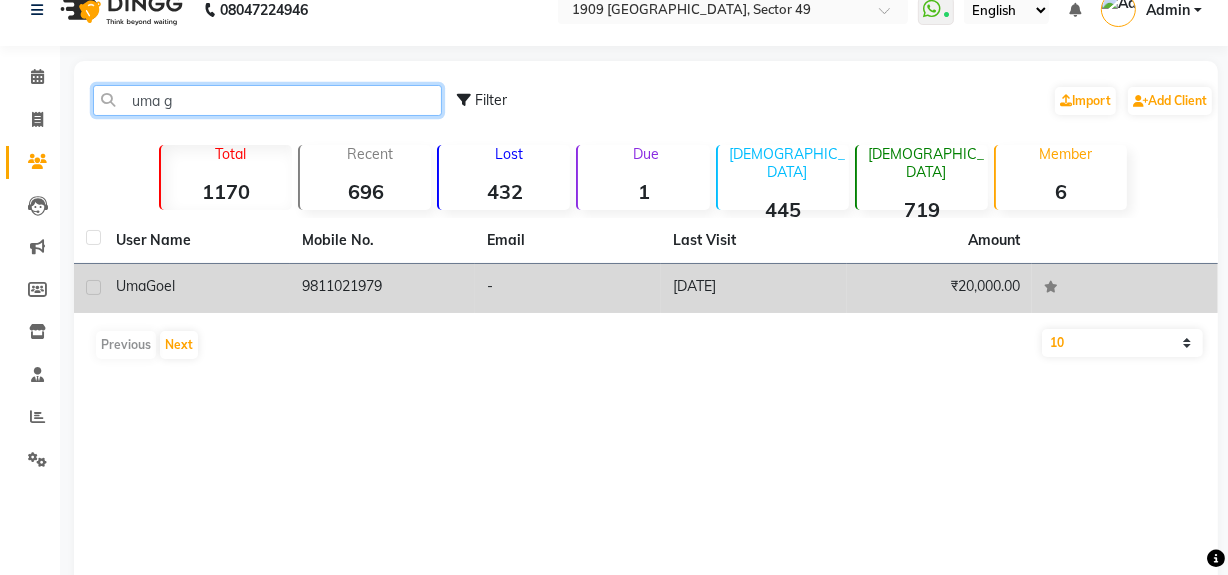 type on "uma g" 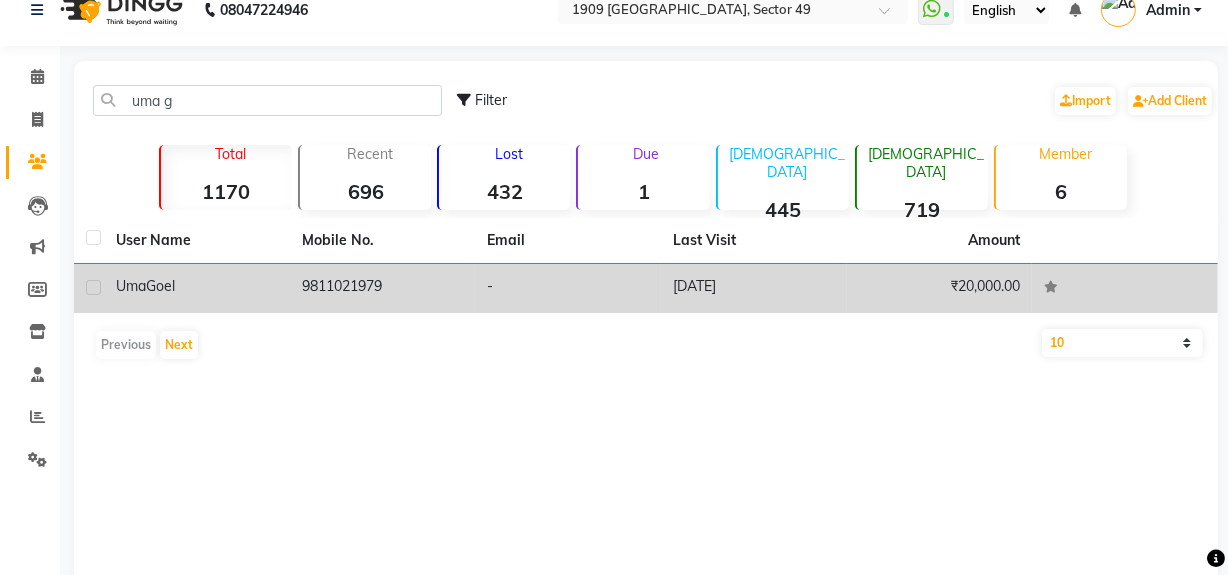 click on "-" 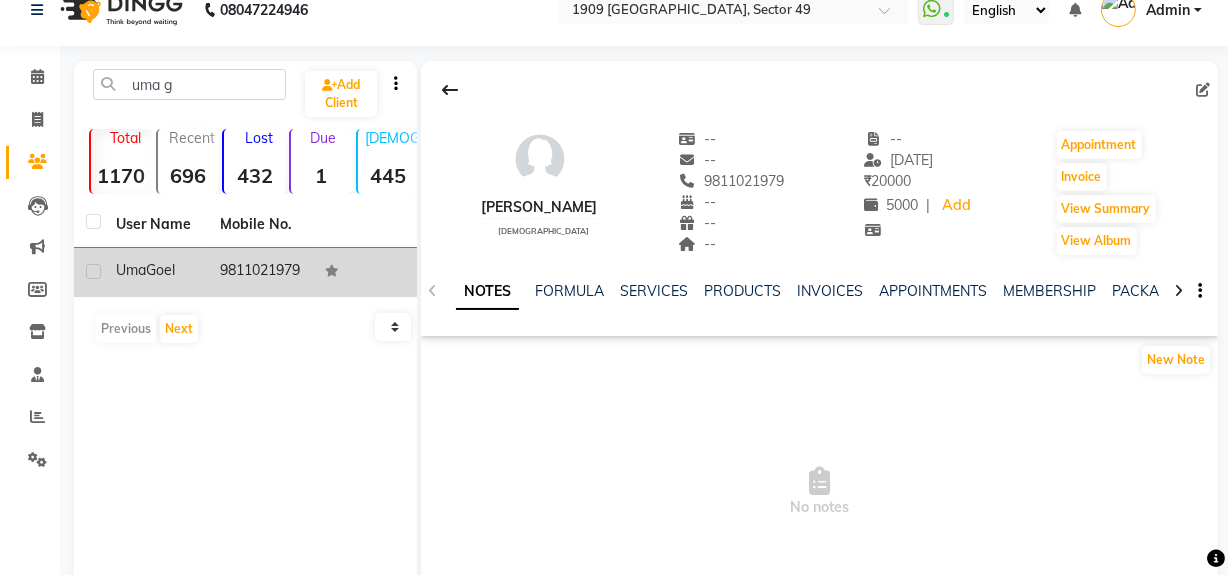 click 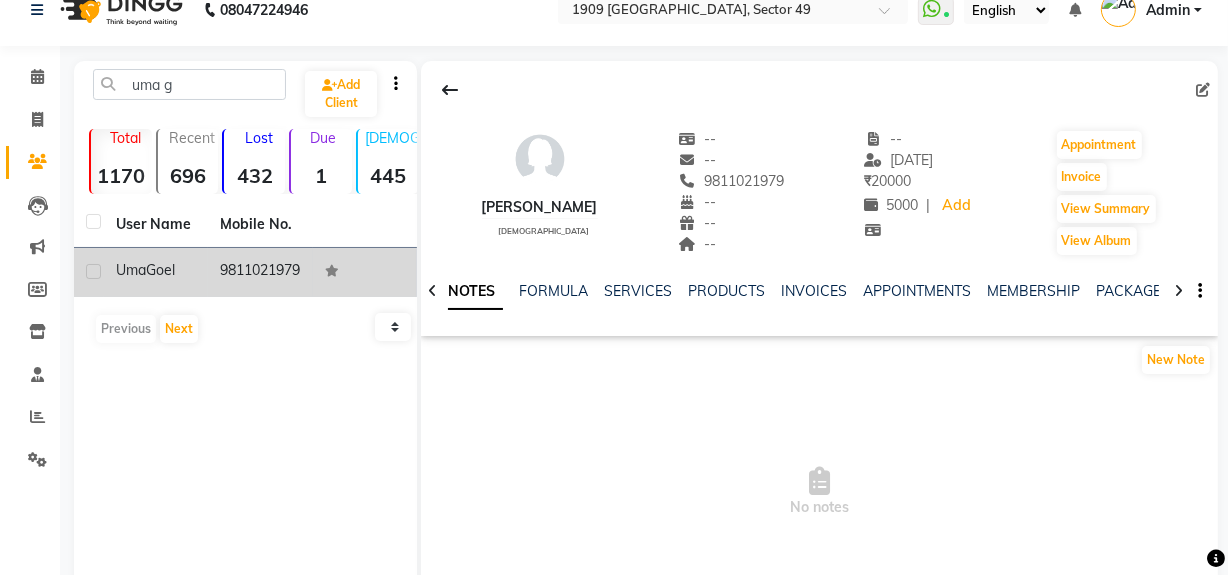 click 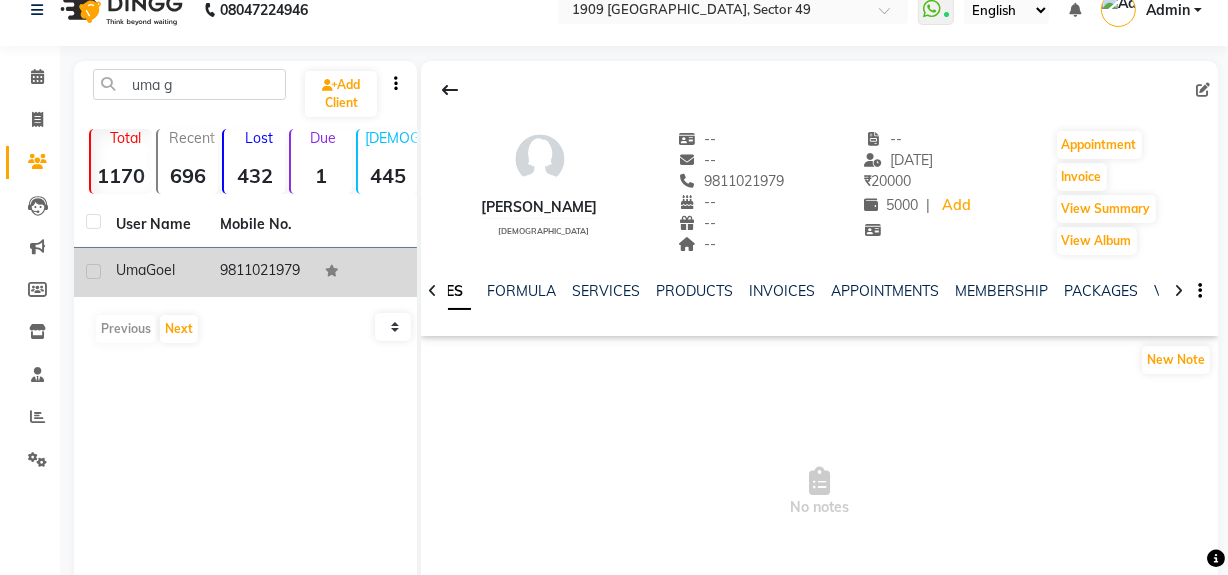 click 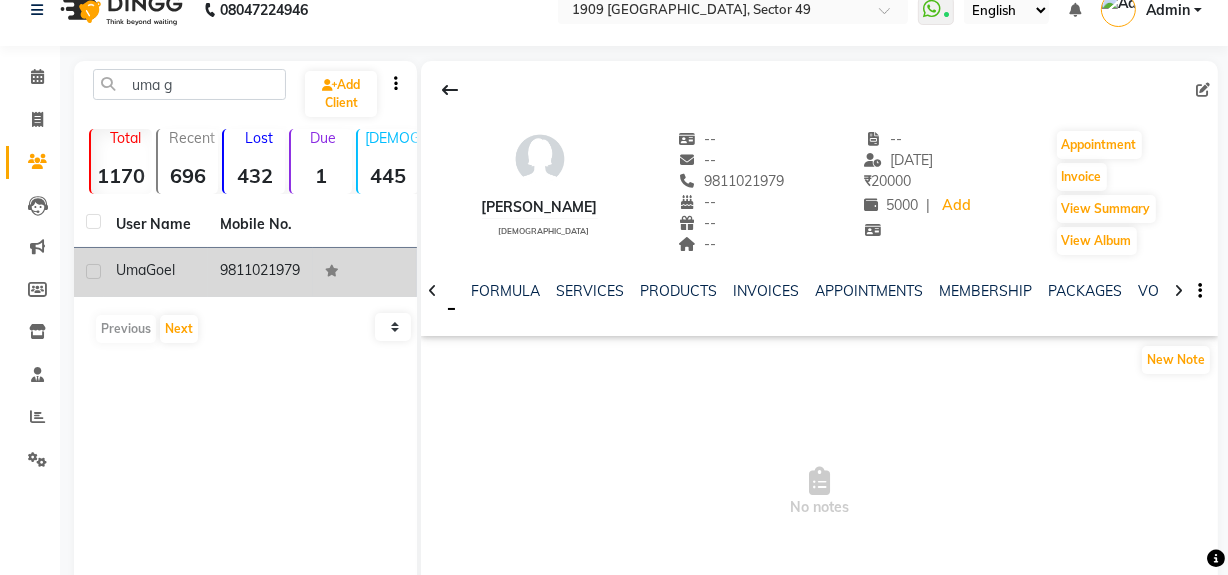 click 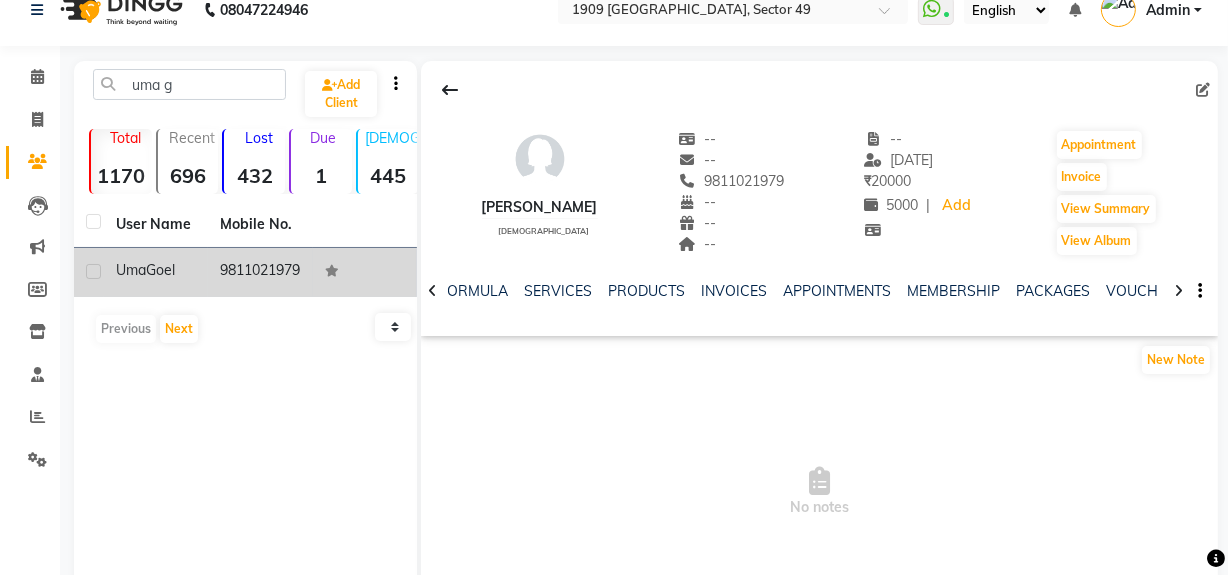 click 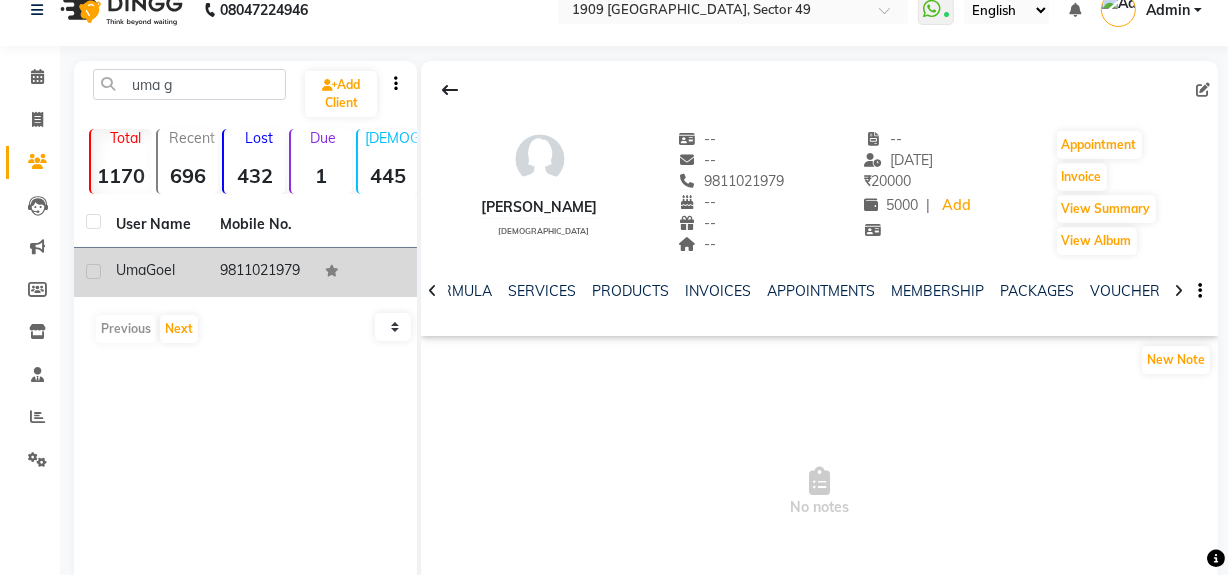 click 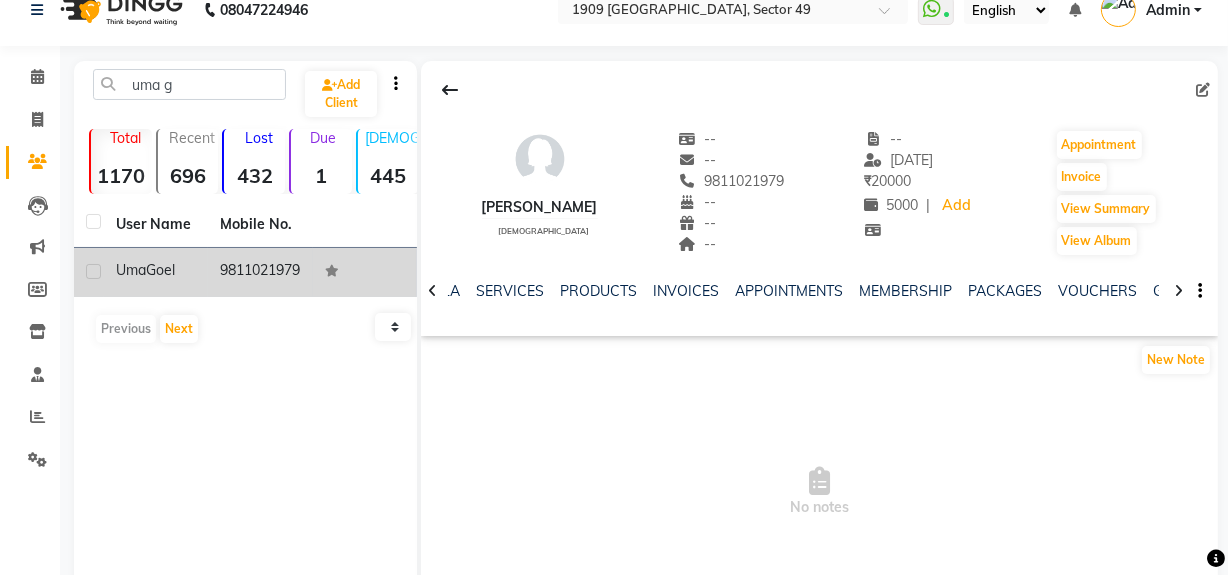 click 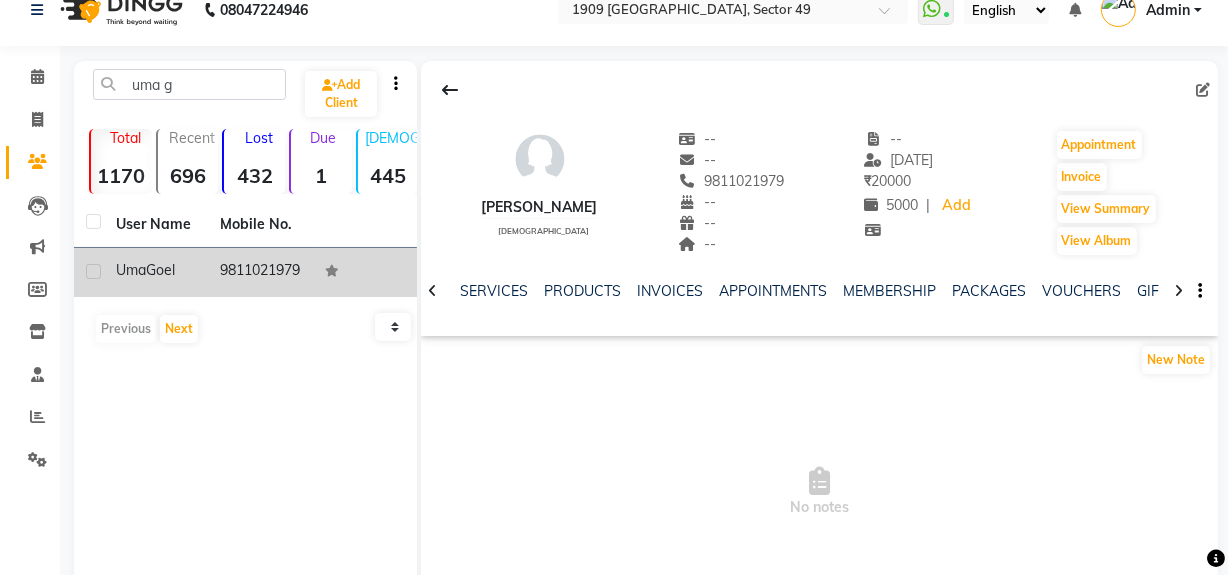 click 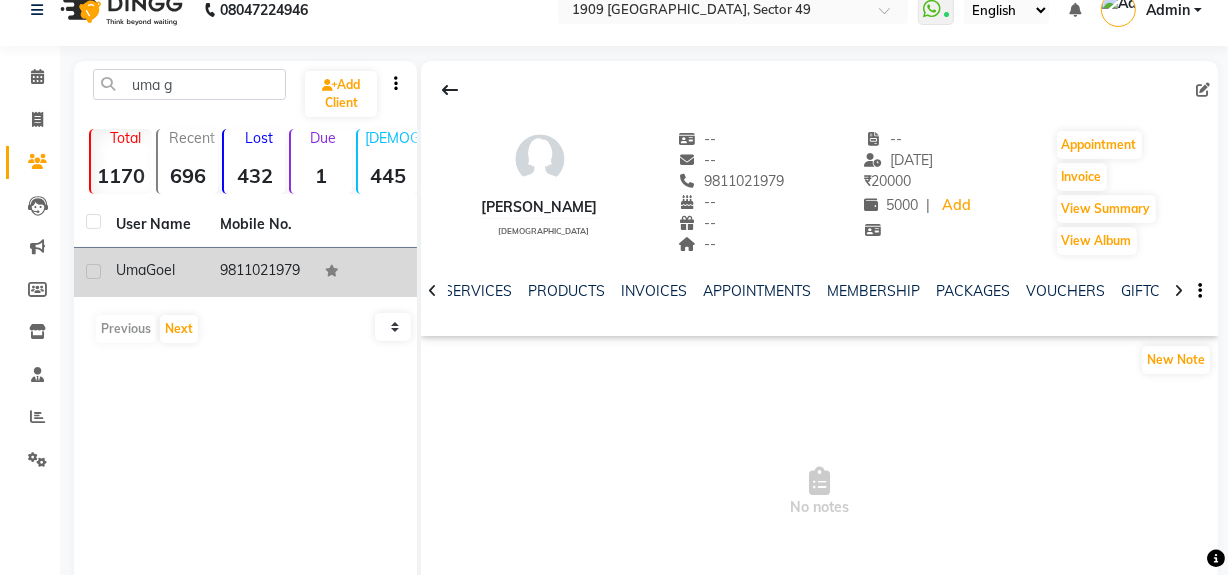 click 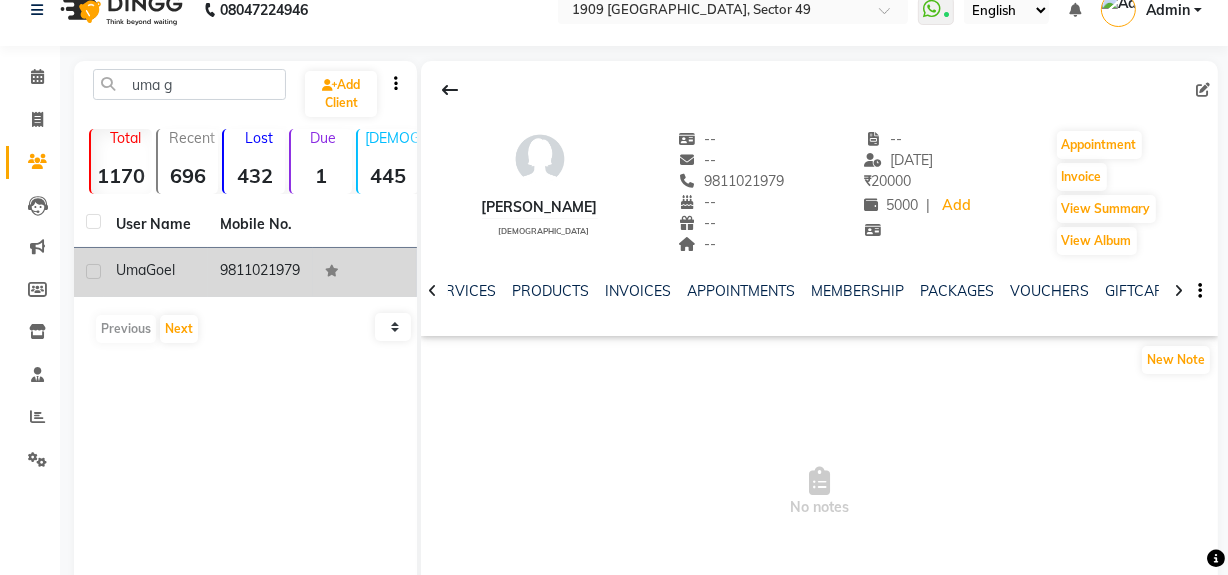 click 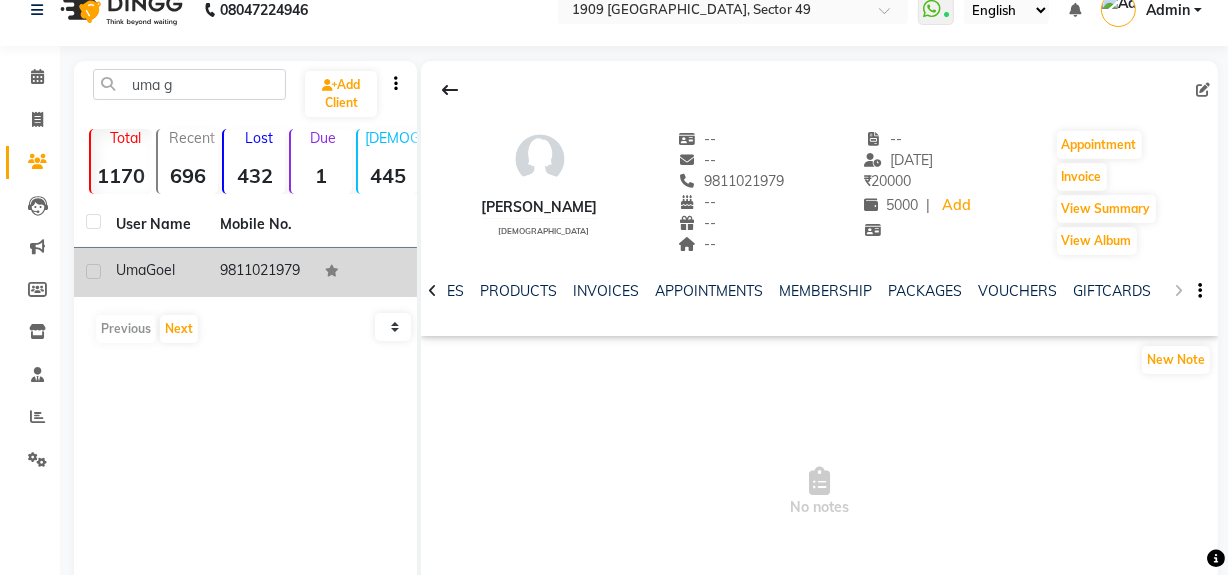 click on "NOTES FORMULA SERVICES PRODUCTS INVOICES APPOINTMENTS MEMBERSHIP PACKAGES VOUCHERS GIFTCARDS POINTS FORMS FAMILY CARDS WALLET" 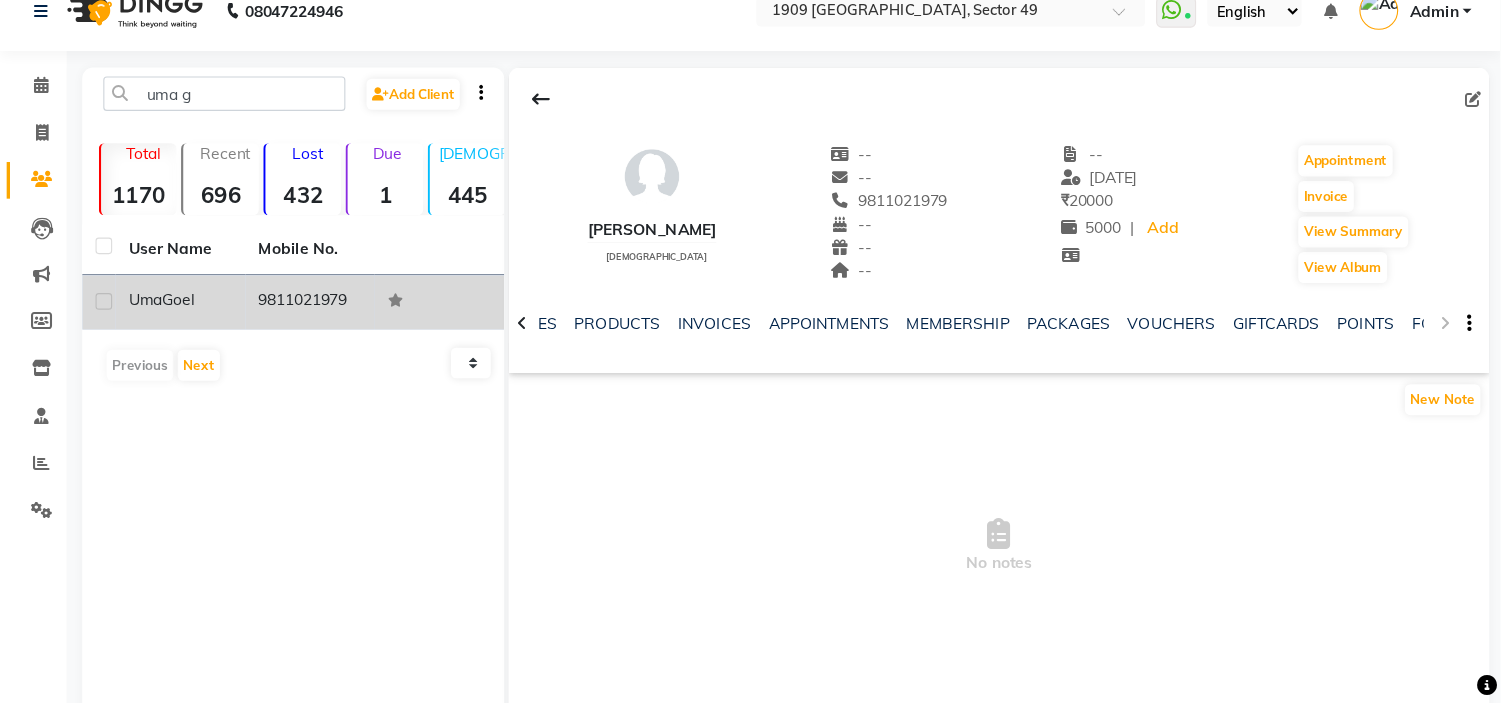 scroll, scrollTop: 13, scrollLeft: 0, axis: vertical 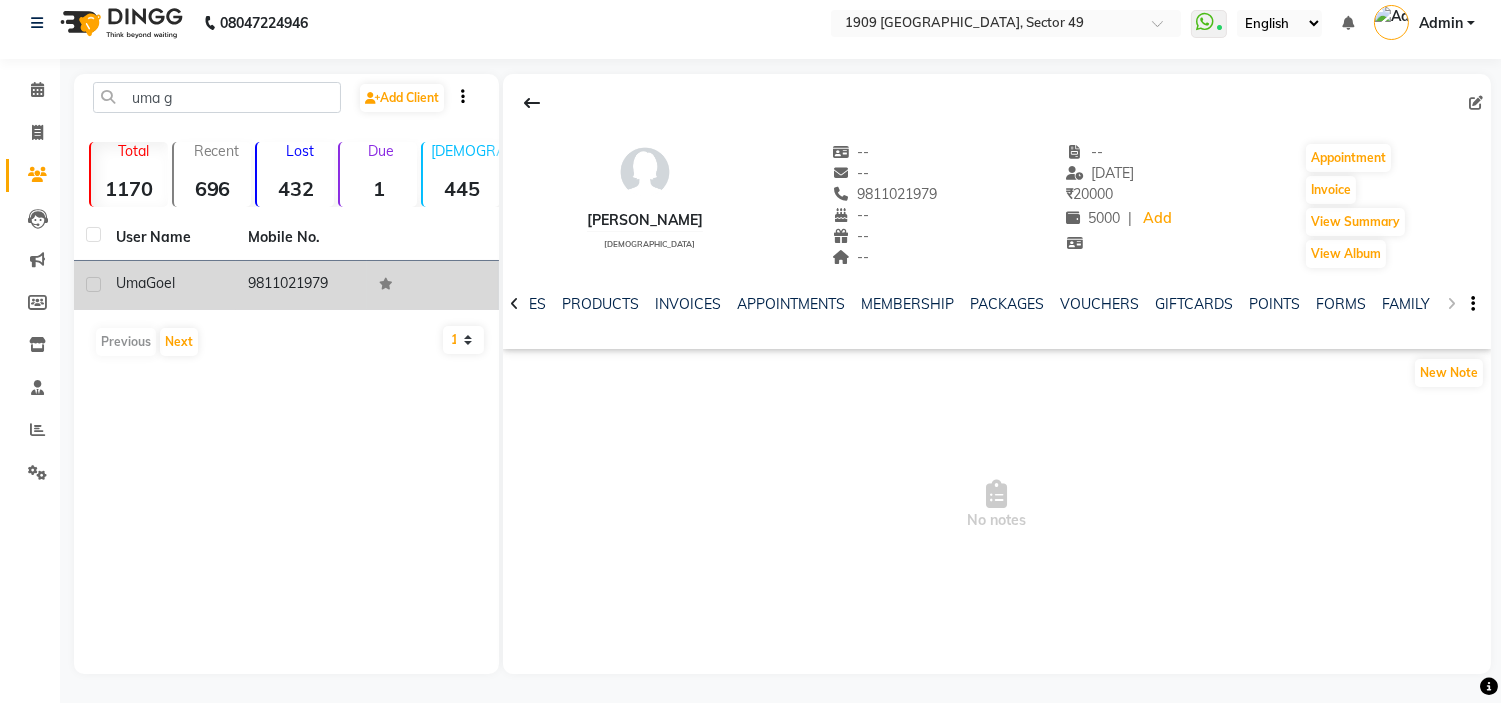 drag, startPoint x: 1240, startPoint y: 14, endPoint x: 1071, endPoint y: 431, distance: 449.94443 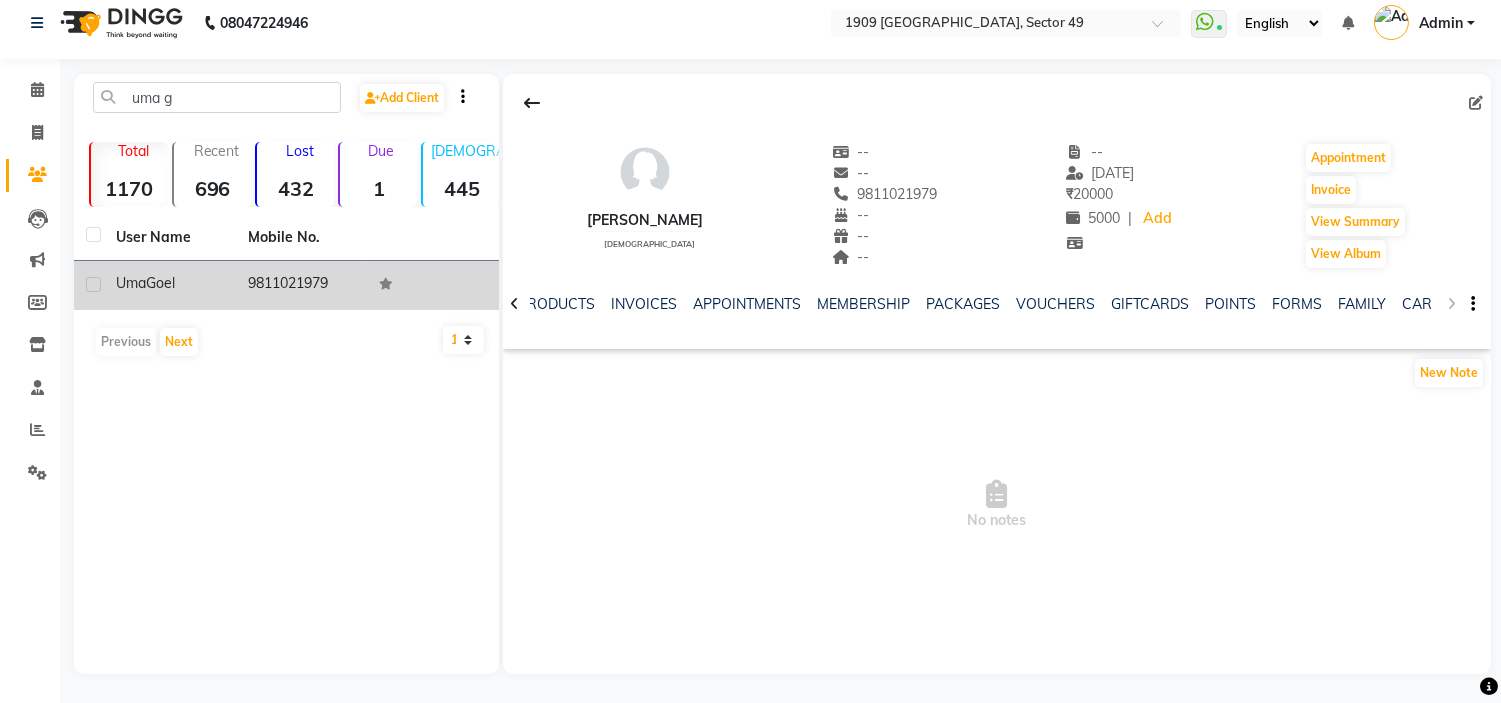 scroll, scrollTop: 0, scrollLeft: 130, axis: horizontal 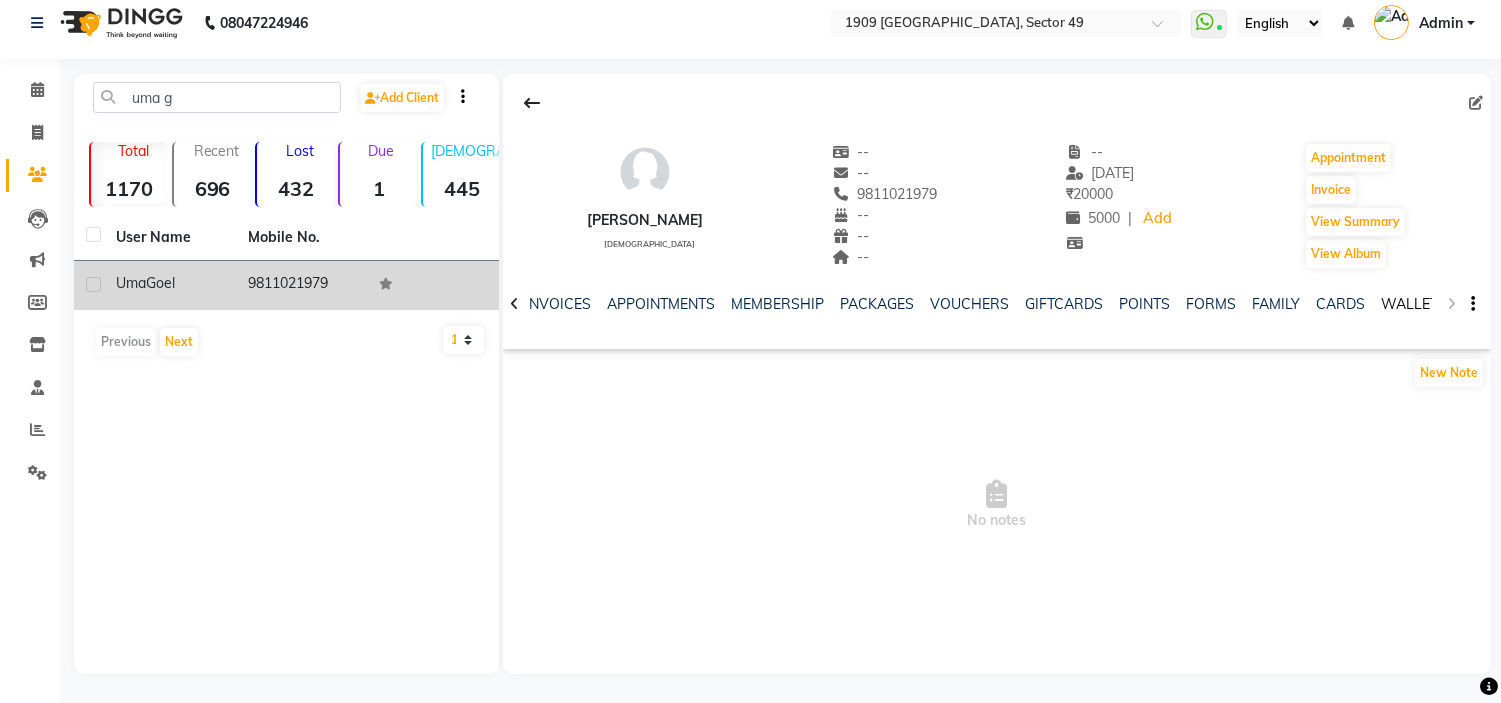 click on "WALLET" 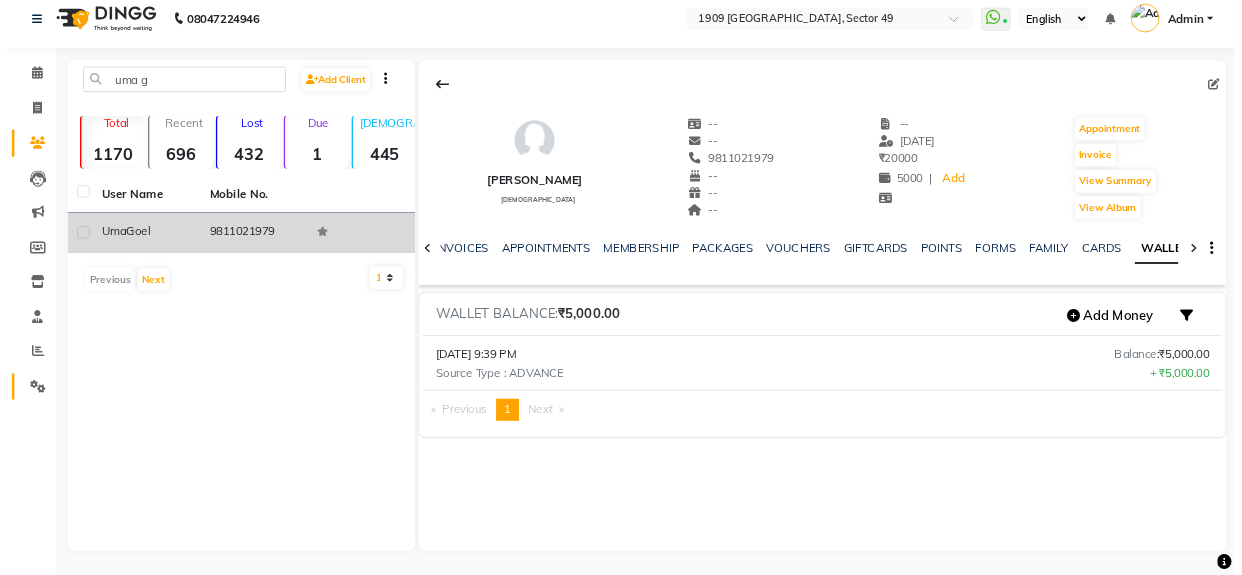 scroll, scrollTop: 0, scrollLeft: 0, axis: both 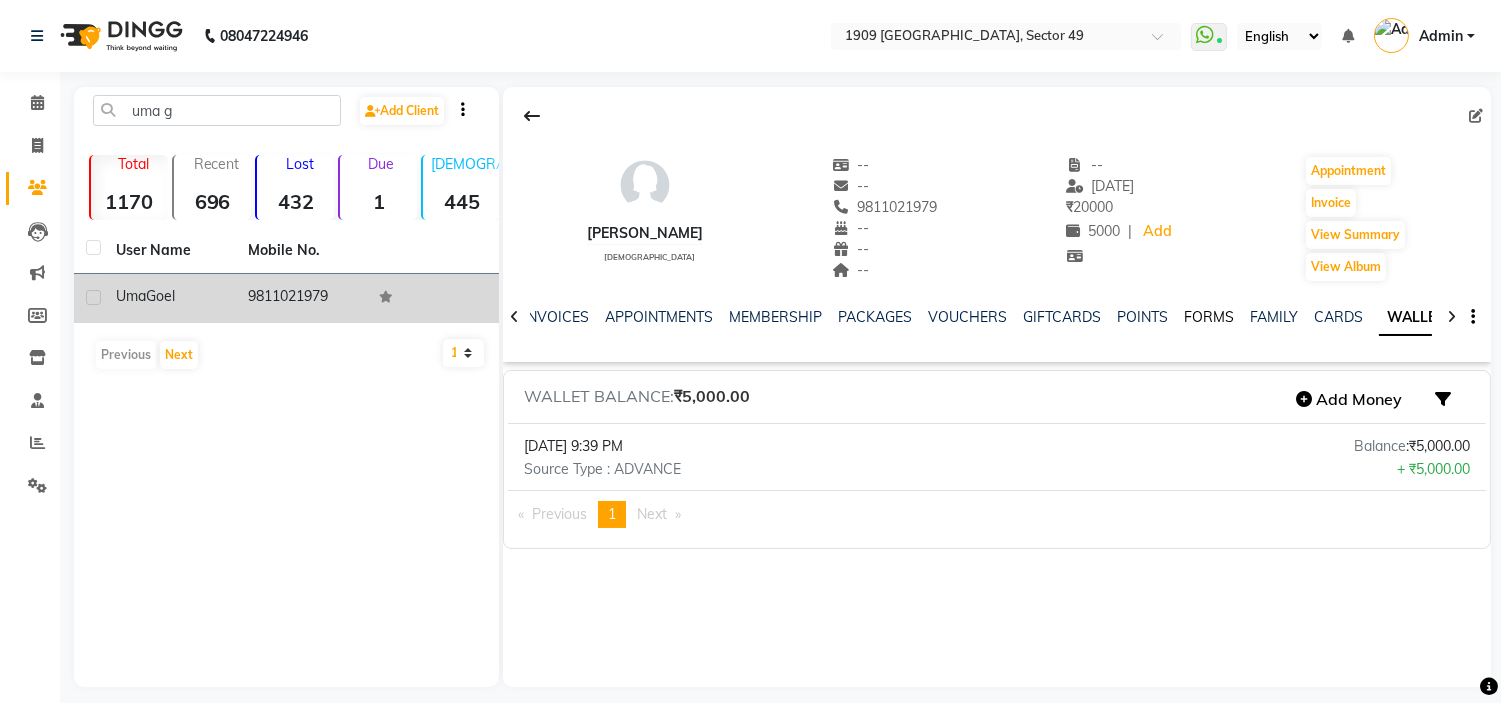 click on "FORMS" 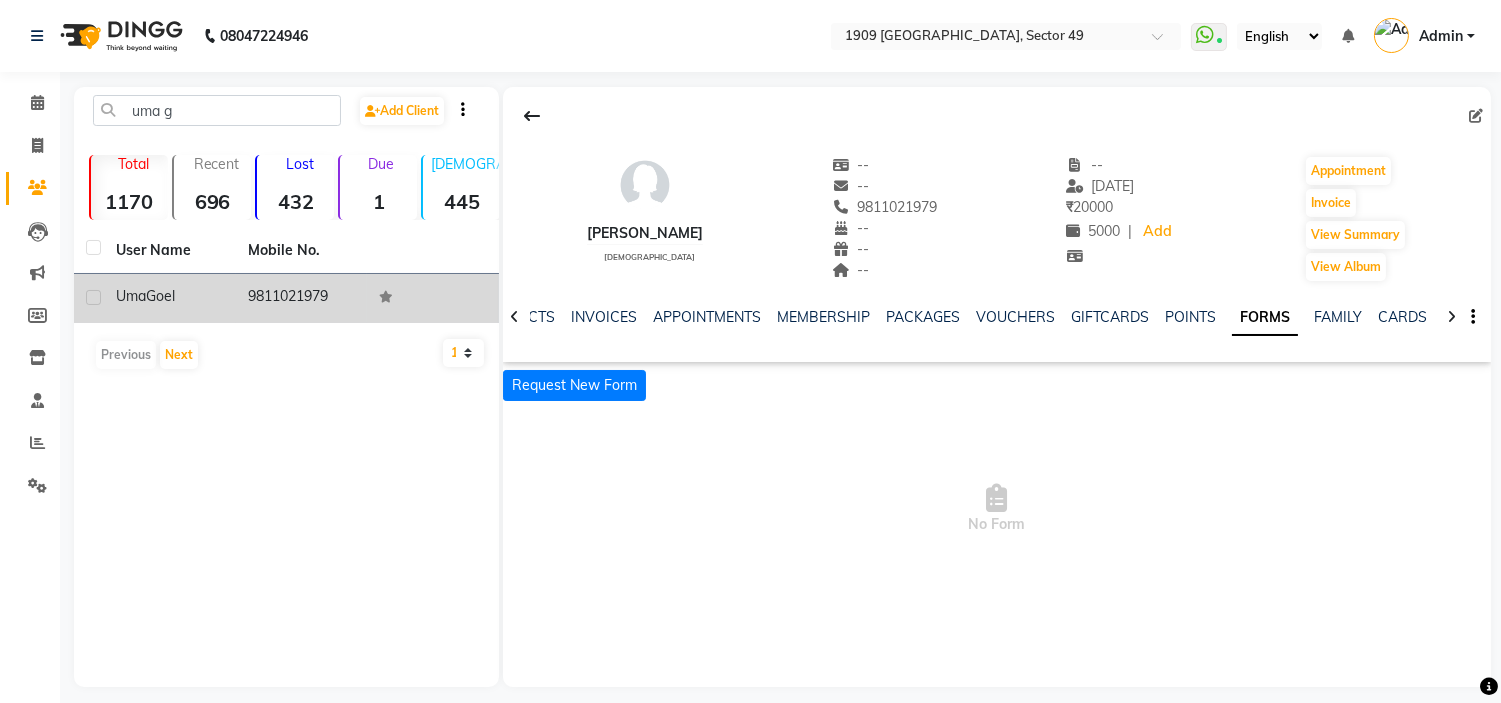 click 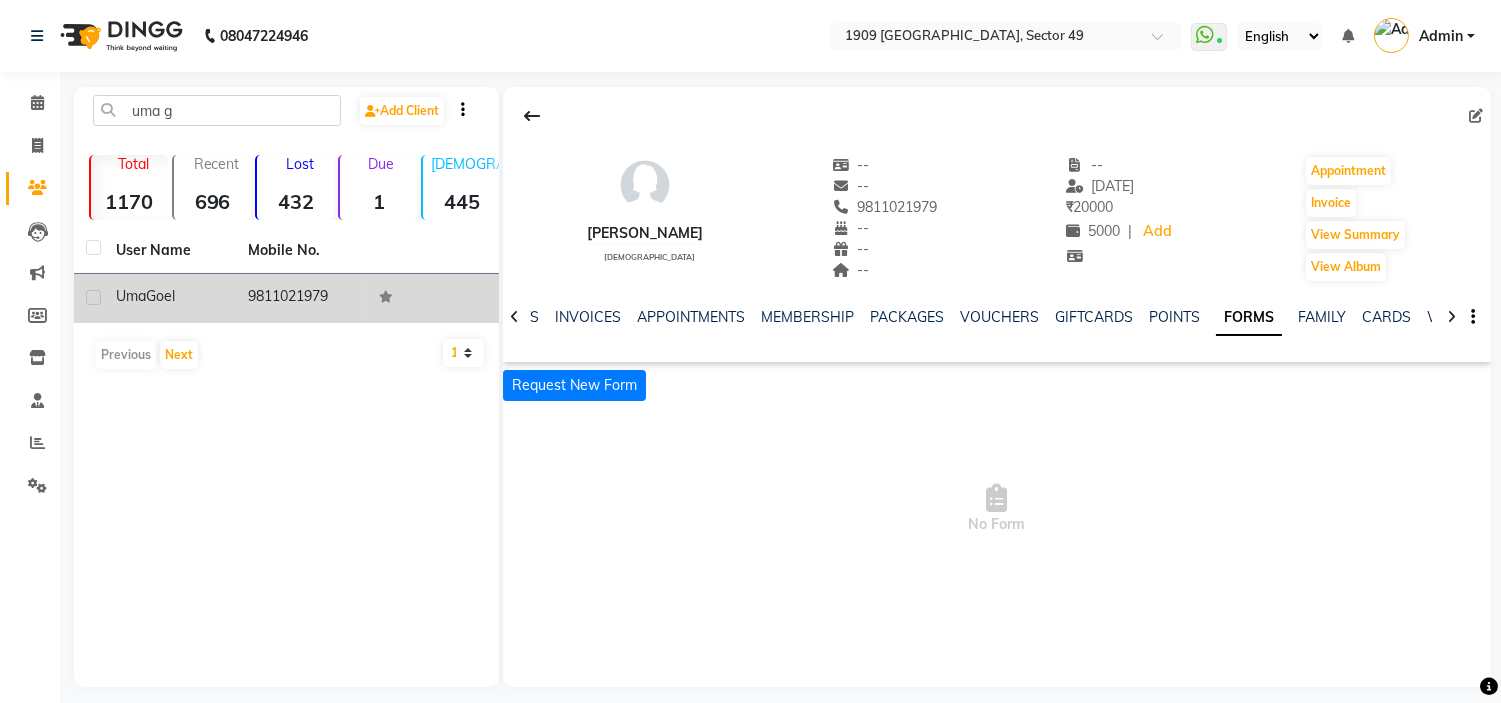 click 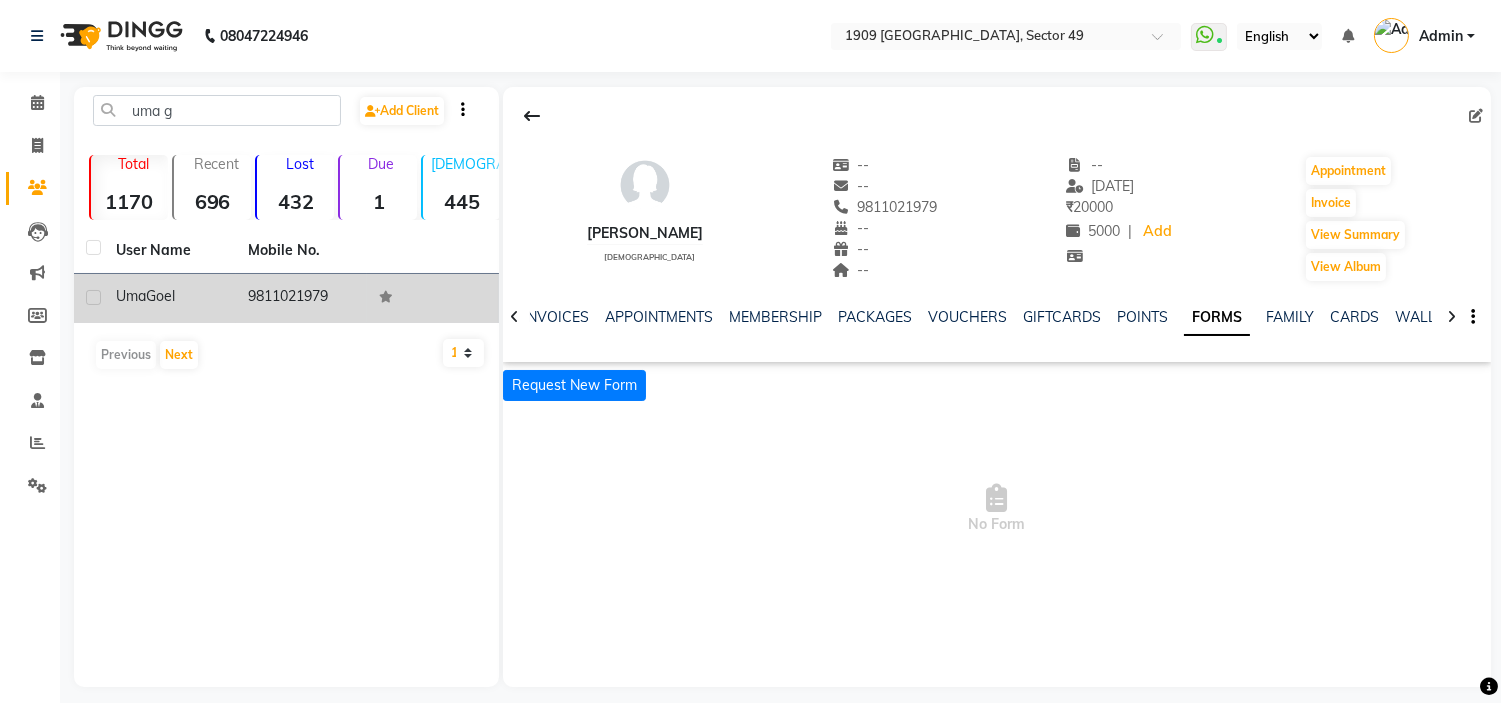 click 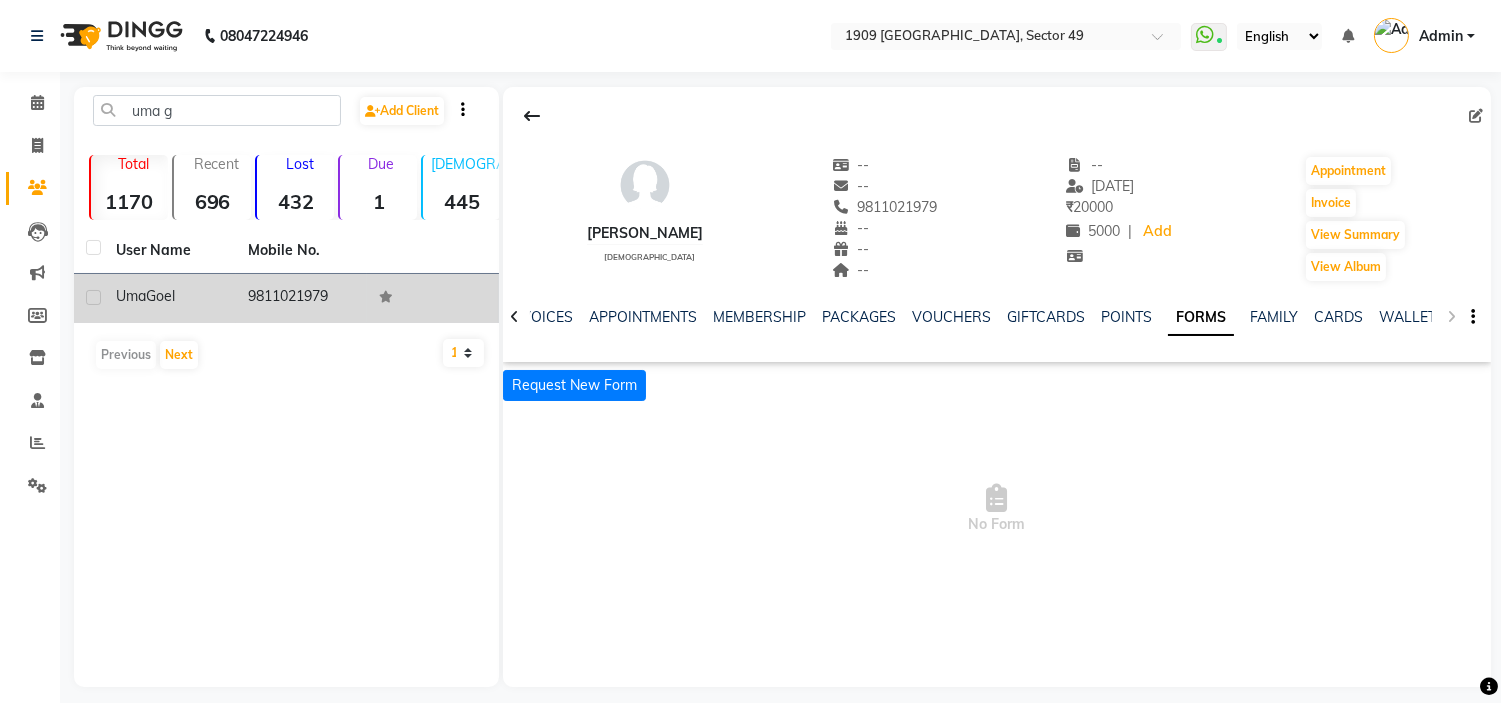 click on "NOTES FORMULA SERVICES PRODUCTS INVOICES APPOINTMENTS MEMBERSHIP PACKAGES VOUCHERS GIFTCARDS POINTS FORMS FAMILY CARDS WALLET" 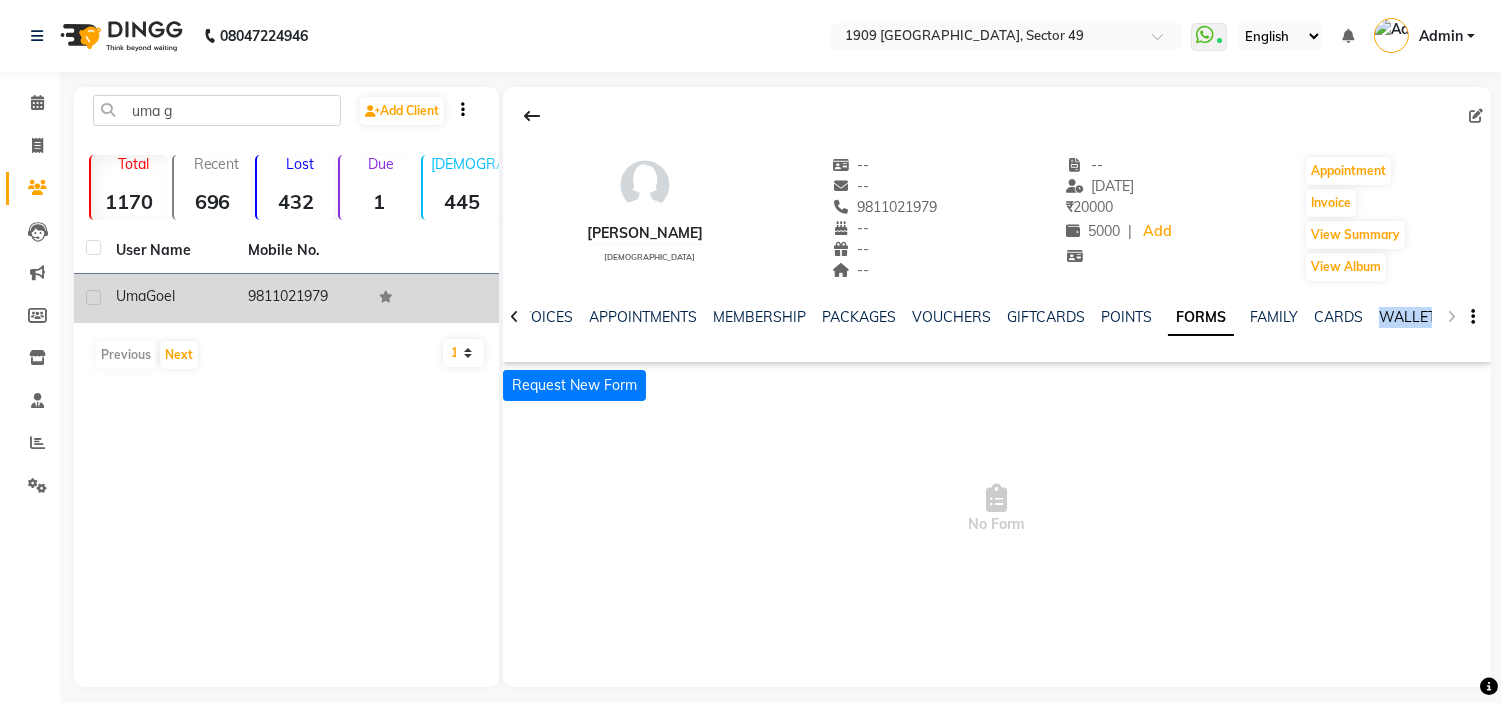 drag, startPoint x: 1458, startPoint y: 314, endPoint x: 1390, endPoint y: 307, distance: 68.359344 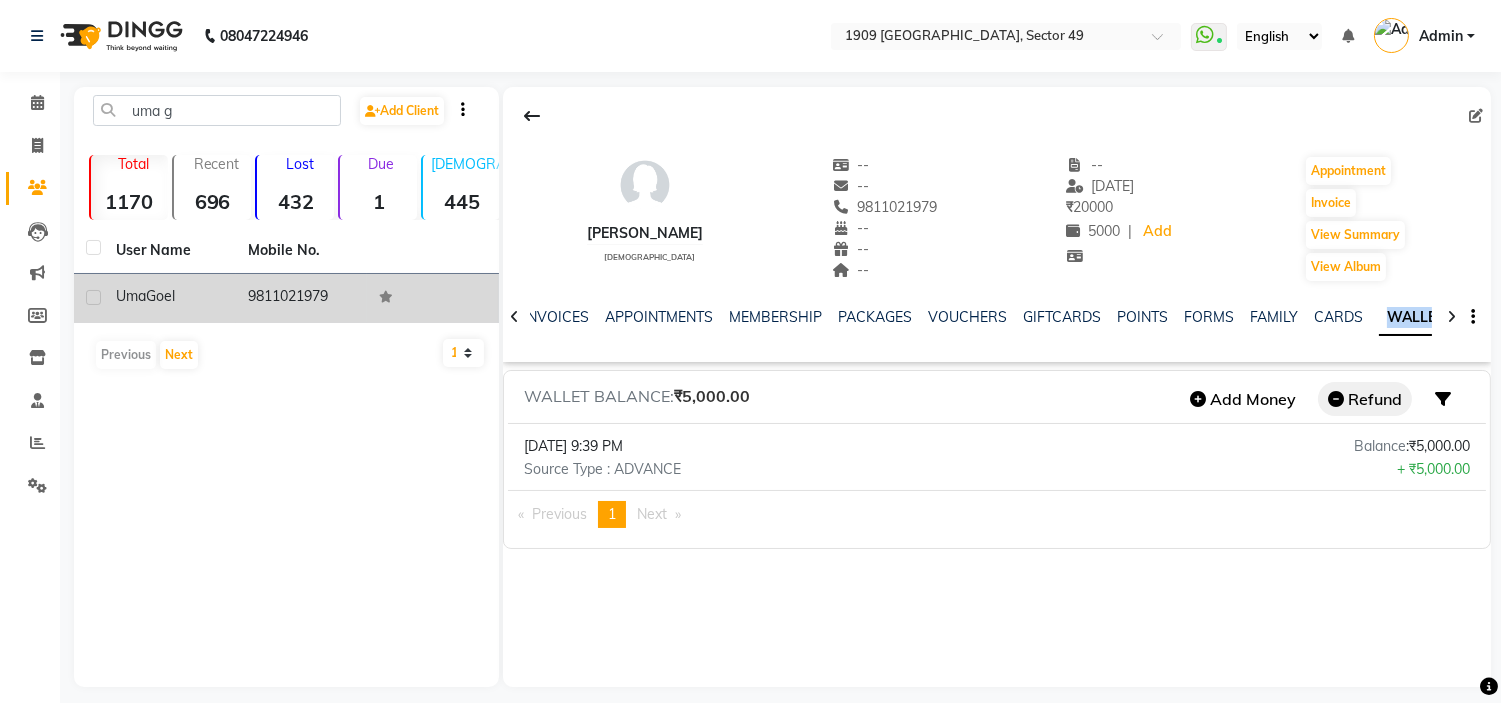 click on "Refund" 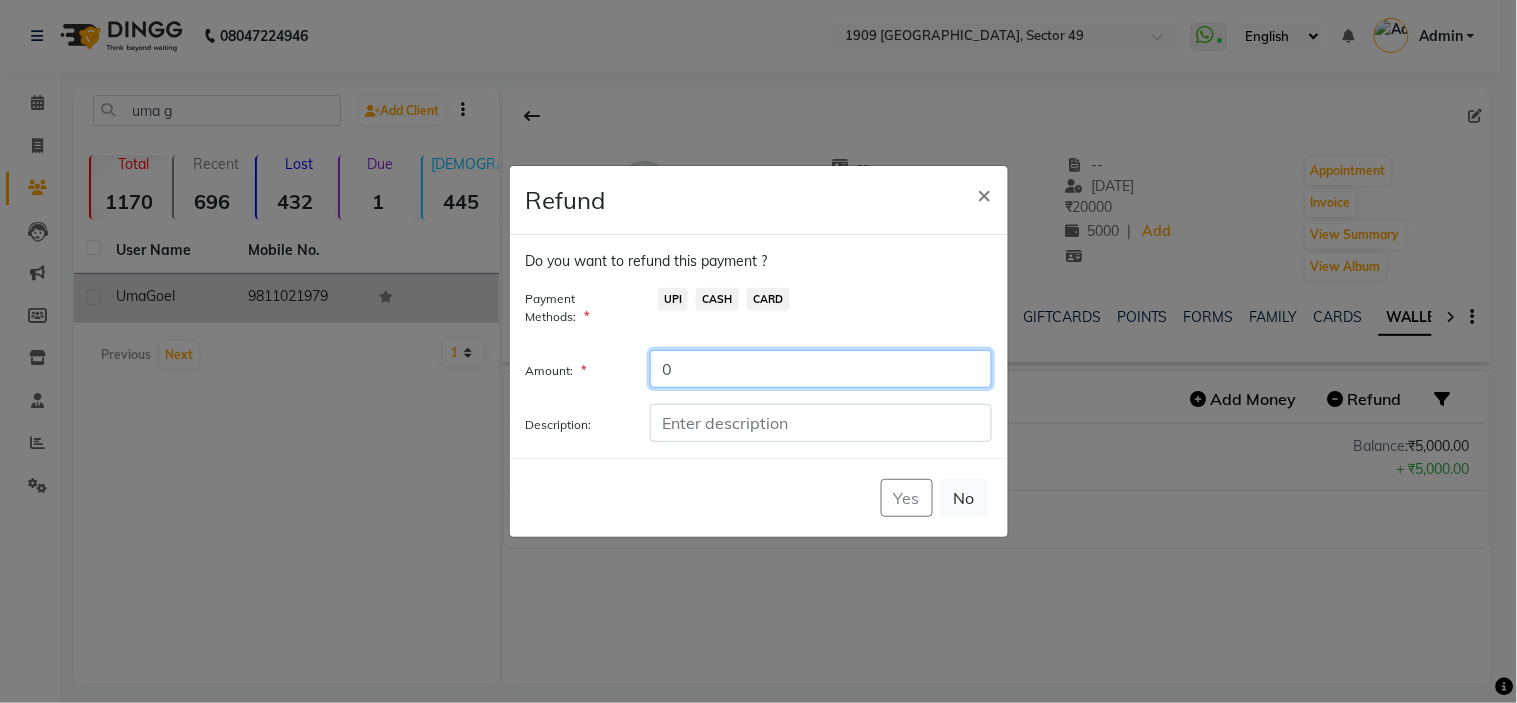 click on "0" at bounding box center (821, 369) 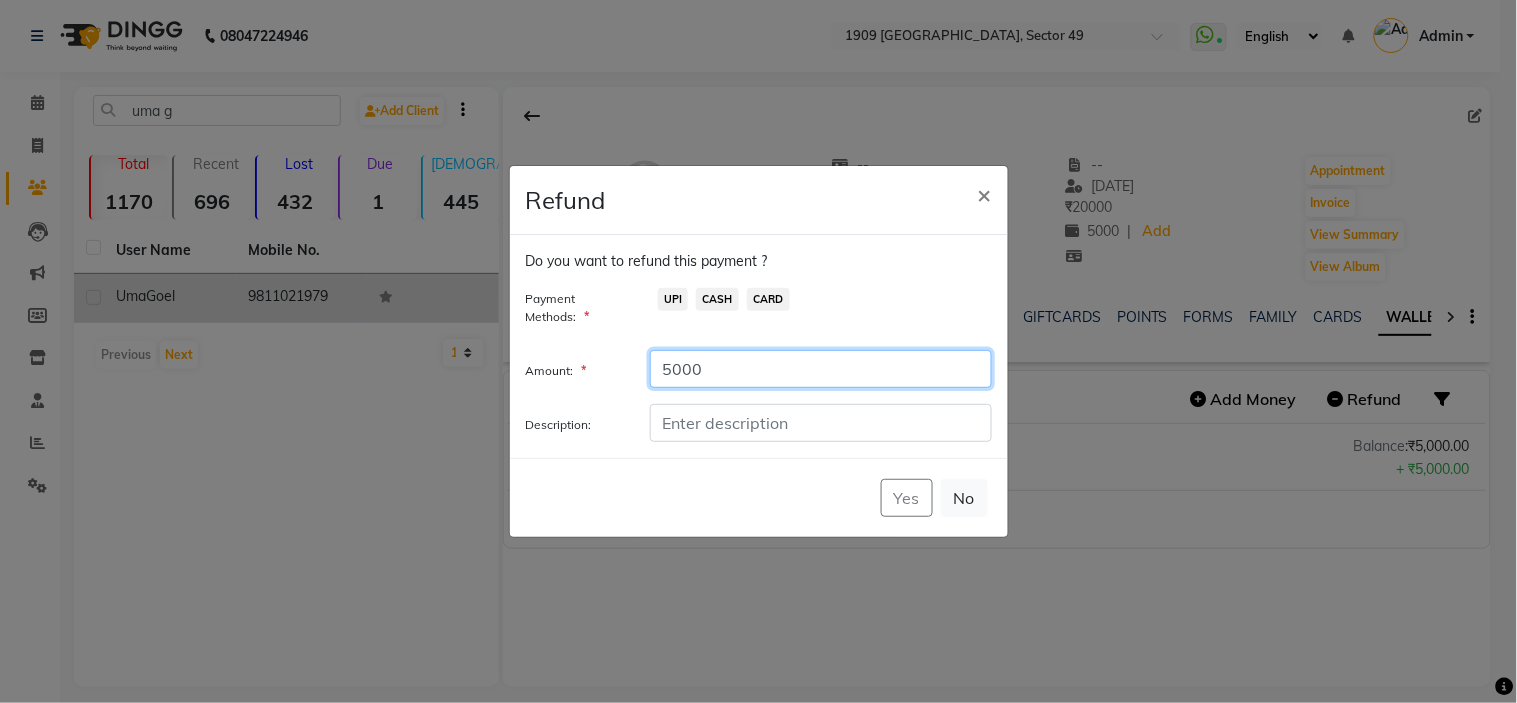 type on "5000" 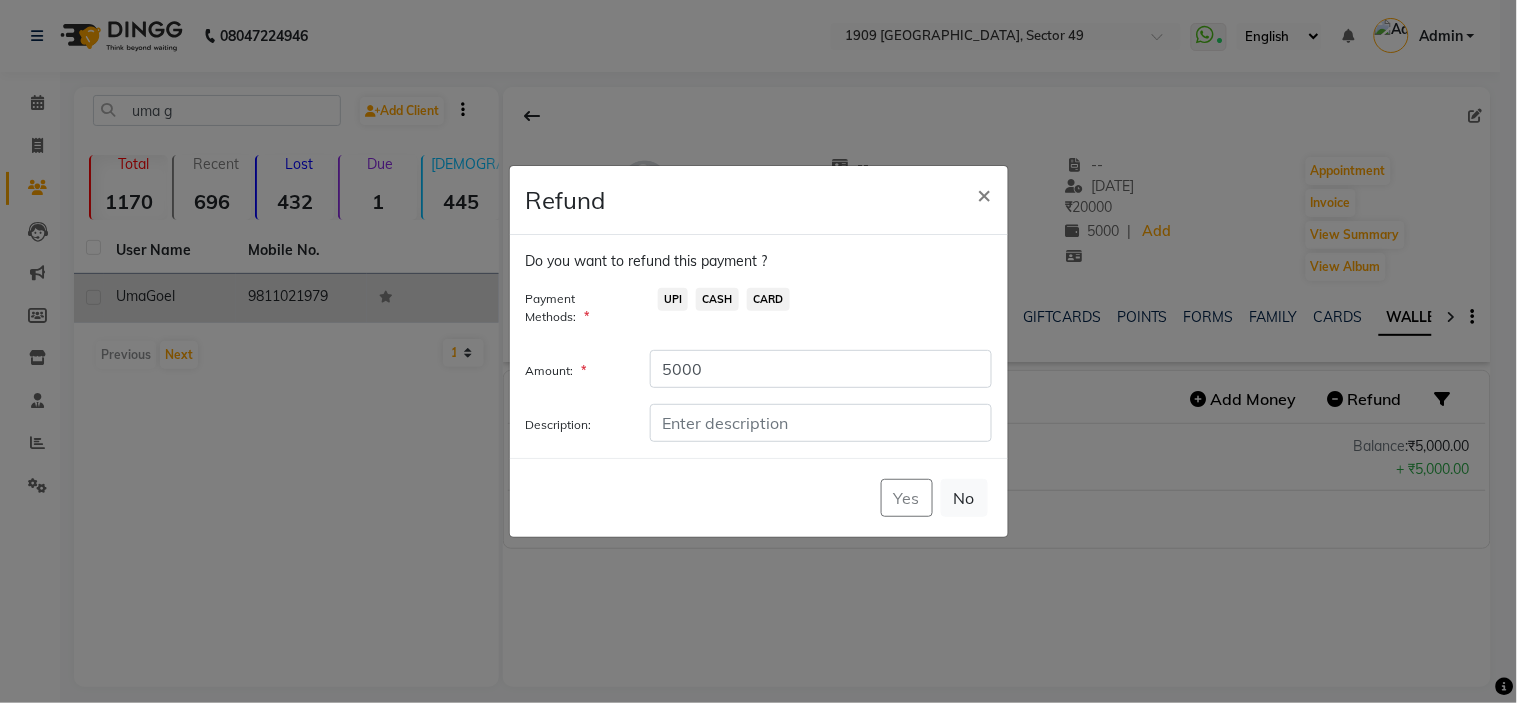 click on "CASH" 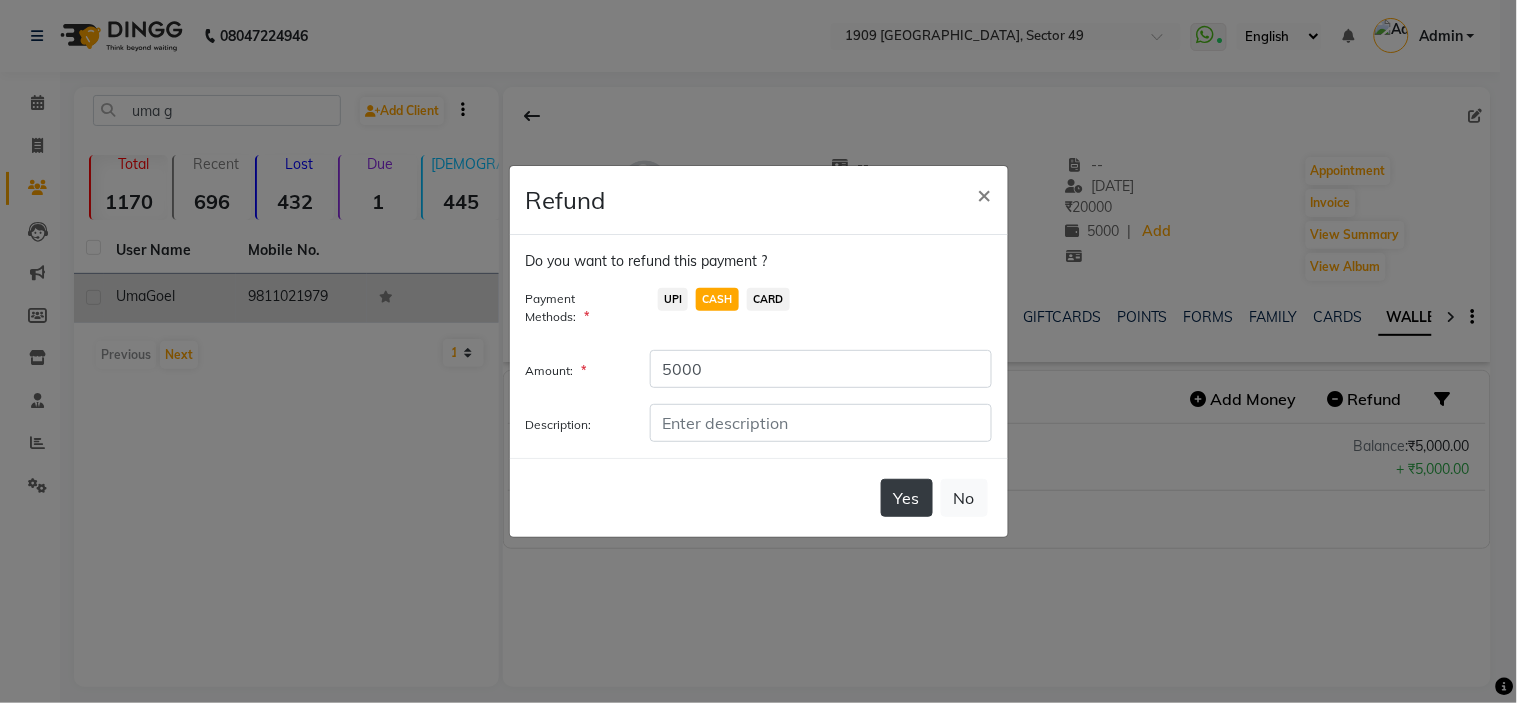 click on "Yes" 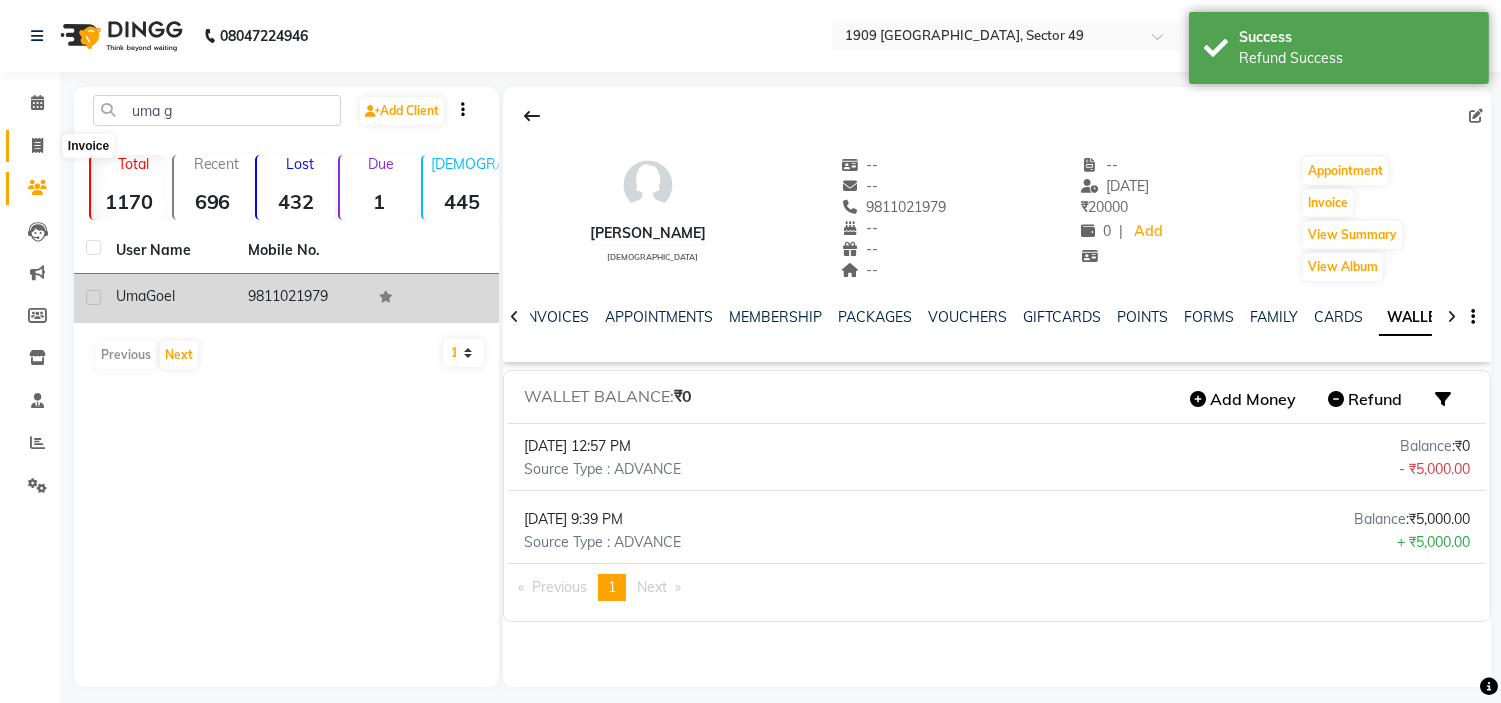 click 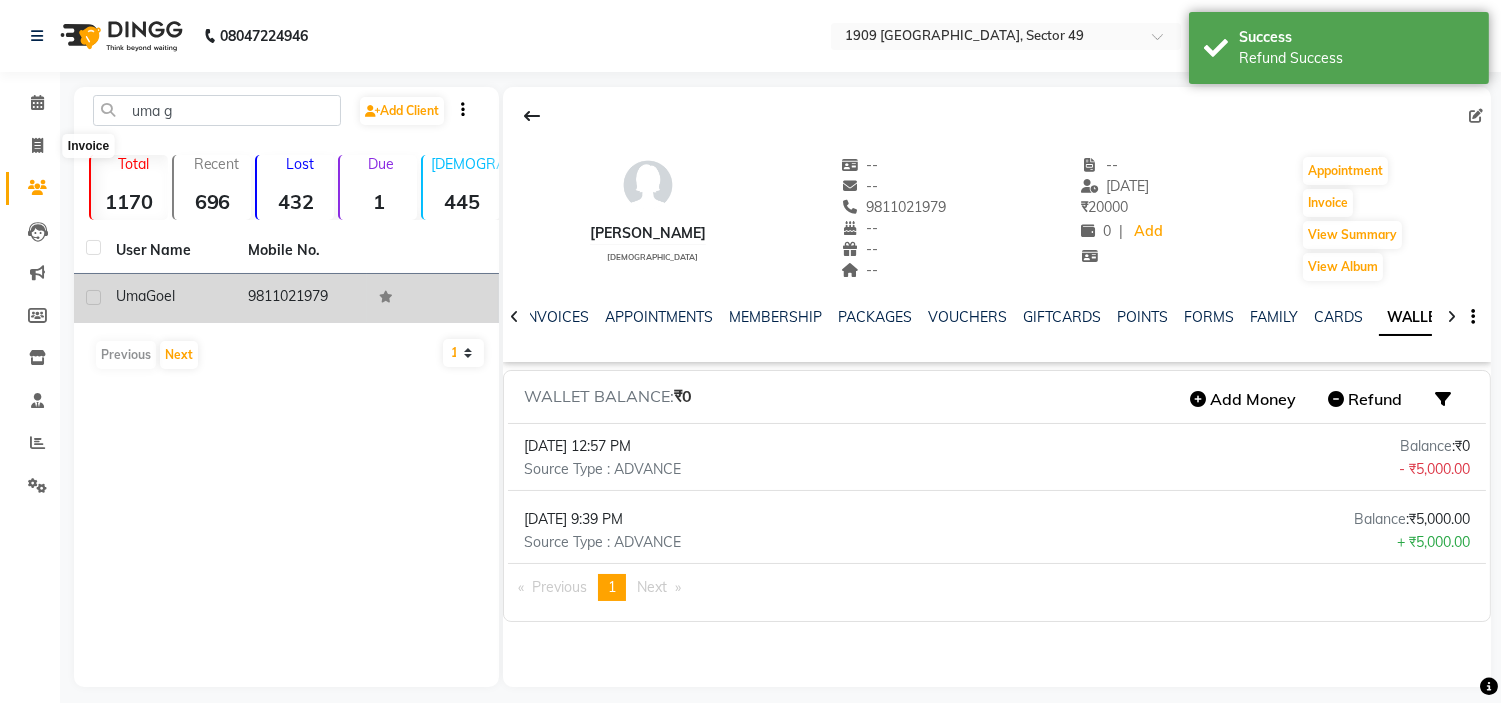 select on "service" 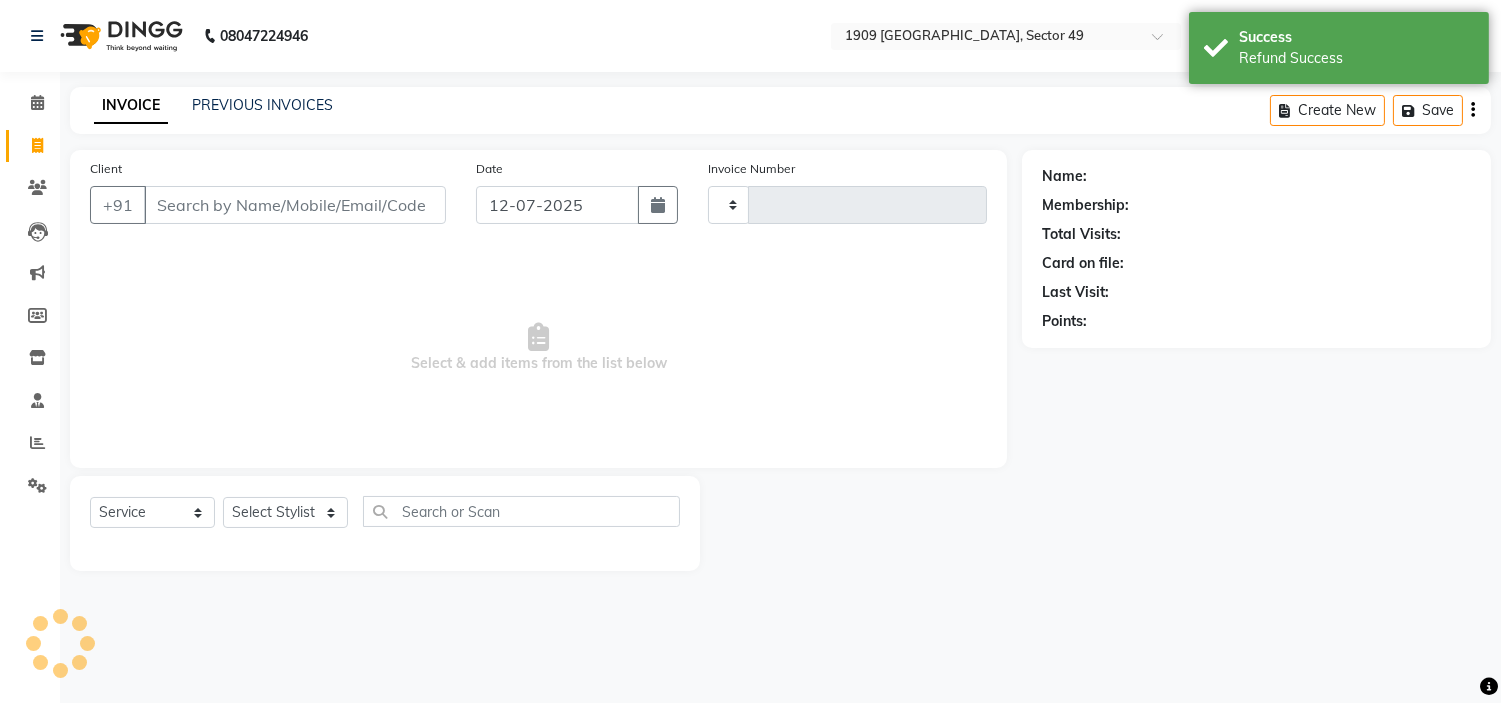 type on "1463" 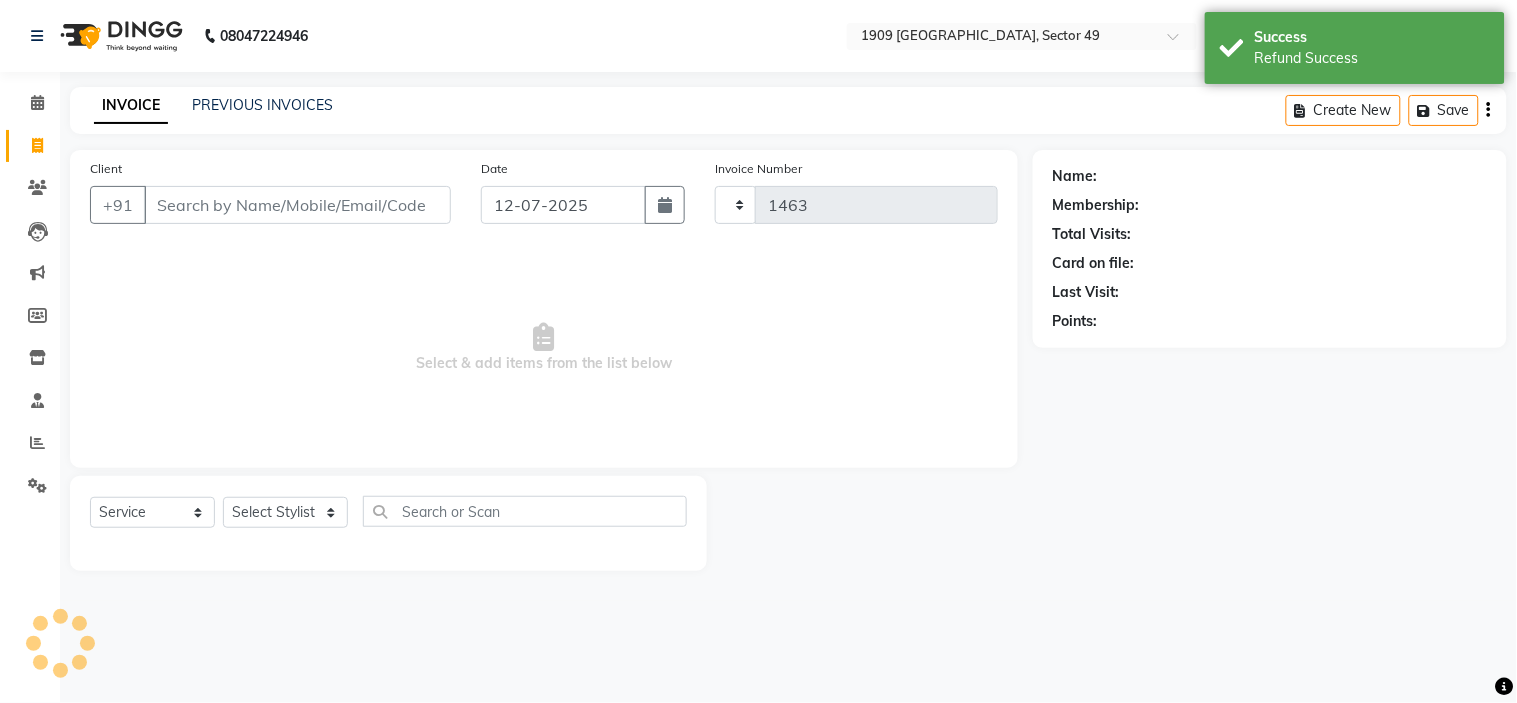 select on "6923" 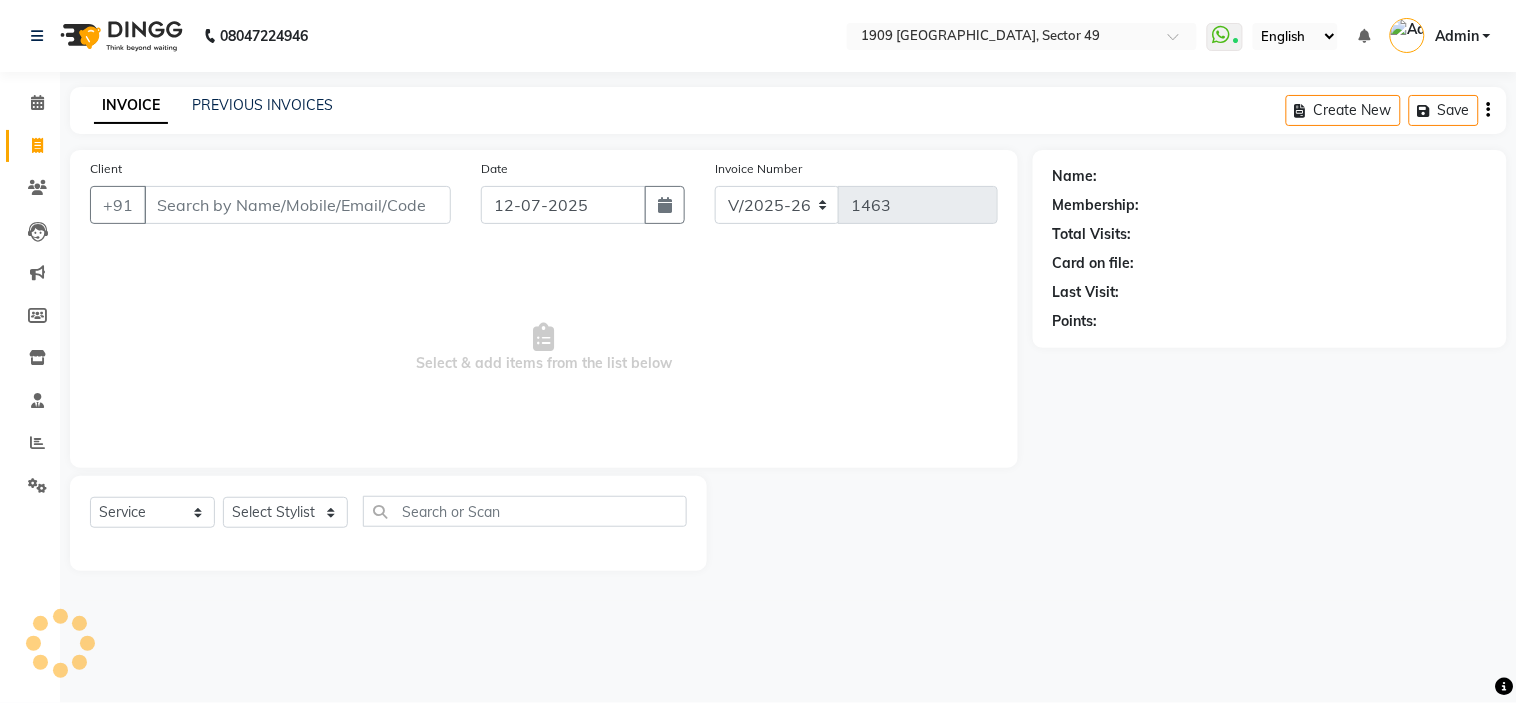 click on "Client" at bounding box center (297, 205) 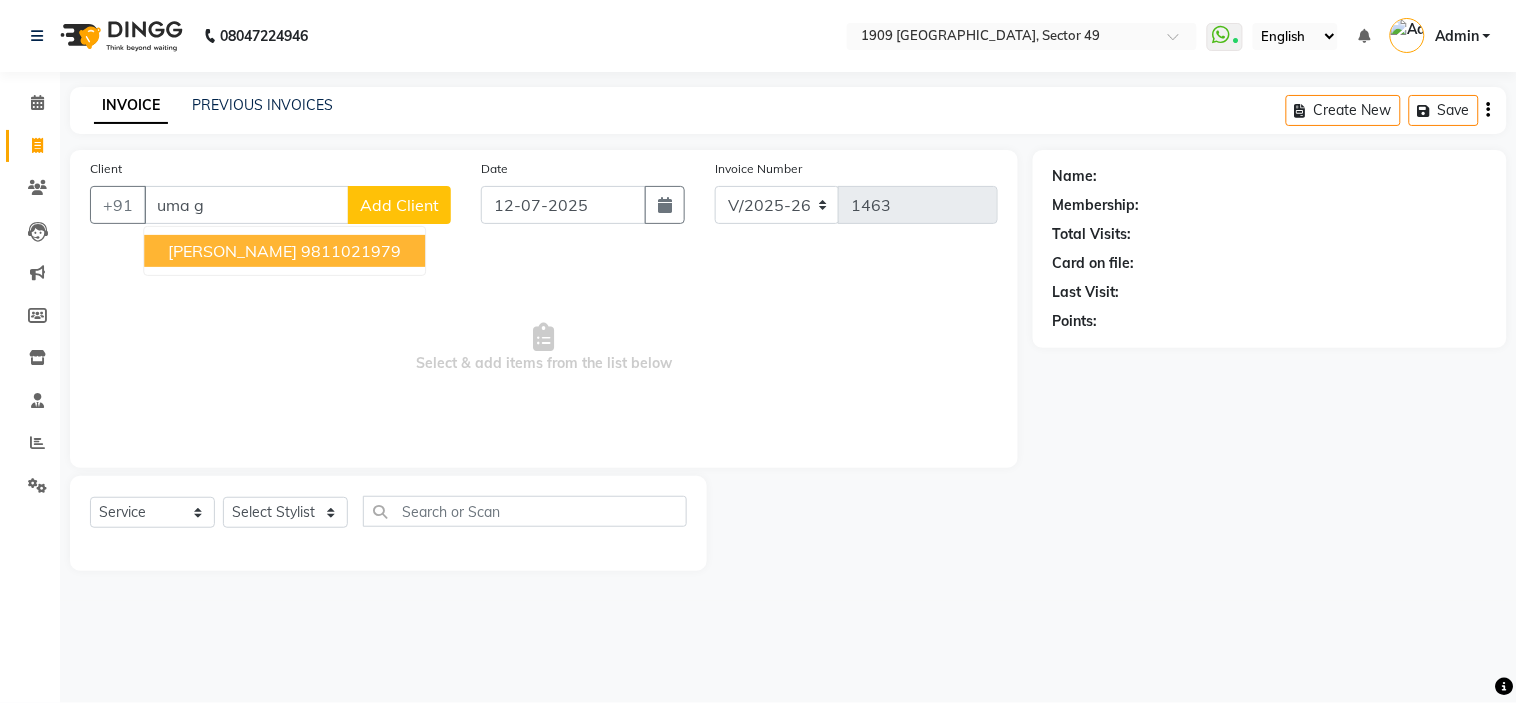 click on "9811021979" at bounding box center (351, 251) 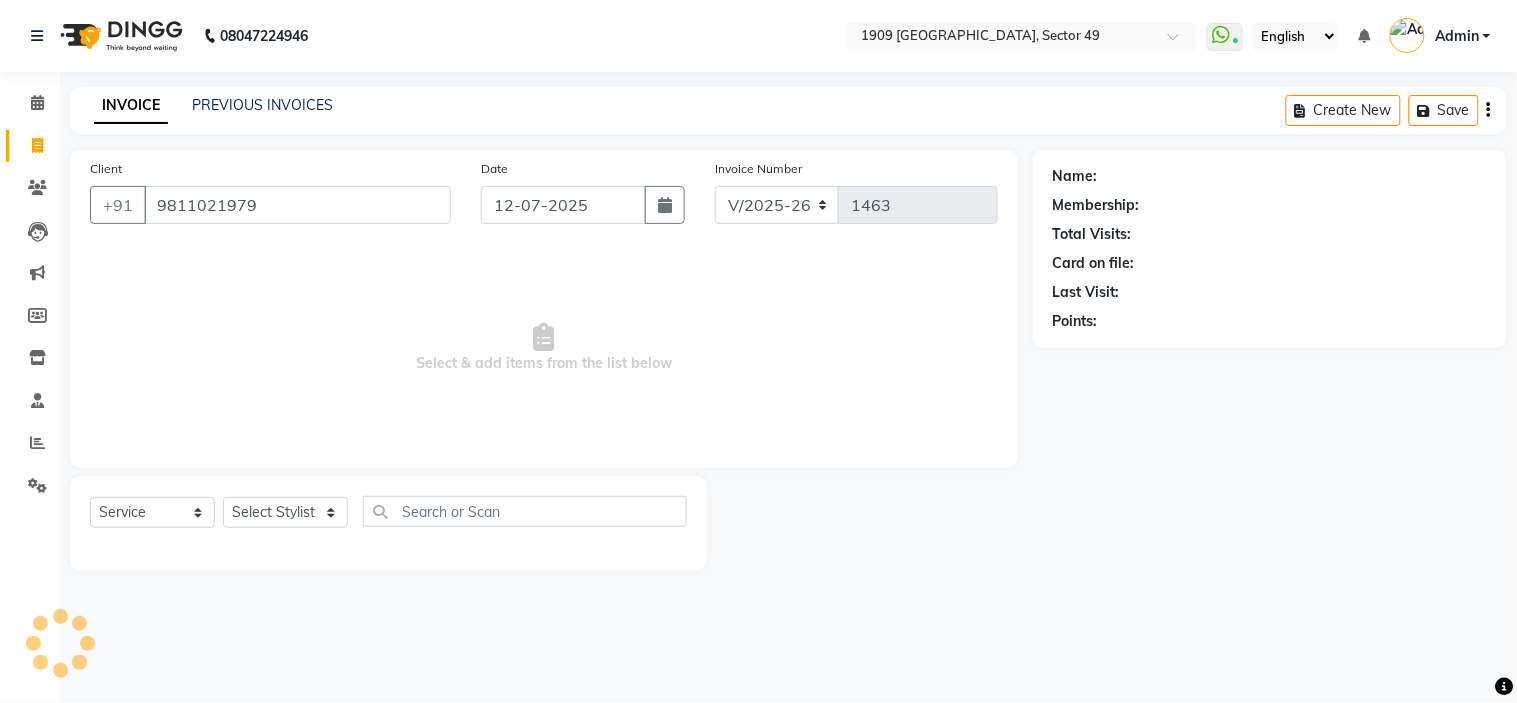 type on "9811021979" 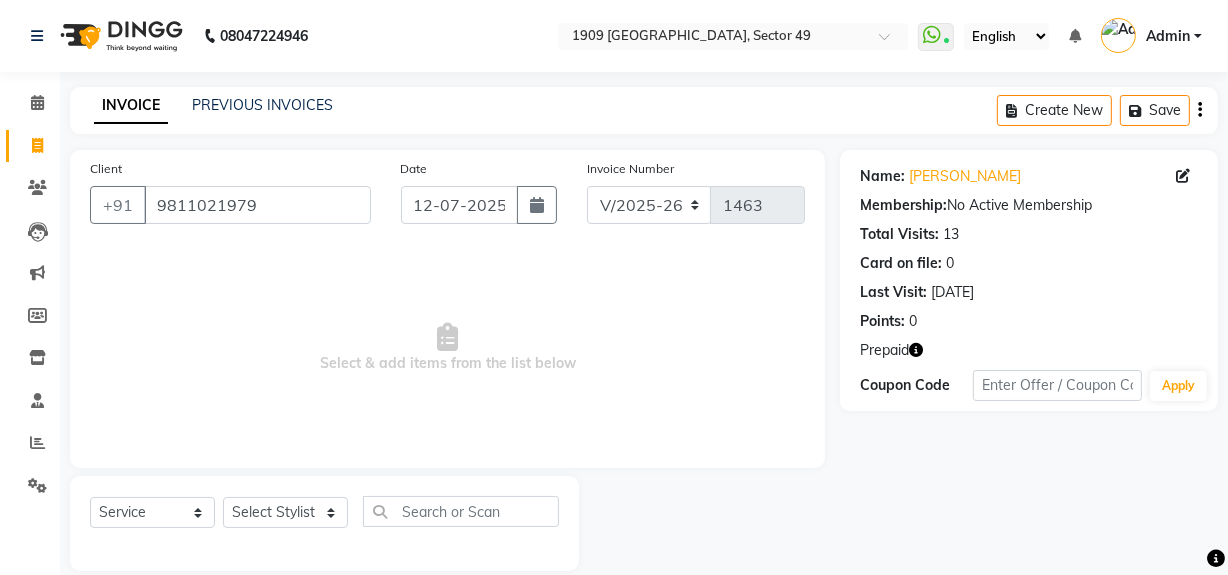 click on "Select & add items from the list below" at bounding box center (447, 348) 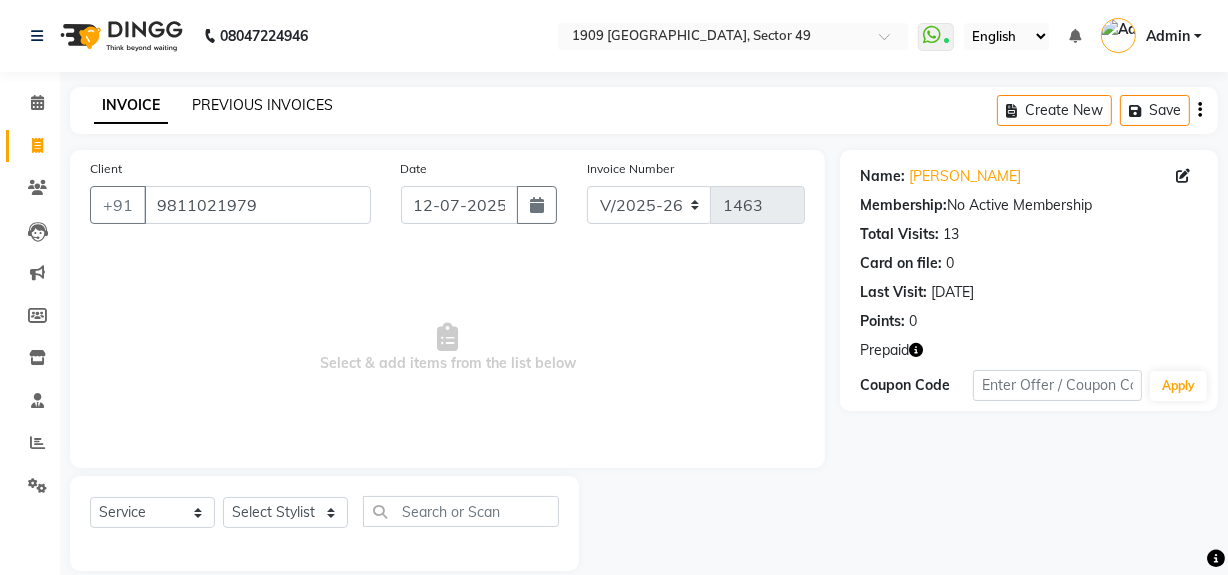 click on "PREVIOUS INVOICES" 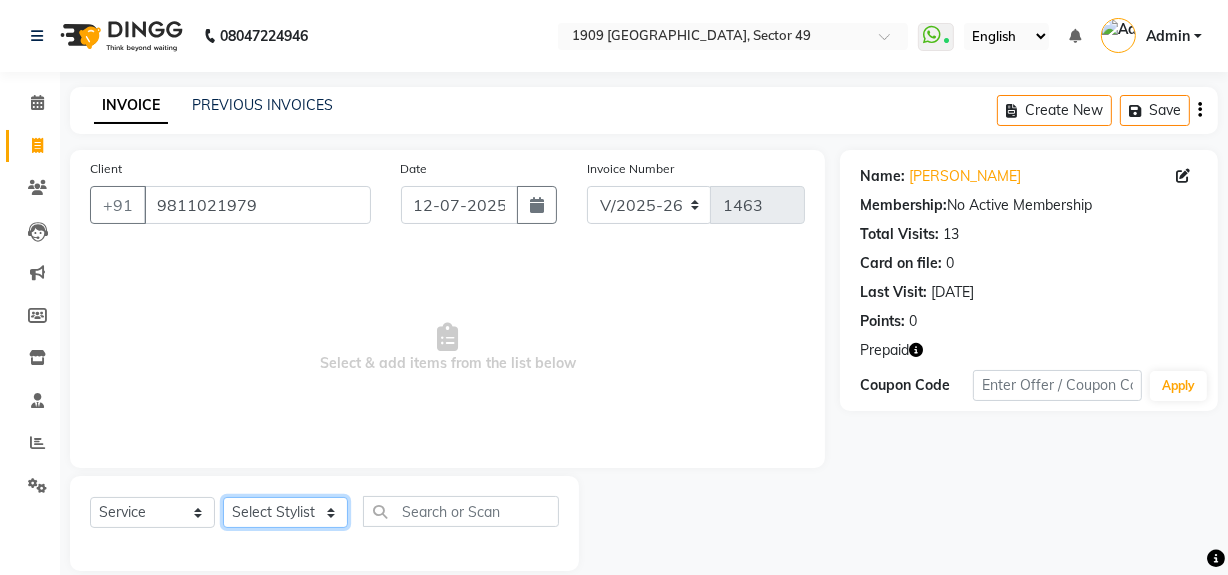 click on "Select Stylist Abdul Ahmed Arif Harun House Sale Jyoti Nisha Rehaan Ujjwal Umesh Veer vikram mehta Vishal" 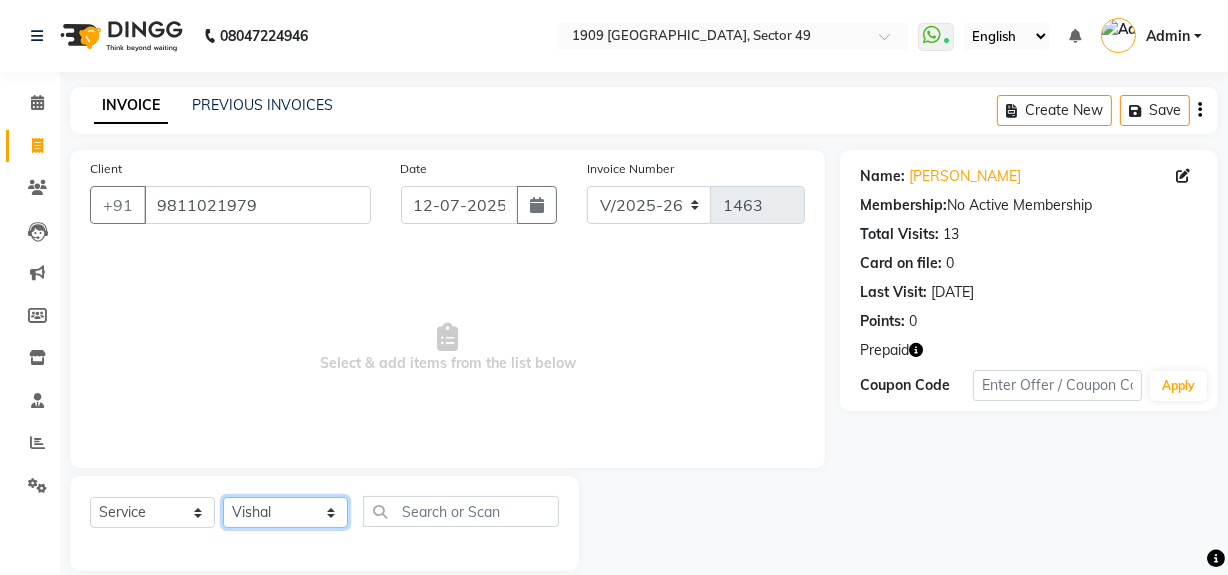 click on "Select Stylist Abdul Ahmed Arif Harun House Sale Jyoti Nisha Rehaan Ujjwal Umesh Veer vikram mehta Vishal" 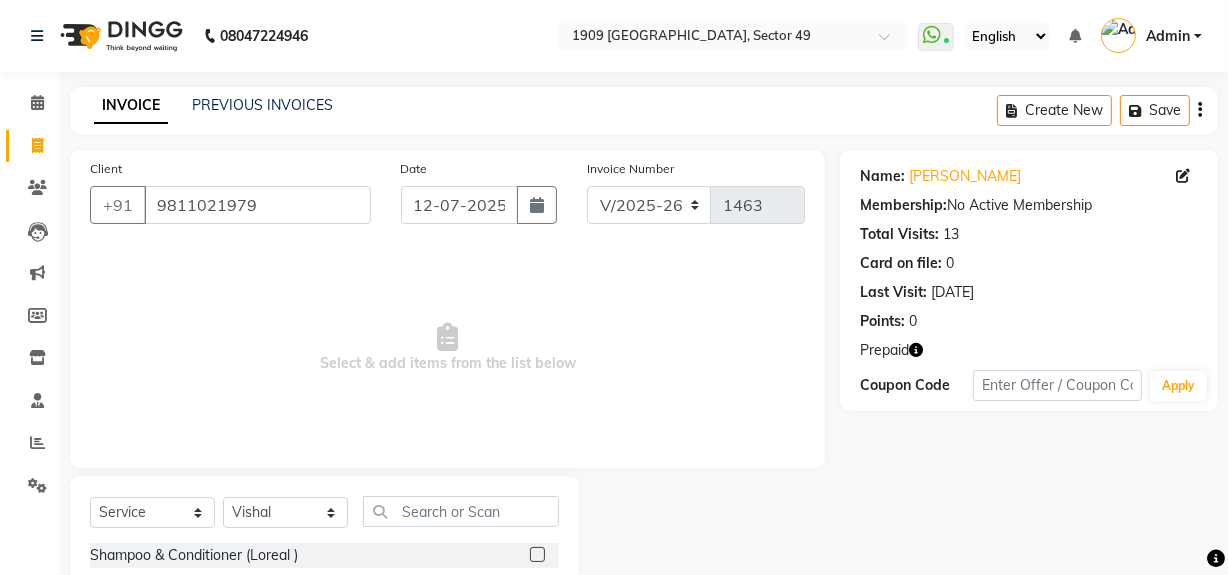 click 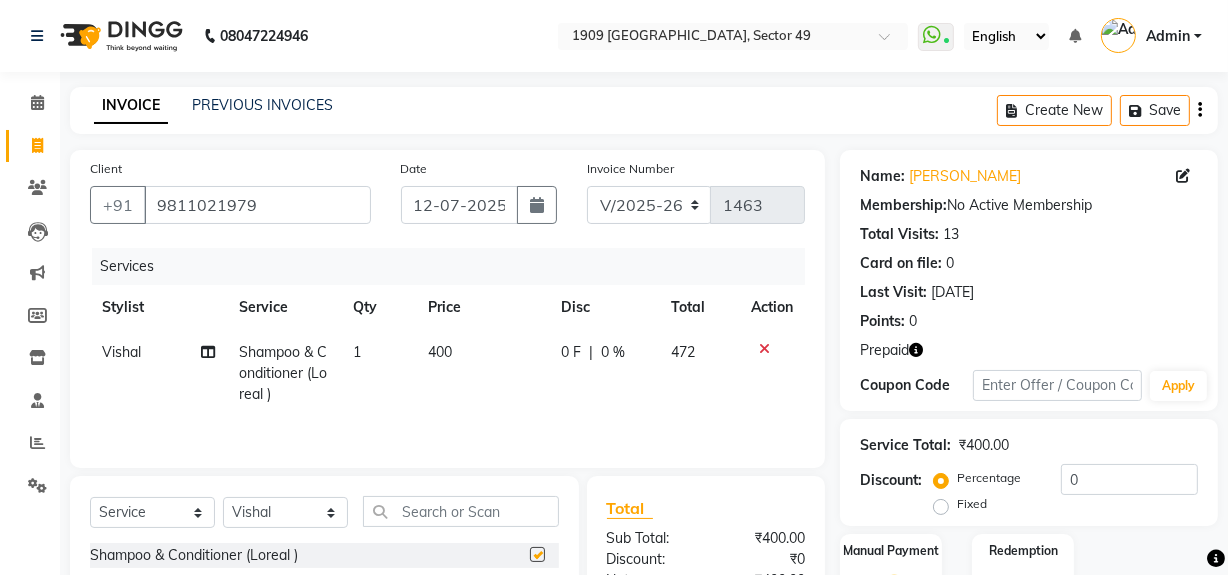 checkbox on "false" 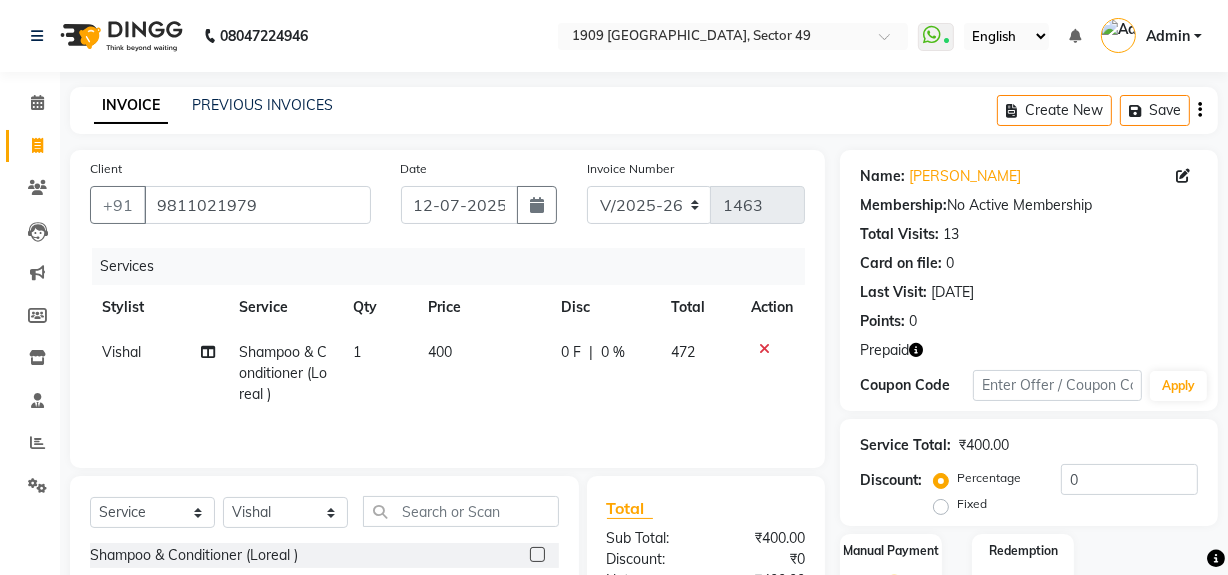 click 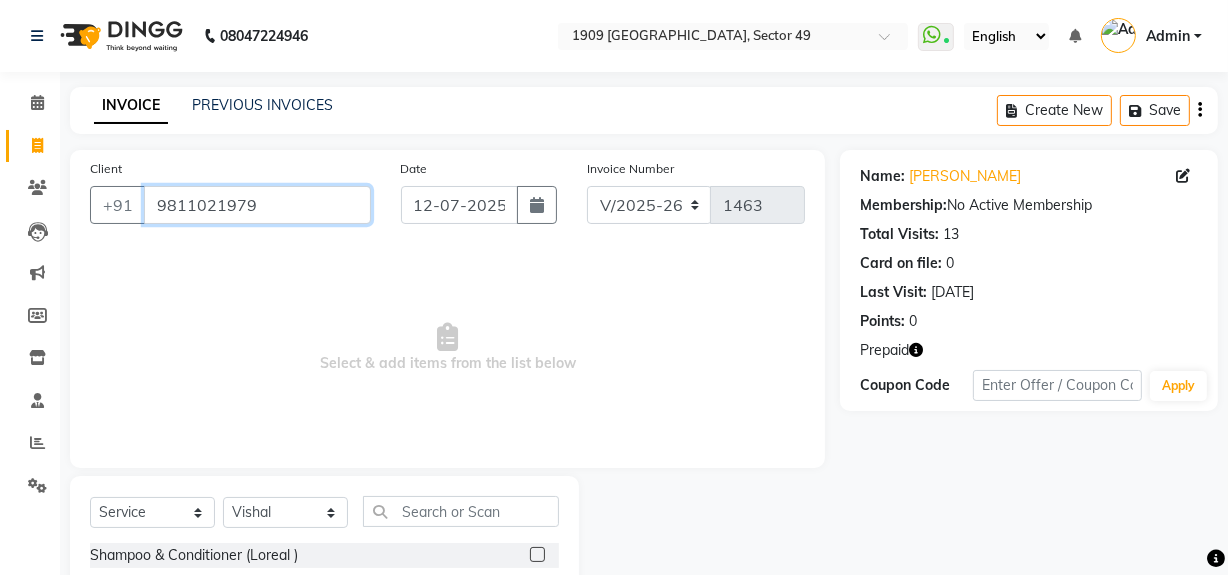 click on "9811021979" at bounding box center (257, 205) 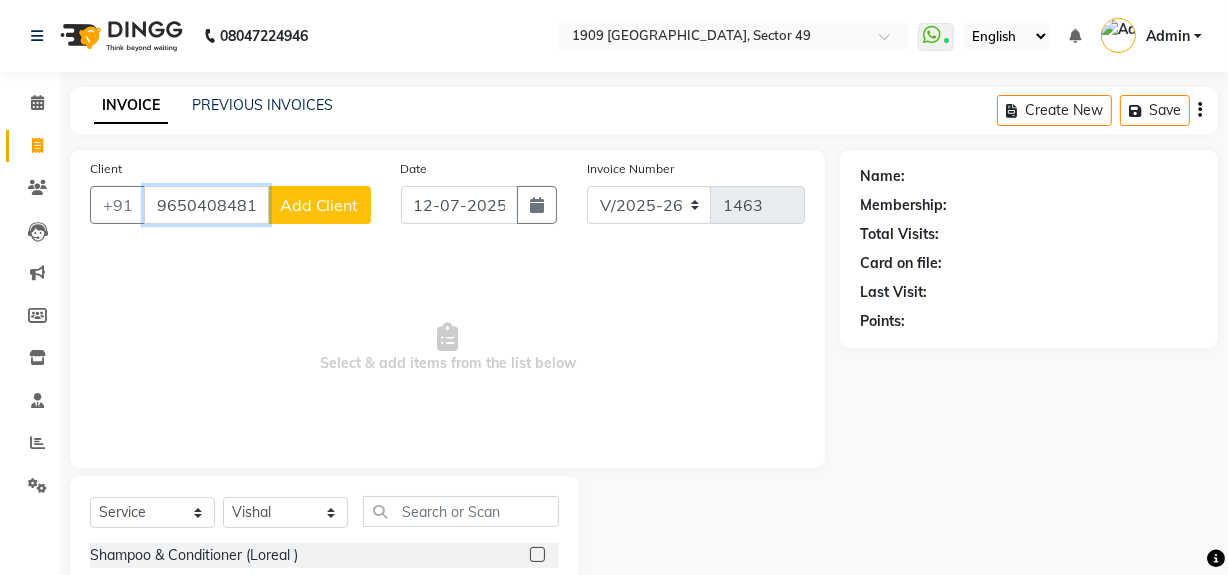 type on "9650408481" 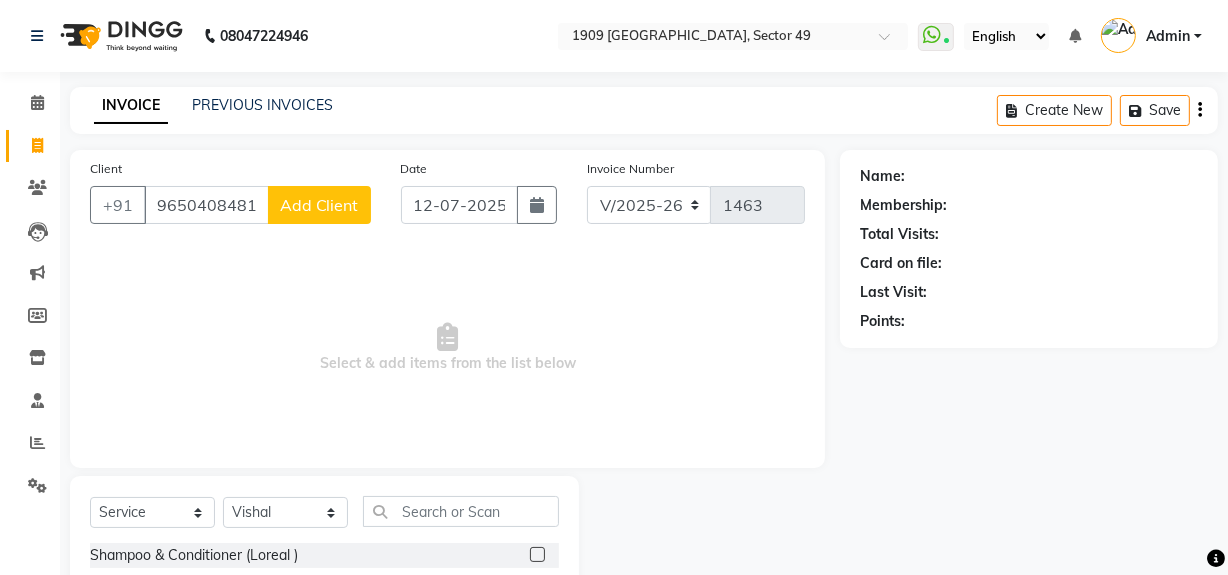 click on "Add Client" 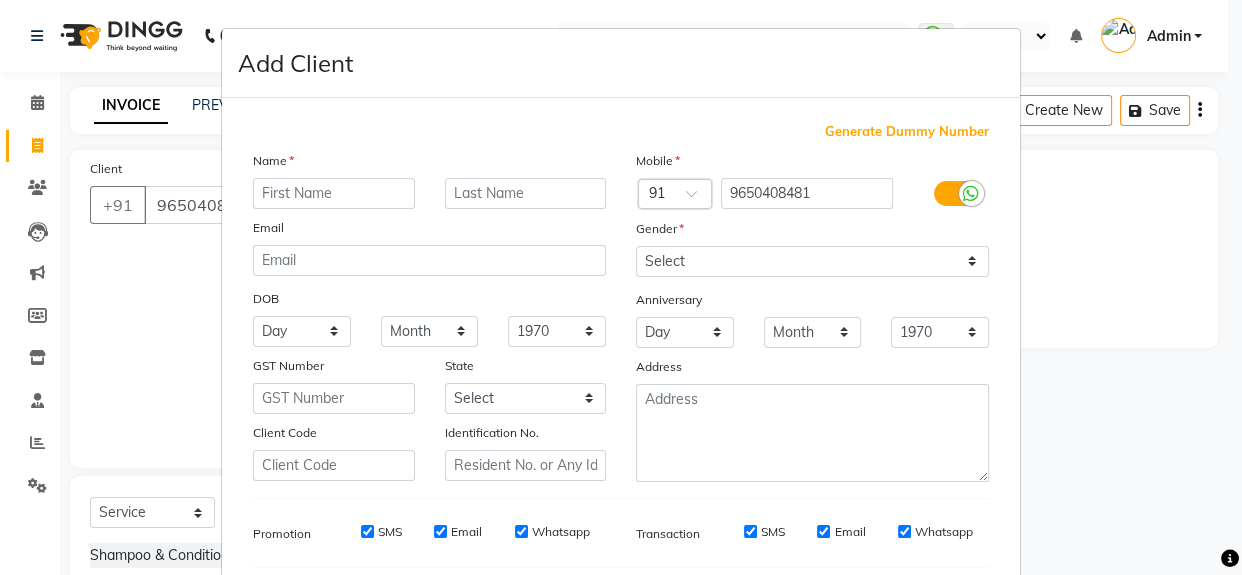 click at bounding box center (334, 193) 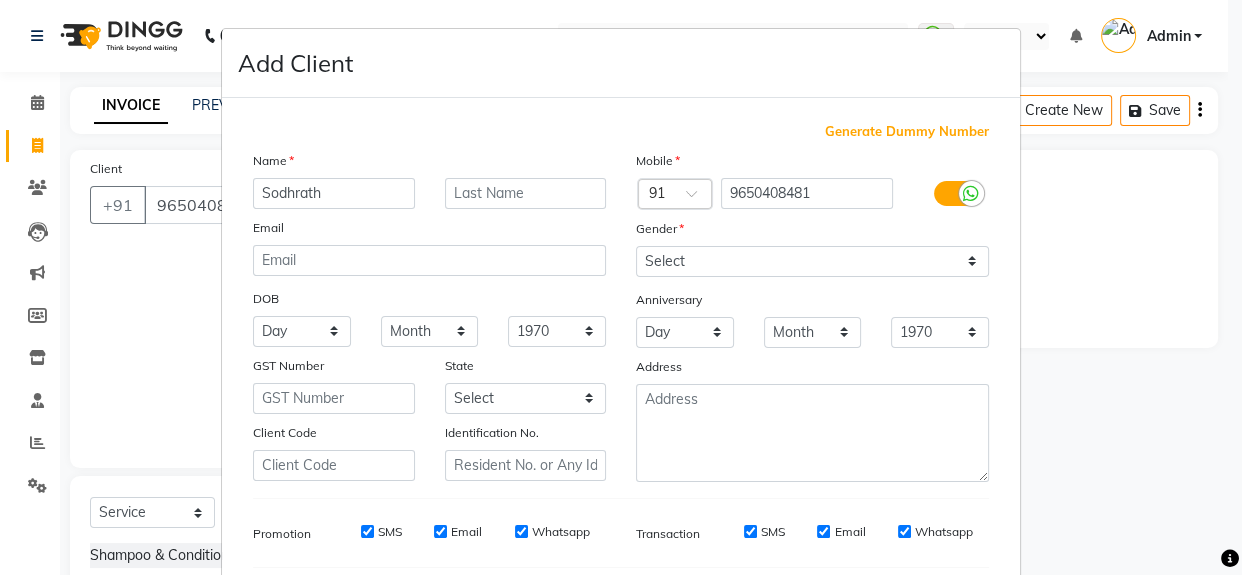 click on "Sodhrath" at bounding box center (334, 193) 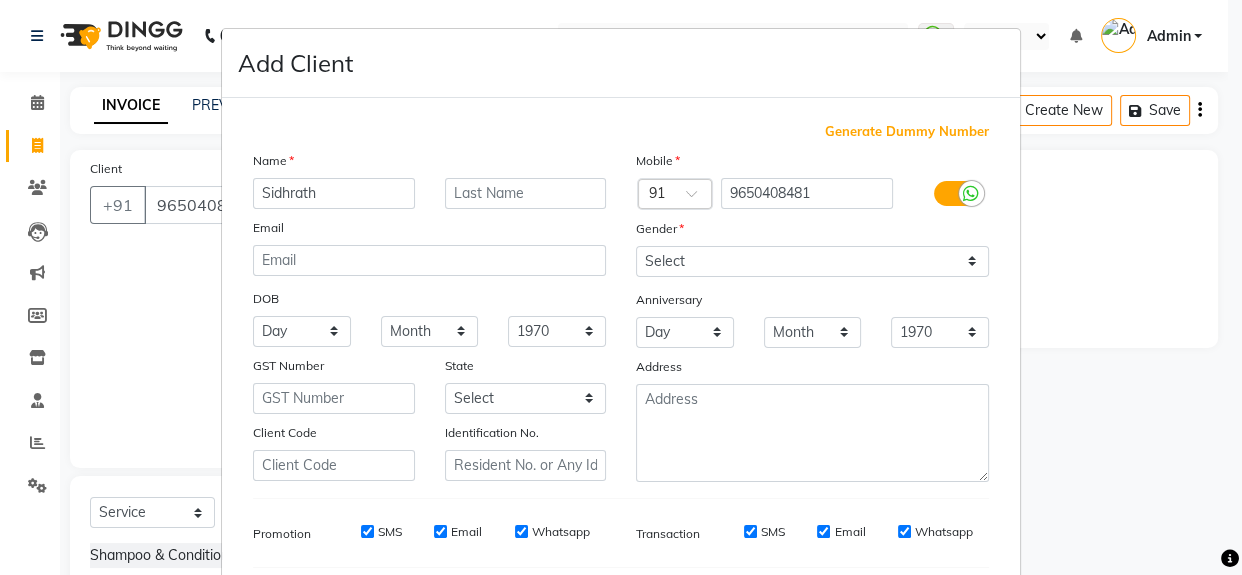 click on "Sidhrath" at bounding box center [334, 193] 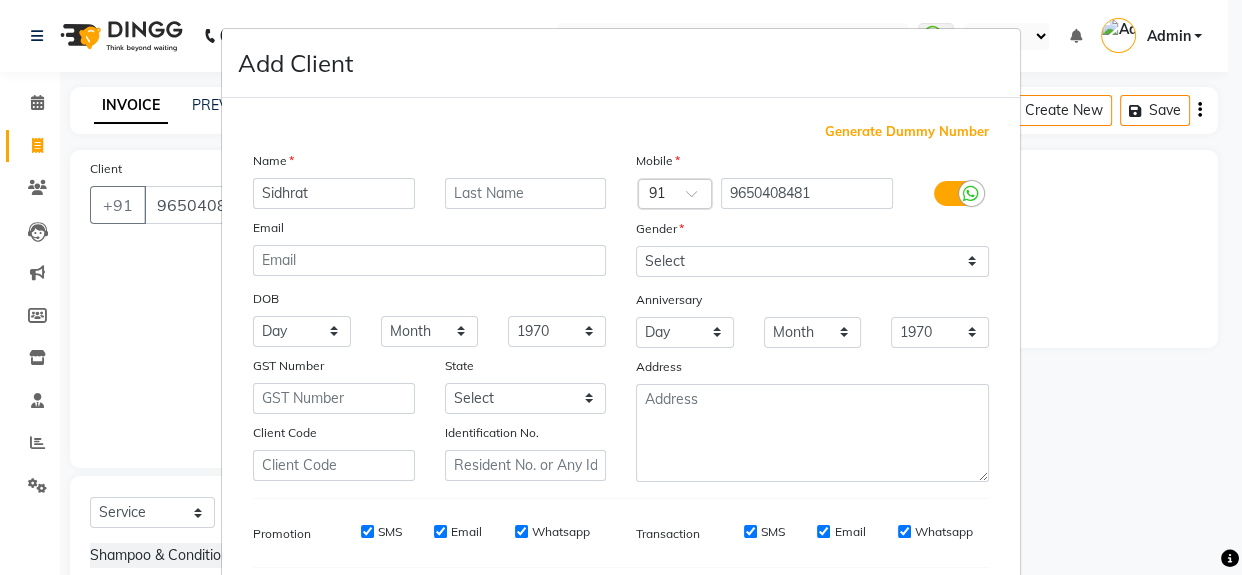 type on "Sidhrat" 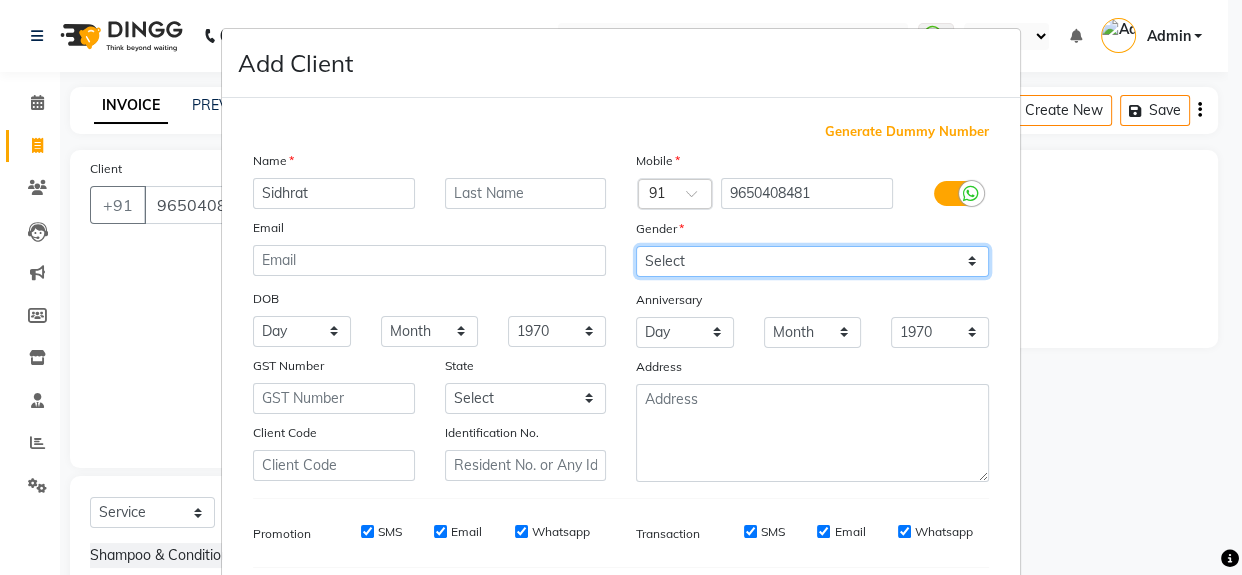drag, startPoint x: 694, startPoint y: 257, endPoint x: 698, endPoint y: 275, distance: 18.439089 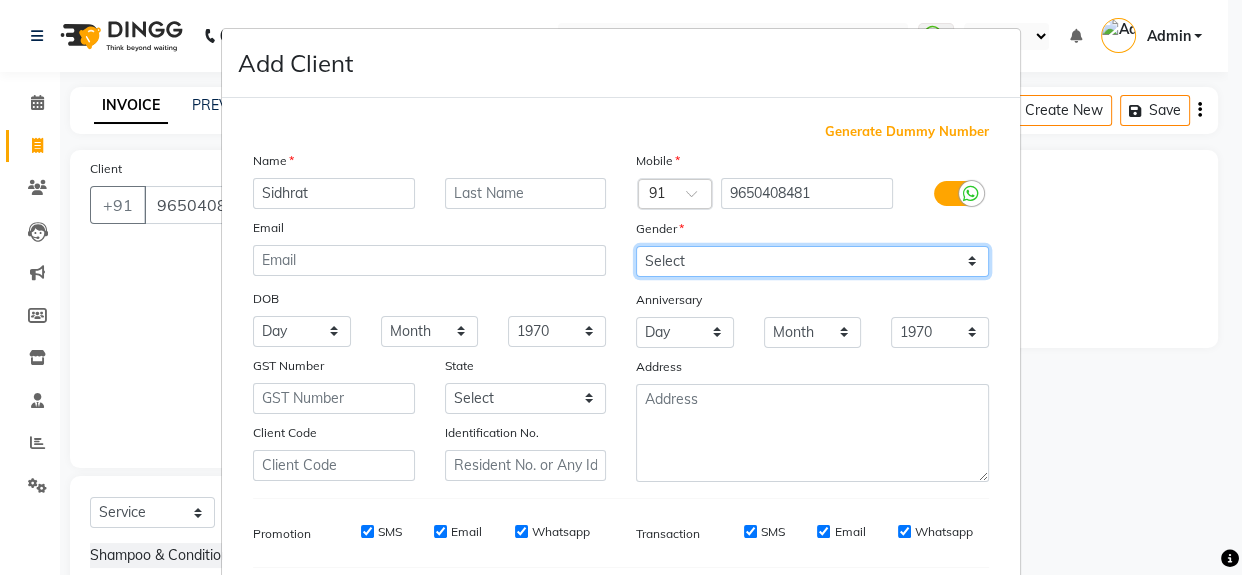 select on "male" 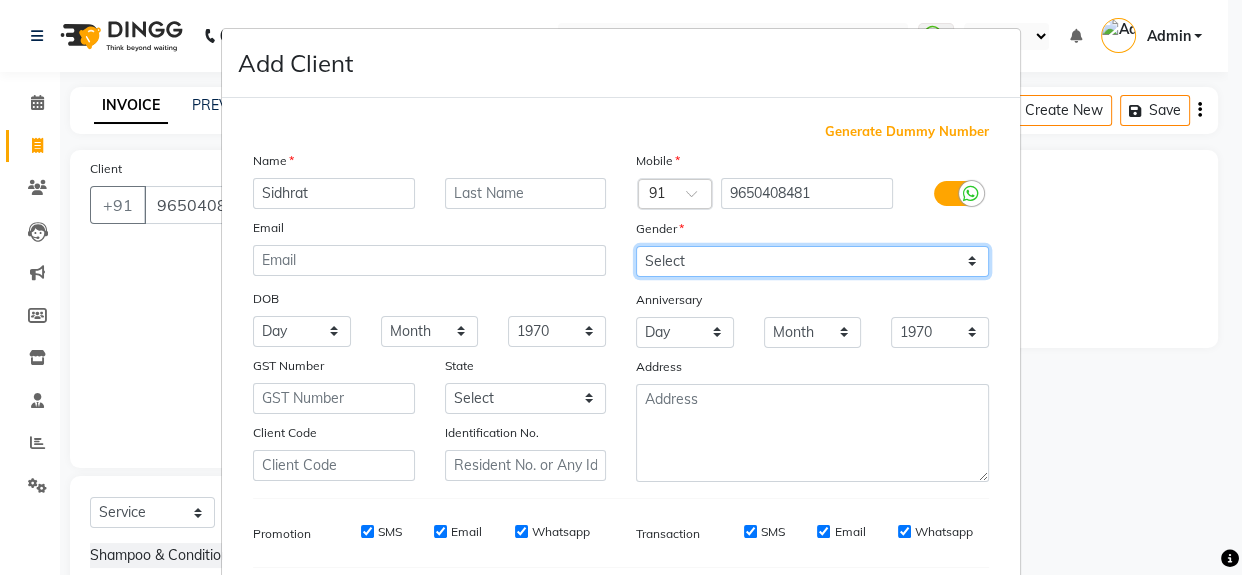 click on "Select Male Female Other Prefer Not To Say" at bounding box center [812, 261] 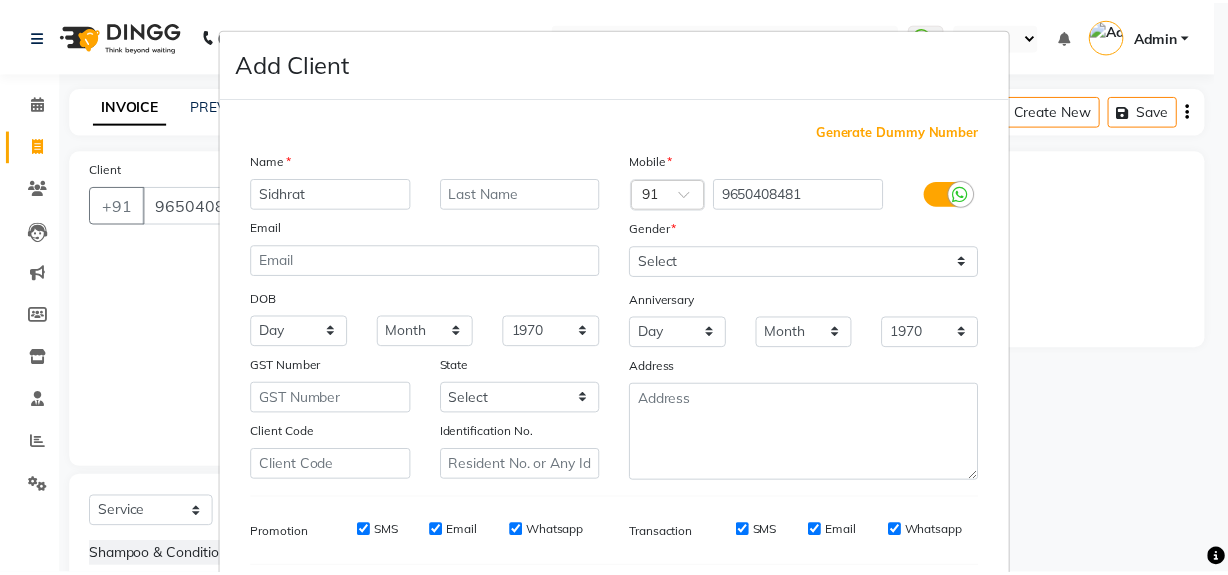 scroll, scrollTop: 278, scrollLeft: 0, axis: vertical 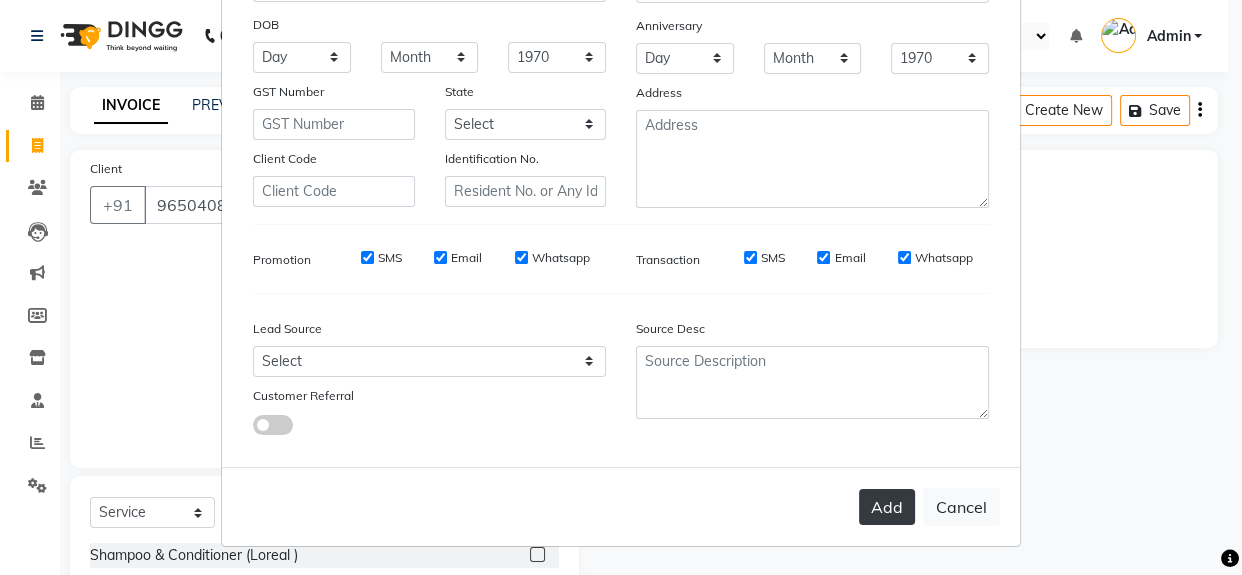 click on "Add" at bounding box center [887, 507] 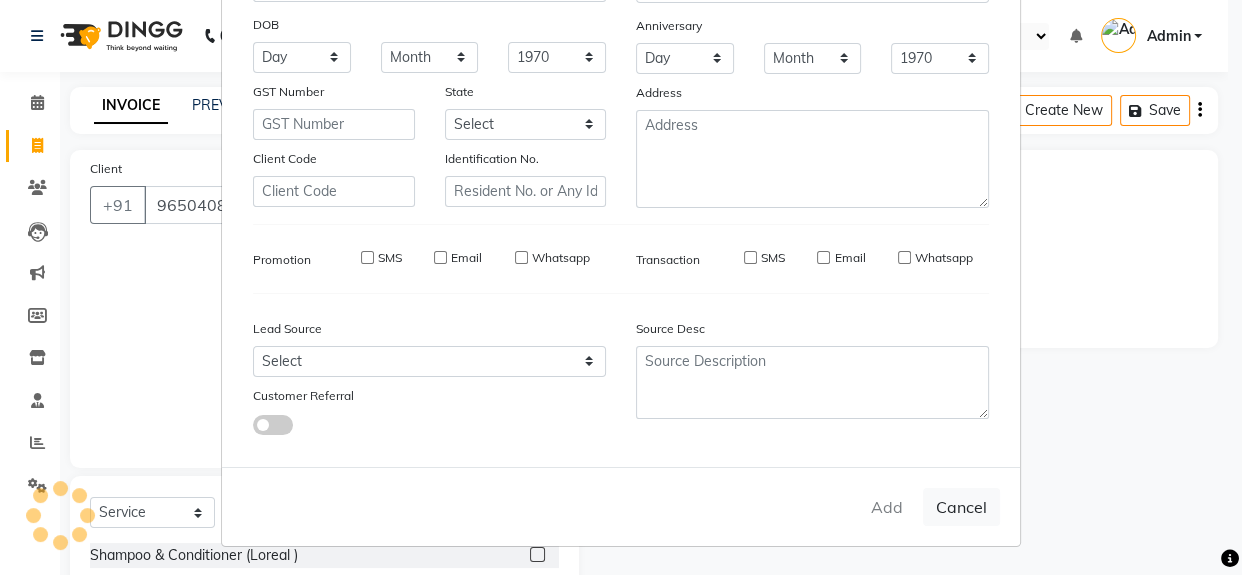 type 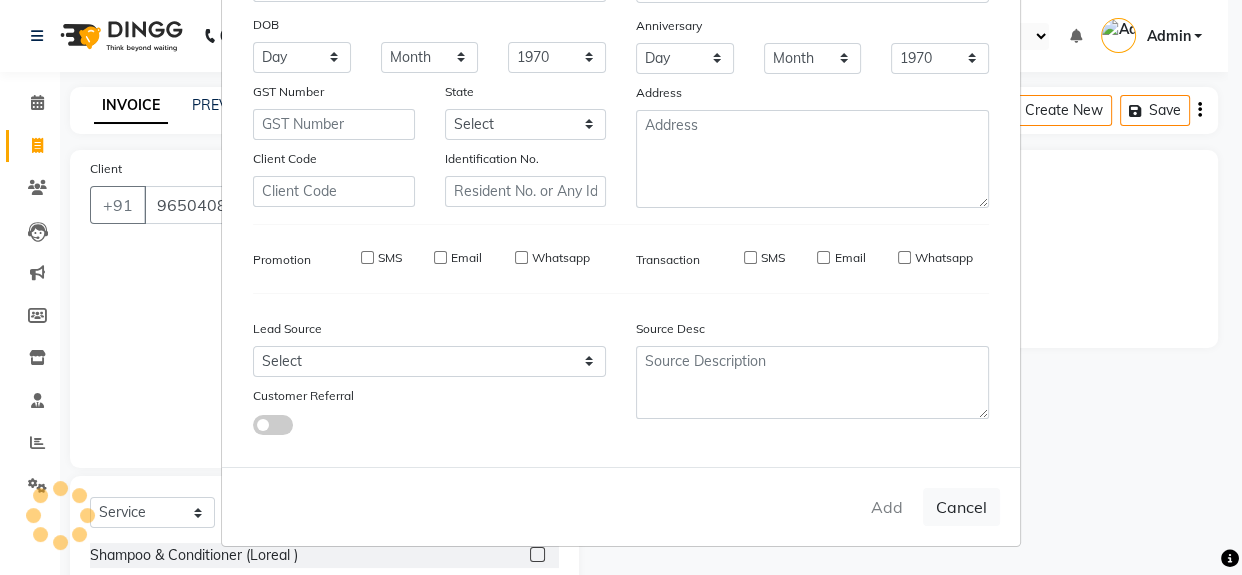 select 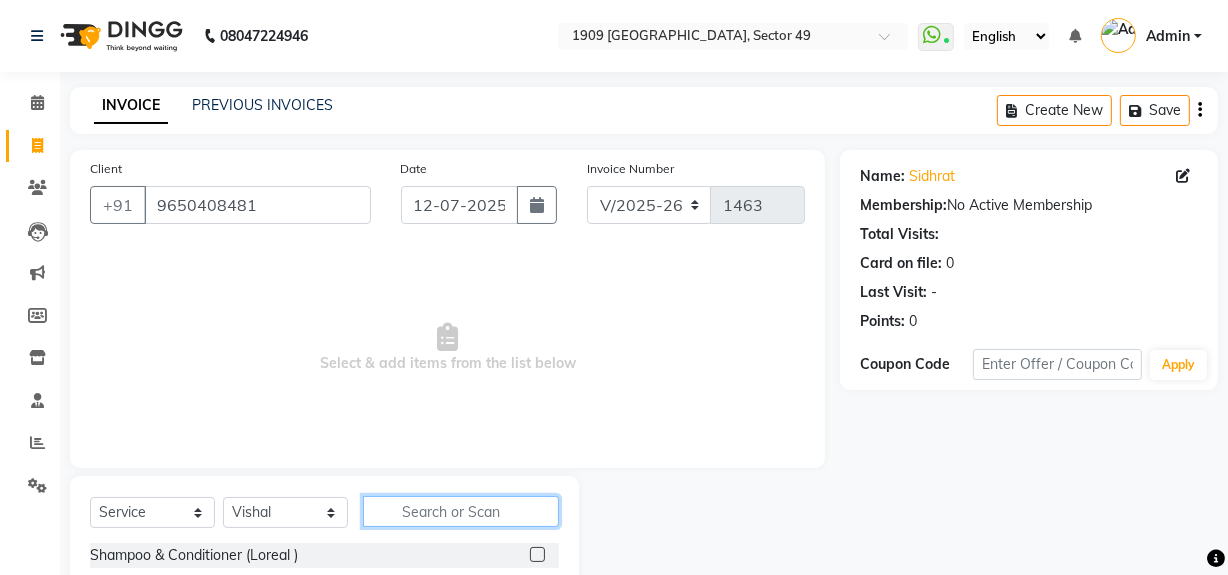 click 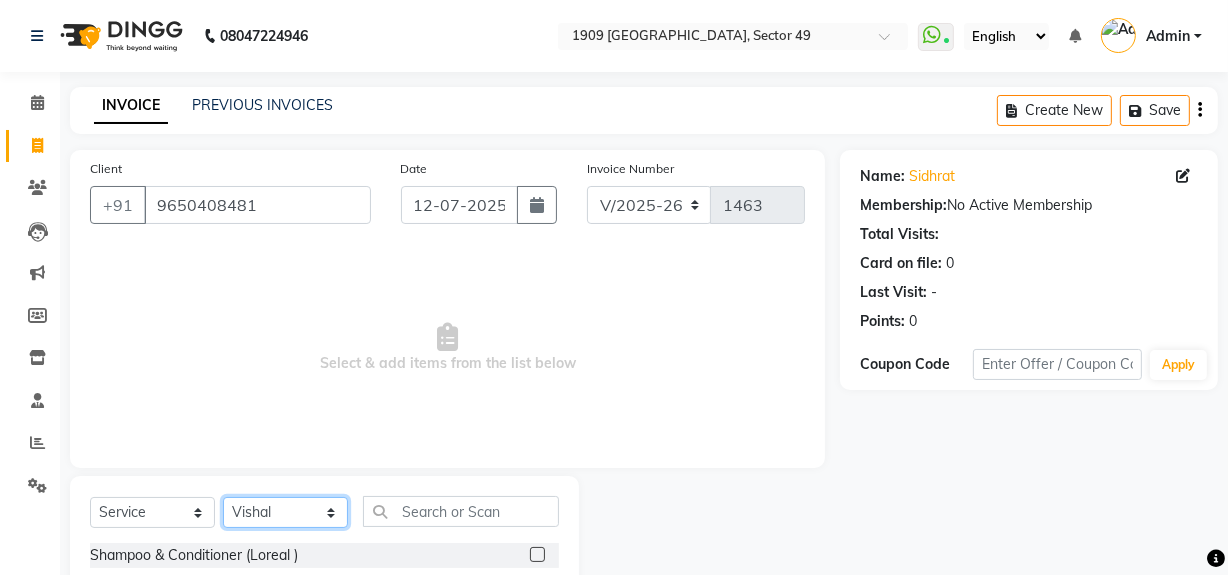 click on "Select Stylist Abdul Ahmed Arif Harun House Sale Jyoti Nisha Rehaan Ujjwal Umesh Veer vikram mehta Vishal" 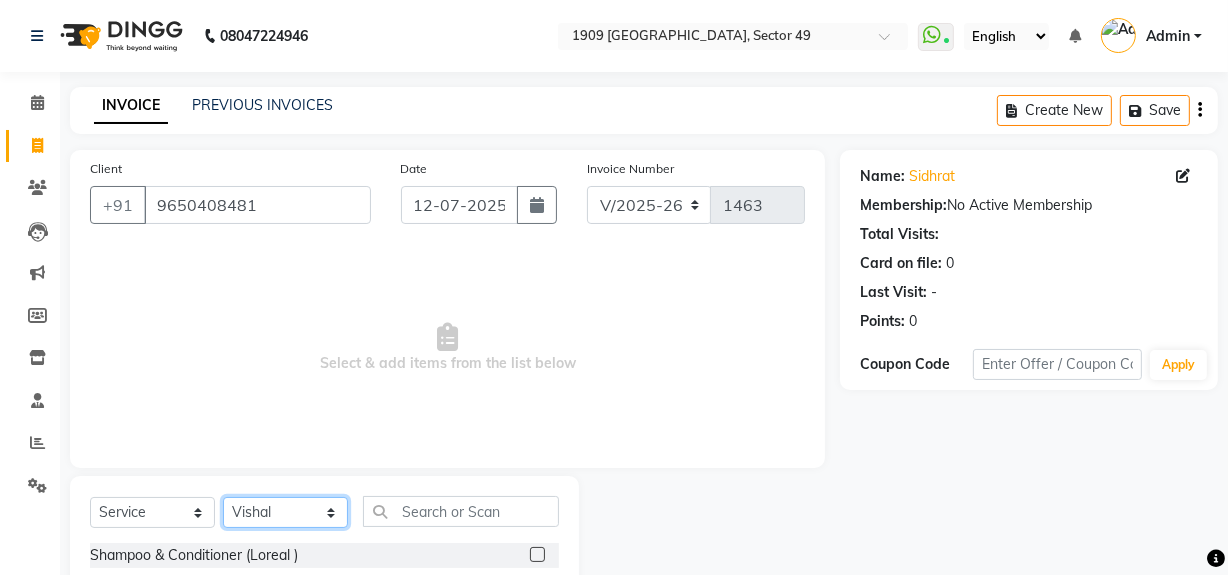 select on "57118" 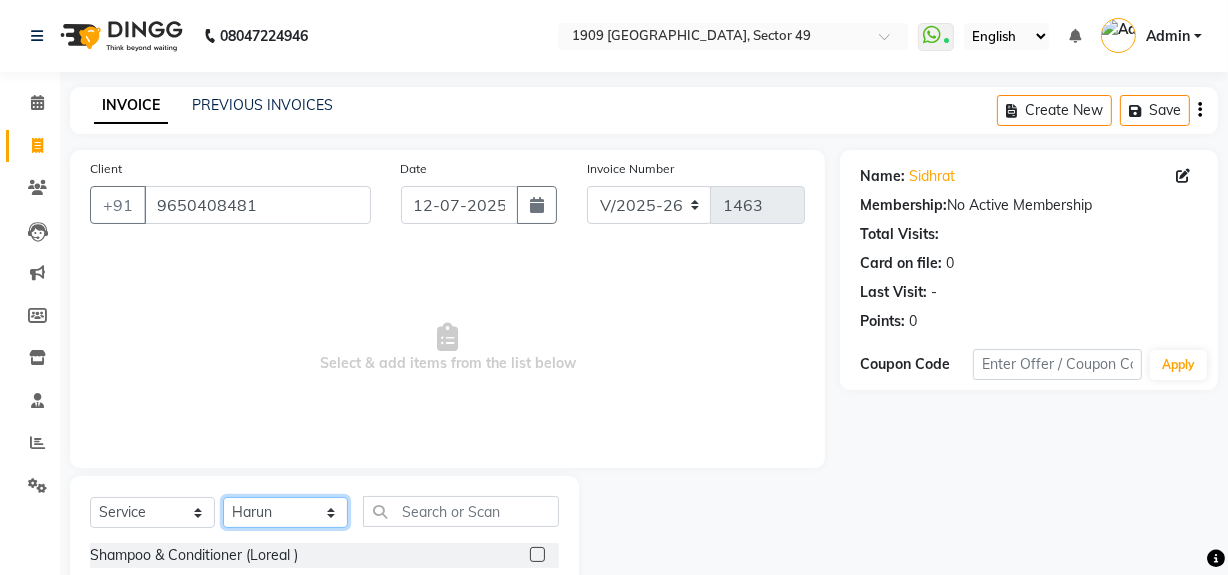 click on "Select Stylist Abdul Ahmed Arif Harun House Sale Jyoti Nisha Rehaan Ujjwal Umesh Veer vikram mehta Vishal" 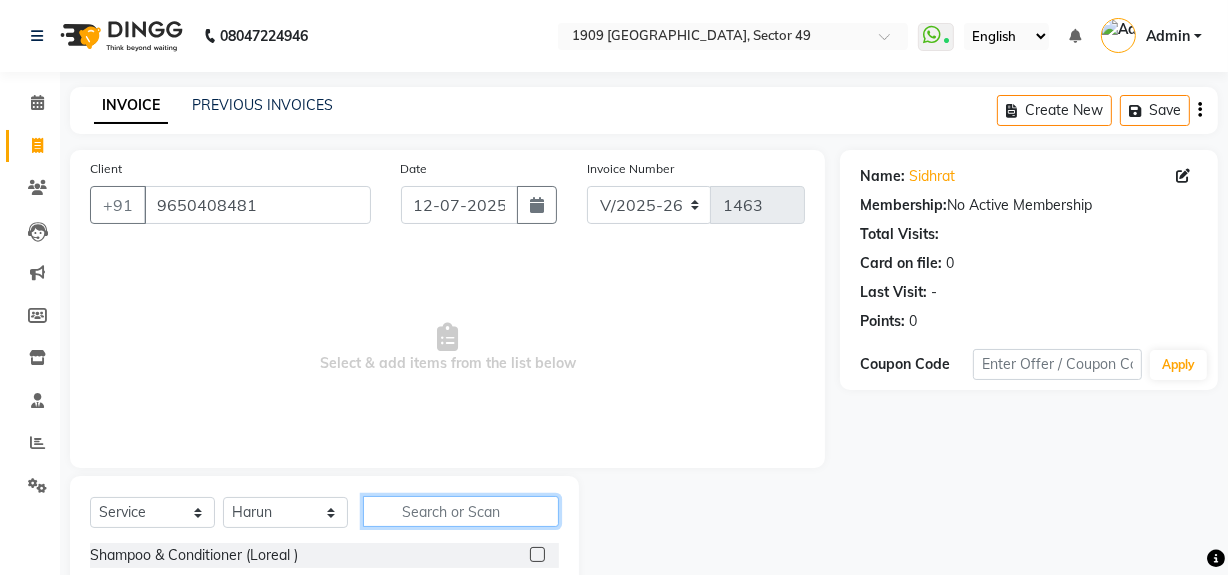 click 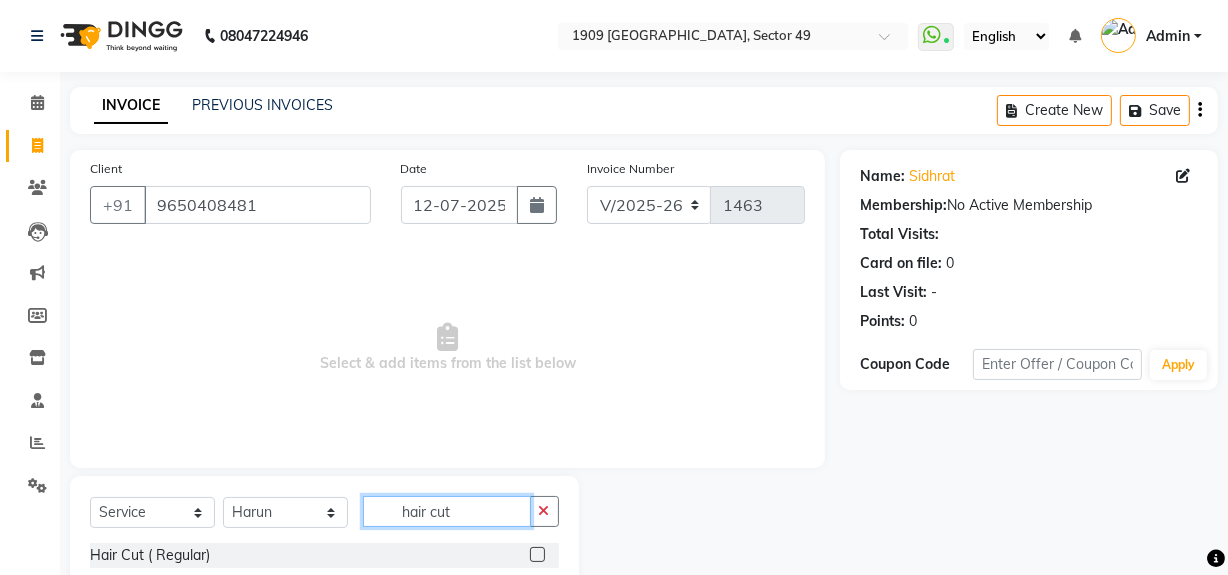 scroll, scrollTop: 170, scrollLeft: 0, axis: vertical 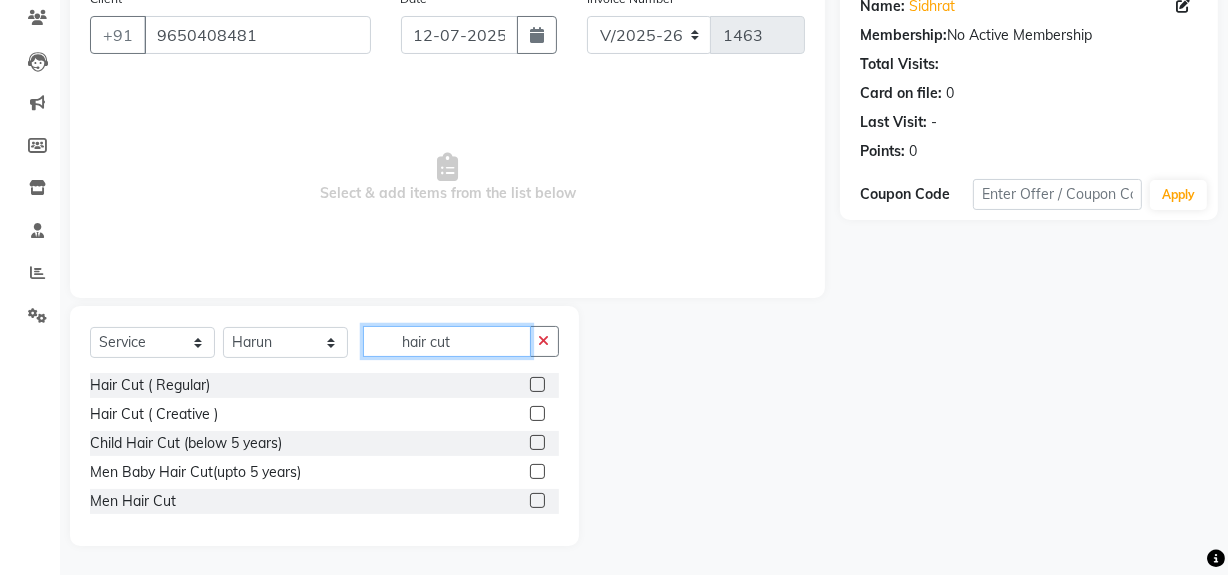 type on "hair cut" 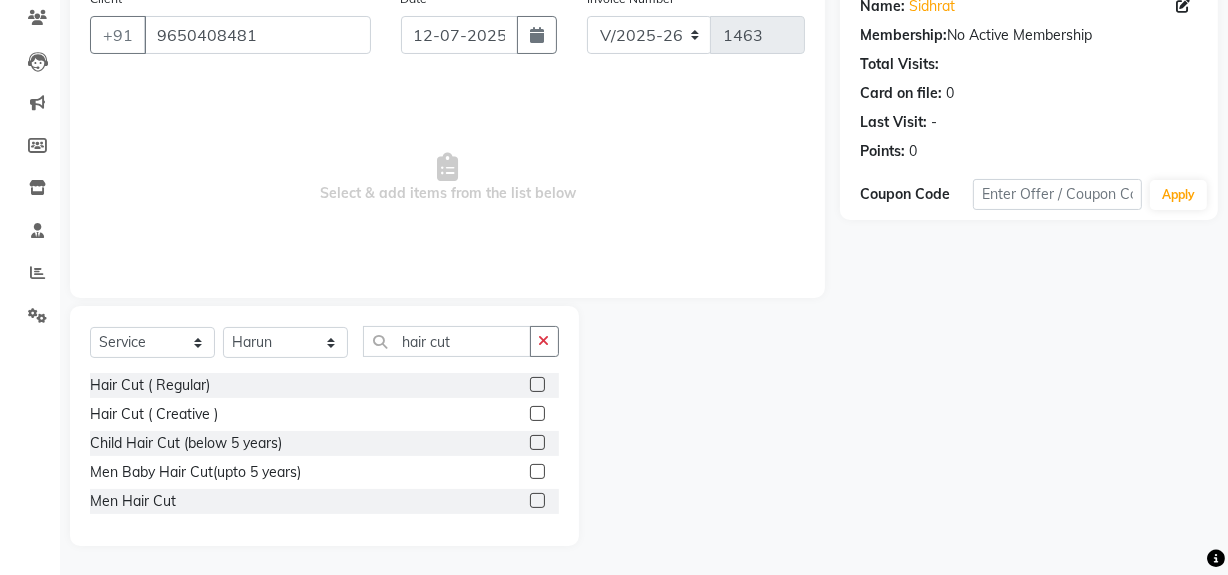 drag, startPoint x: 531, startPoint y: 500, endPoint x: 461, endPoint y: 415, distance: 110.11358 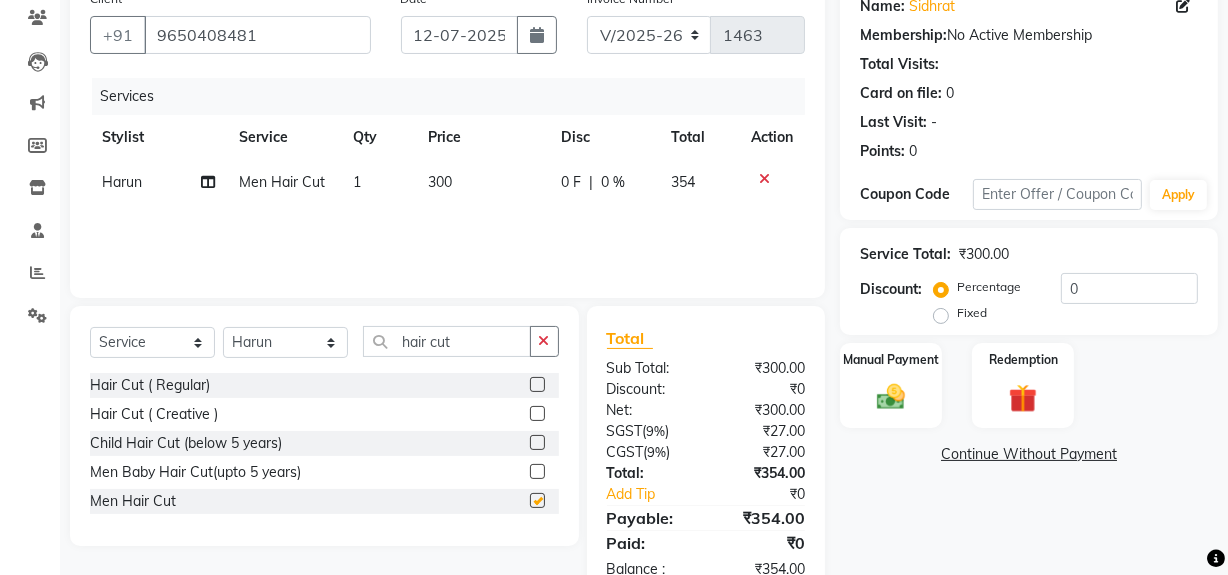 checkbox on "false" 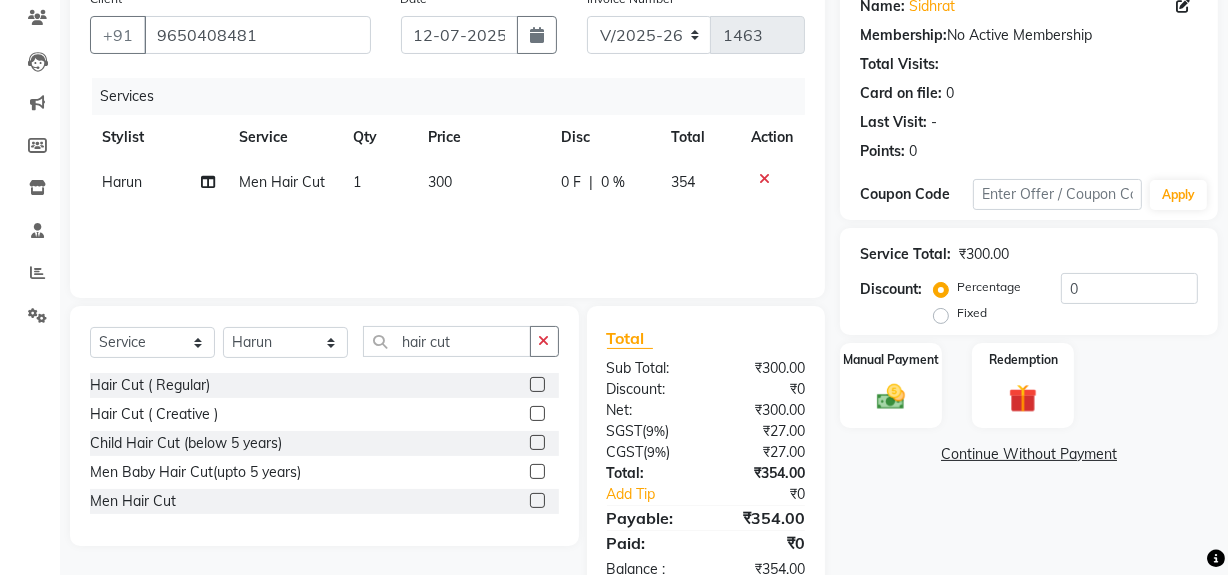 click on "Services Stylist Service Qty Price Disc Total Action Harun Men Hair Cut 1 300 0 F | 0 % 354" 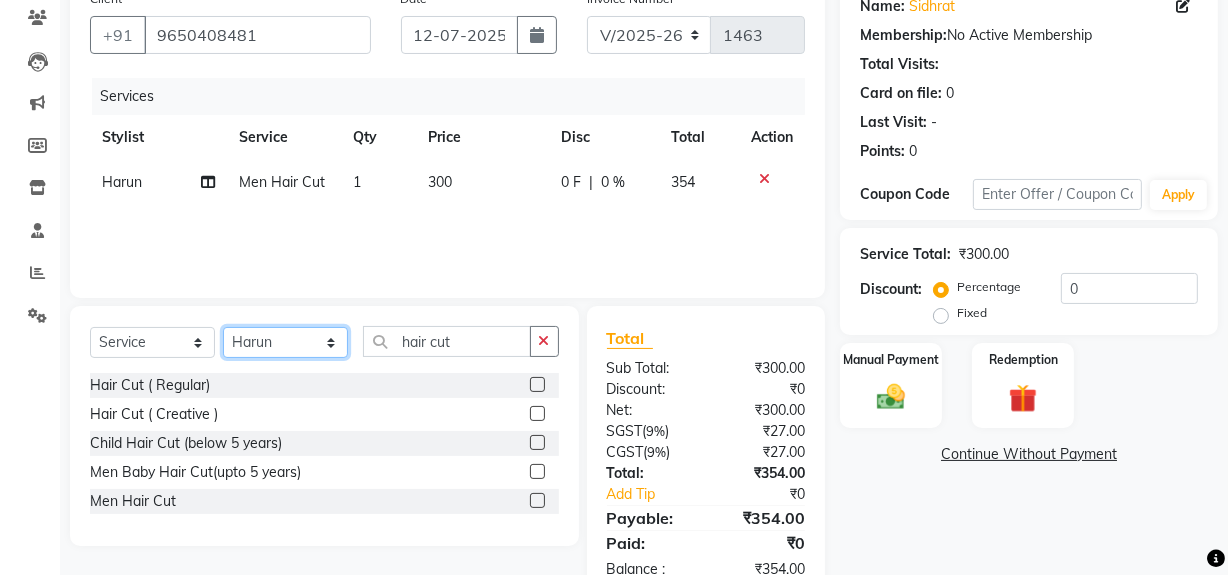 click on "Select Stylist Abdul Ahmed Arif Harun House Sale Jyoti Nisha Rehaan Ujjwal Umesh Veer vikram mehta Vishal" 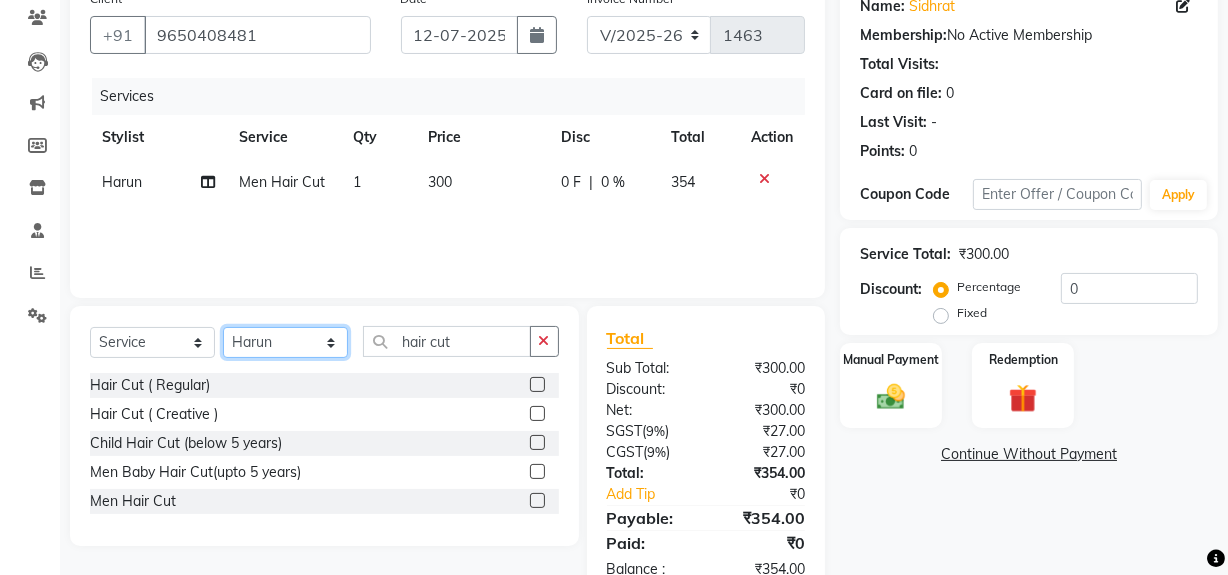 select on "61498" 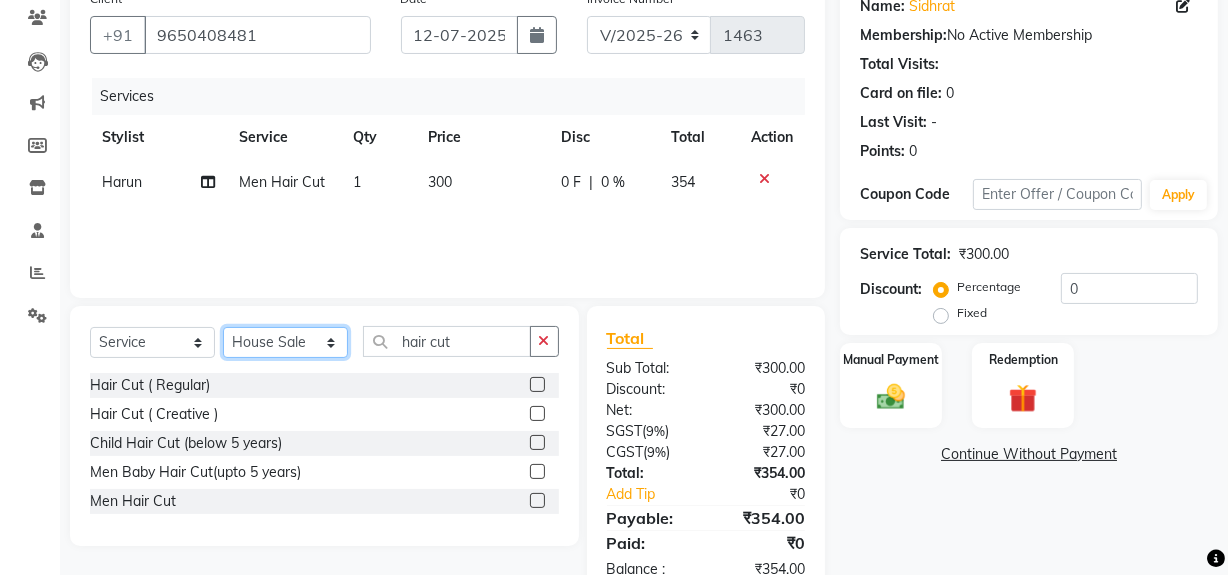 click on "Select Stylist Abdul Ahmed Arif Harun House Sale Jyoti Nisha Rehaan Ujjwal Umesh Veer vikram mehta Vishal" 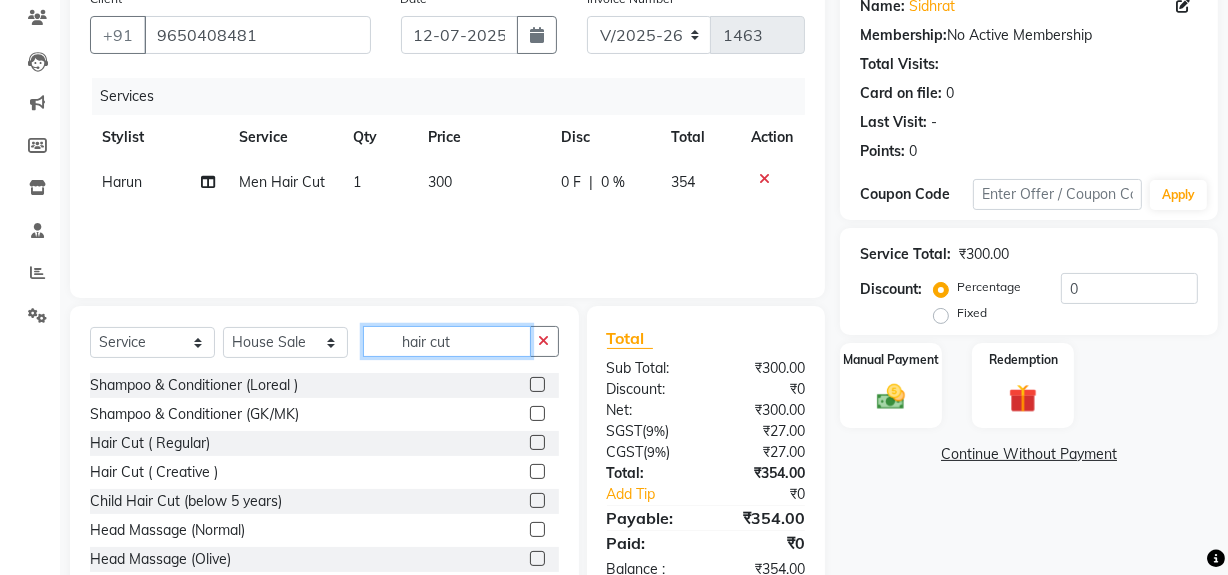 drag, startPoint x: 406, startPoint y: 341, endPoint x: 509, endPoint y: 353, distance: 103.69667 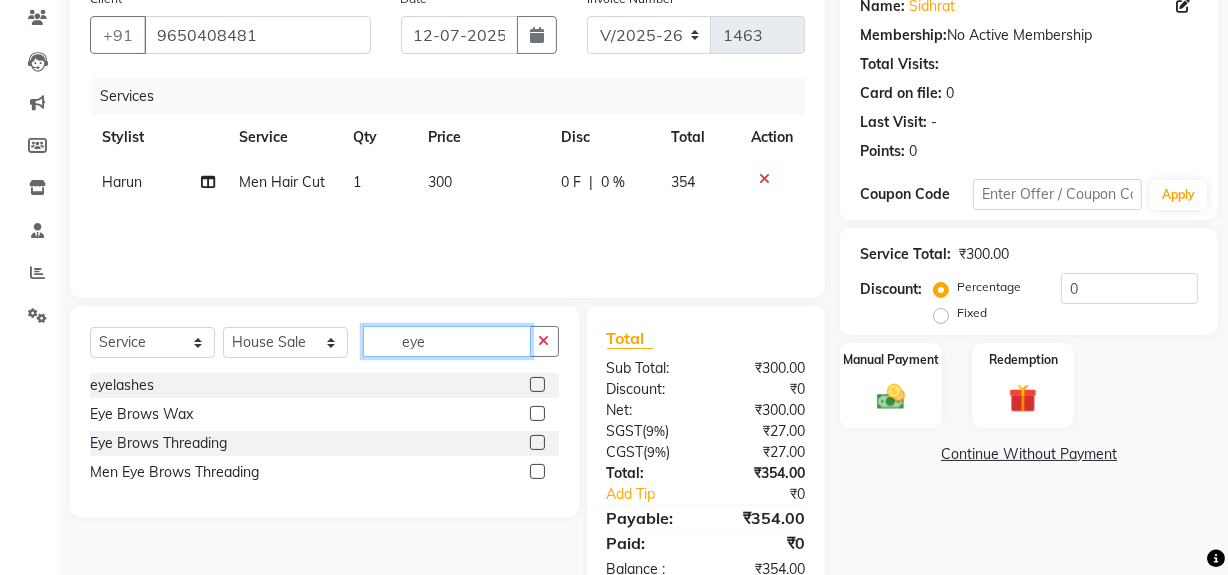 type on "eye" 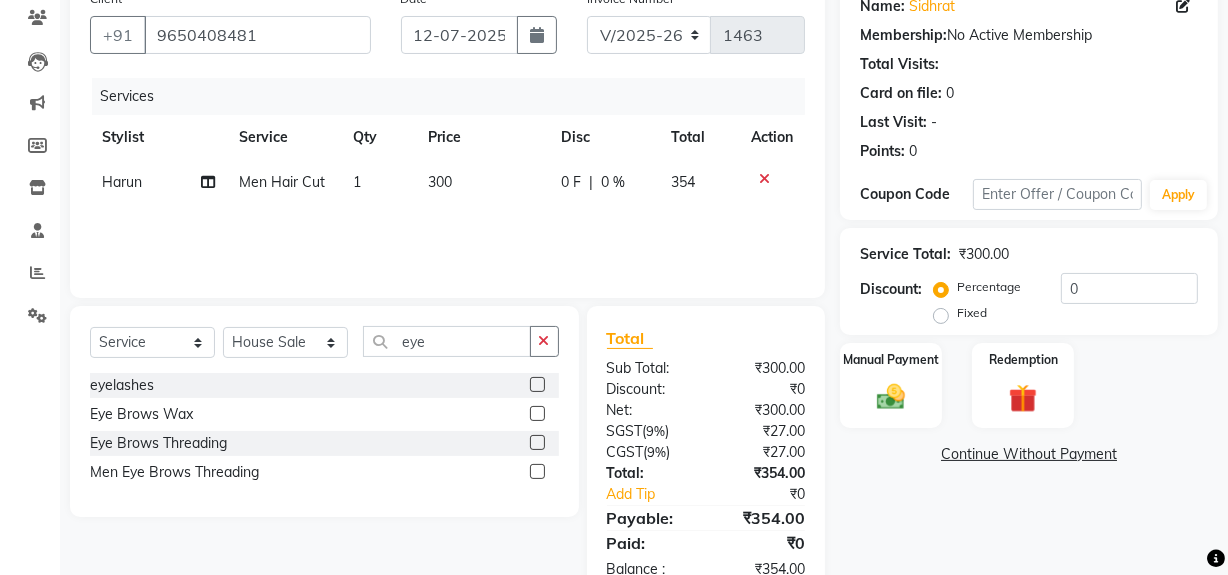 click 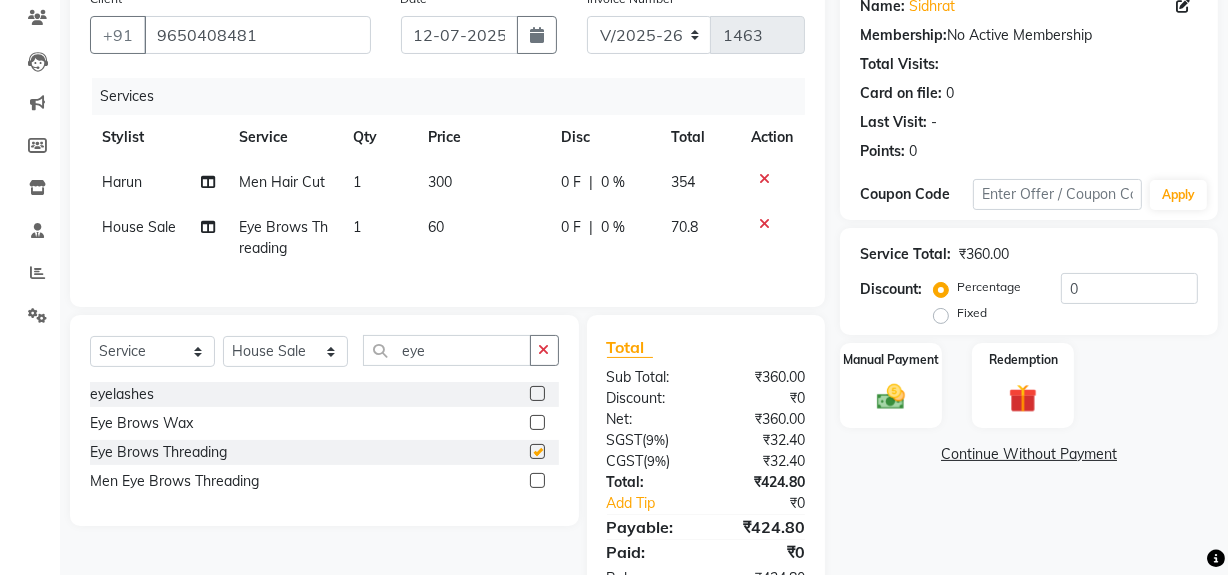 checkbox on "false" 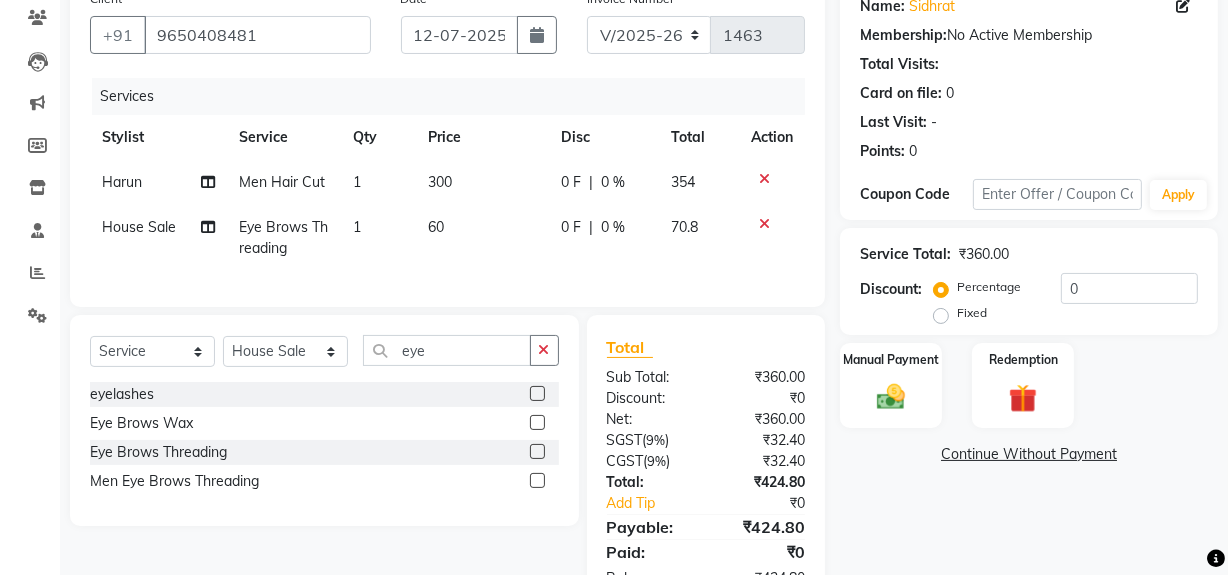 click on "60" 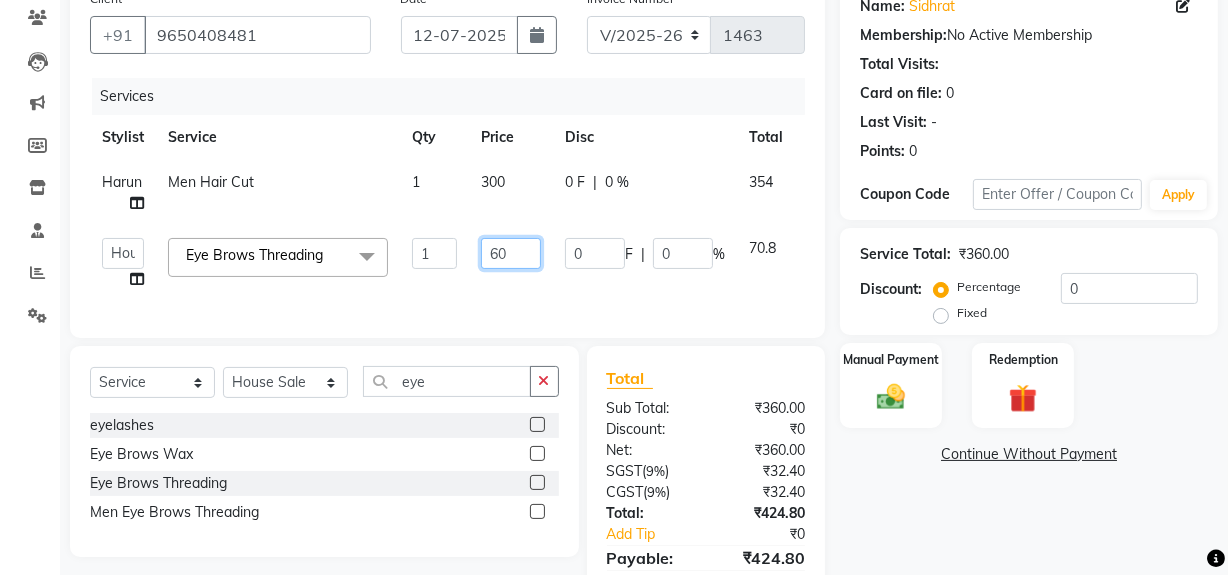 drag, startPoint x: 486, startPoint y: 250, endPoint x: 537, endPoint y: 258, distance: 51.62364 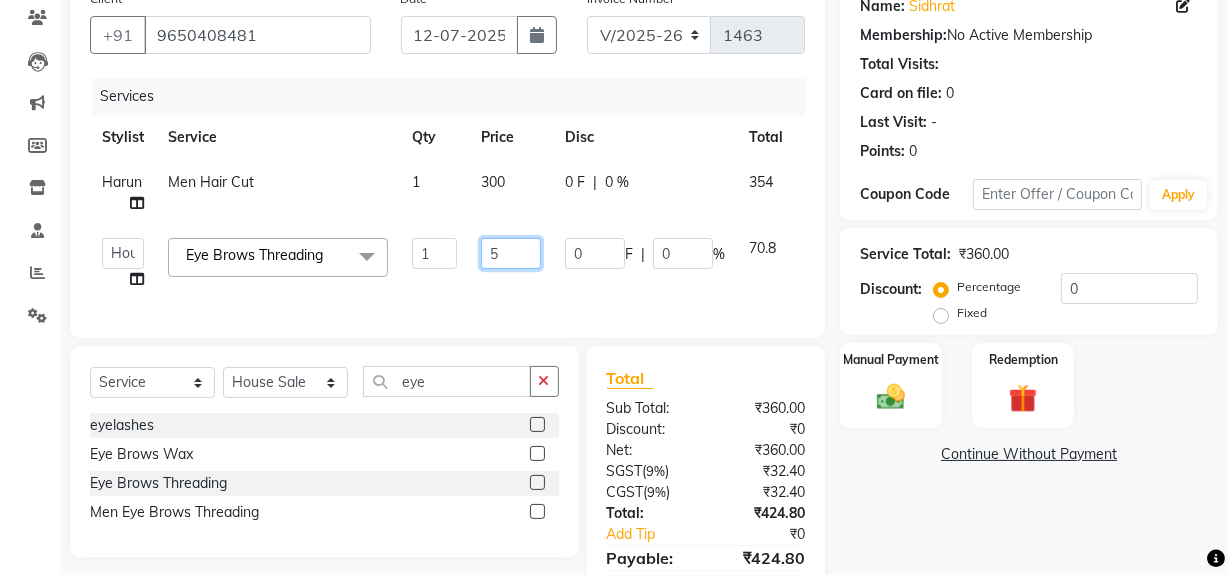 type on "50" 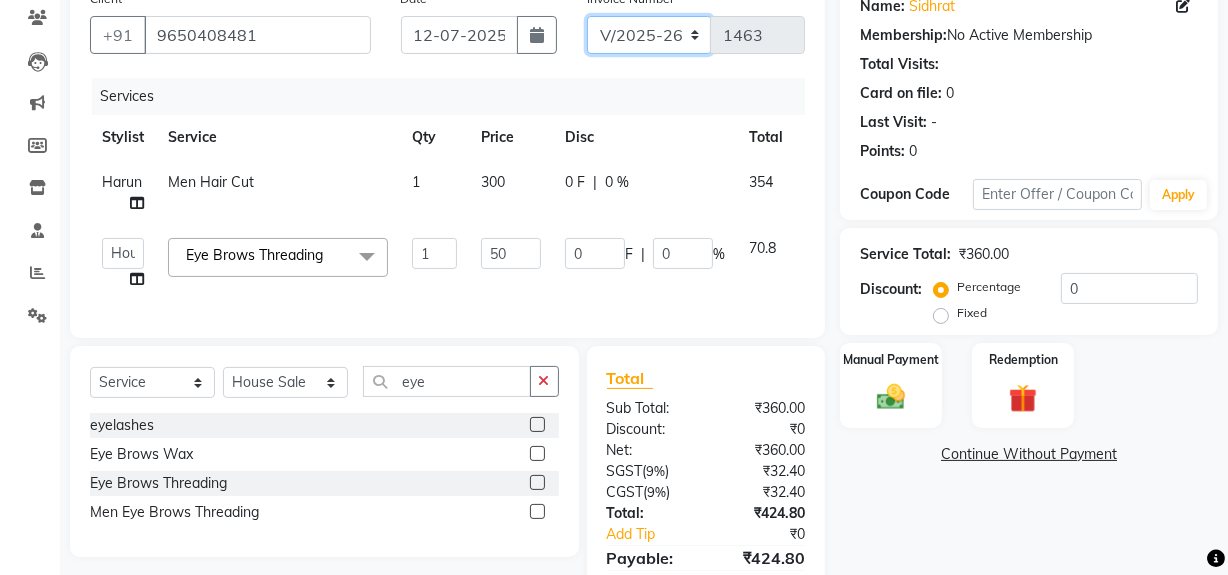drag, startPoint x: 671, startPoint y: 29, endPoint x: 670, endPoint y: 49, distance: 20.024984 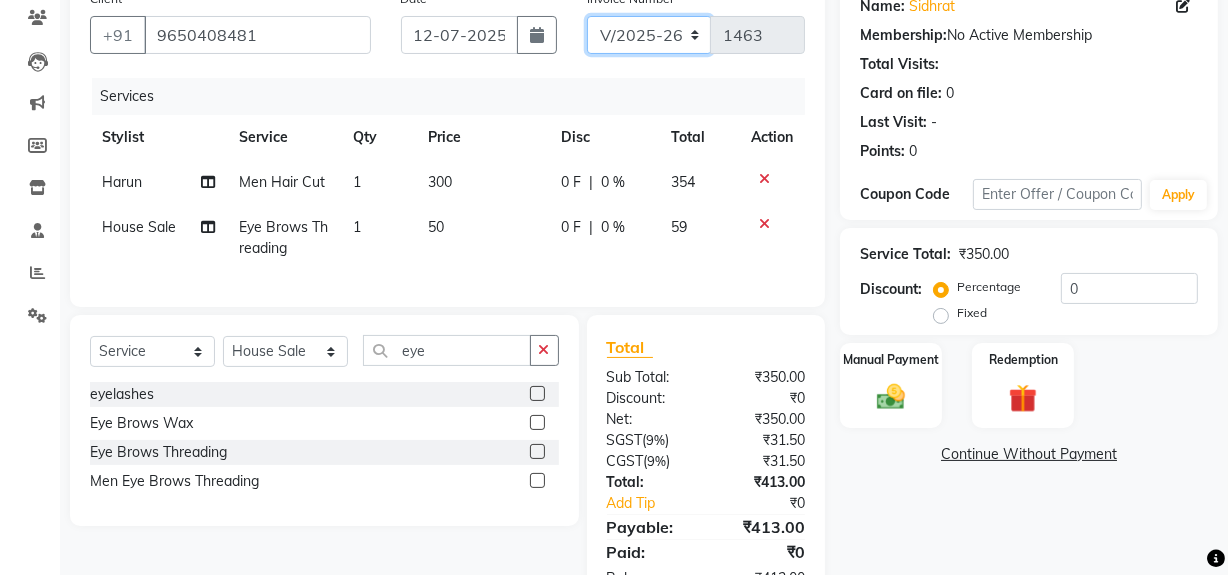 click on "V/2025 V/2025-26" 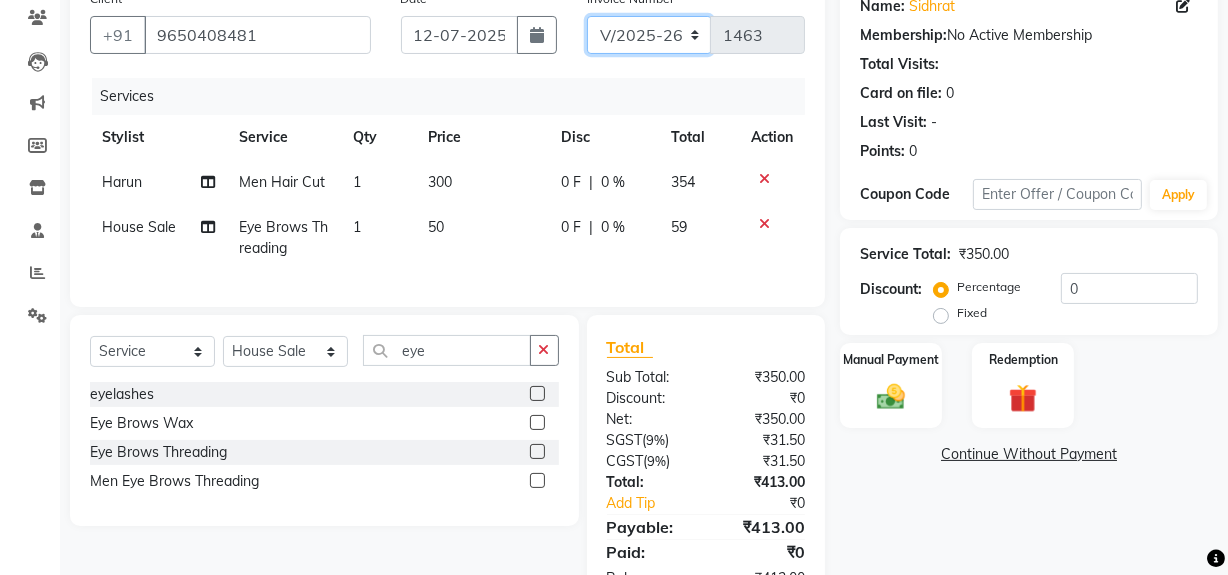 scroll, scrollTop: 0, scrollLeft: 0, axis: both 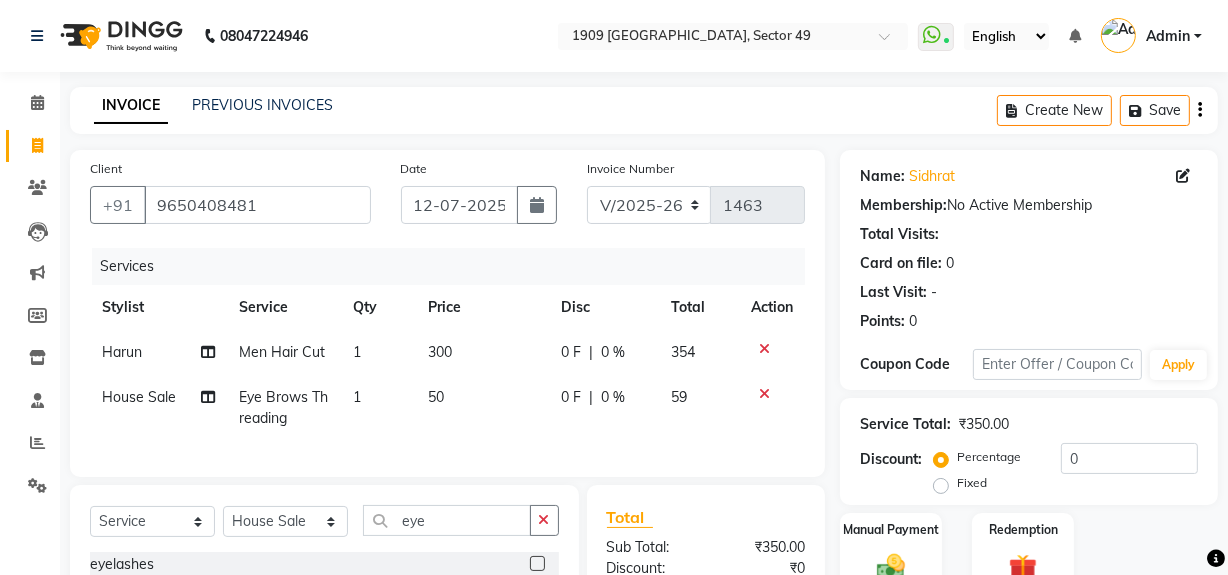 click 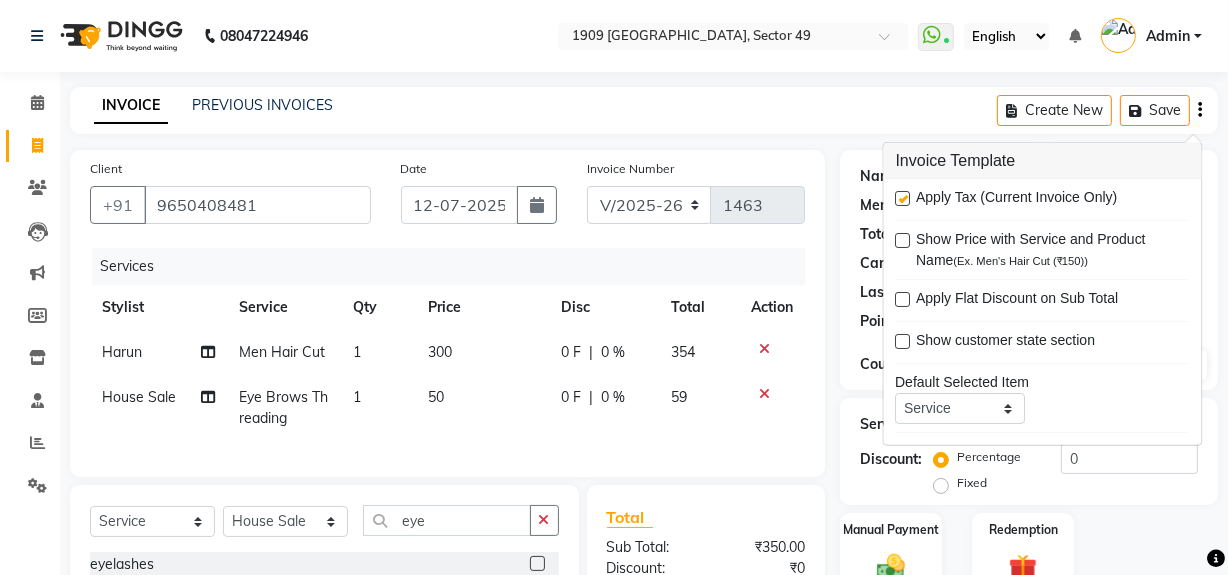 click at bounding box center (903, 198) 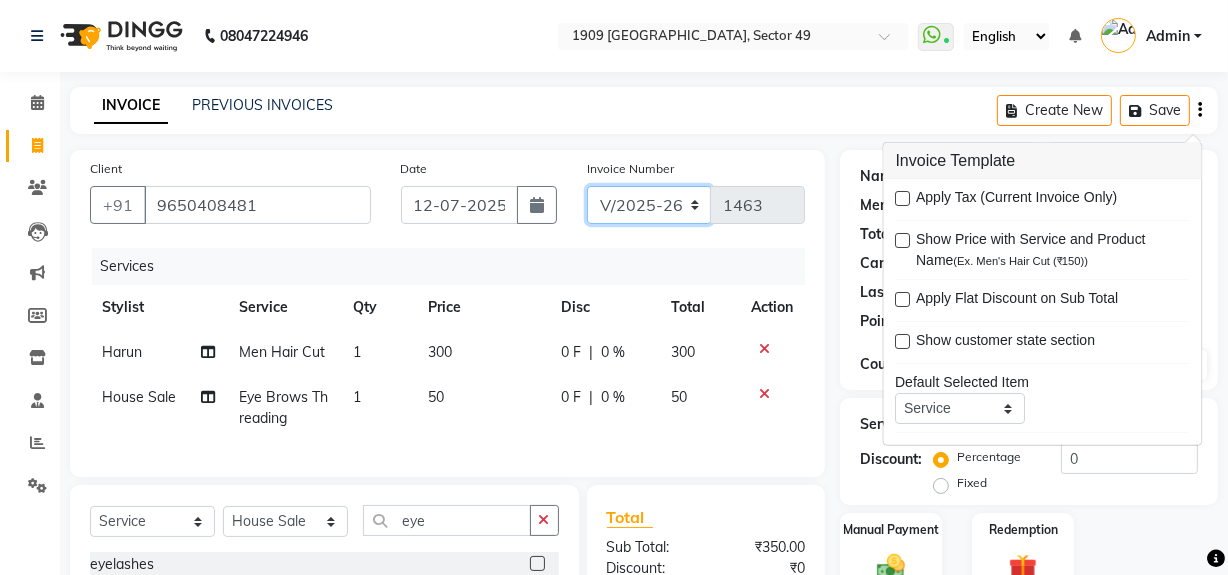 click on "V/2025 V/2025-26" 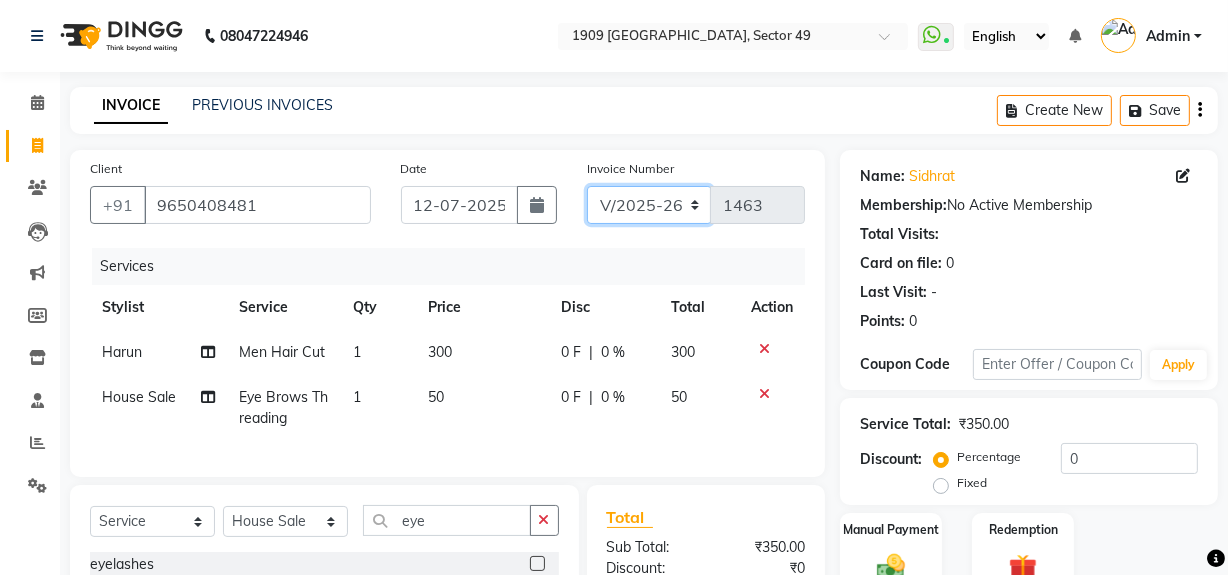 select on "6924" 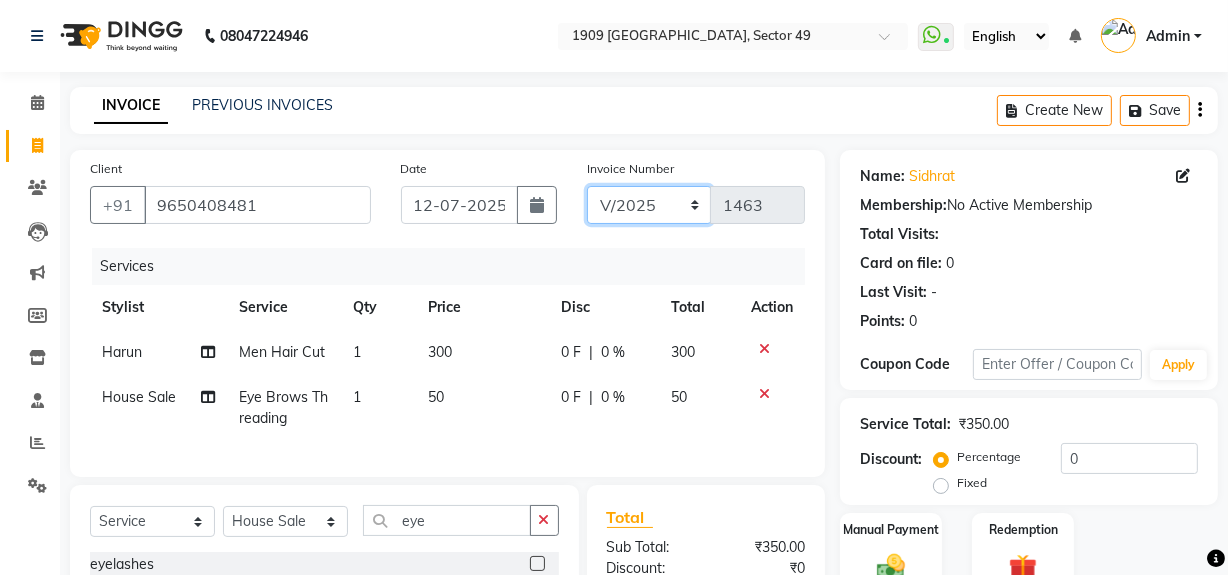 click on "V/2025 V/2025-26" 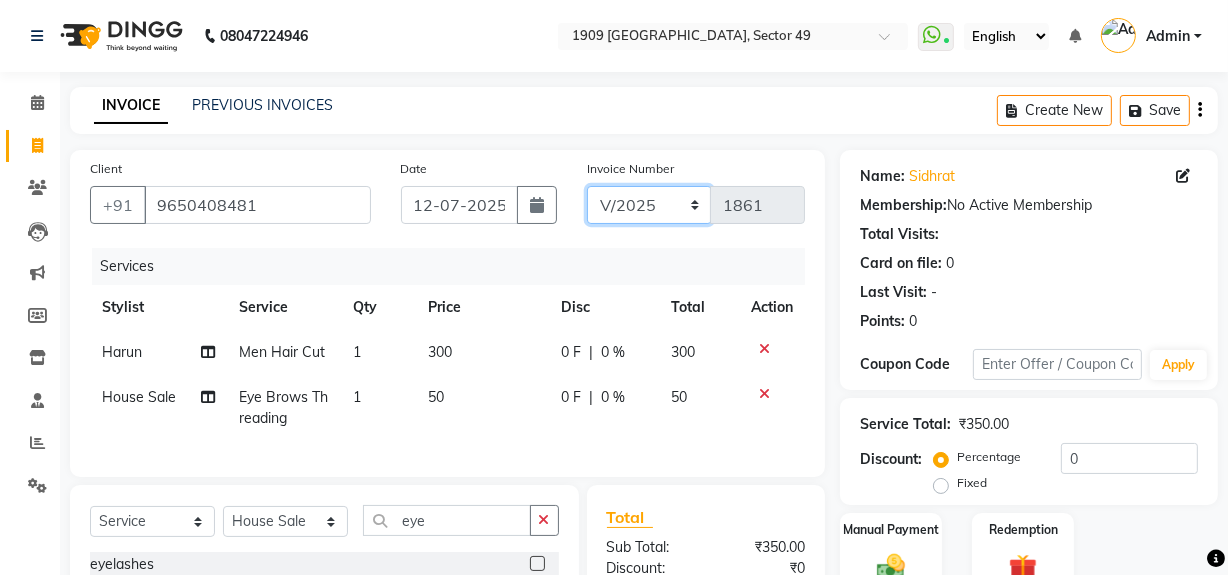 scroll, scrollTop: 205, scrollLeft: 0, axis: vertical 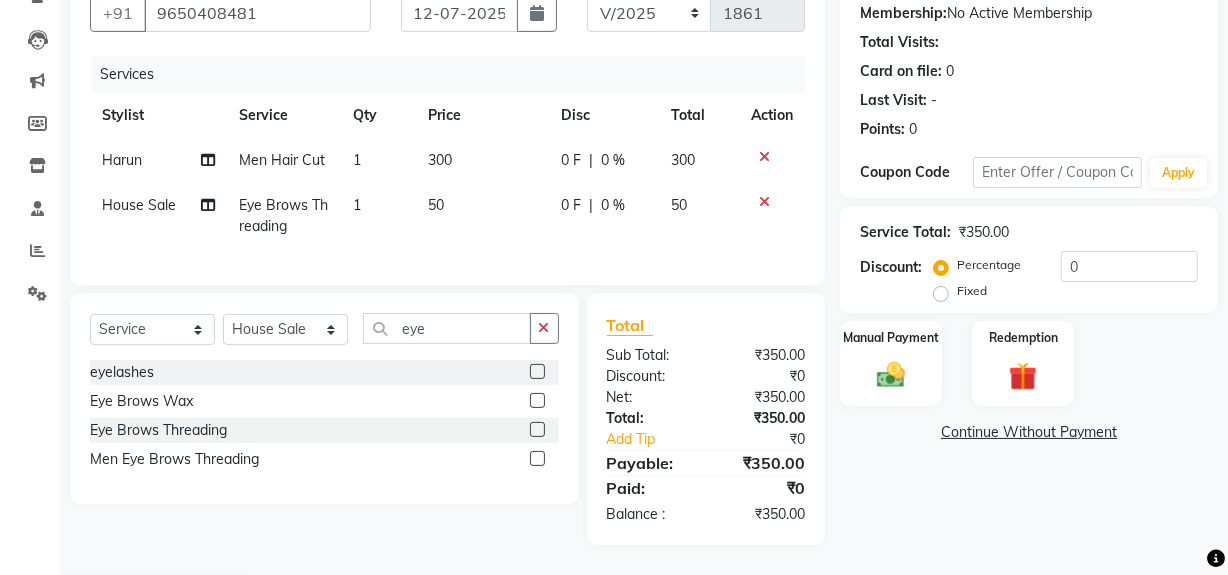 drag, startPoint x: 970, startPoint y: 489, endPoint x: 906, endPoint y: 402, distance: 108.00463 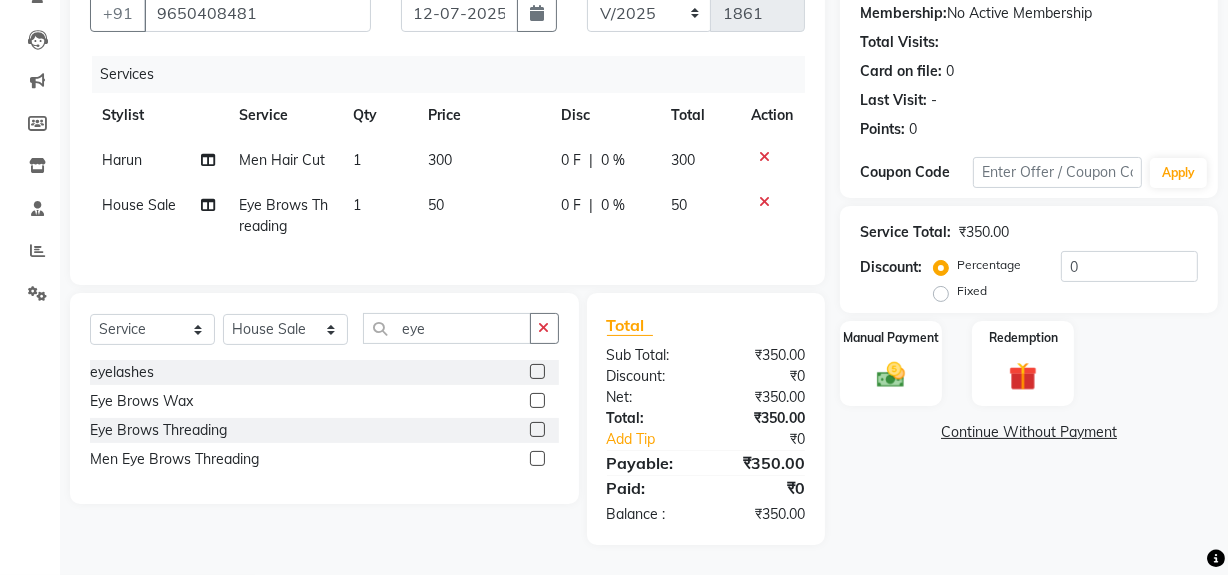 click on "Name: Sidhrat  Membership:  No Active Membership  Total Visits:   Card on file:  0 Last Visit:   - Points:   0  Coupon Code Apply Service Total:  ₹350.00  Discount:  Percentage   Fixed  0 Manual Payment Redemption  Continue Without Payment" 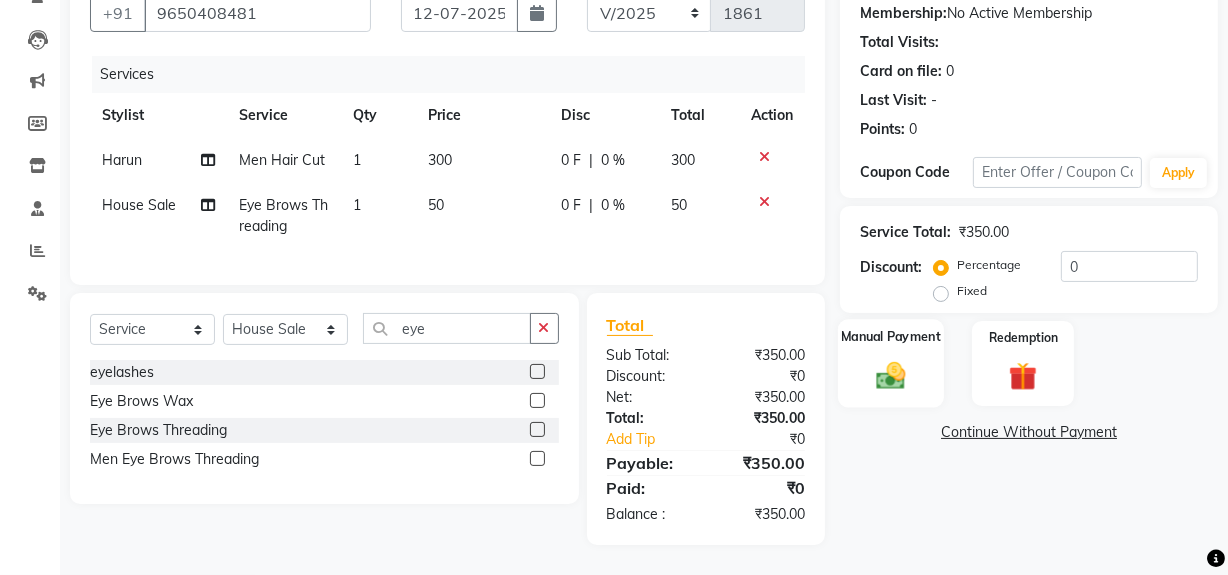click 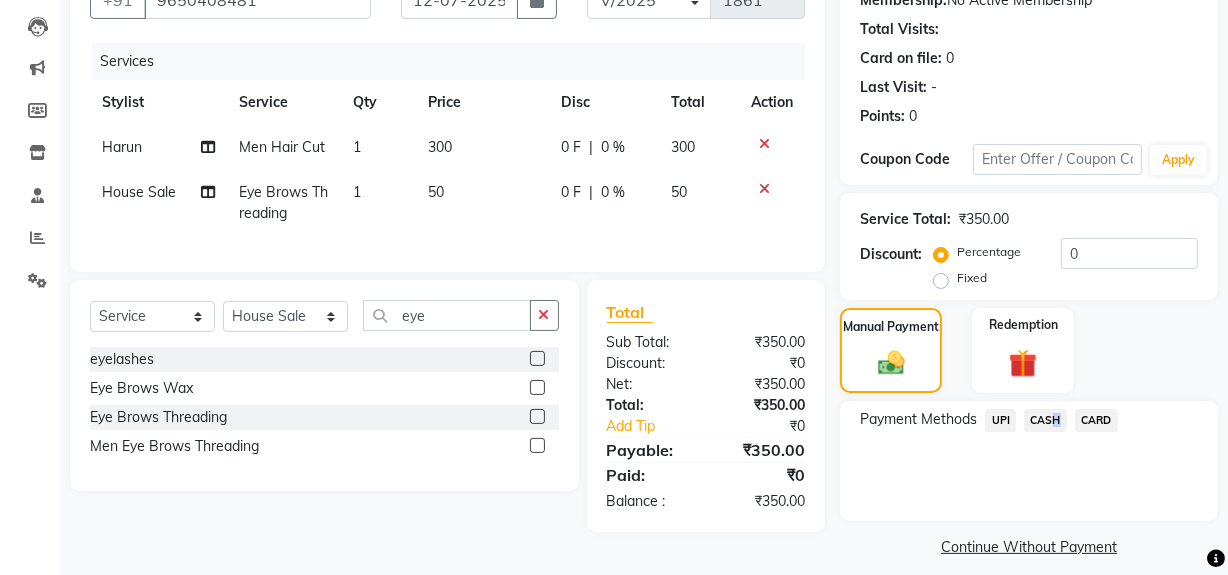 drag, startPoint x: 1050, startPoint y: 413, endPoint x: 1040, endPoint y: 434, distance: 23.259407 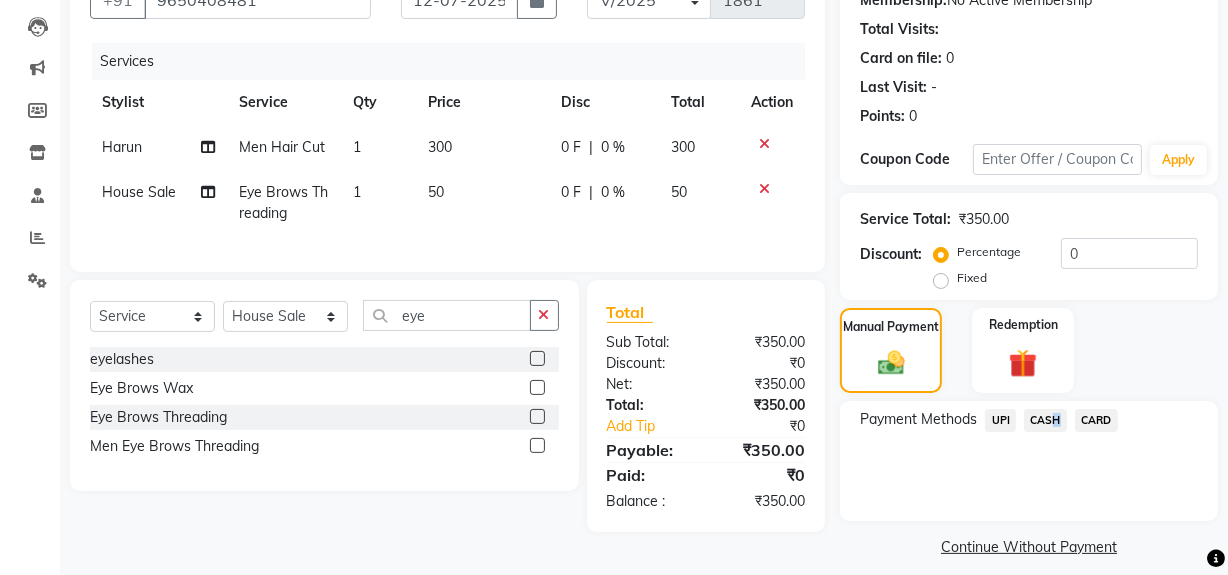 click on "CASH" 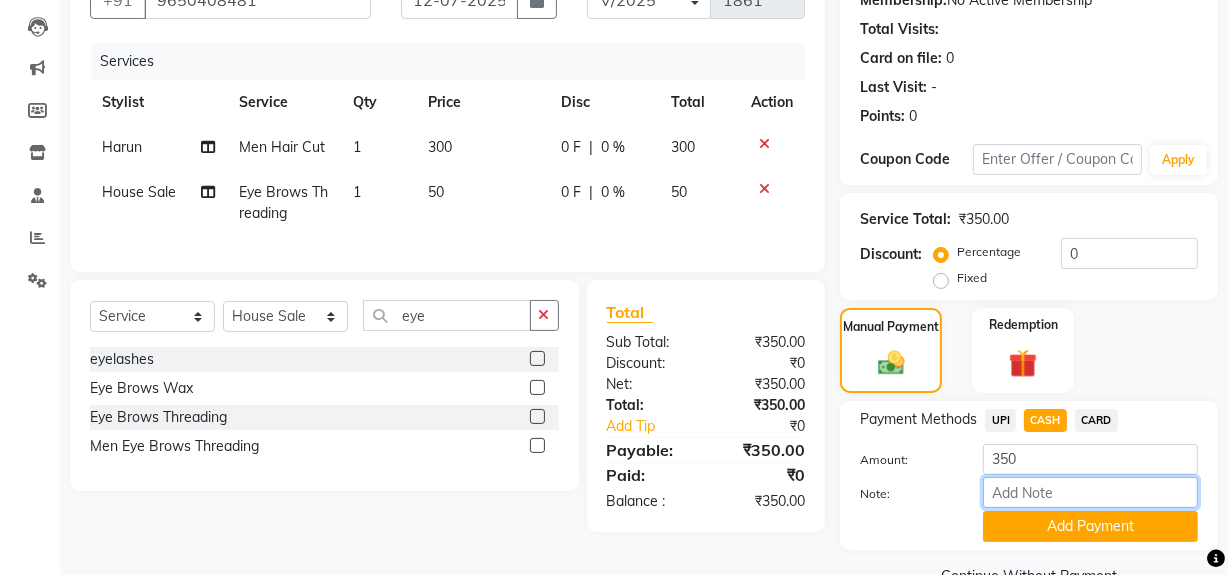 drag, startPoint x: 1039, startPoint y: 492, endPoint x: 1068, endPoint y: 482, distance: 30.675724 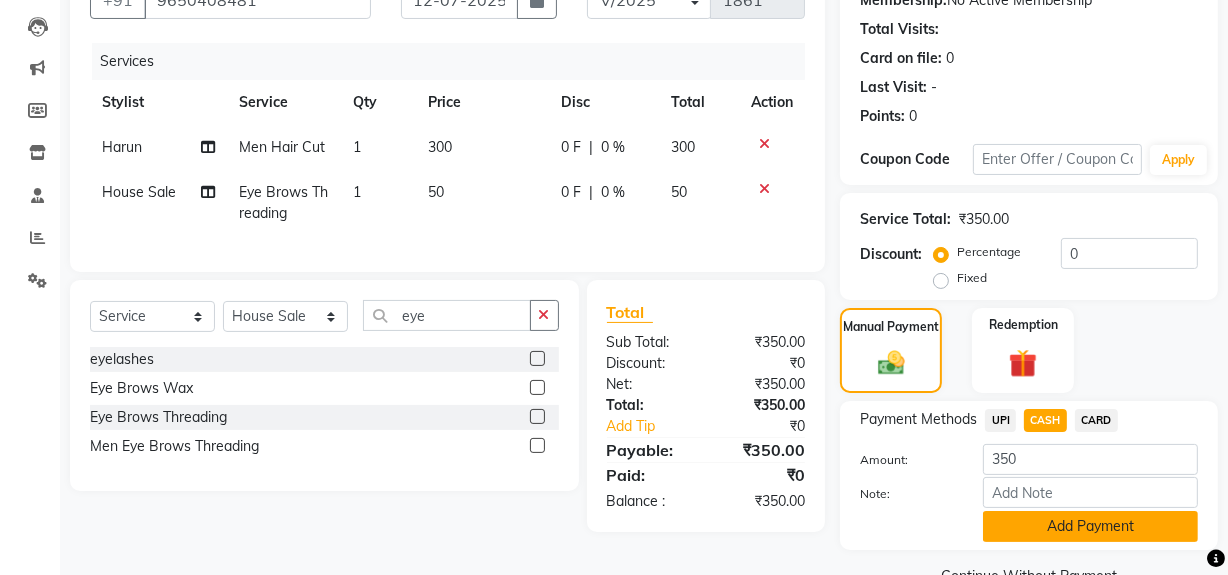click on "Add Payment" 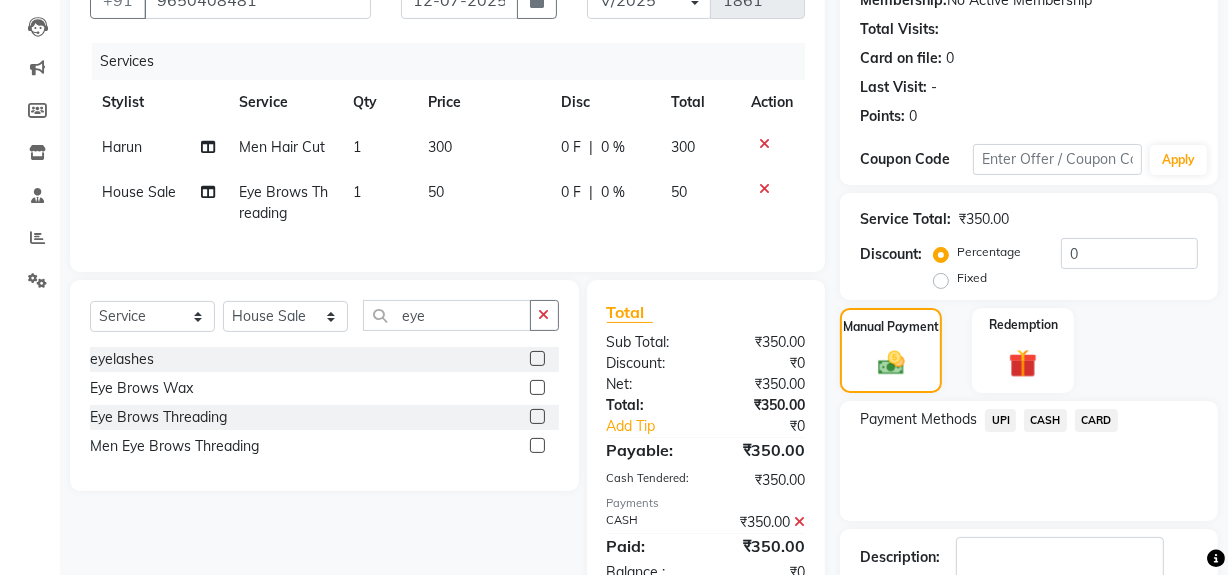 scroll, scrollTop: 333, scrollLeft: 0, axis: vertical 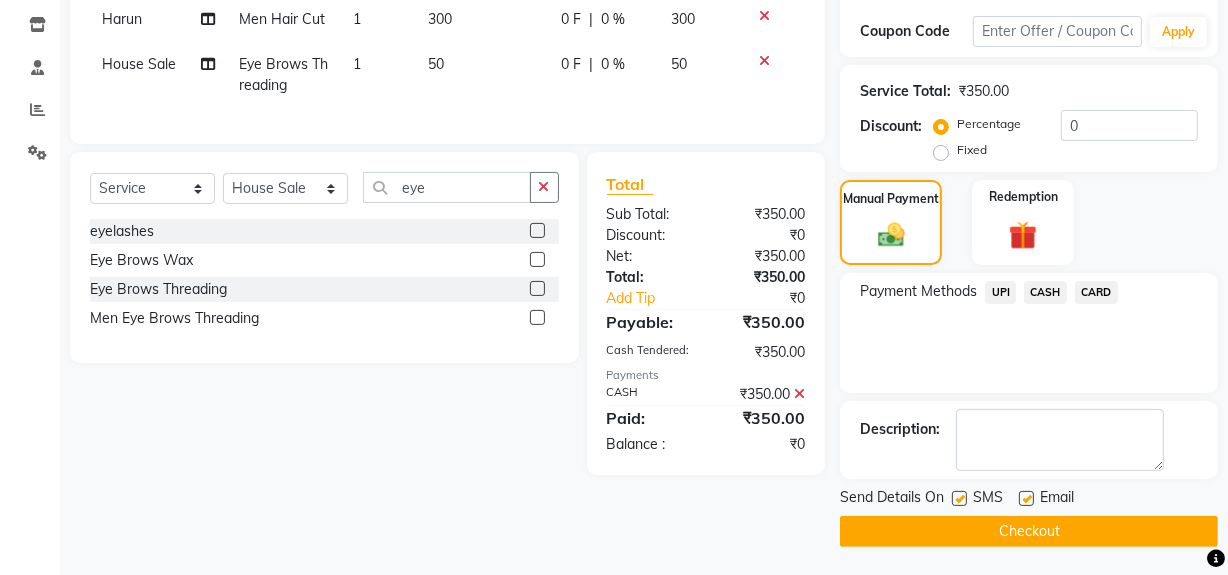 drag, startPoint x: 959, startPoint y: 490, endPoint x: 957, endPoint y: 515, distance: 25.079872 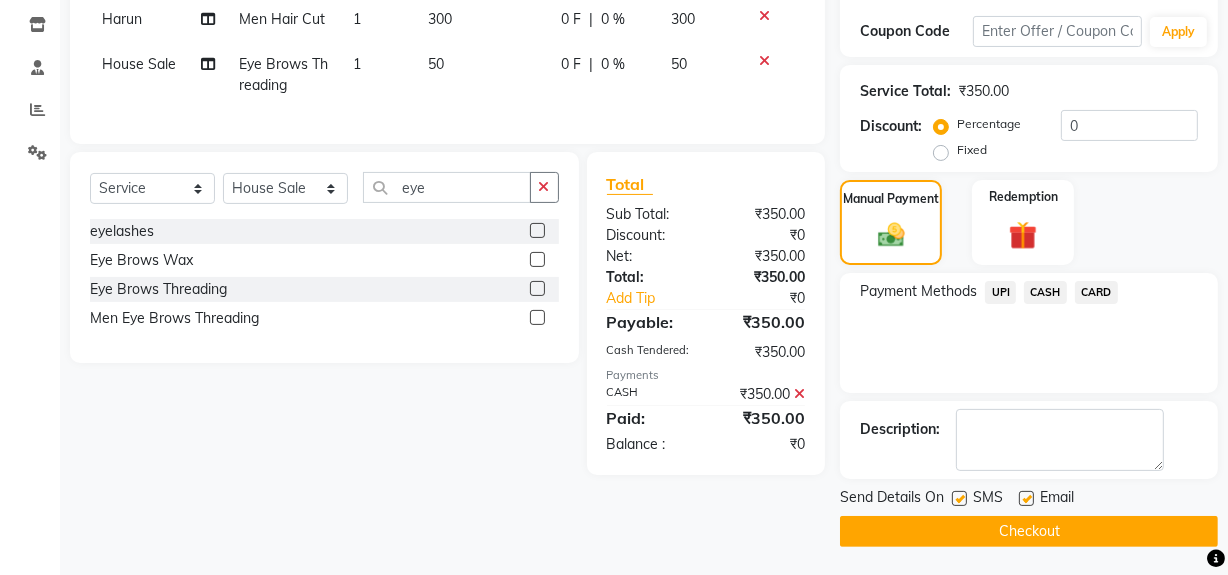 click 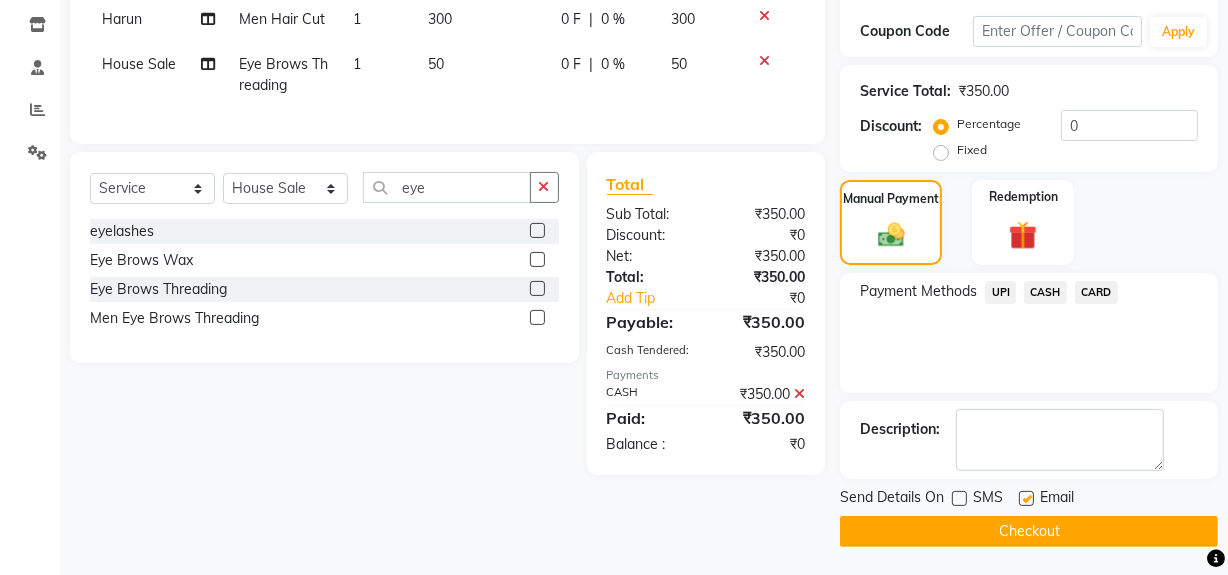 drag, startPoint x: 921, startPoint y: 524, endPoint x: 742, endPoint y: 506, distance: 179.90276 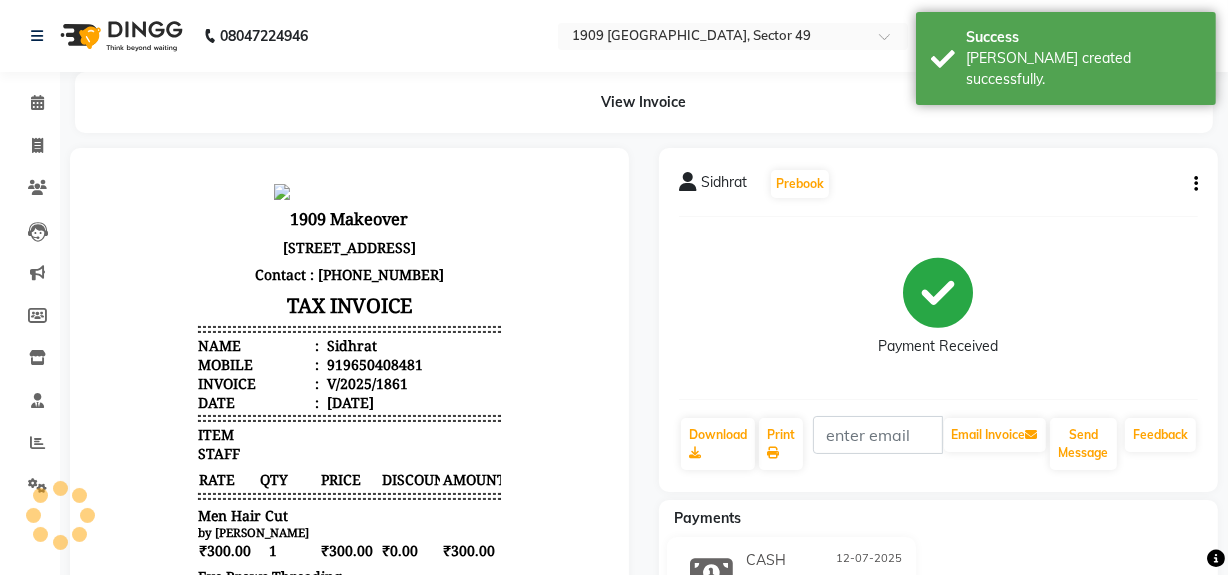 scroll, scrollTop: 0, scrollLeft: 0, axis: both 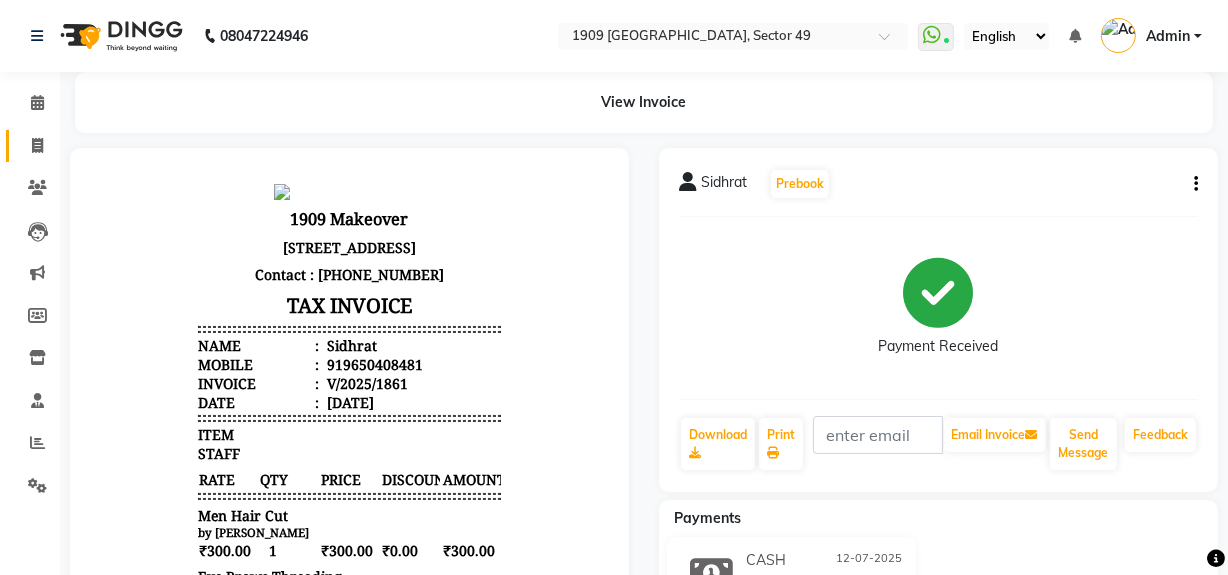 click on "Invoice" 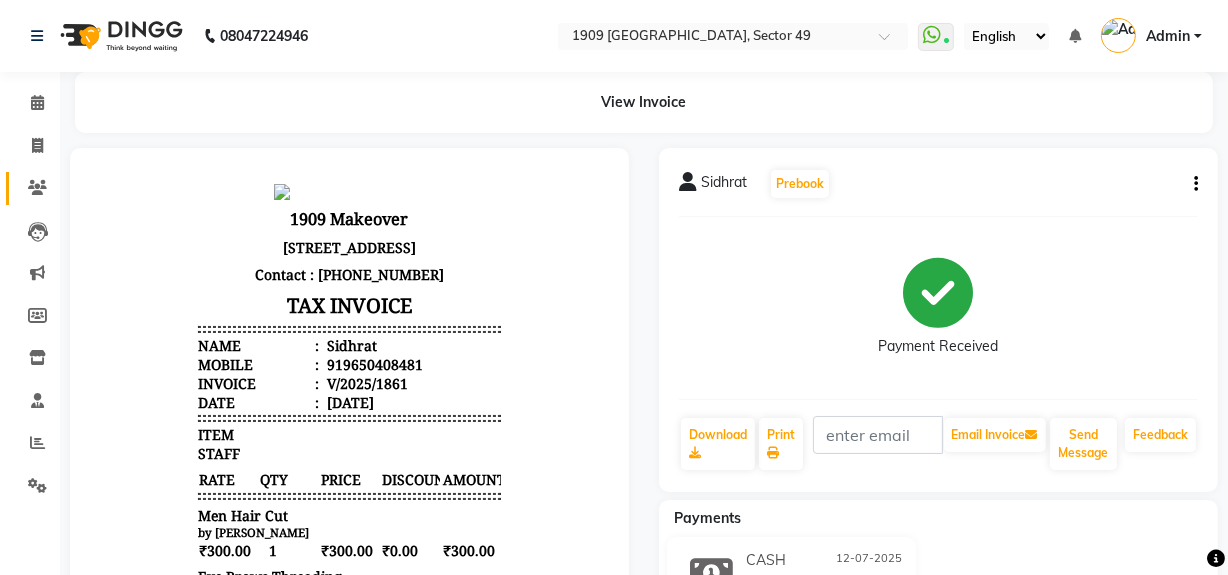 select on "6923" 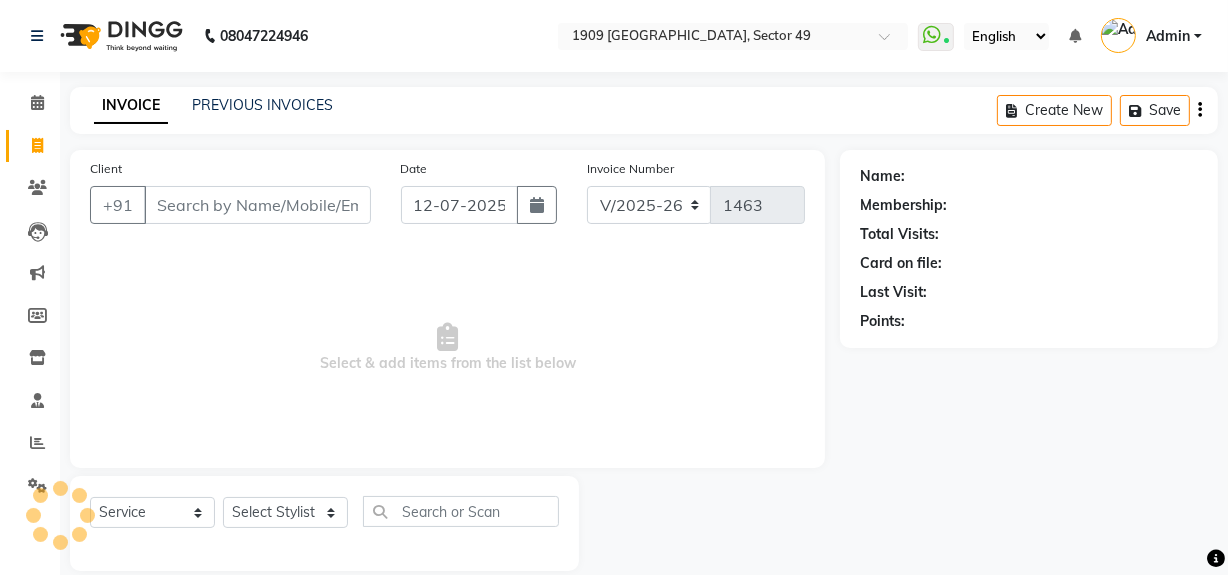 scroll, scrollTop: 26, scrollLeft: 0, axis: vertical 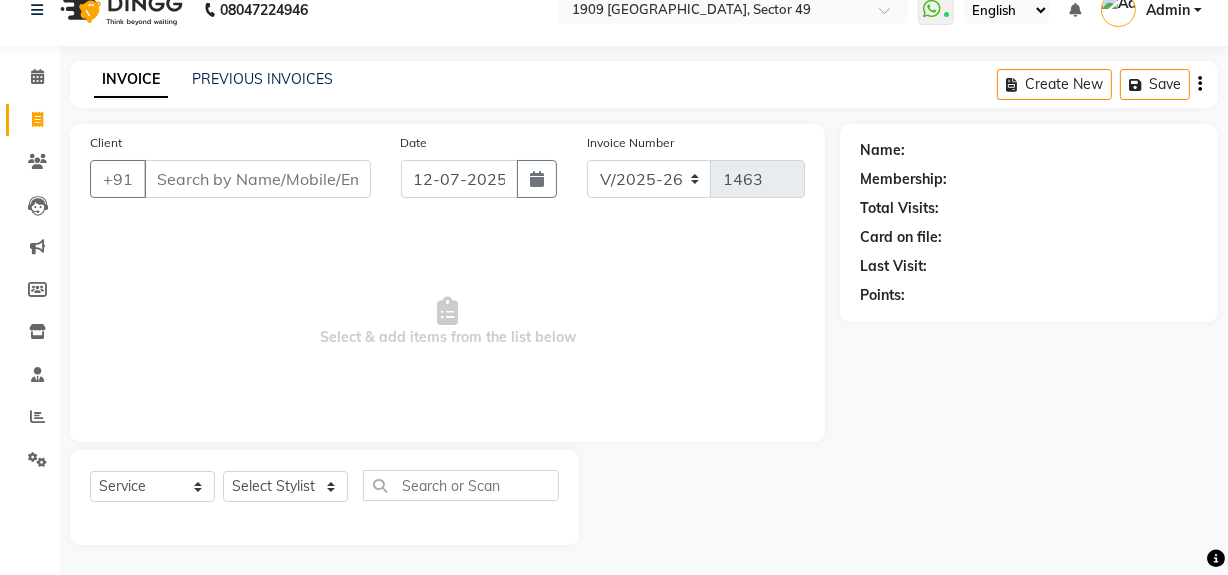 click on "Select & add items from the list below" at bounding box center [447, 322] 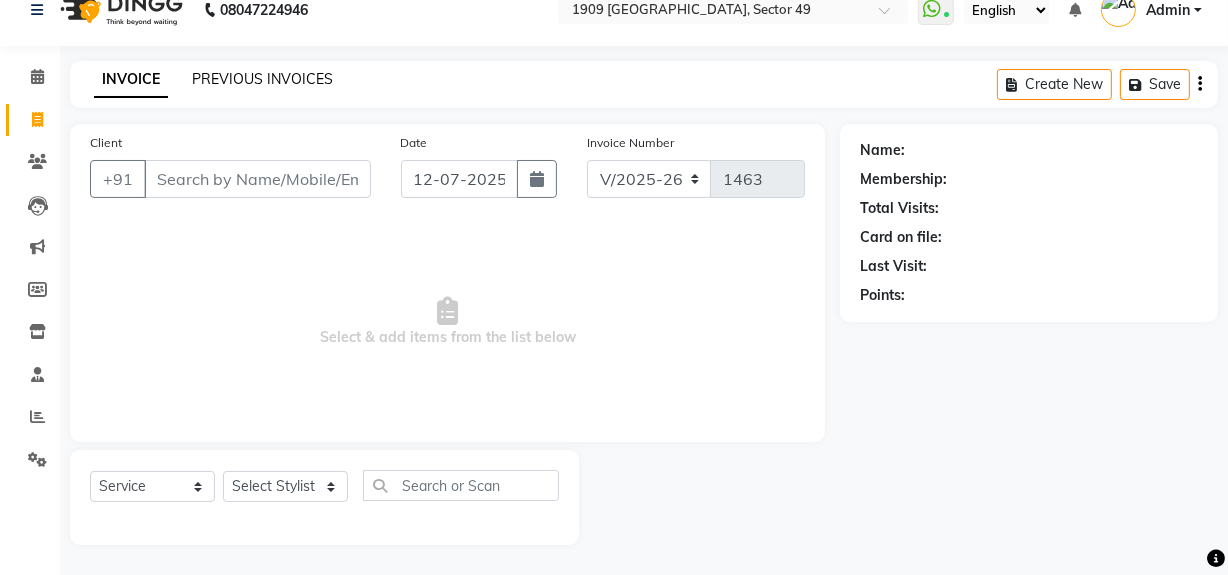 click on "PREVIOUS INVOICES" 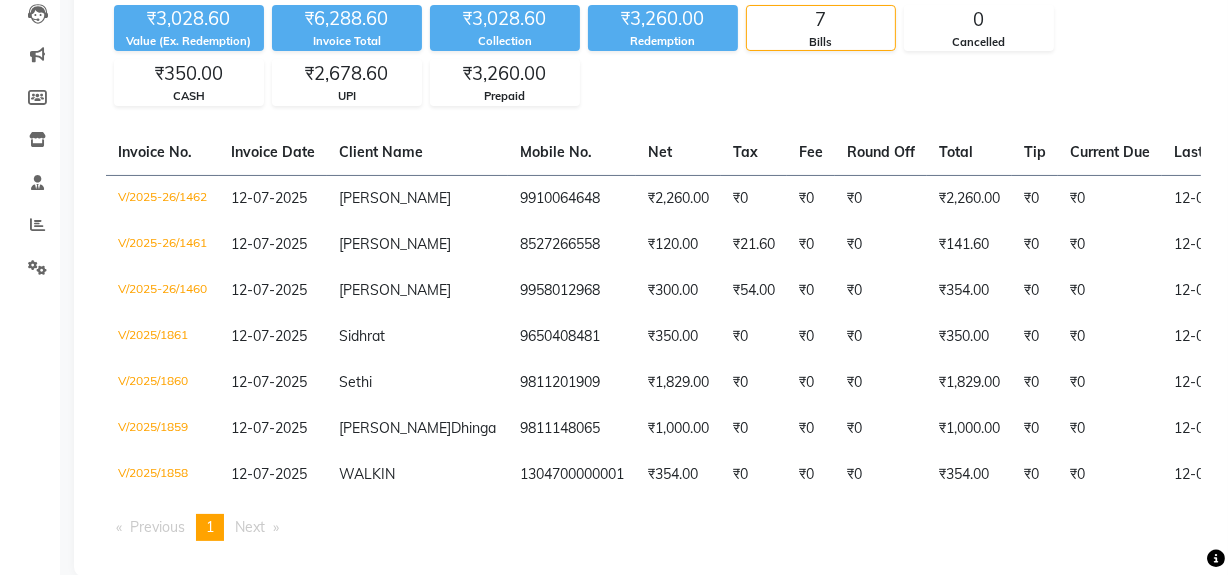 scroll, scrollTop: 181, scrollLeft: 0, axis: vertical 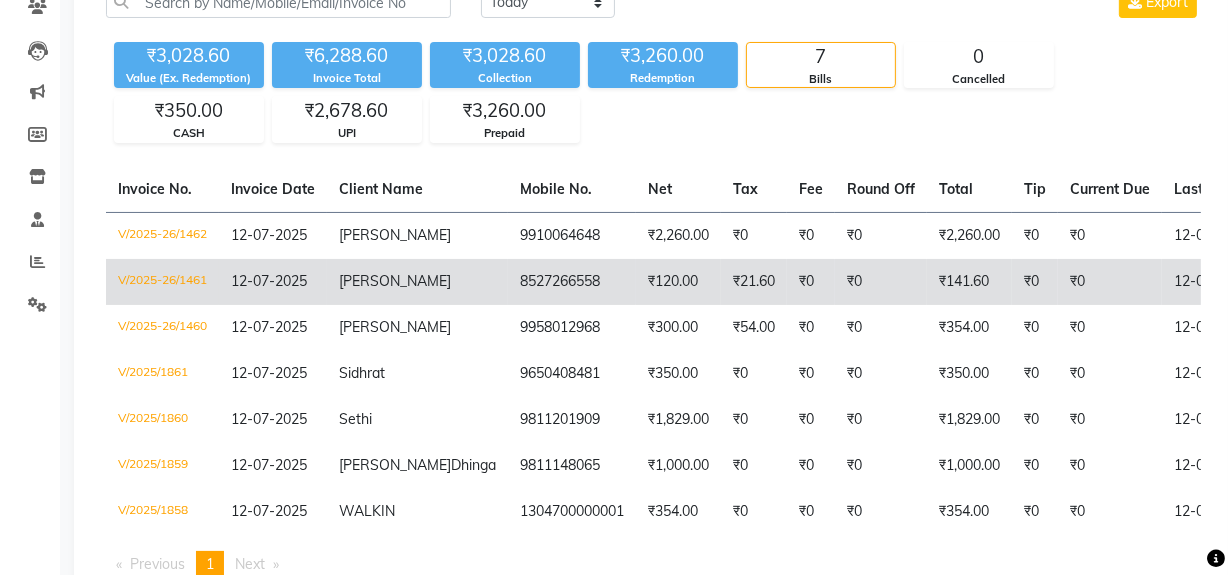 click on "₹21.60" 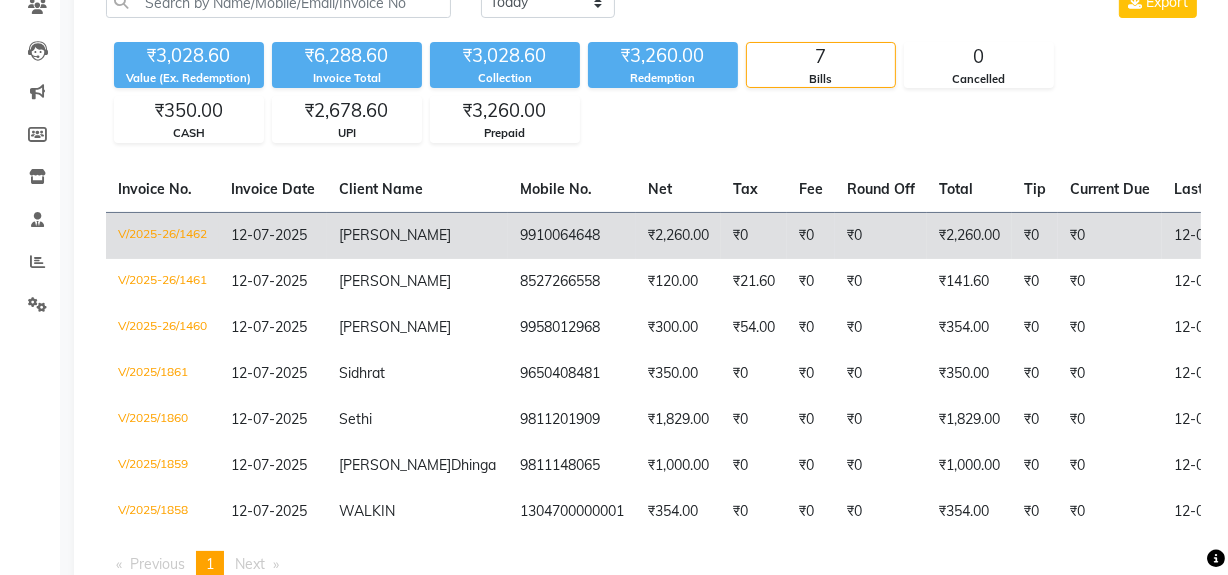 click on "9910064648" 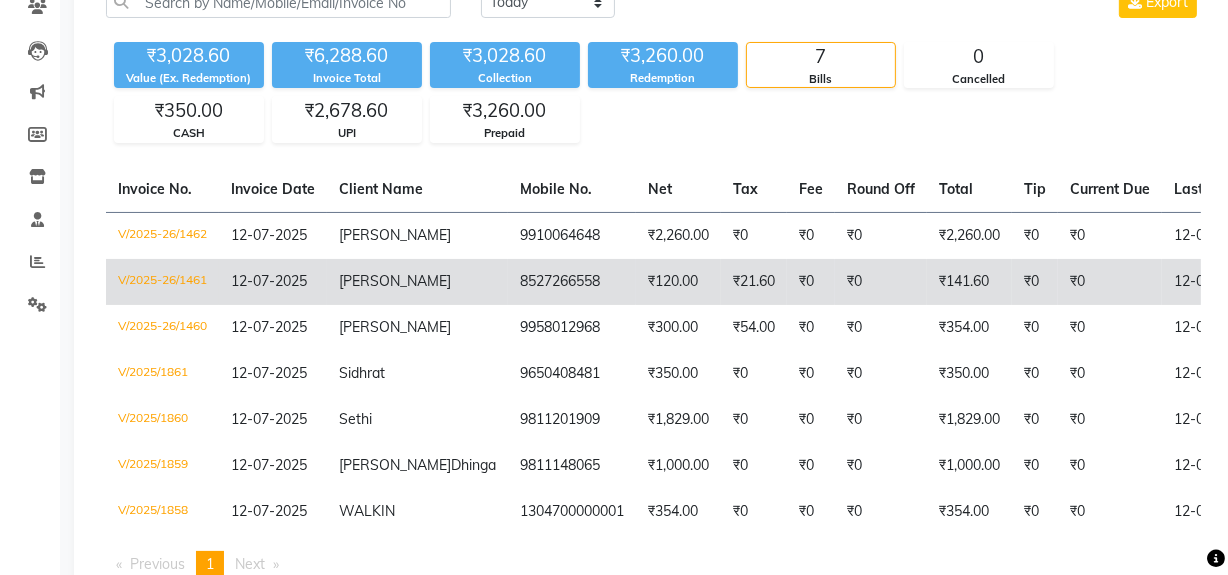 click on "8527266558" 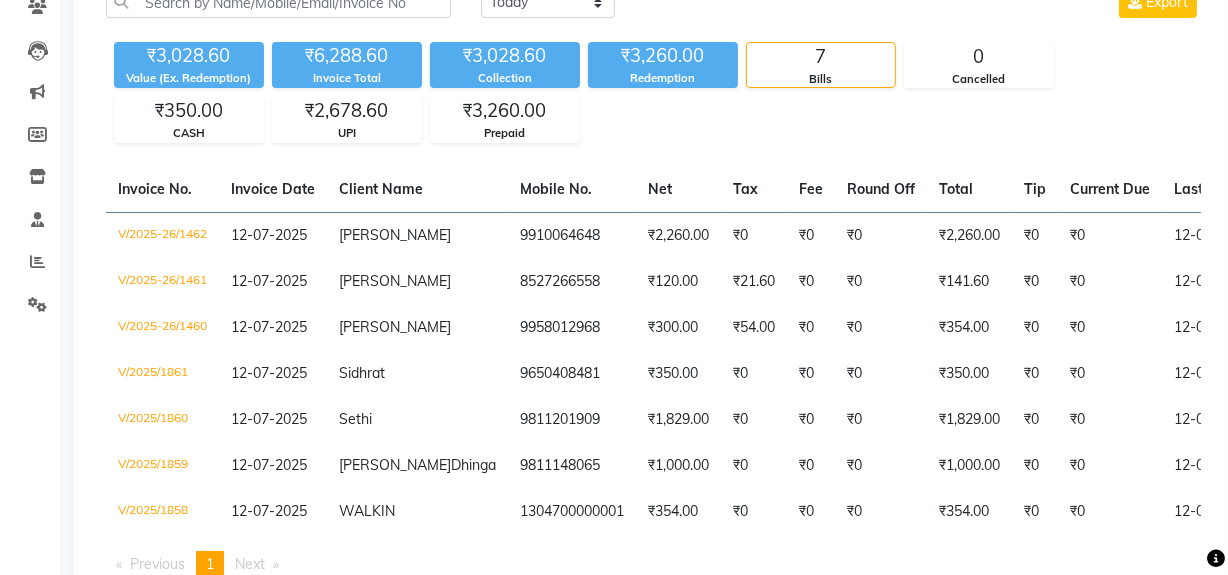 scroll, scrollTop: 0, scrollLeft: 0, axis: both 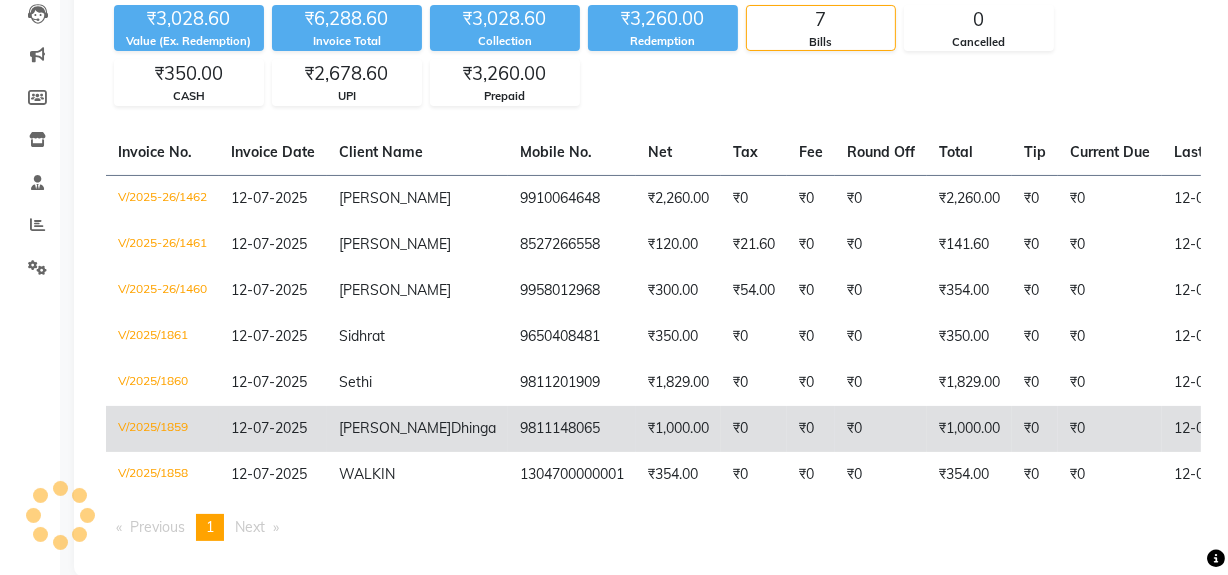click on "₹0" 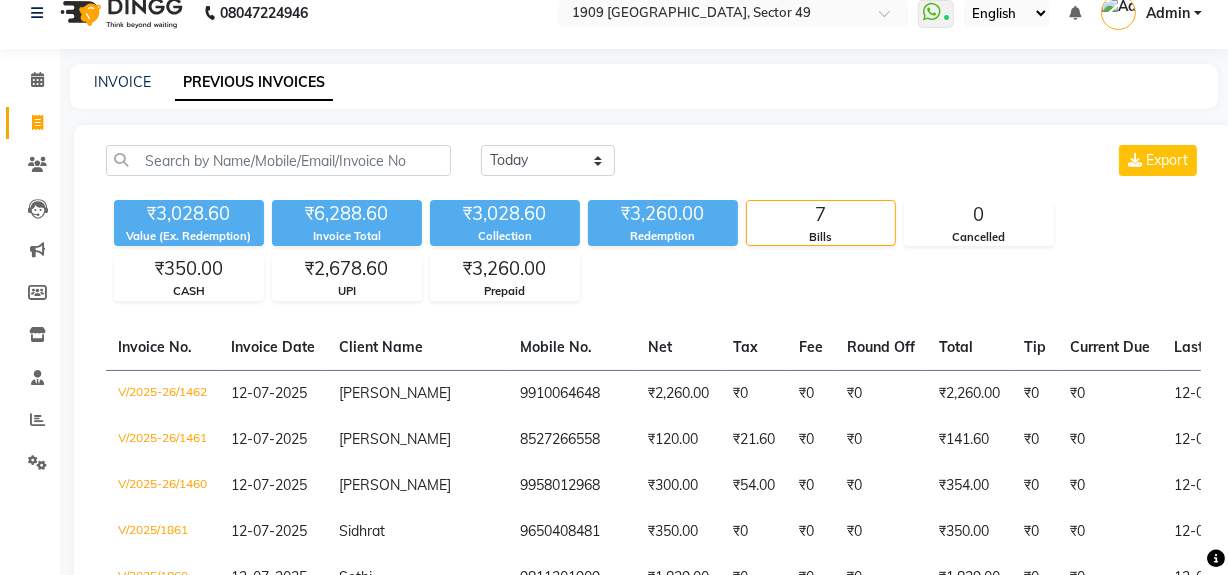 scroll, scrollTop: 0, scrollLeft: 0, axis: both 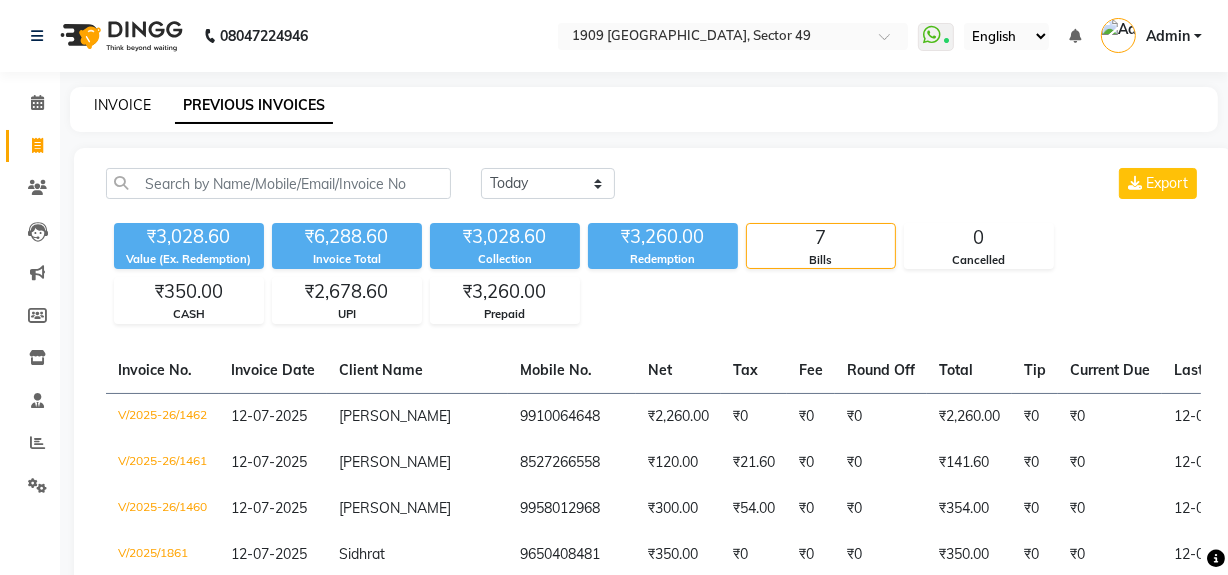 click on "INVOICE" 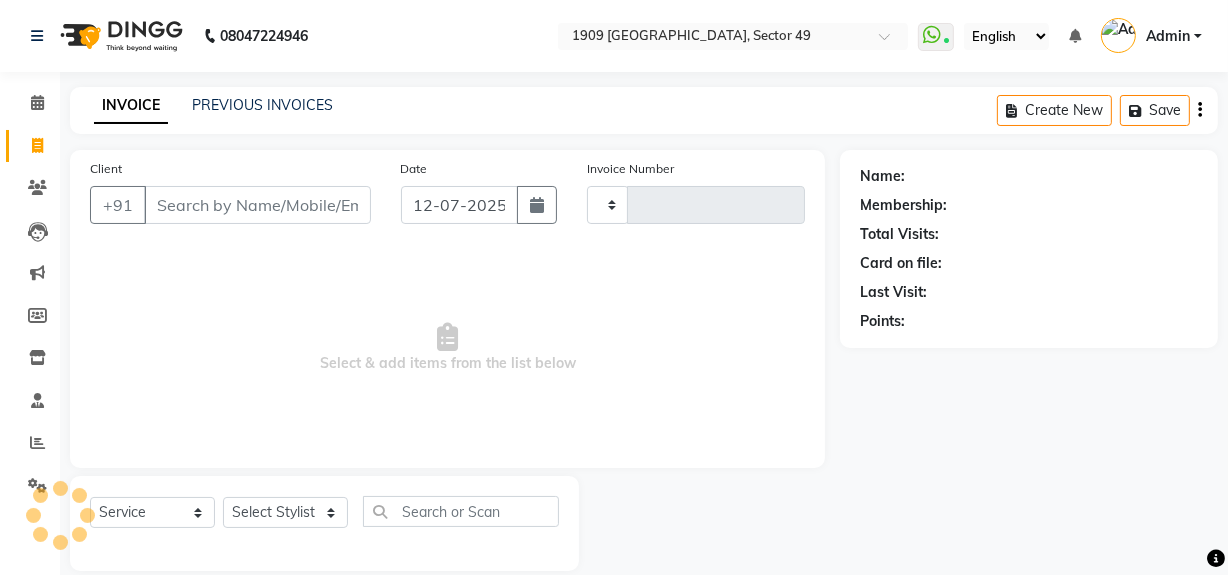 scroll, scrollTop: 26, scrollLeft: 0, axis: vertical 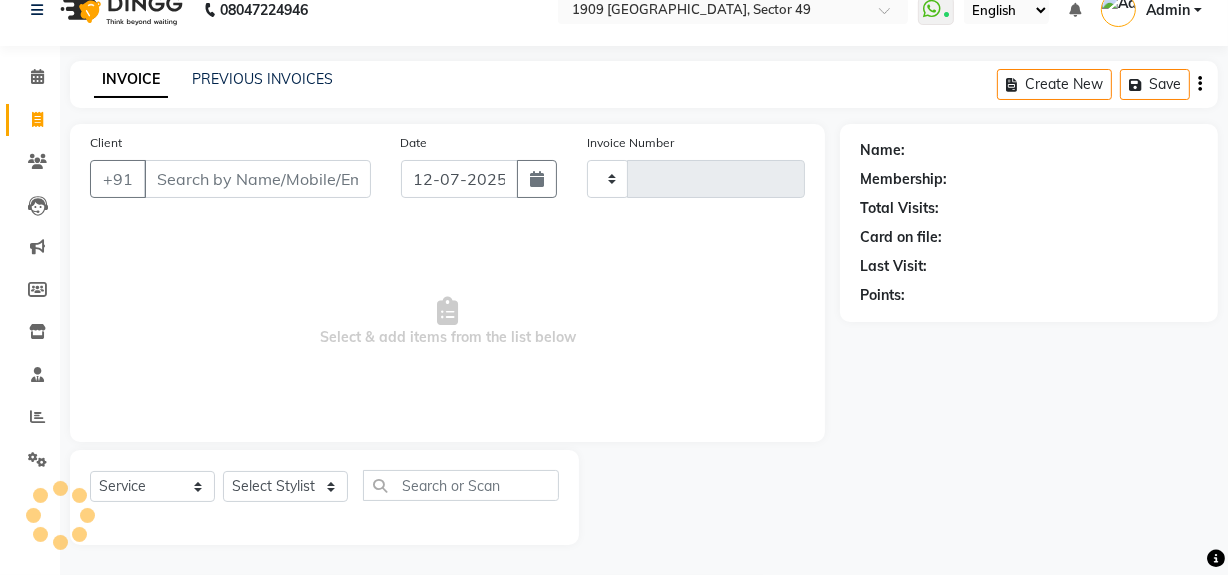type on "1463" 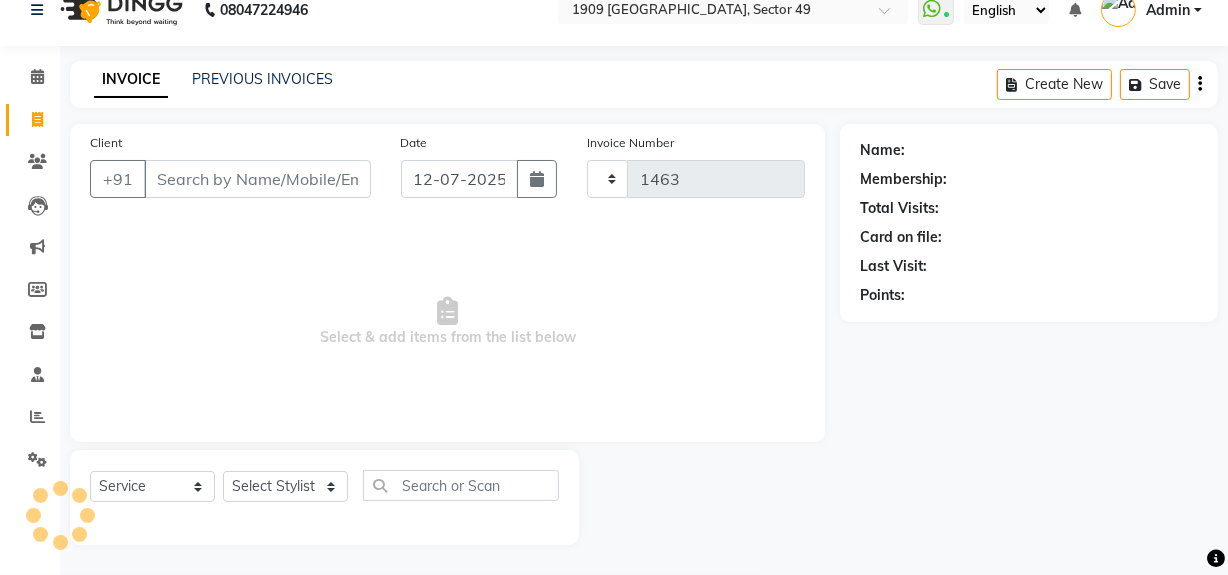 select on "6923" 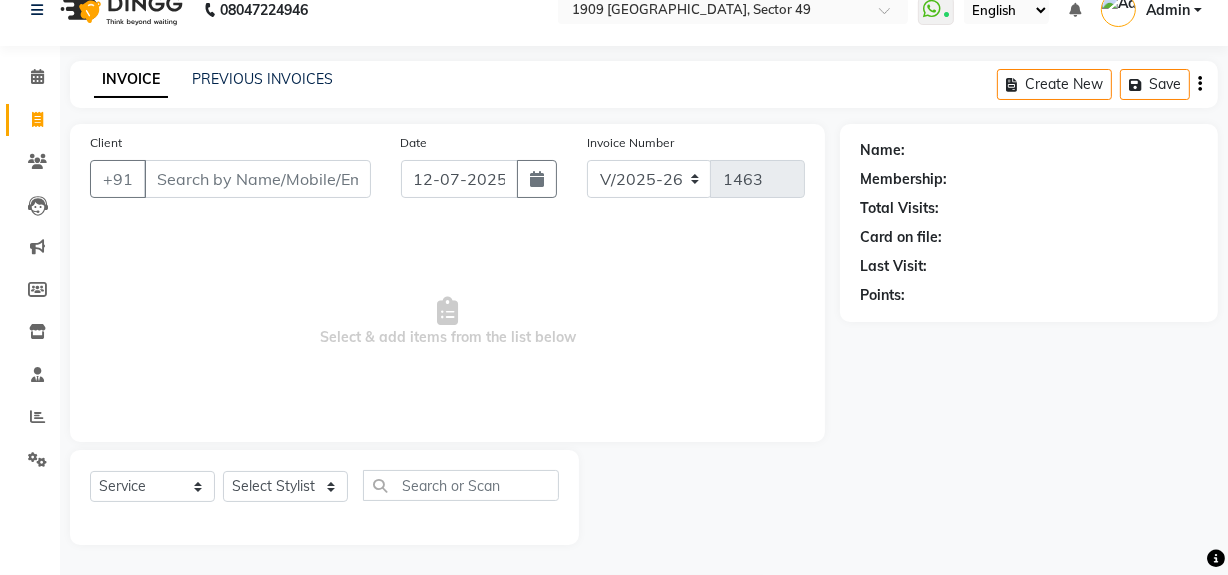 click on "Client" at bounding box center (257, 179) 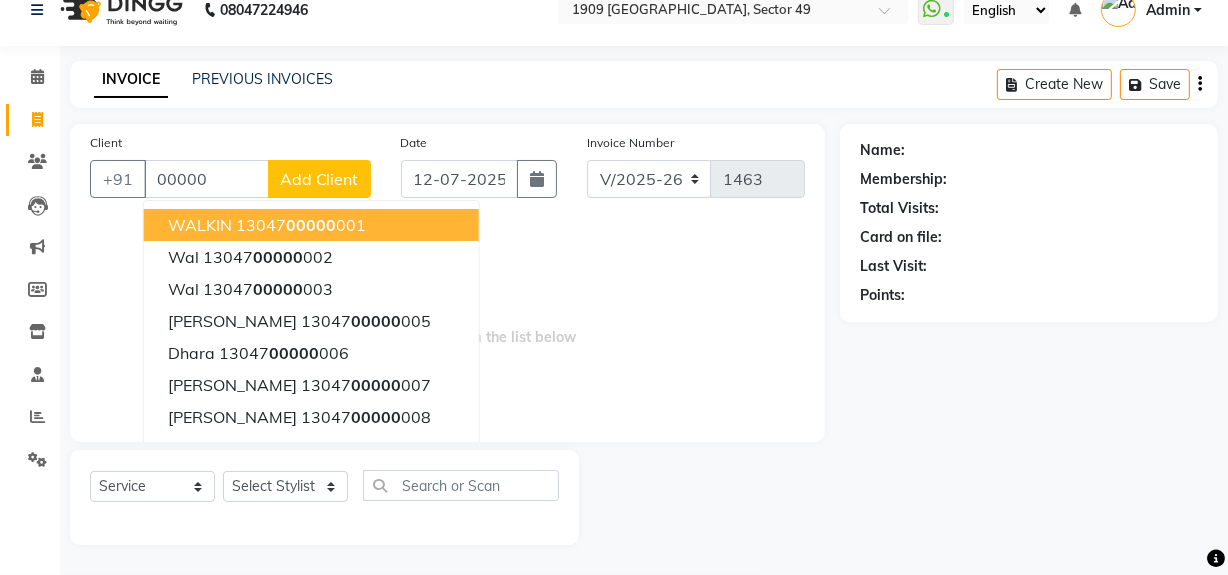 click on "00000" at bounding box center [311, 225] 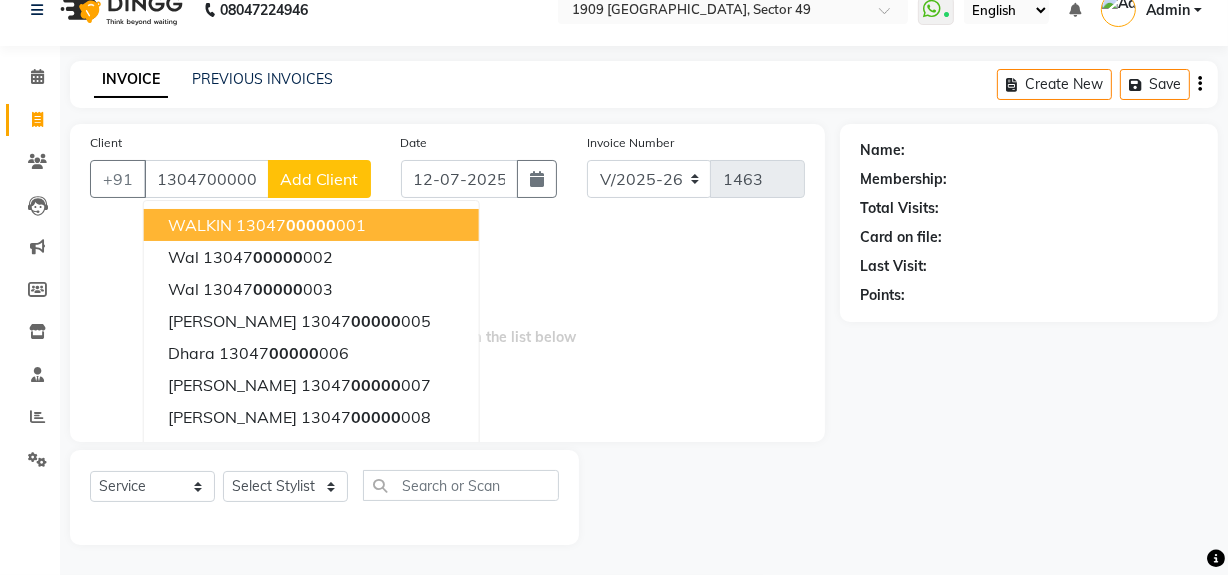 type on "1304700000001" 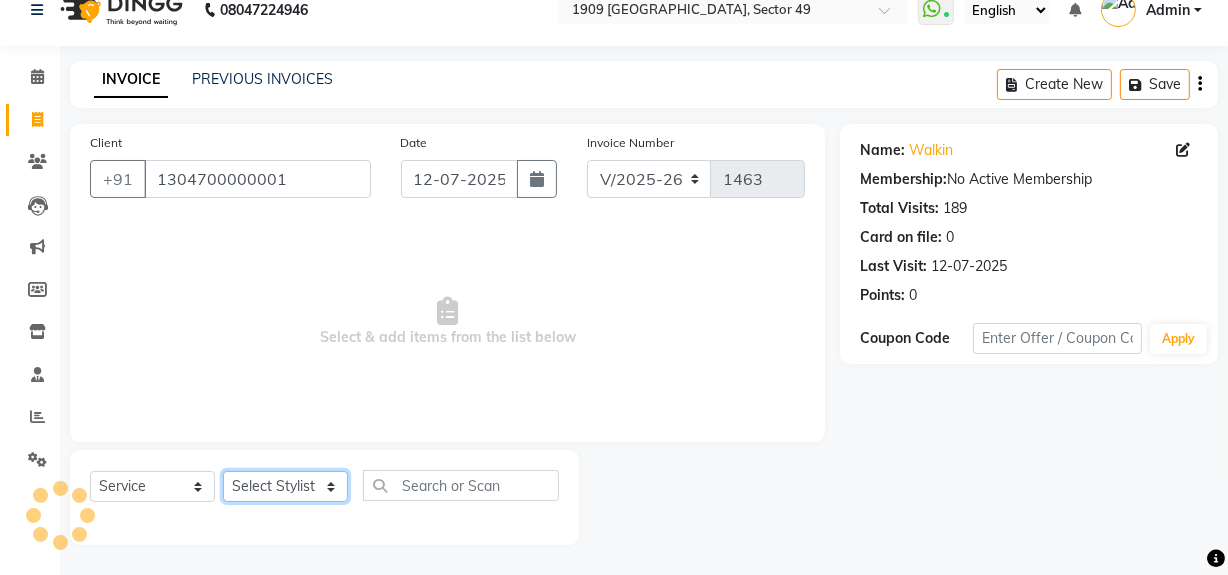 click on "Select Stylist Abdul Ahmed Arif Harun House Sale Jyoti Nisha Rehaan Ujjwal Umesh Veer vikram mehta Vishal" 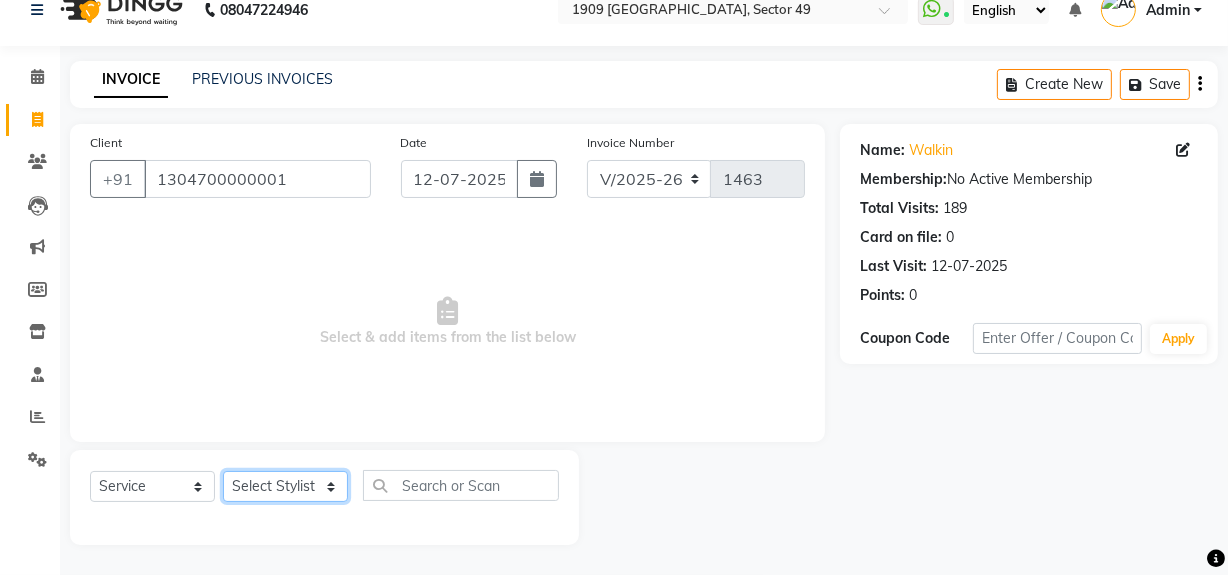 select on "57119" 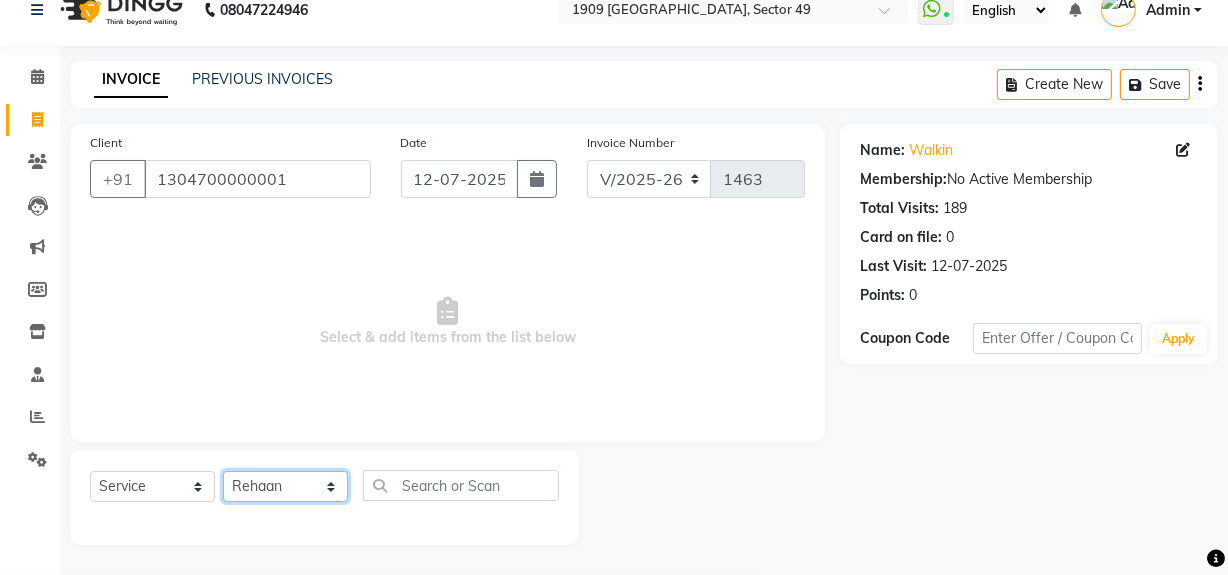 click on "Select Stylist Abdul Ahmed Arif Harun House Sale Jyoti Nisha Rehaan Ujjwal Umesh Veer vikram mehta Vishal" 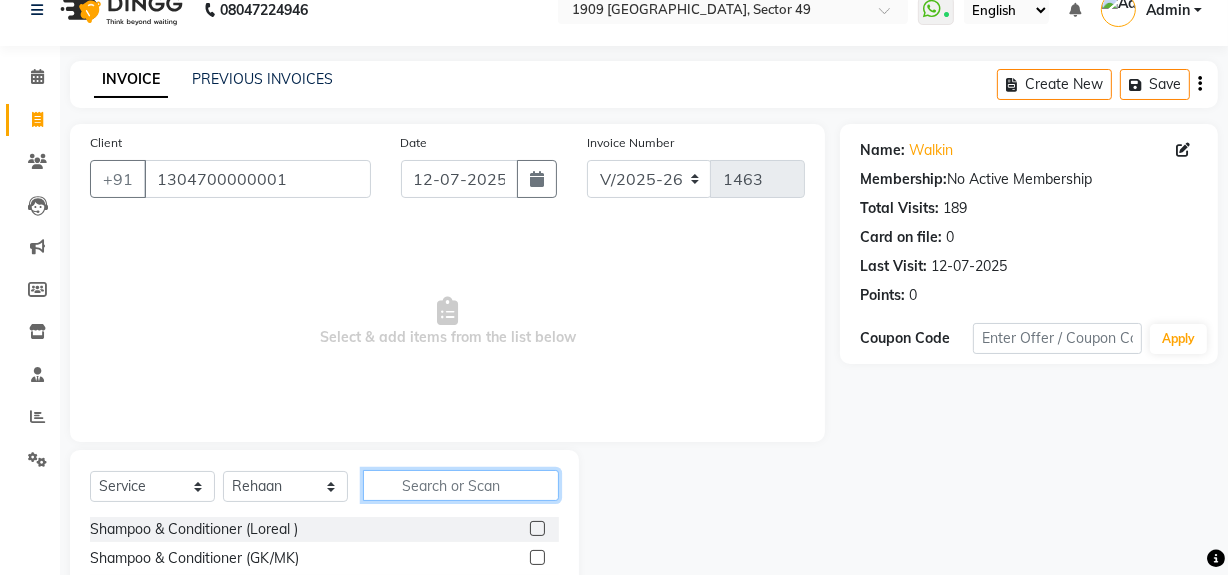 click 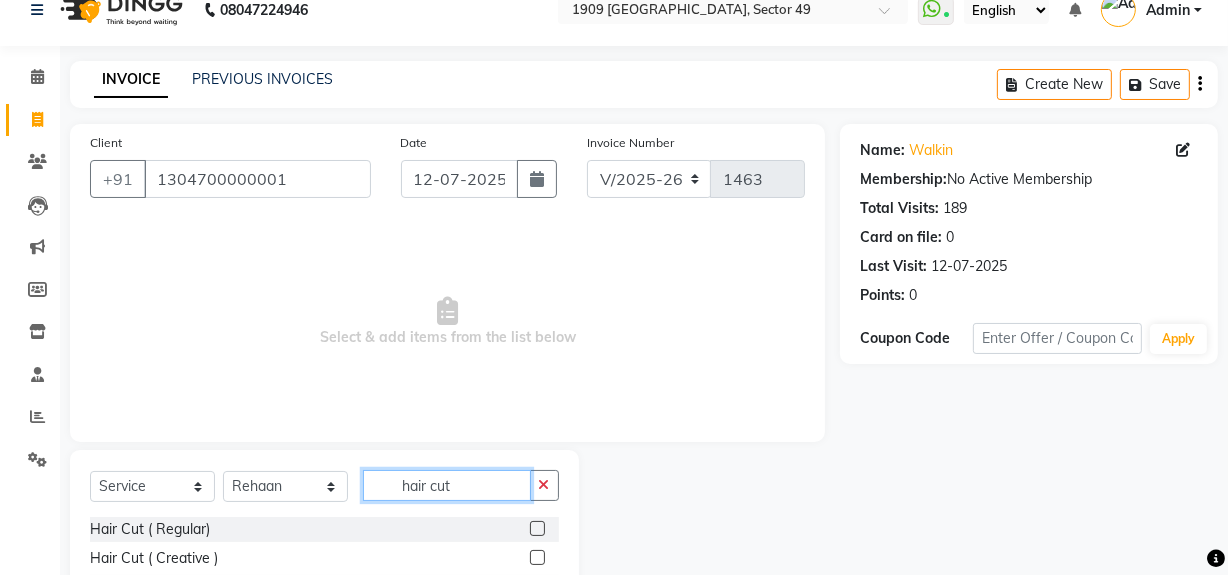 scroll, scrollTop: 170, scrollLeft: 0, axis: vertical 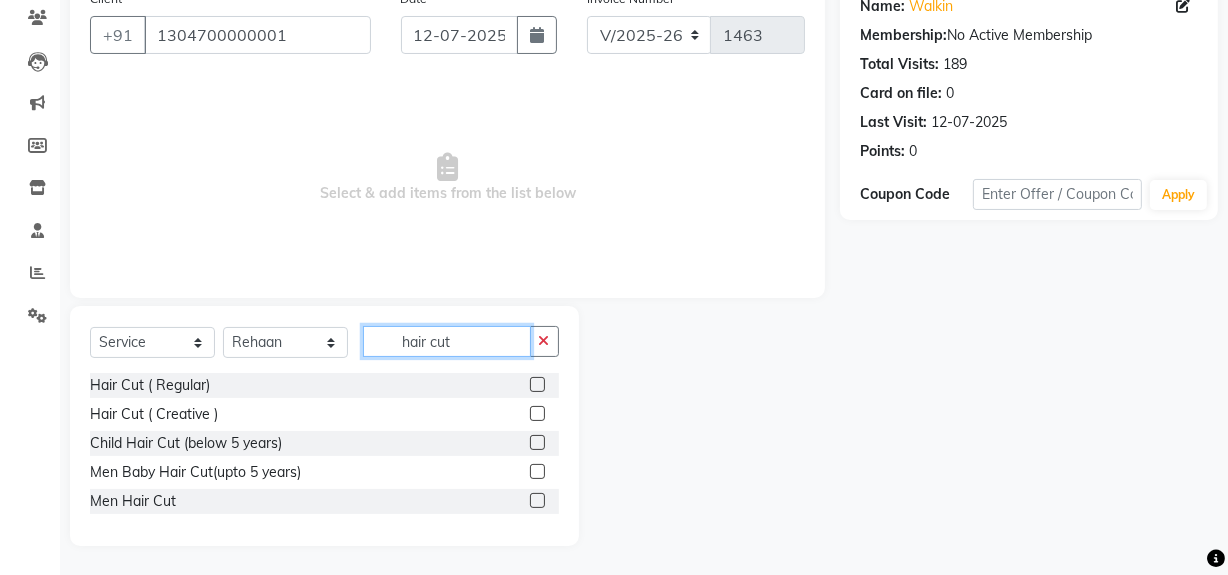 type on "hair cut" 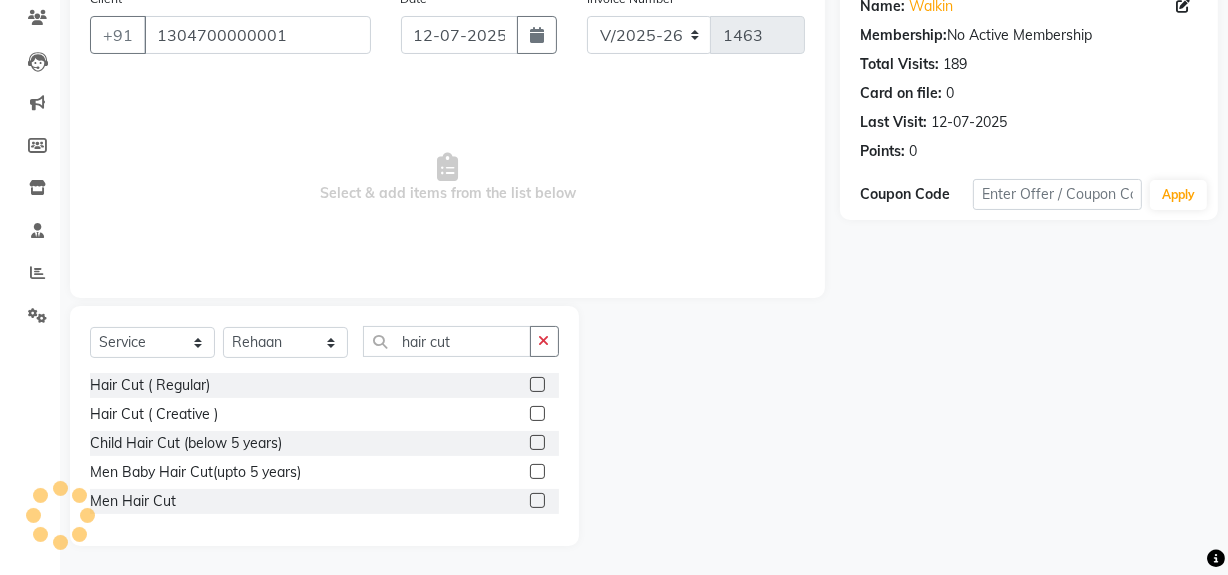 click 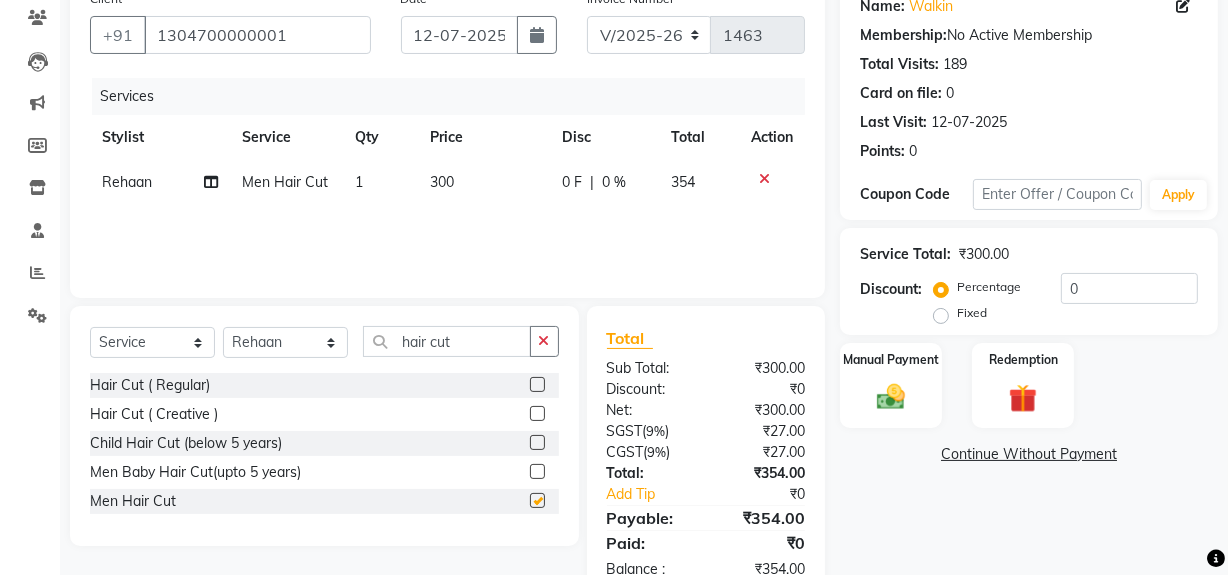 checkbox on "false" 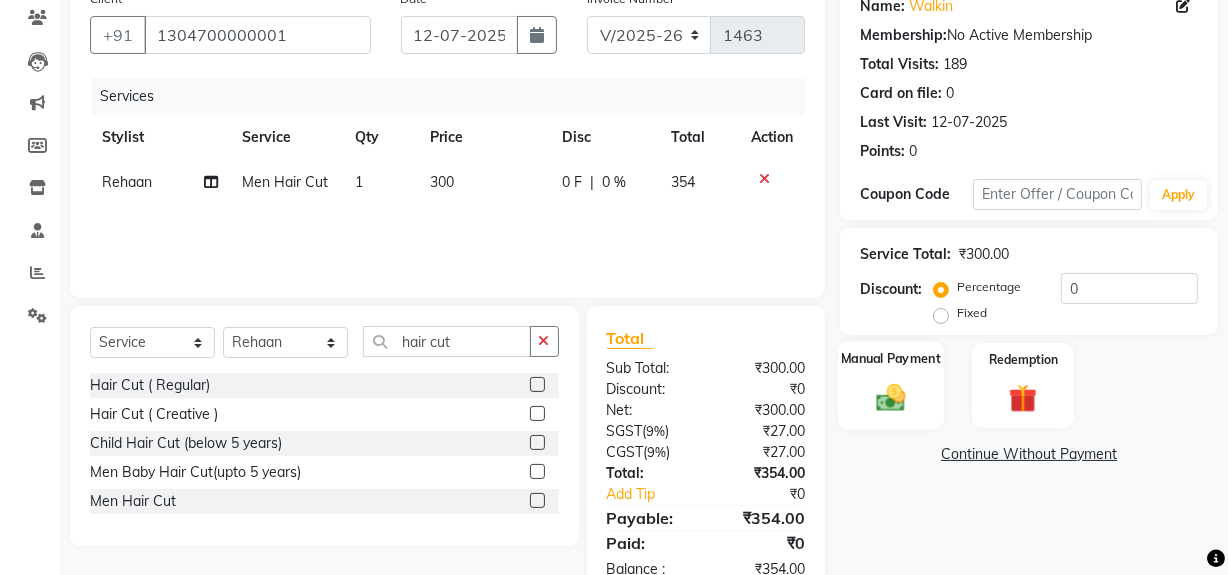 click 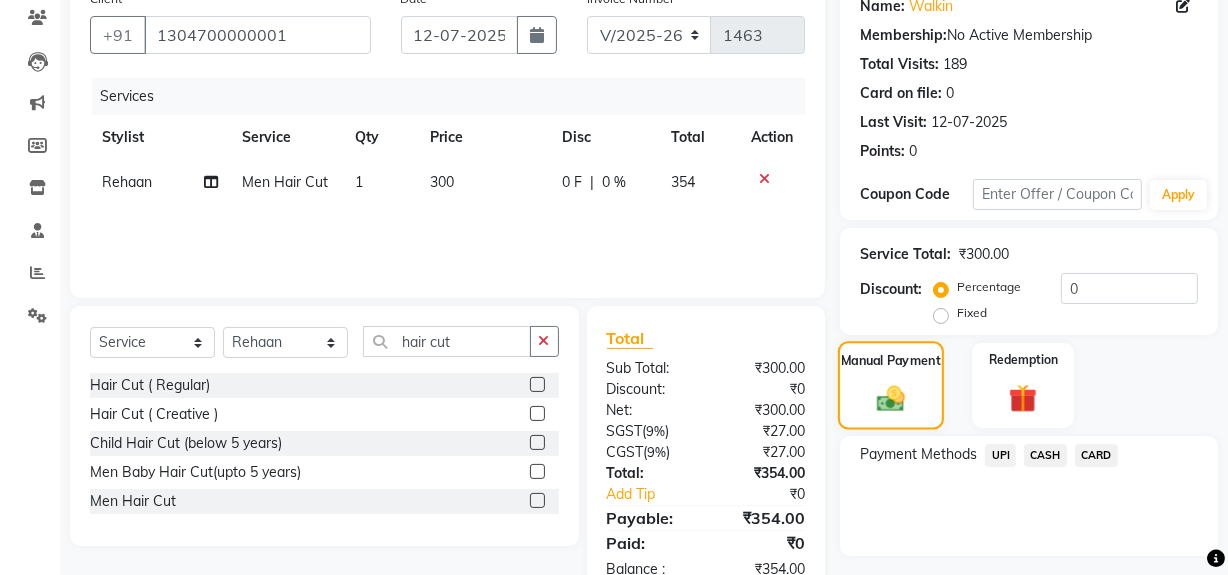 click on "Manual Payment" 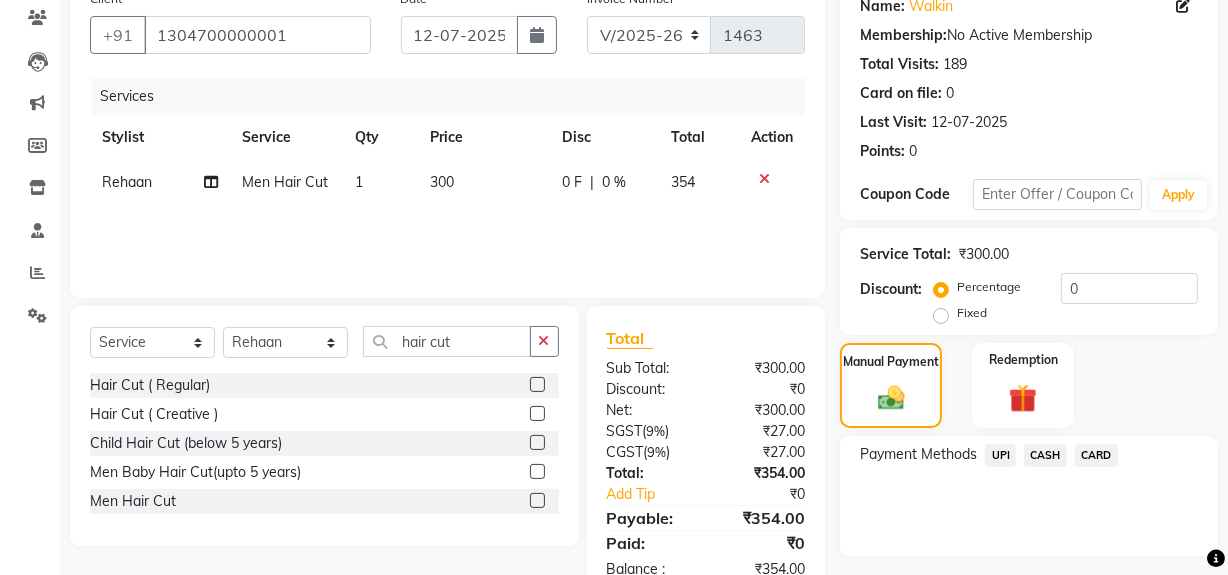 click on "CASH" 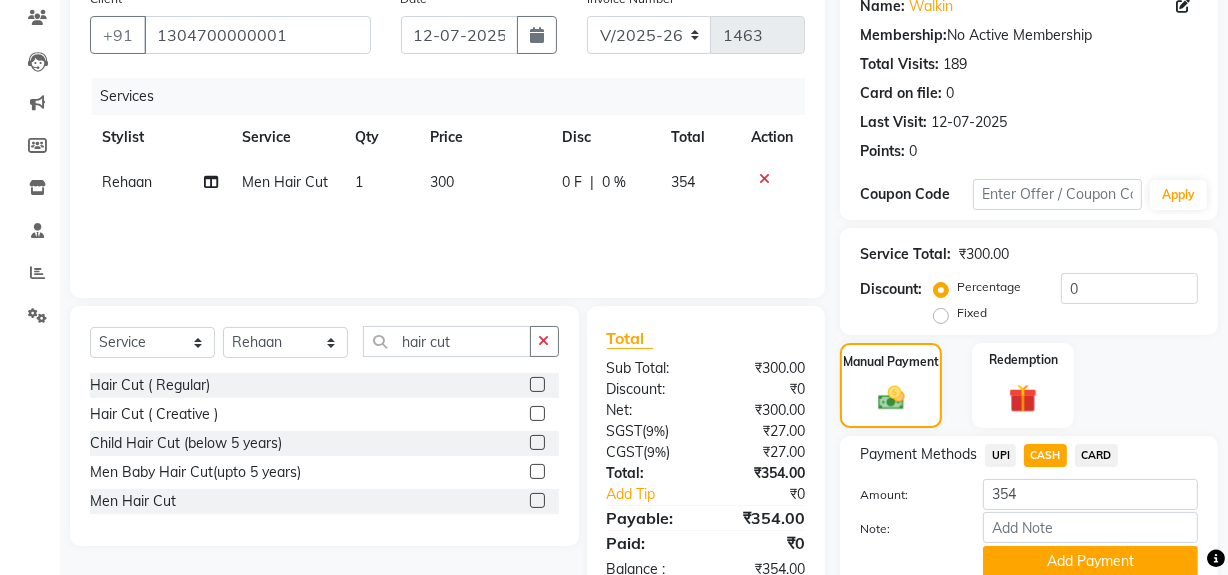 click on "UPI" 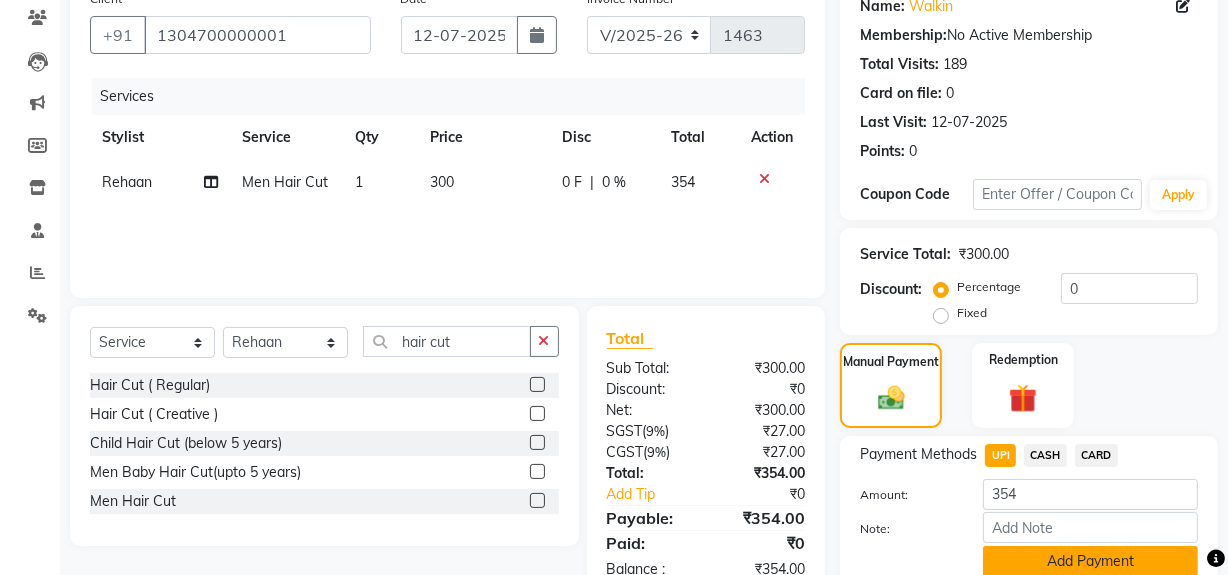 click on "Add Payment" 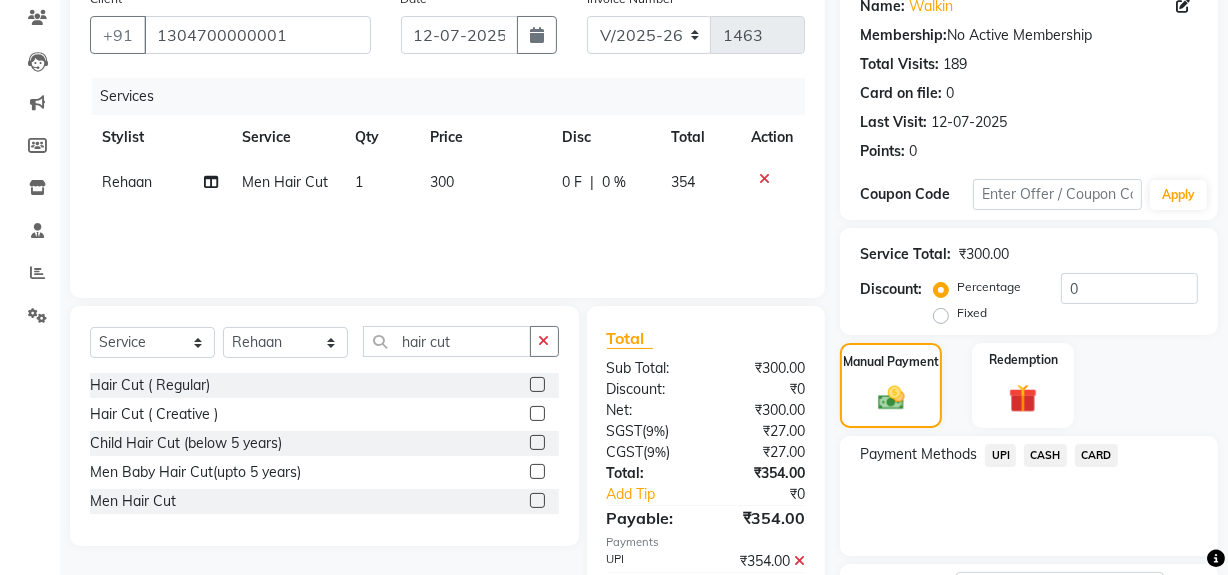 scroll, scrollTop: 333, scrollLeft: 0, axis: vertical 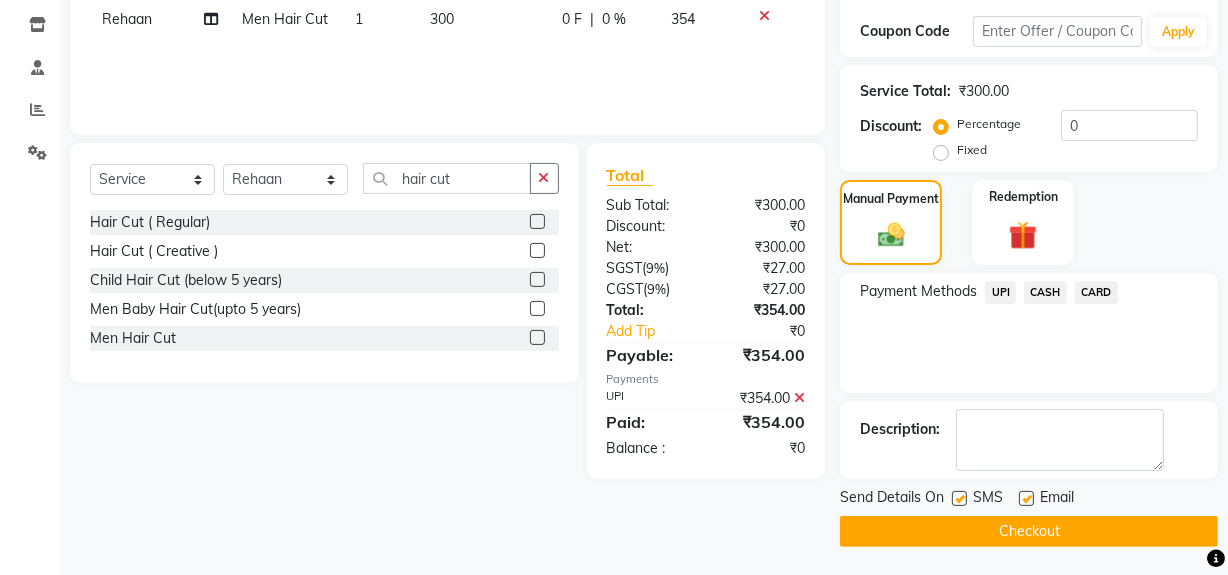 click 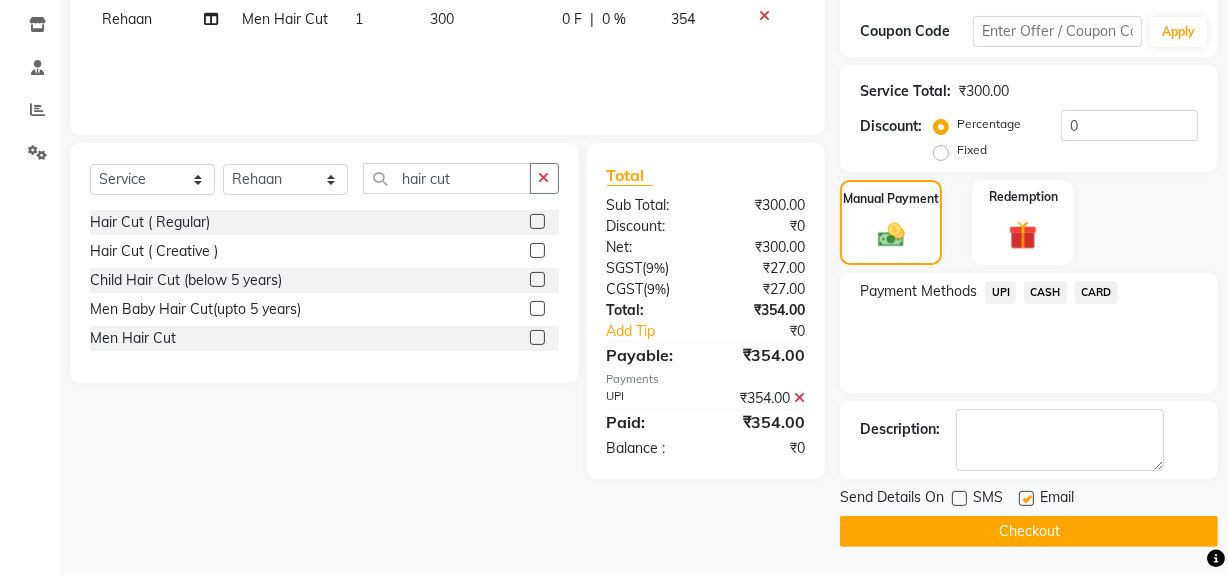 click on "Checkout" 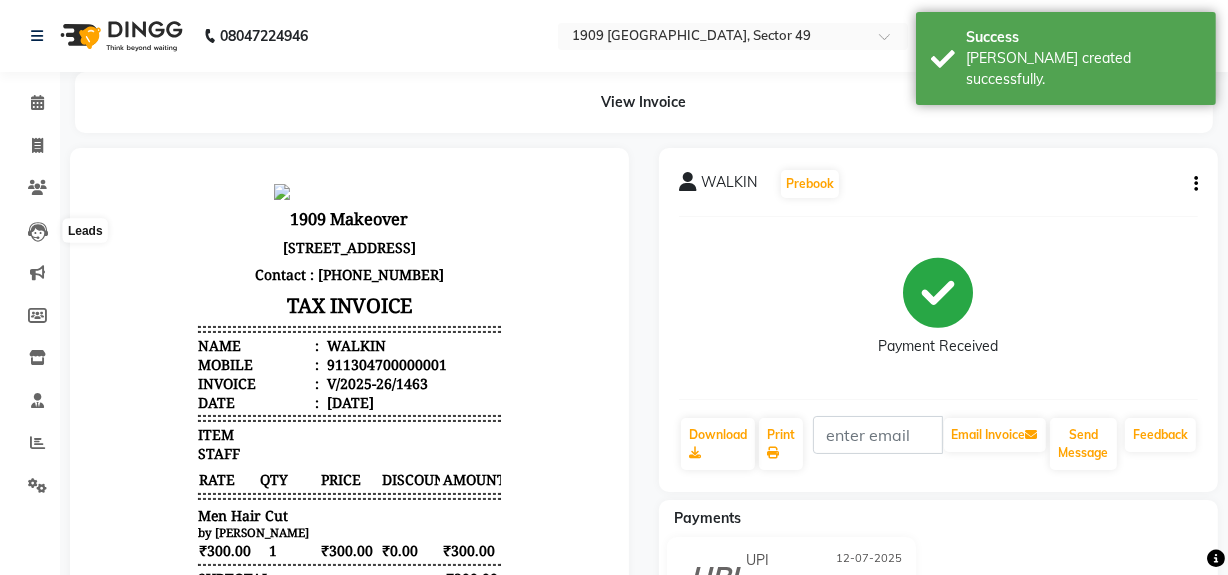 scroll, scrollTop: 0, scrollLeft: 0, axis: both 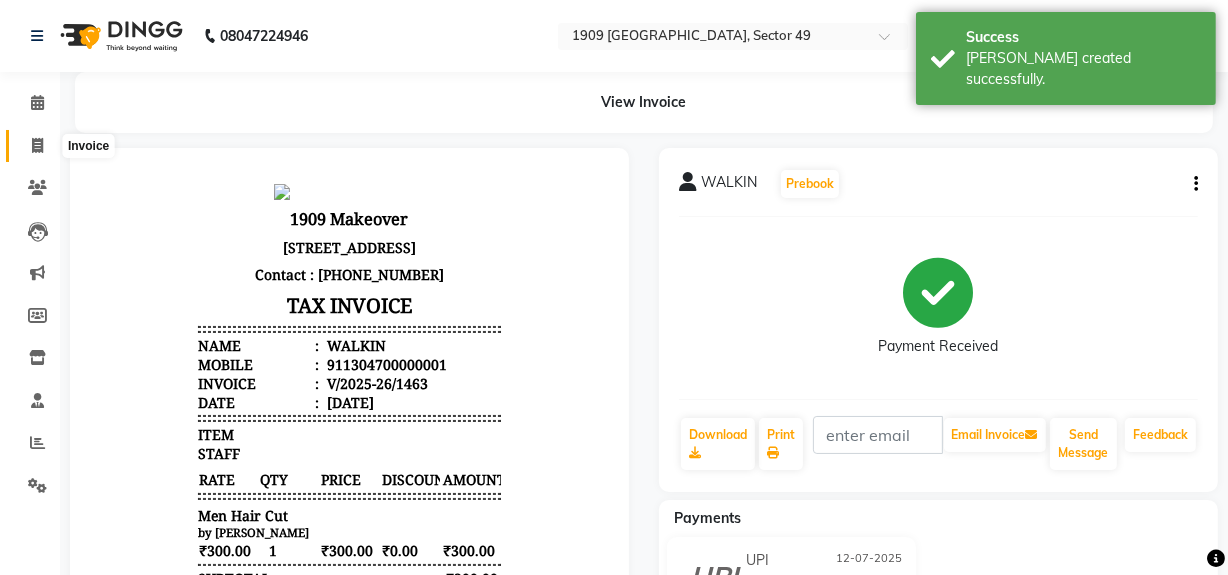click 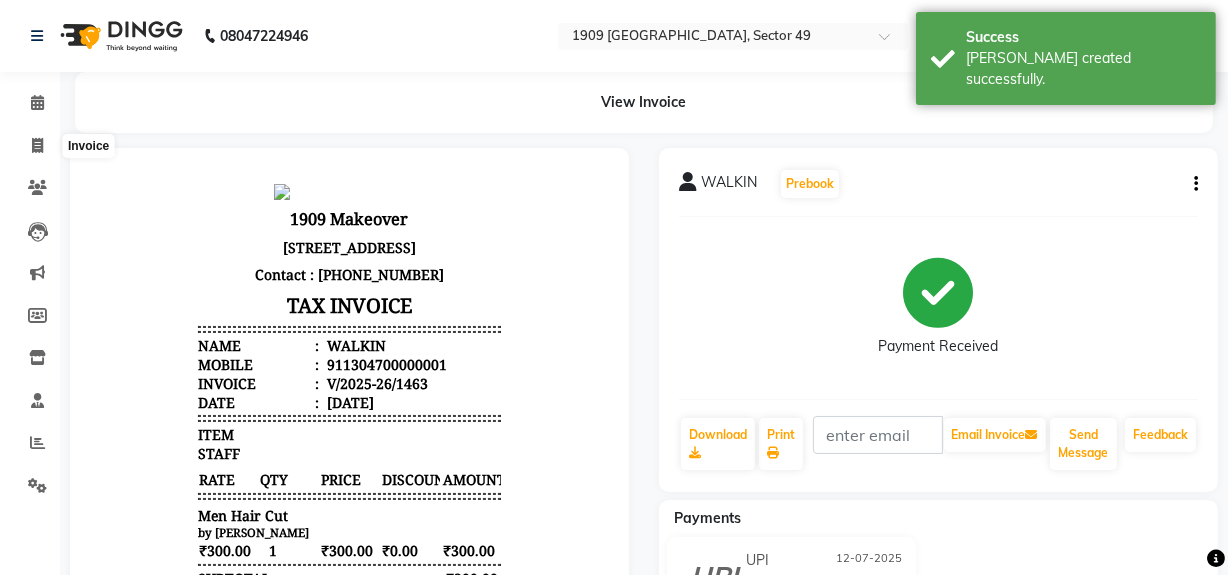 select on "service" 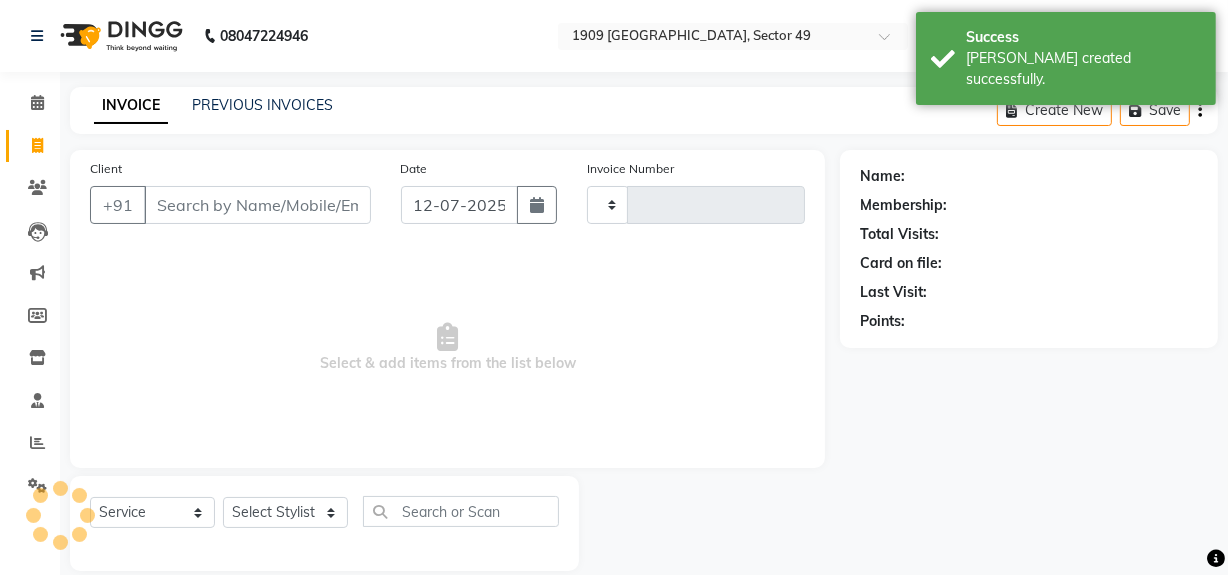 scroll, scrollTop: 26, scrollLeft: 0, axis: vertical 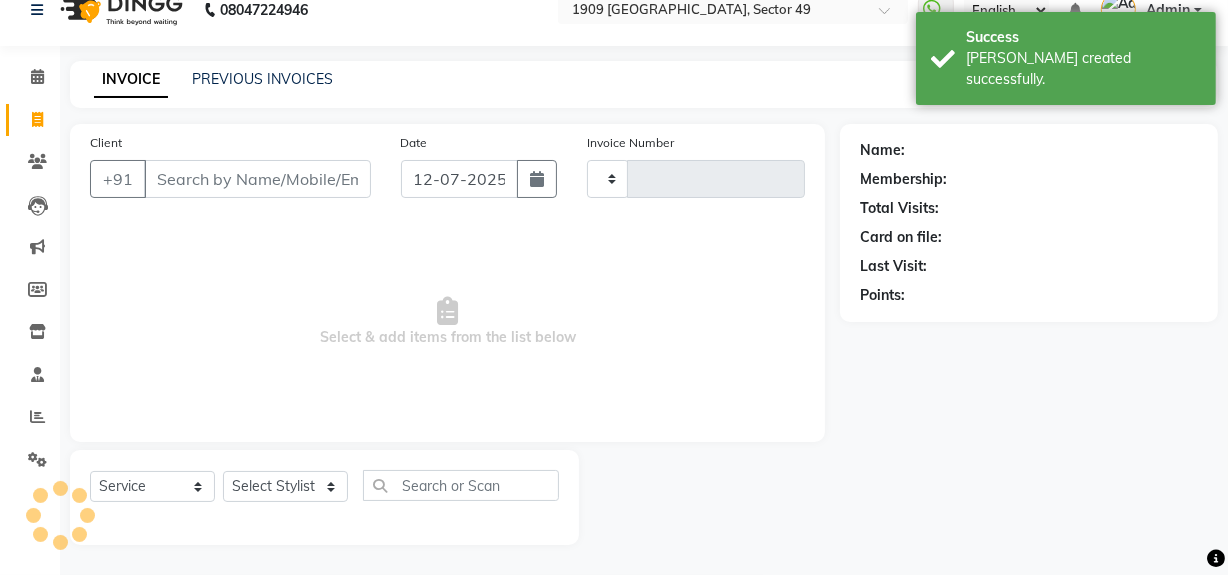 type on "1464" 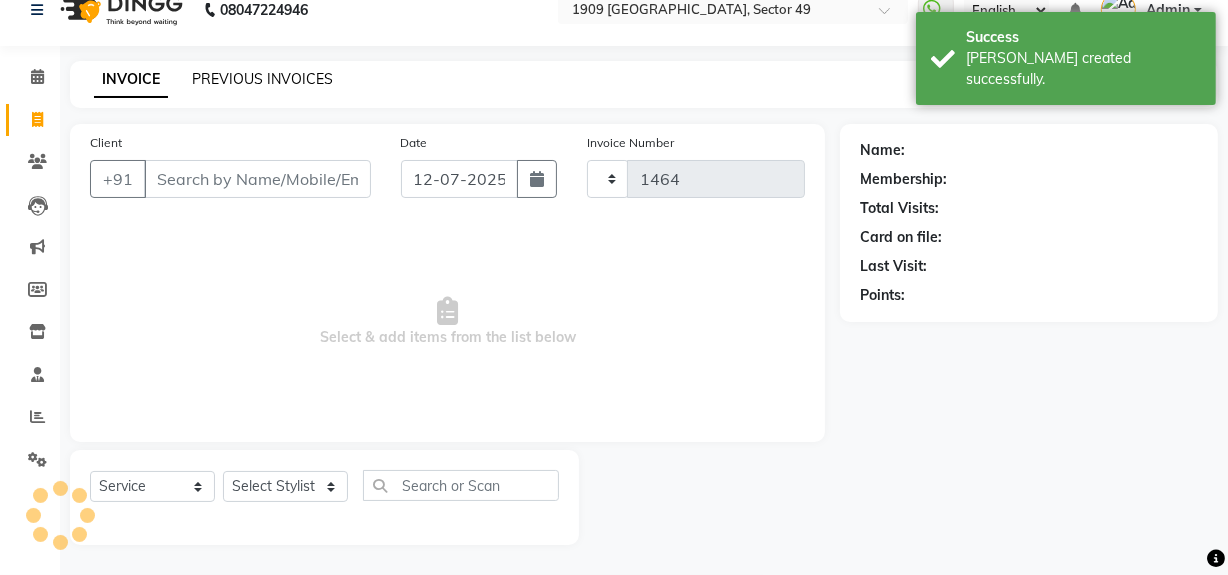 select on "6923" 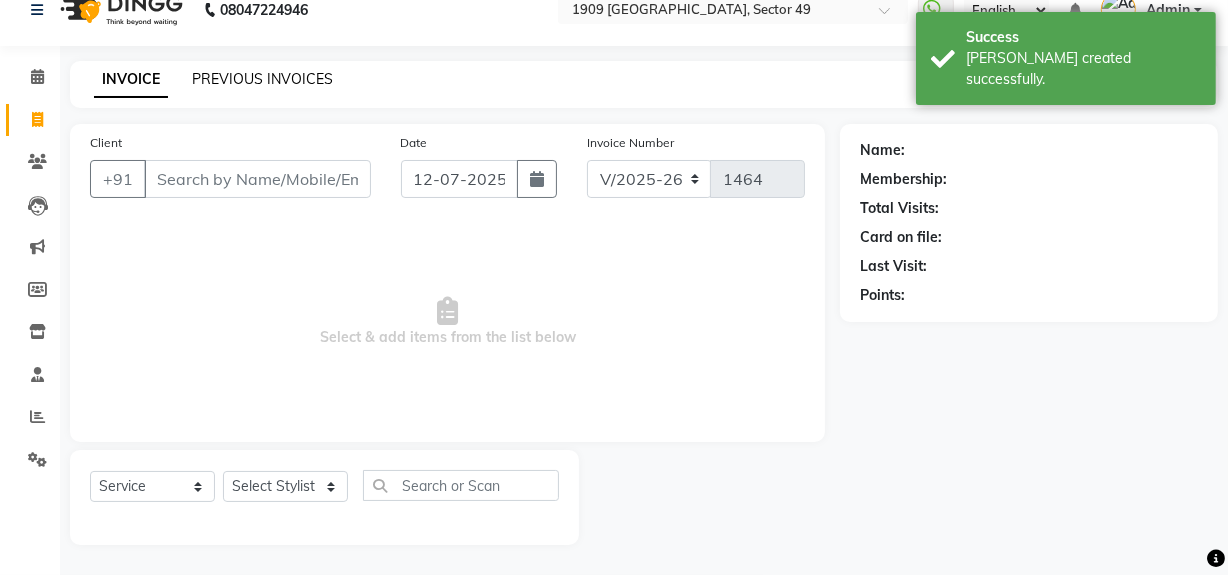 click on "PREVIOUS INVOICES" 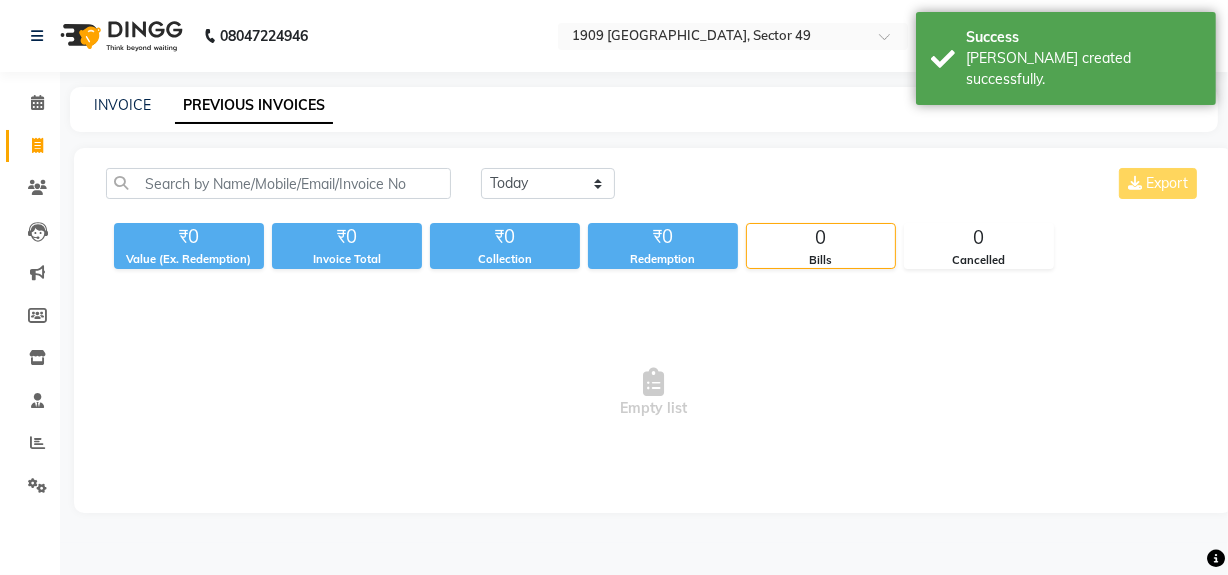 scroll, scrollTop: 0, scrollLeft: 0, axis: both 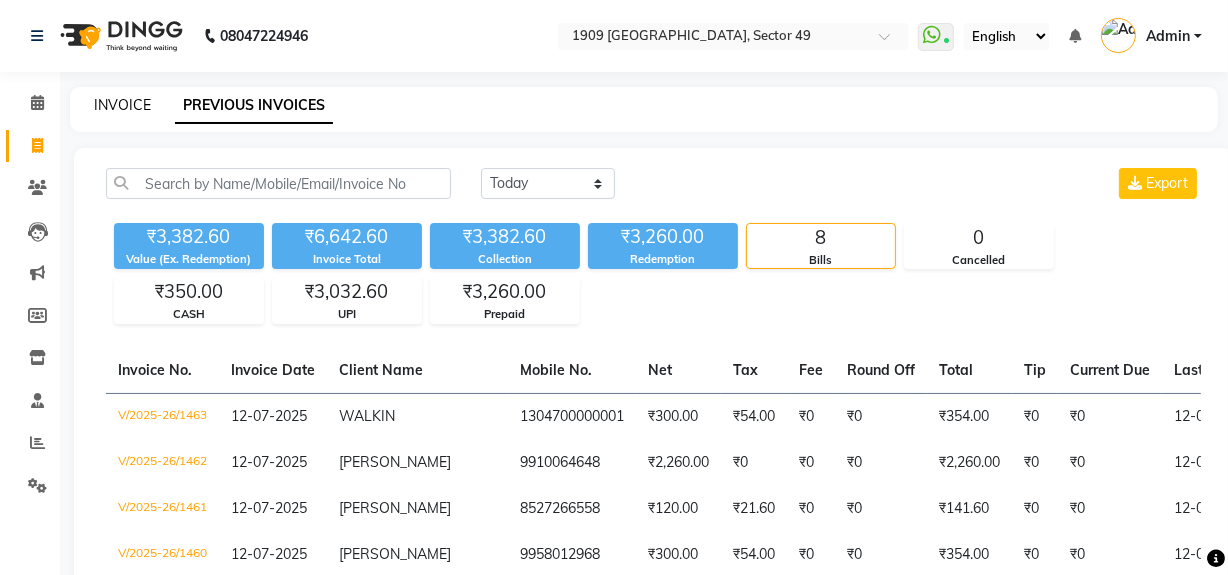 click on "INVOICE" 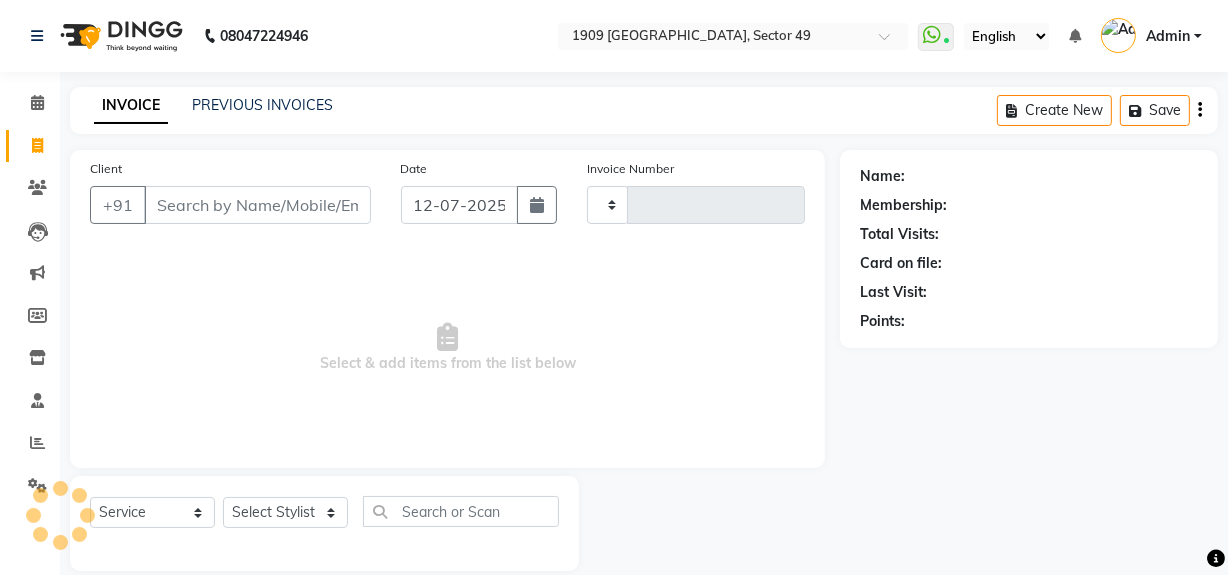 scroll, scrollTop: 26, scrollLeft: 0, axis: vertical 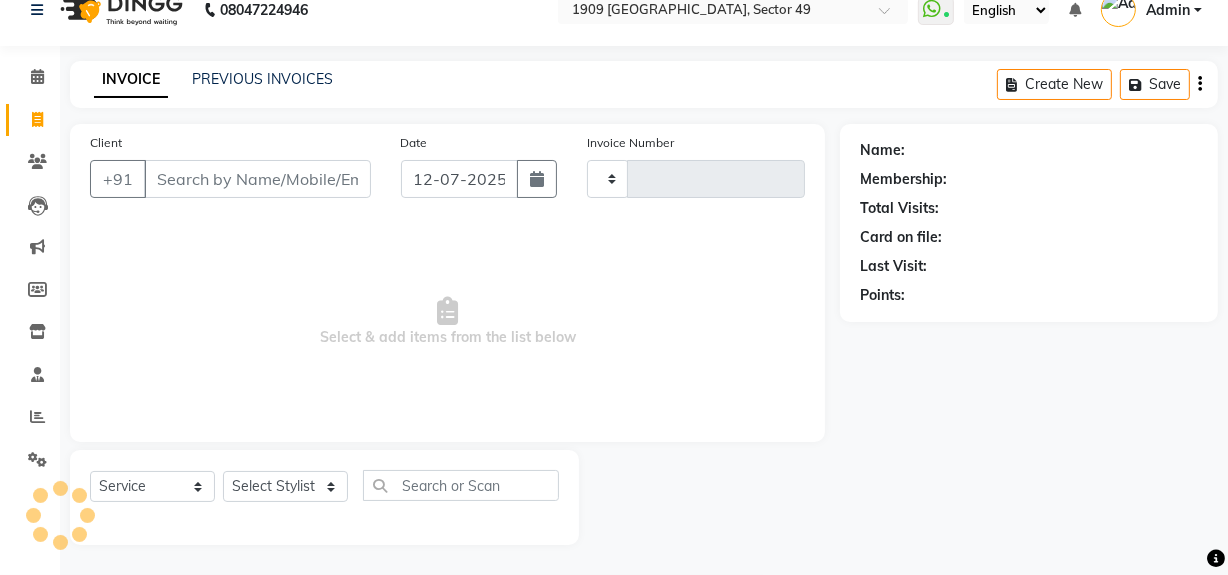 type on "1464" 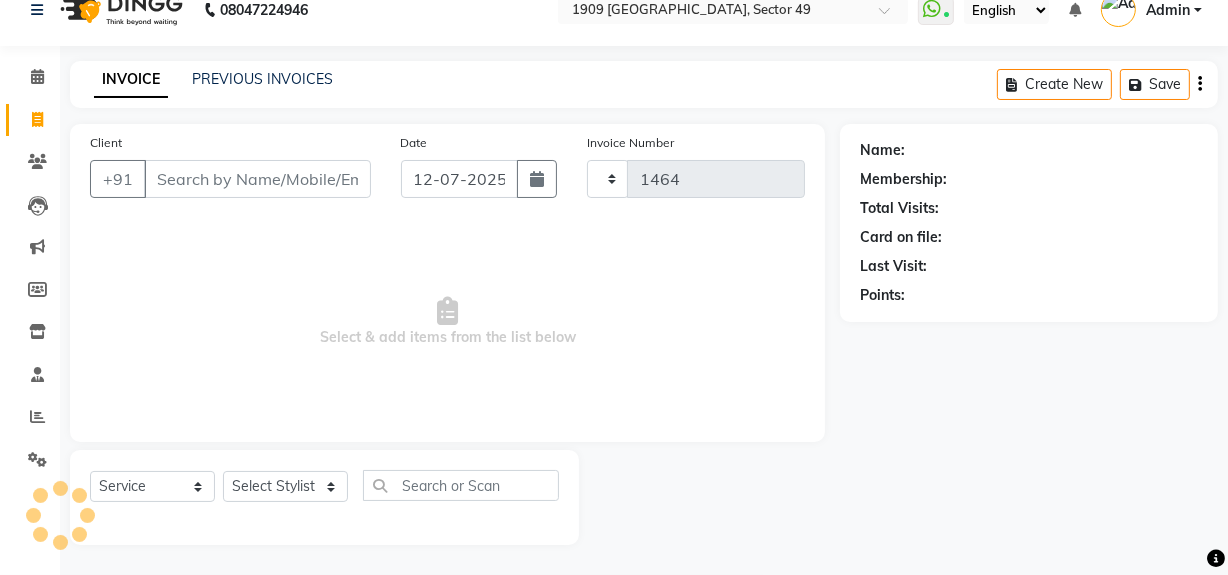 select on "6923" 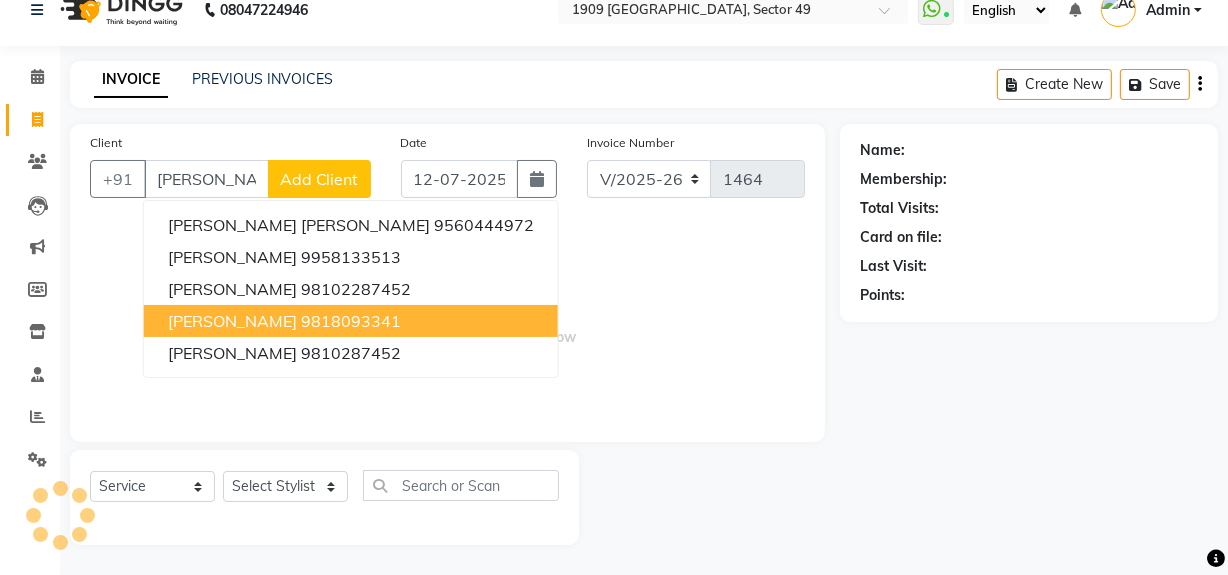 click on "manisha kapoor" at bounding box center [232, 321] 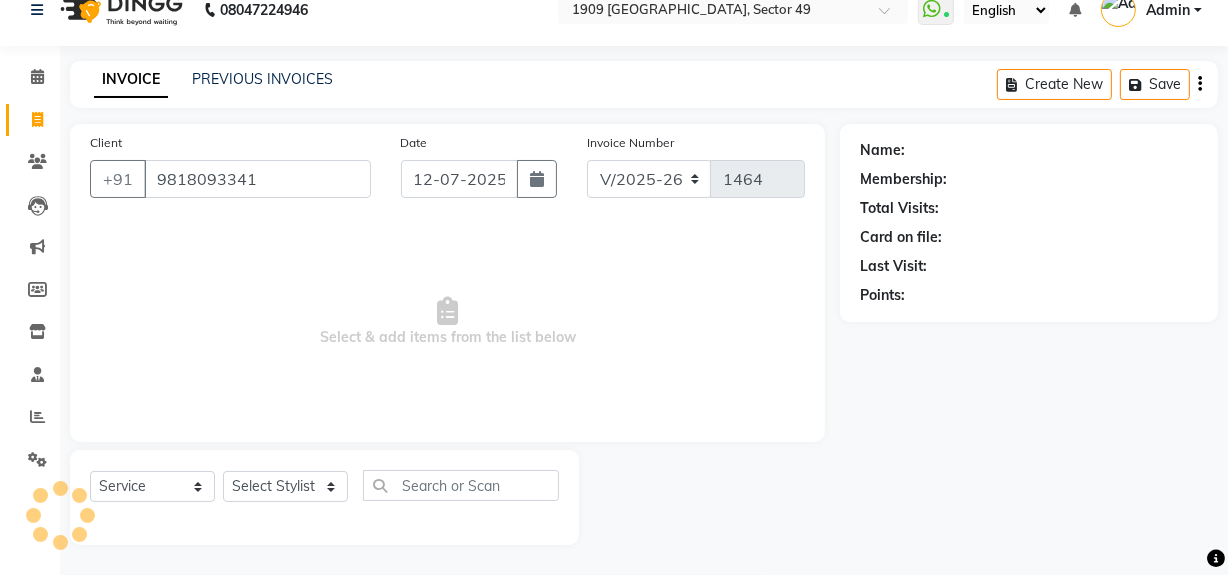 type on "9818093341" 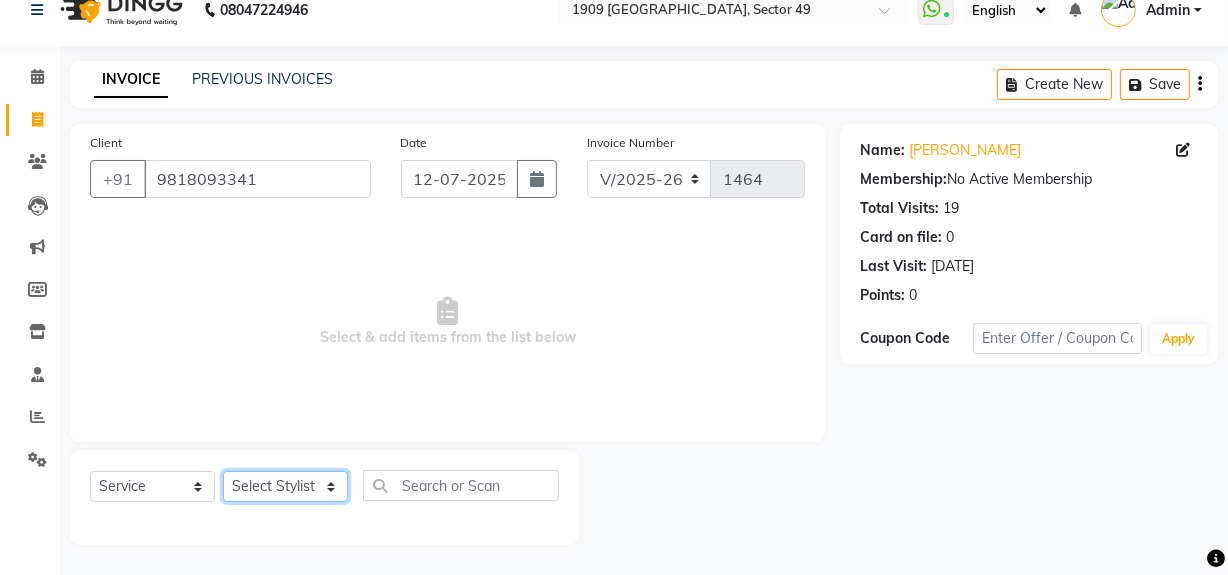 click on "Select Stylist Abdul Ahmed Arif Harun House Sale Jyoti Nisha Rehaan Ujjwal Umesh Veer vikram mehta Vishal" 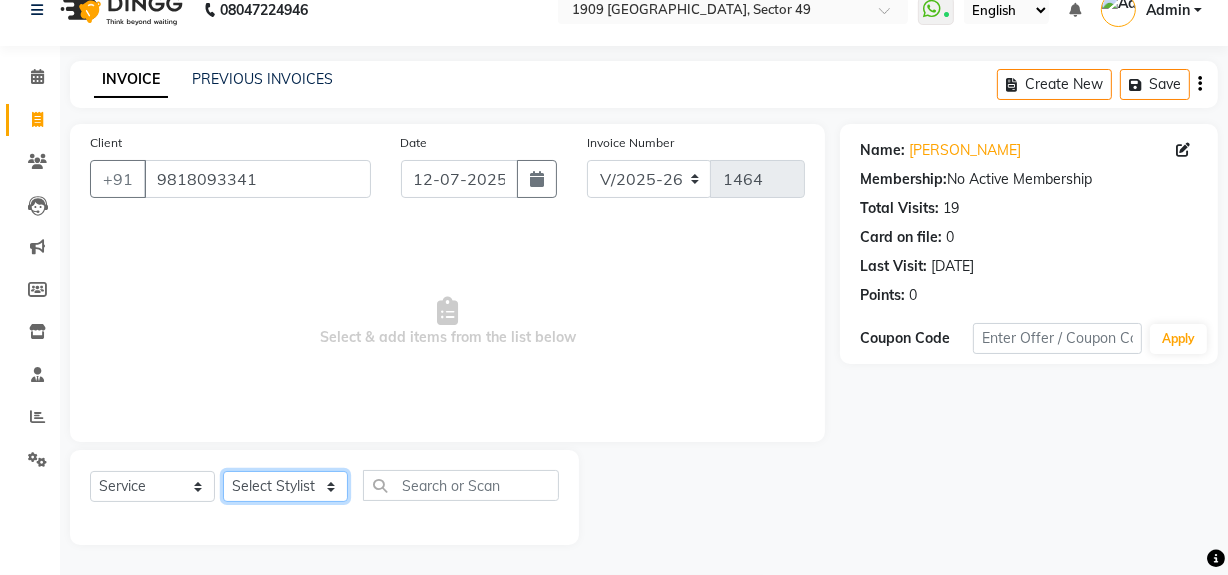 select on "57118" 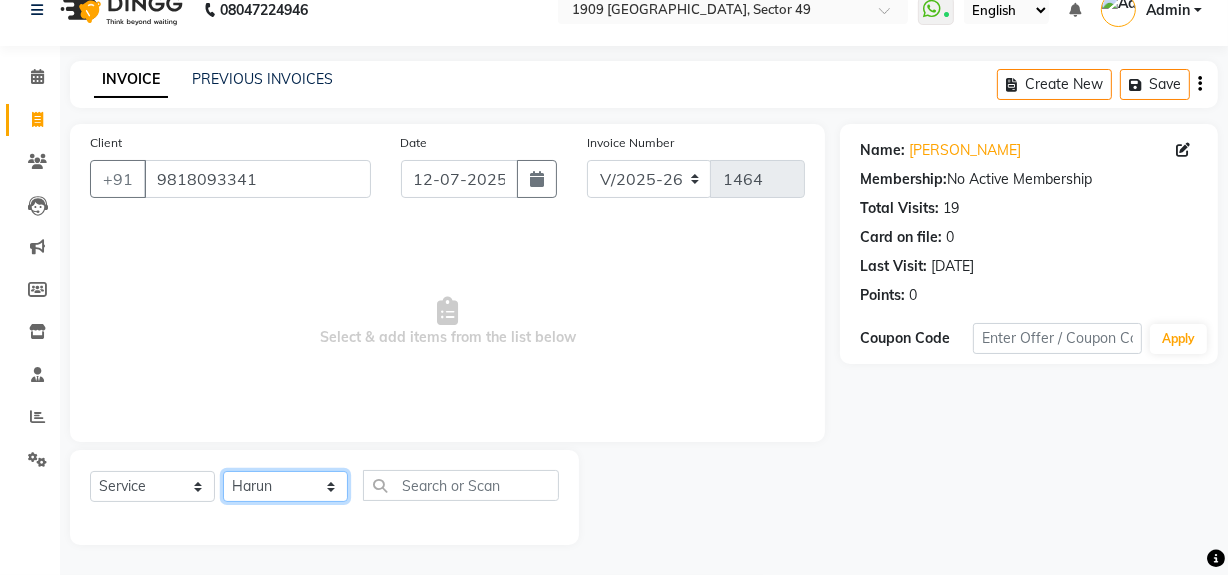 click on "Select Stylist Abdul Ahmed Arif Harun House Sale Jyoti Nisha Rehaan Ujjwal Umesh Veer vikram mehta Vishal" 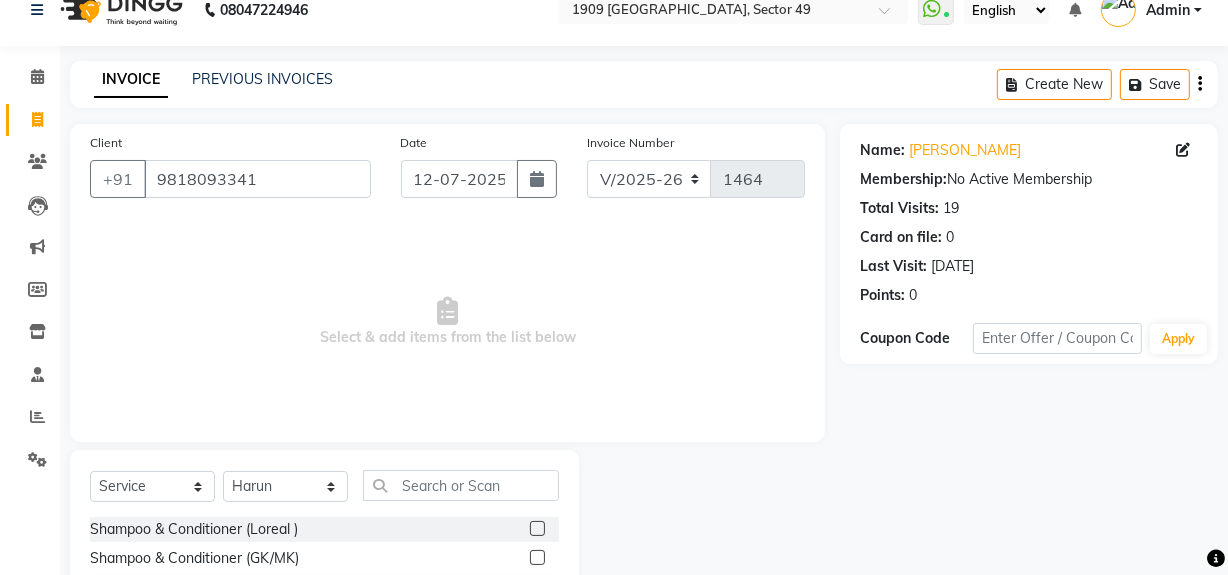 drag, startPoint x: 525, startPoint y: 555, endPoint x: 481, endPoint y: 526, distance: 52.69725 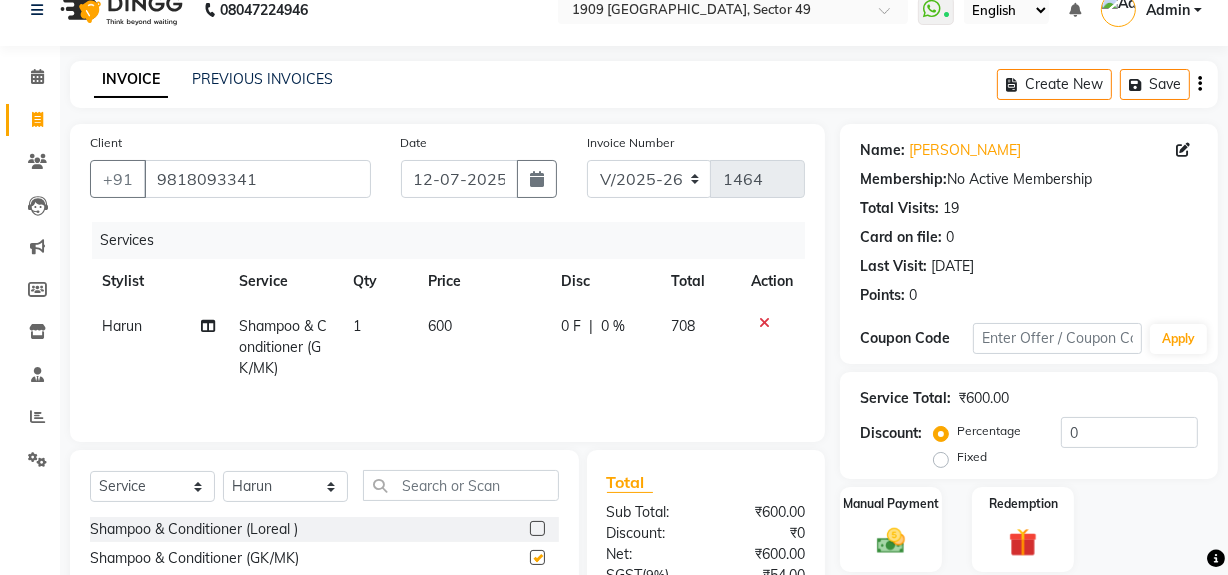 checkbox on "false" 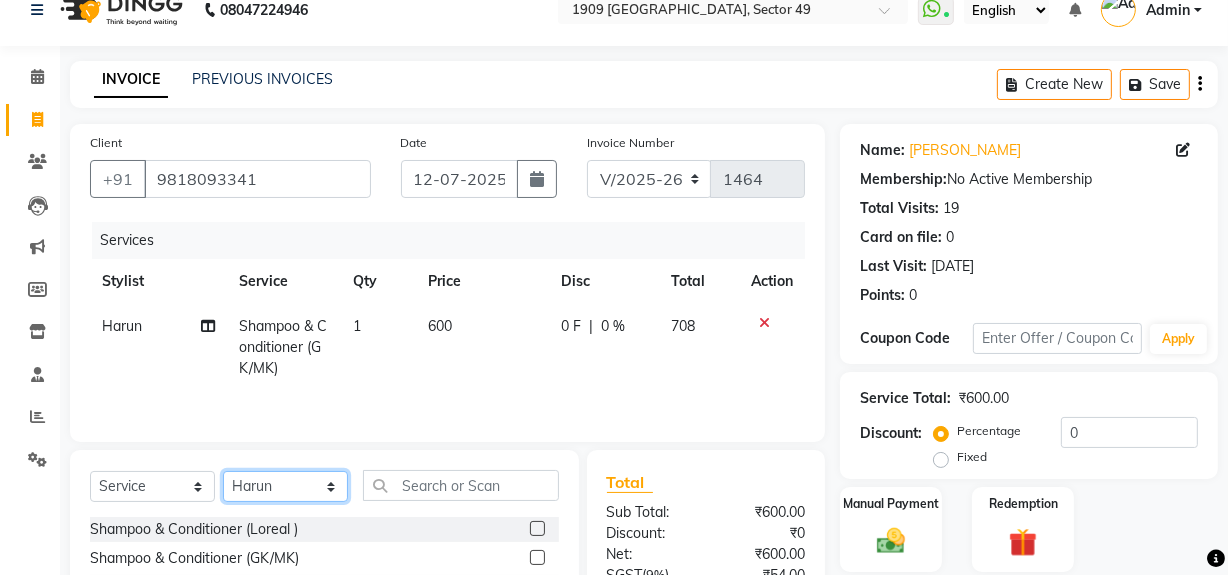 click on "Select Stylist Abdul Ahmed Arif Harun House Sale Jyoti Nisha Rehaan Ujjwal Umesh Veer vikram mehta Vishal" 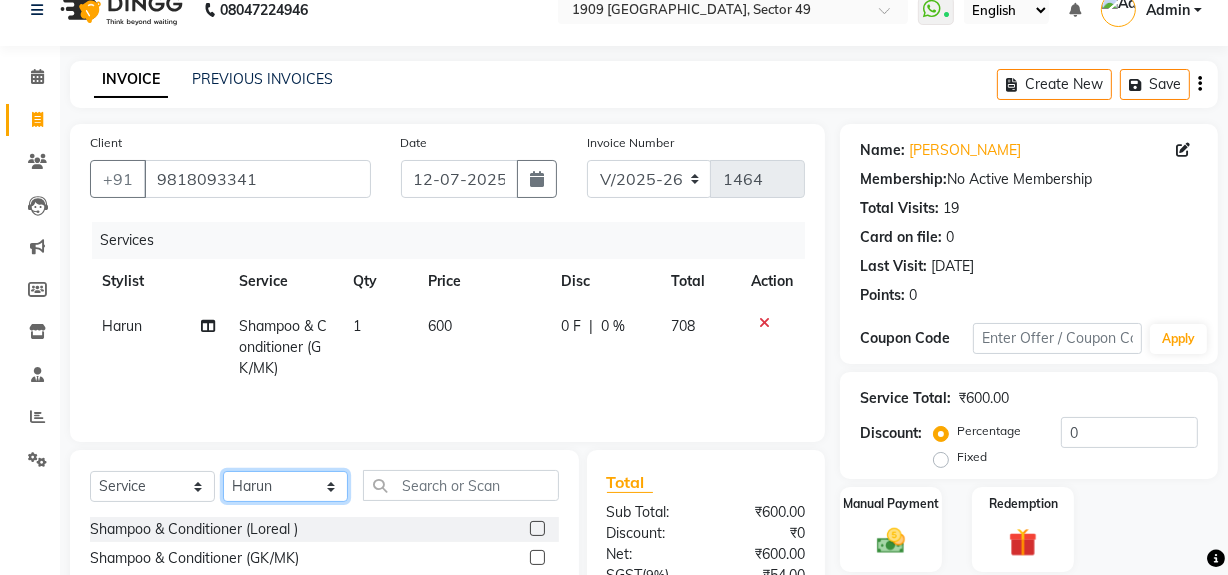 select on "57114" 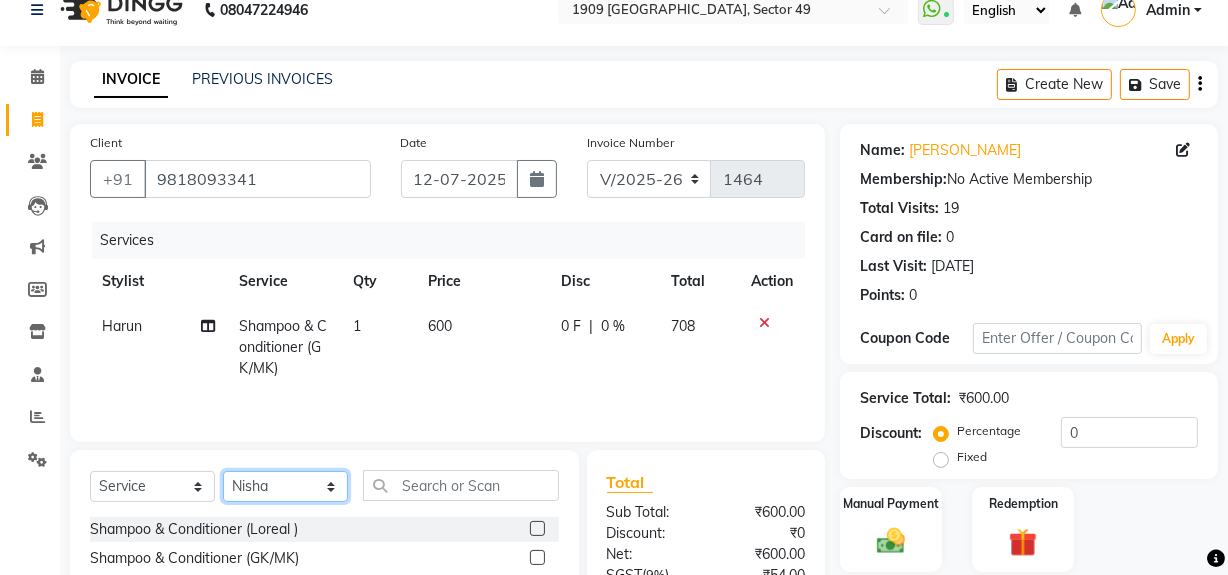 click on "Select Stylist Abdul Ahmed Arif Harun House Sale Jyoti Nisha Rehaan Ujjwal Umesh Veer vikram mehta Vishal" 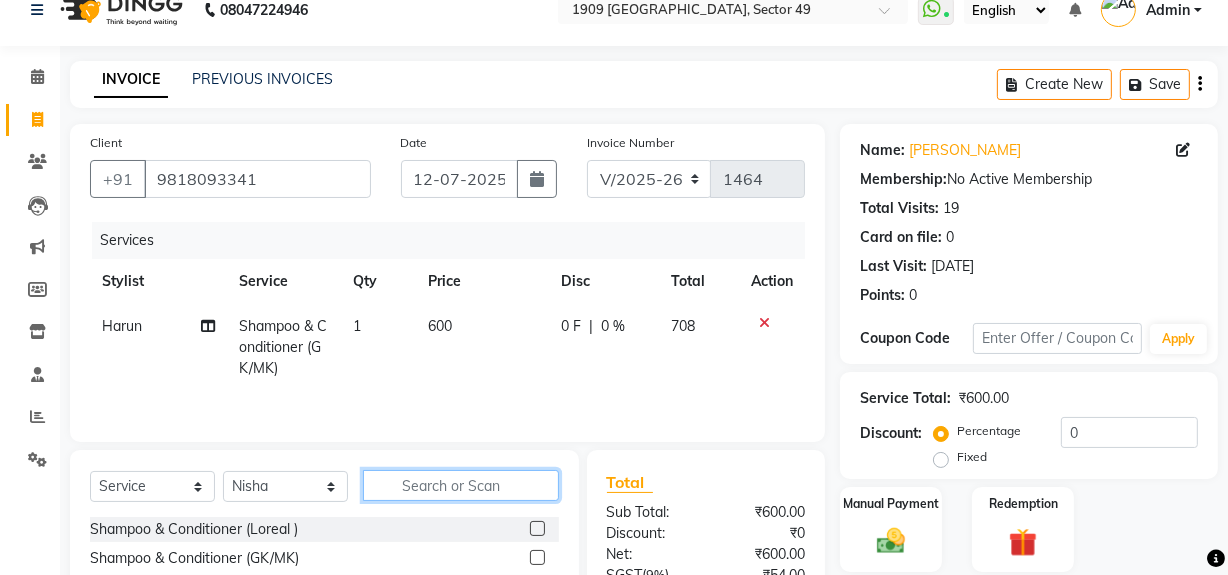 click 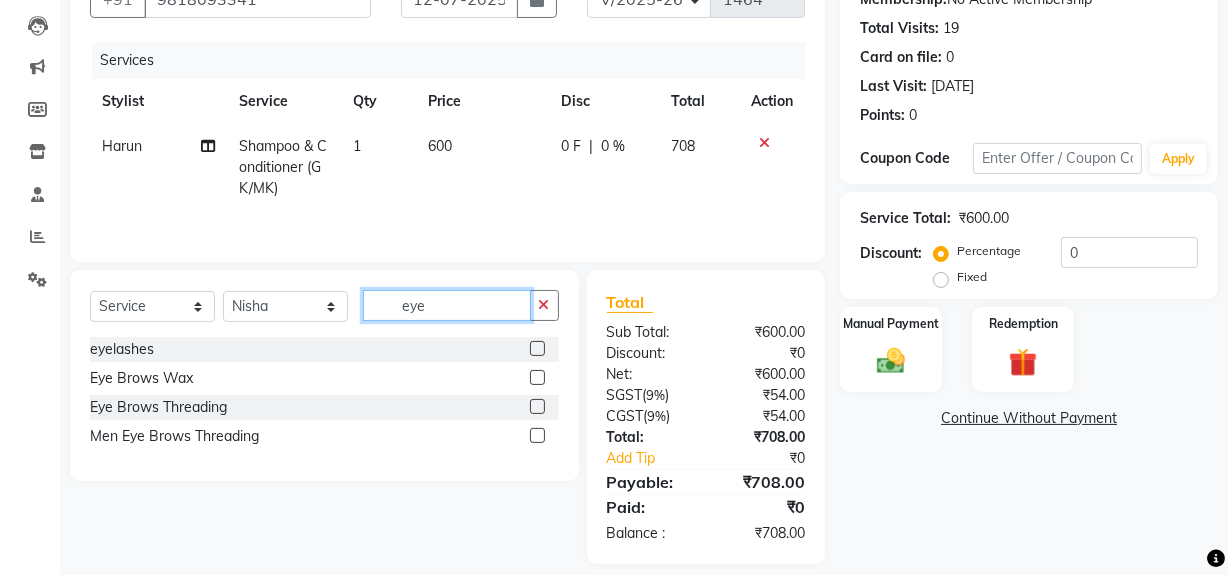 scroll, scrollTop: 225, scrollLeft: 0, axis: vertical 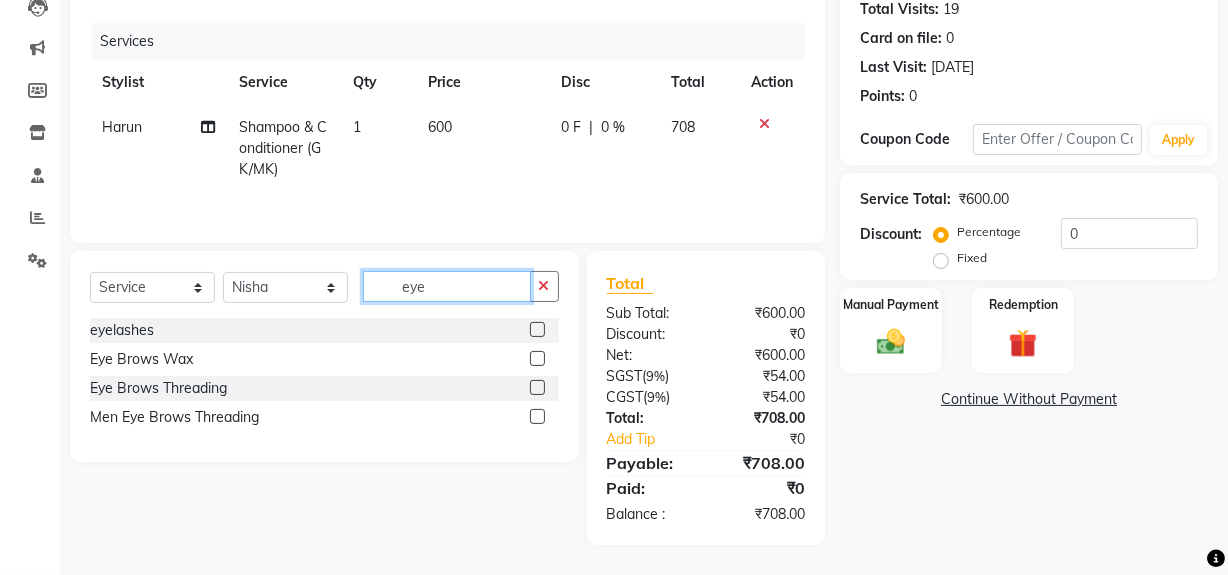 type on "eye" 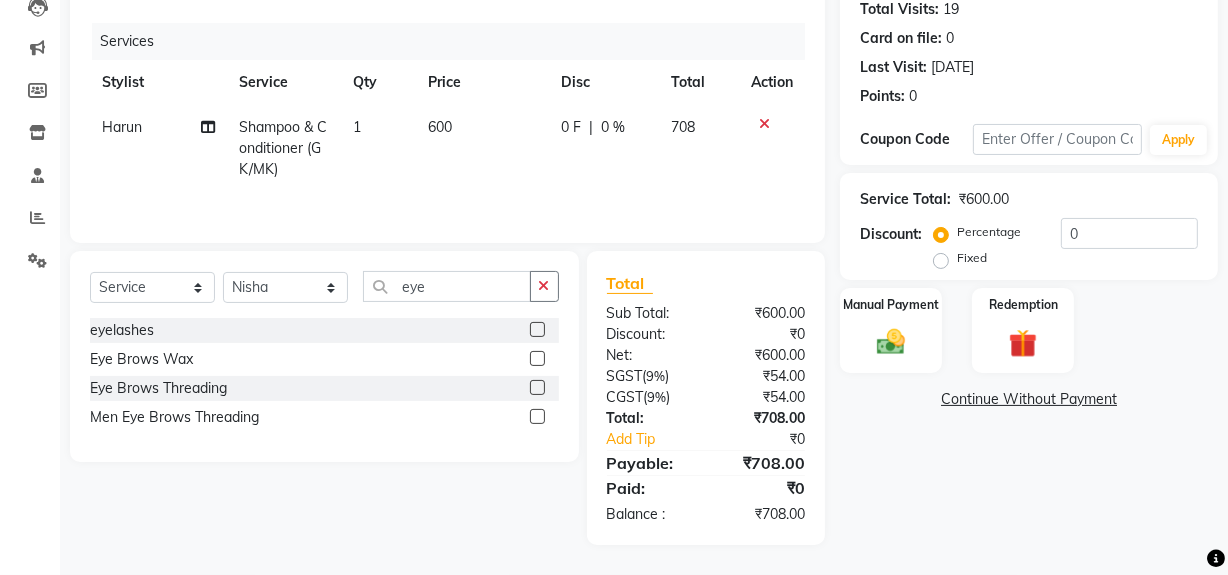 click 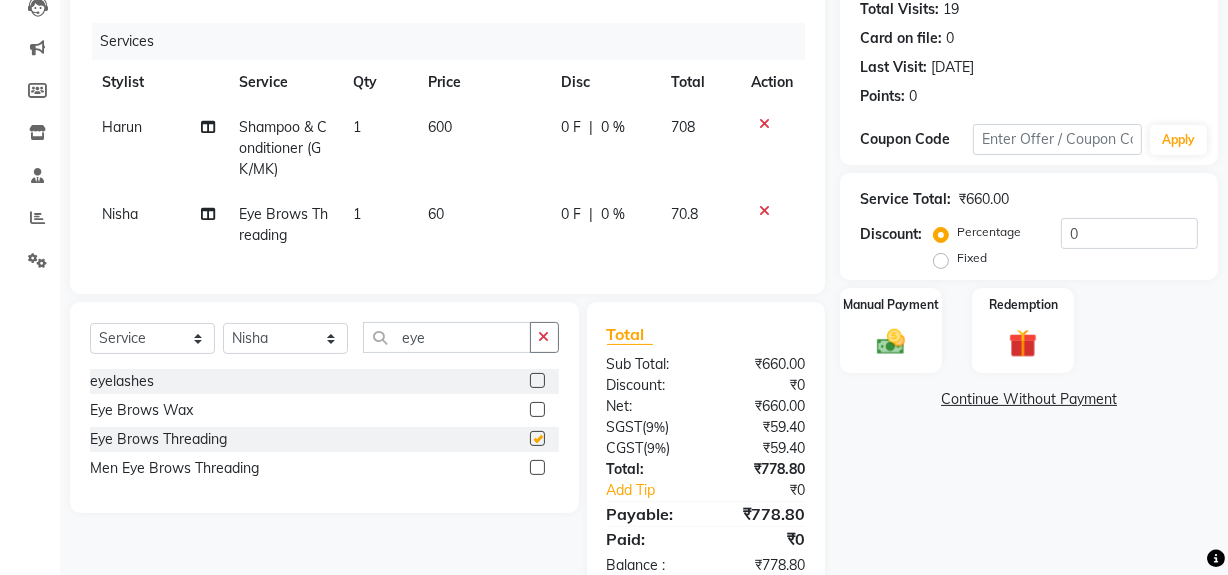 checkbox on "false" 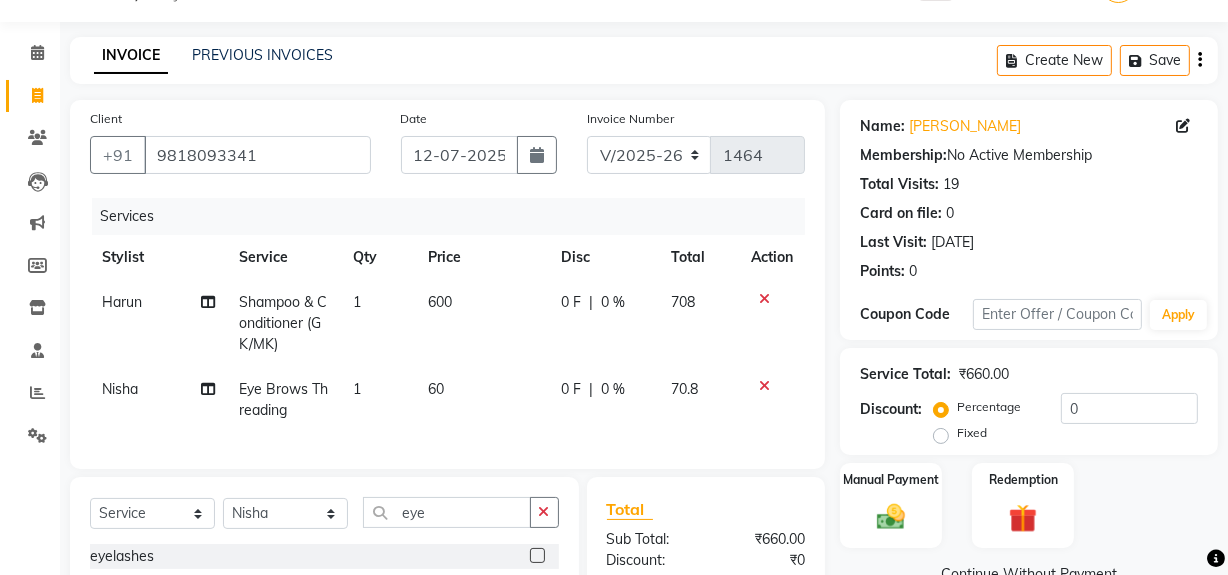 scroll, scrollTop: 38, scrollLeft: 0, axis: vertical 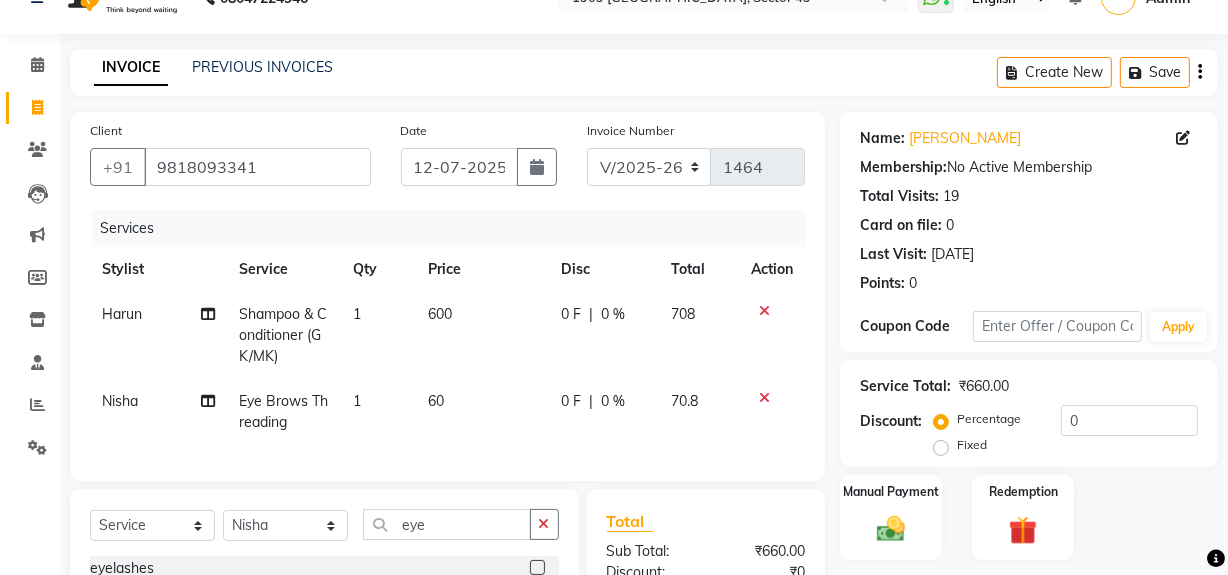 click on "Client +91 9818093341" 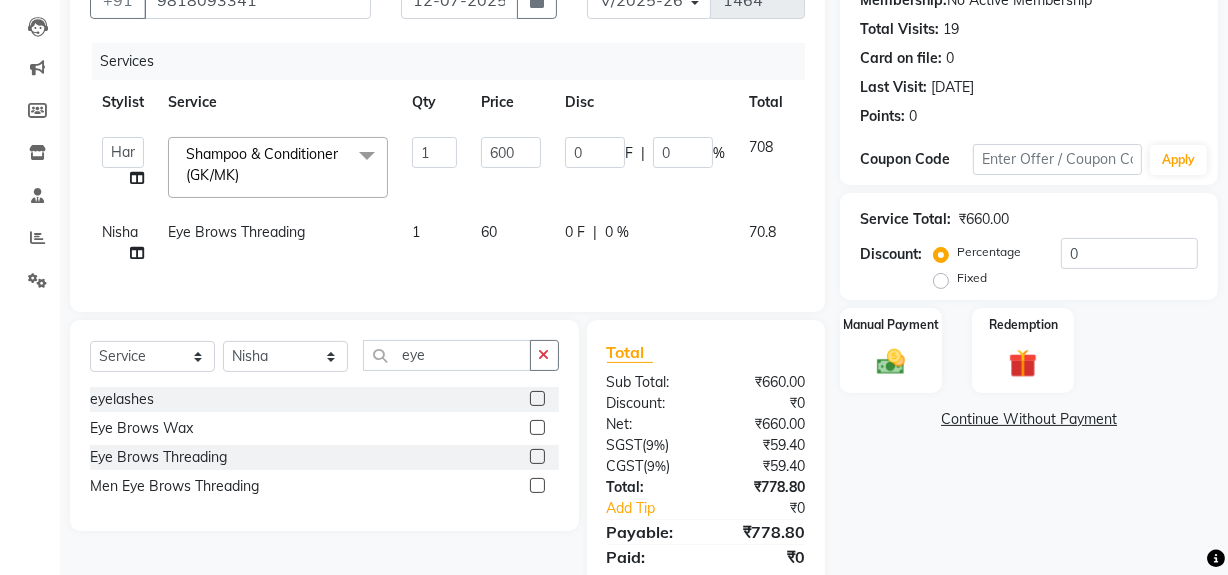 scroll, scrollTop: 276, scrollLeft: 0, axis: vertical 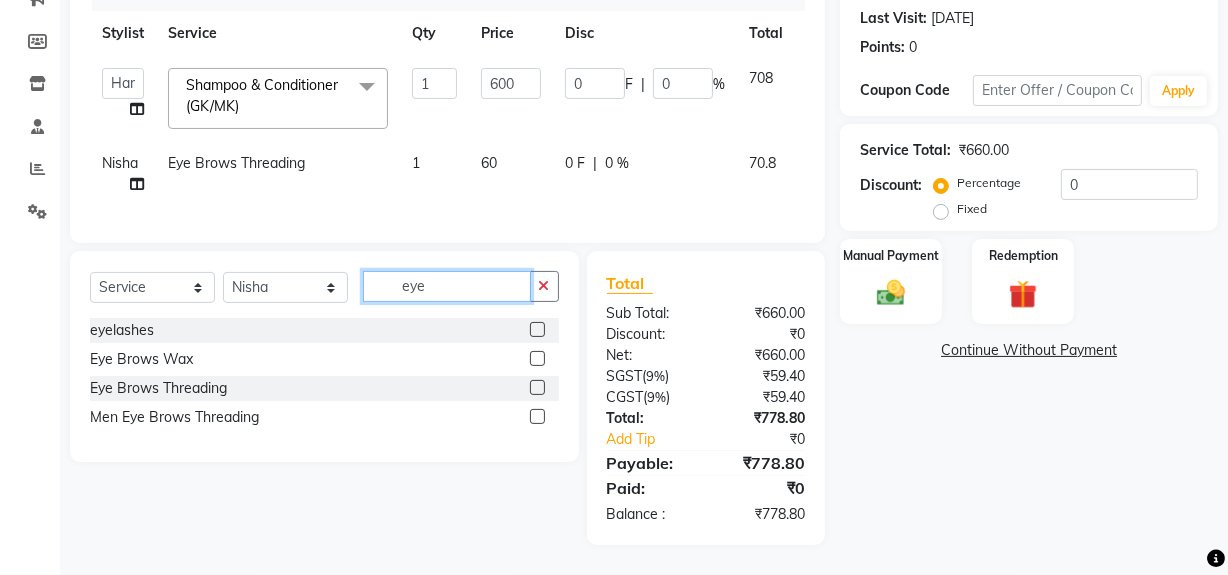 click on "eye" 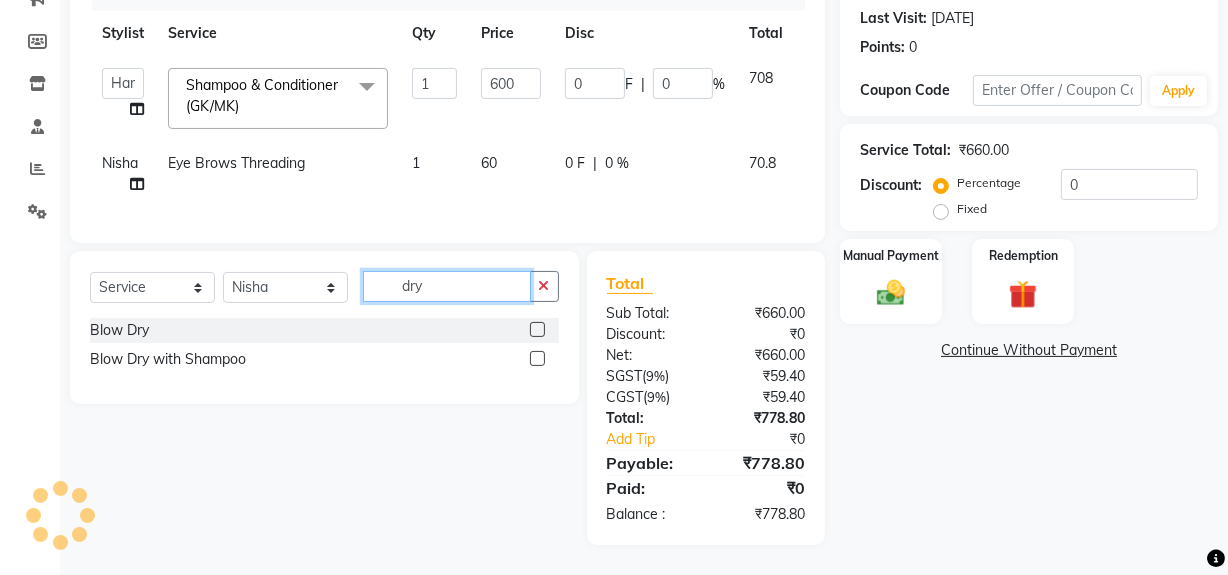 type on "dry" 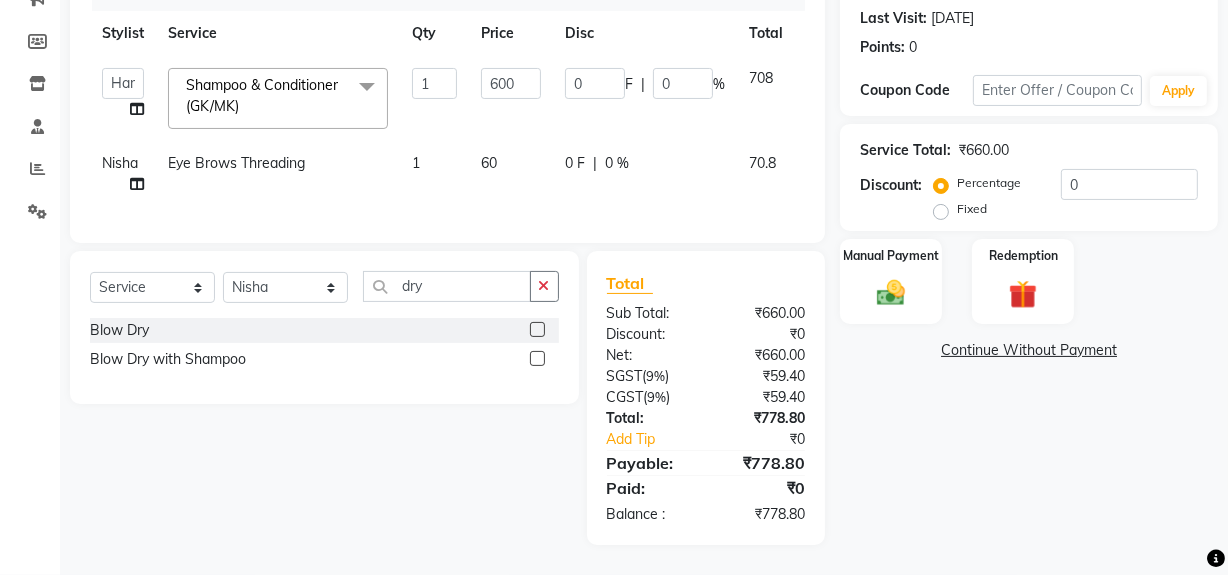 click 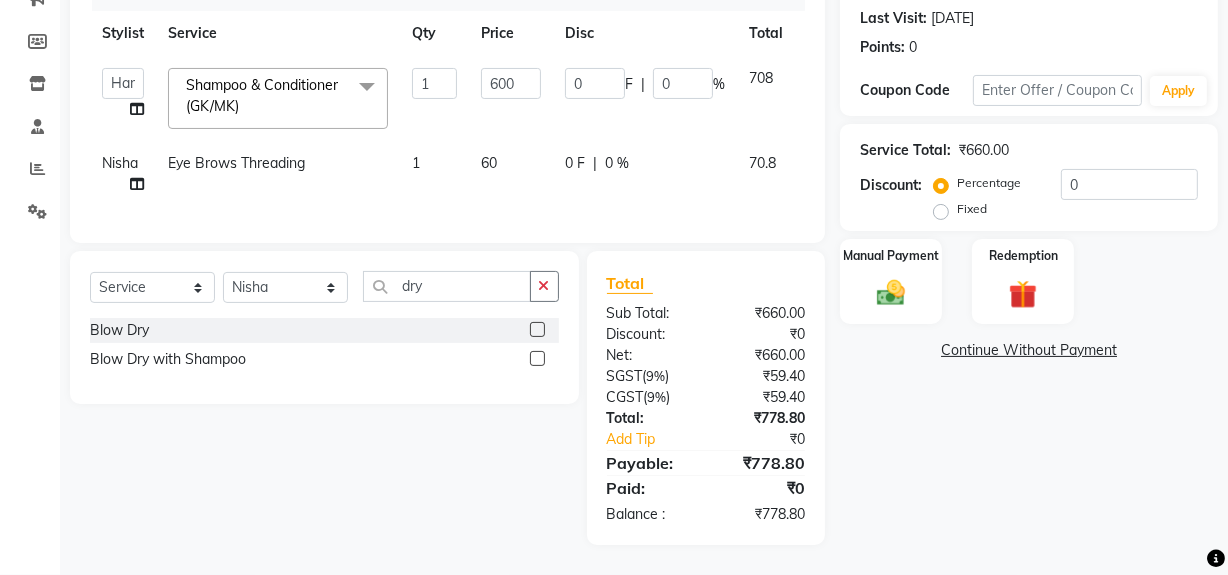 click at bounding box center [536, 359] 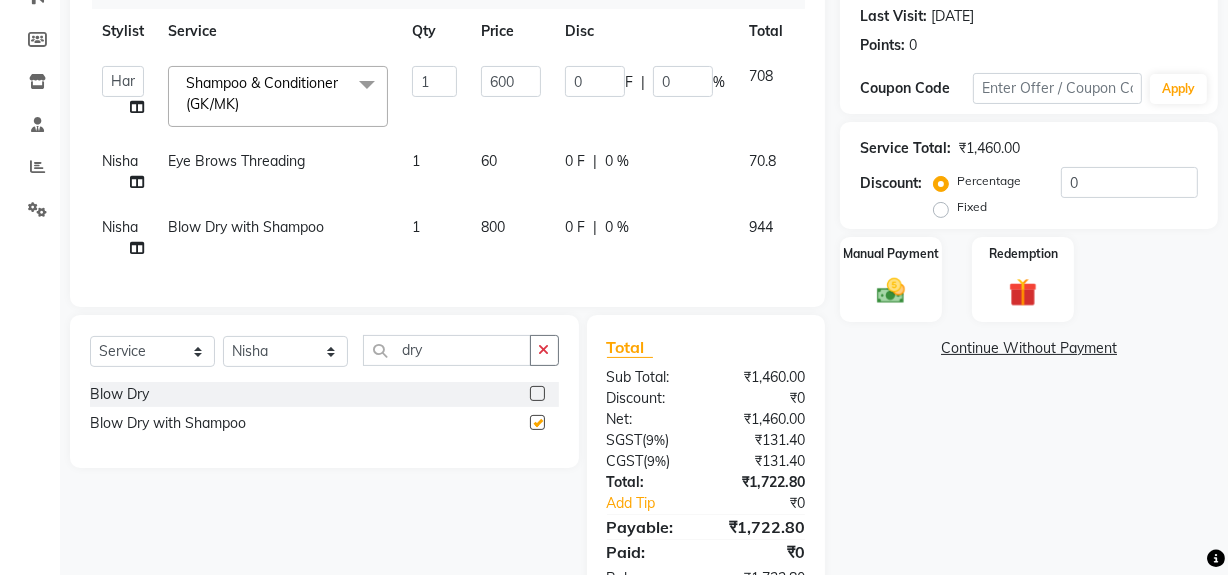 checkbox on "false" 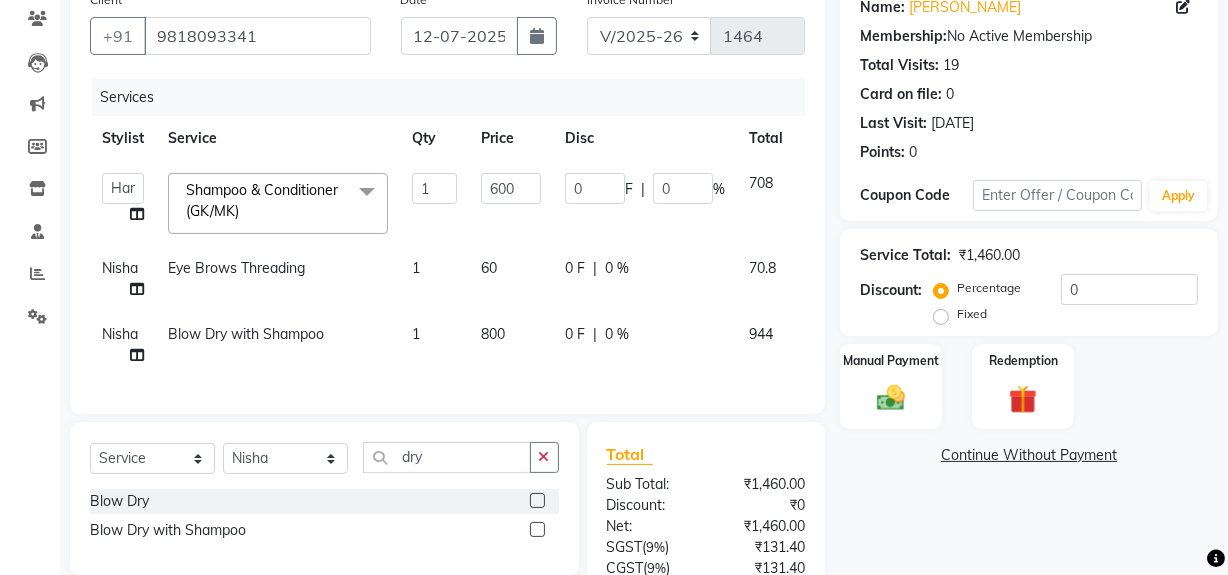 scroll, scrollTop: 68, scrollLeft: 0, axis: vertical 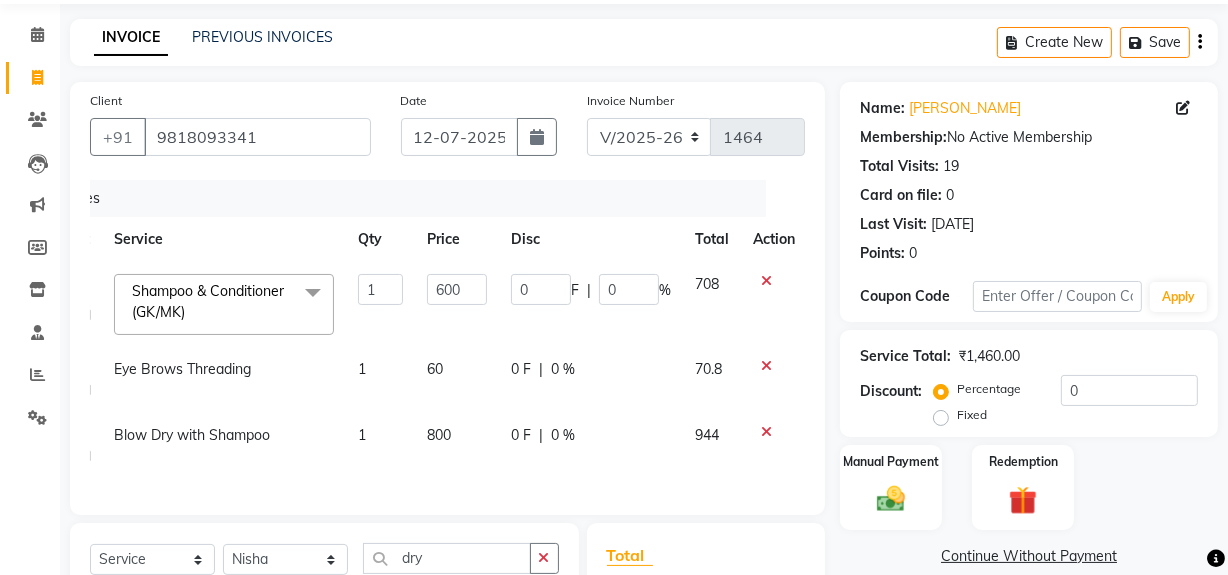 click 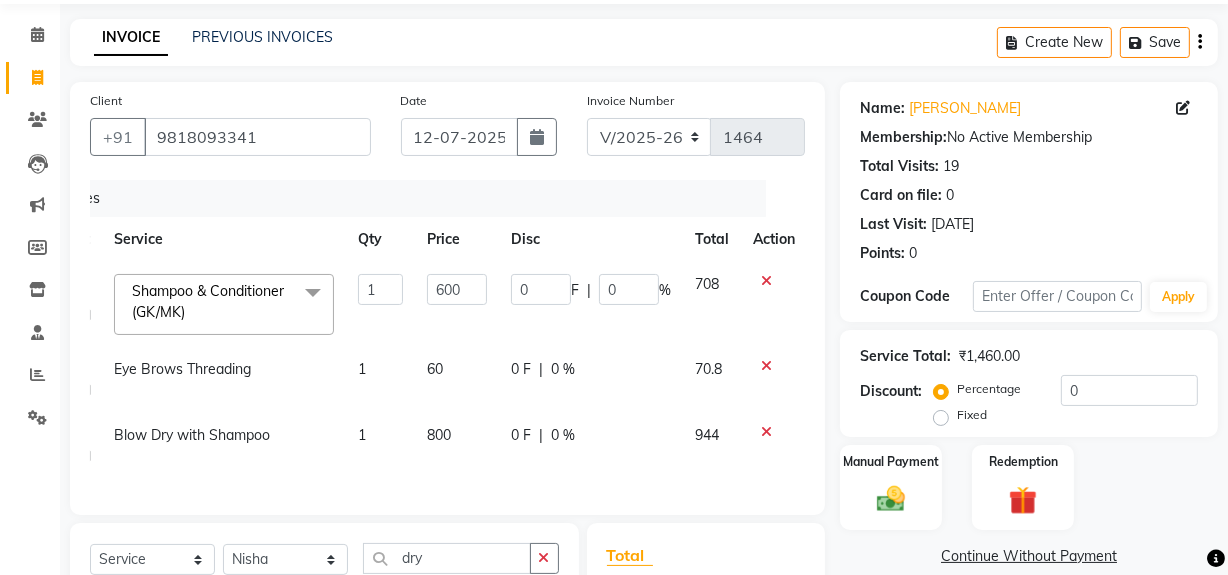 scroll, scrollTop: 0, scrollLeft: 15, axis: horizontal 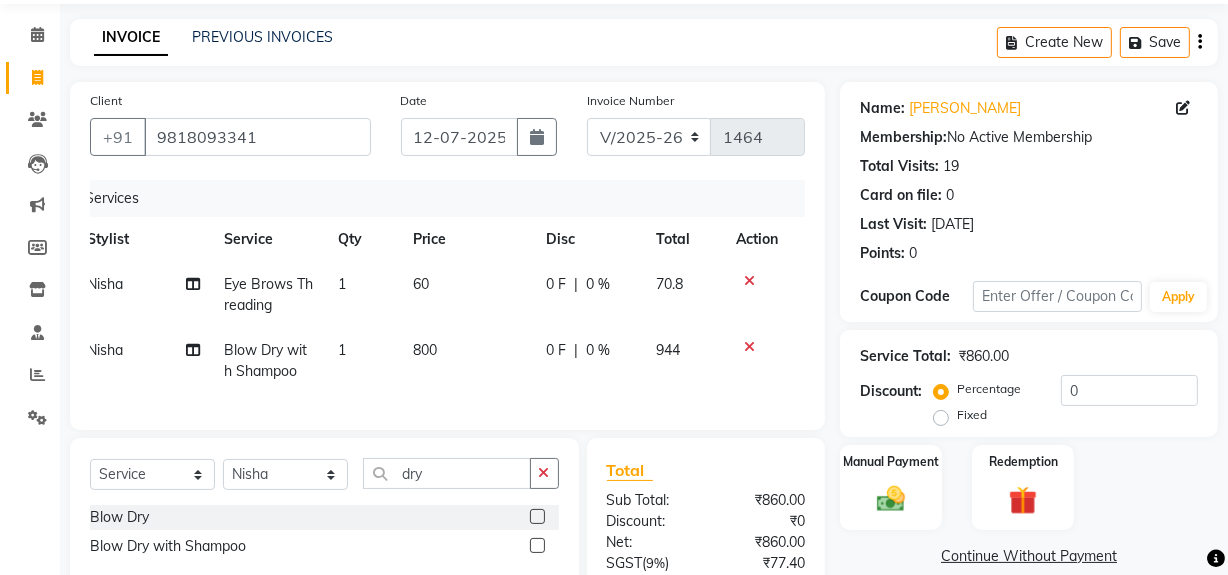 click on "800" 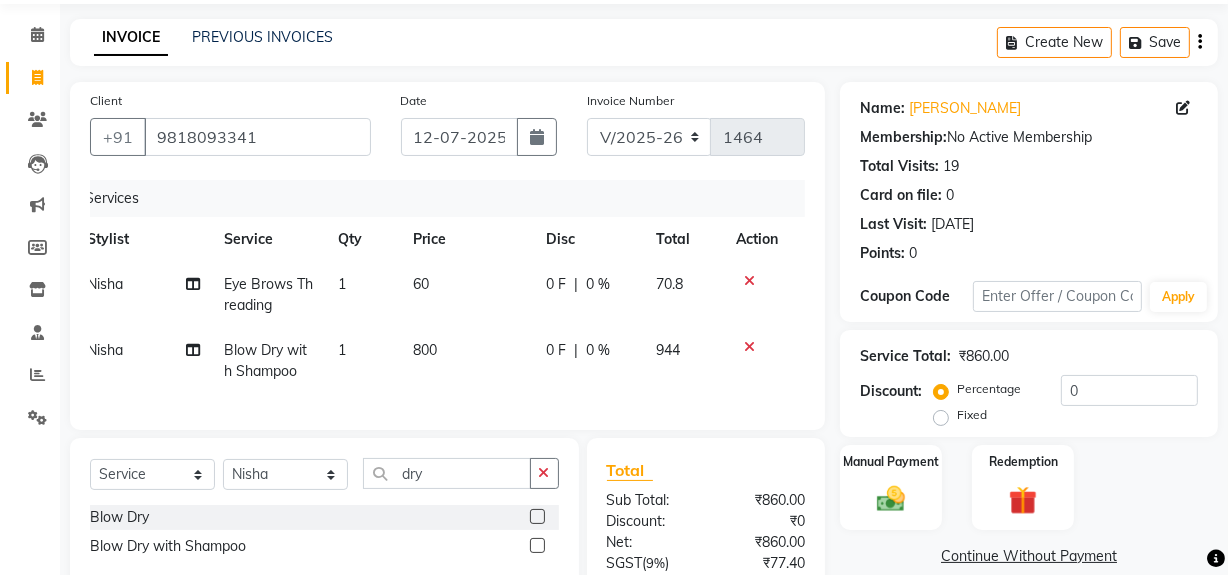 select on "57114" 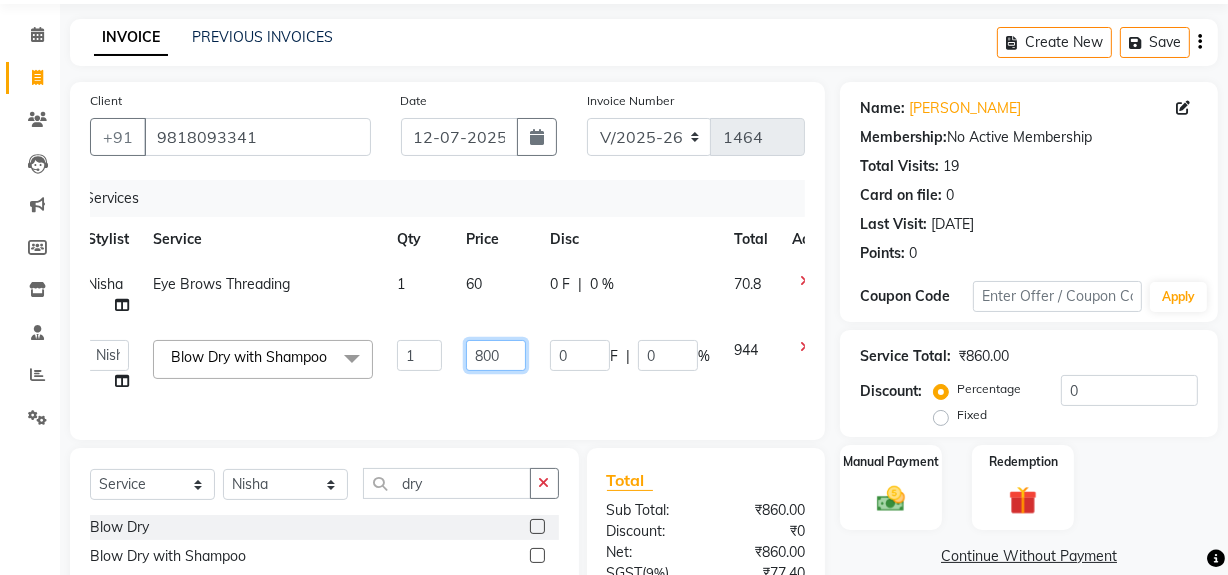 click on "800" 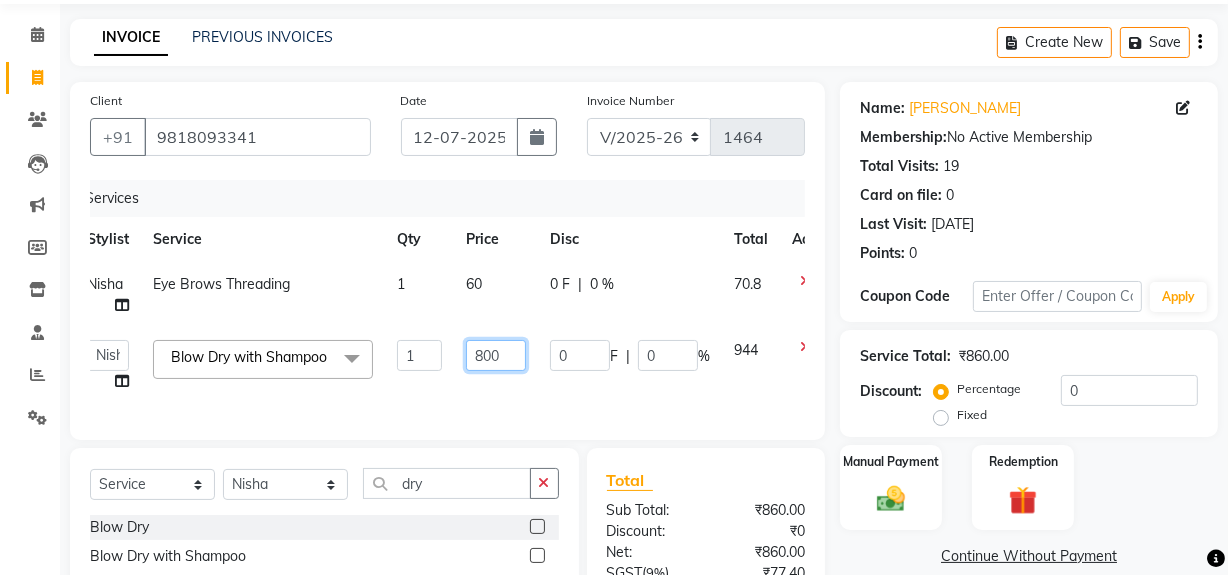 click on "800" 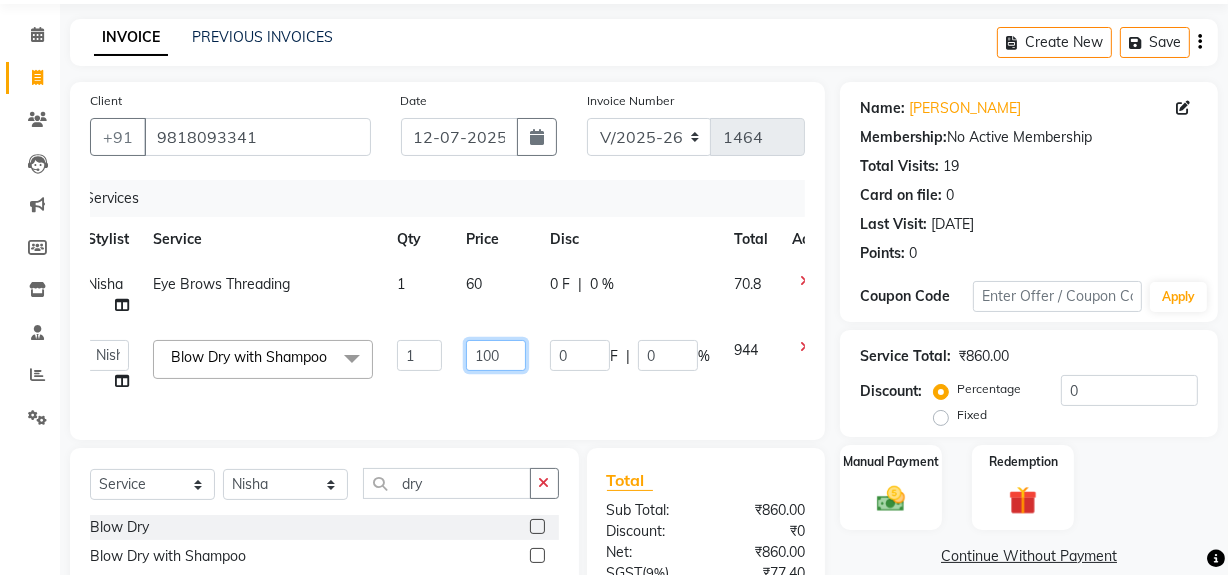 type on "1000" 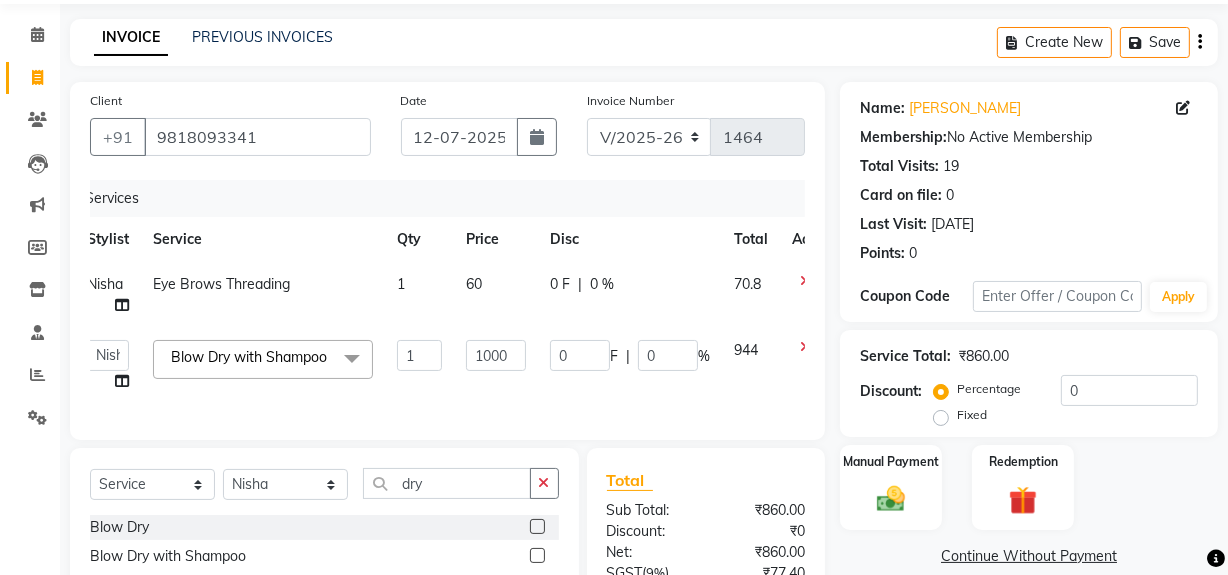 click on "Disc" 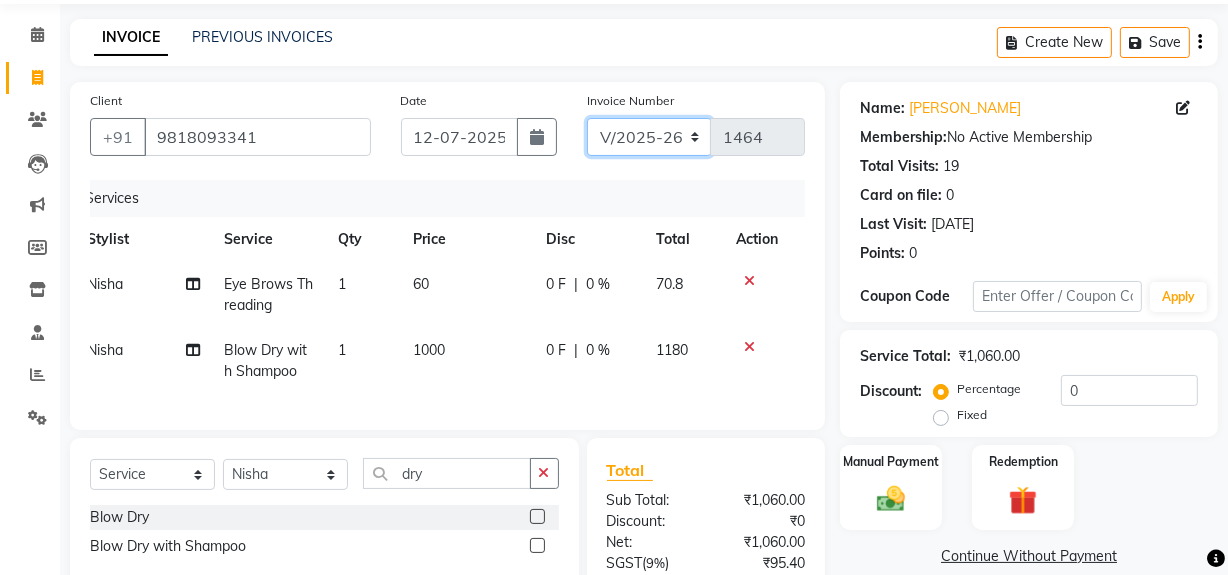 click on "V/2025 V/2025-26" 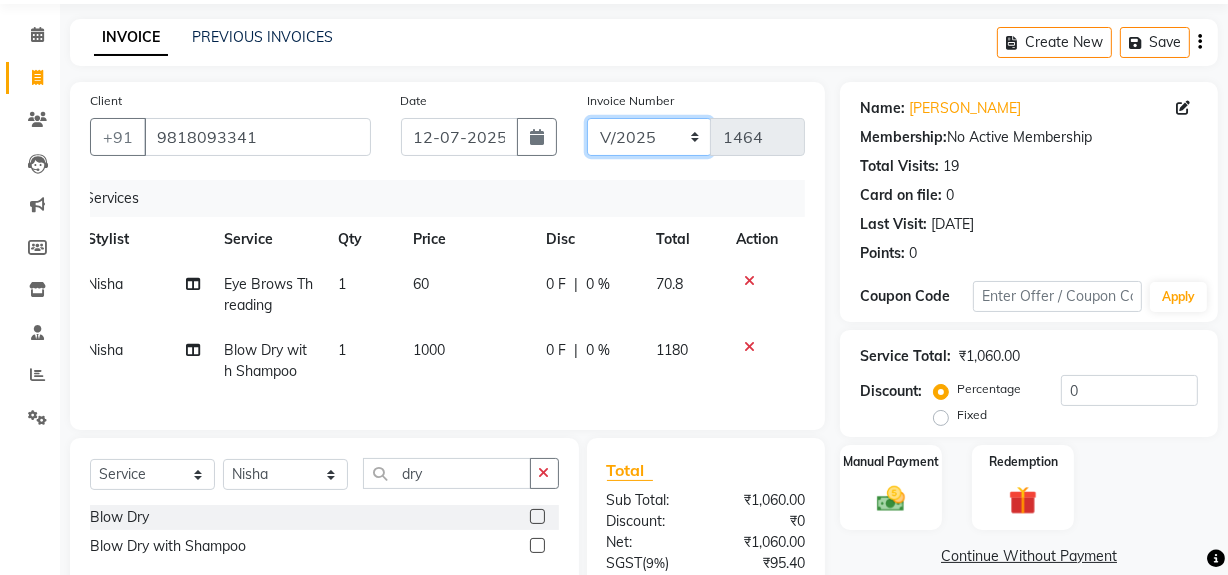 click on "V/2025 V/2025-26" 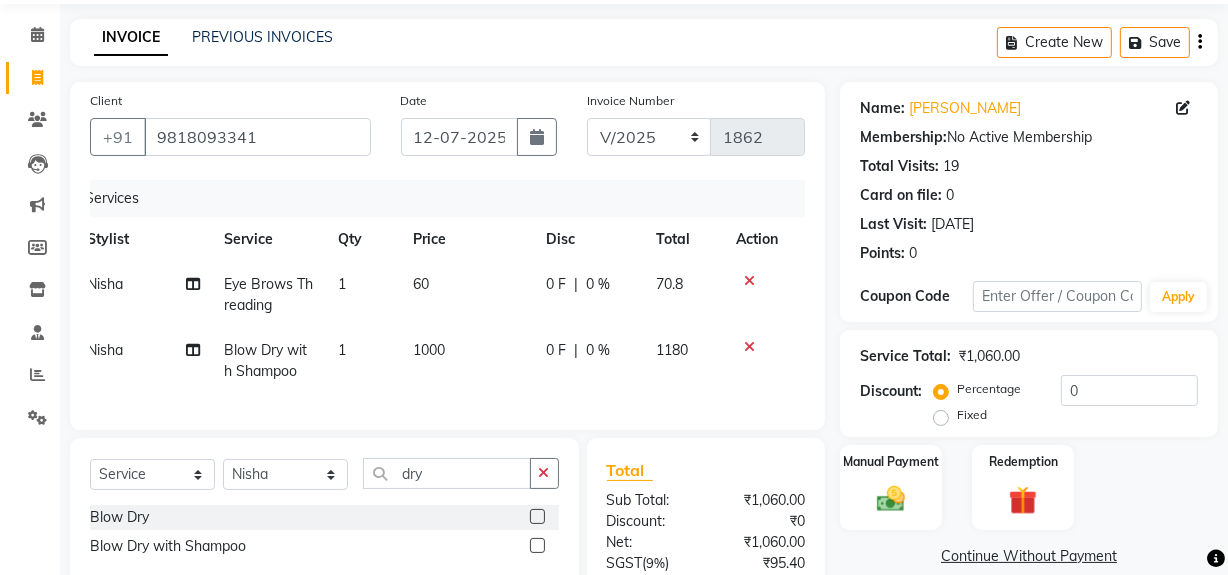click on "0 %" 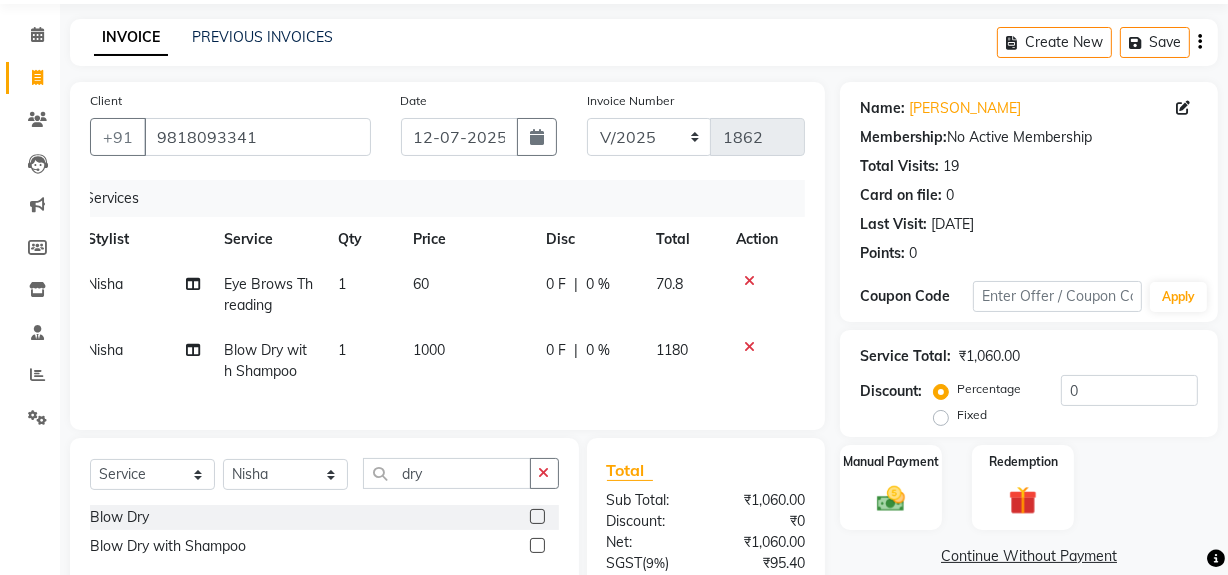 select on "57114" 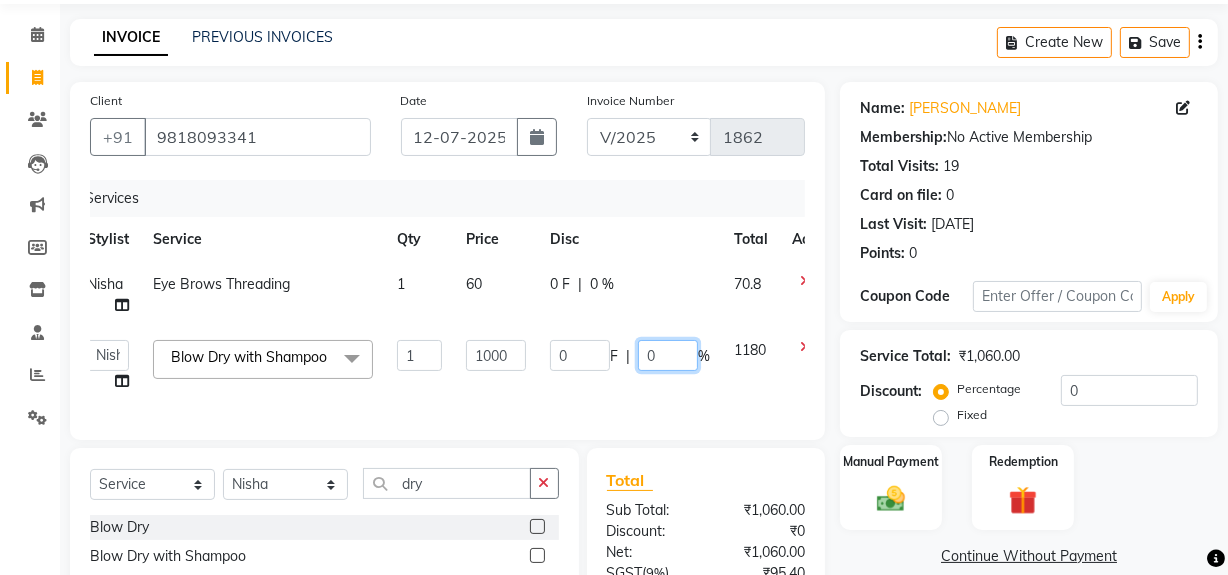 click on "0" 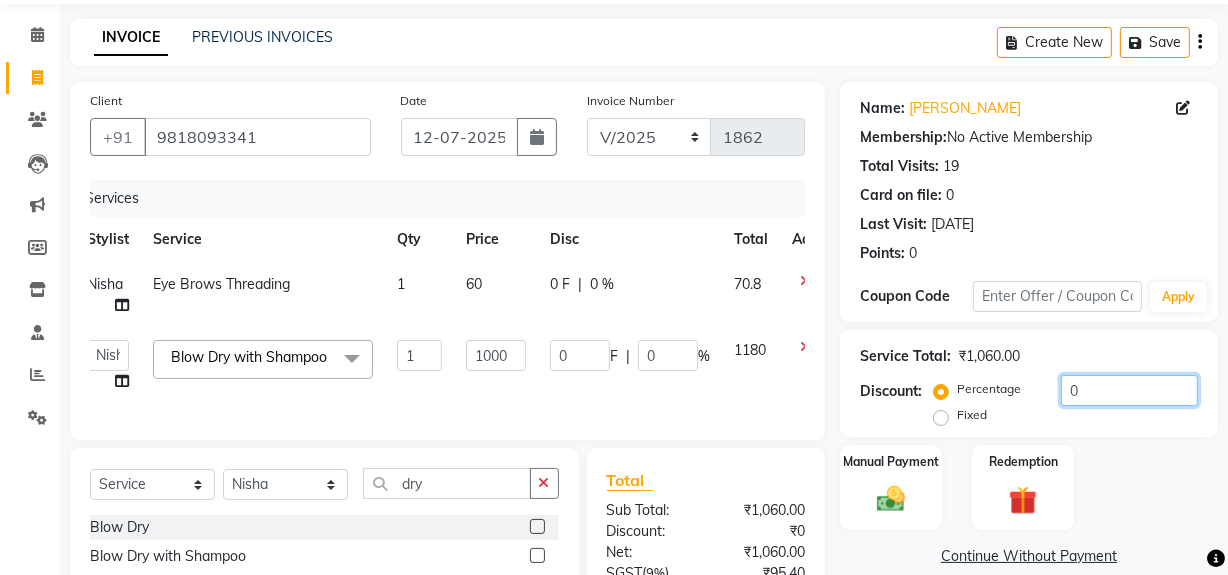 click on "0" 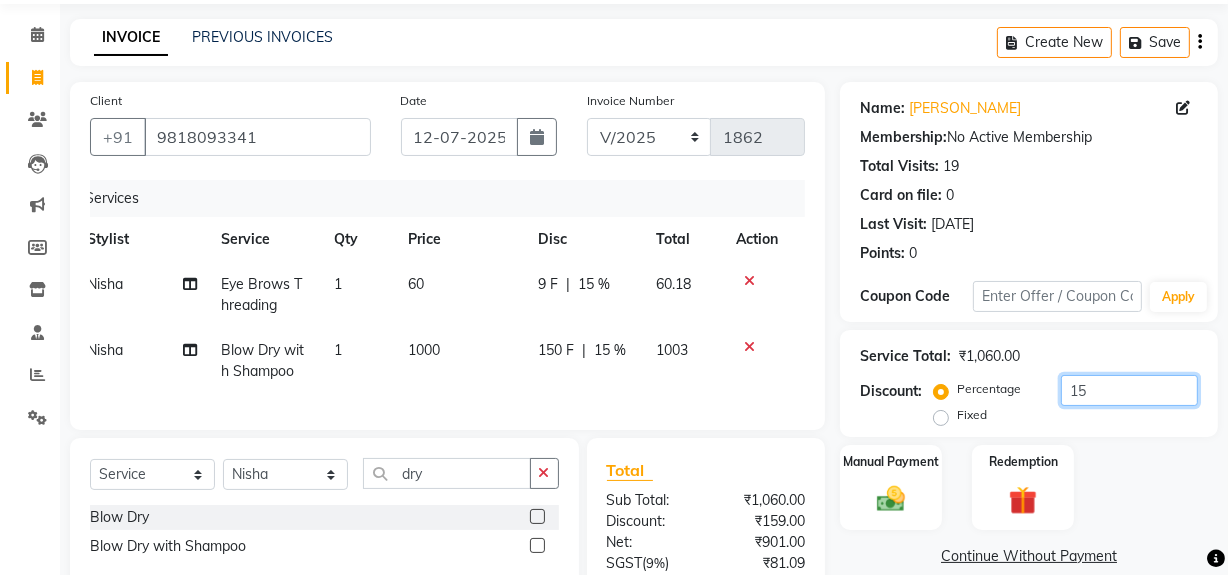 type on "15" 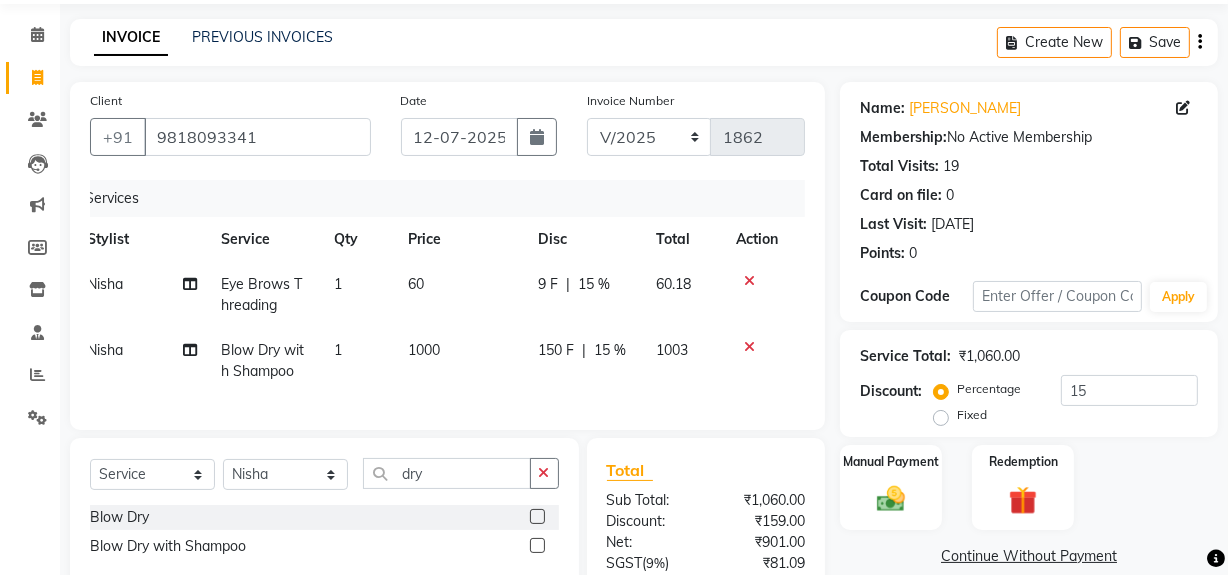 click on "Manual Payment Redemption" 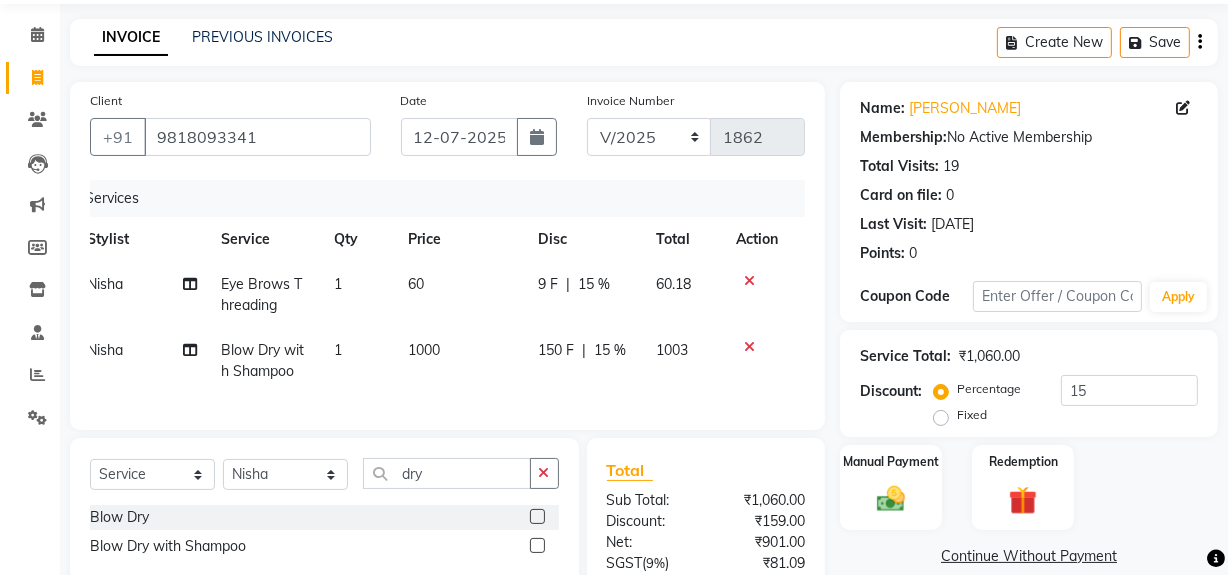scroll, scrollTop: 269, scrollLeft: 0, axis: vertical 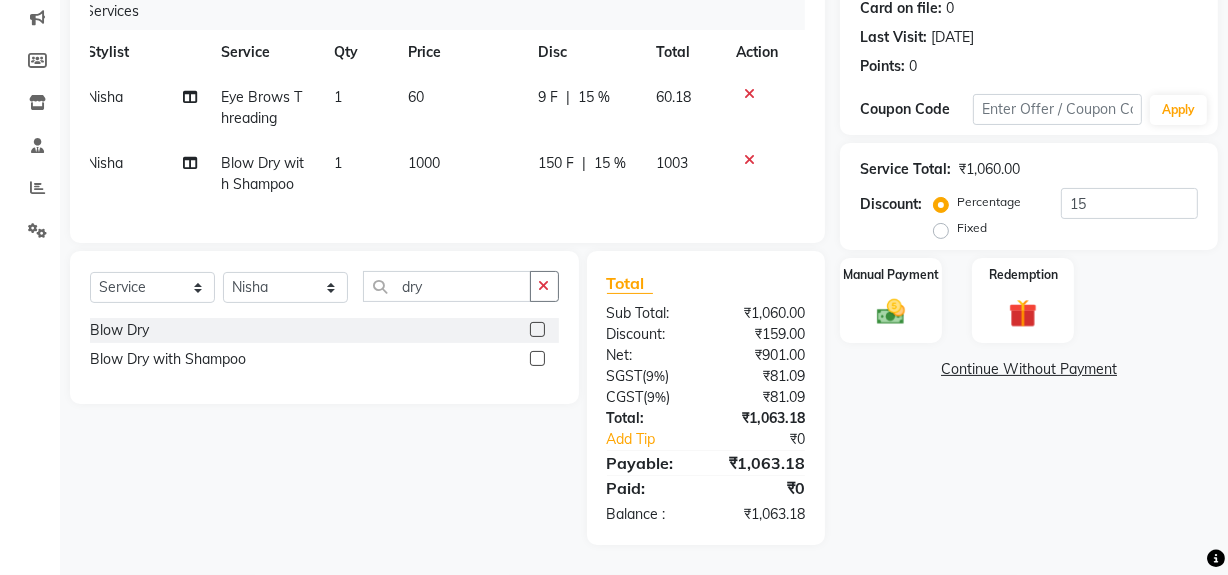 drag, startPoint x: 1225, startPoint y: 500, endPoint x: 1225, endPoint y: 217, distance: 283 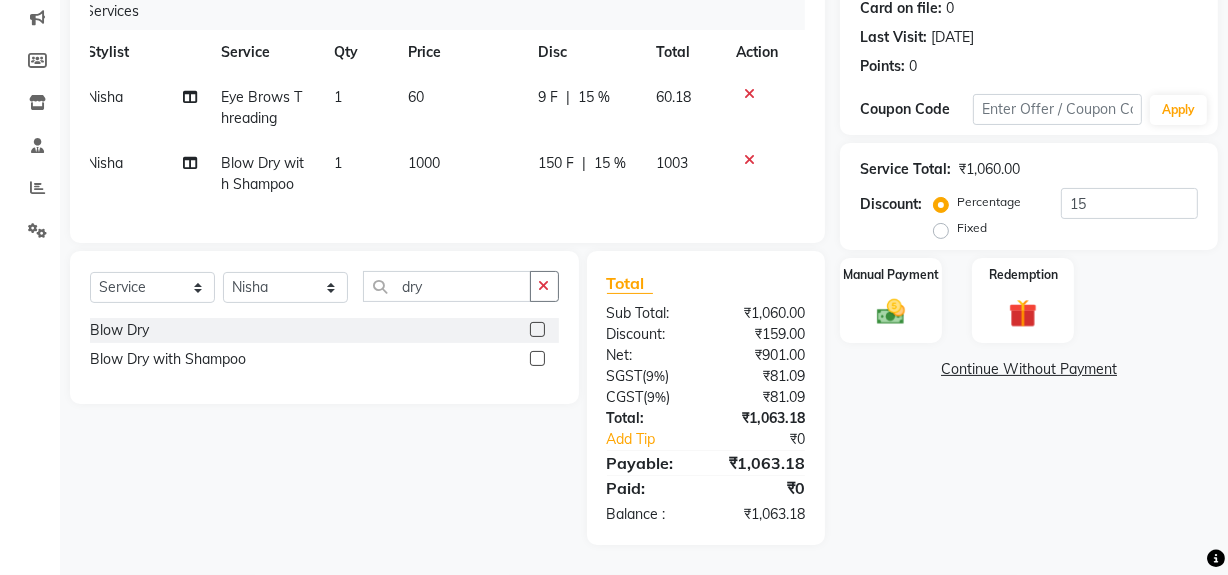 click on "08047224946 Select Location × 1909 Makeover, Sector 49  WhatsApp Status  ✕ Status:  Connected Most Recent Message: 12-07-2025     12:50 PM Recent Service Activity: 12-07-2025     12:54 PM English ENGLISH Español العربية मराठी हिंदी ગુજરાતી தமிழ் 中文 Notifications nothing to show Admin Manage Profile Change Password Sign out  Version:3.15.4  ☀ 1909 Makeover, Sector 49  Calendar  Invoice  Clients  Leads   Marketing  Members  Inventory  Staff  Reports  Settings Completed InProgress Upcoming Dropped Tentative Check-In Confirm Bookings Generate Report Segments Page Builder INVOICE PREVIOUS INVOICES Create New   Save  Client +91 9818093341 Date 12-07-2025 Invoice Number V/2025 V/2025-26 1862 Services Stylist Service Qty Price Disc Total Action Nisha Eye Brows Threading 1 60 9 F | 15 % 60.18 Nisha Blow Dry with Shampoo 1 1000 150 F | 15 % 1003 Select  Service  Product  Membership  Package Voucher Prepaid Gift Card  Select Stylist Abdul Ahmed )" at bounding box center [614, 32] 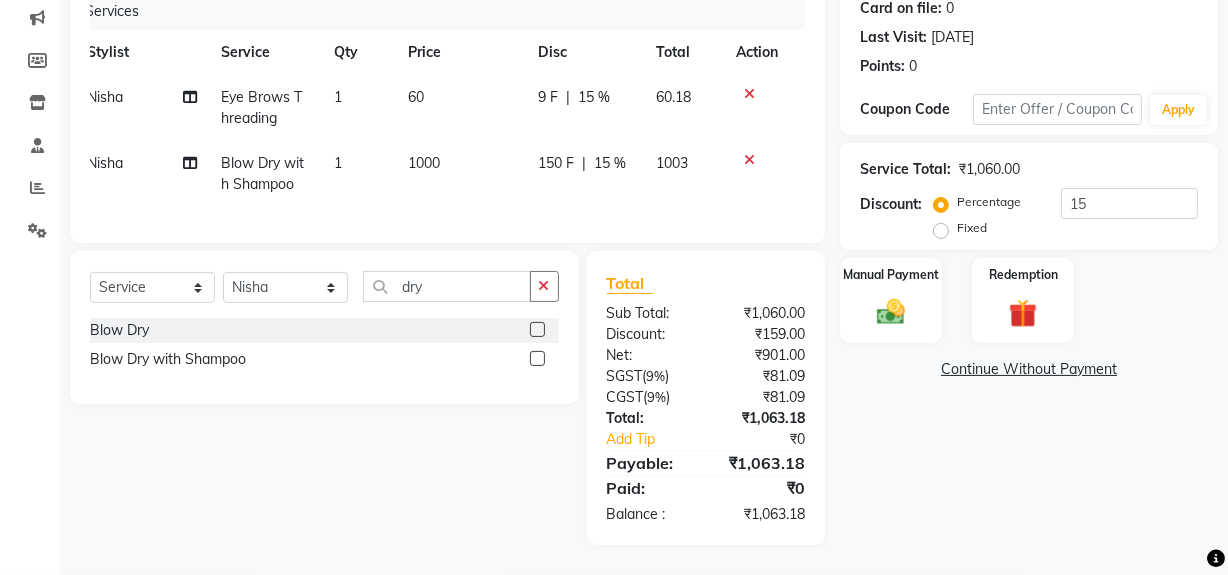 scroll, scrollTop: 0, scrollLeft: 0, axis: both 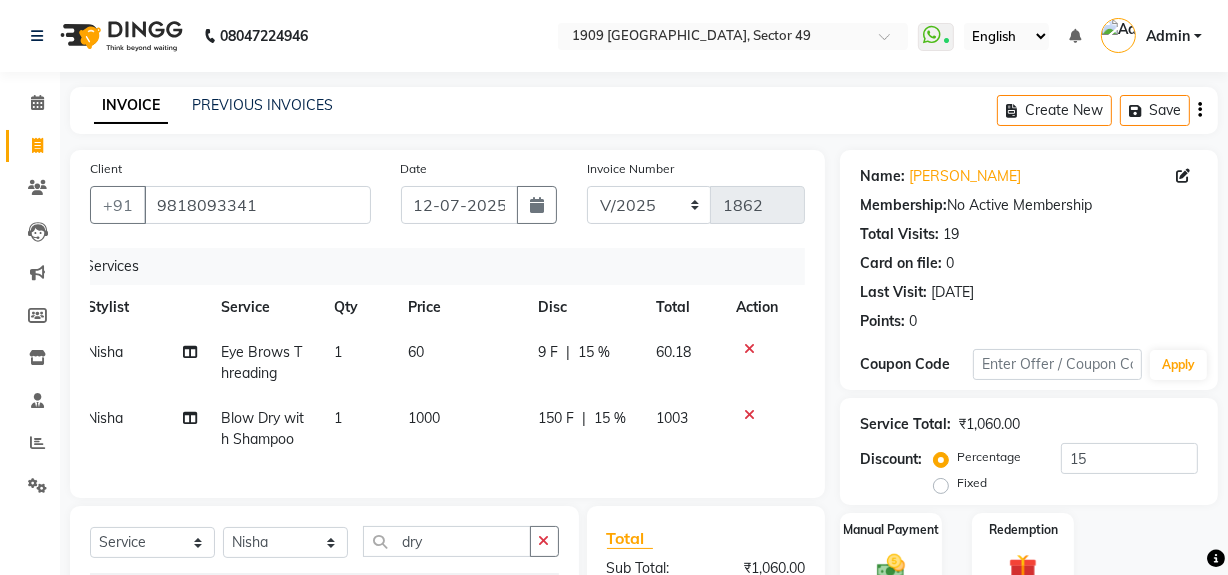 click 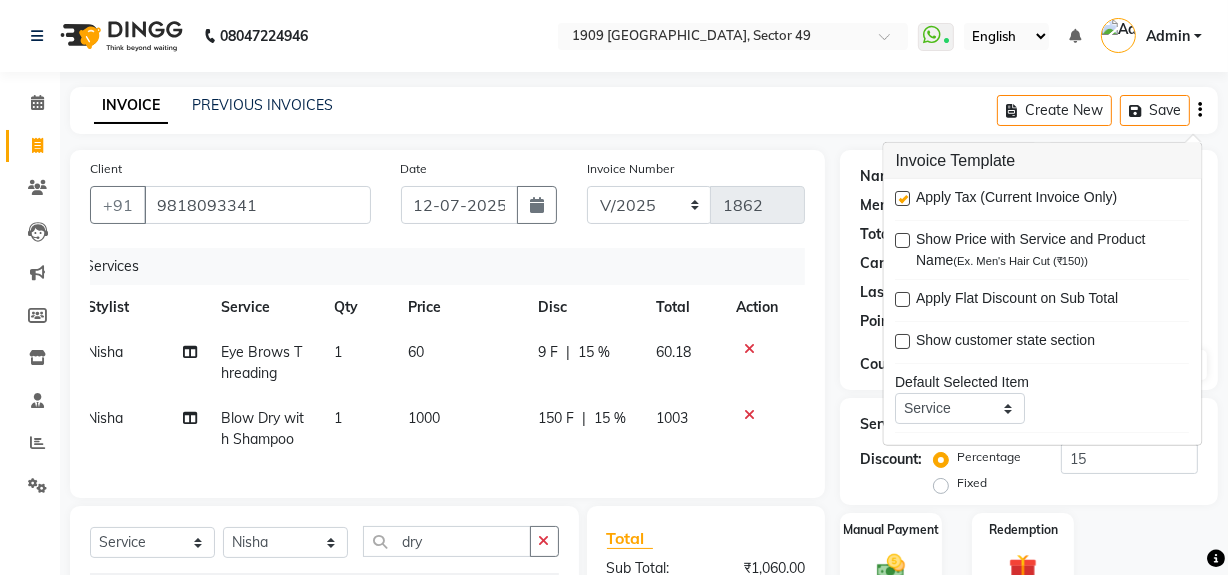 click at bounding box center (903, 198) 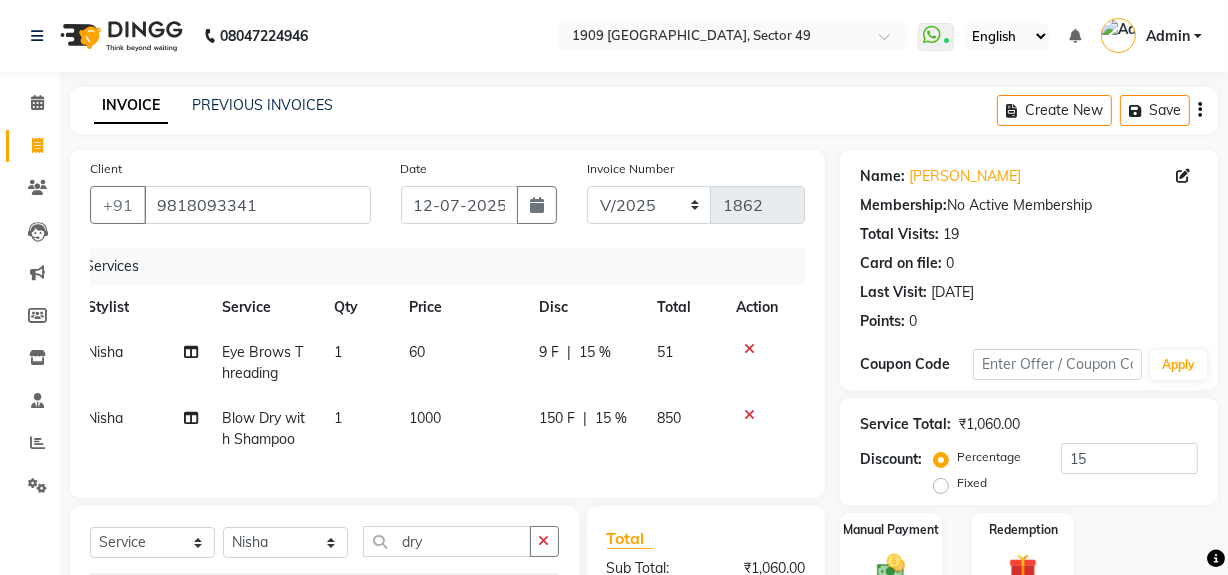 scroll, scrollTop: 226, scrollLeft: 0, axis: vertical 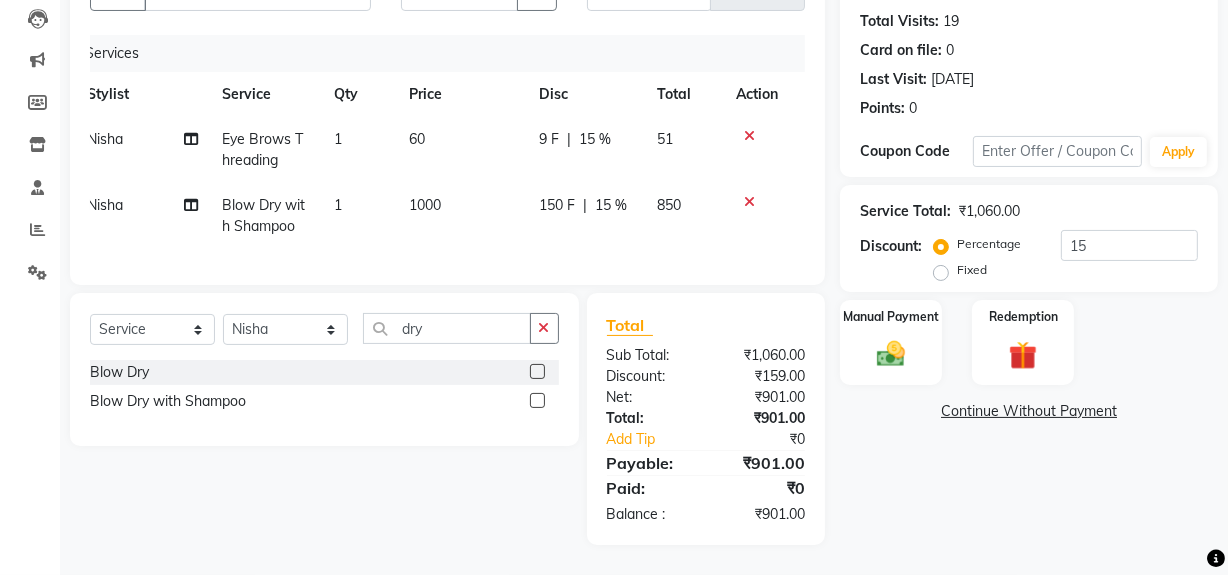 click on "Name: Manisha Kapoor  Membership:  No Active Membership  Total Visits:  19 Card on file:  0 Last Visit:   11-07-2025 Points:   0  Coupon Code Apply Service Total:  ₹1,060.00  Discount:  Percentage   Fixed  15 Manual Payment Redemption  Continue Without Payment" 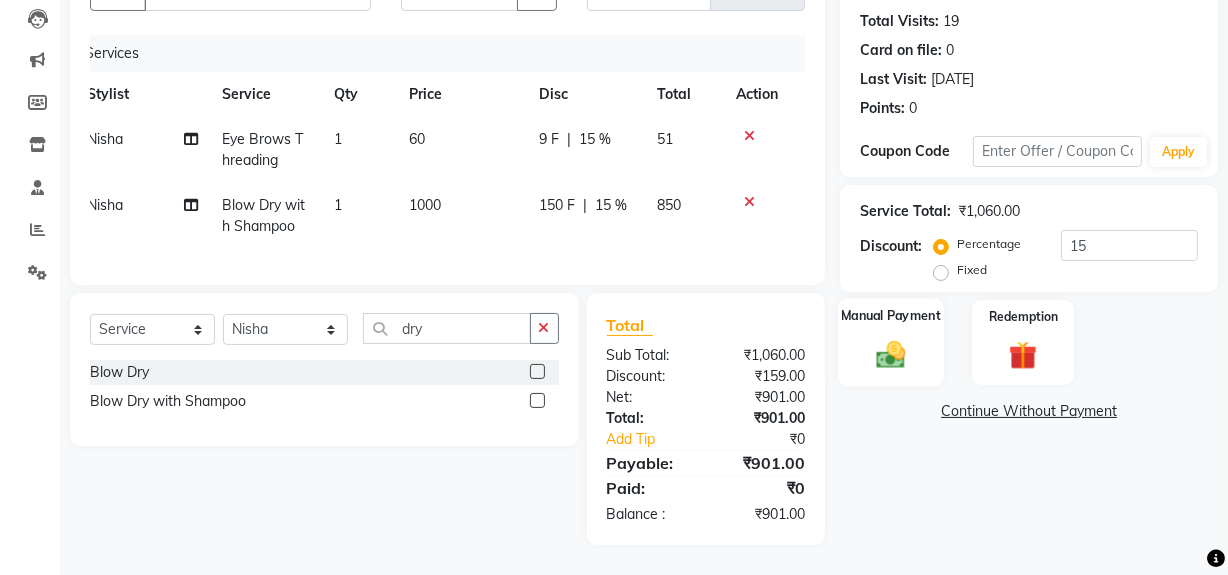 click on "Manual Payment" 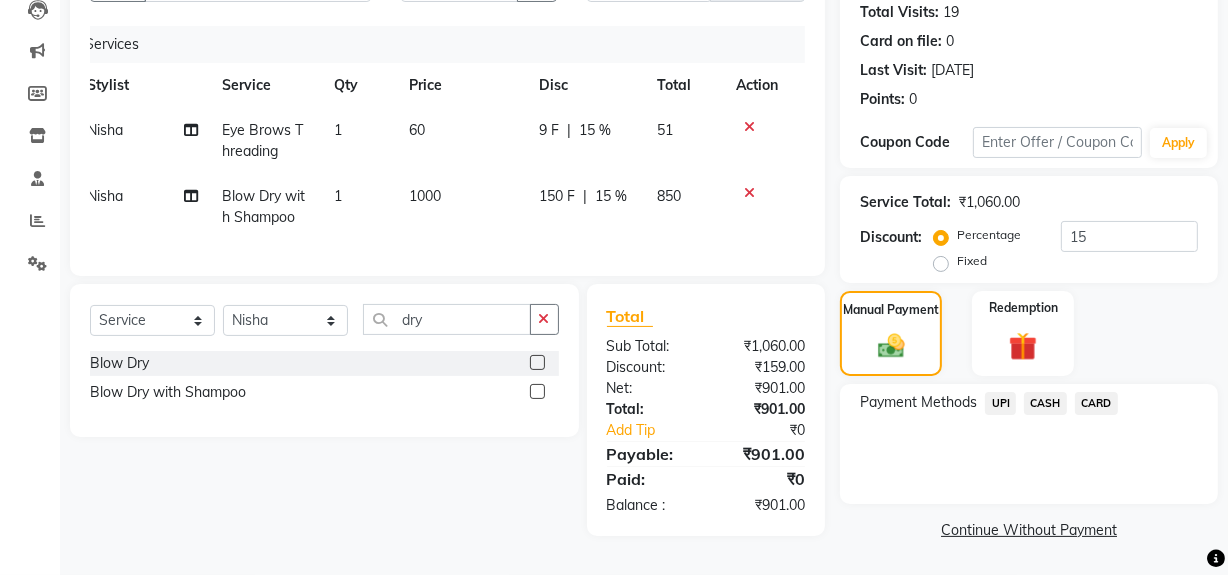 click on "CASH" 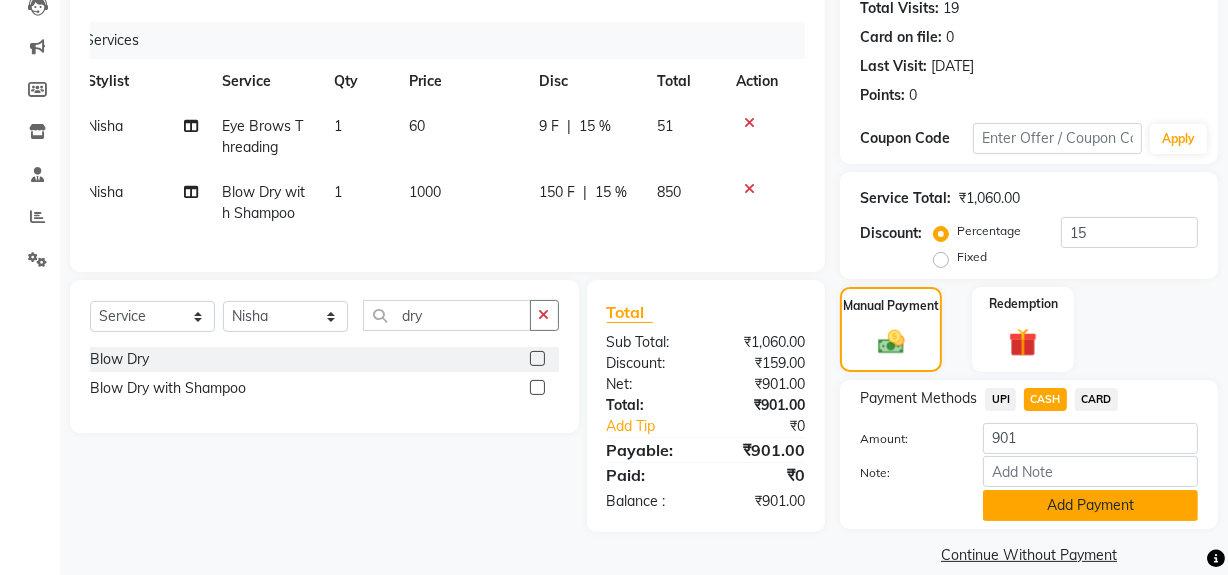 click on "Add Payment" 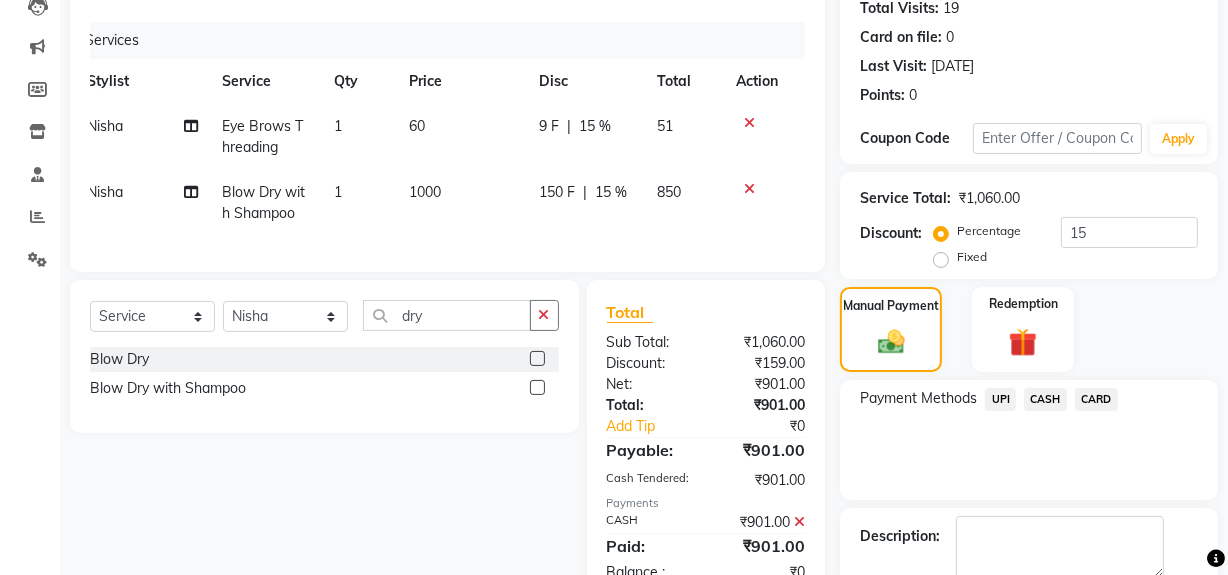 scroll, scrollTop: 333, scrollLeft: 0, axis: vertical 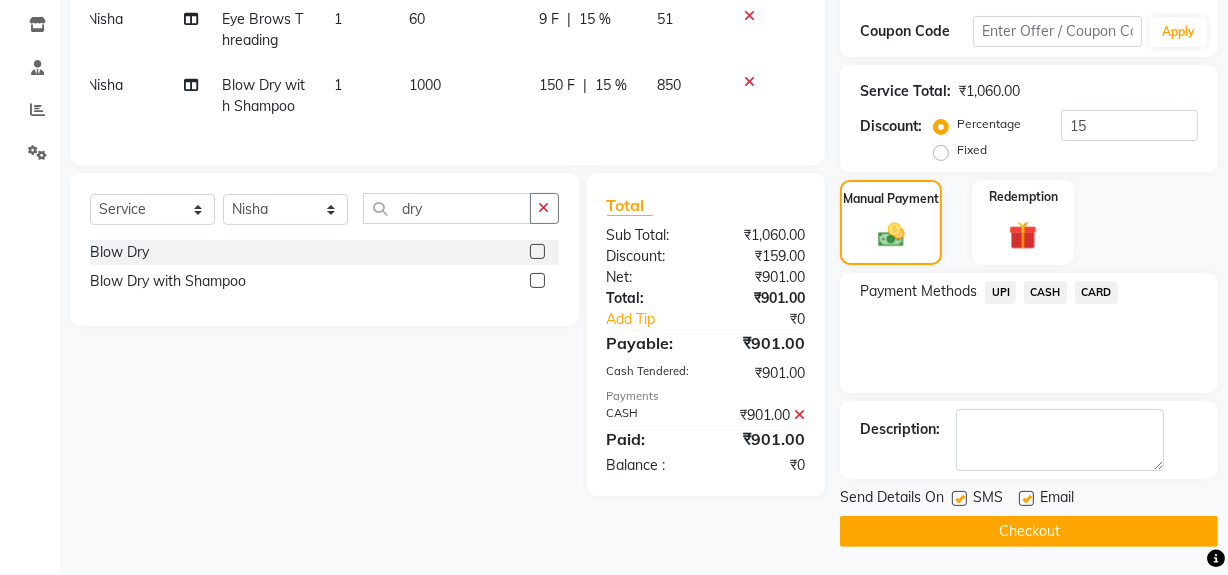 click on "Checkout" 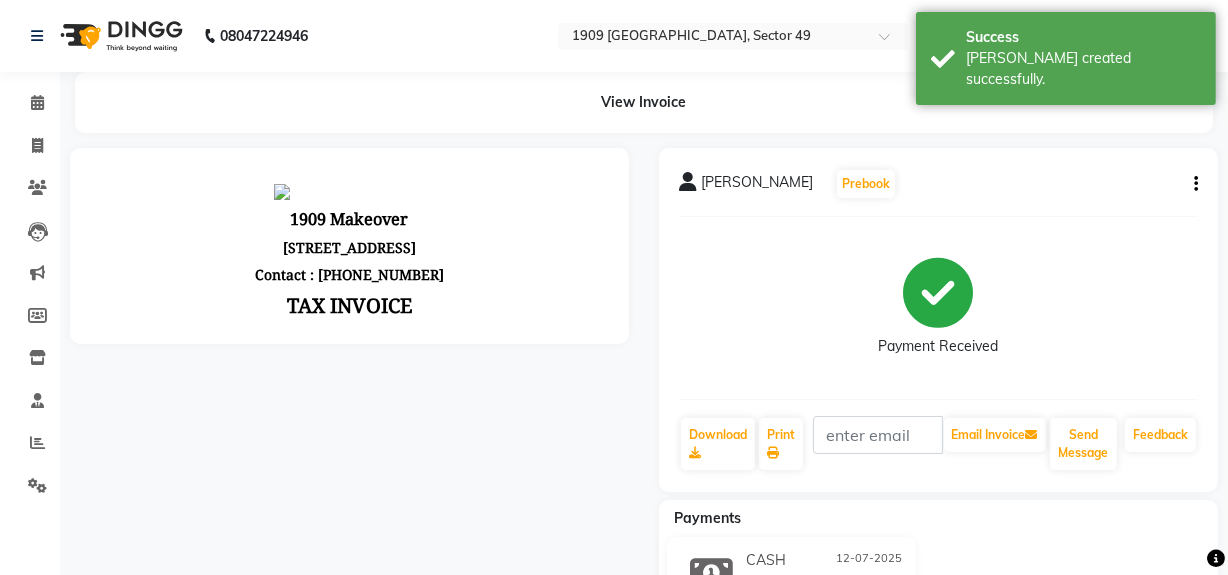 scroll, scrollTop: 0, scrollLeft: 0, axis: both 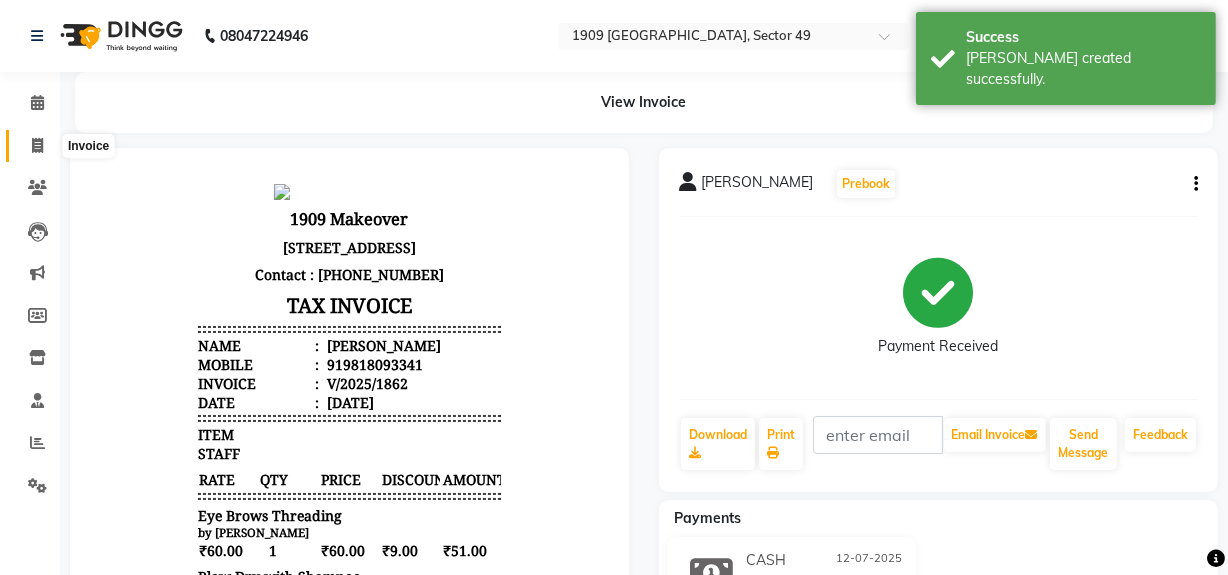 click 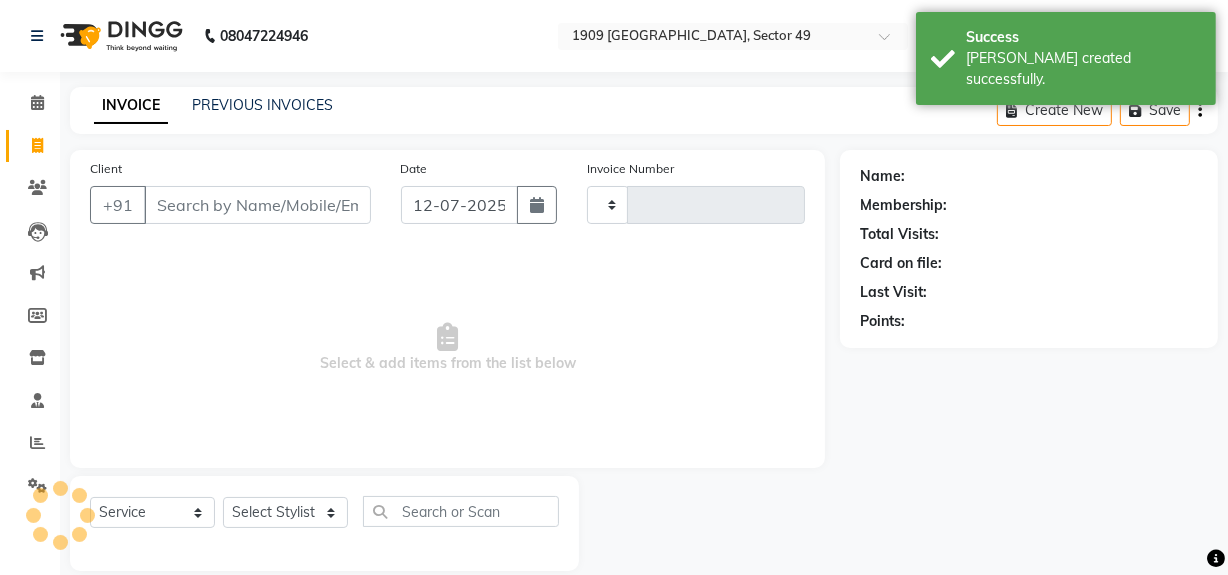 scroll, scrollTop: 26, scrollLeft: 0, axis: vertical 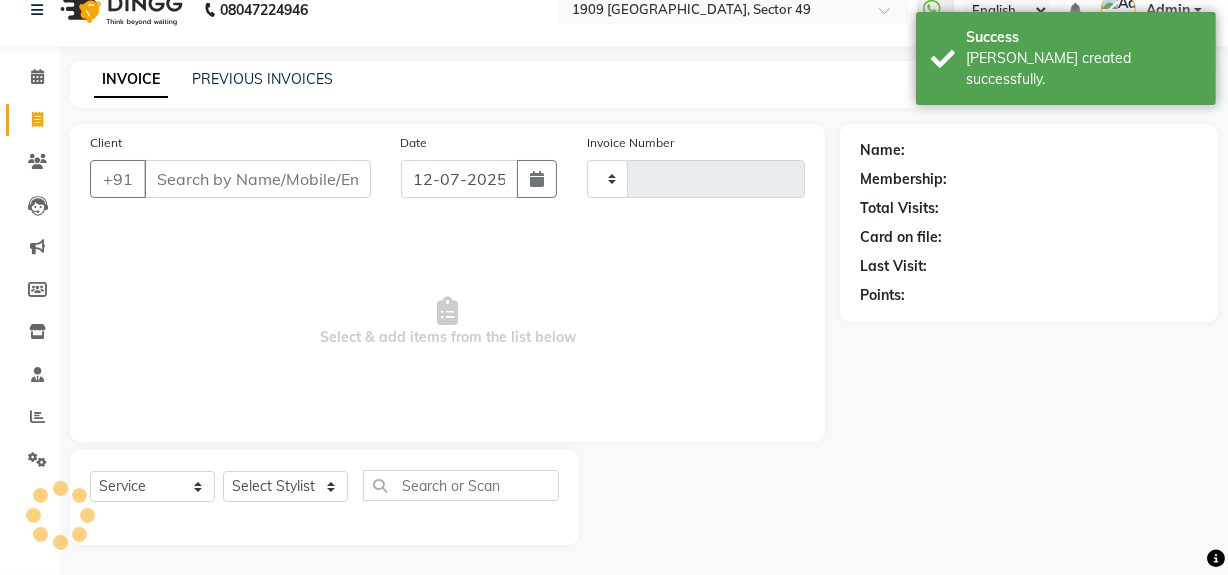 type on "1464" 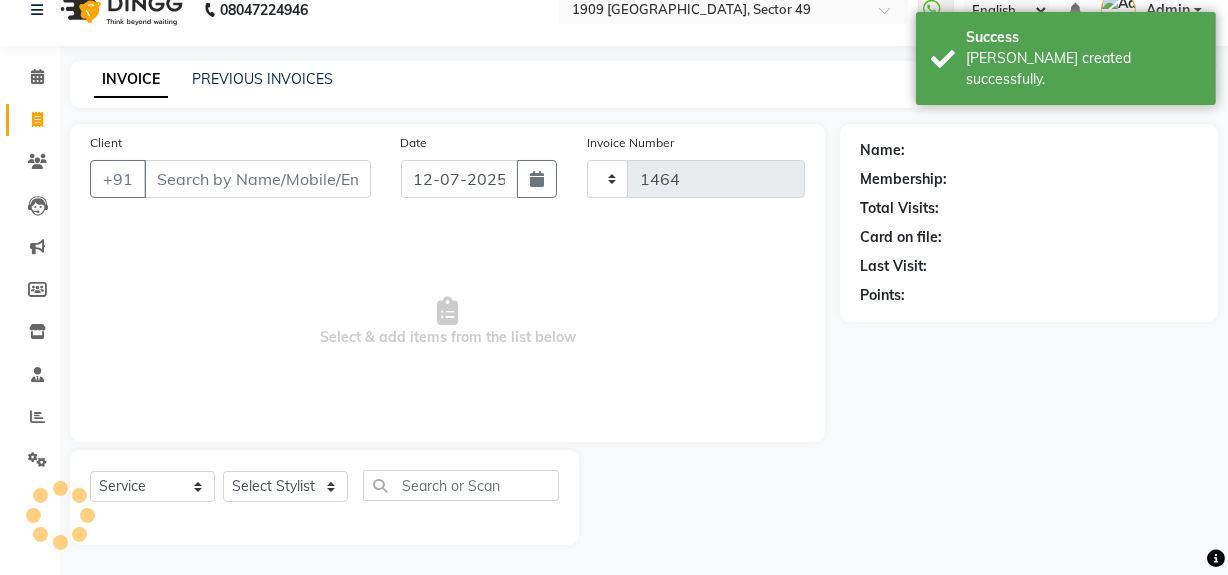 select on "6923" 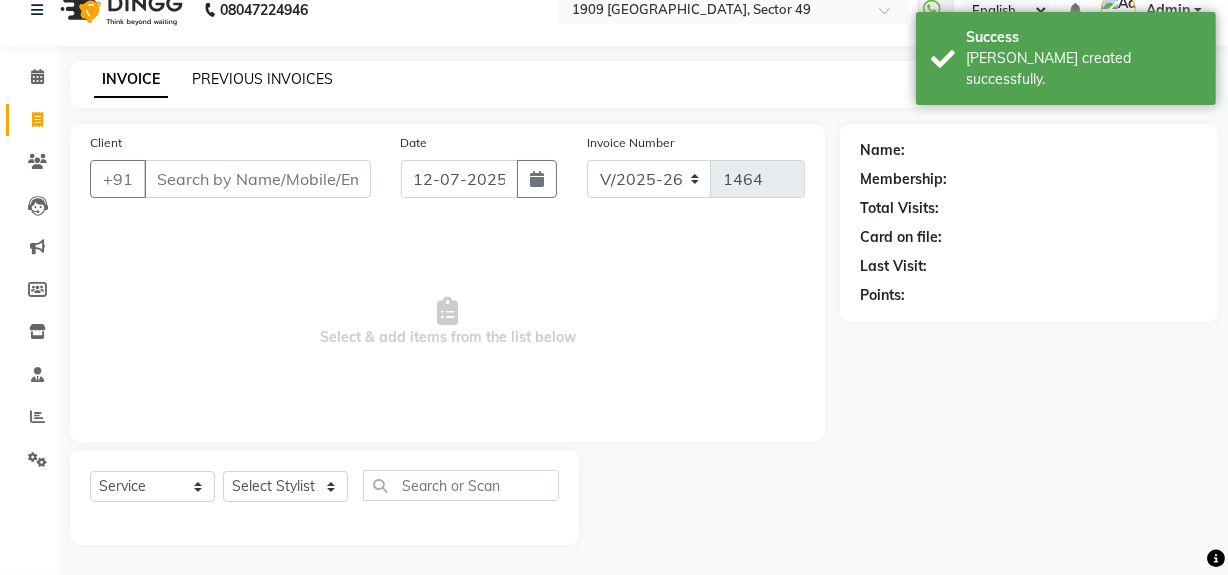 click on "PREVIOUS INVOICES" 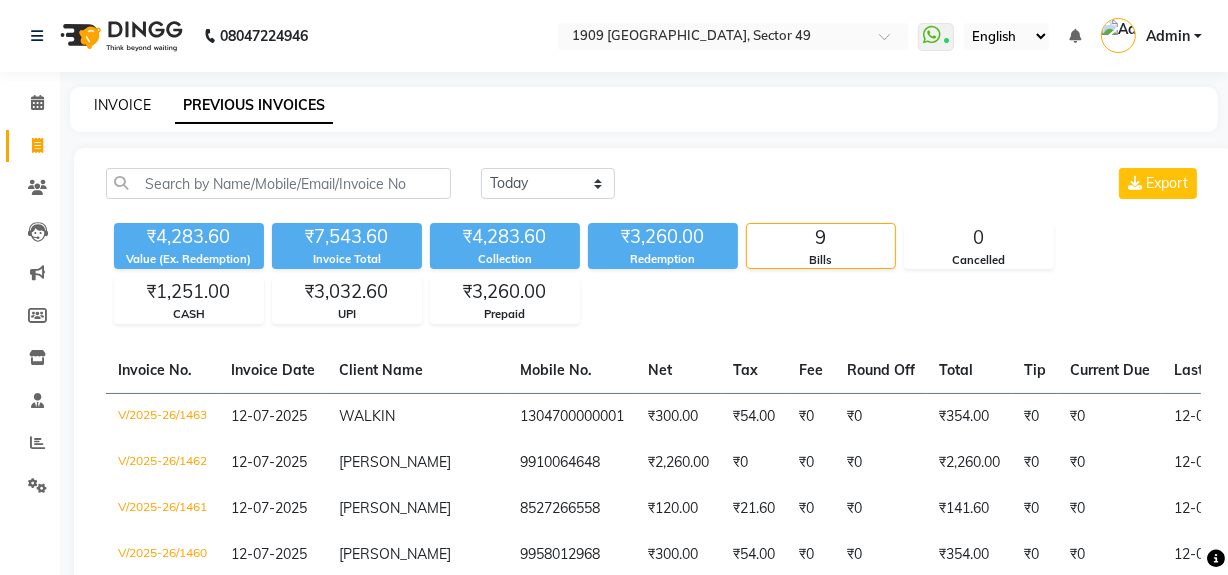 click on "INVOICE" 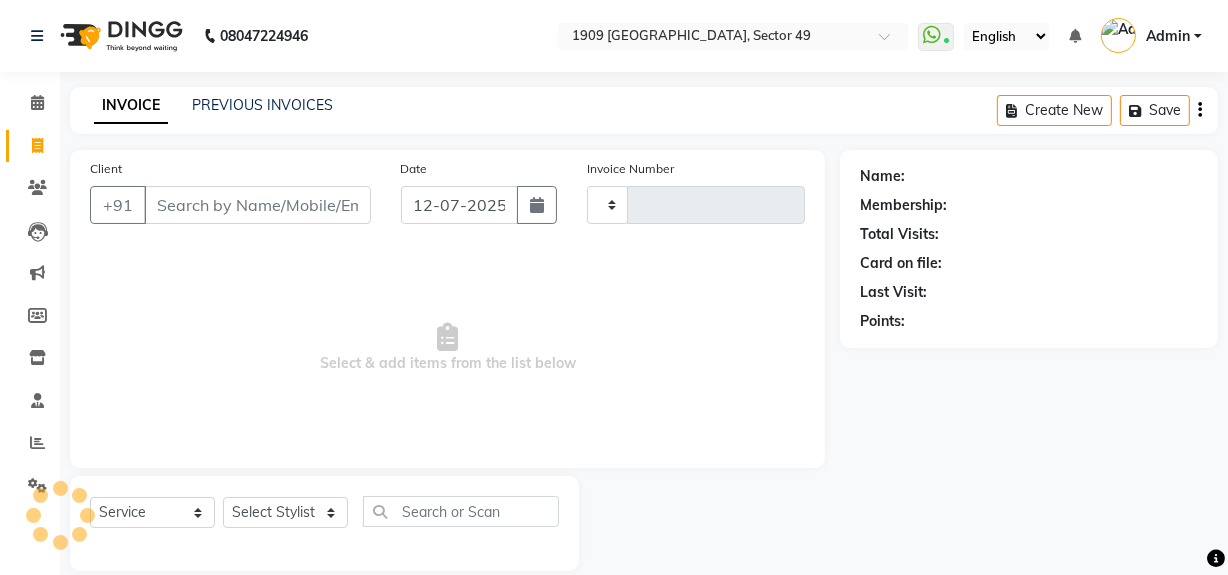 scroll, scrollTop: 26, scrollLeft: 0, axis: vertical 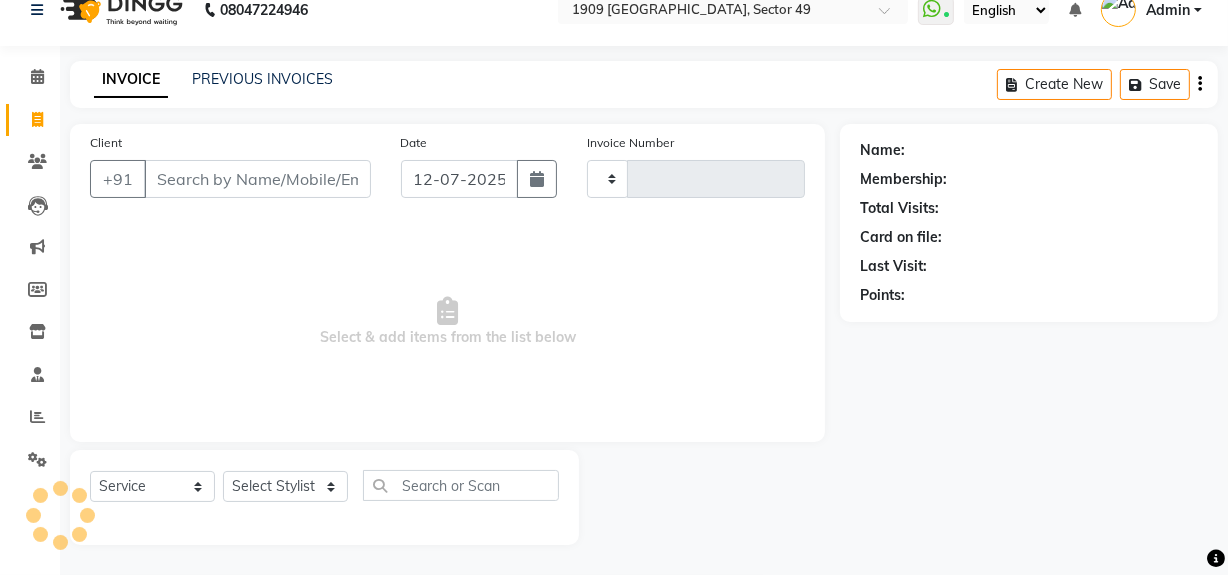 type on "1464" 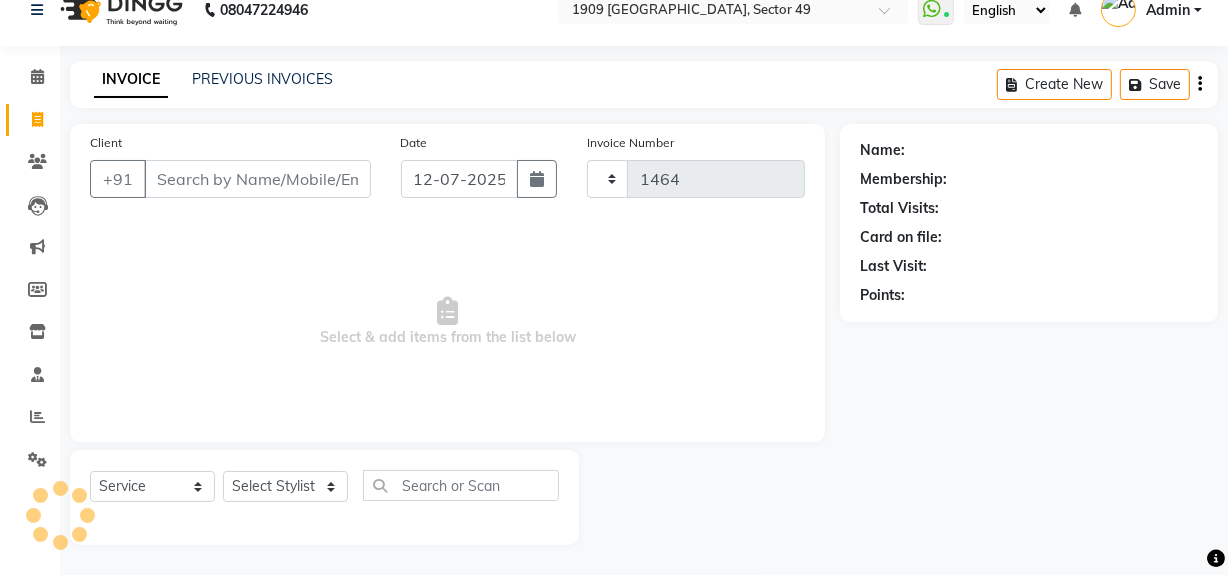 select on "6923" 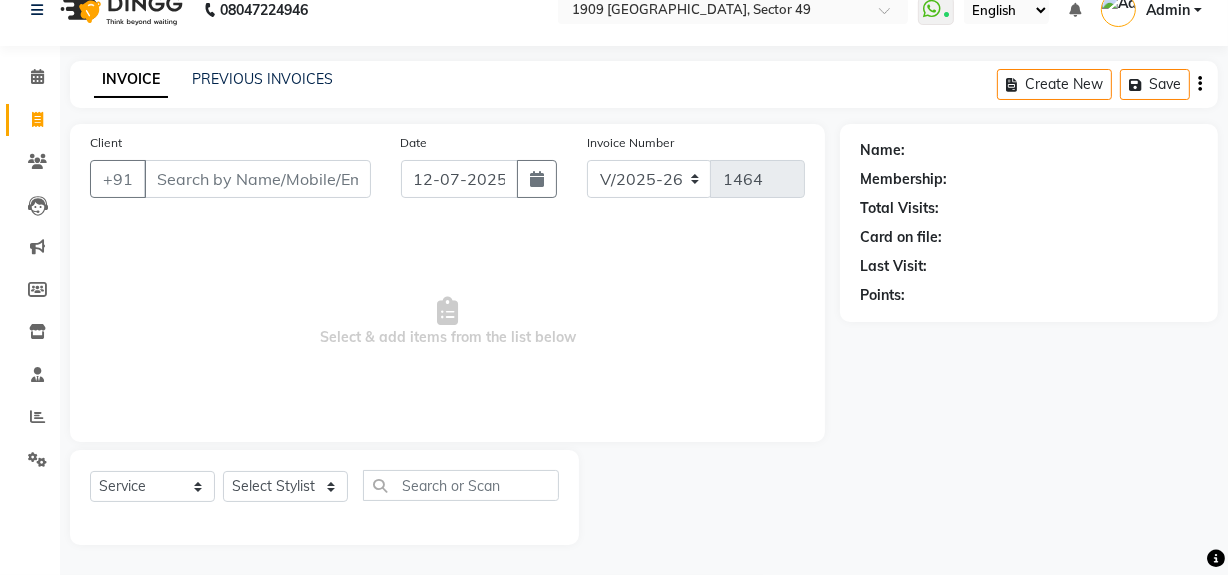 click on "Client" at bounding box center (257, 179) 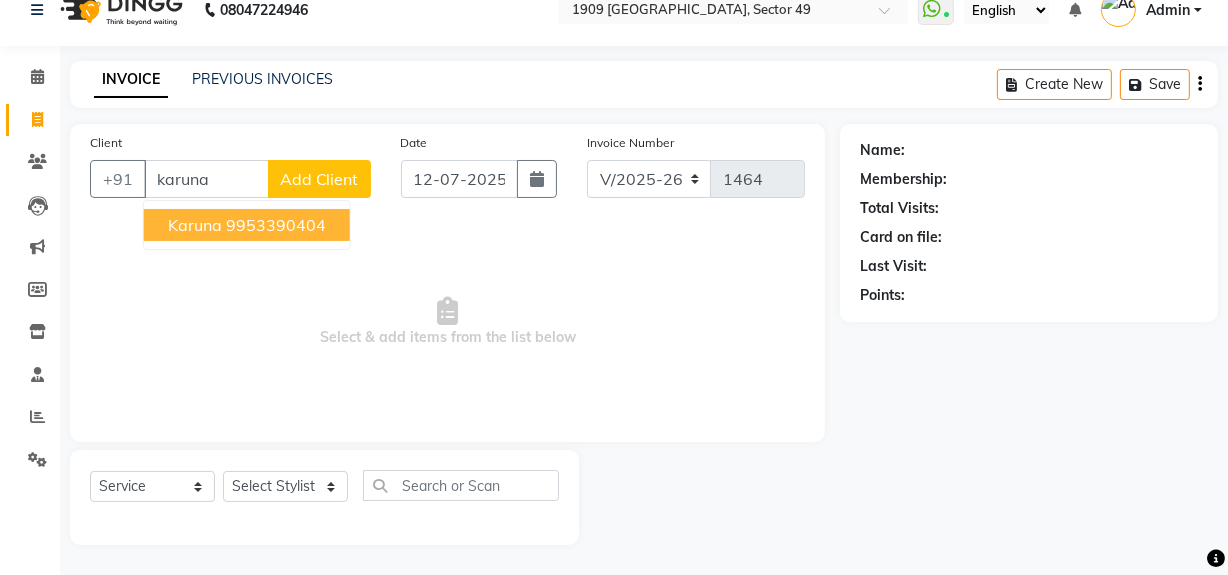 drag, startPoint x: 300, startPoint y: 222, endPoint x: 305, endPoint y: 345, distance: 123.101585 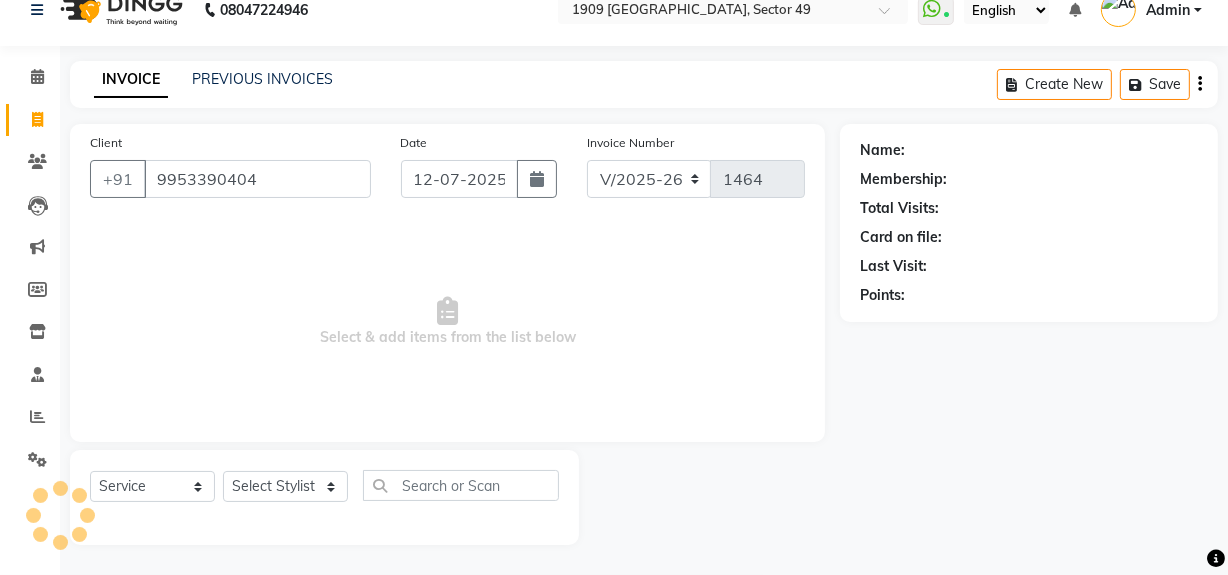 type on "9953390404" 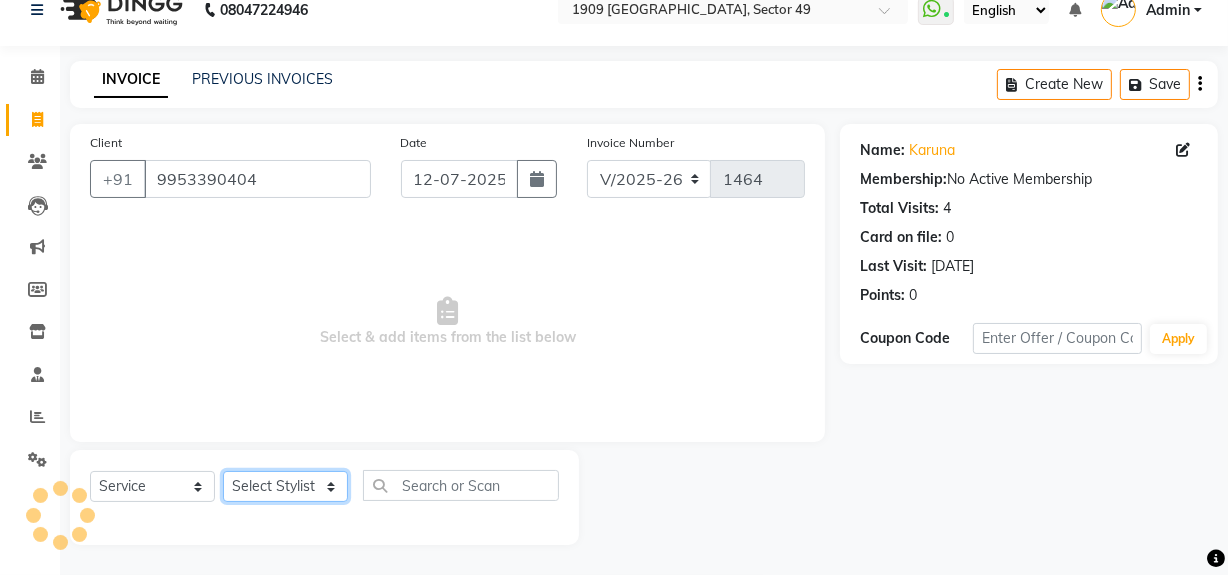 click on "Select Stylist Abdul Ahmed Arif Harun House Sale Jyoti Nisha Rehaan Ujjwal Umesh Veer vikram mehta Vishal" 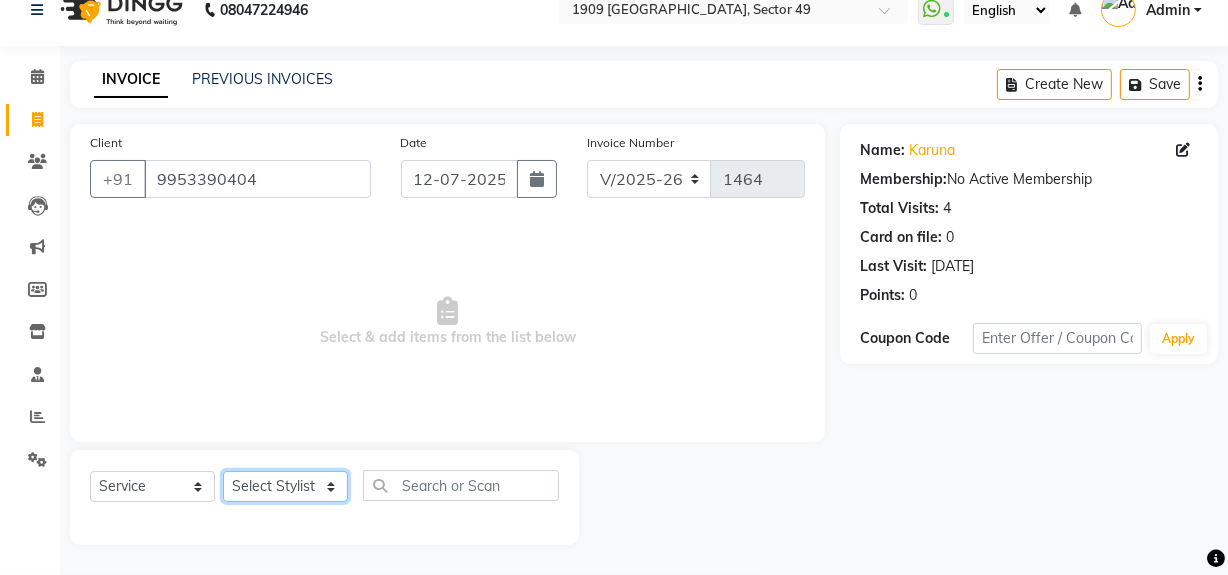 select on "57118" 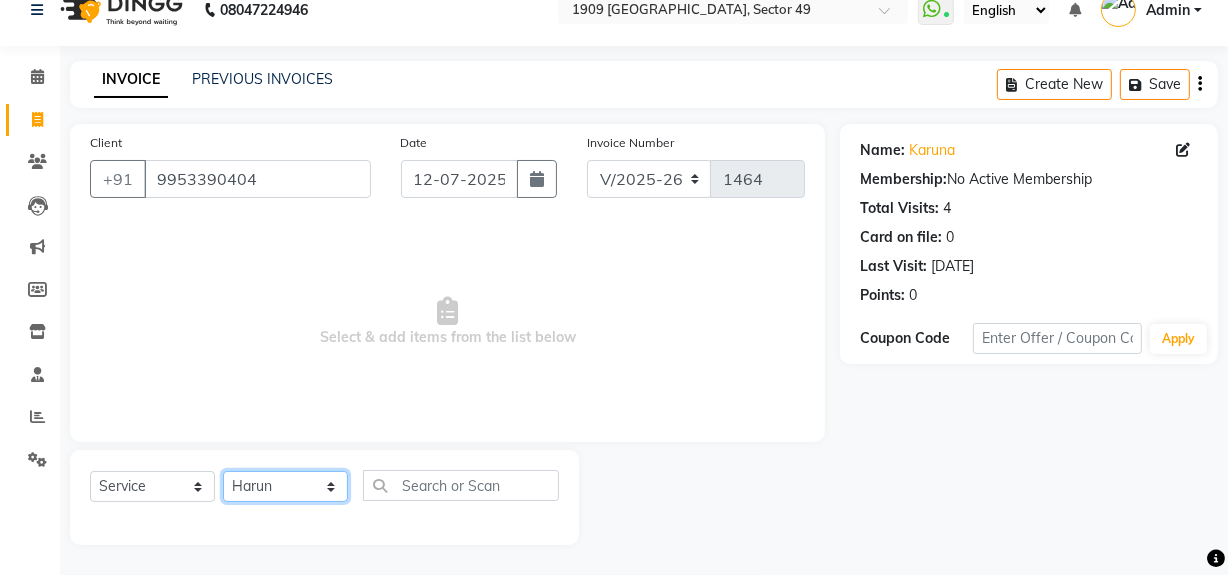 click on "Select Stylist Abdul Ahmed Arif Harun House Sale Jyoti Nisha Rehaan Ujjwal Umesh Veer vikram mehta Vishal" 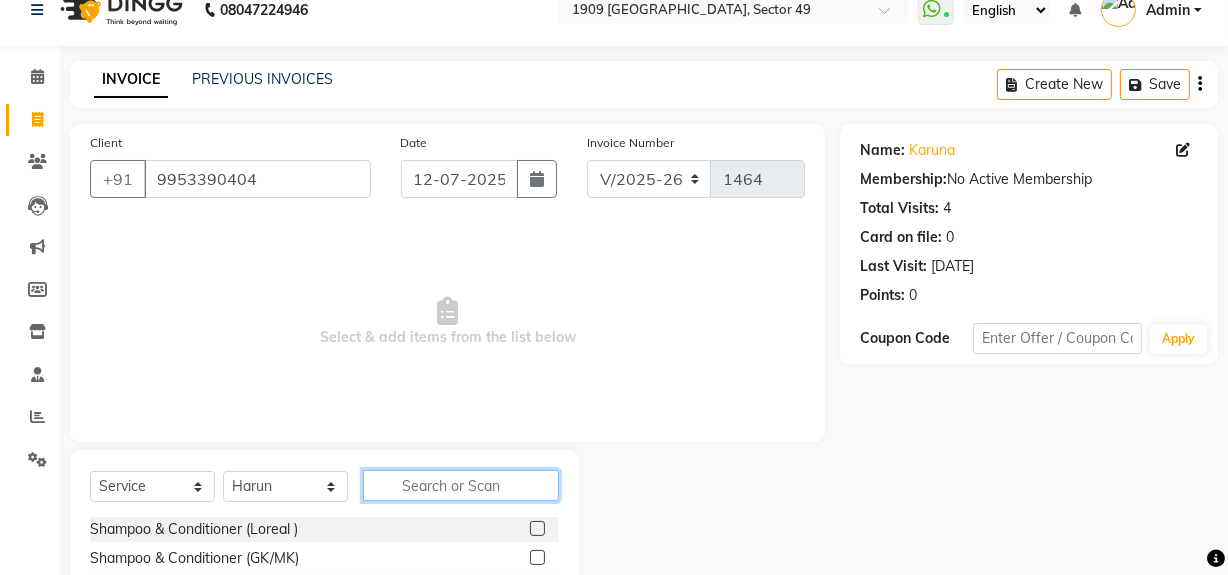 click 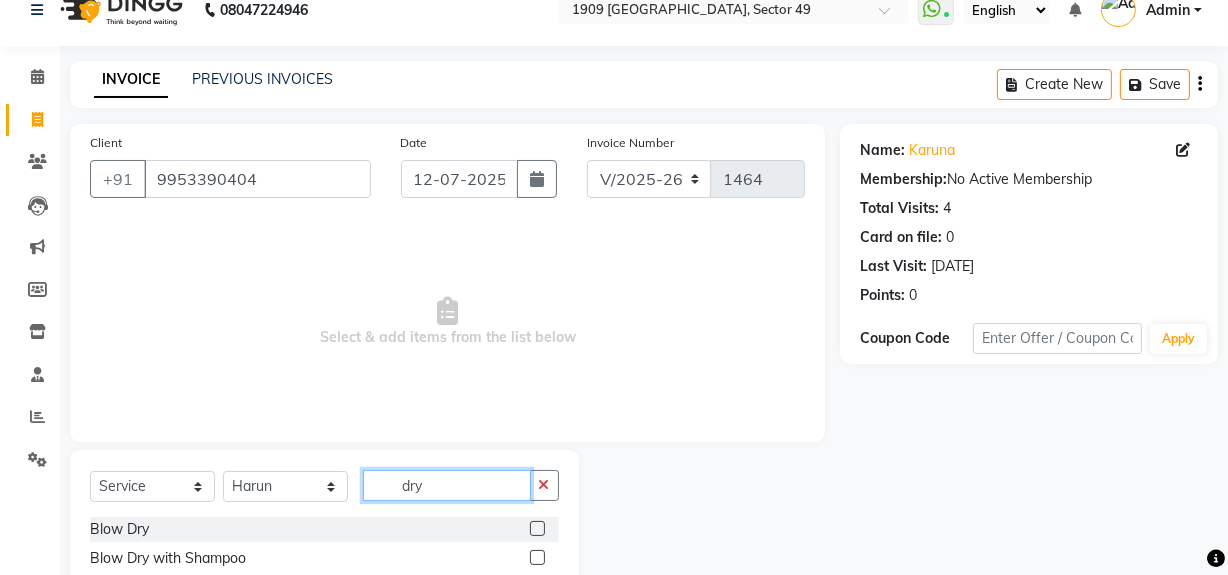 type on "dry" 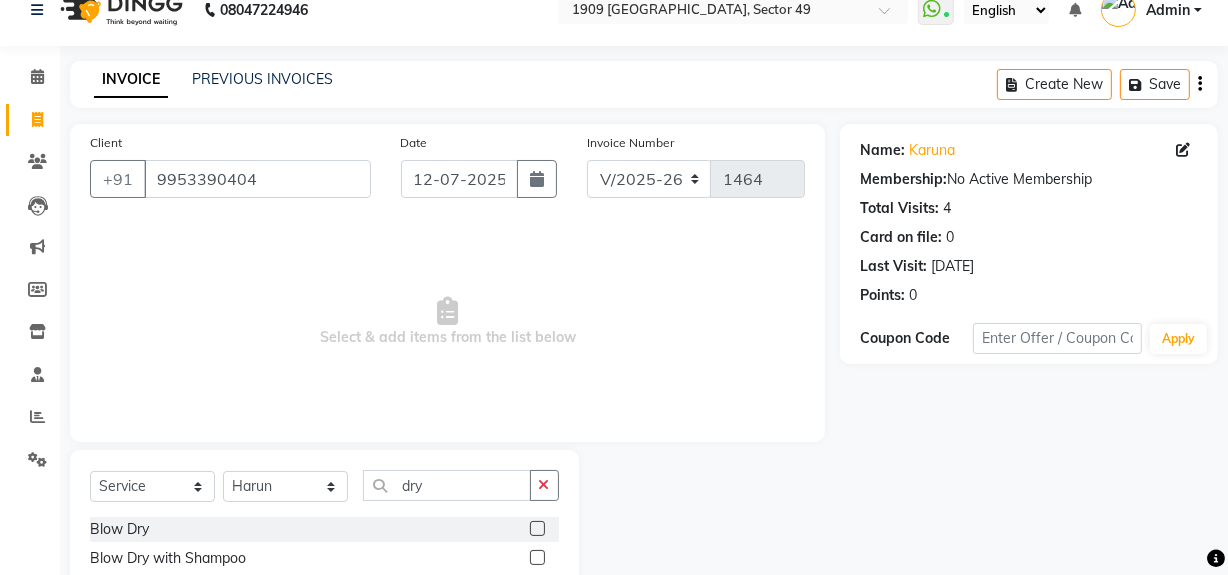 drag, startPoint x: 539, startPoint y: 529, endPoint x: 527, endPoint y: 530, distance: 12.0415945 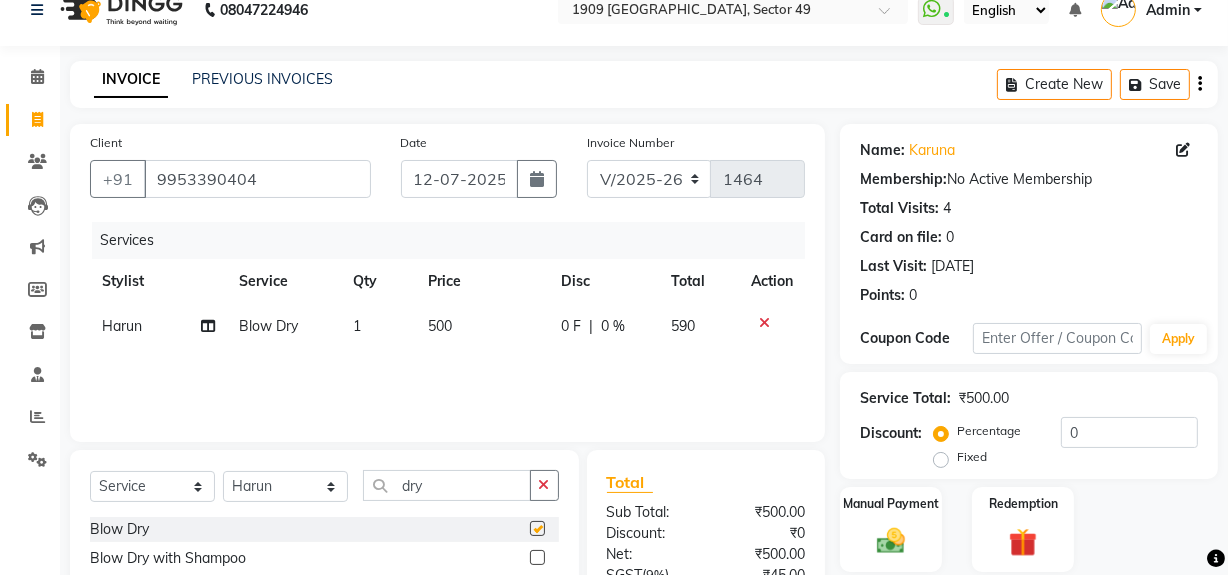 checkbox on "false" 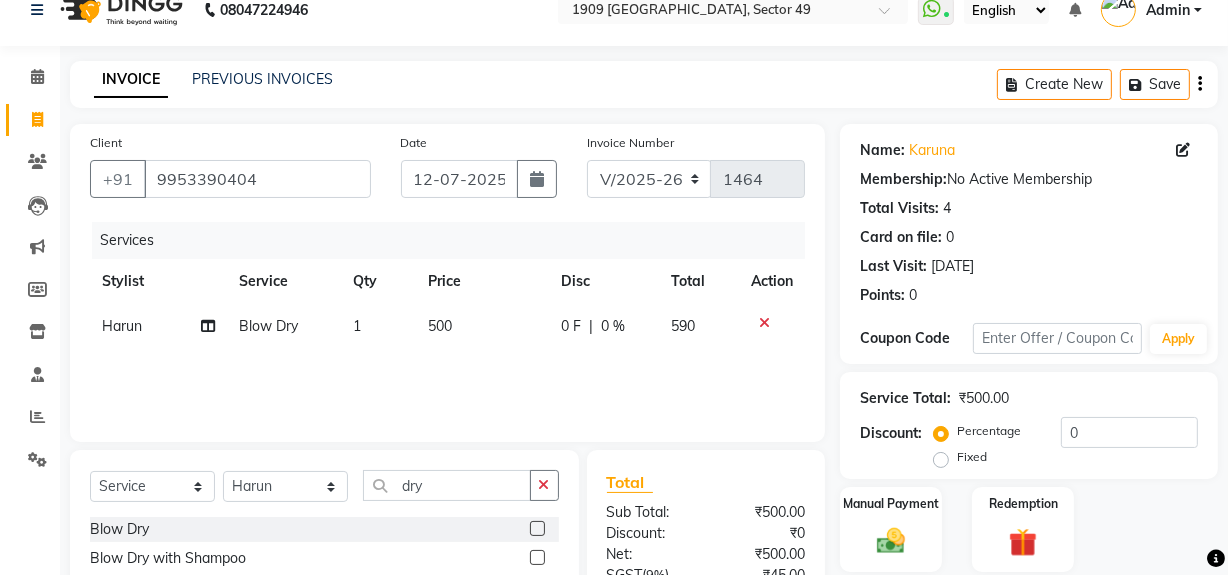 click on "Services Stylist Service Qty Price Disc Total Action Harun Blow Dry 1 500 0 F | 0 % 590" 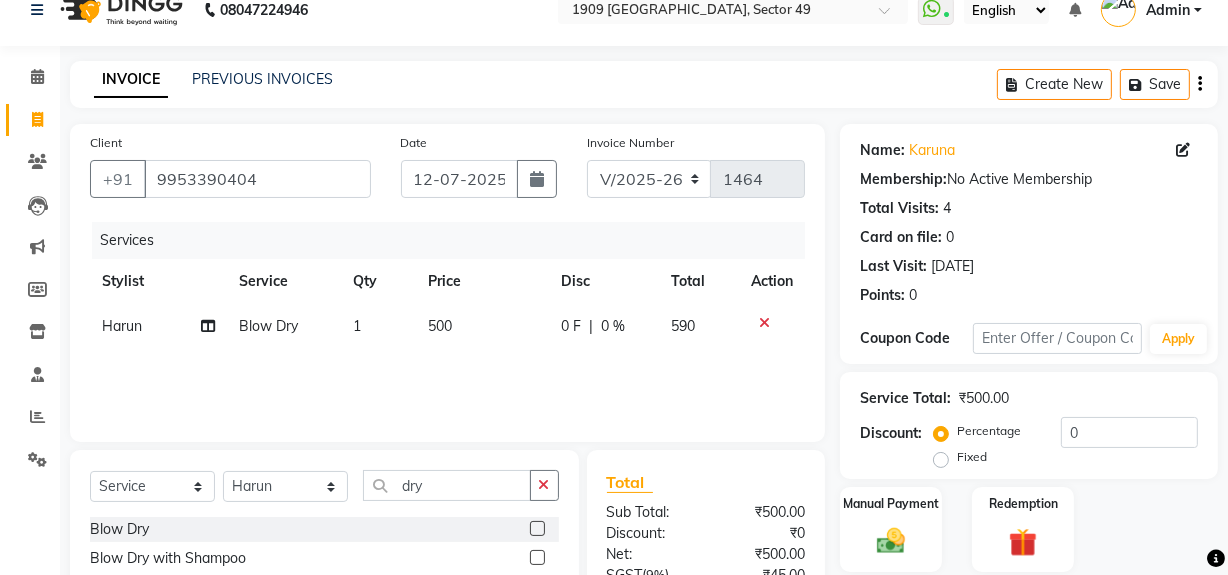 click on "500" 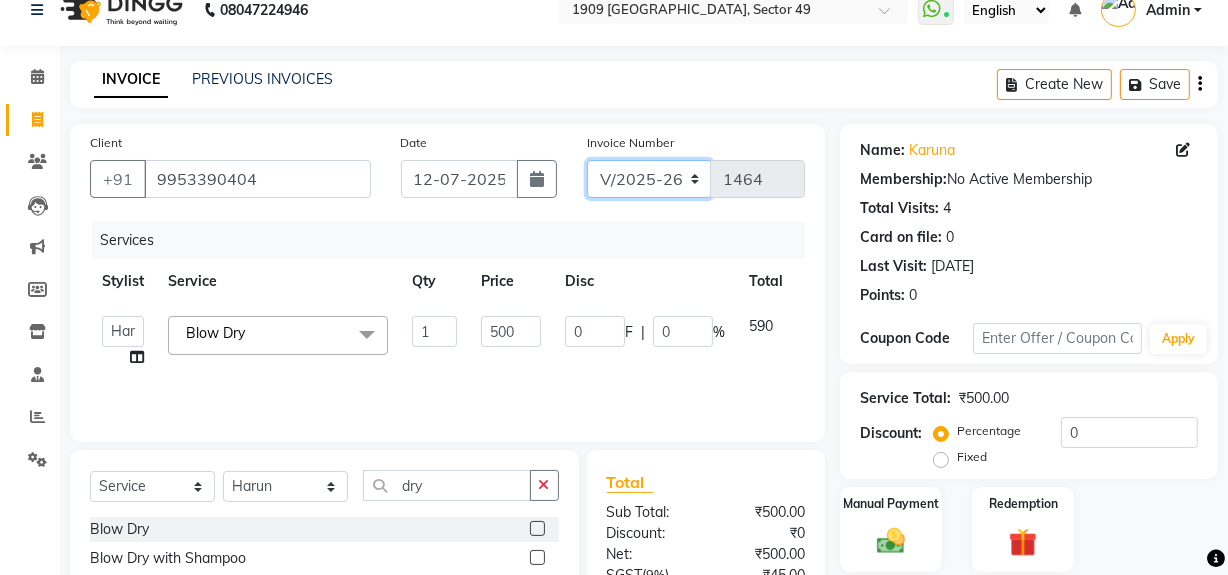 click on "V/2025 V/2025-26" 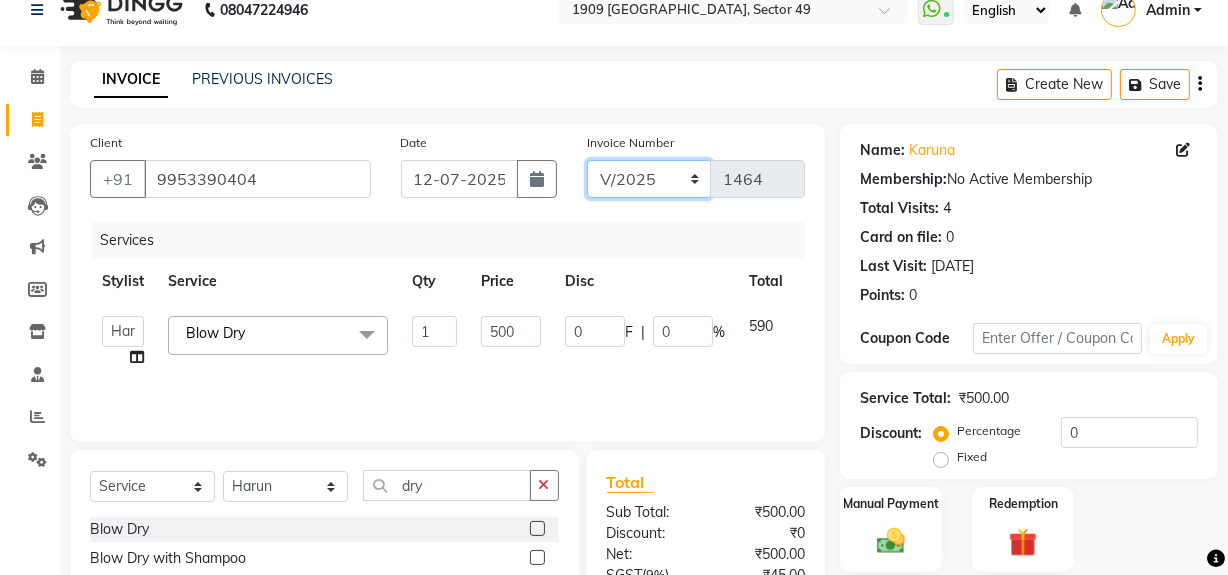 click on "V/2025 V/2025-26" 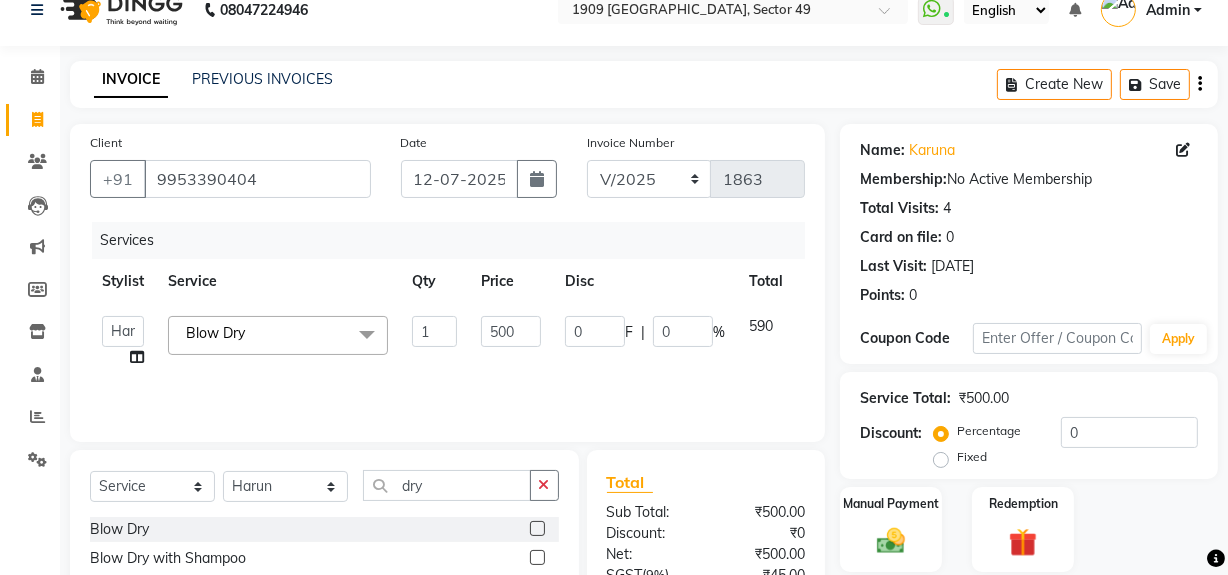 click on "Create New   Save" 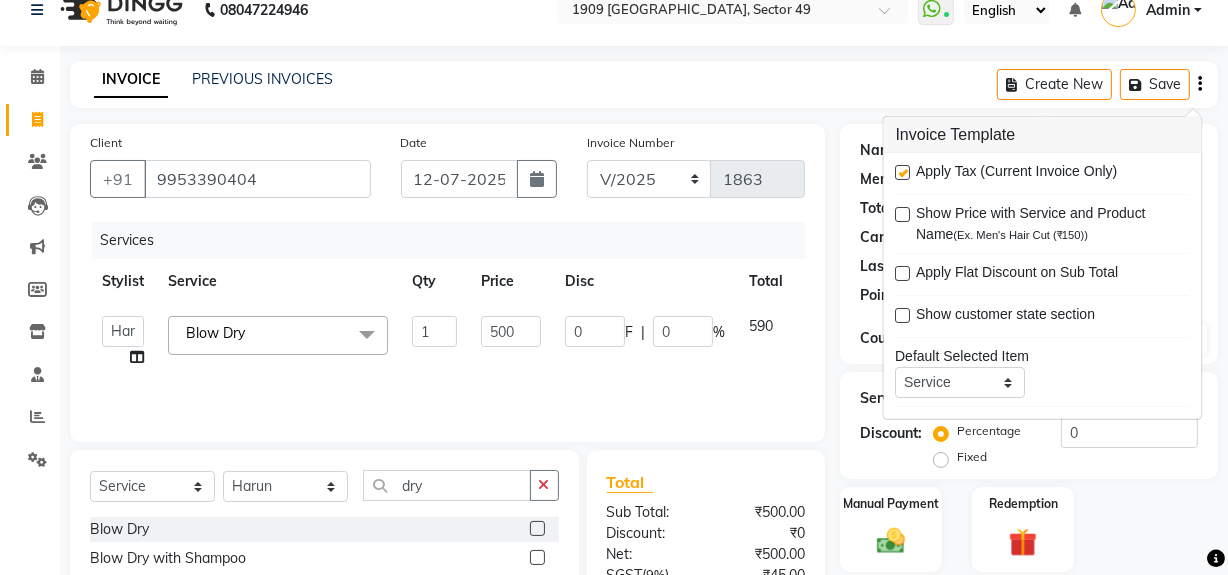 click on "Apply Tax (Current Invoice Only)" at bounding box center (1043, 173) 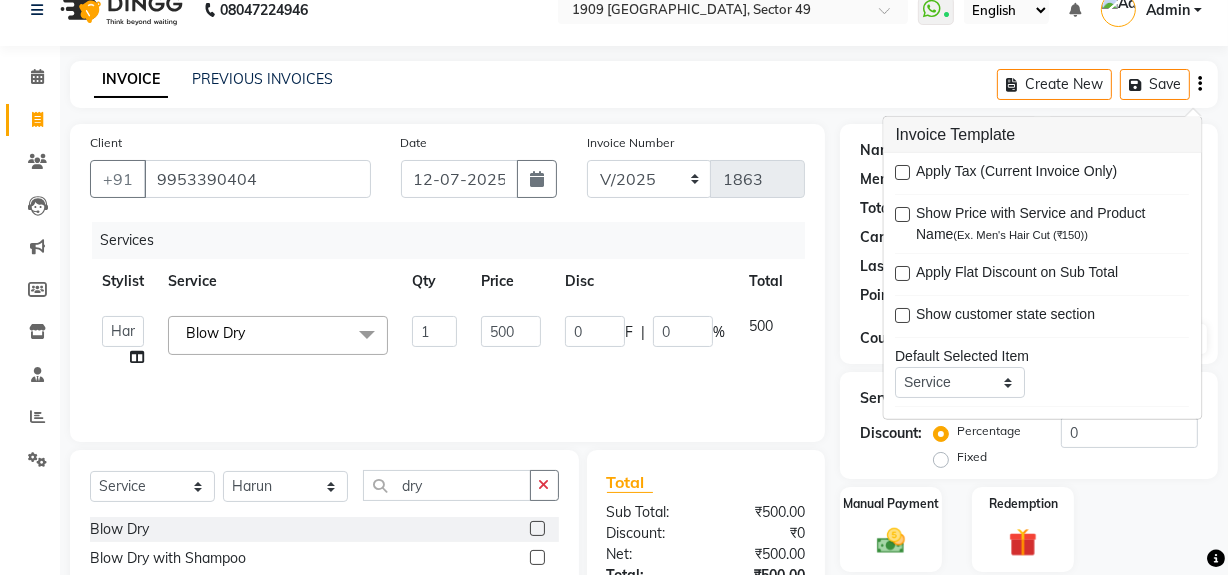 scroll, scrollTop: 182, scrollLeft: 0, axis: vertical 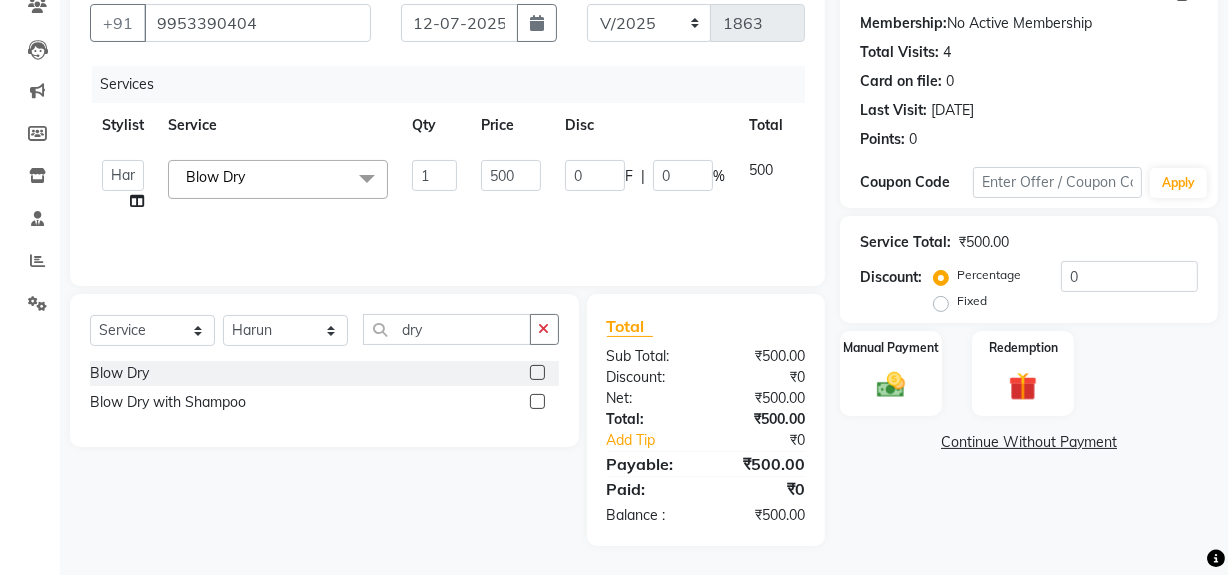 drag, startPoint x: 1009, startPoint y: 486, endPoint x: 994, endPoint y: 482, distance: 15.524175 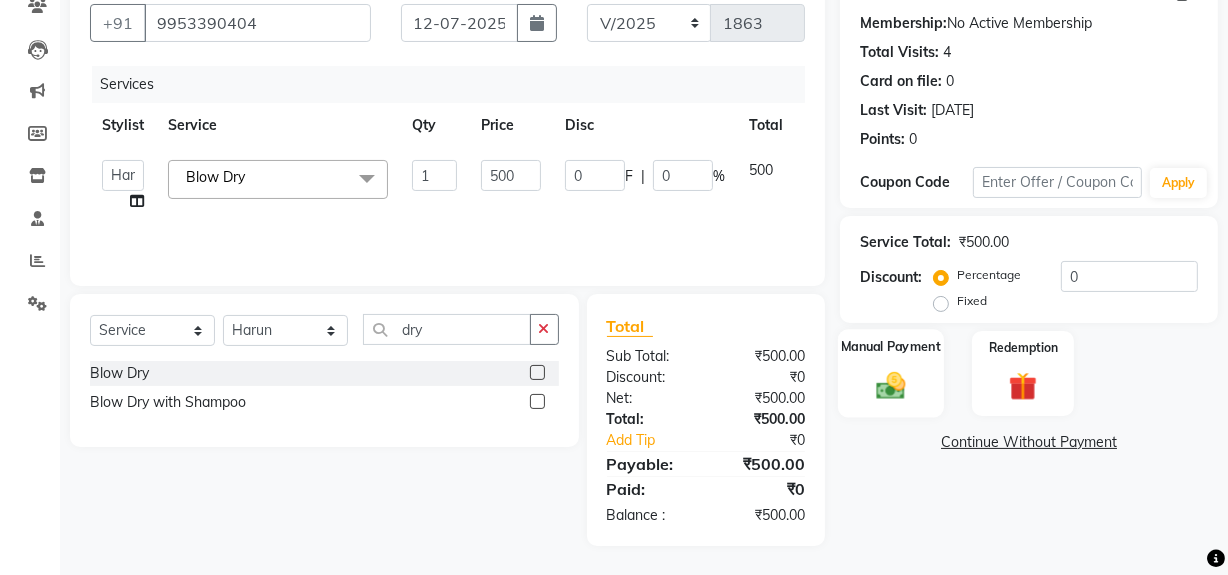 click 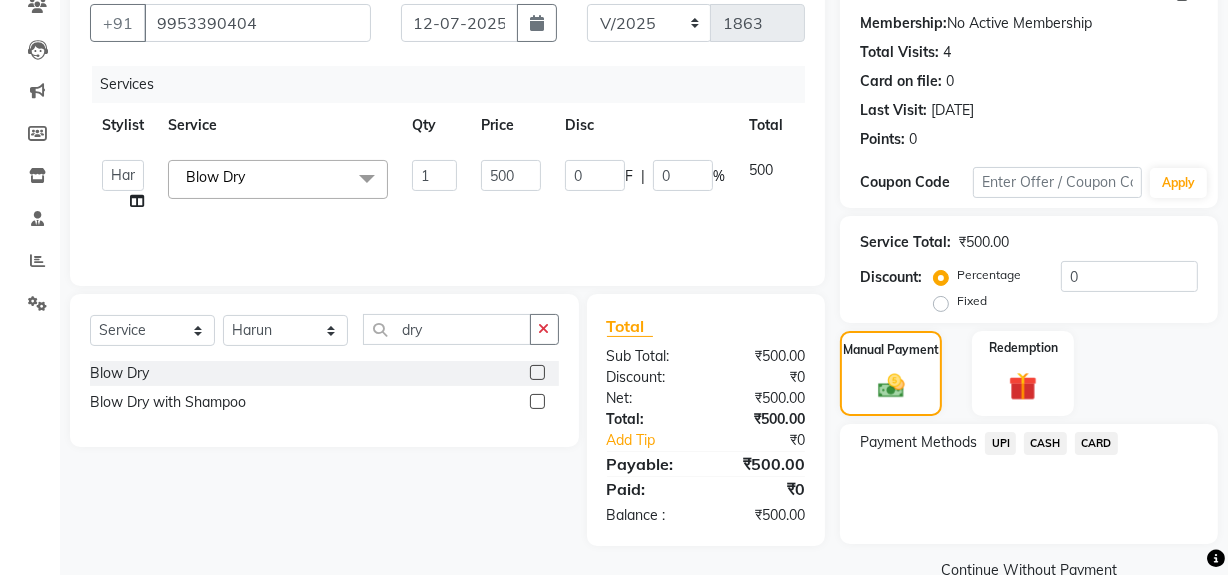 click on "UPI" 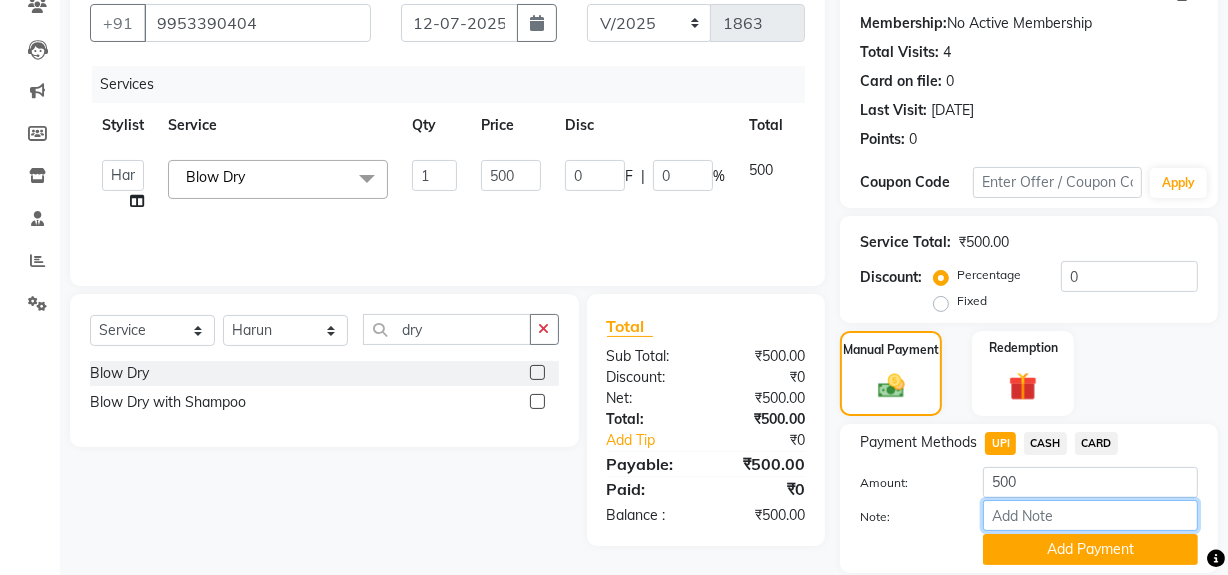click on "Note:" at bounding box center [1090, 515] 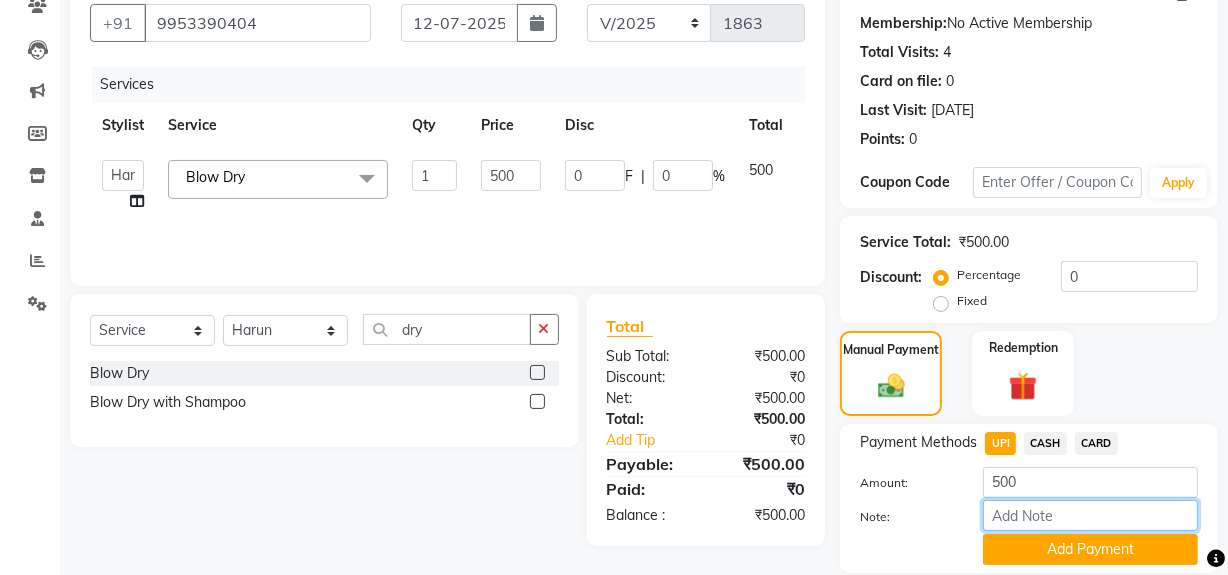 type on "vikram mehta" 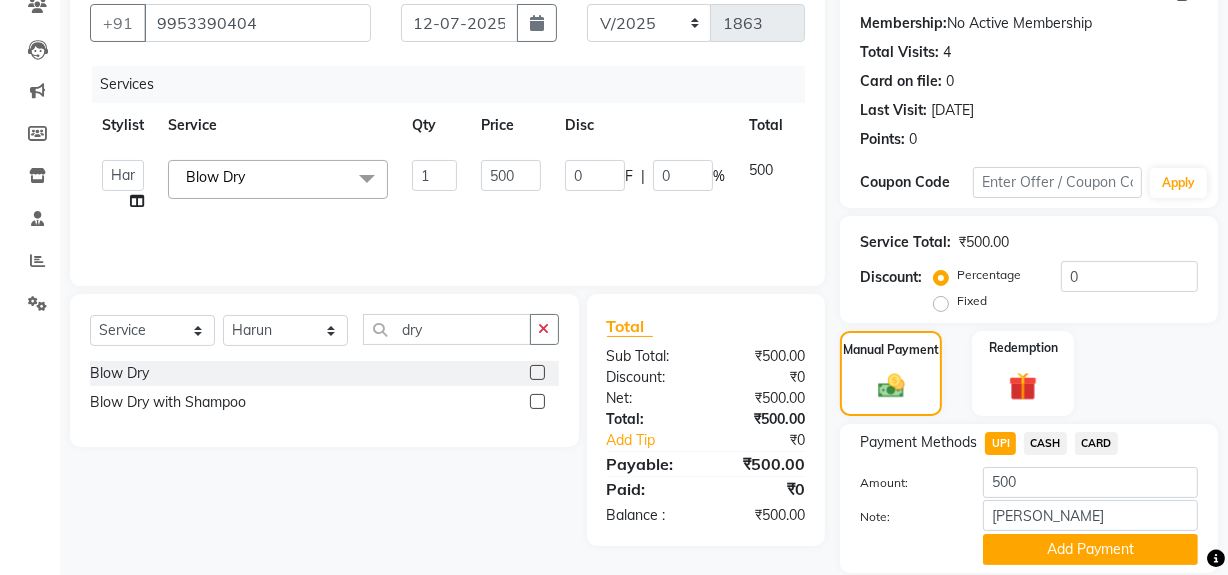 drag, startPoint x: 1098, startPoint y: 542, endPoint x: 1139, endPoint y: 530, distance: 42.72002 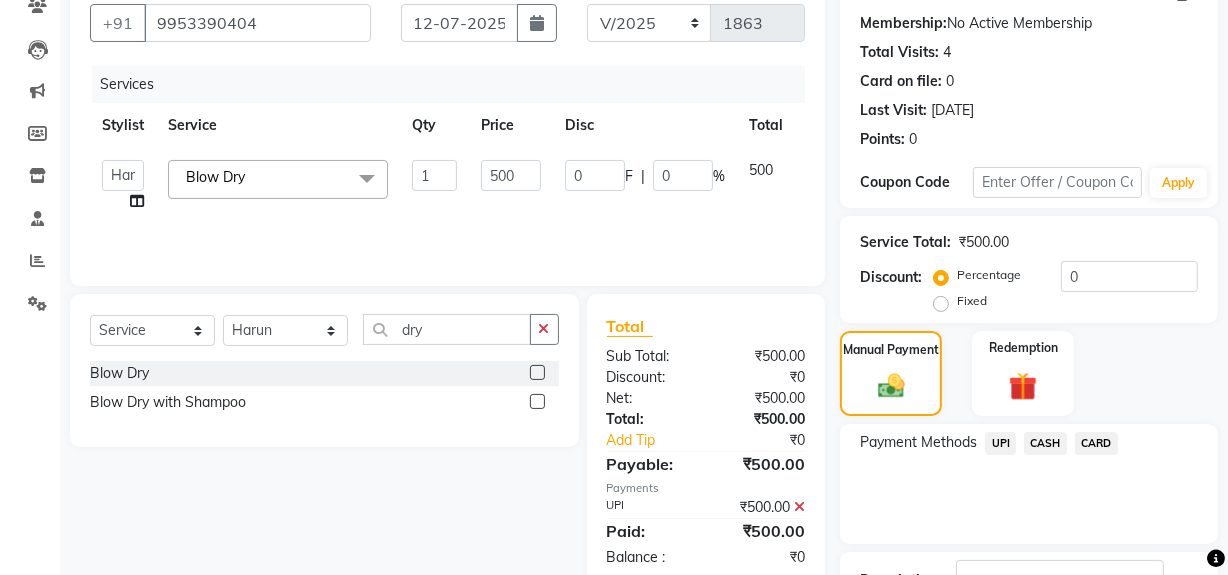 scroll, scrollTop: 333, scrollLeft: 0, axis: vertical 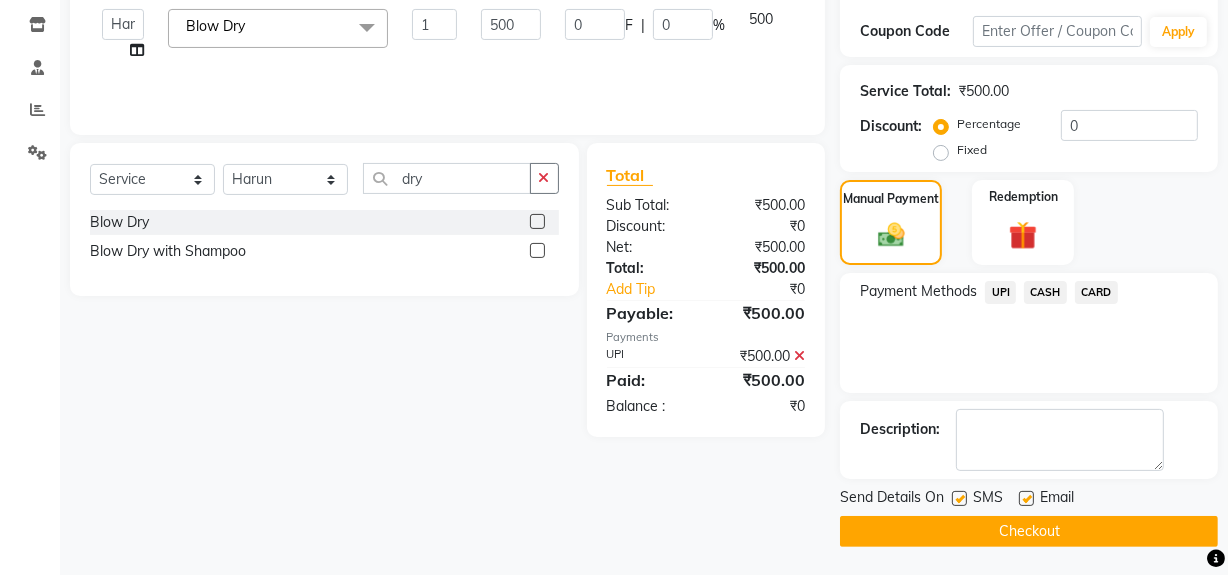 click on "Send Details On SMS Email  Checkout" 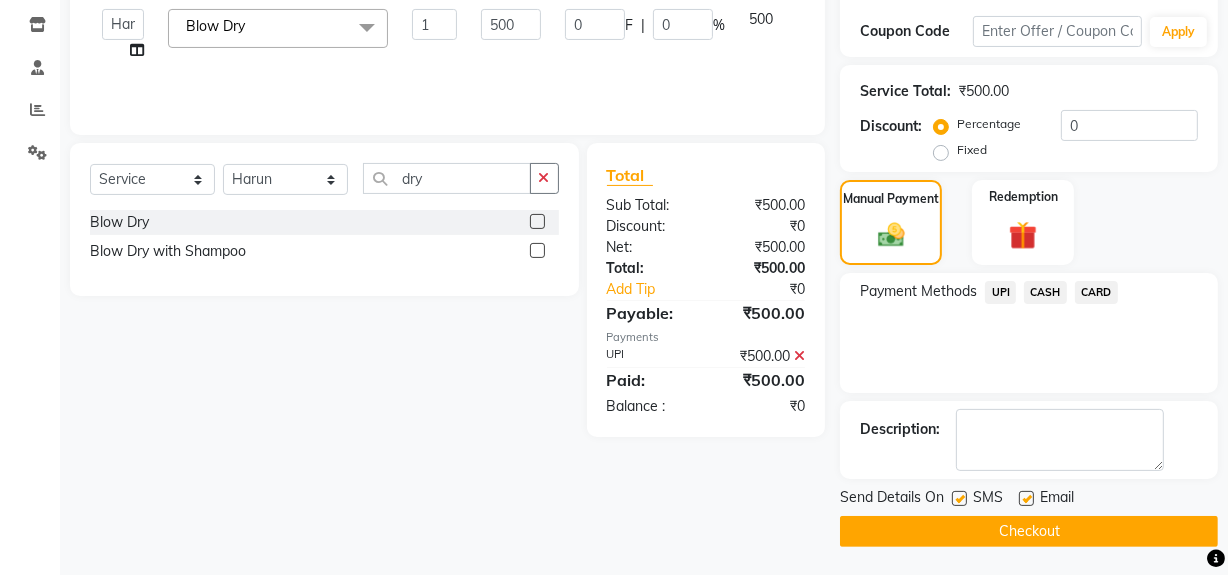 click on "Checkout" 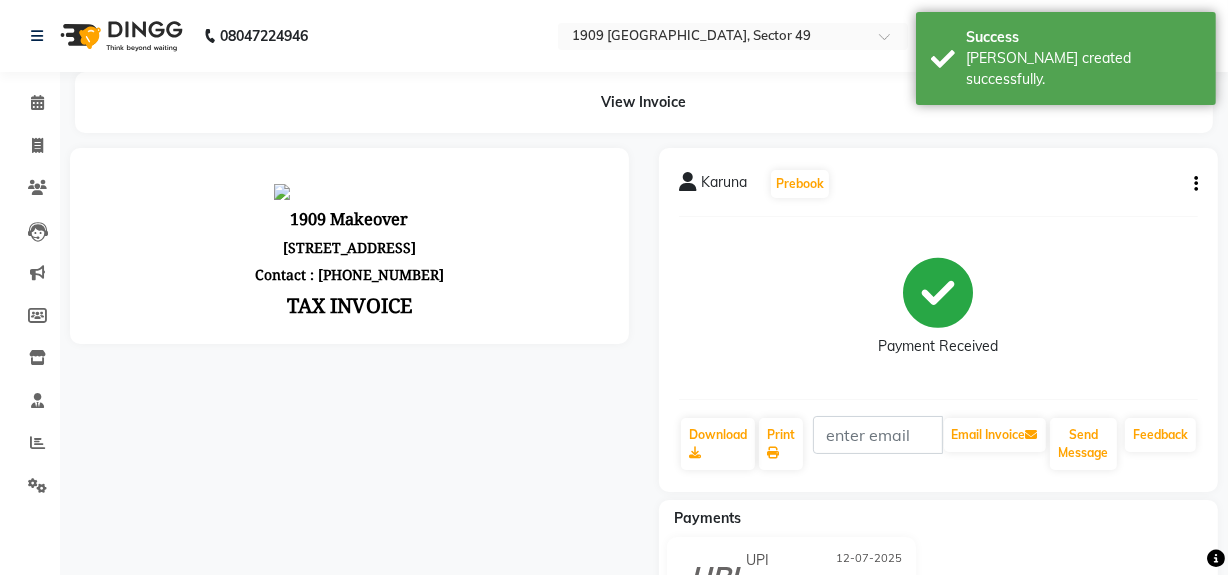 scroll, scrollTop: 0, scrollLeft: 0, axis: both 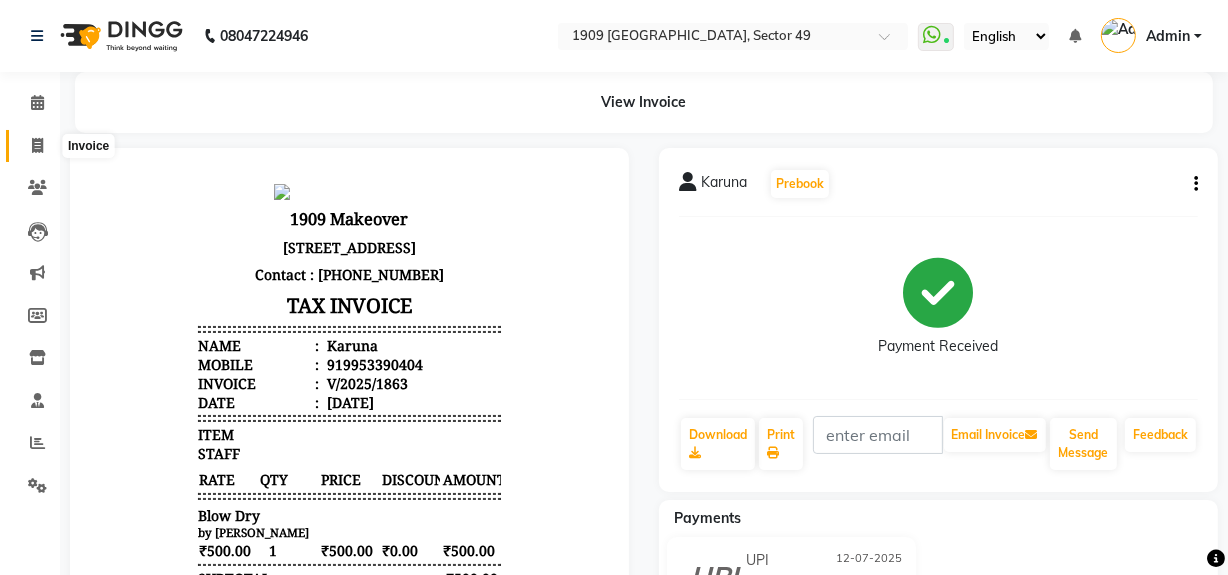 drag, startPoint x: 29, startPoint y: 140, endPoint x: 52, endPoint y: 153, distance: 26.41969 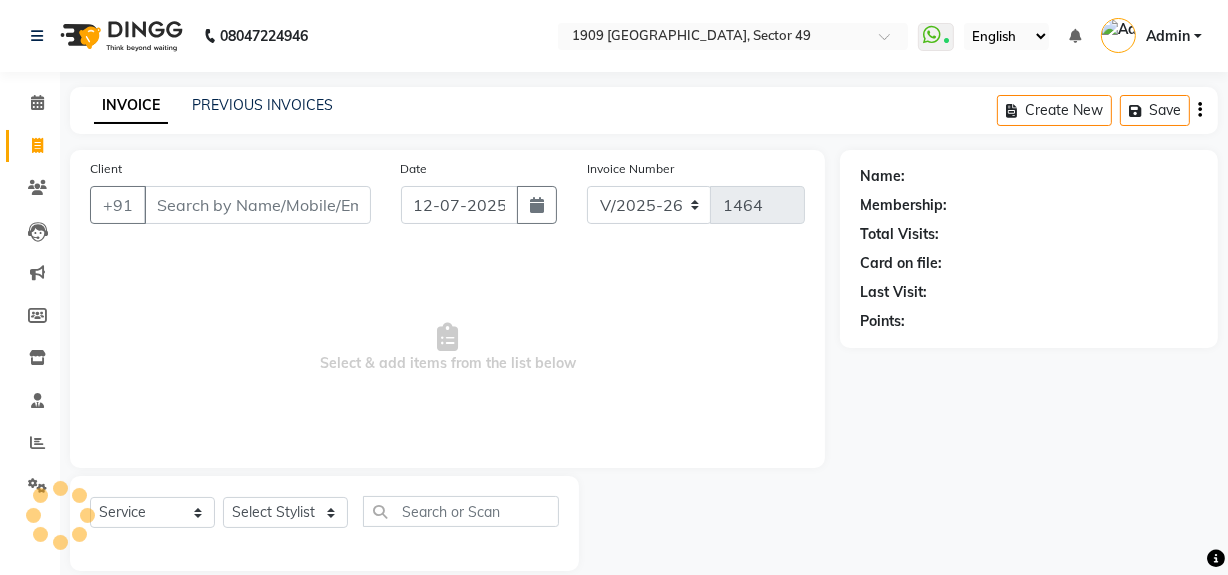 scroll, scrollTop: 26, scrollLeft: 0, axis: vertical 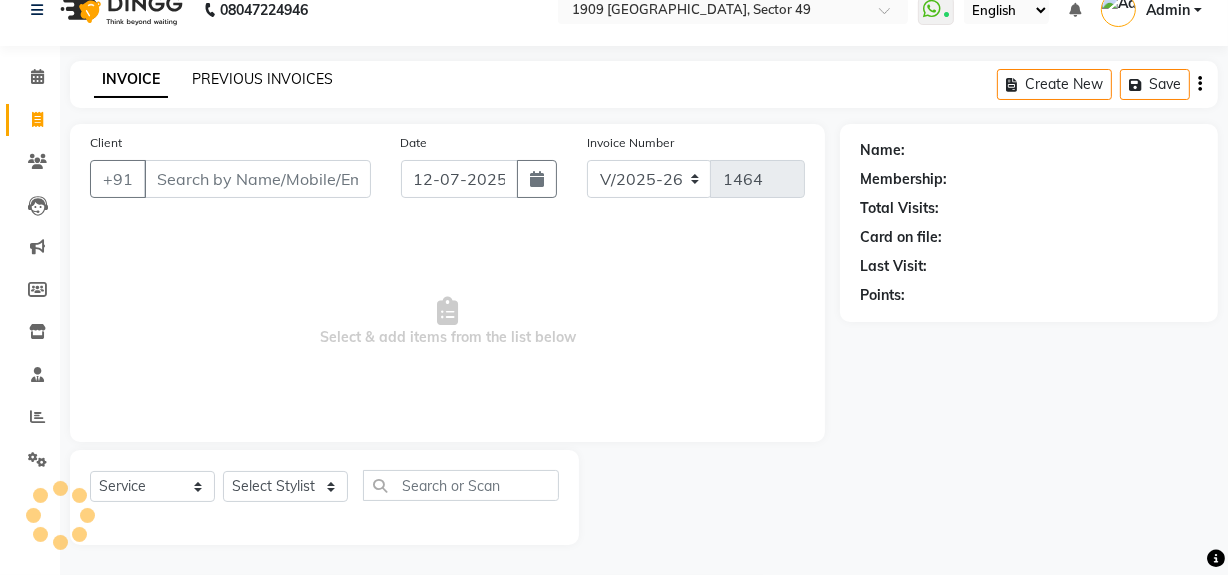 click on "PREVIOUS INVOICES" 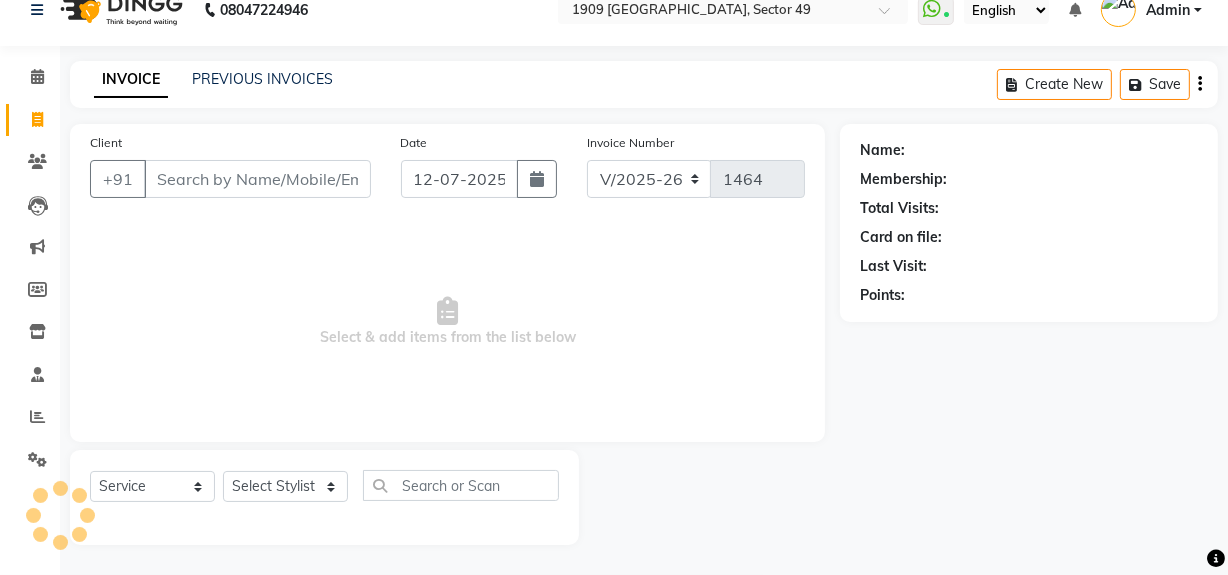 scroll, scrollTop: 0, scrollLeft: 0, axis: both 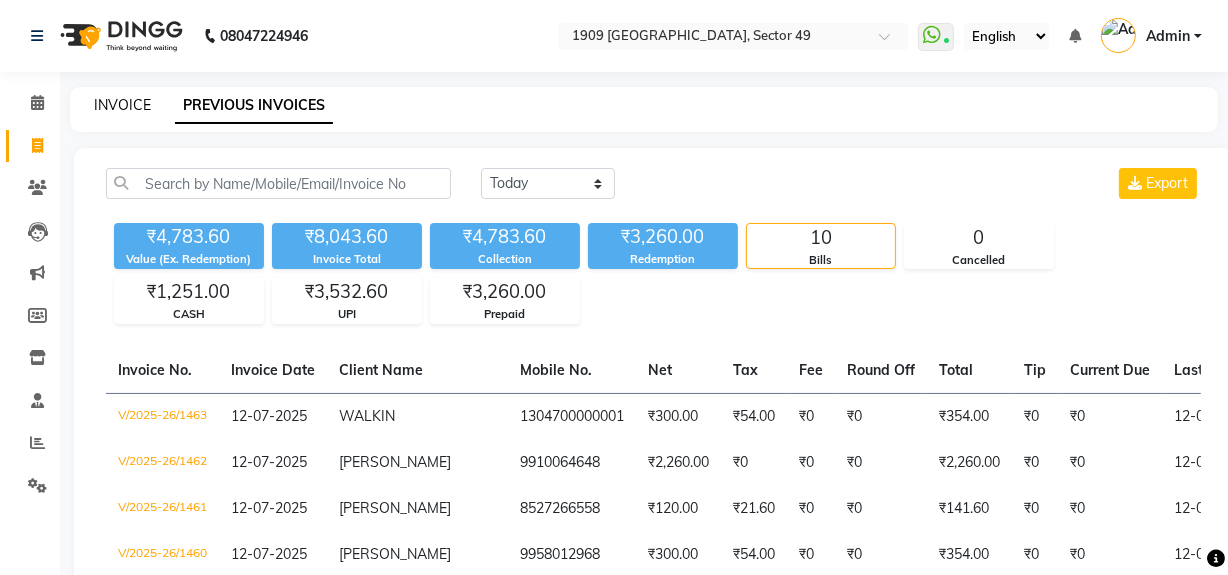 click on "INVOICE" 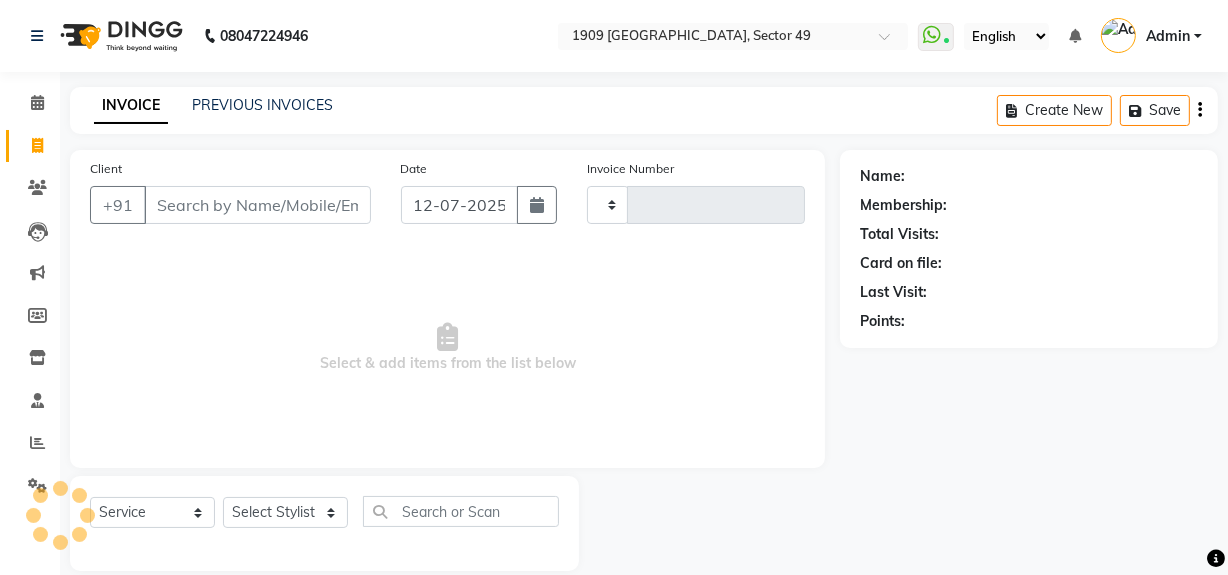 scroll, scrollTop: 26, scrollLeft: 0, axis: vertical 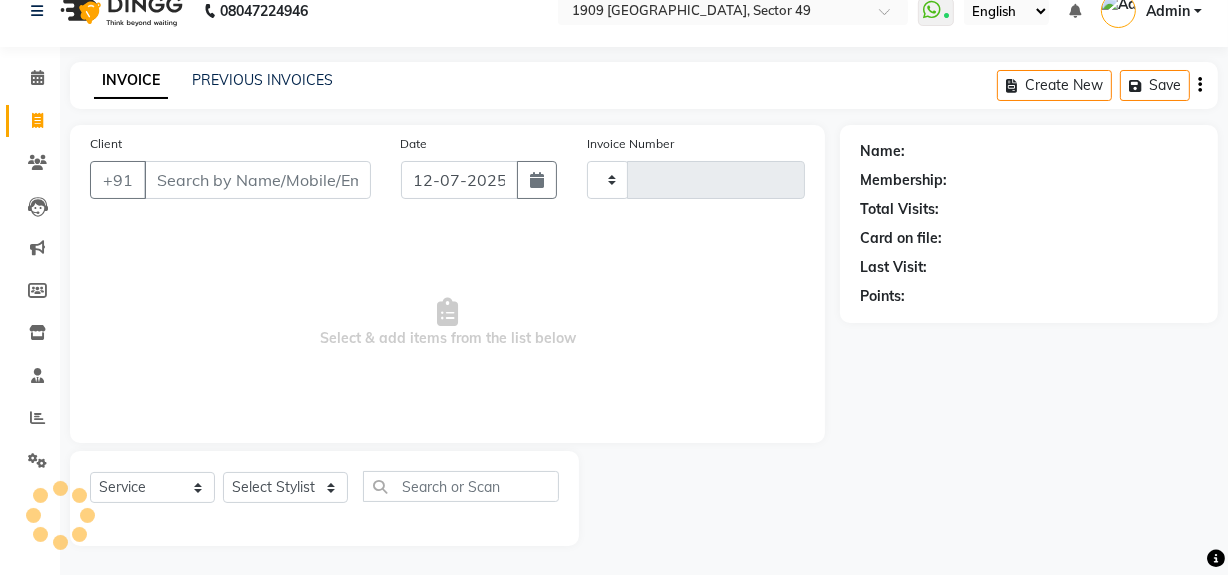 type on "1464" 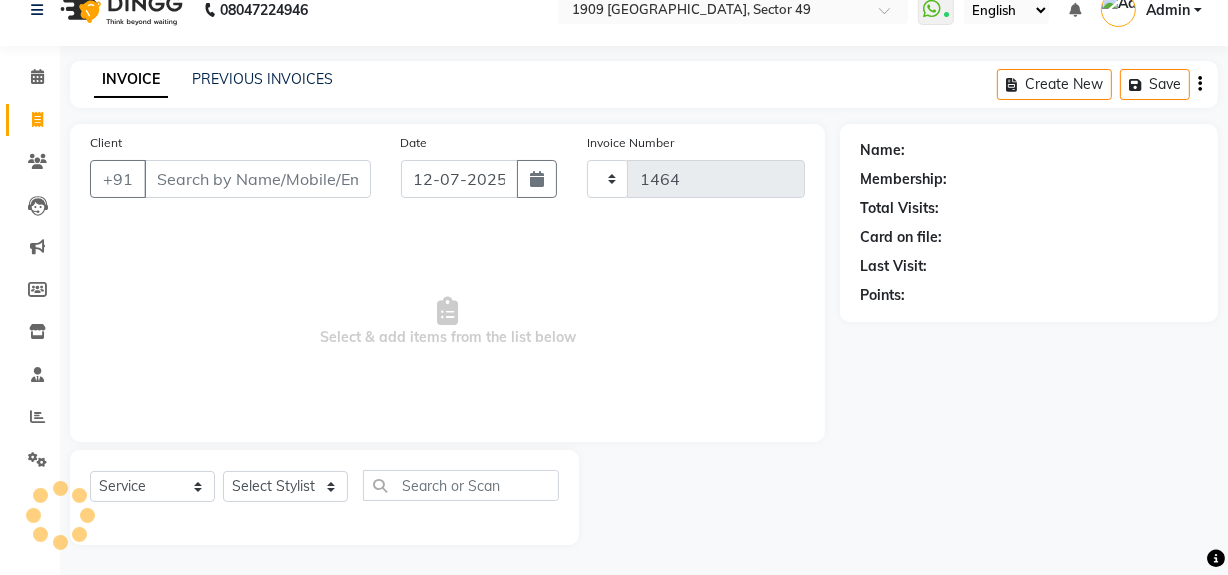 select on "6923" 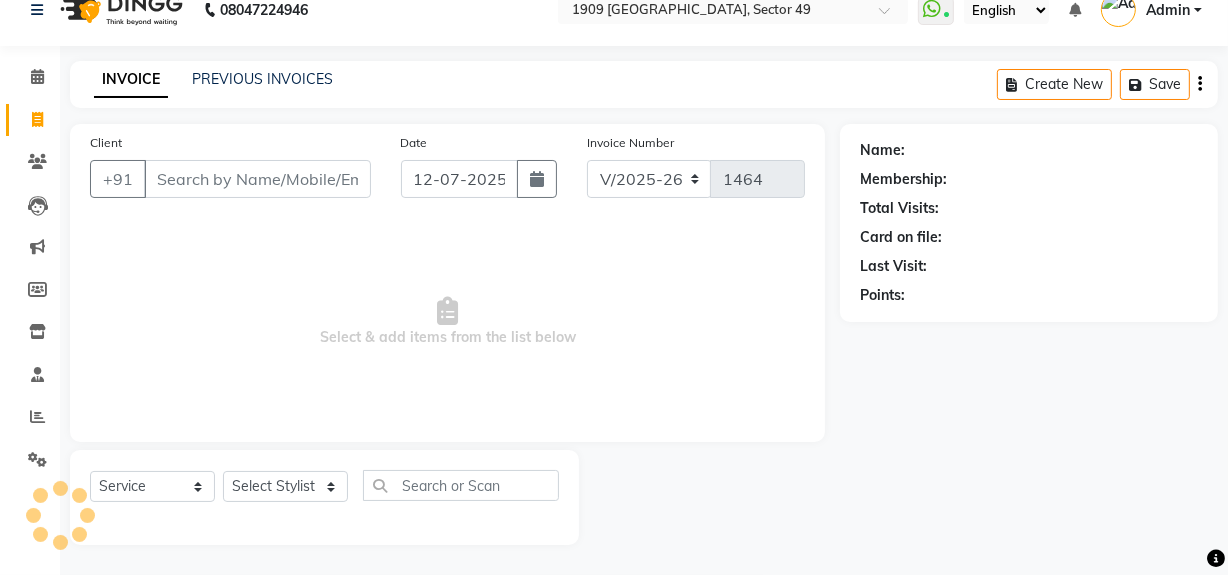 click on "Client" at bounding box center [257, 179] 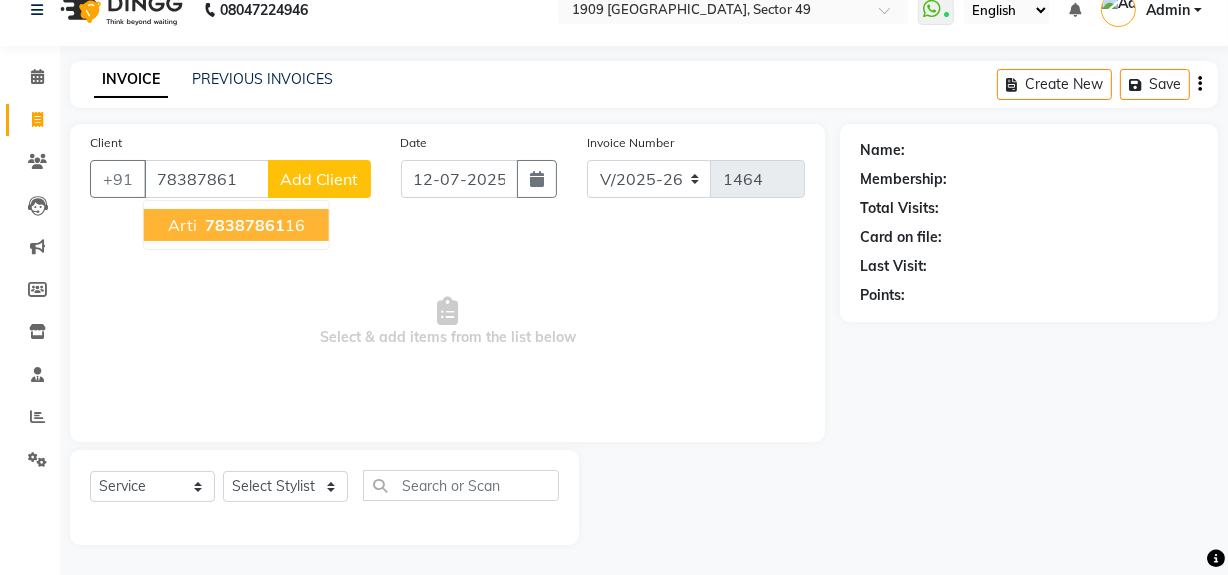 click on "78387861" at bounding box center [245, 225] 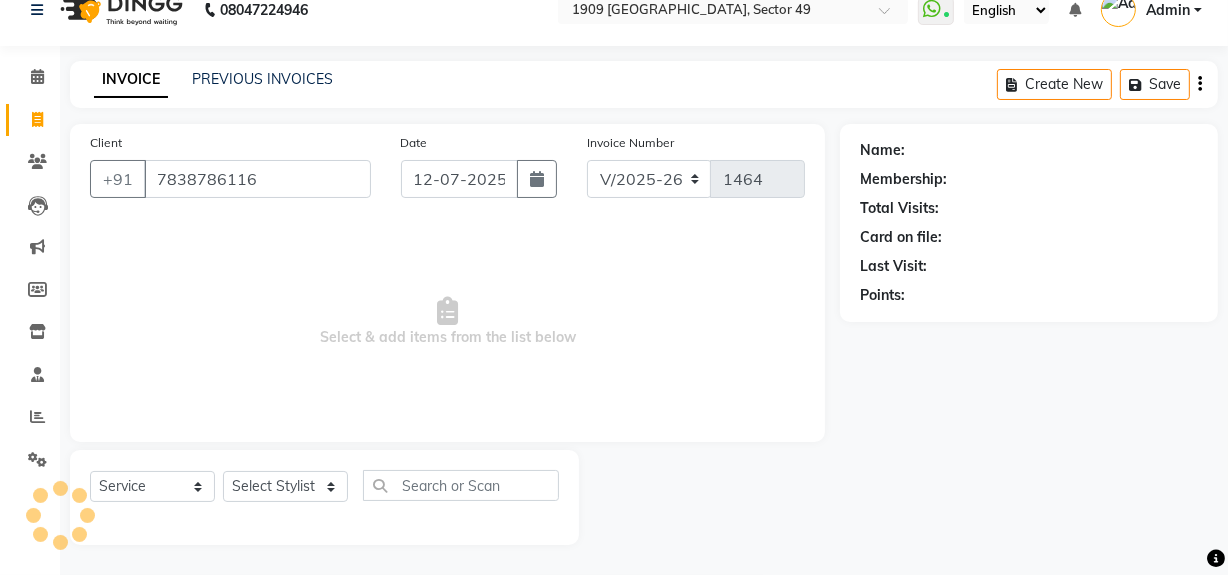 type on "7838786116" 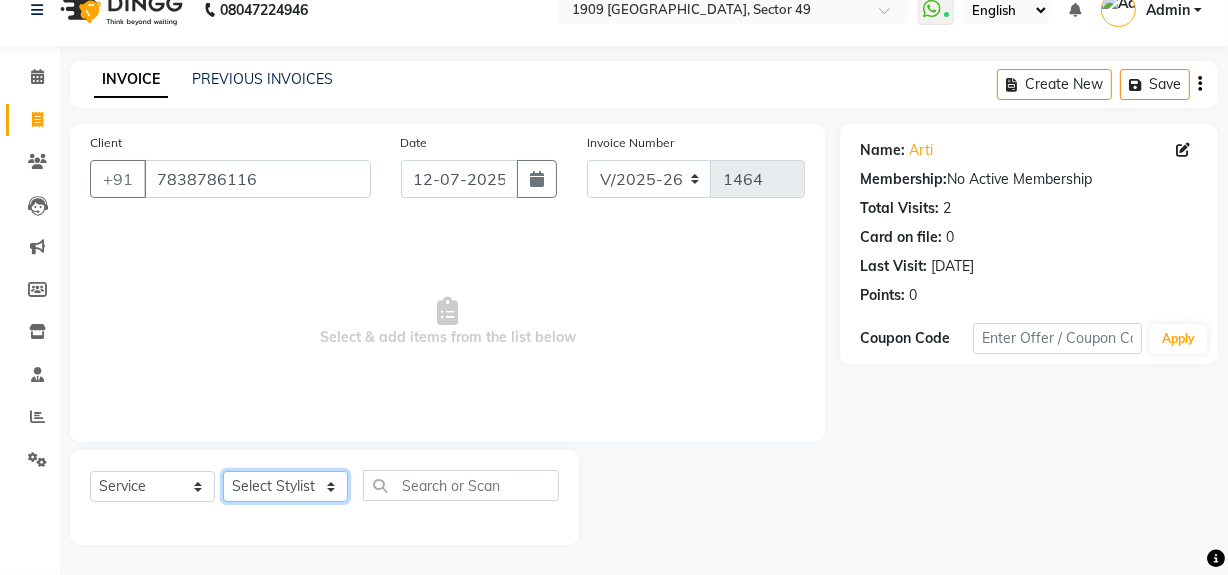 click on "Select Stylist Abdul Ahmed Arif Harun House Sale Jyoti Nisha Rehaan Ujjwal Umesh Veer vikram mehta Vishal" 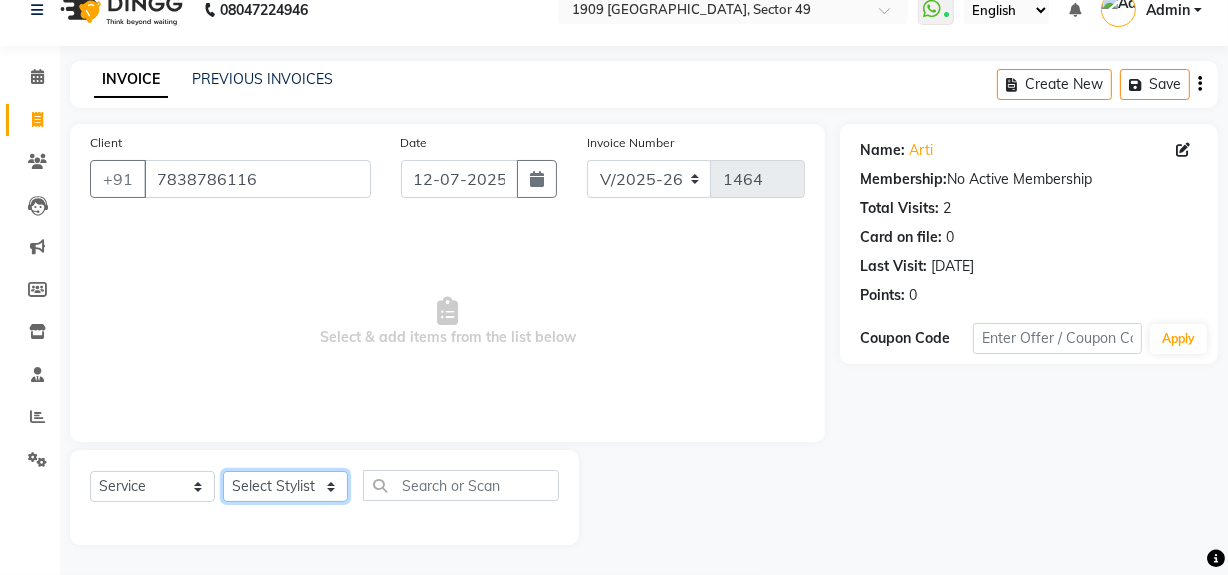select on "57114" 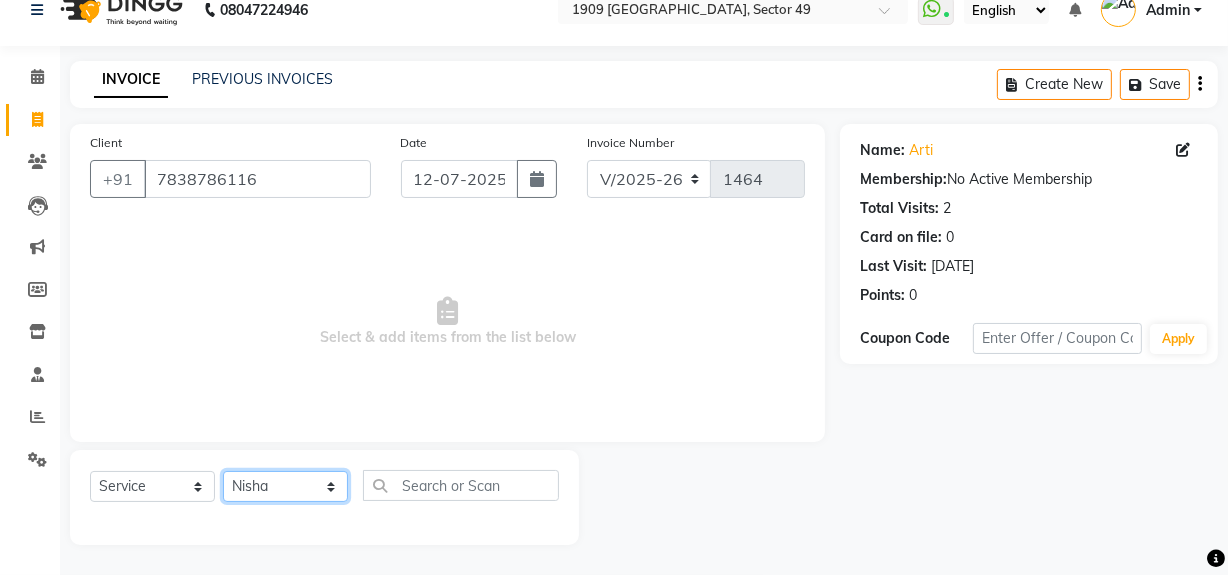 click on "Select Stylist Abdul Ahmed Arif Harun House Sale Jyoti Nisha Rehaan Ujjwal Umesh Veer vikram mehta Vishal" 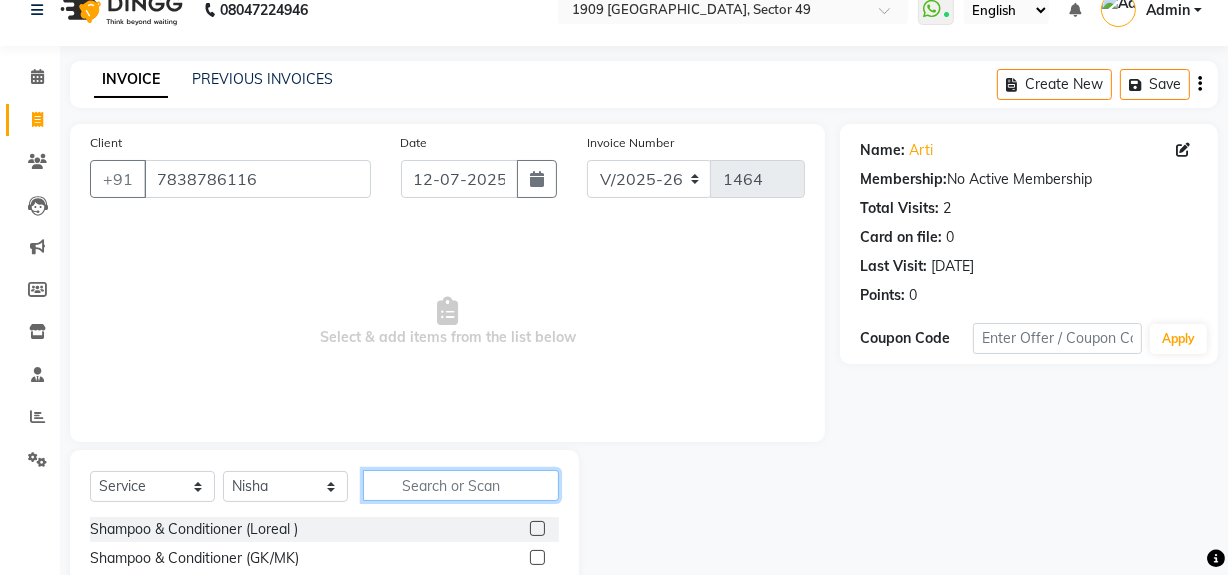 click 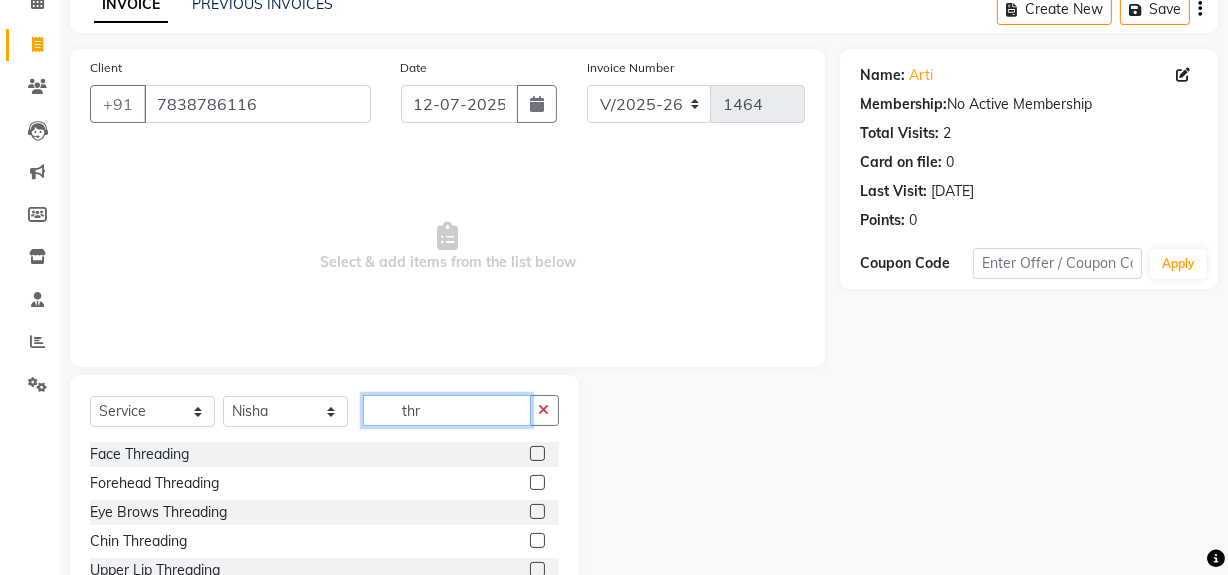 scroll, scrollTop: 226, scrollLeft: 0, axis: vertical 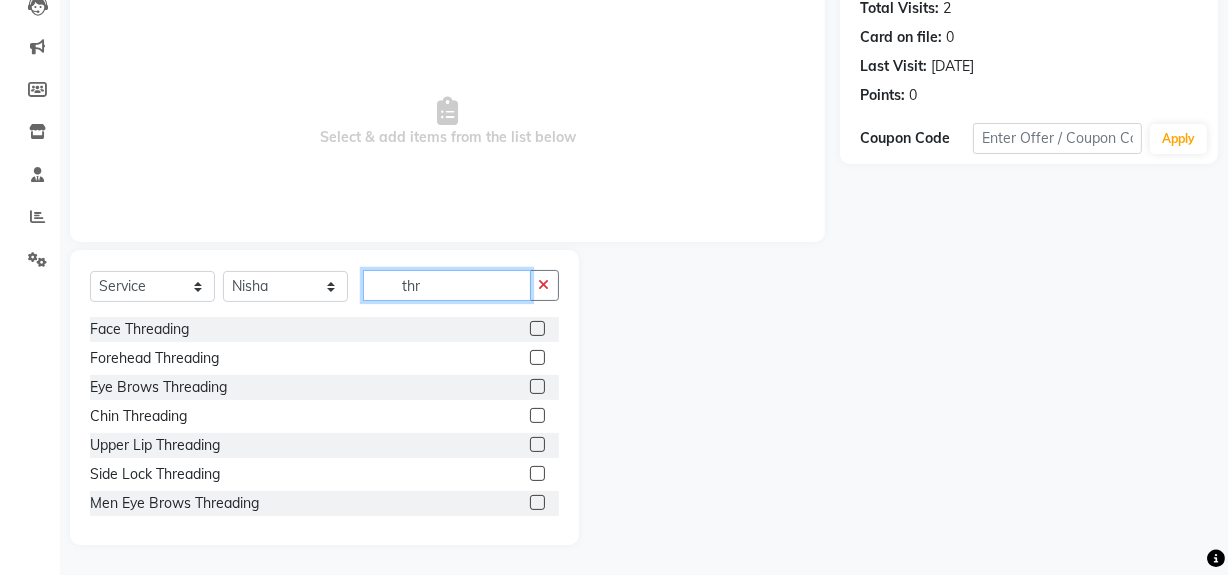 type on "thr" 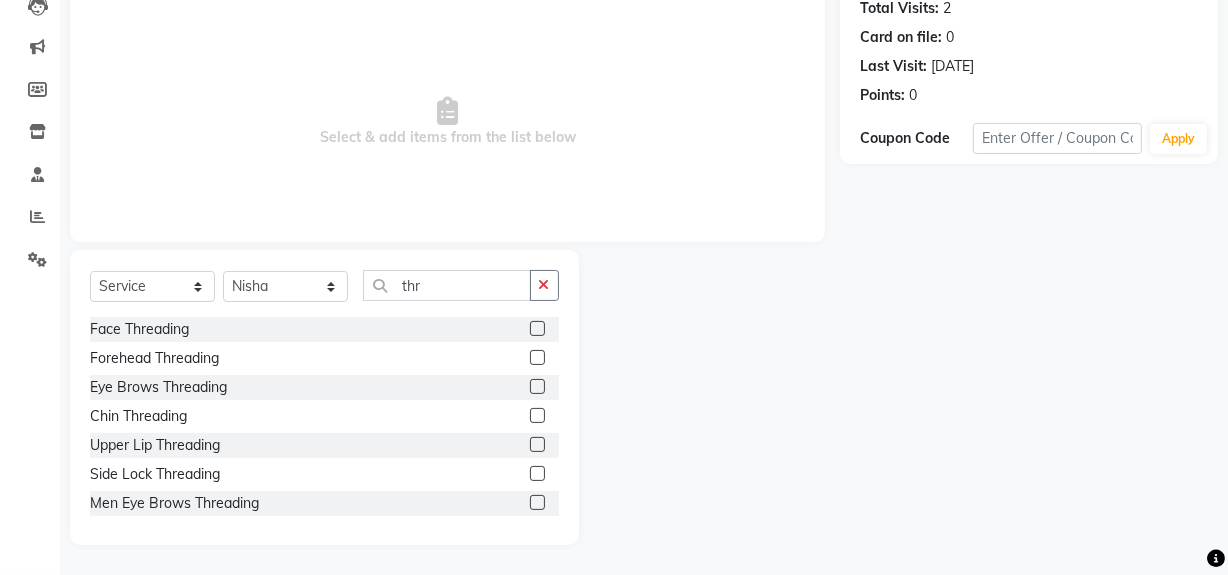 click 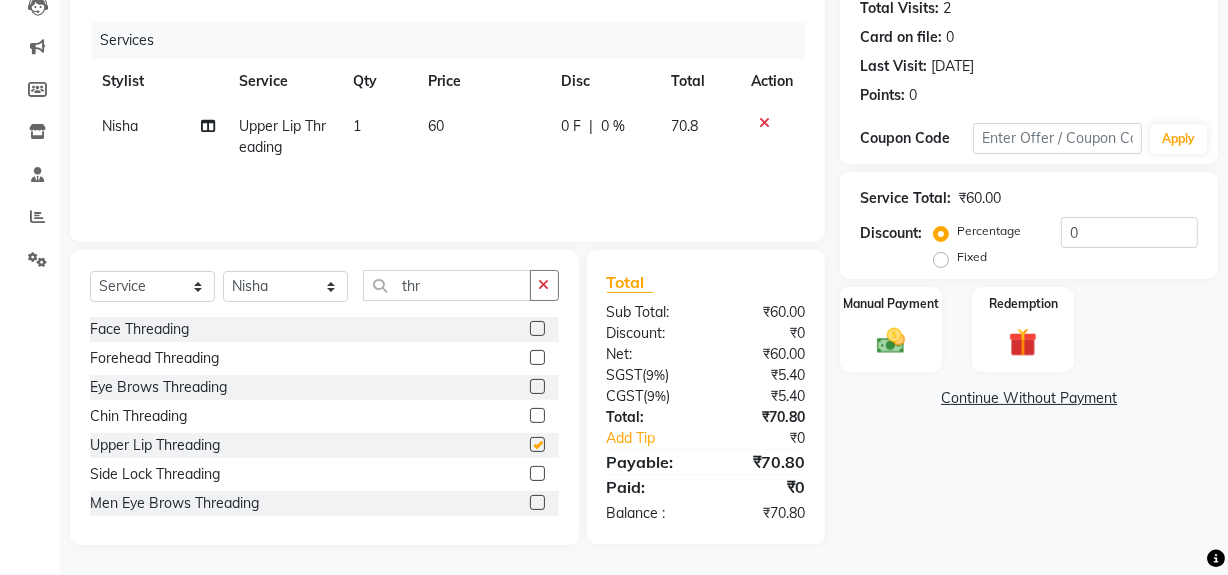 checkbox on "false" 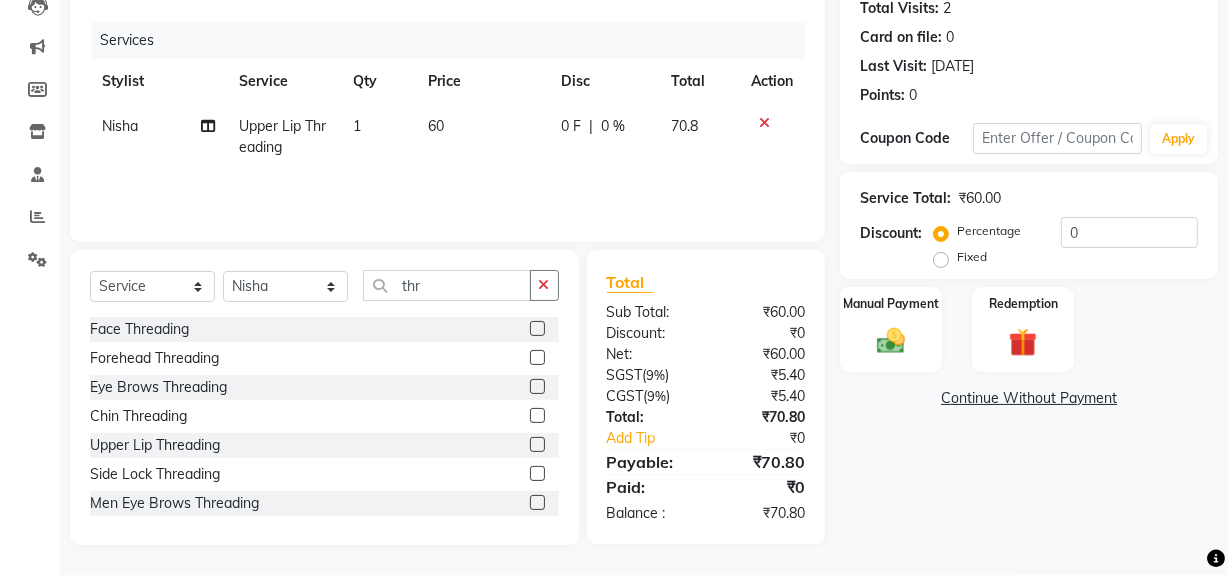 click 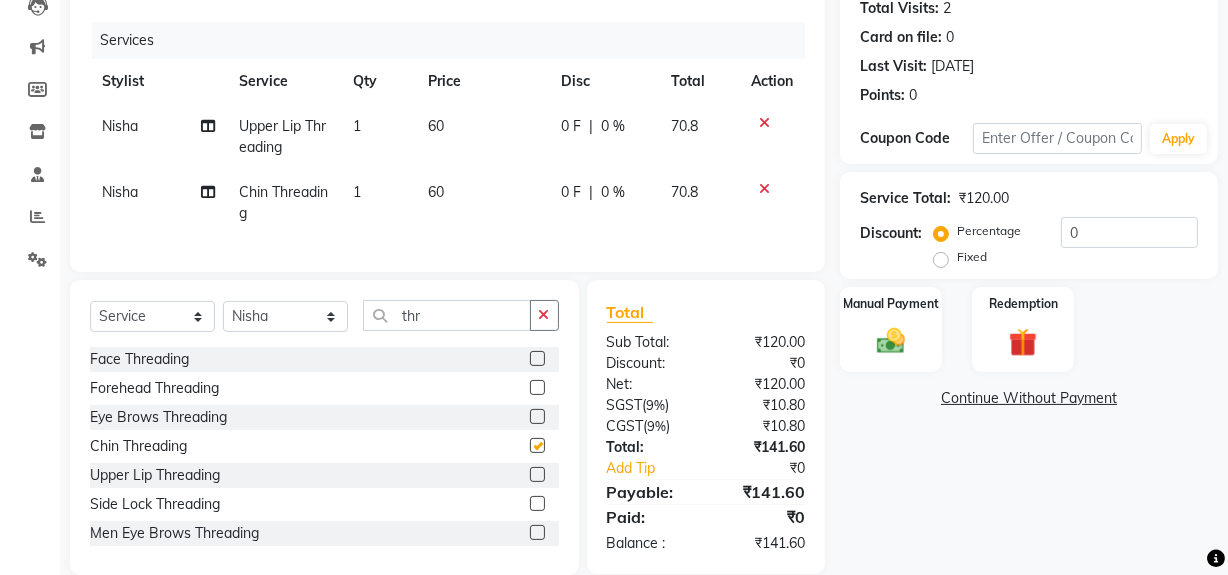 checkbox on "false" 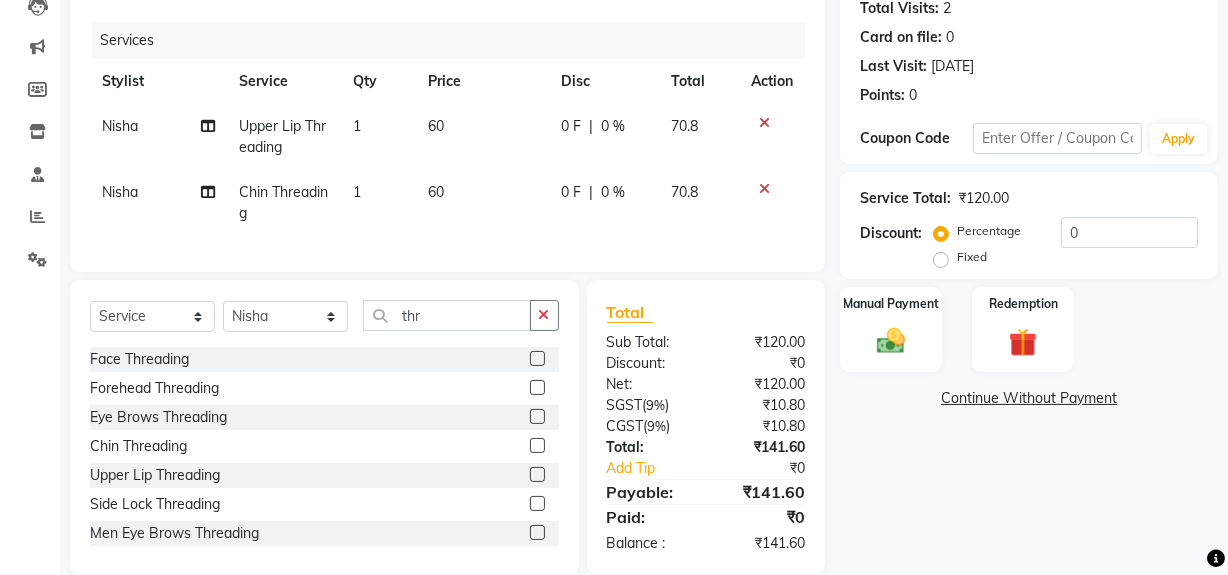 click 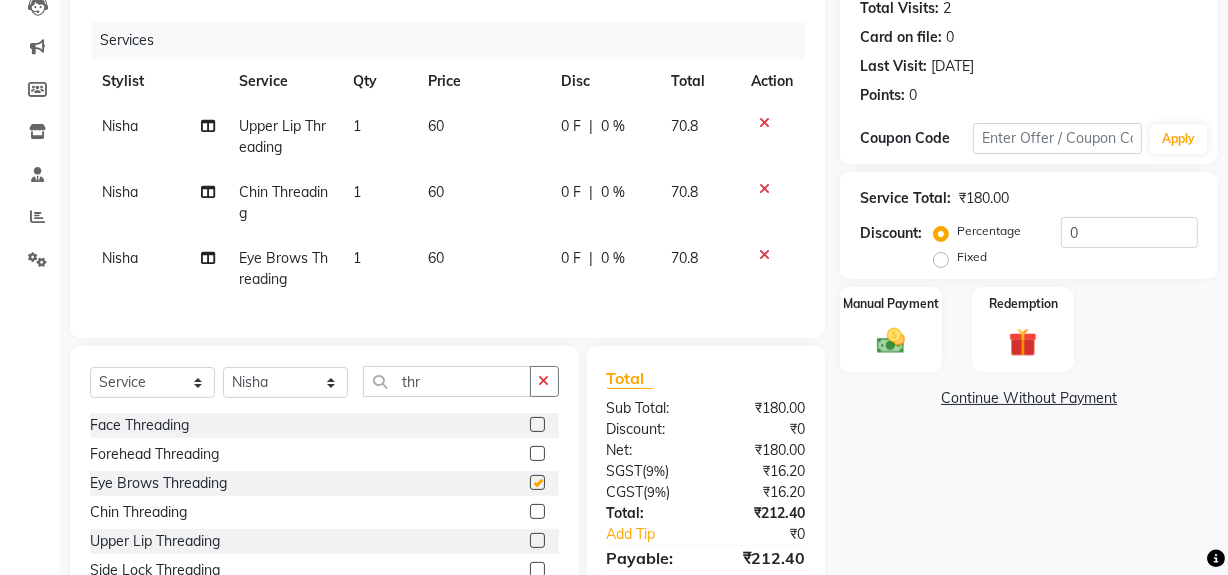 checkbox on "false" 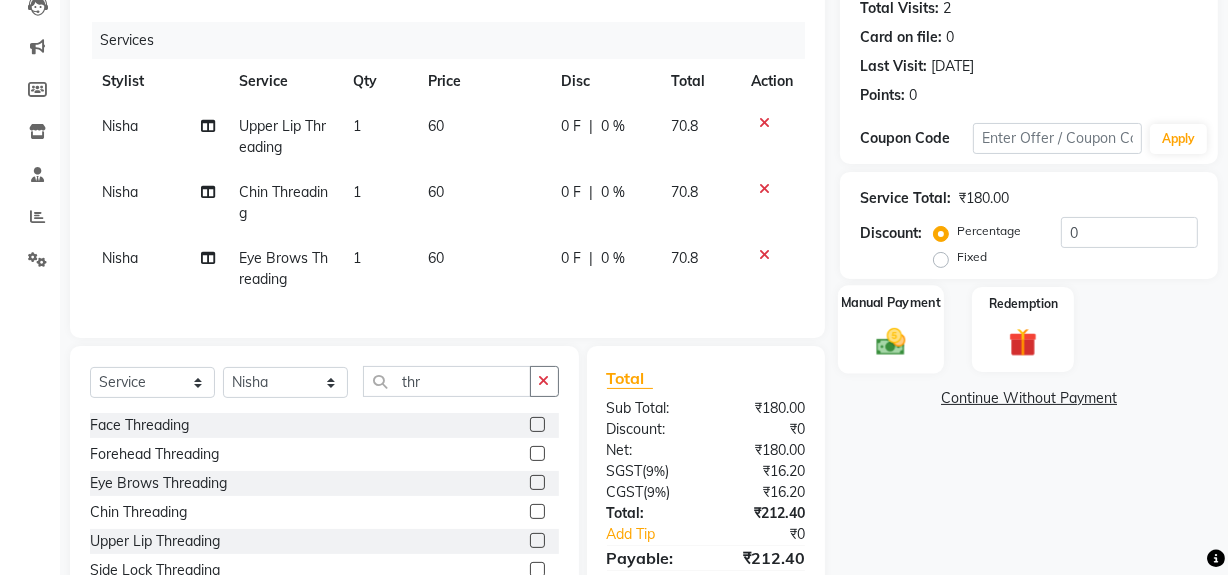 click 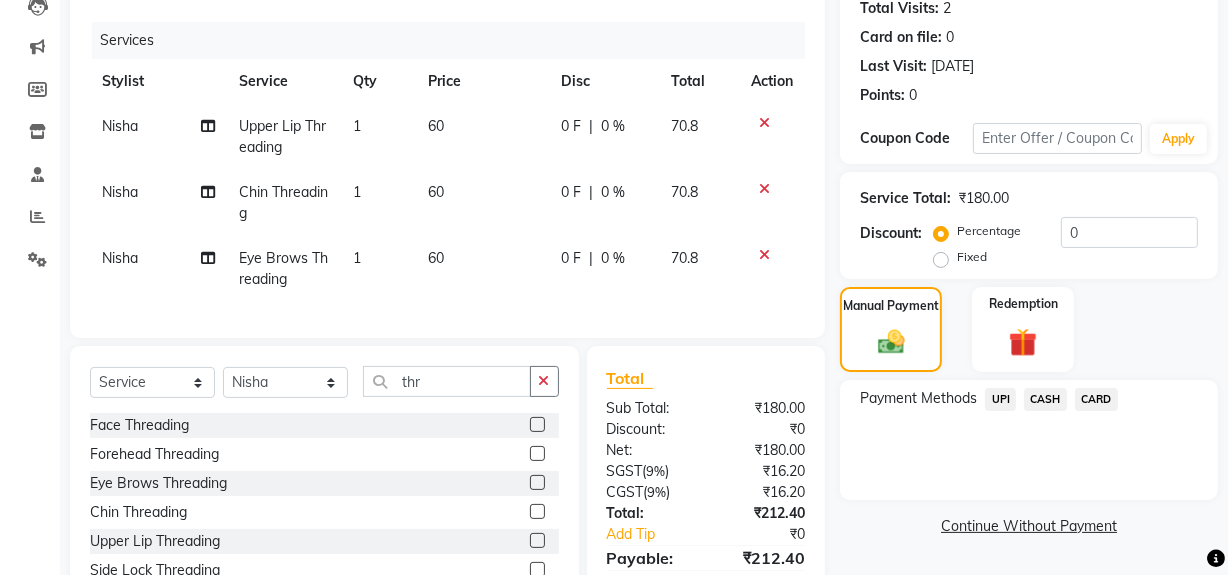 click on "UPI" 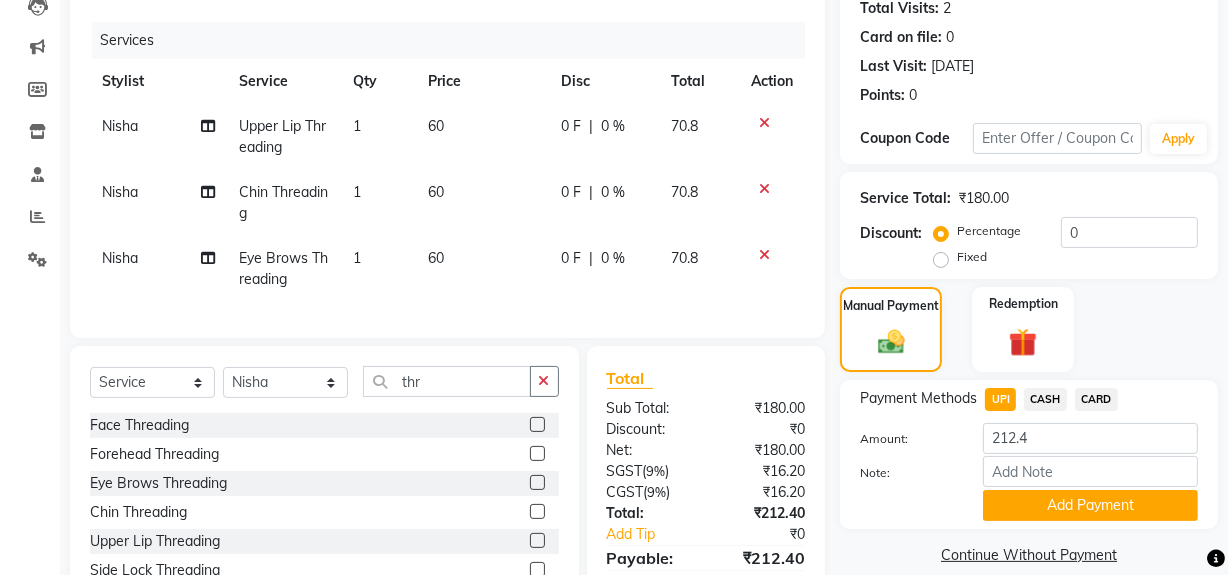 click on "CARD" 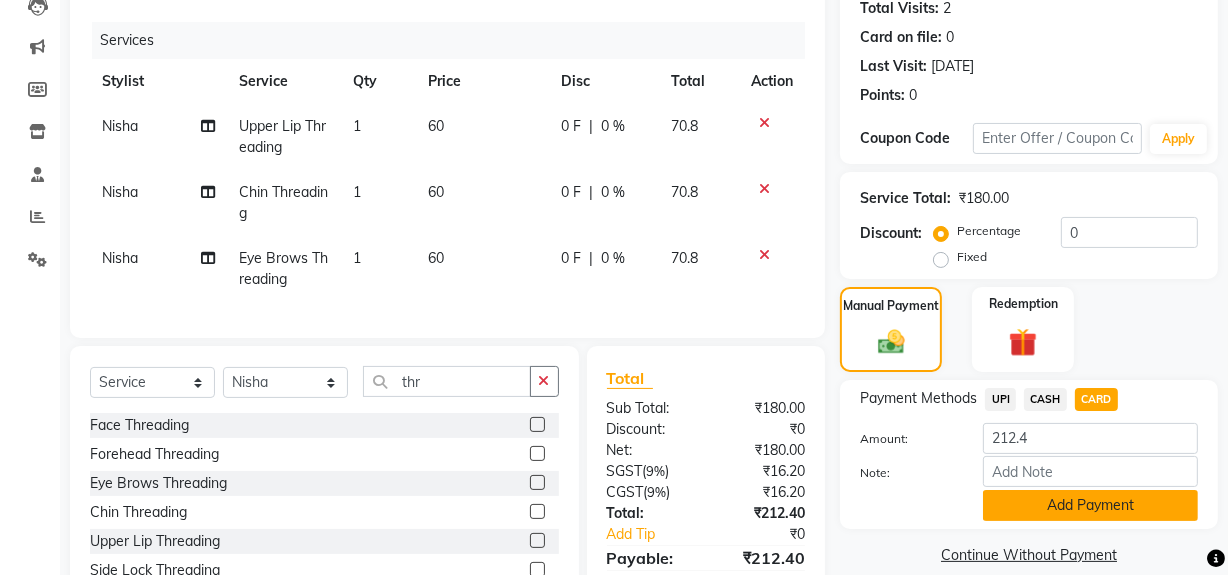 click on "Add Payment" 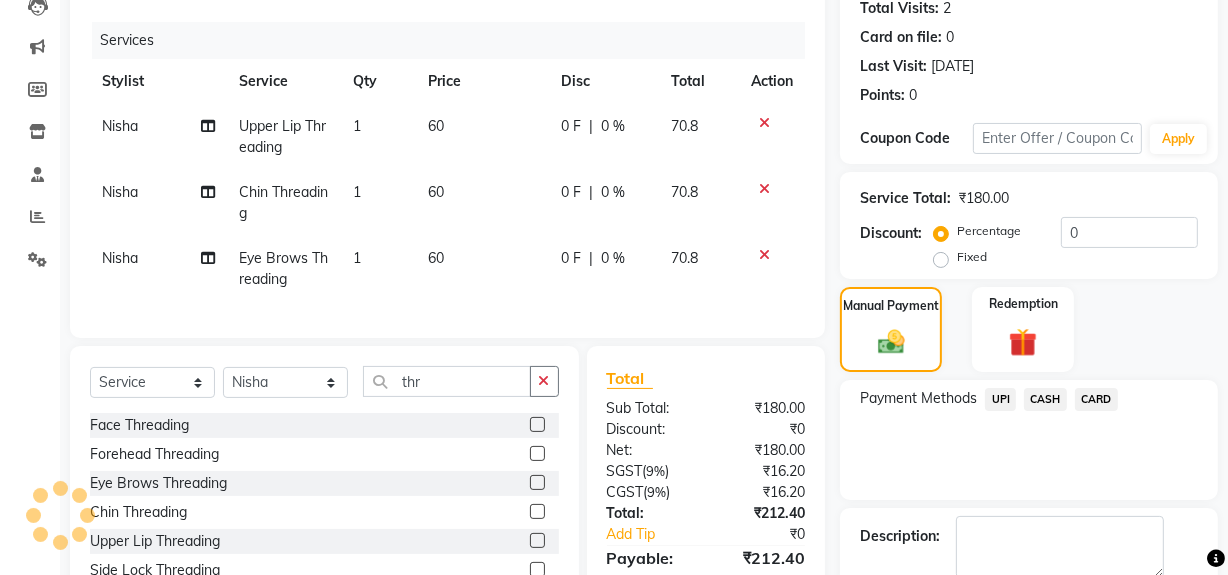 scroll, scrollTop: 377, scrollLeft: 0, axis: vertical 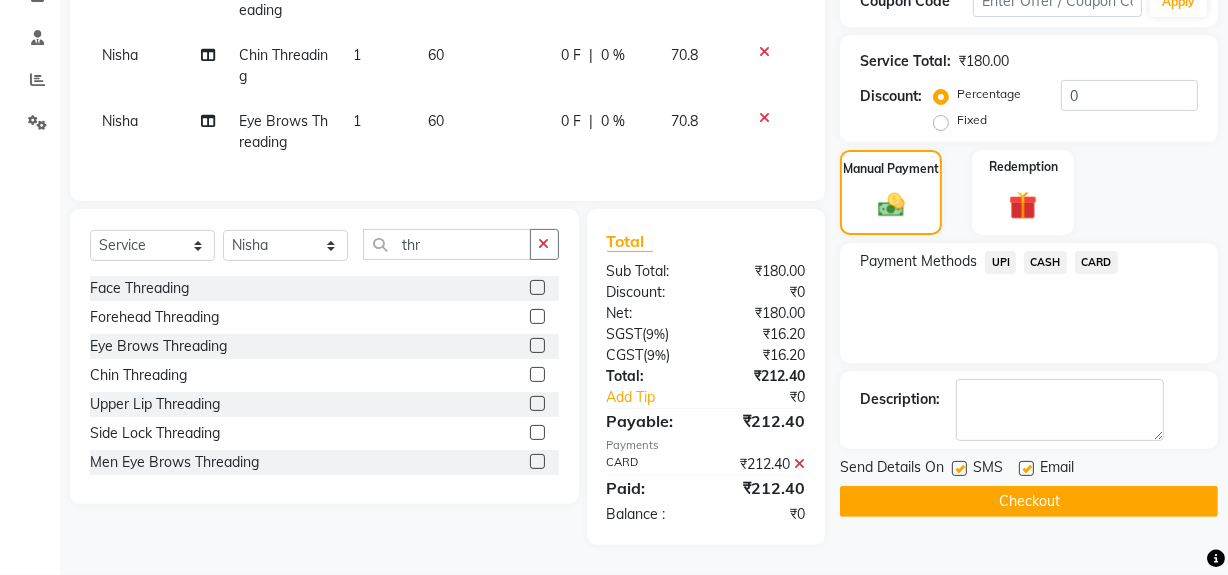 click on "Checkout" 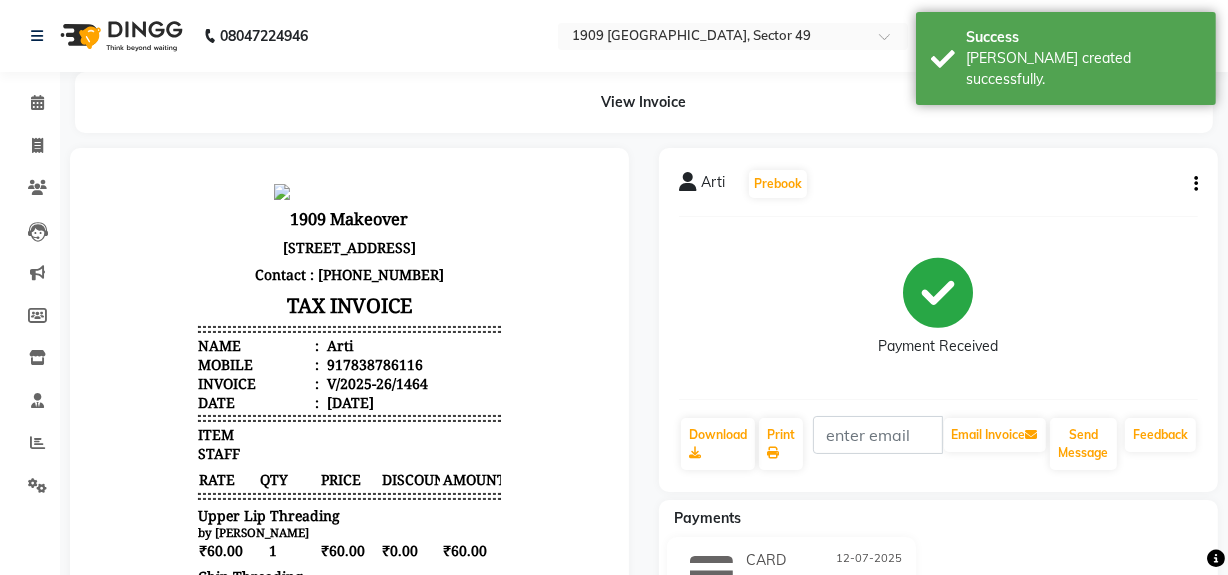 scroll, scrollTop: 0, scrollLeft: 0, axis: both 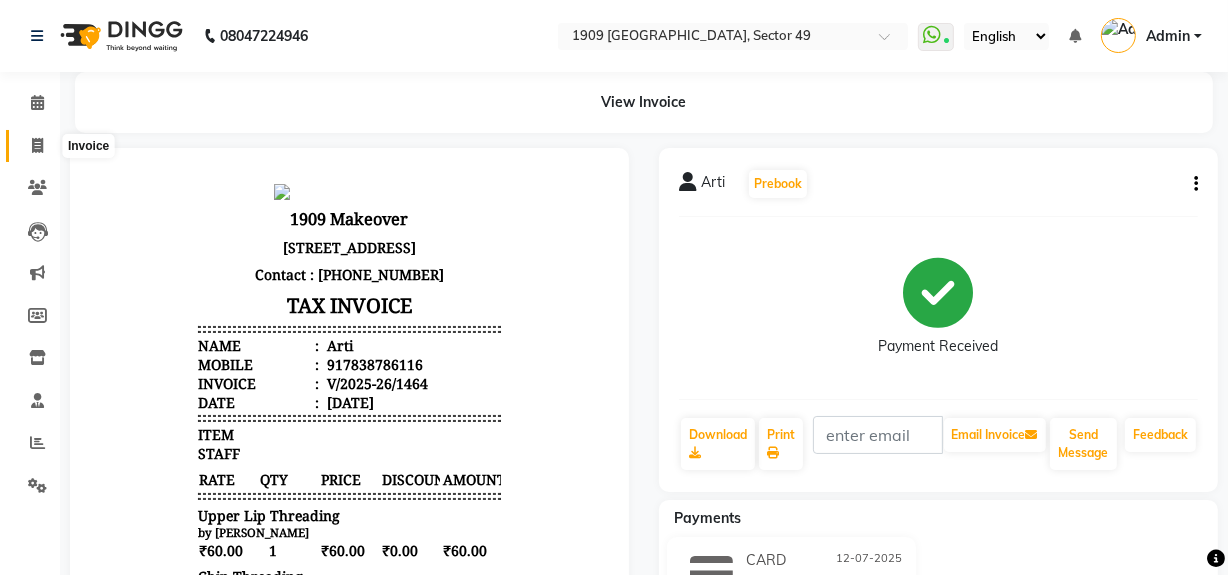 click 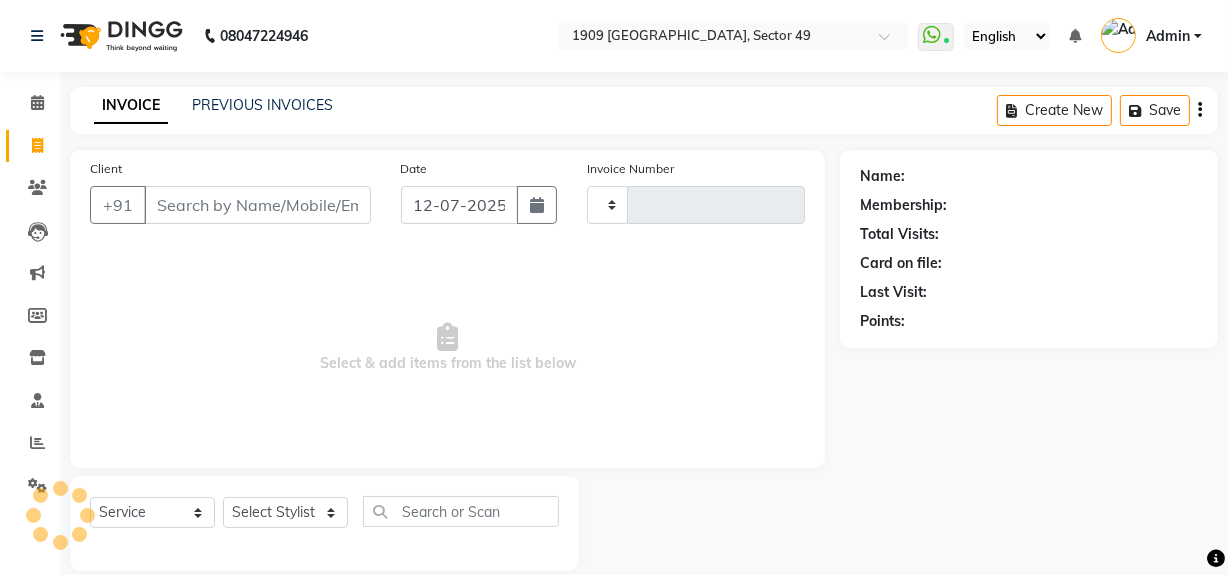 scroll, scrollTop: 26, scrollLeft: 0, axis: vertical 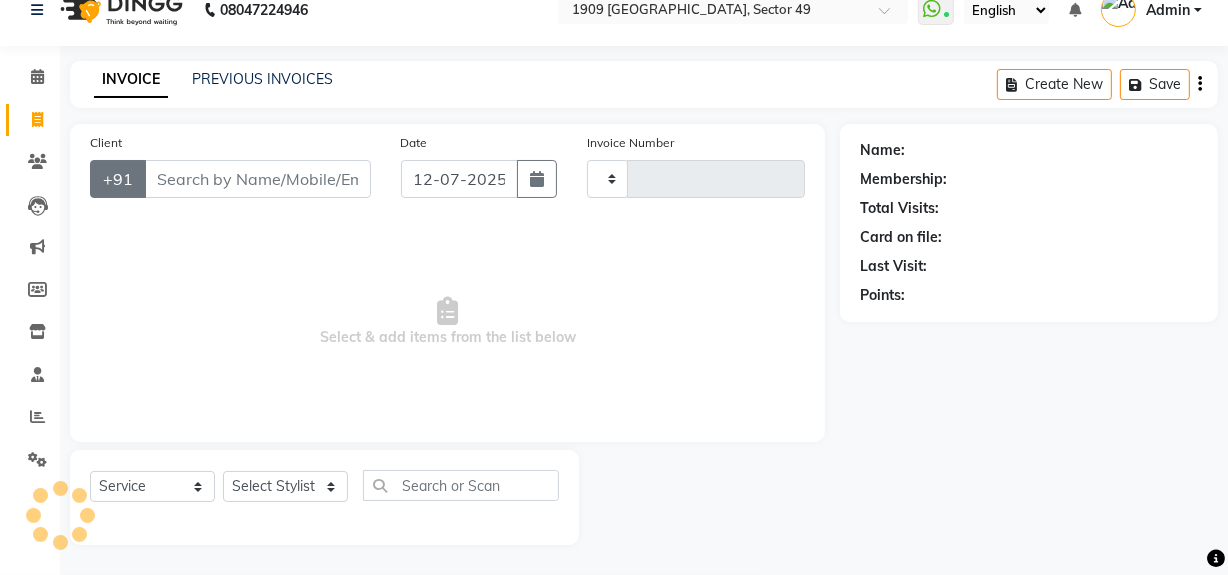 type on "1465" 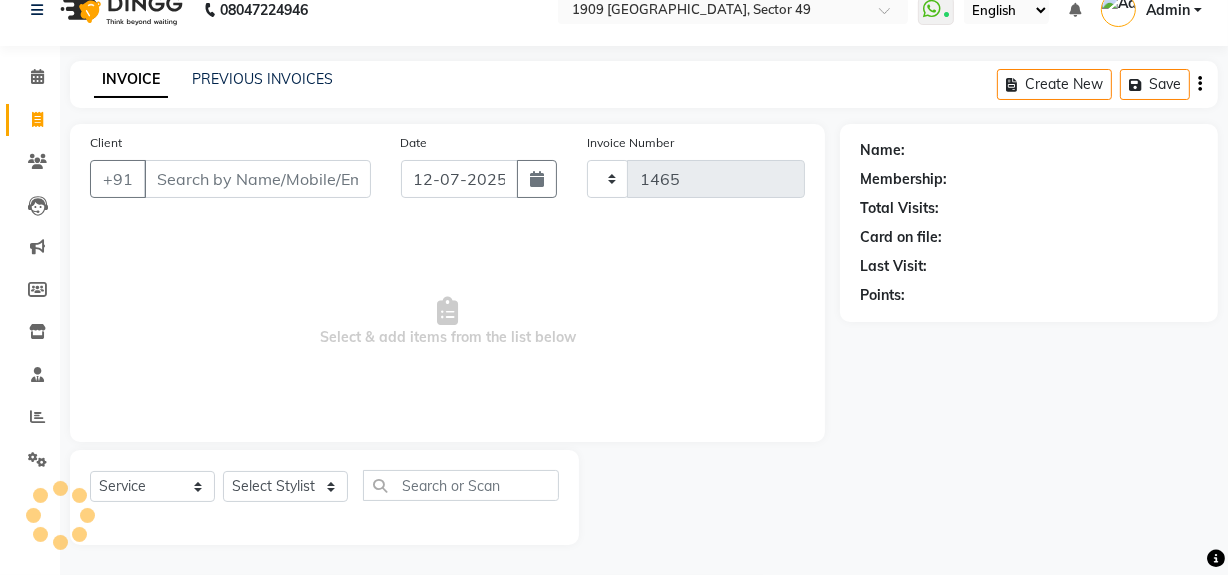 select on "6923" 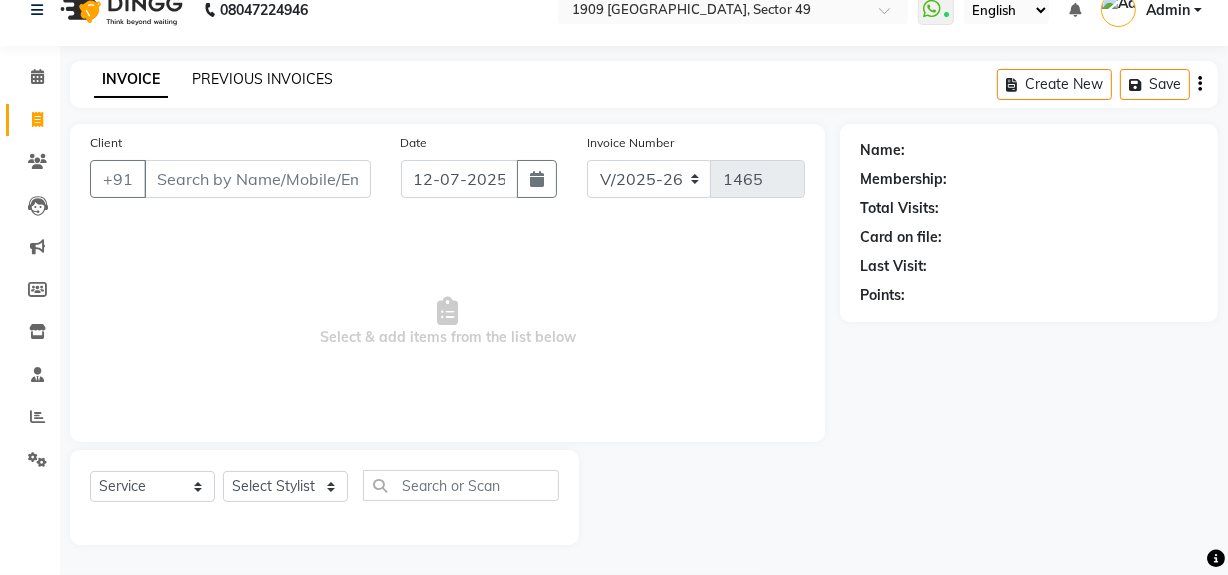 click on "PREVIOUS INVOICES" 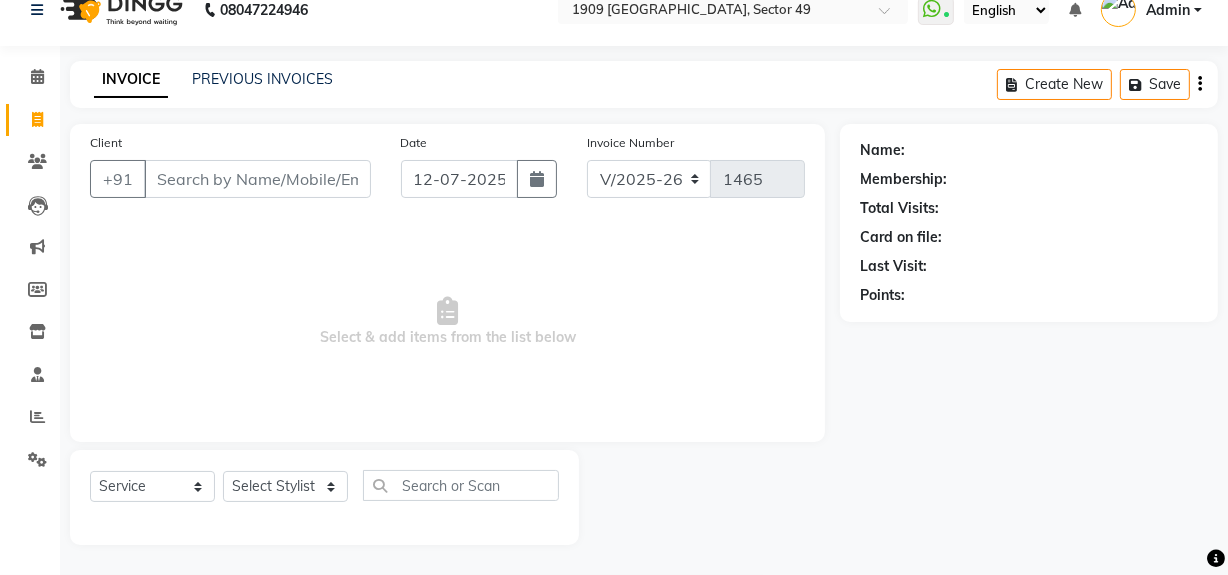 scroll, scrollTop: 0, scrollLeft: 0, axis: both 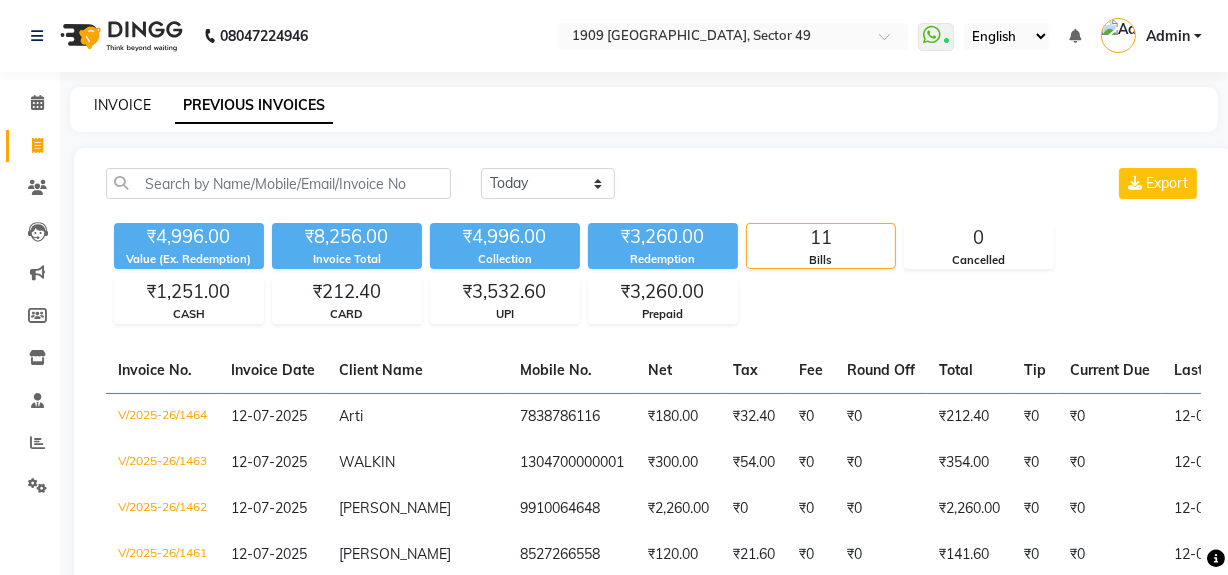 click on "INVOICE" 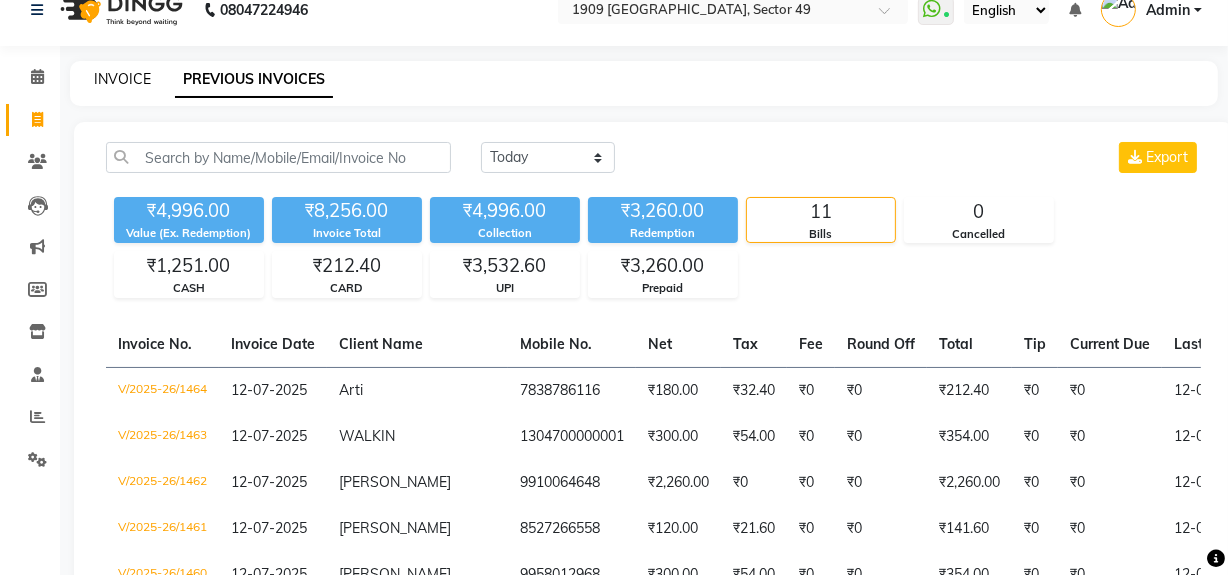 select on "6923" 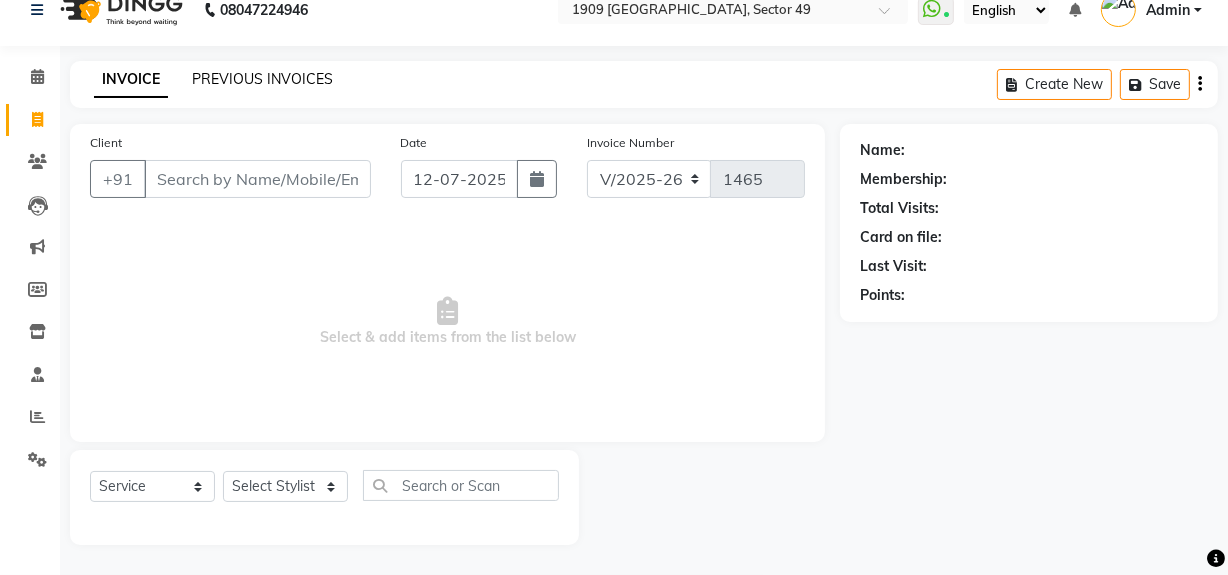 click on "PREVIOUS INVOICES" 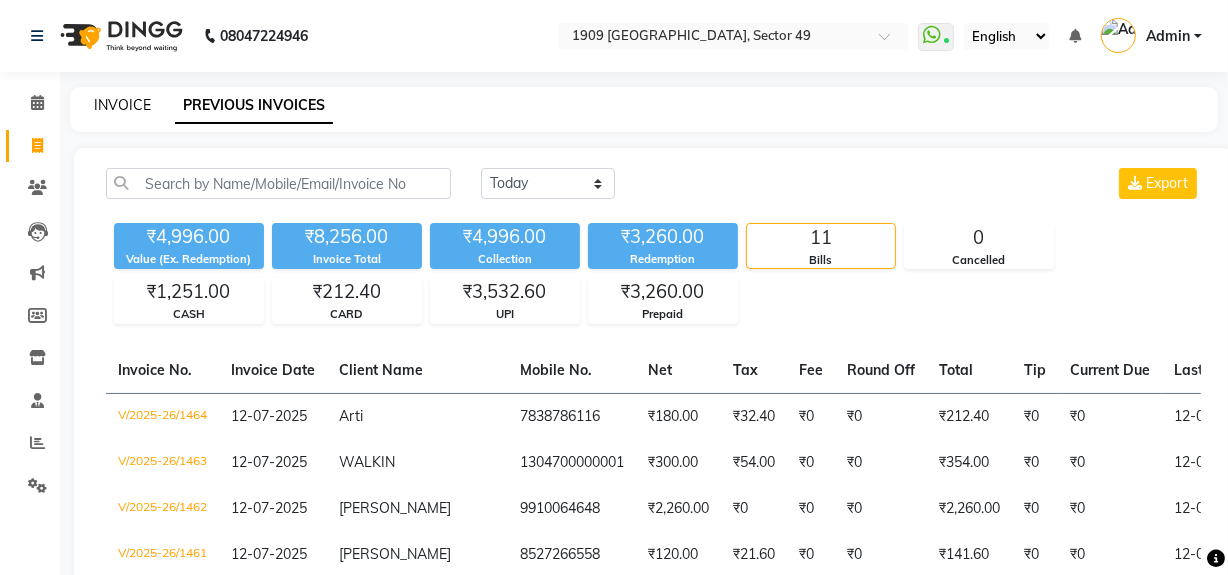 click on "INVOICE" 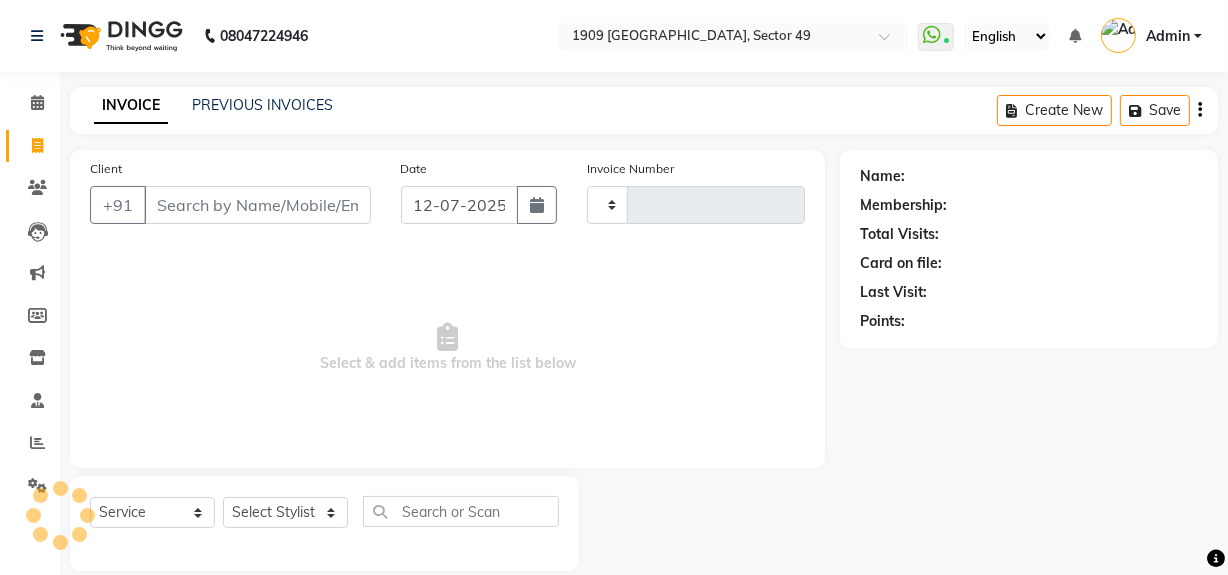 scroll, scrollTop: 26, scrollLeft: 0, axis: vertical 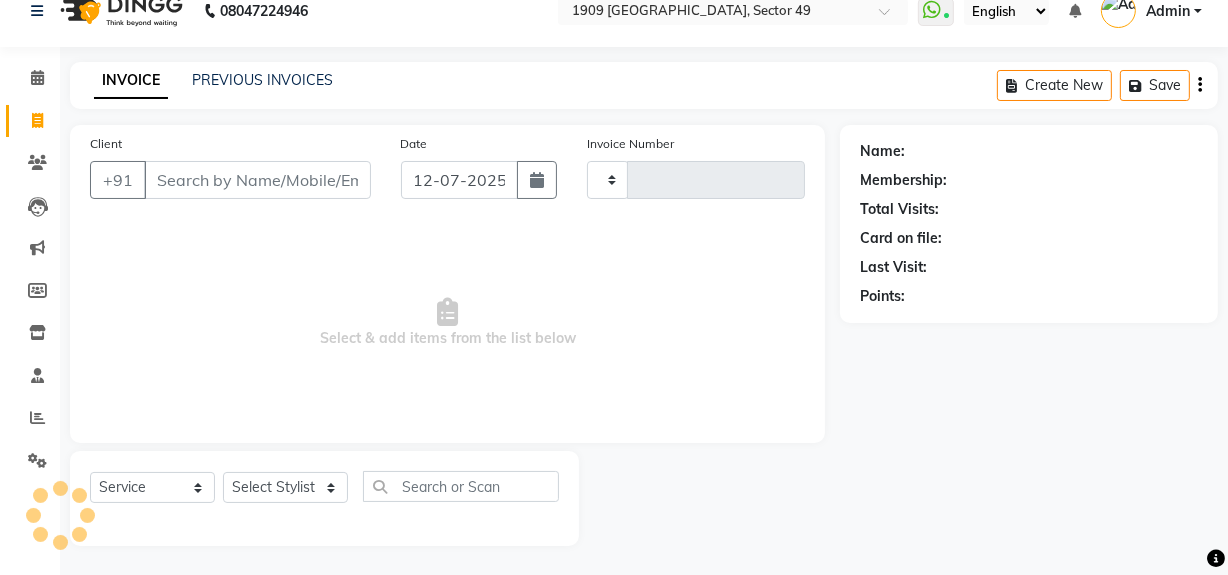 type on "1465" 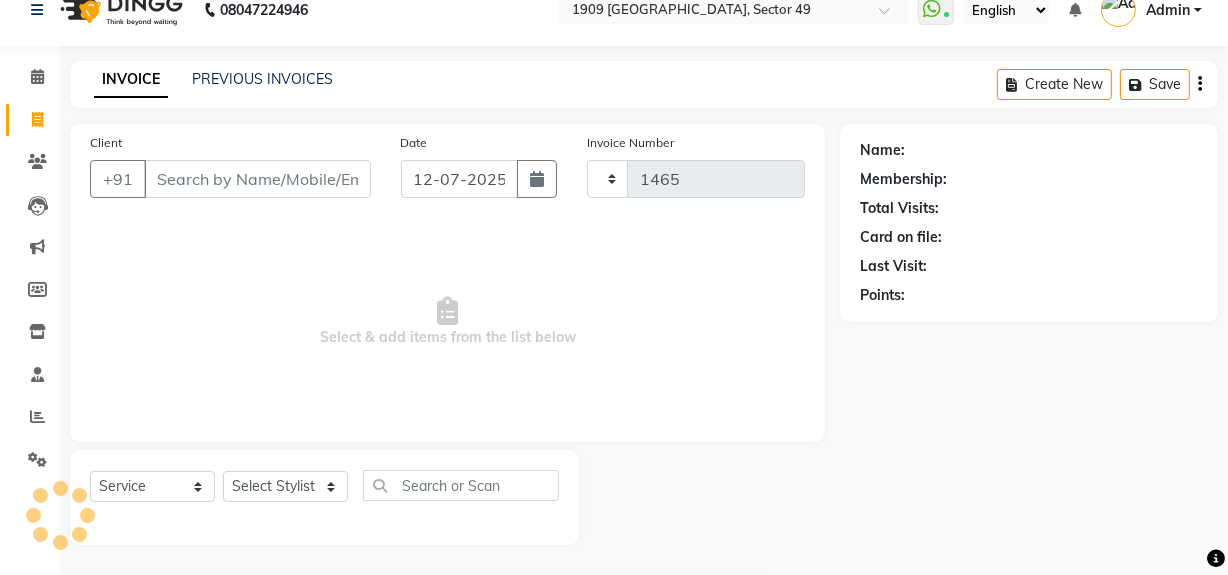 select on "6923" 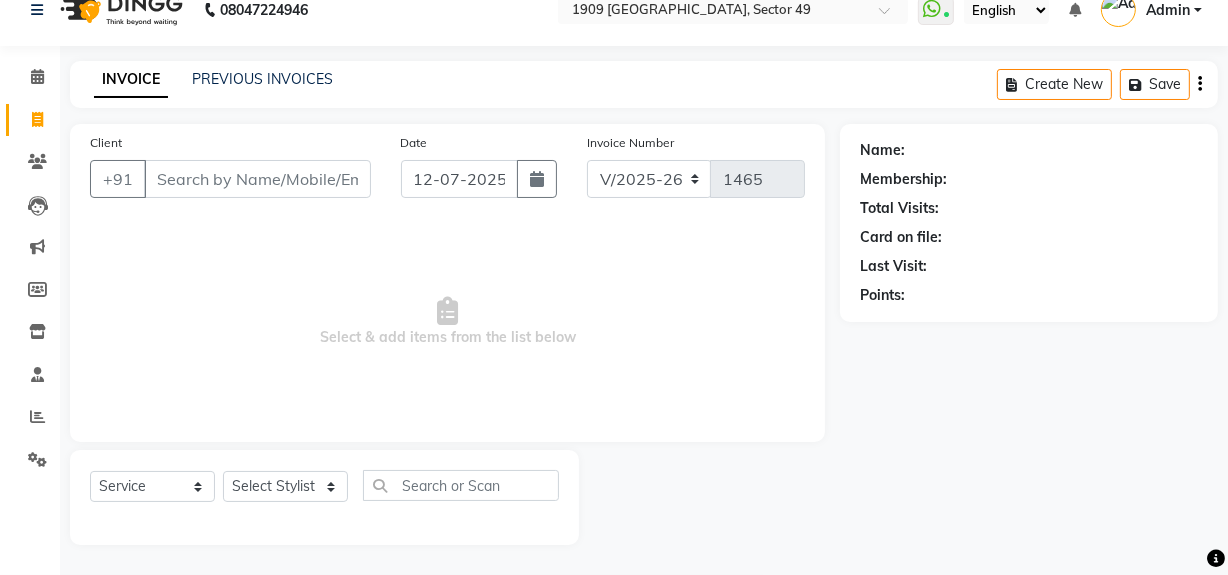 click on "Select & add items from the list below" at bounding box center [447, 322] 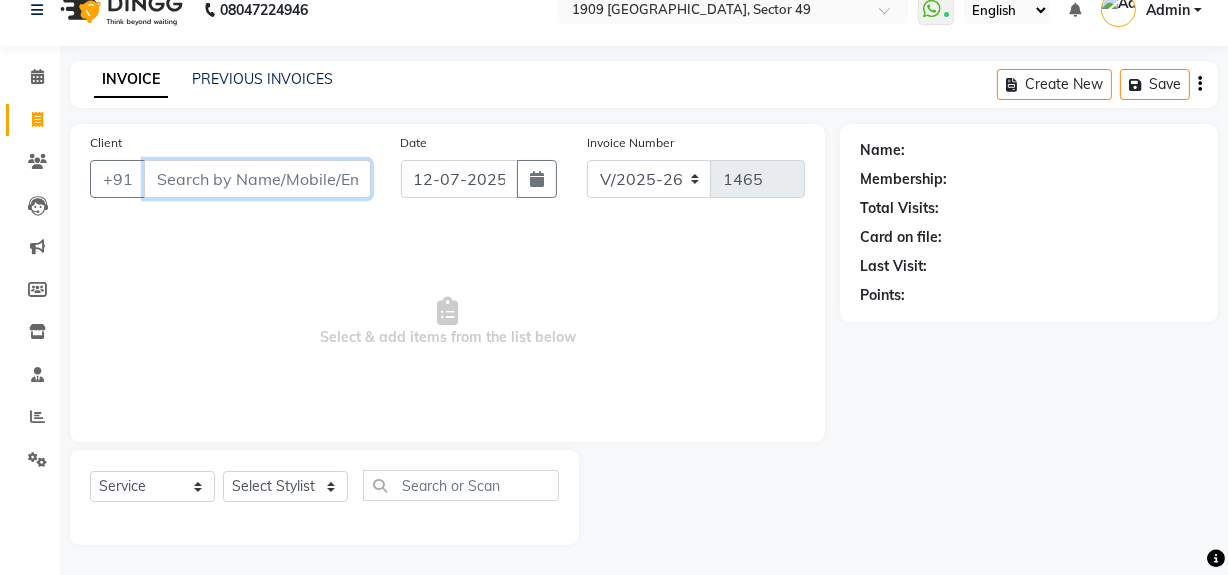 click on "Client" at bounding box center (257, 179) 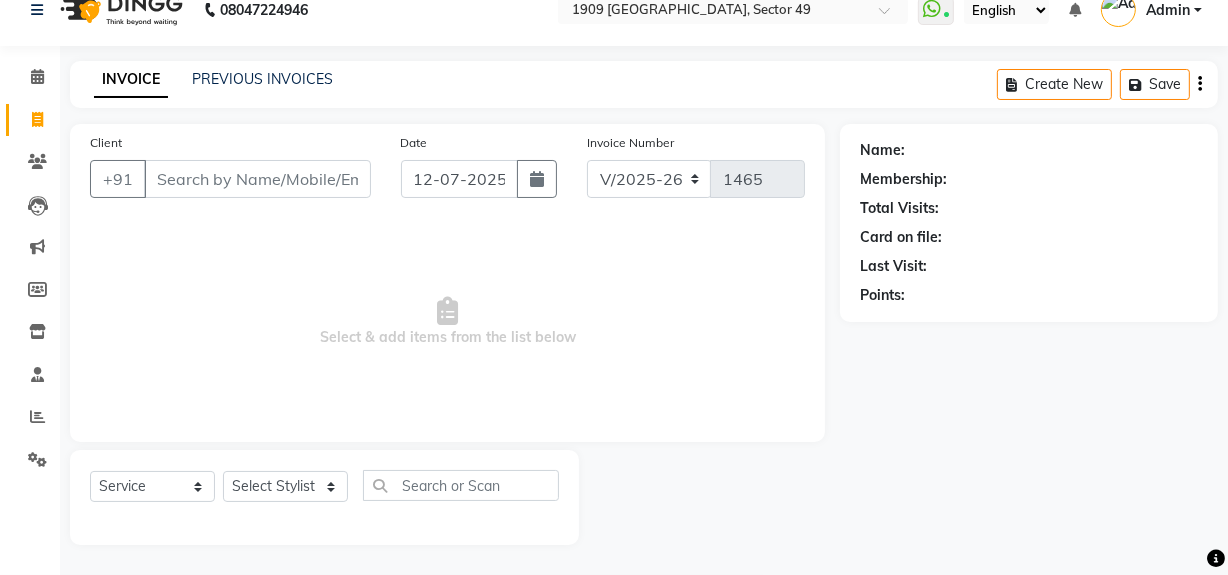 click on "Select & add items from the list below" at bounding box center (447, 322) 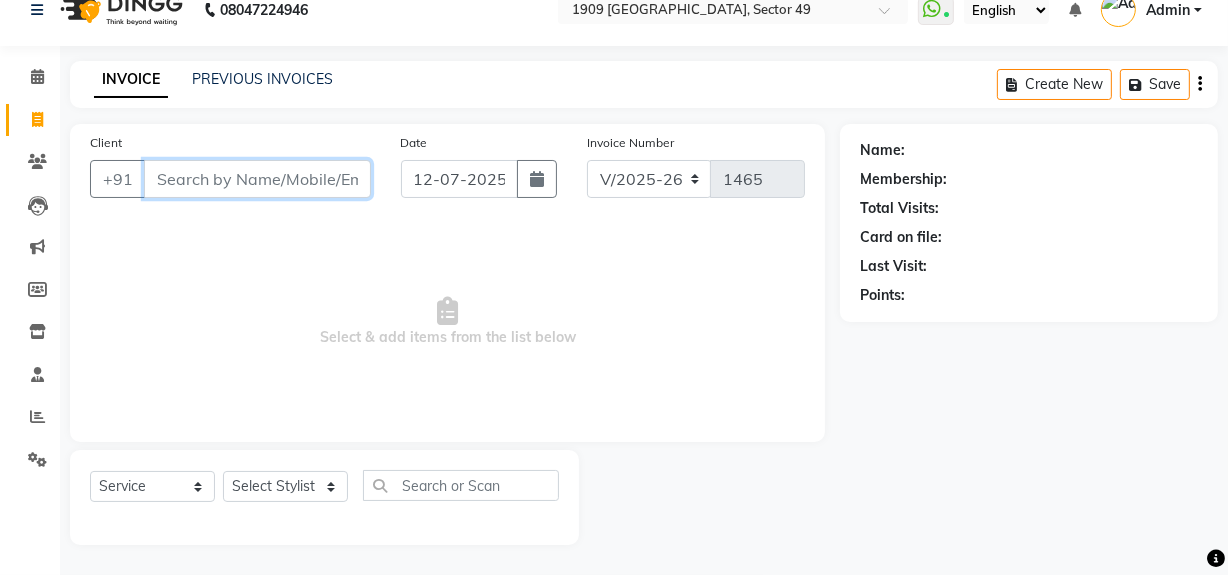 click on "Client" at bounding box center (257, 179) 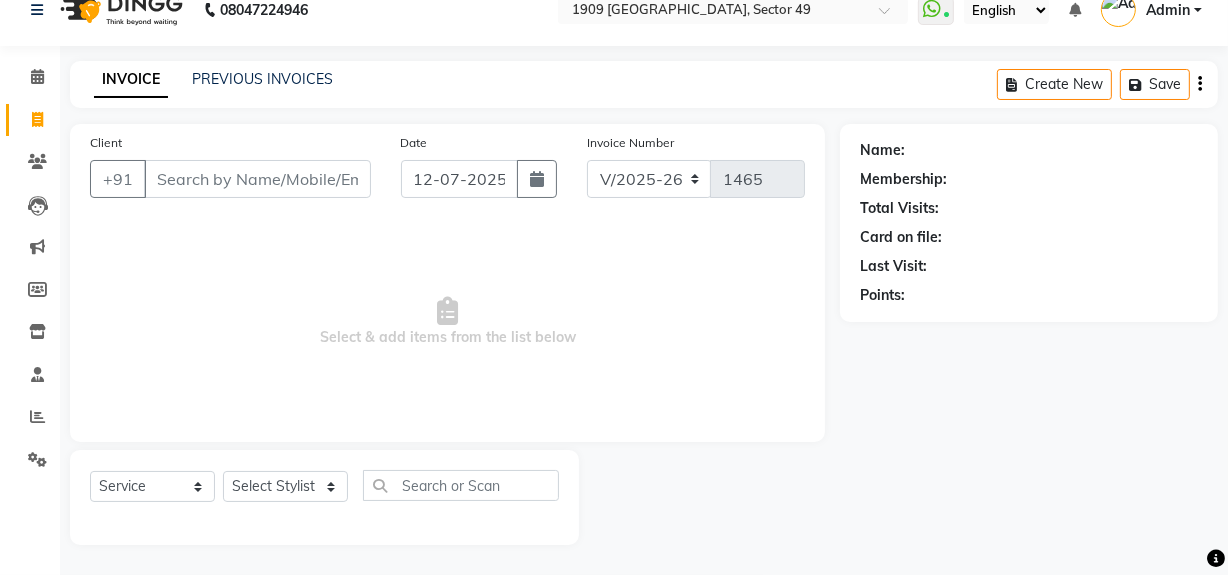 click on "Select & add items from the list below" at bounding box center (447, 322) 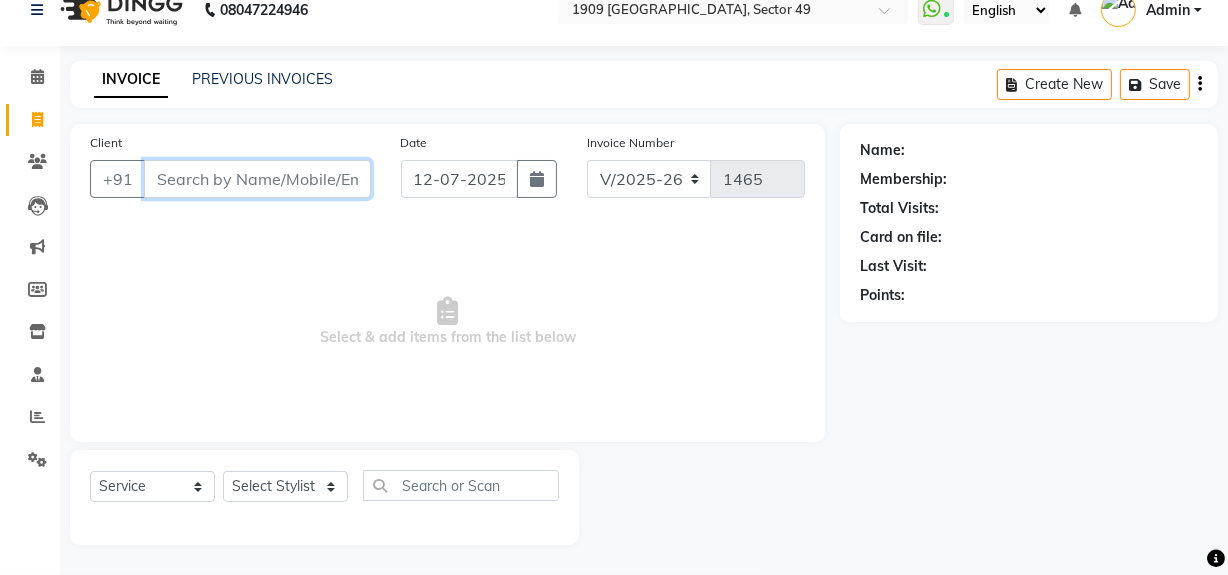 click on "Client" at bounding box center [257, 179] 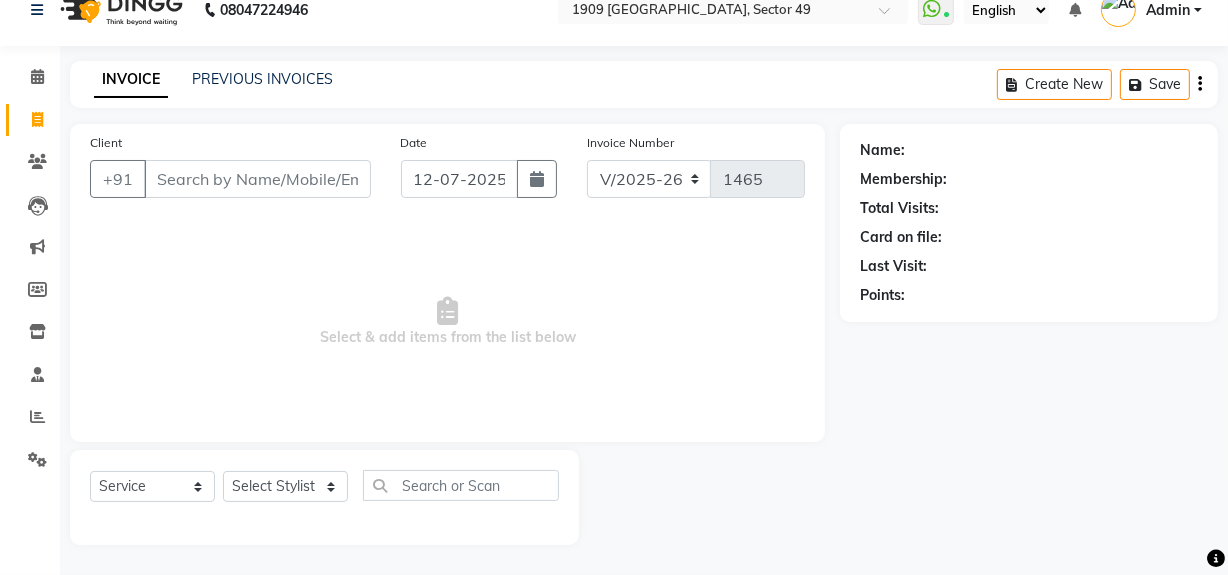click on "Select & add items from the list below" at bounding box center [447, 322] 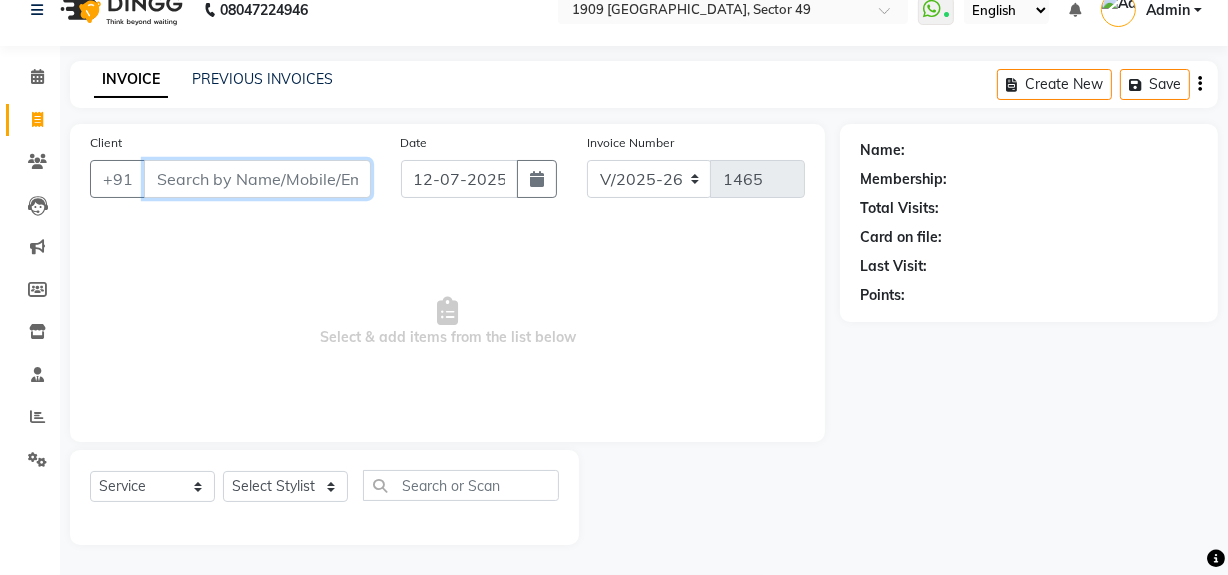 click on "Client" at bounding box center (257, 179) 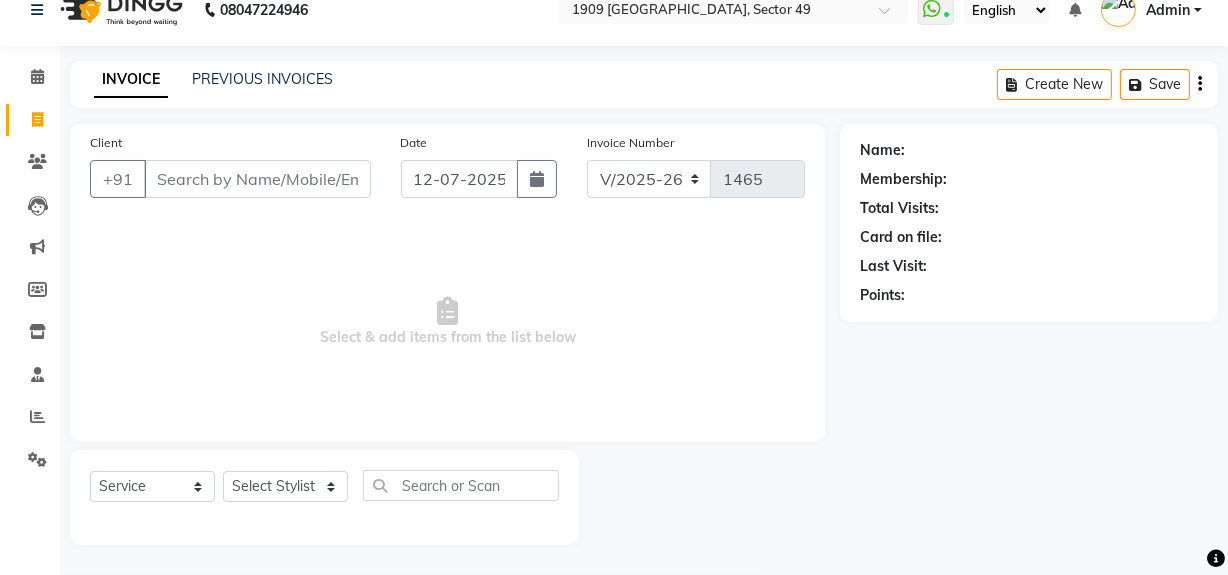 drag, startPoint x: 262, startPoint y: 241, endPoint x: 262, endPoint y: 229, distance: 12 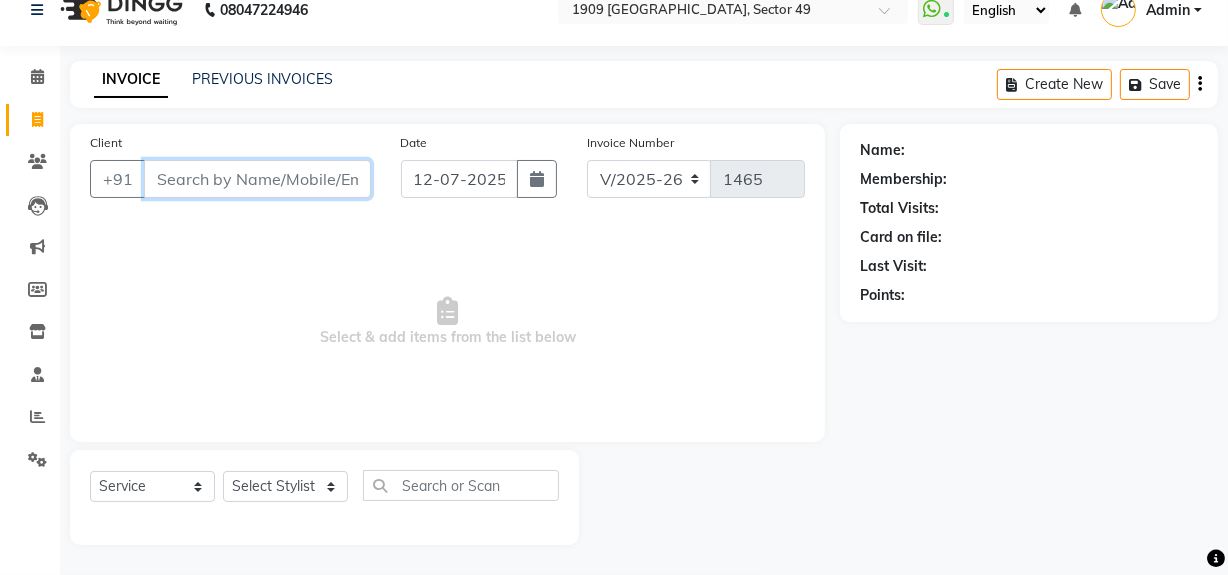 click on "Client" at bounding box center (257, 179) 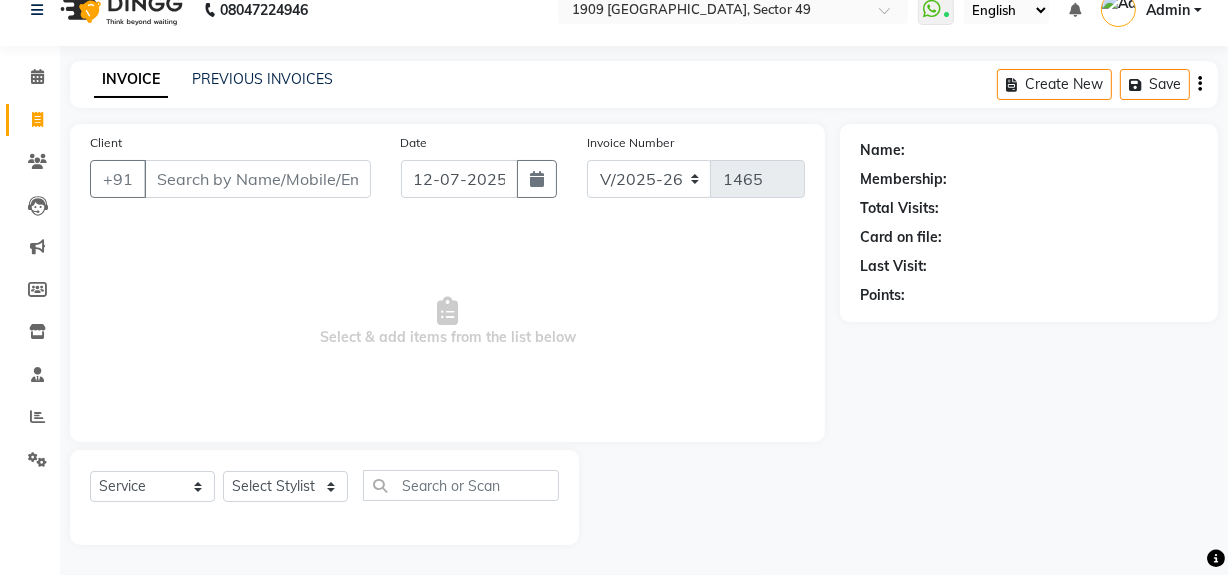 click on "Select & add items from the list below" at bounding box center [447, 322] 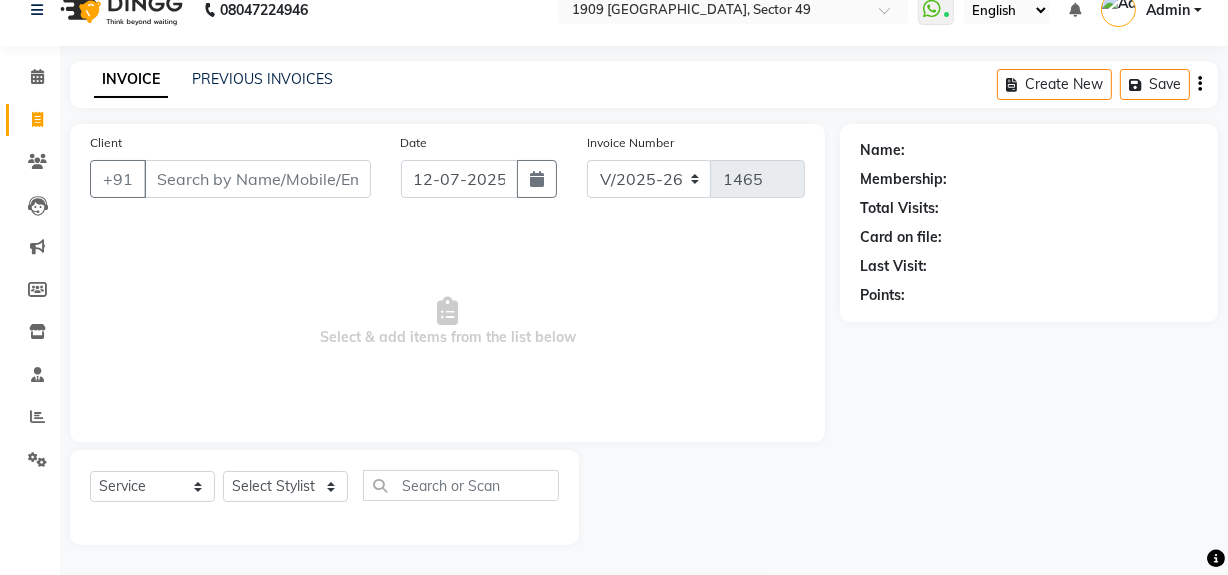 click on "Select & add items from the list below" at bounding box center [447, 322] 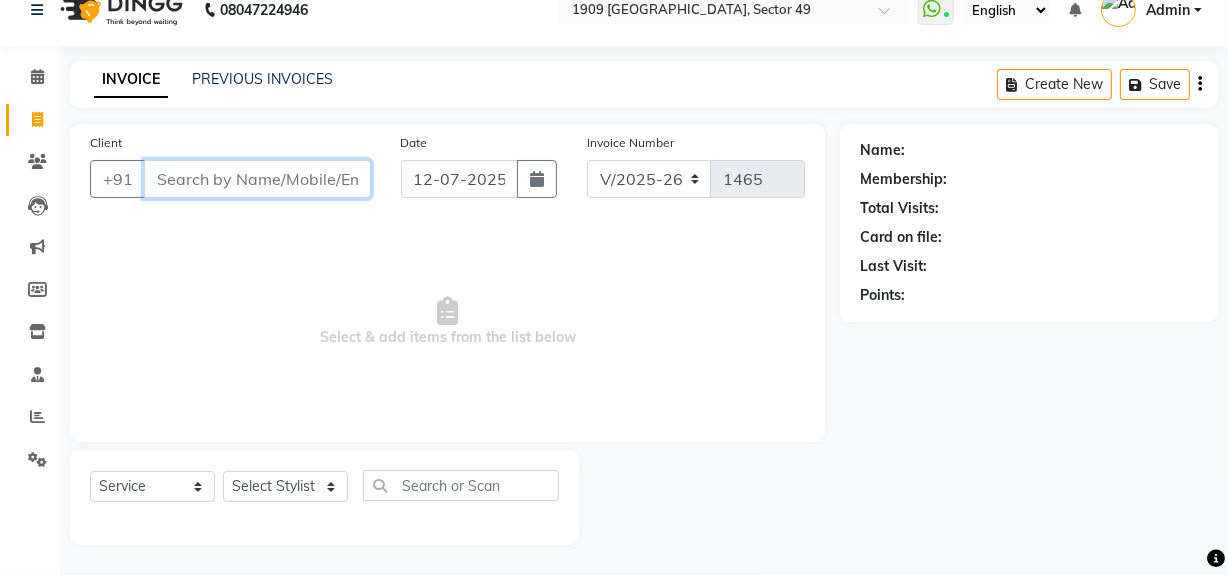 click on "Client" at bounding box center (257, 179) 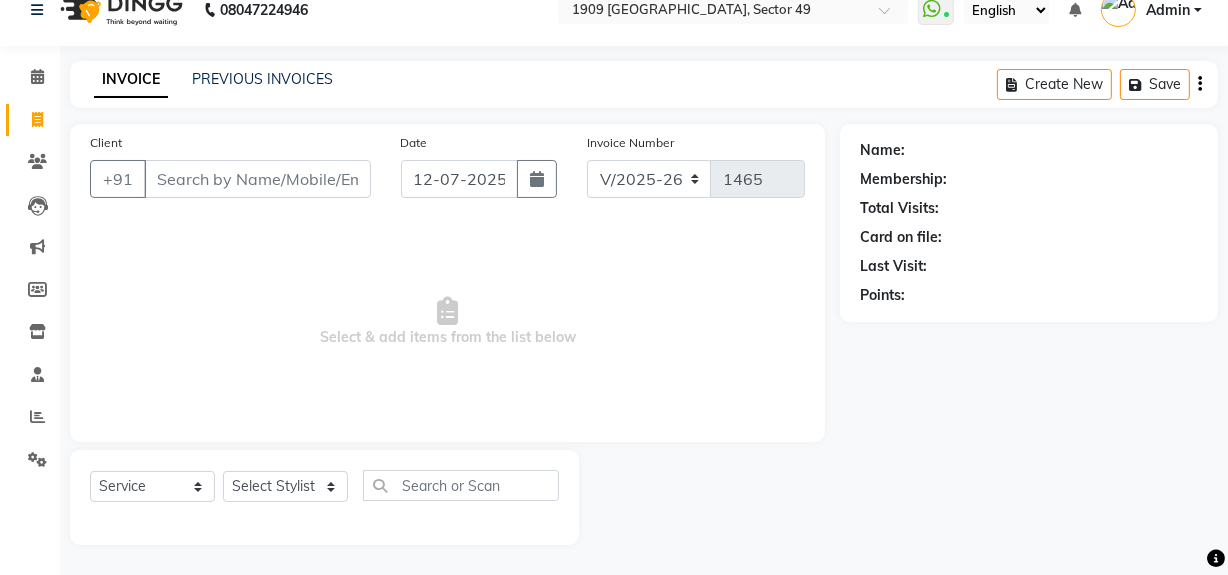 click on "Select & add items from the list below" at bounding box center [447, 322] 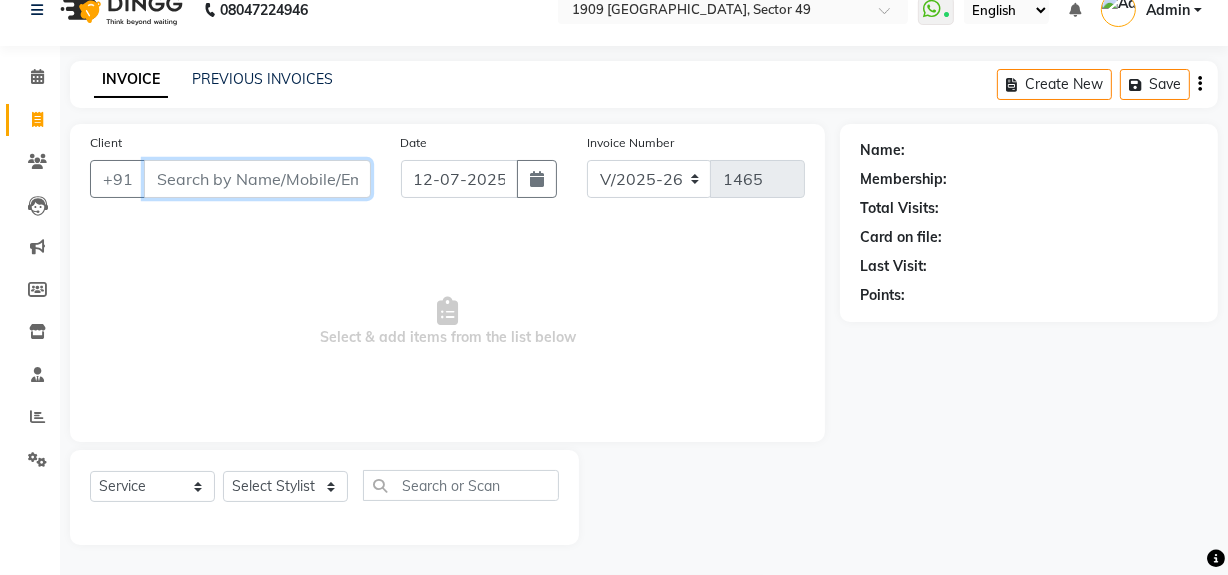 click on "Client" at bounding box center [257, 179] 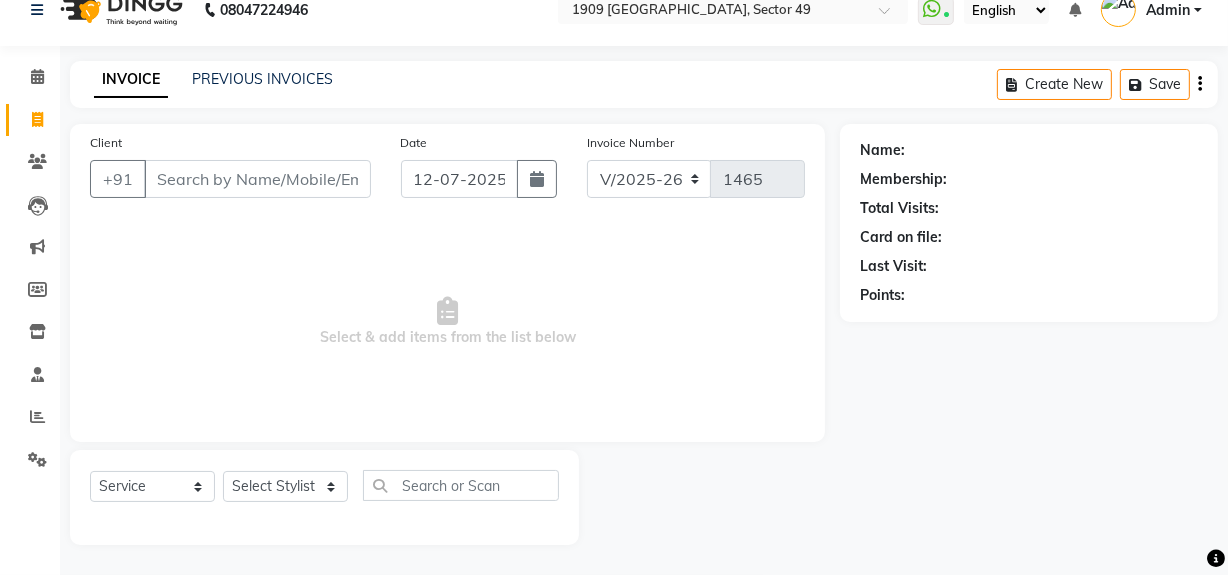 drag, startPoint x: 252, startPoint y: 245, endPoint x: 251, endPoint y: 235, distance: 10.049875 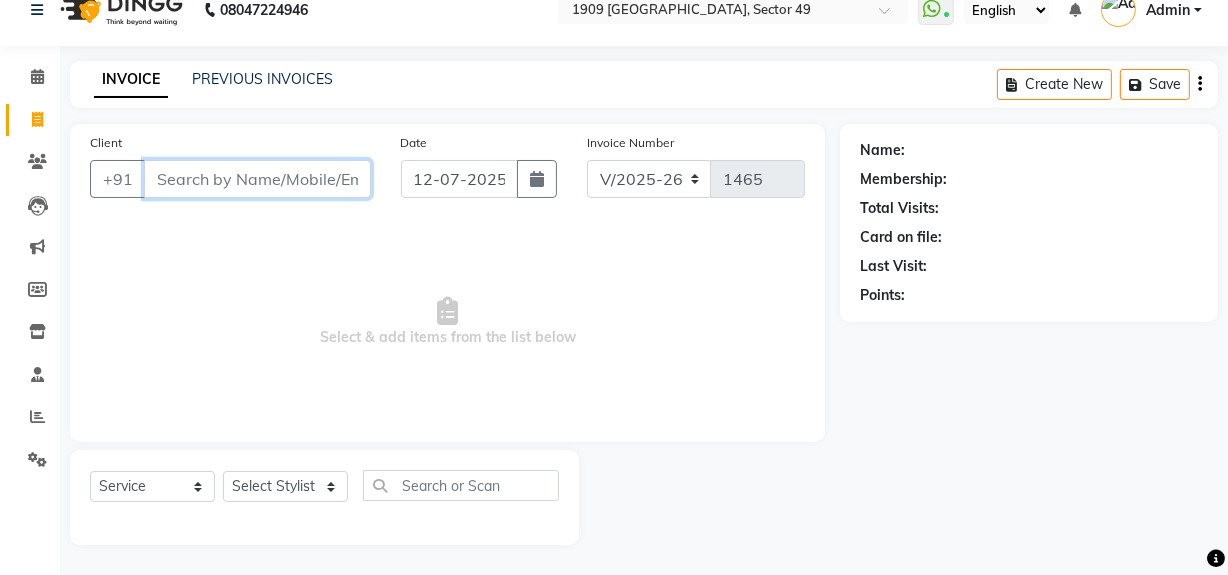 click on "Client" at bounding box center (257, 179) 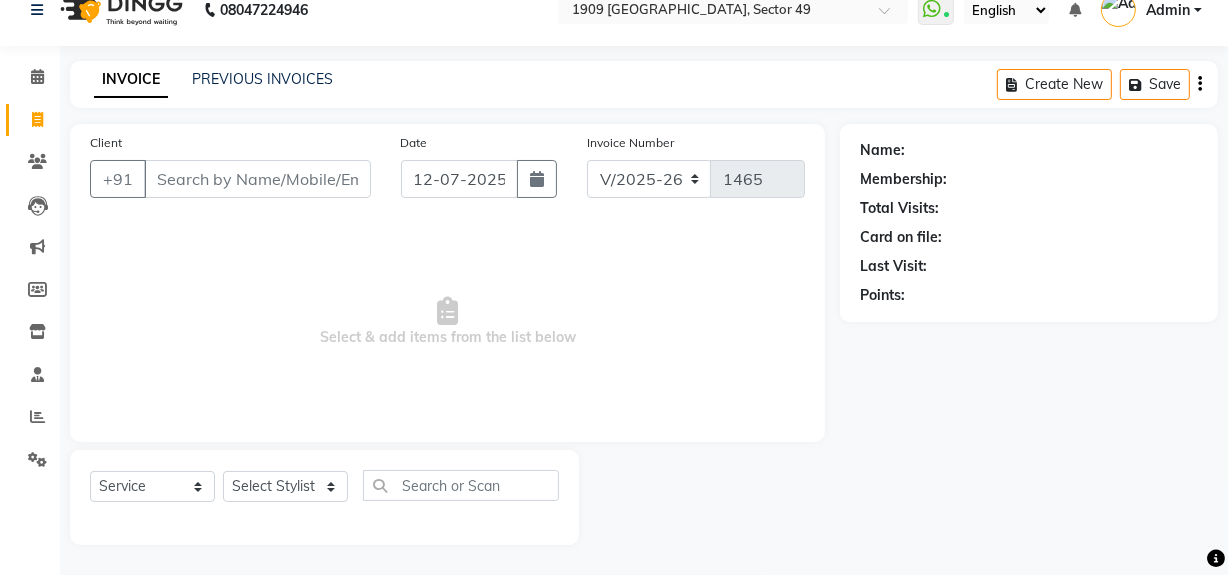 drag, startPoint x: 252, startPoint y: 243, endPoint x: 253, endPoint y: 180, distance: 63.007935 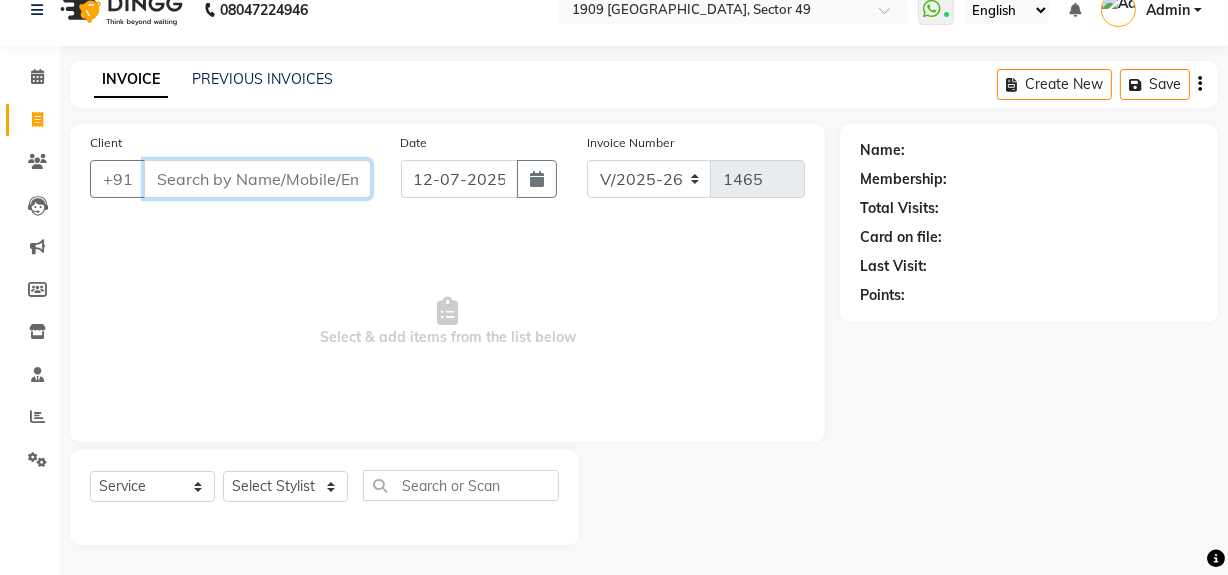 click on "Client" at bounding box center (257, 179) 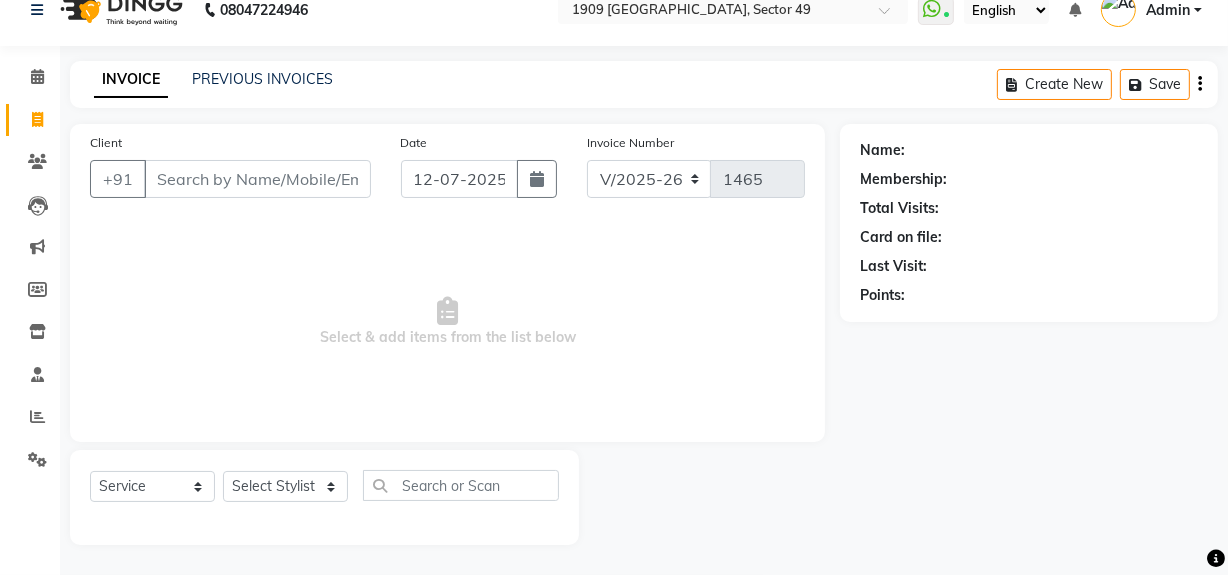 click on "Select & add items from the list below" at bounding box center [447, 322] 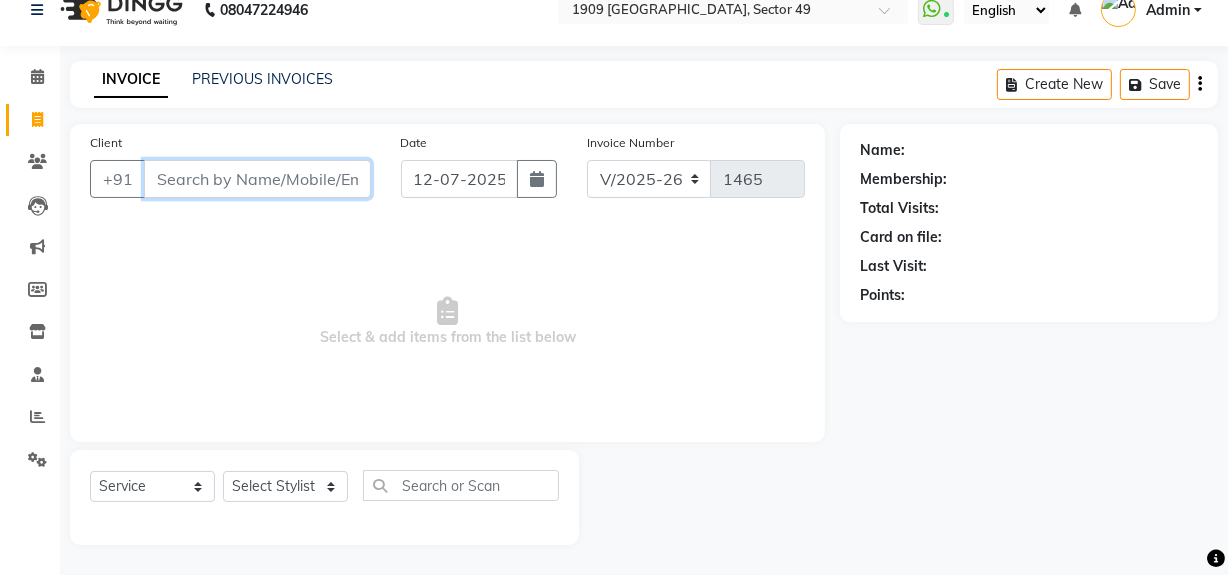 click on "Client" at bounding box center [257, 179] 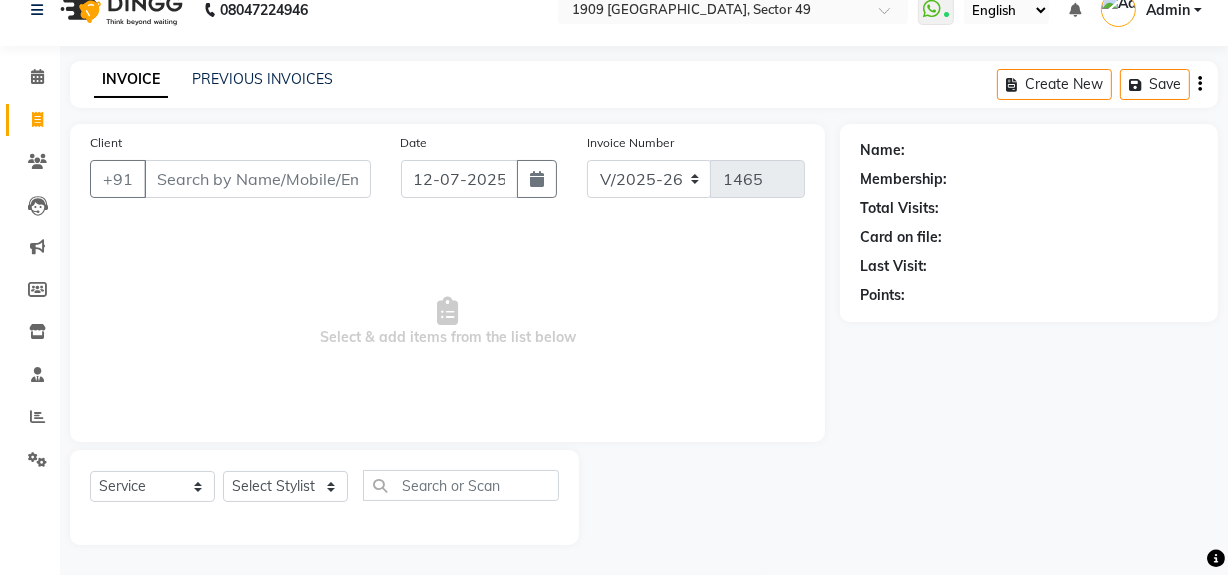 click on "Select & add items from the list below" at bounding box center (447, 322) 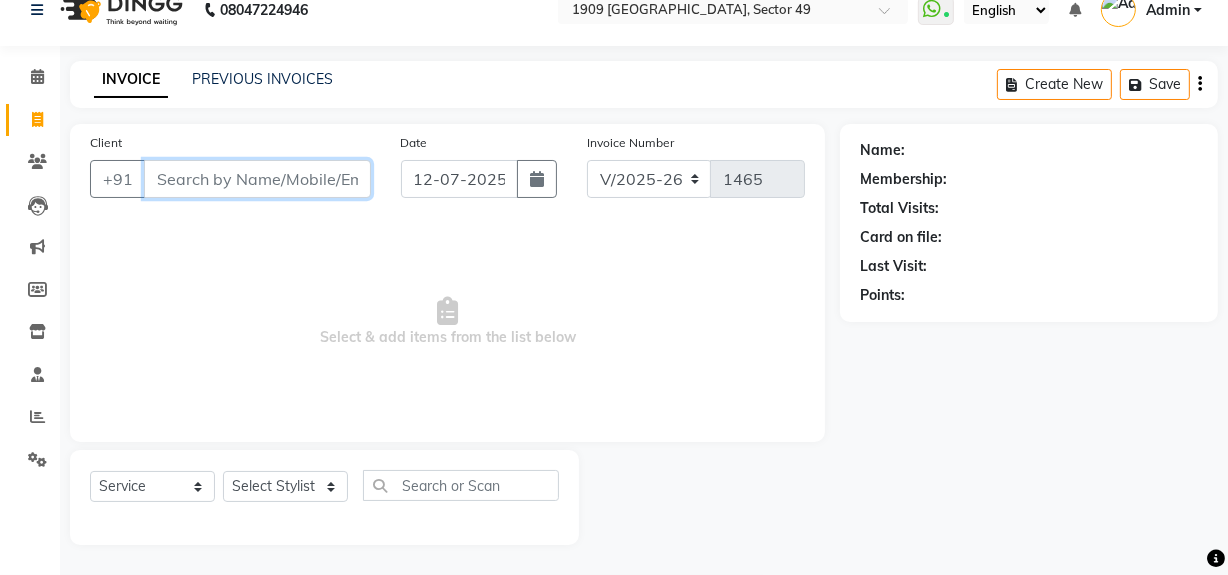 click on "Client" at bounding box center (257, 179) 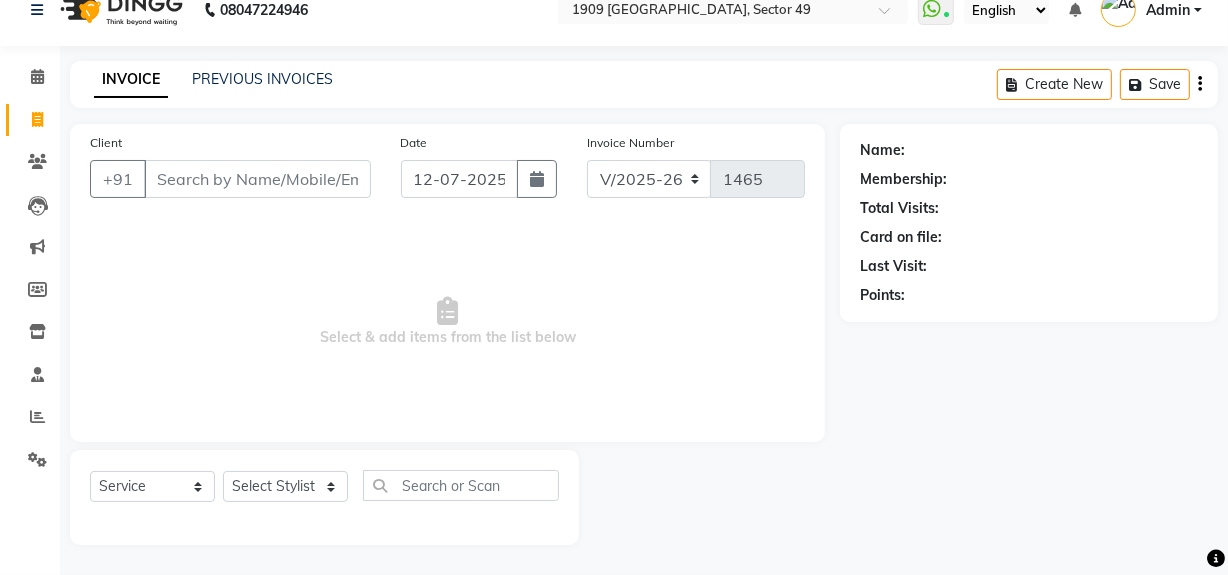 drag, startPoint x: 226, startPoint y: 250, endPoint x: 217, endPoint y: 202, distance: 48.83646 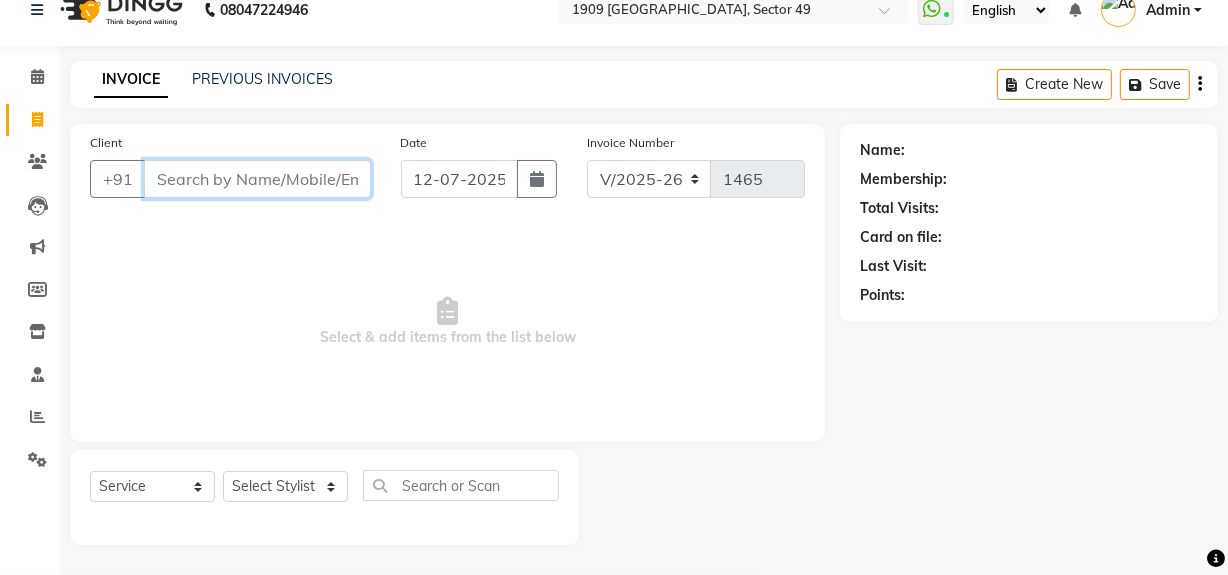 click on "Client" at bounding box center [257, 179] 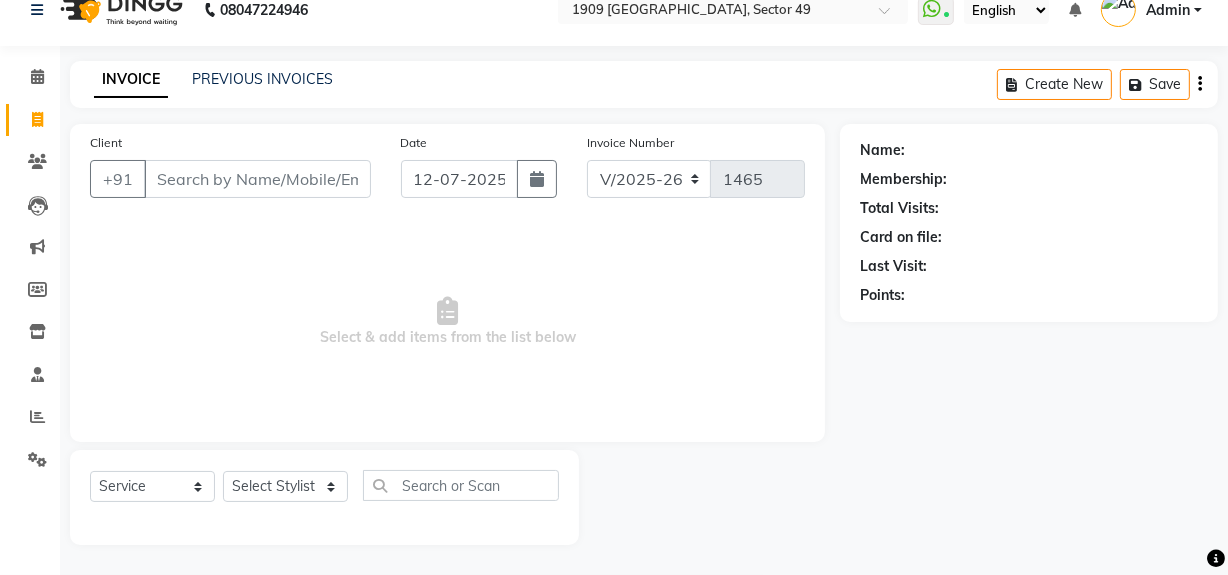 click on "Select & add items from the list below" at bounding box center [447, 322] 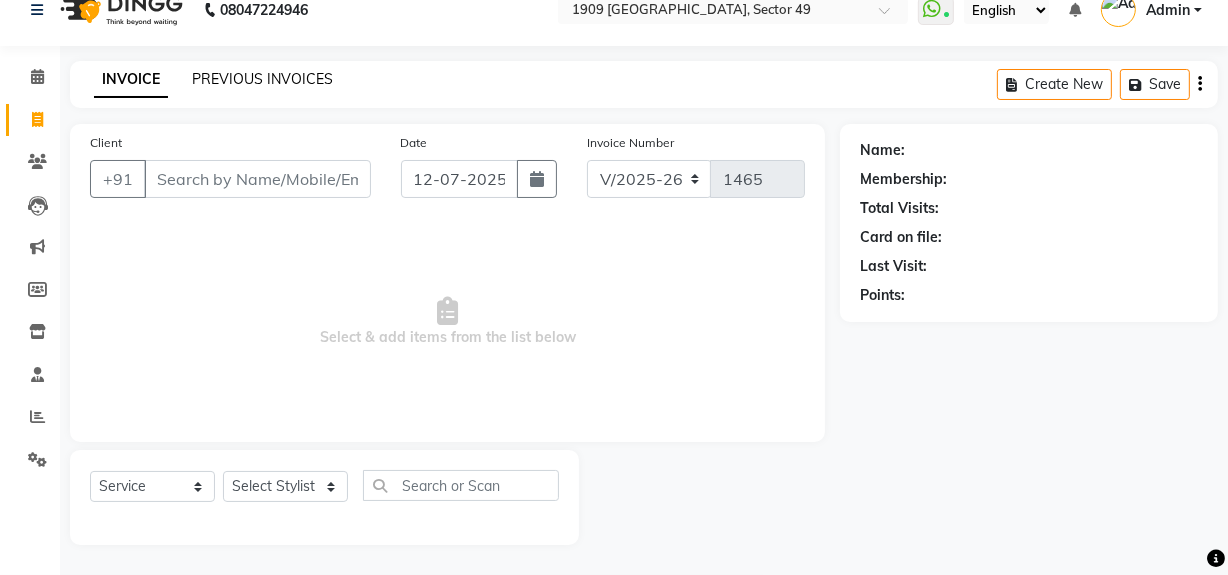 click on "PREVIOUS INVOICES" 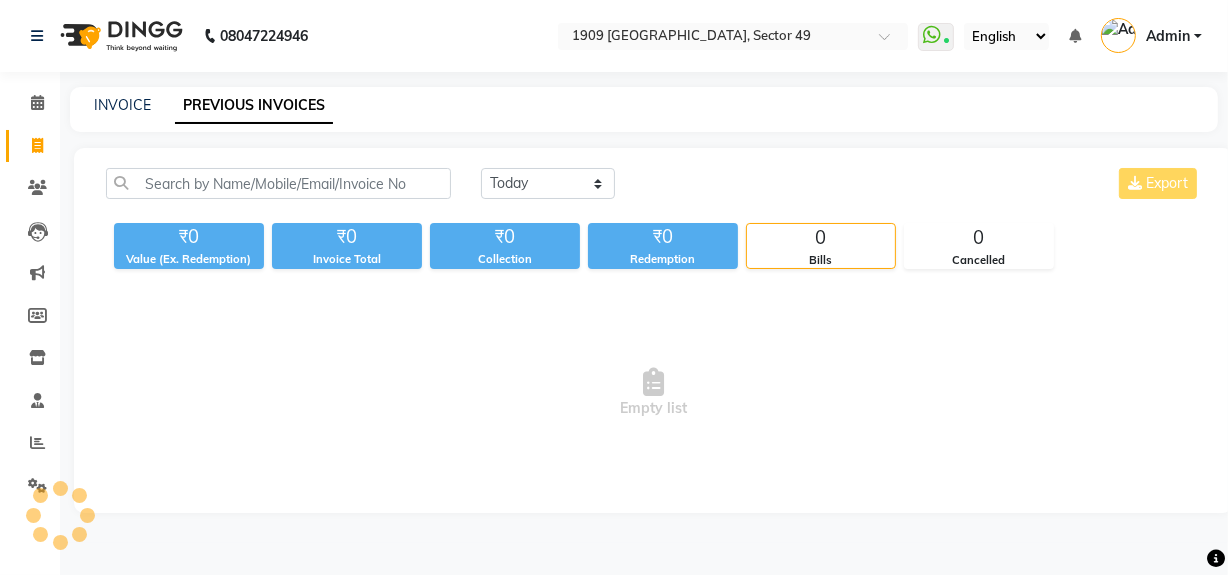 scroll, scrollTop: 0, scrollLeft: 0, axis: both 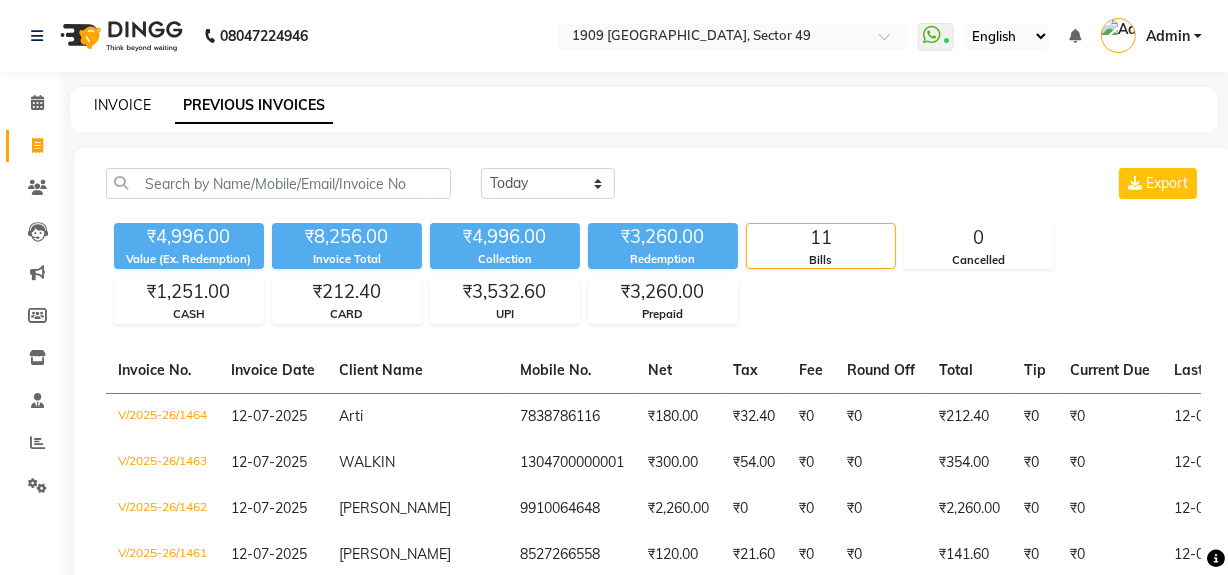 click on "INVOICE" 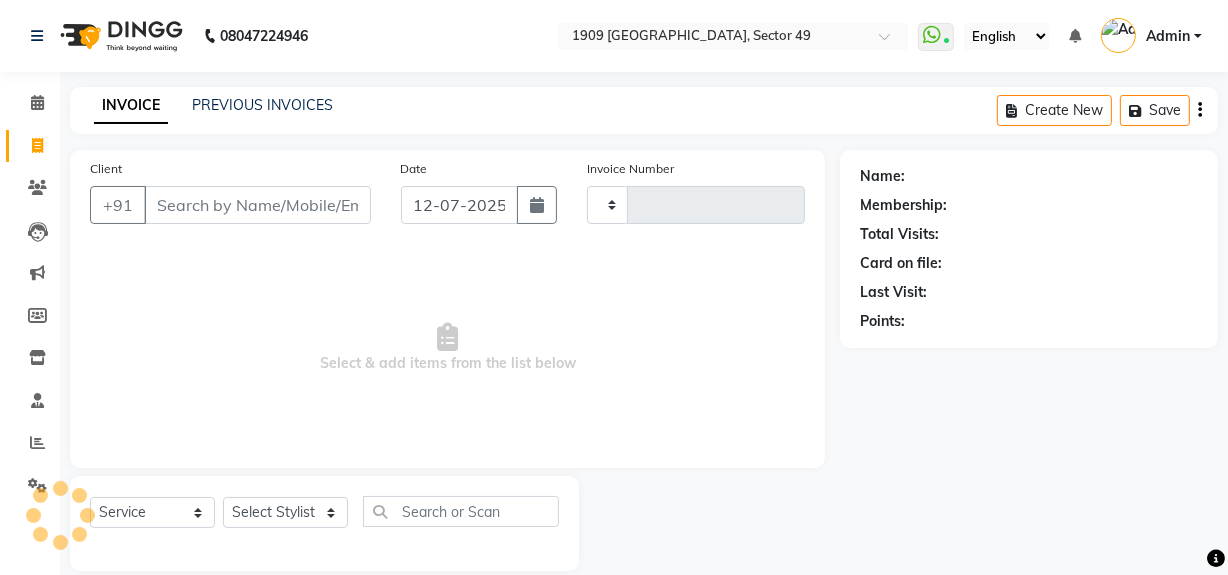 scroll, scrollTop: 26, scrollLeft: 0, axis: vertical 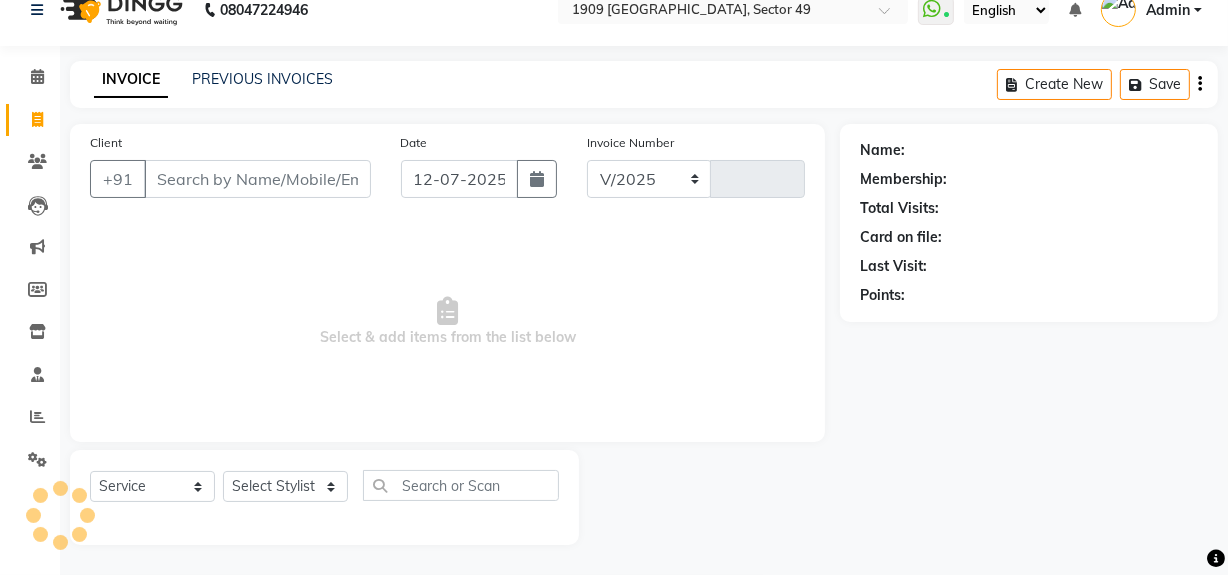 select on "6923" 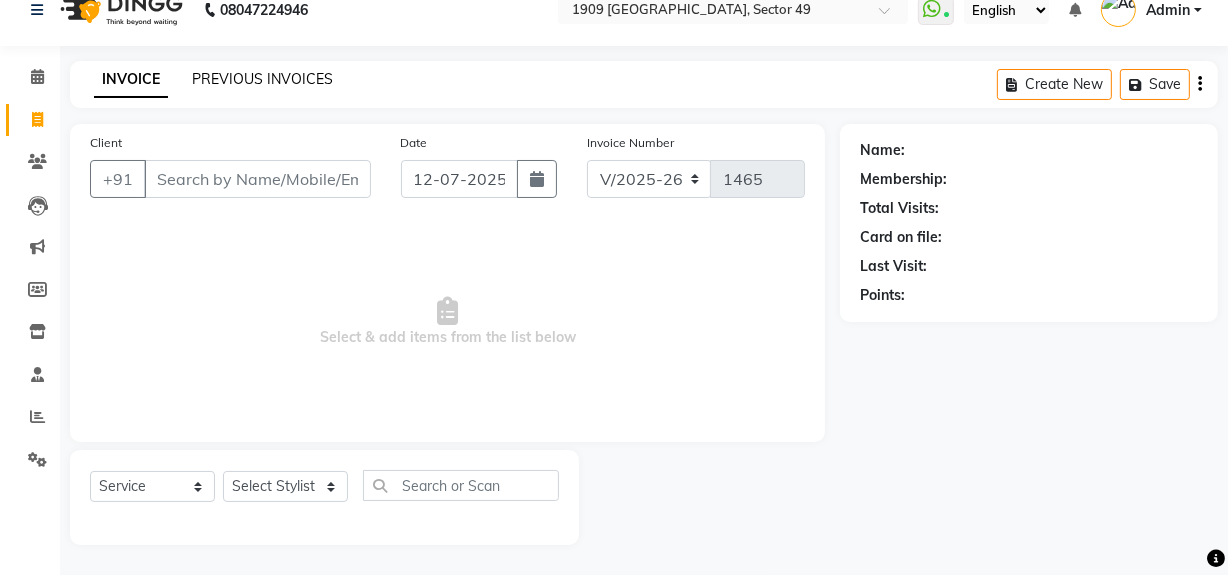 click on "PREVIOUS INVOICES" 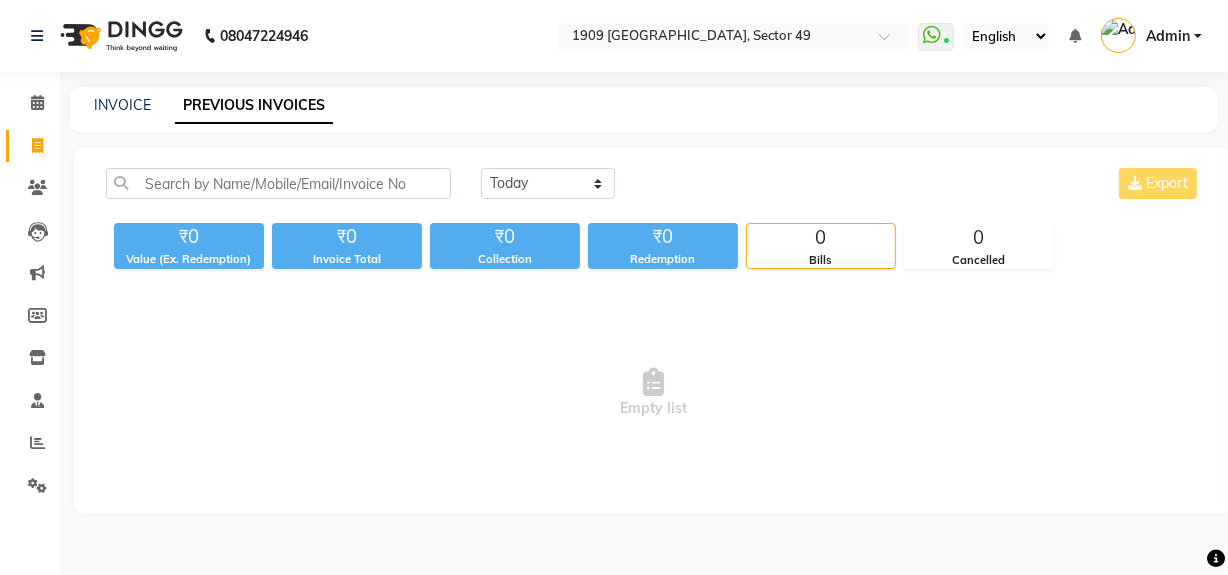 scroll, scrollTop: 0, scrollLeft: 0, axis: both 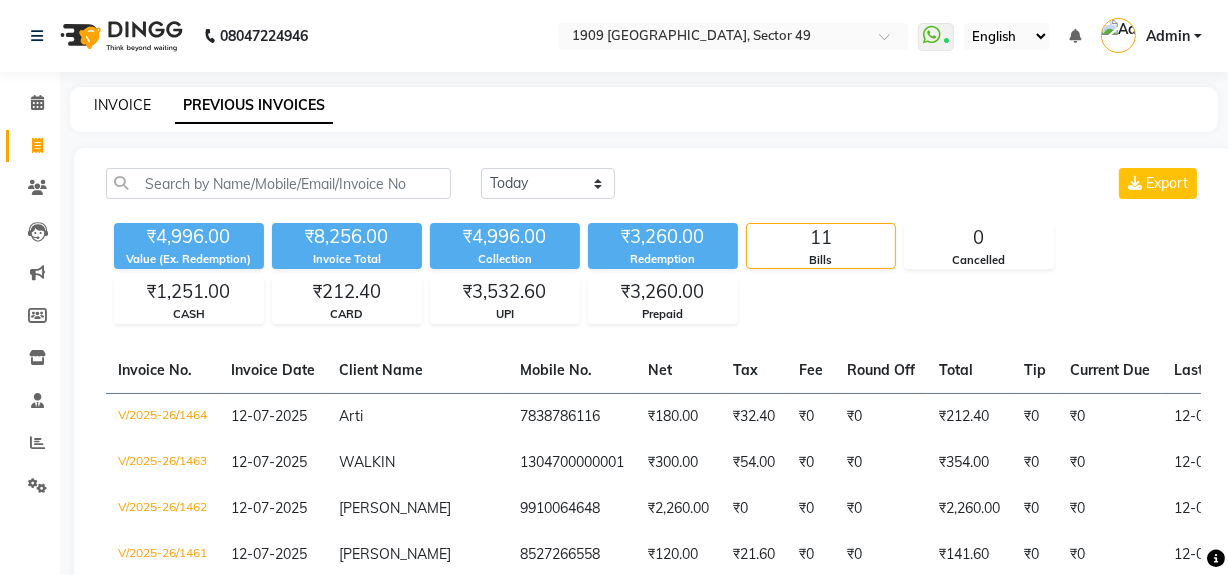 click on "INVOICE" 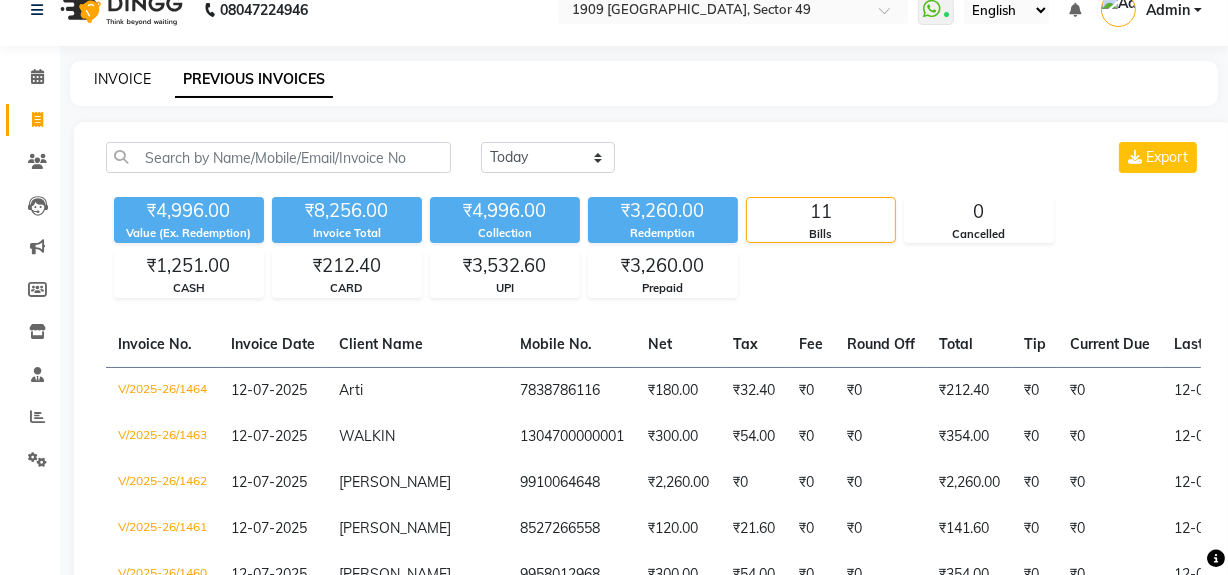 select on "6923" 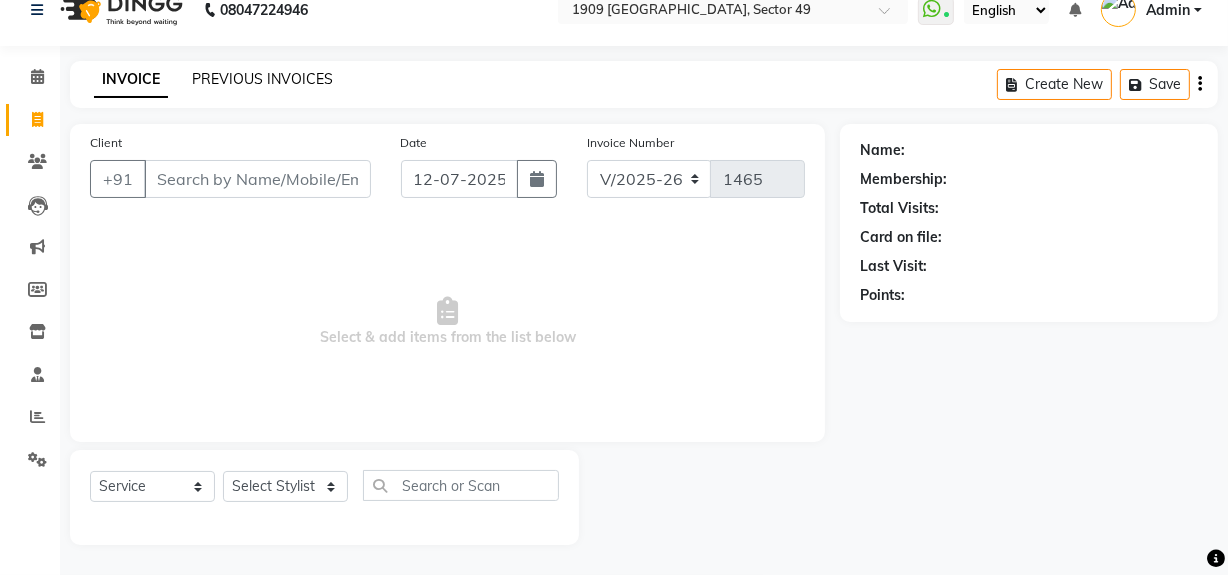 click on "PREVIOUS INVOICES" 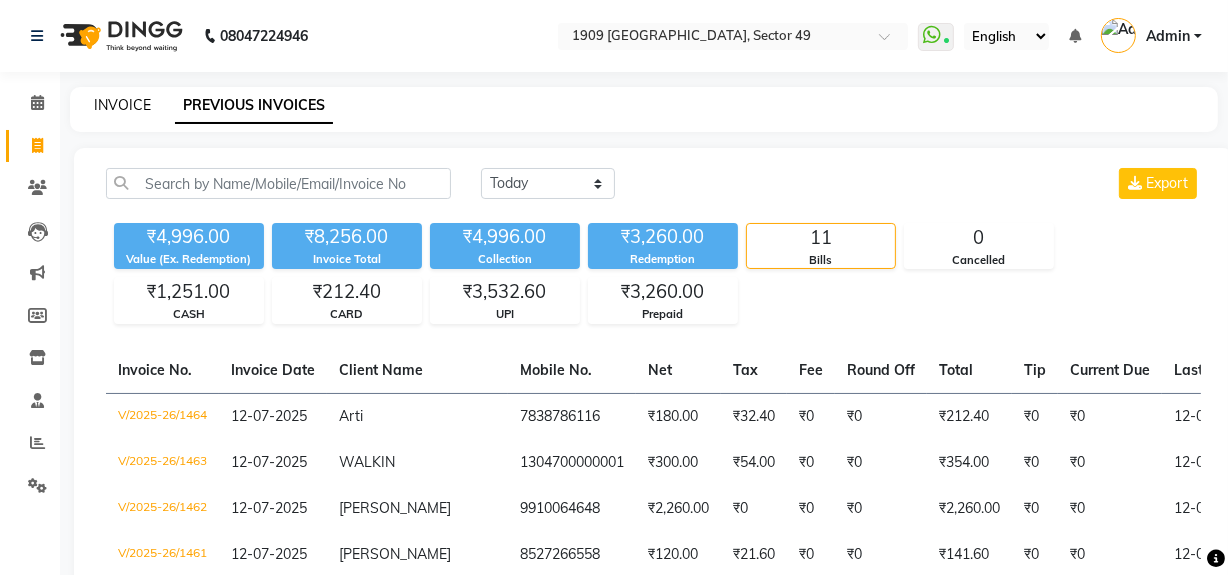 click on "INVOICE" 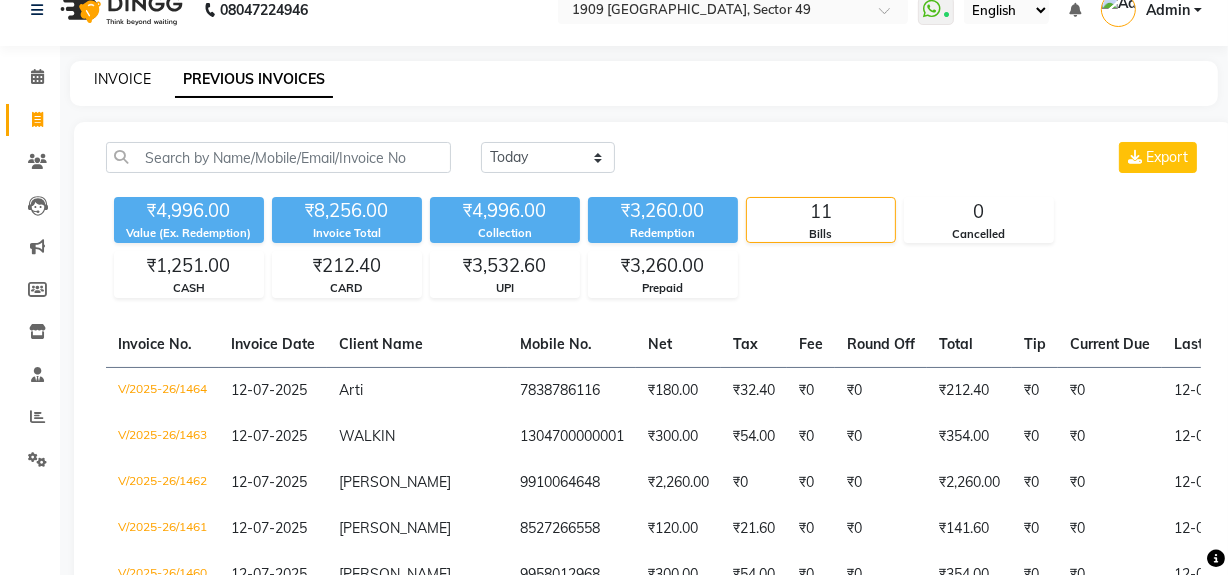 select on "6923" 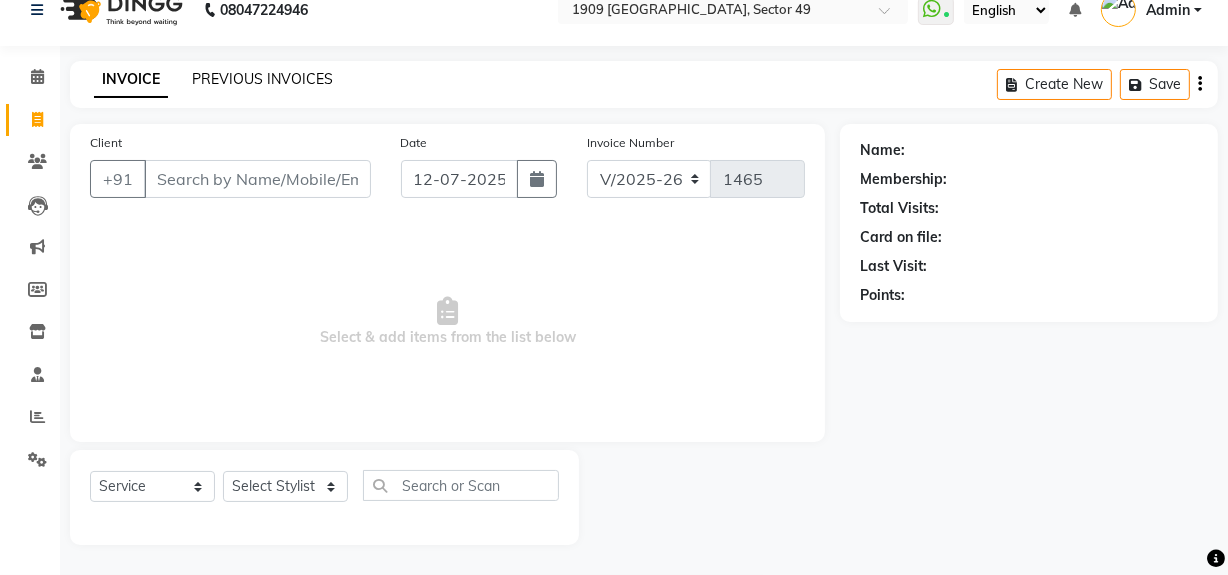click on "PREVIOUS INVOICES" 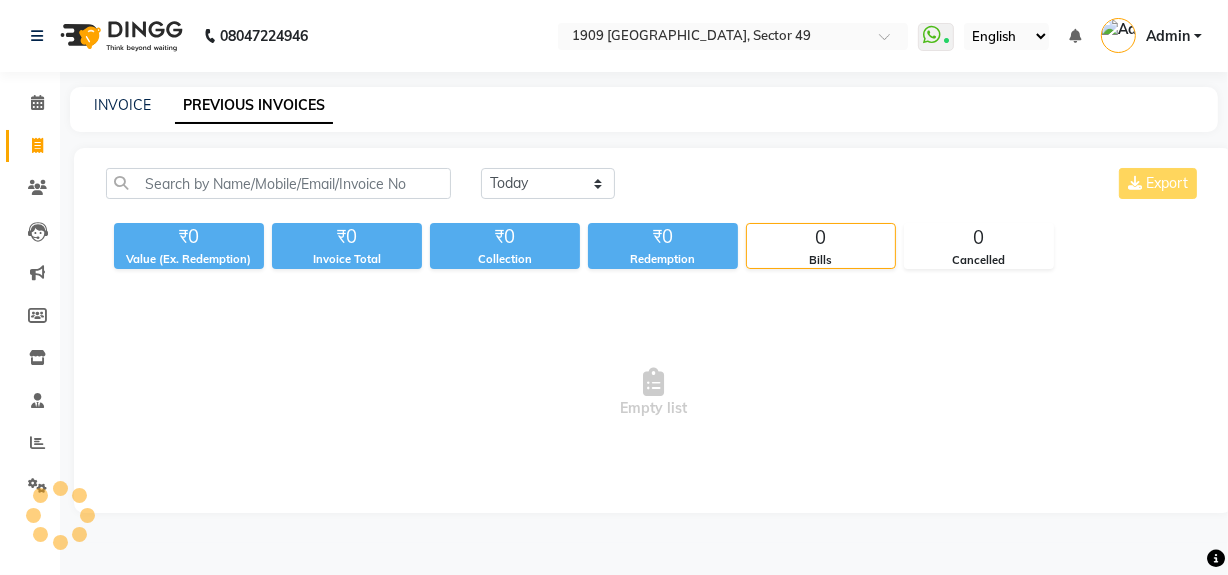 scroll, scrollTop: 0, scrollLeft: 0, axis: both 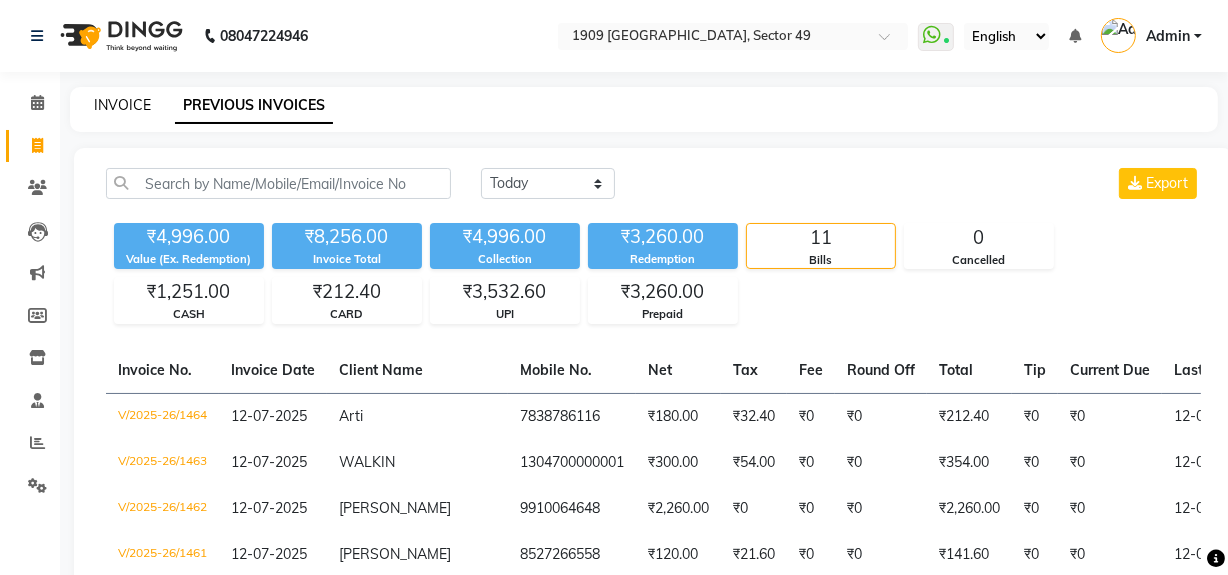 click on "INVOICE" 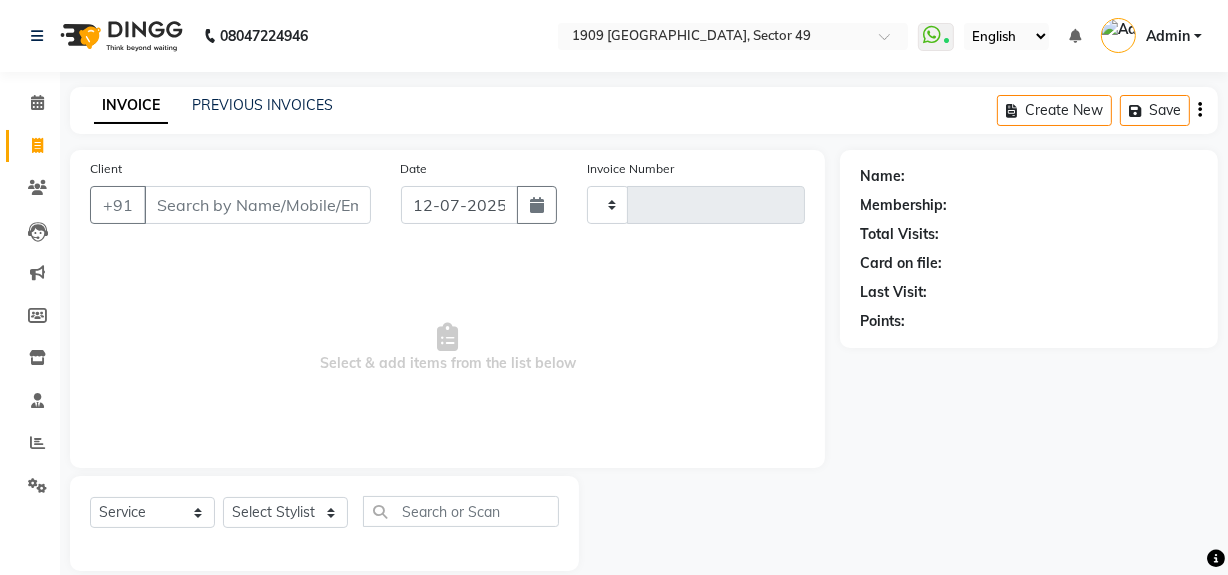 scroll, scrollTop: 26, scrollLeft: 0, axis: vertical 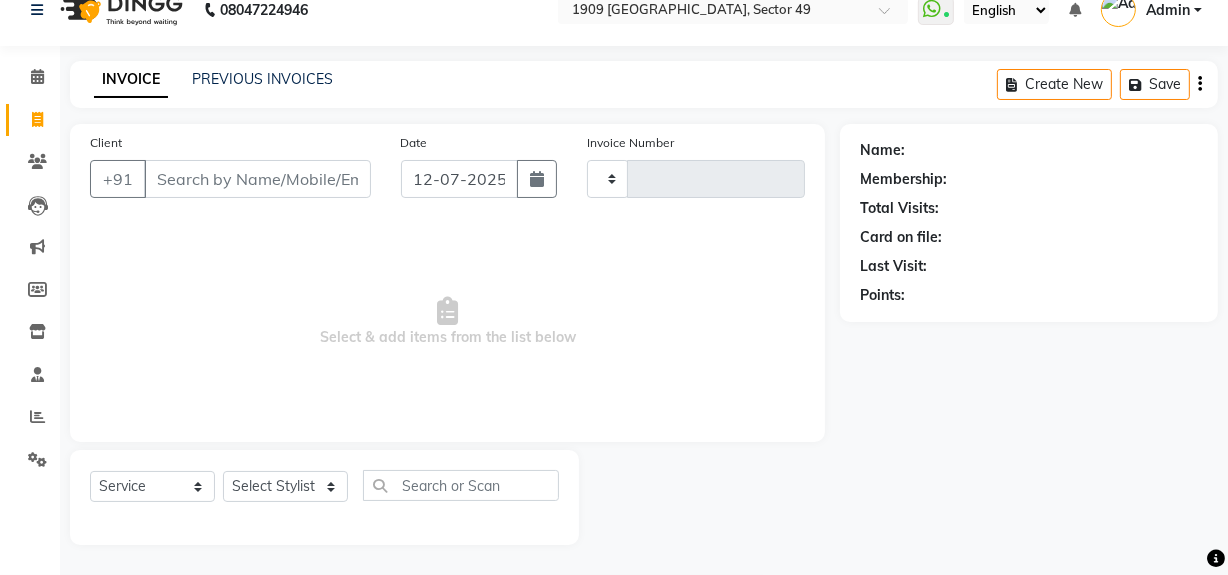 type on "1465" 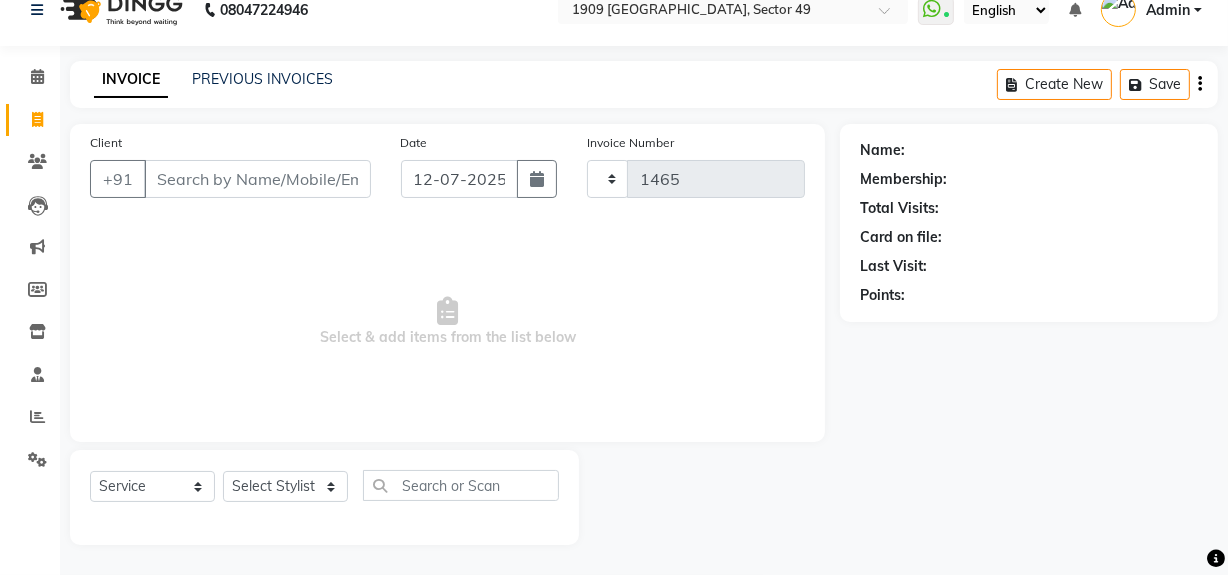 select on "6923" 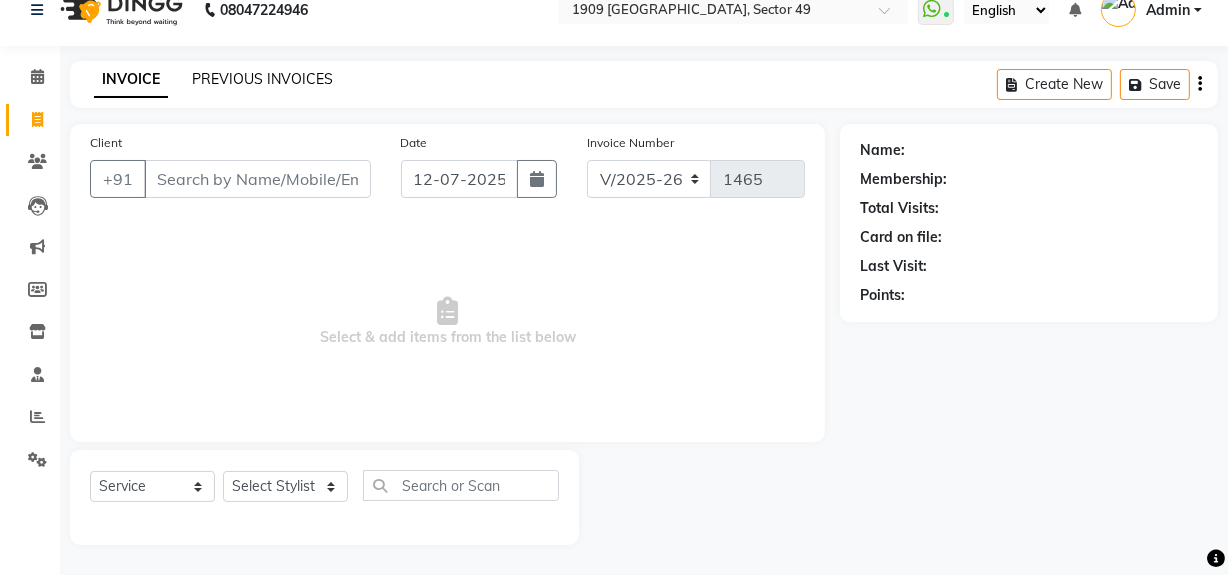 click on "PREVIOUS INVOICES" 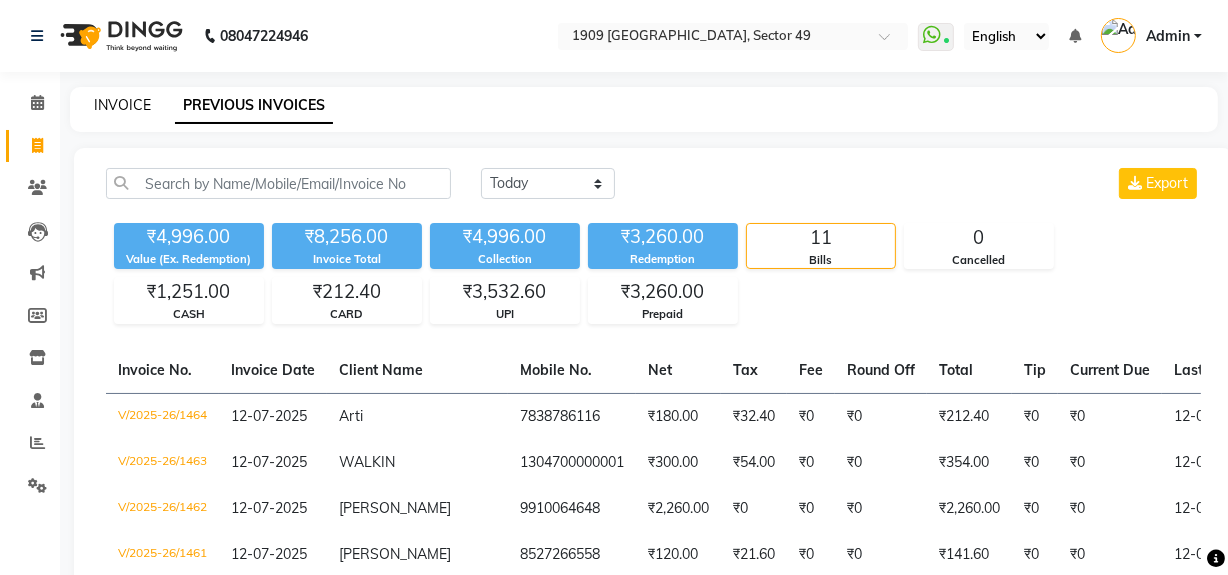 click on "INVOICE" 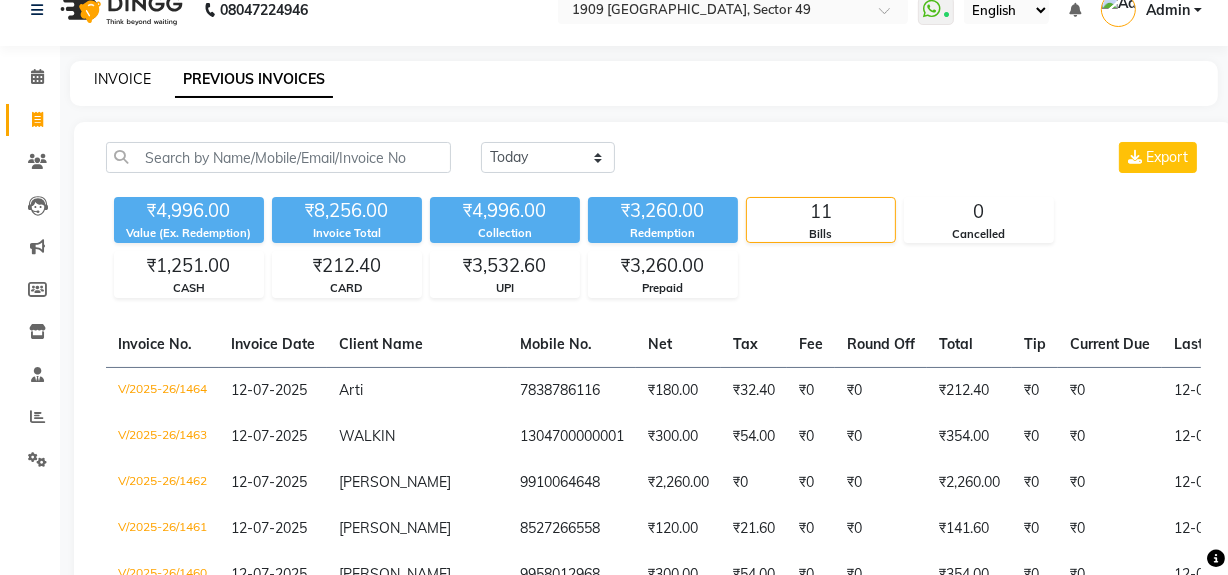 select on "6923" 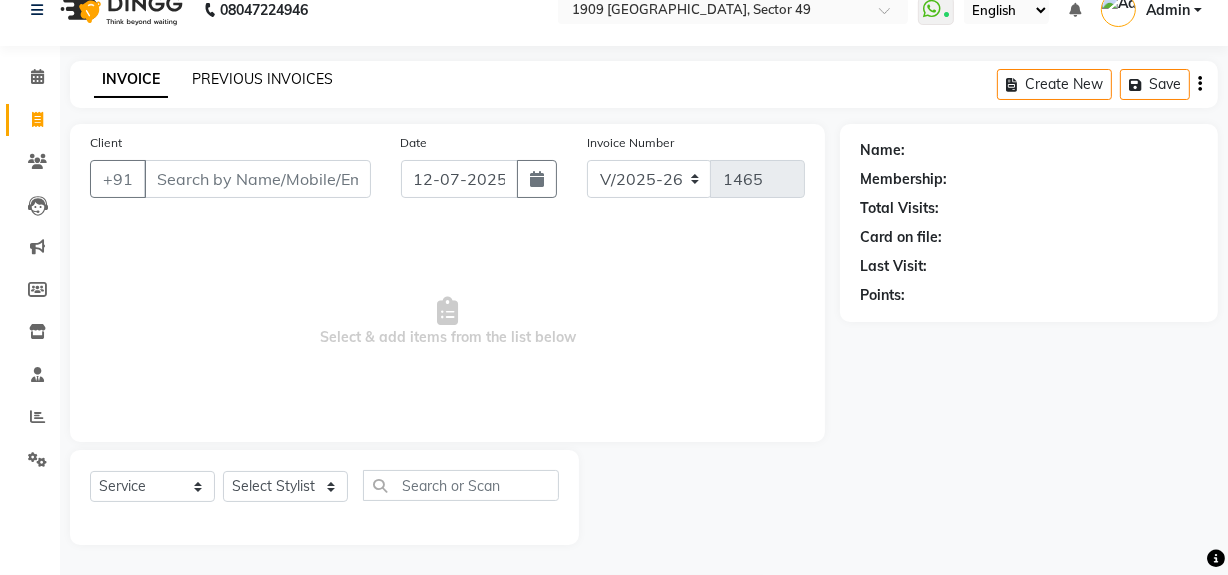 click on "PREVIOUS INVOICES" 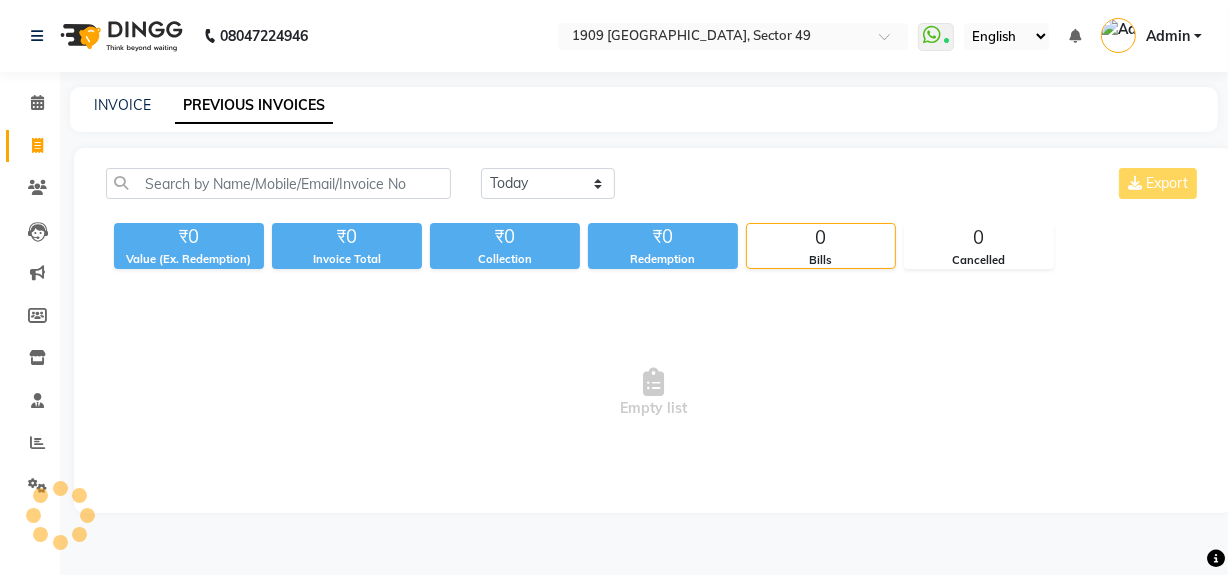 scroll, scrollTop: 0, scrollLeft: 0, axis: both 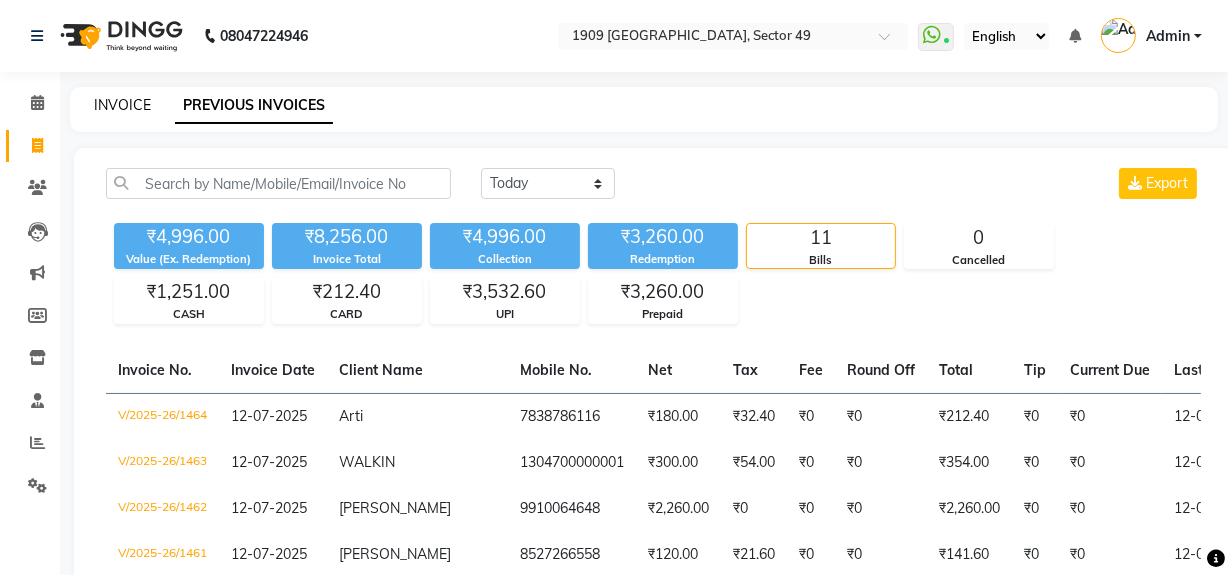click on "INVOICE" 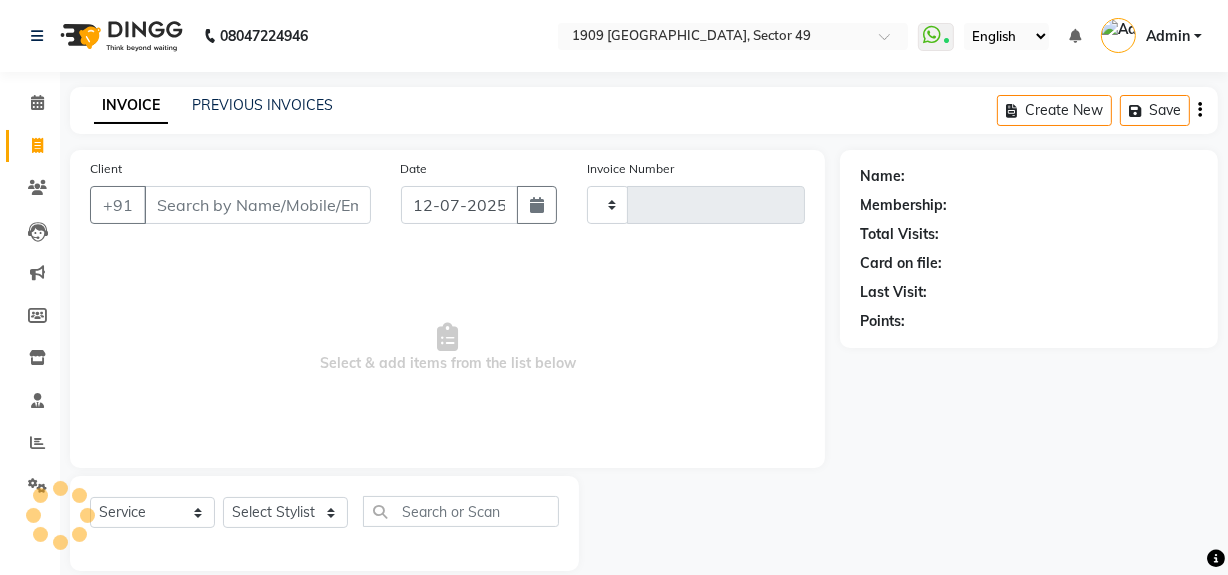 scroll, scrollTop: 26, scrollLeft: 0, axis: vertical 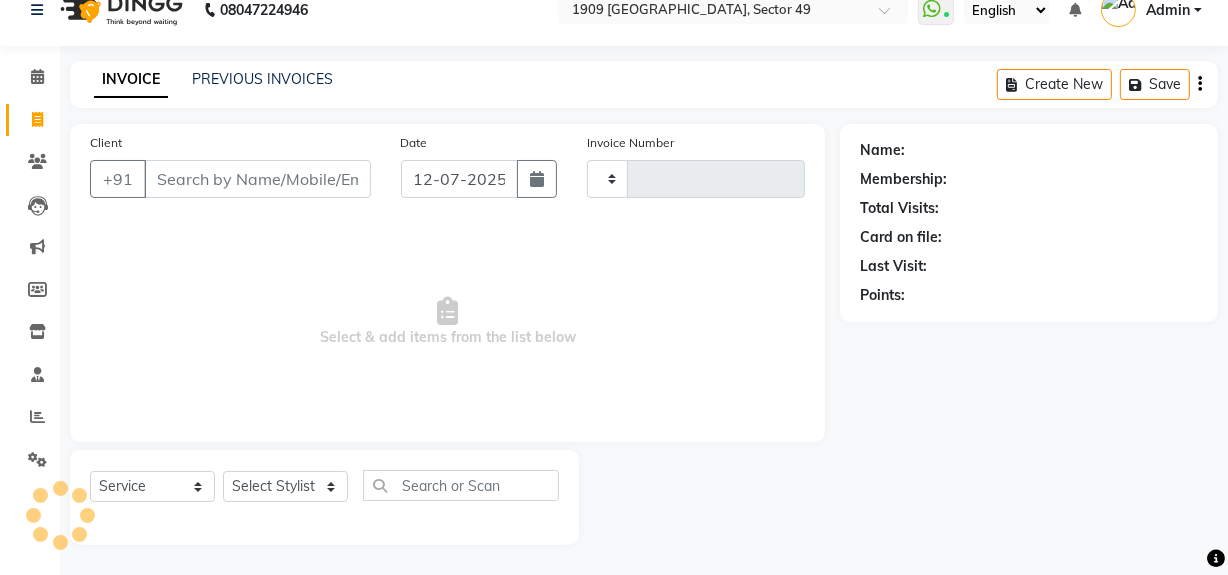 type on "1465" 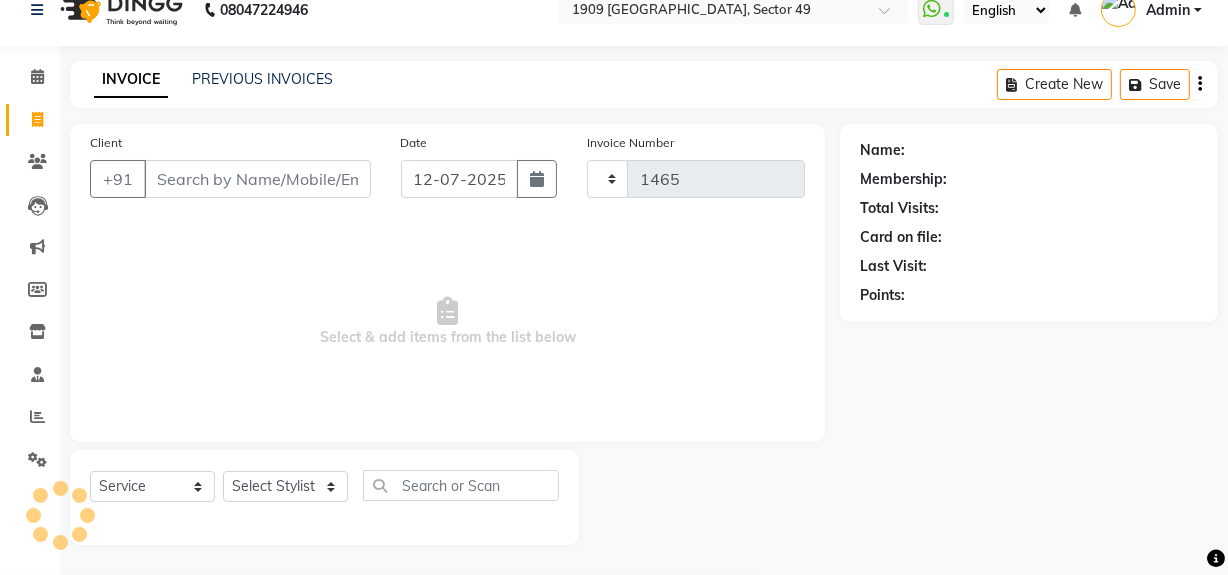 select on "6923" 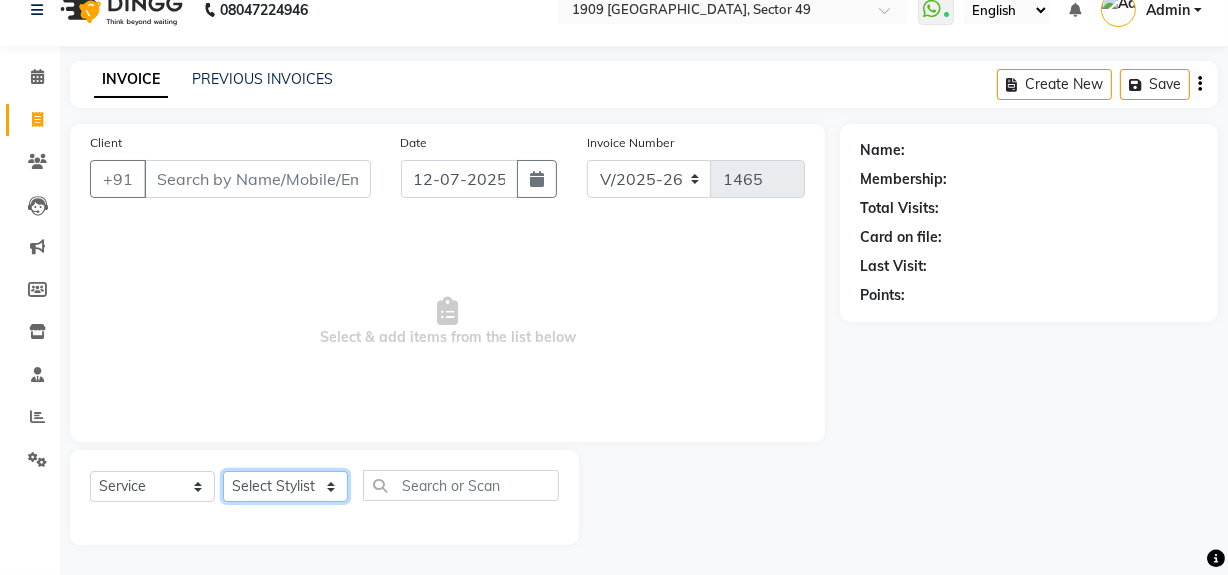 click on "Select Stylist Abdul Ahmed Arif Harun House Sale Jyoti Nisha Rehaan Ujjwal Umesh Veer vikram mehta Vishal" 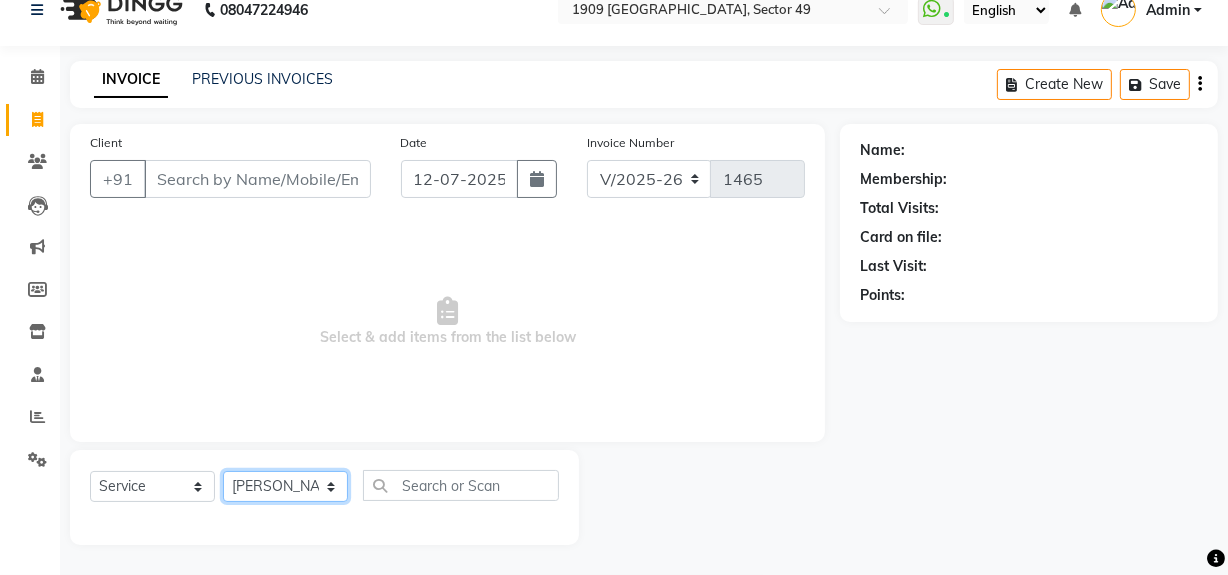click on "Select Stylist Abdul Ahmed Arif Harun House Sale Jyoti Nisha Rehaan Ujjwal Umesh Veer vikram mehta Vishal" 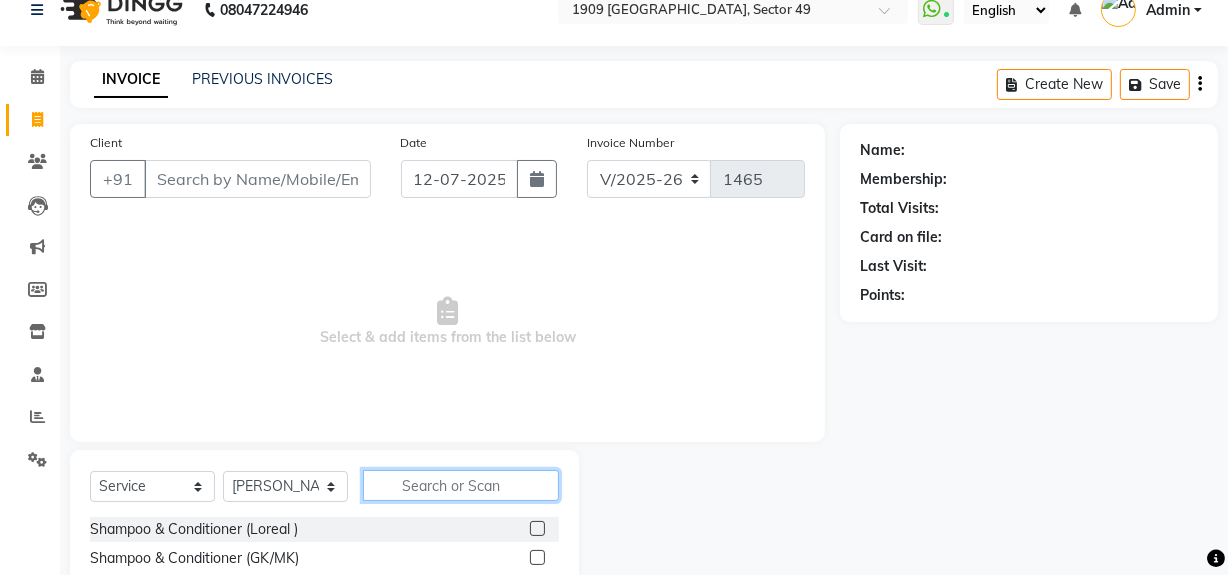 click 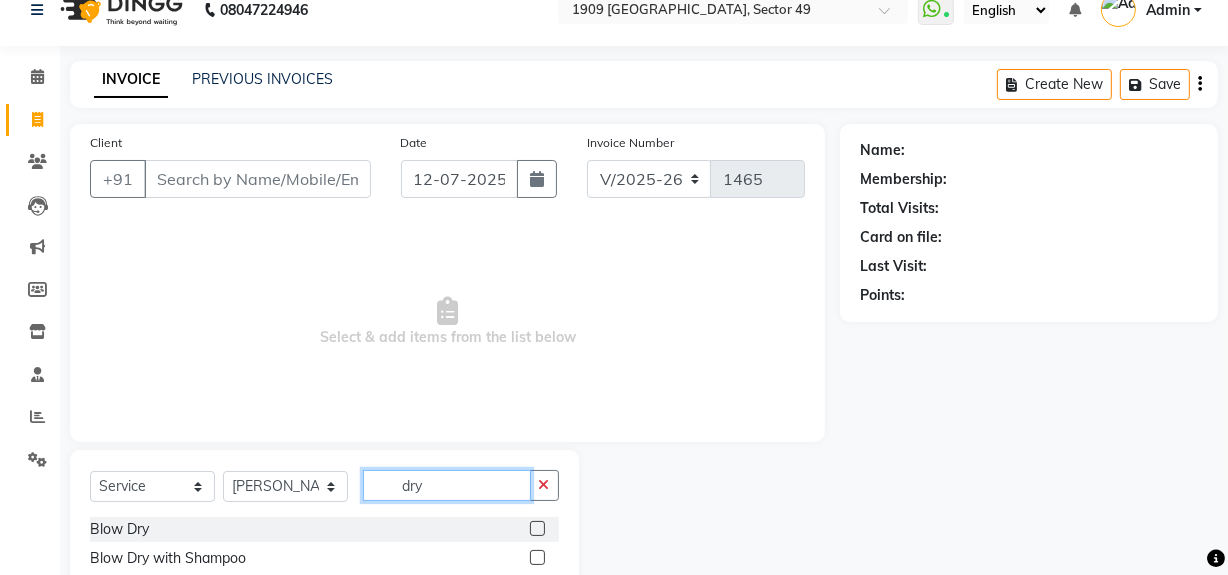 scroll, scrollTop: 83, scrollLeft: 0, axis: vertical 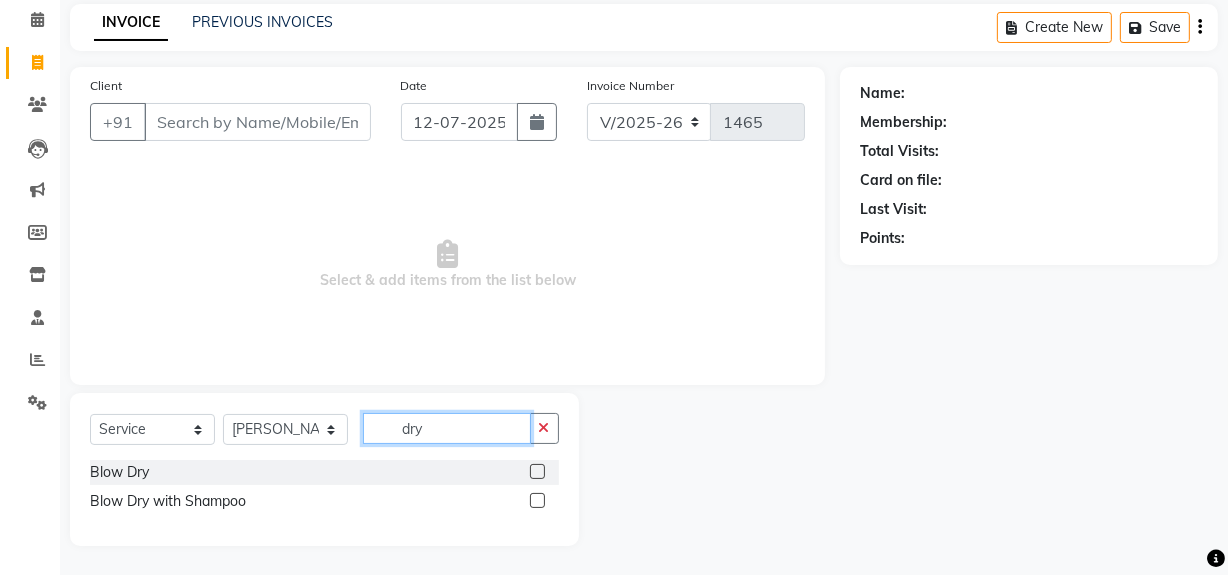 type on "dry" 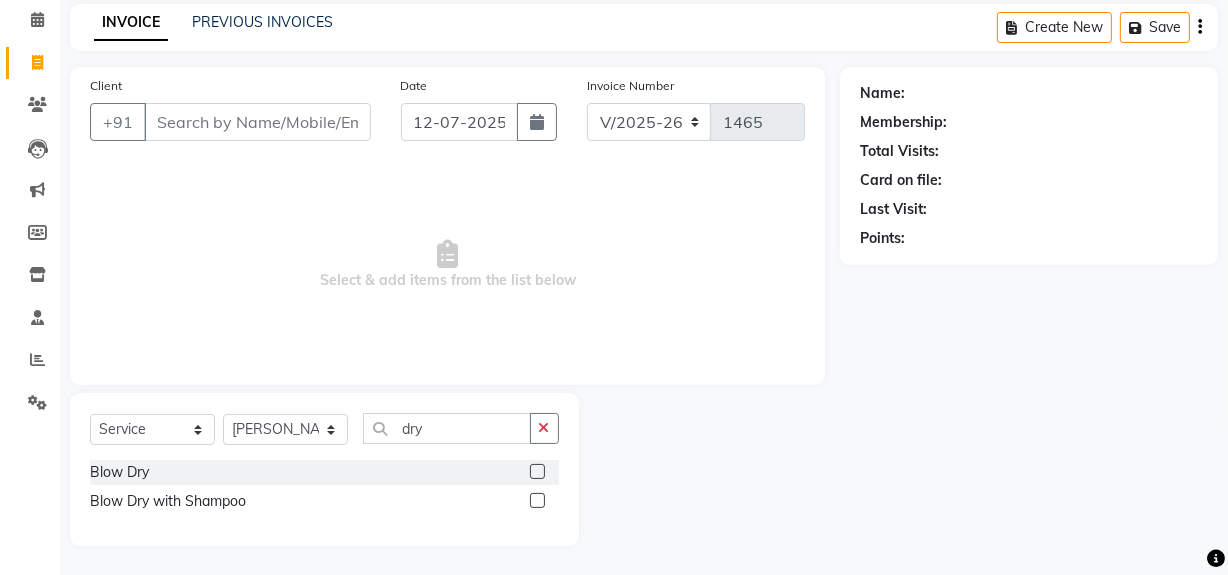 click 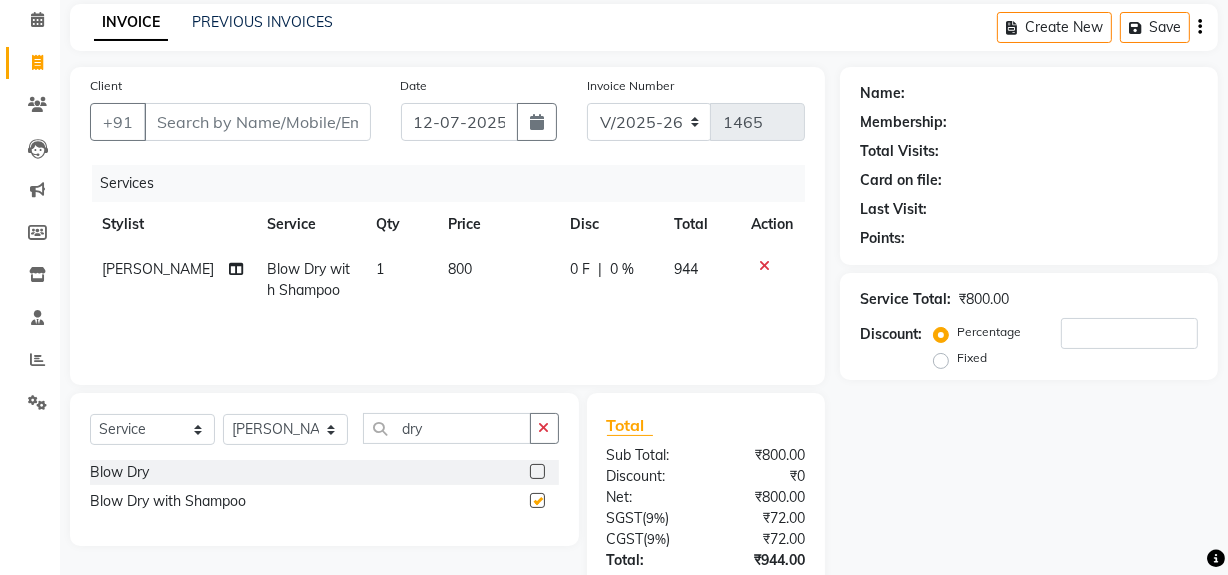 checkbox on "false" 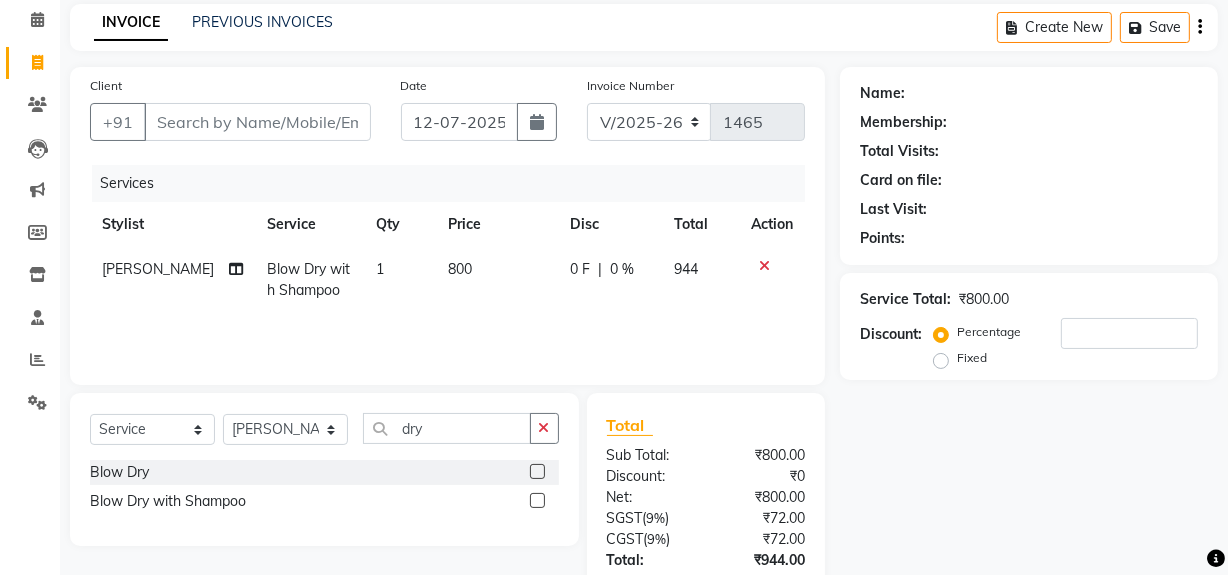 click on "Services Stylist Service Qty Price Disc Total Action Ujjwal Blow Dry with Shampoo 1 800 0 F | 0 % 944" 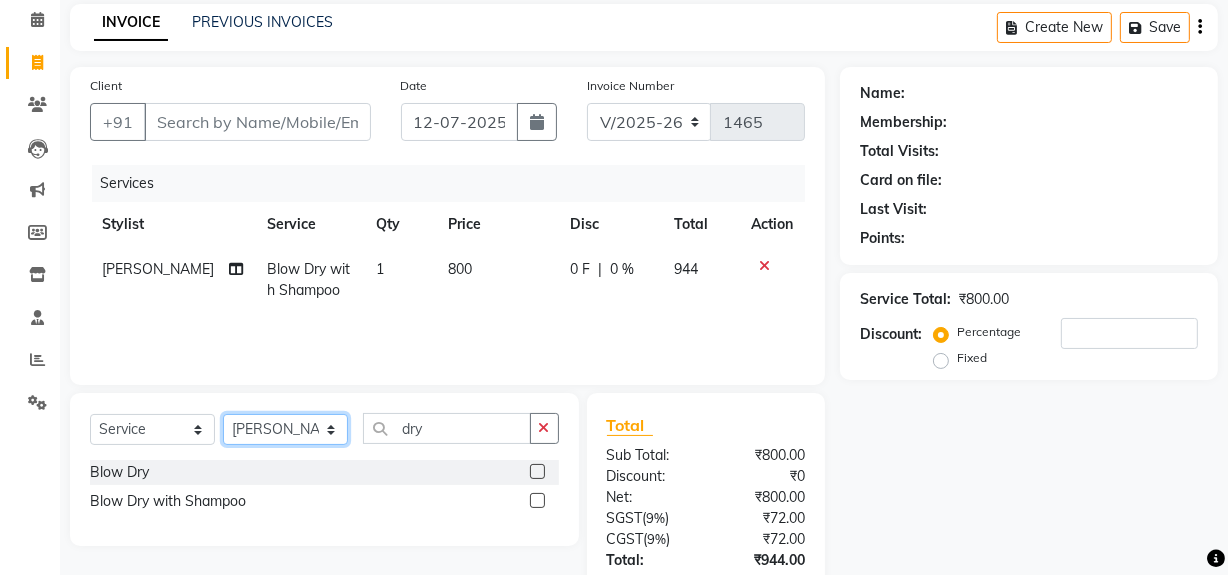 click on "Select Stylist Abdul Ahmed Arif Harun House Sale Jyoti Nisha Rehaan Ujjwal Umesh Veer vikram mehta Vishal" 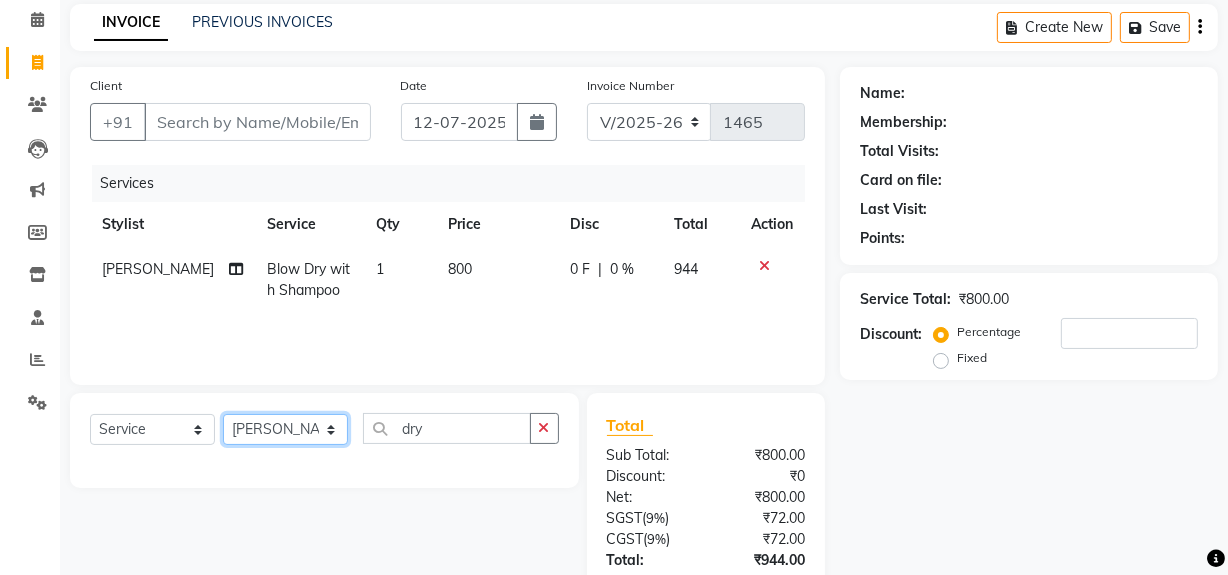 click on "Select Stylist Abdul Ahmed Arif Harun House Sale Jyoti Nisha Rehaan Ujjwal Umesh Veer vikram mehta Vishal" 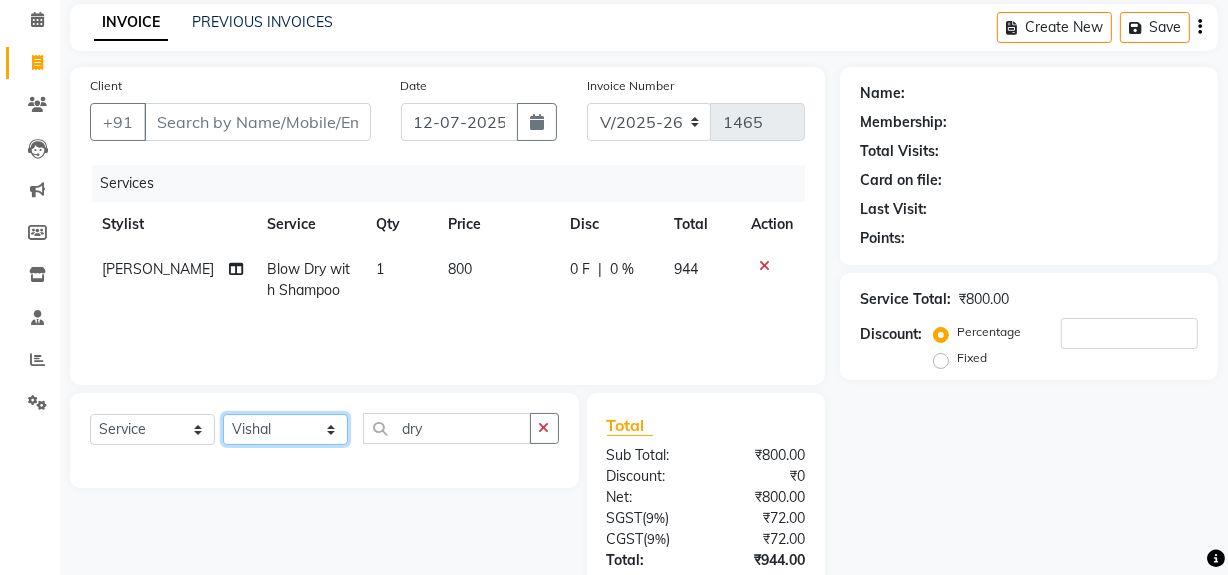 click on "Select Stylist Abdul Ahmed Arif Harun House Sale Jyoti Nisha Rehaan Ujjwal Umesh Veer vikram mehta Vishal" 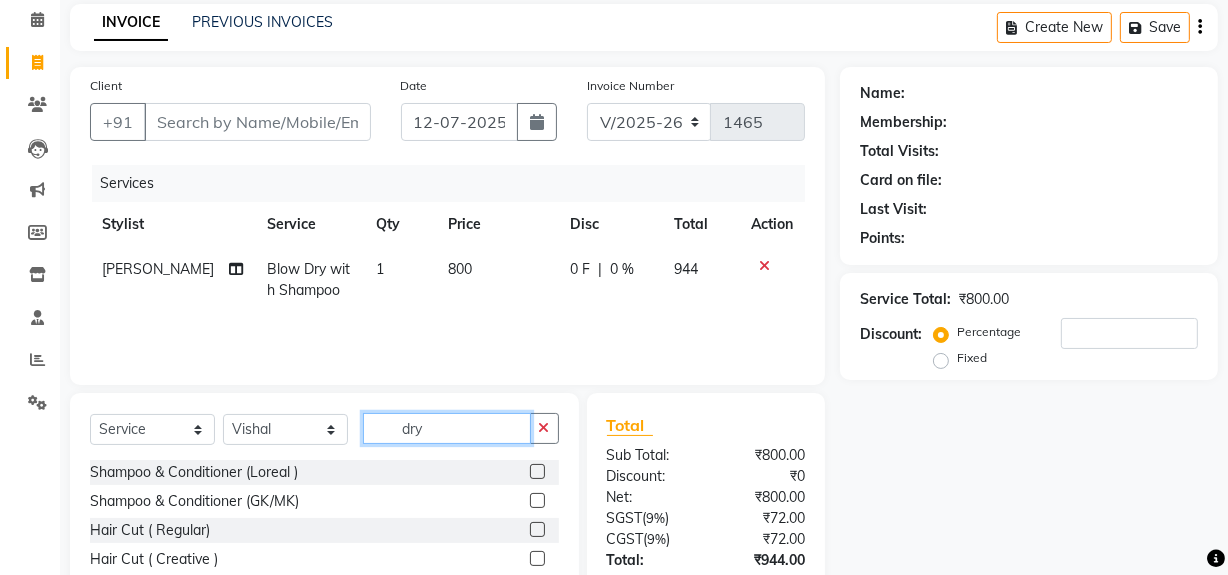 click on "dry" 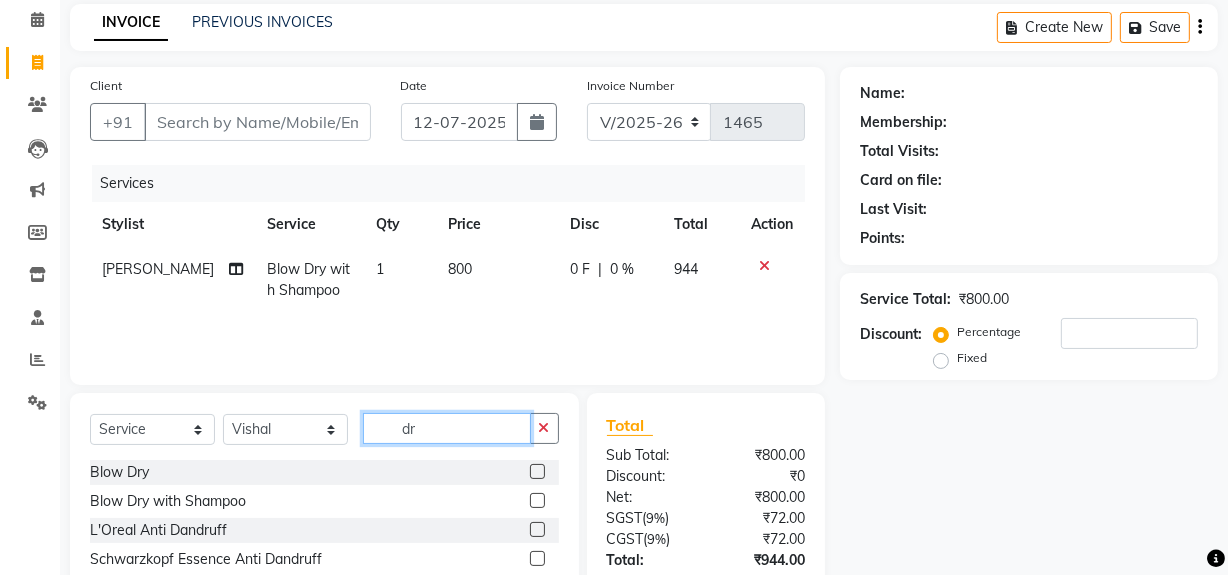 type on "dry" 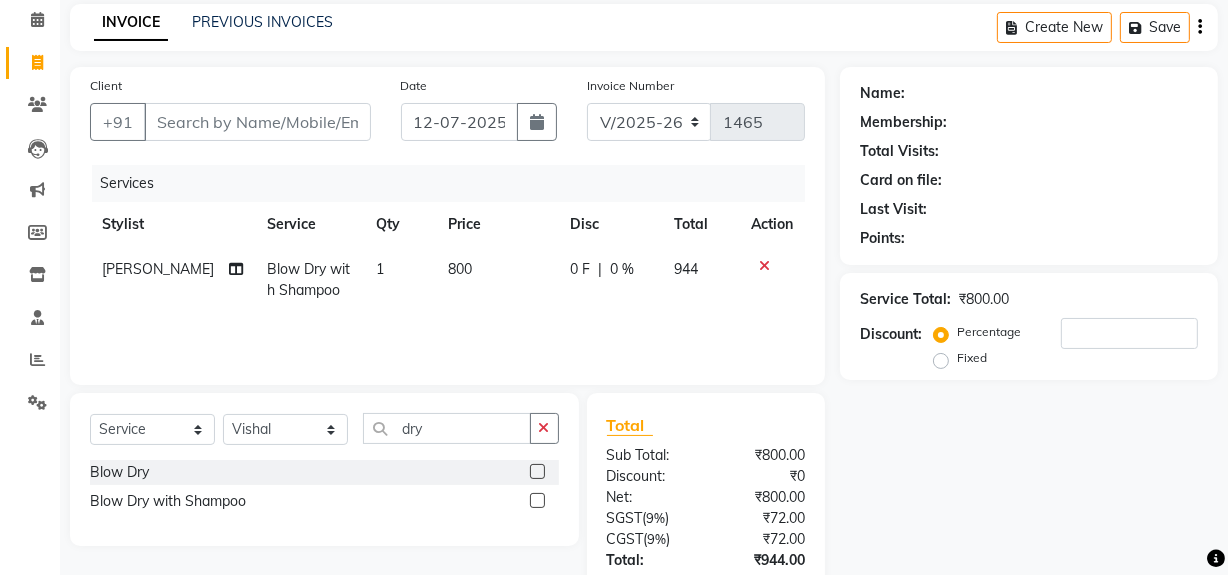 click 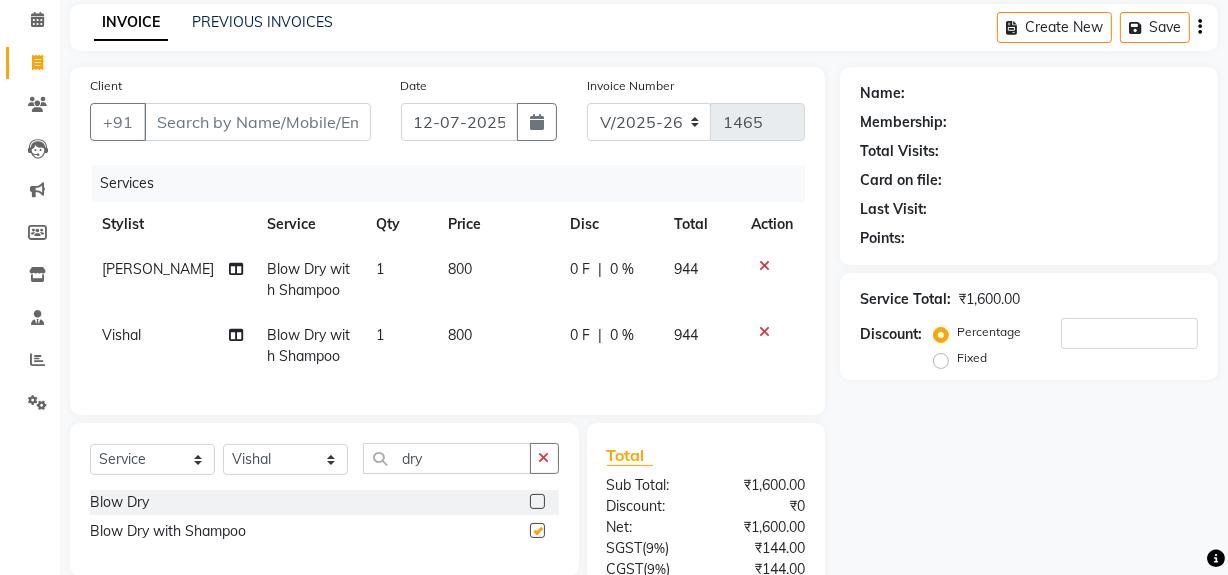 checkbox on "false" 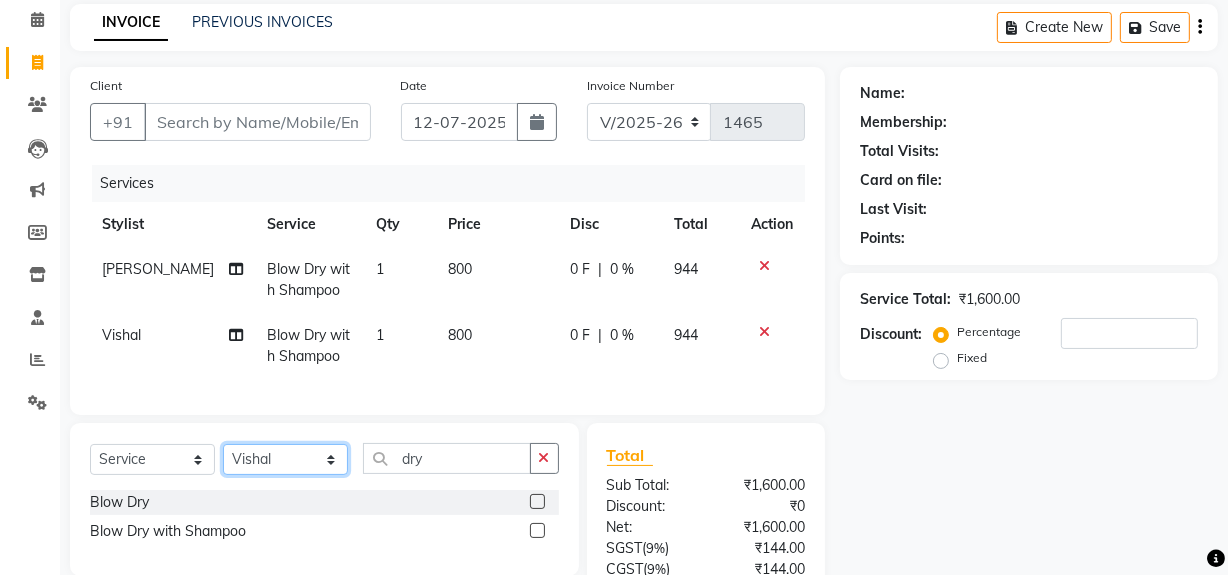 click on "Select Stylist Abdul Ahmed Arif Harun House Sale Jyoti Nisha Rehaan Ujjwal Umesh Veer vikram mehta Vishal" 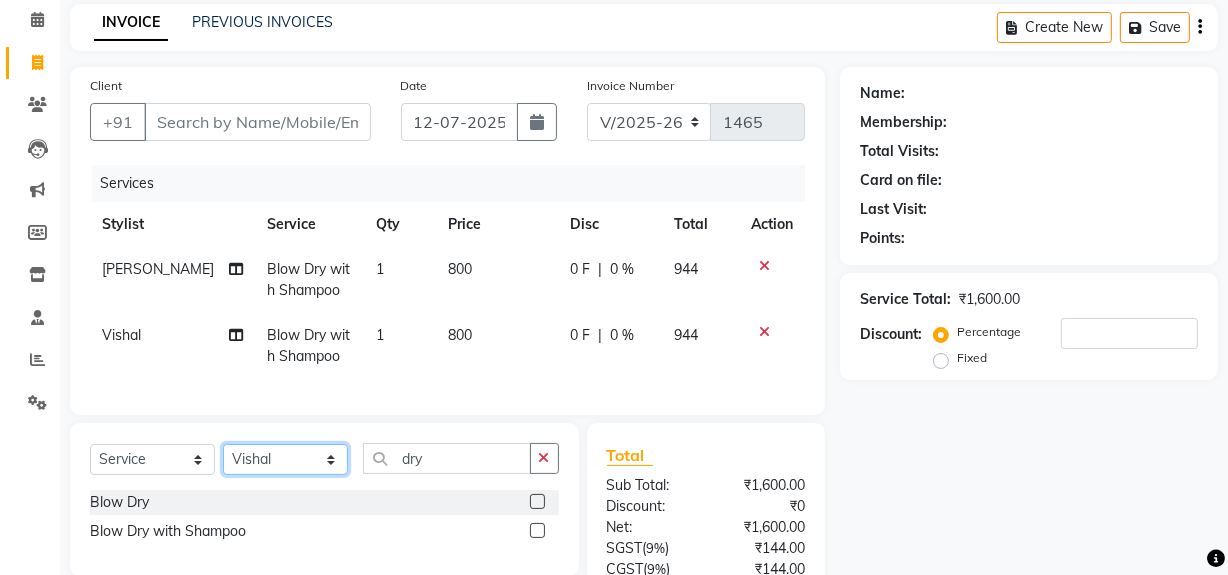 select on "57113" 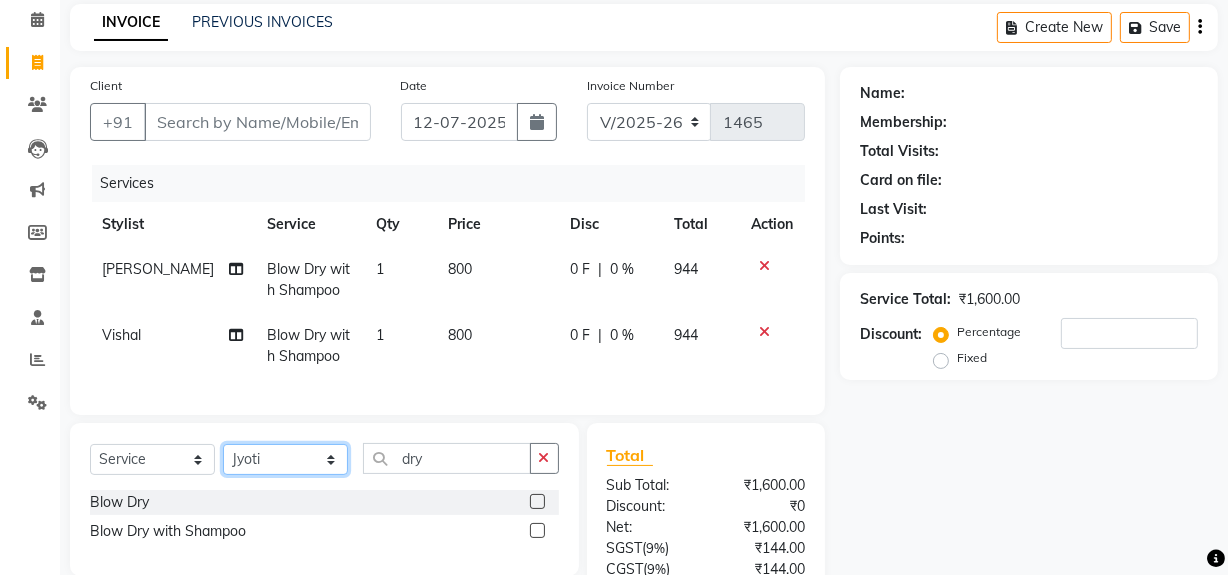 click on "Select Stylist Abdul Ahmed Arif Harun House Sale Jyoti Nisha Rehaan Ujjwal Umesh Veer vikram mehta Vishal" 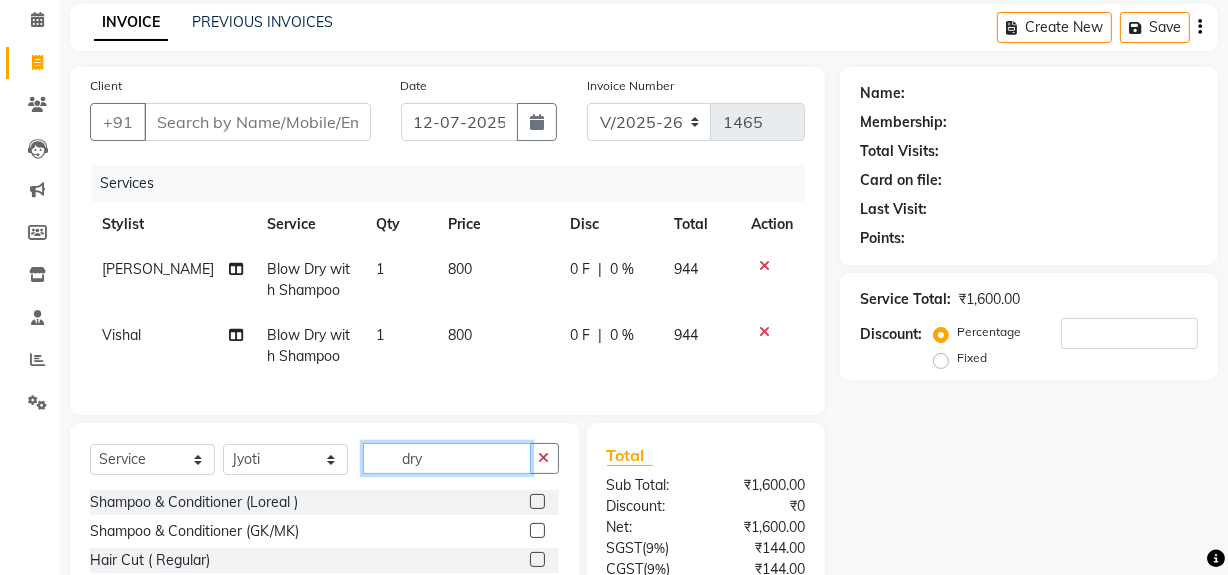 click on "dry" 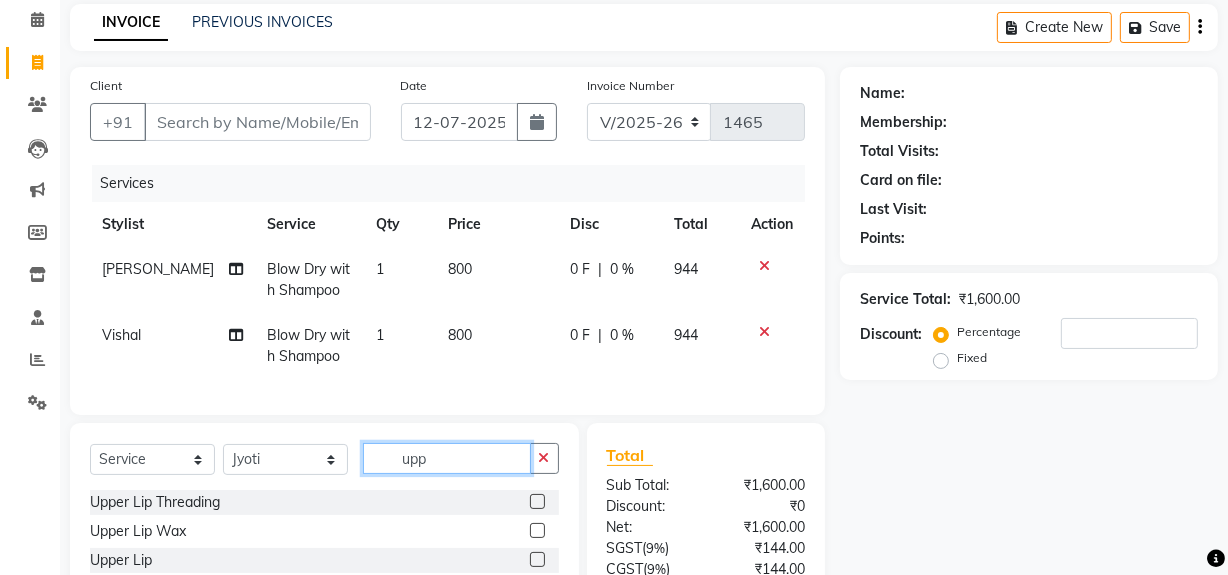 type on "upp" 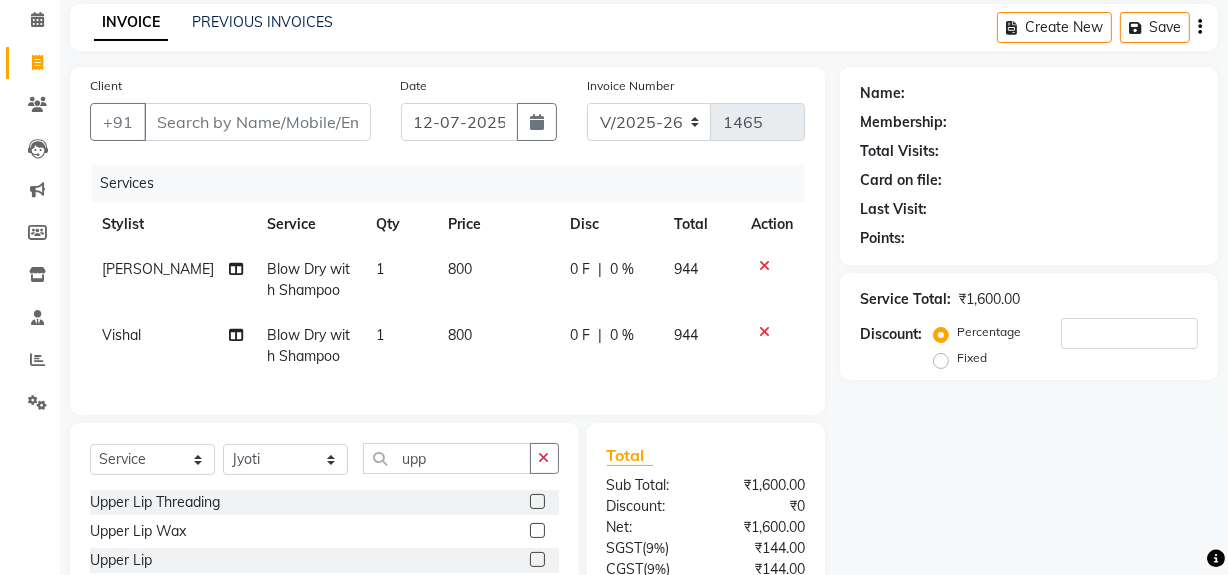 click 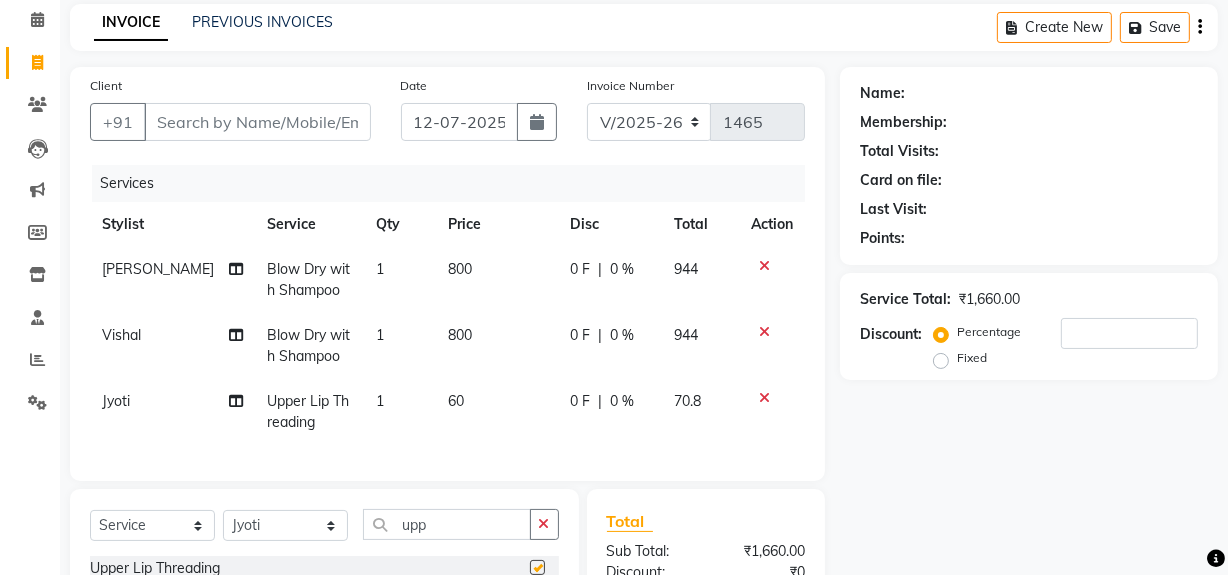 checkbox on "false" 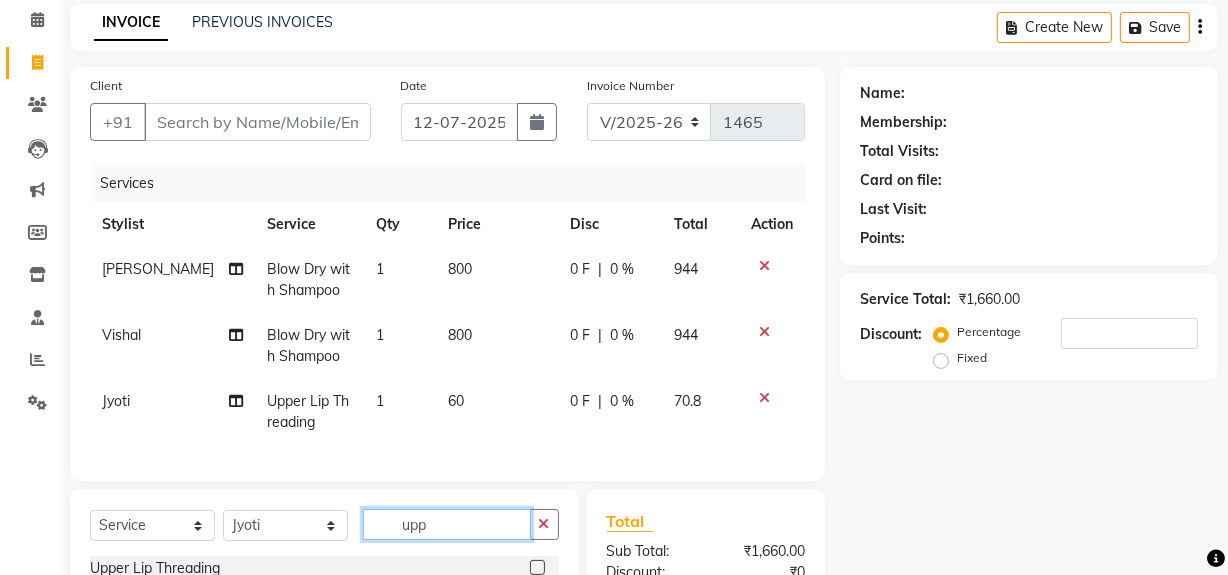 click on "upp" 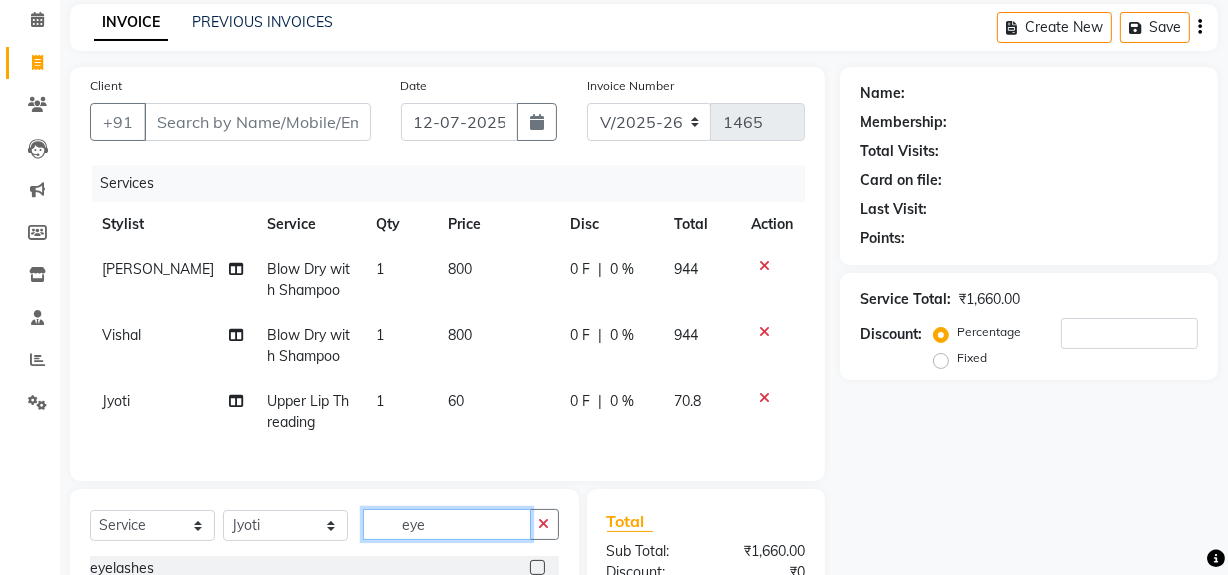 scroll, scrollTop: 335, scrollLeft: 0, axis: vertical 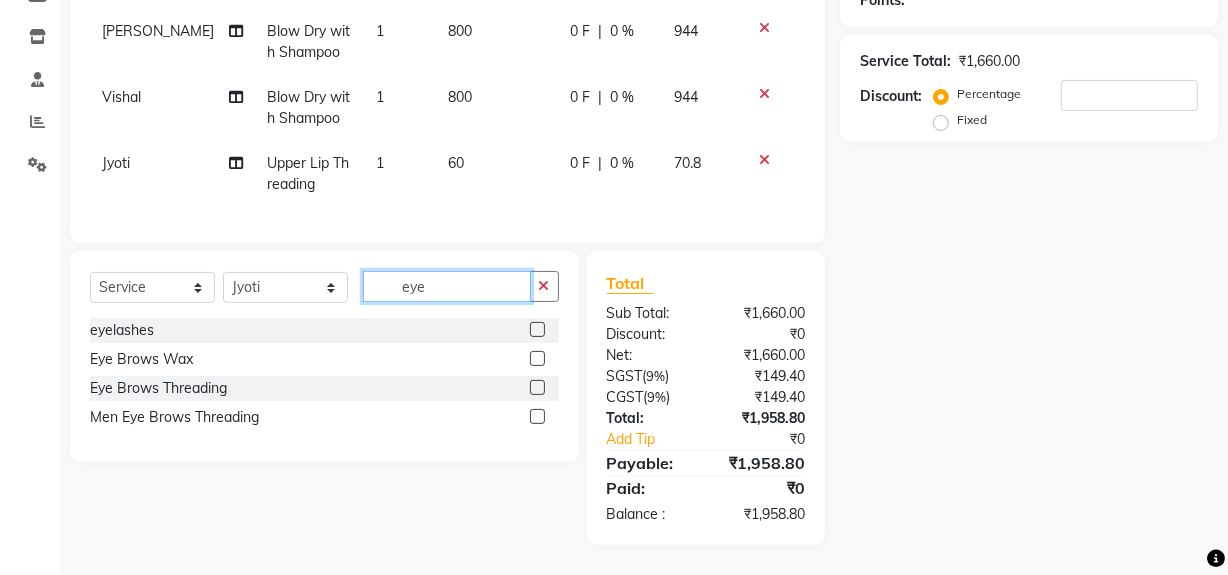 type on "eye" 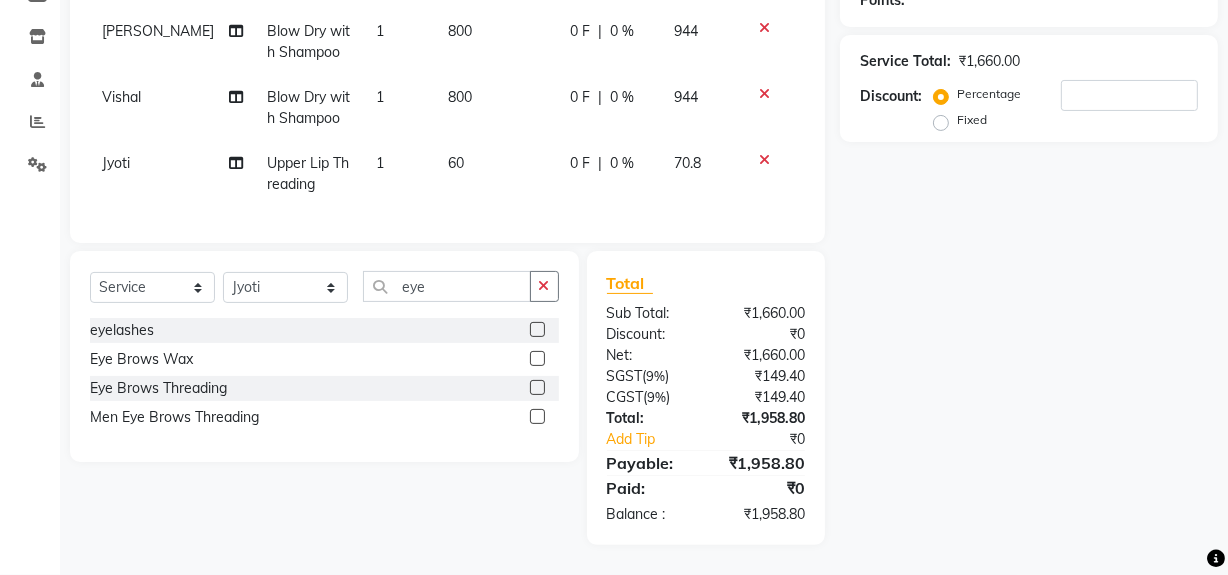 click 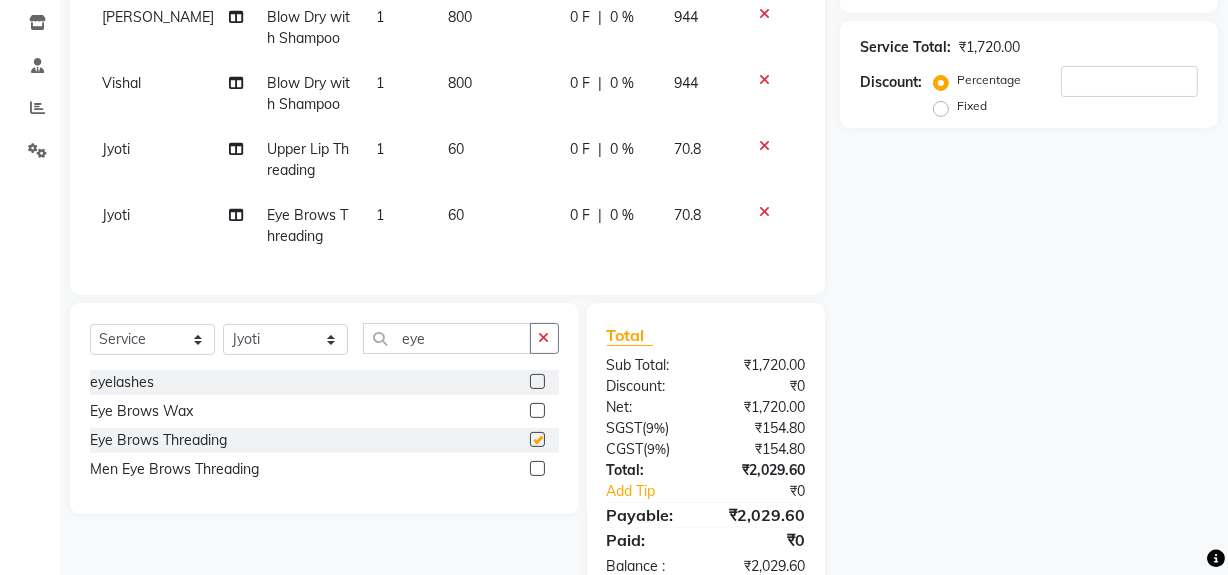 checkbox on "false" 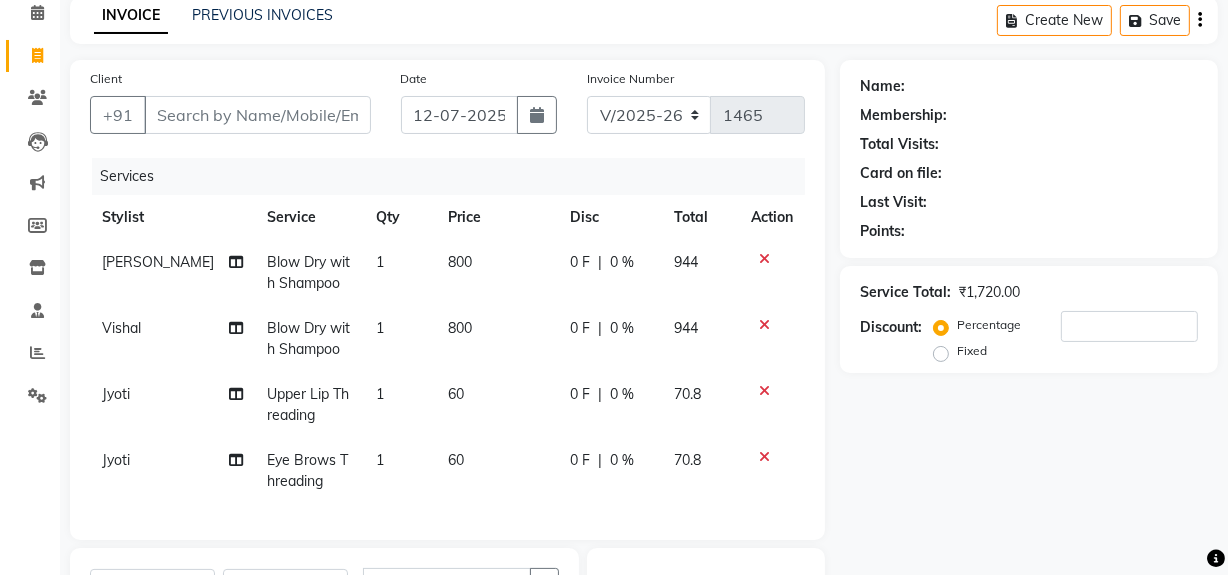 scroll, scrollTop: 0, scrollLeft: 0, axis: both 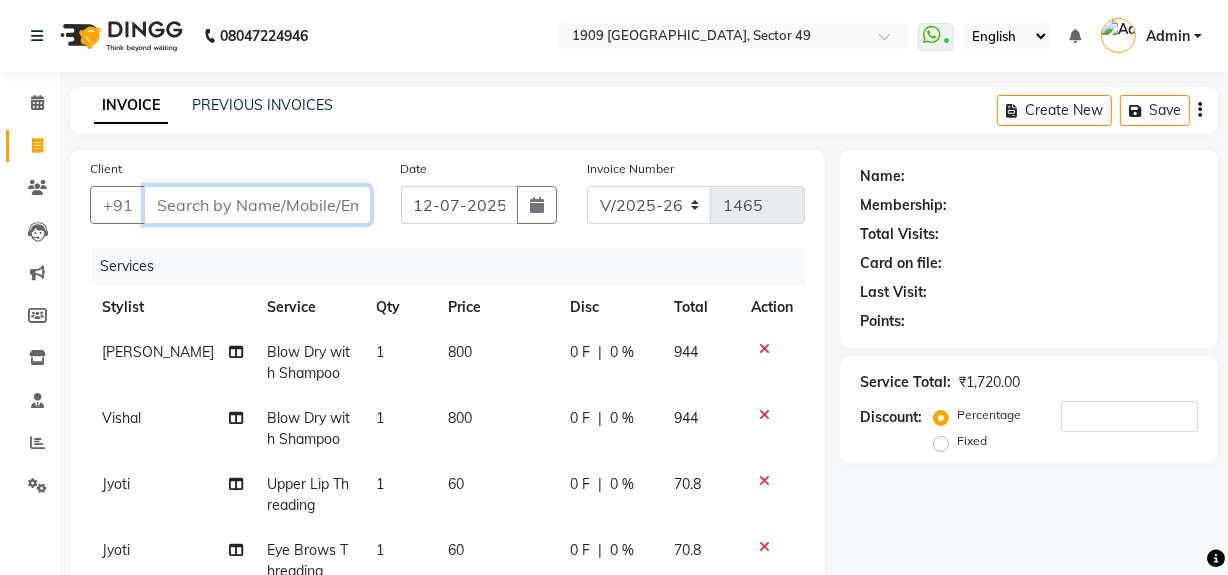 click on "Client" at bounding box center (257, 205) 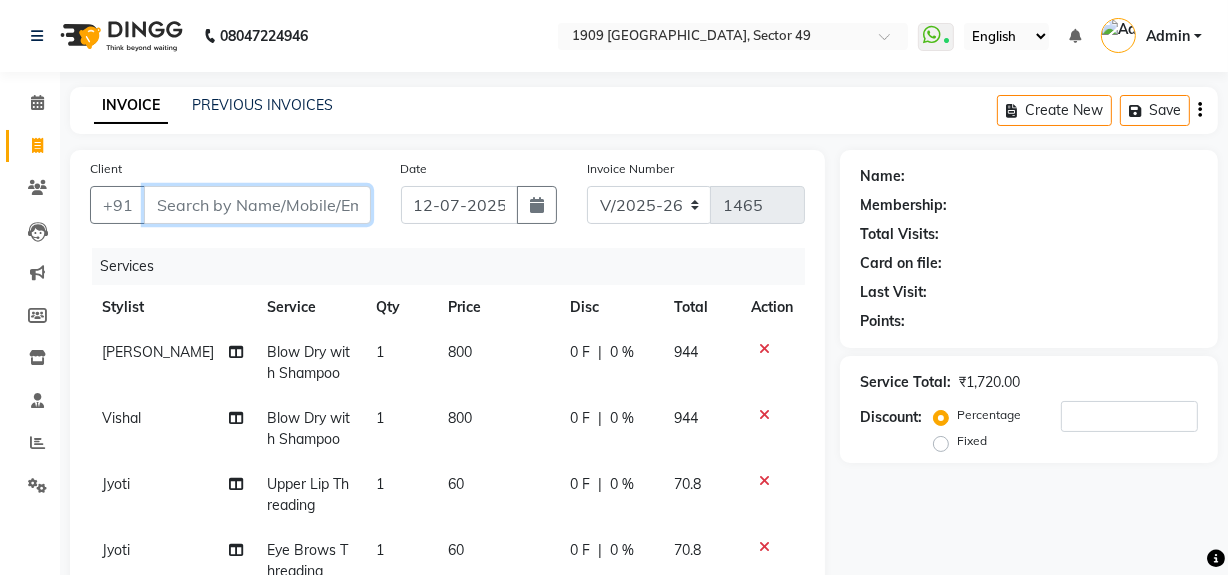type on "9" 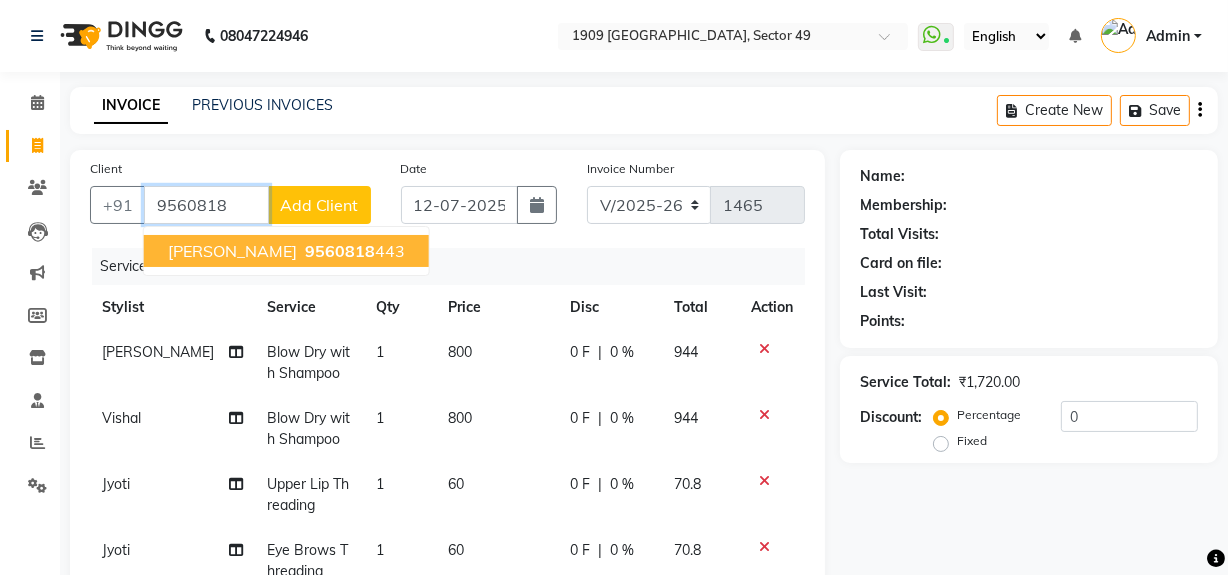 click on "9560818 443" at bounding box center (353, 251) 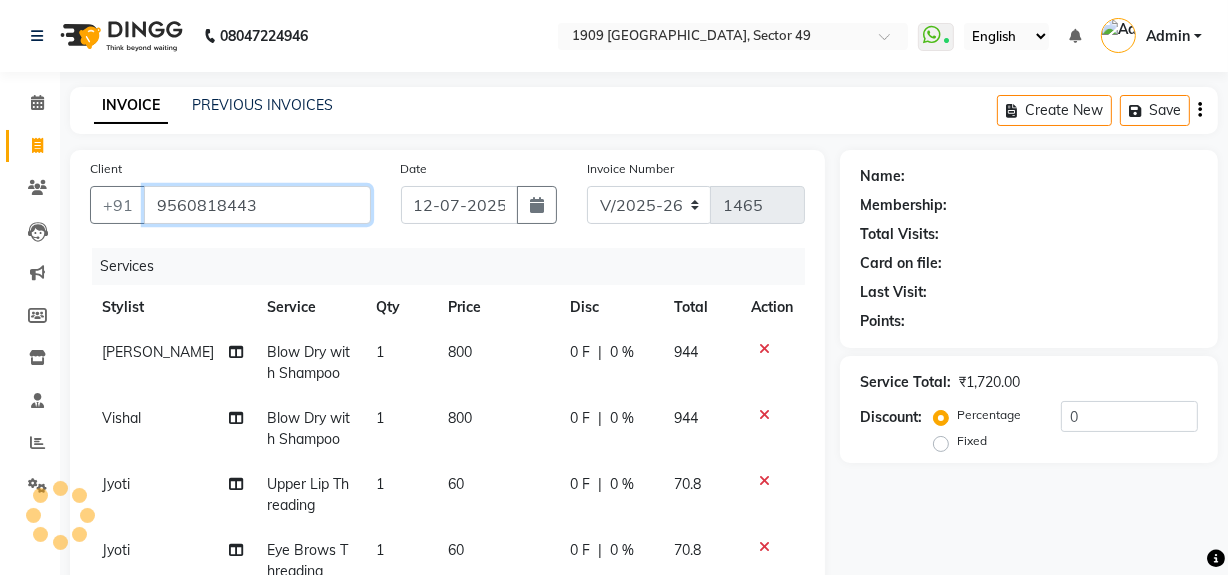 type on "9560818443" 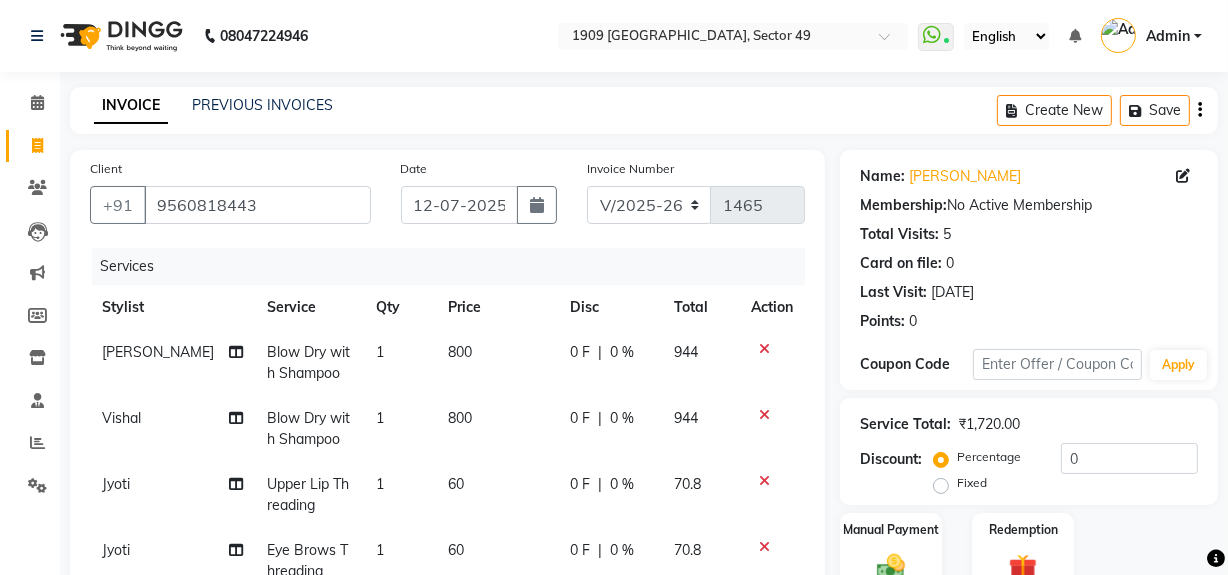 scroll, scrollTop: 400, scrollLeft: 0, axis: vertical 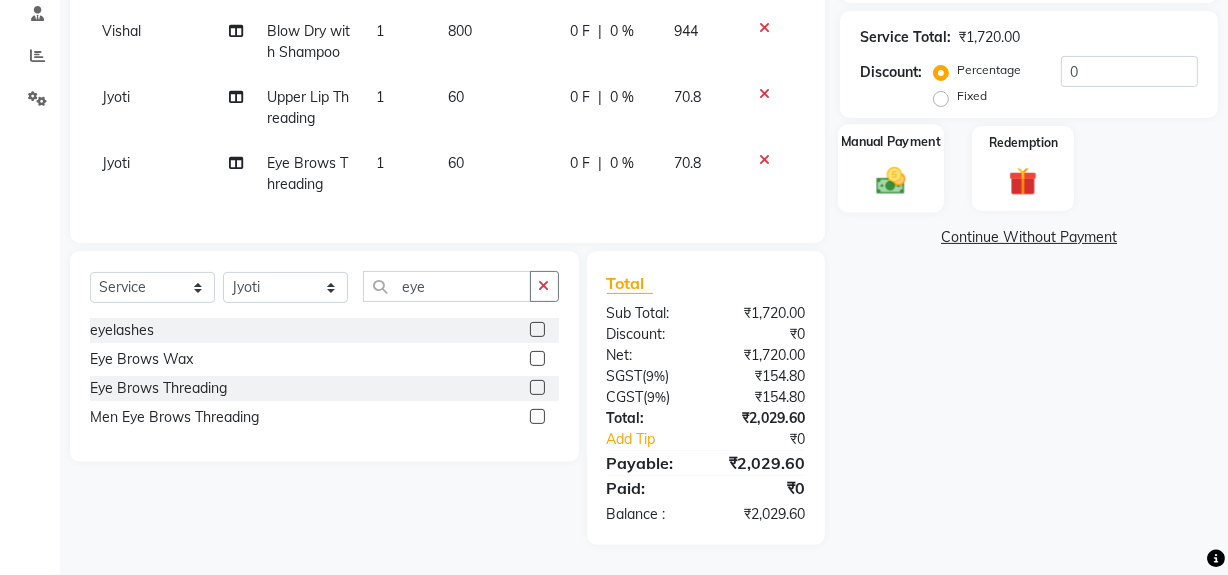 click 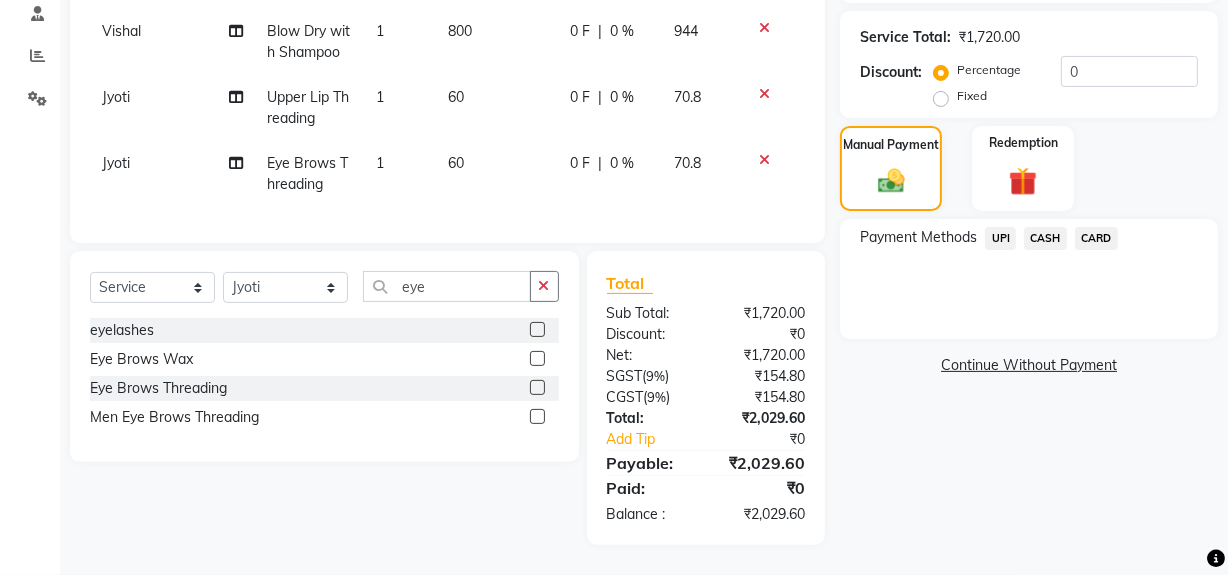click on "UPI" 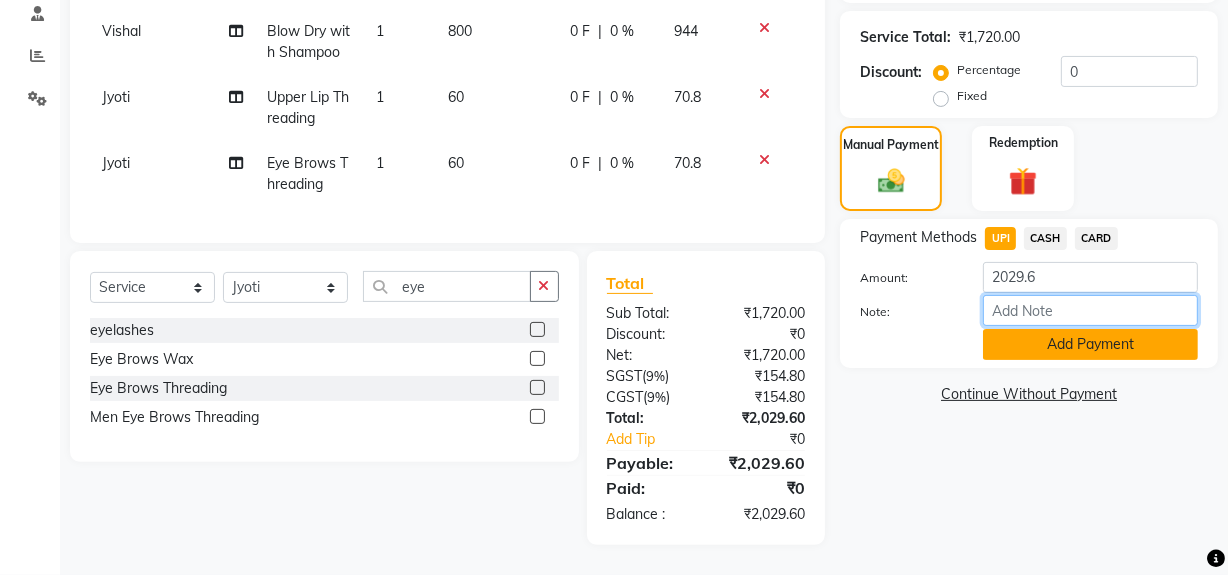 drag, startPoint x: 1012, startPoint y: 310, endPoint x: 1021, endPoint y: 323, distance: 15.811388 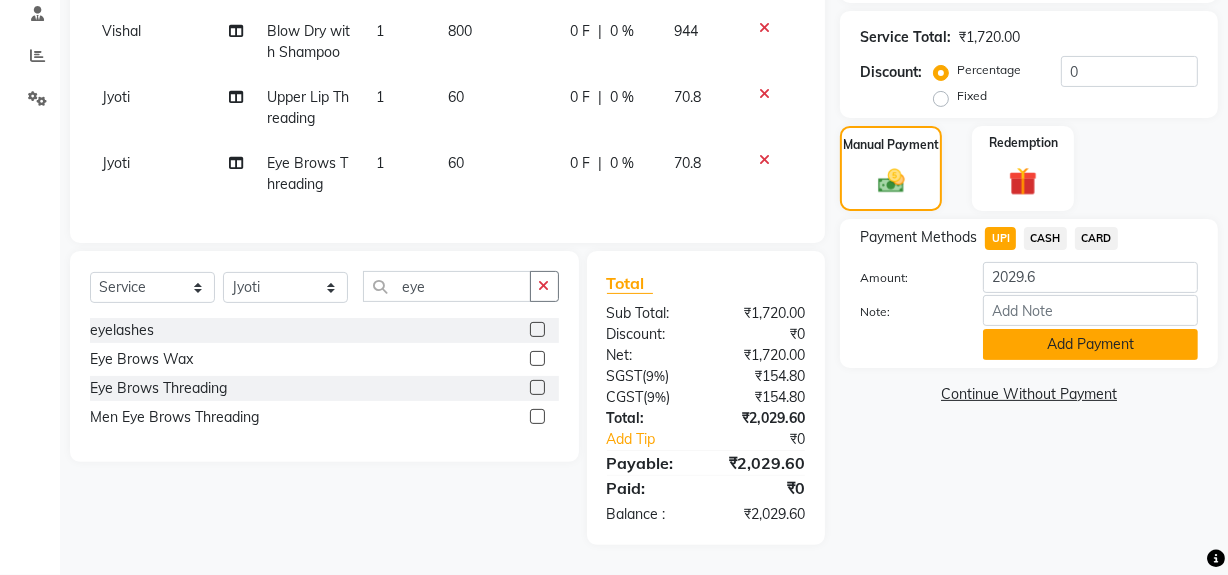 click on "Add Payment" 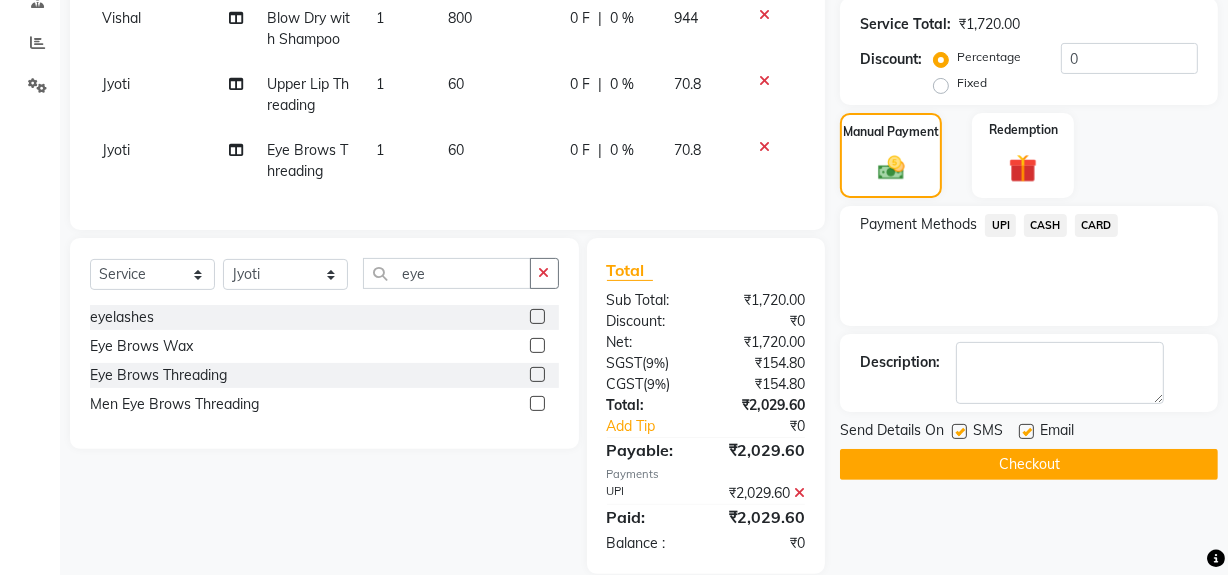scroll, scrollTop: 442, scrollLeft: 0, axis: vertical 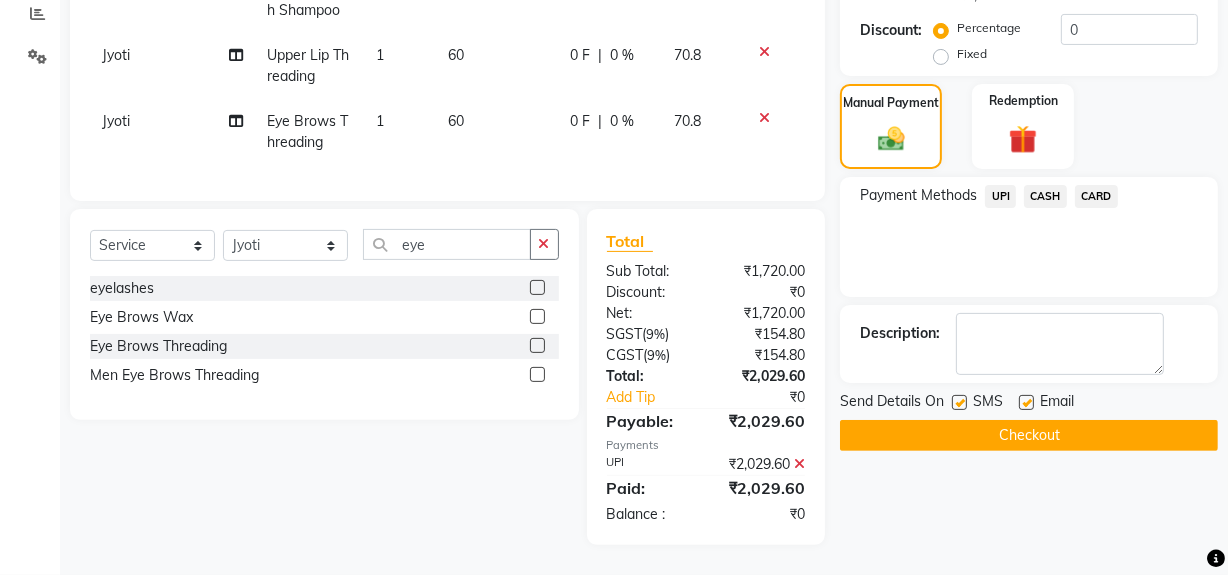 click on "Checkout" 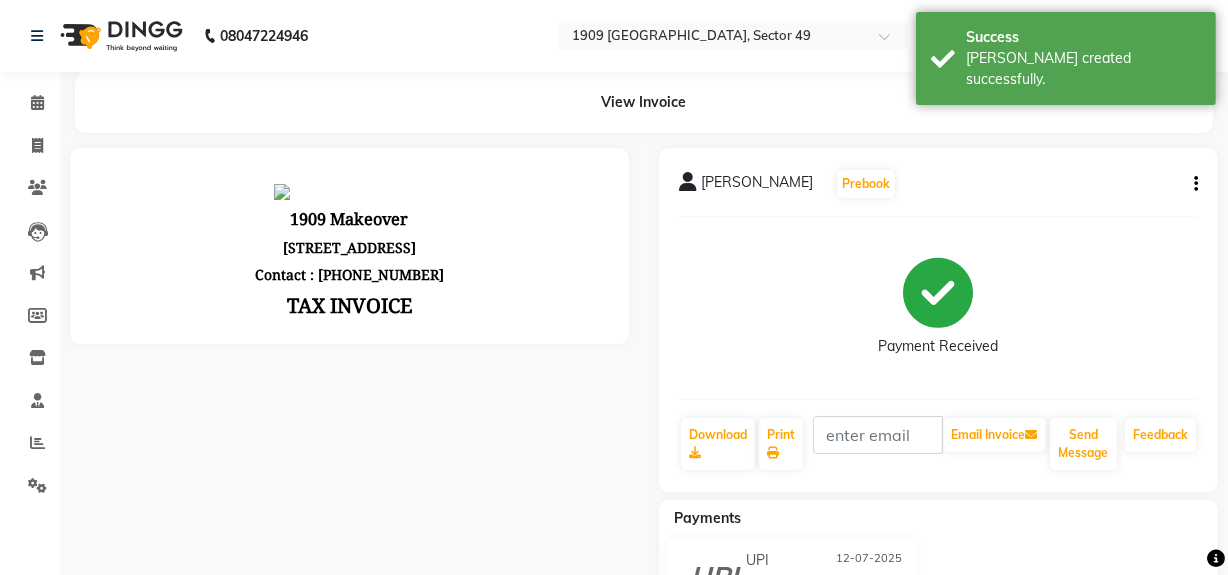 scroll, scrollTop: 0, scrollLeft: 0, axis: both 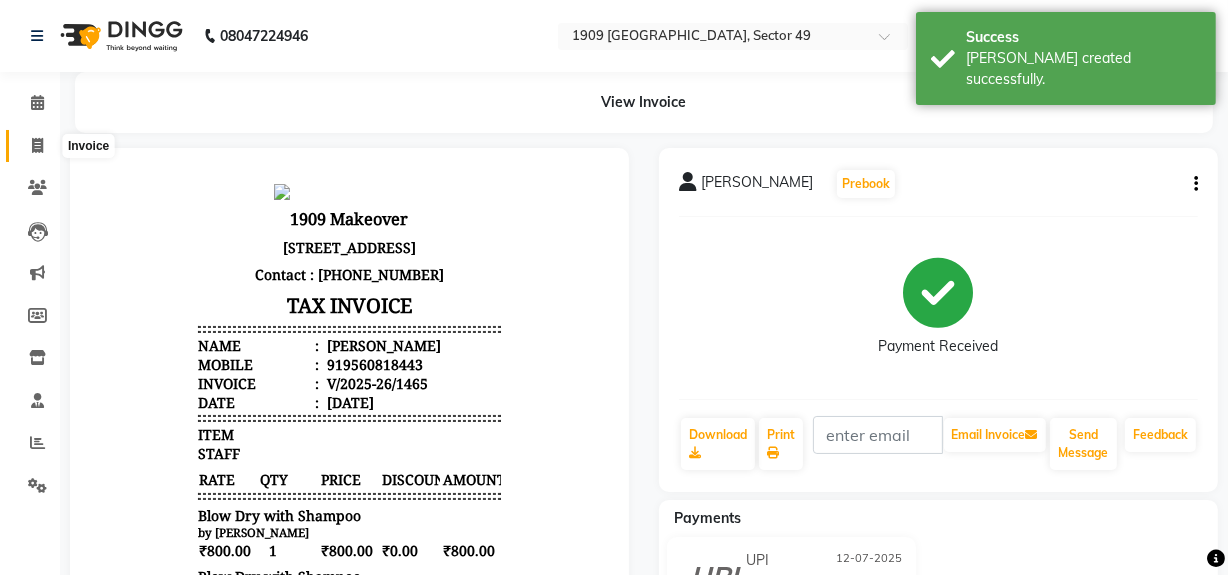 click 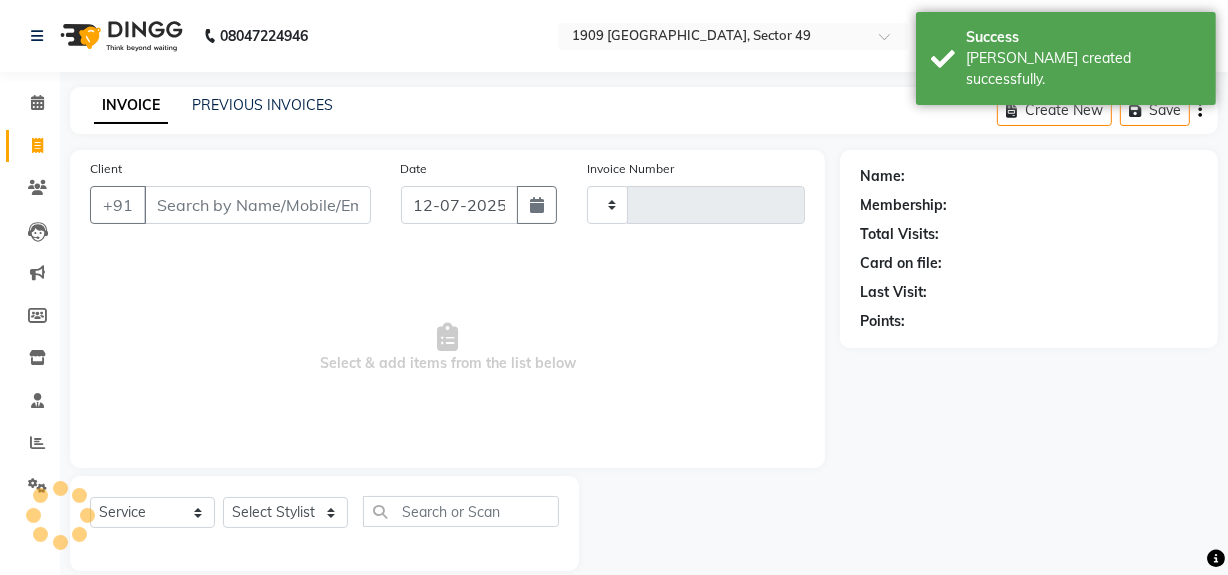 scroll, scrollTop: 26, scrollLeft: 0, axis: vertical 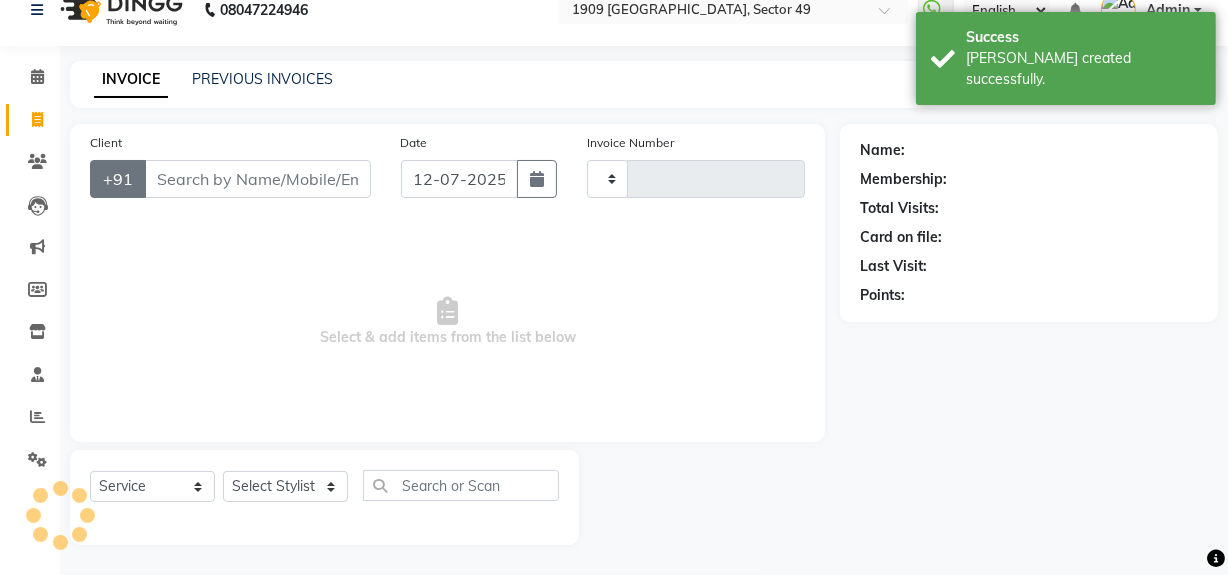type on "1466" 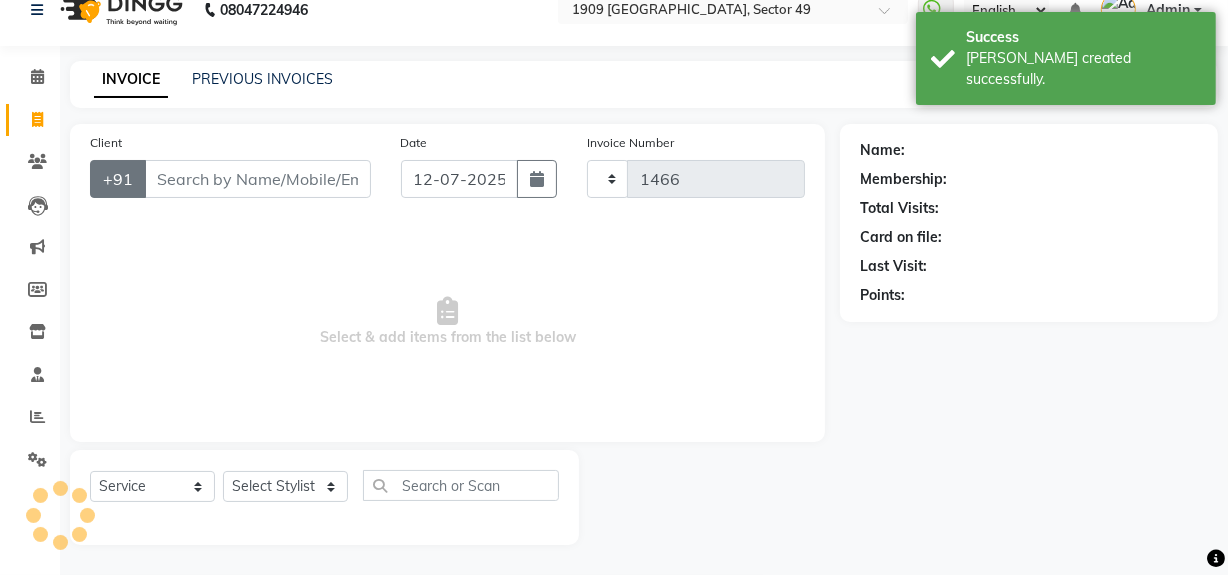 select on "6923" 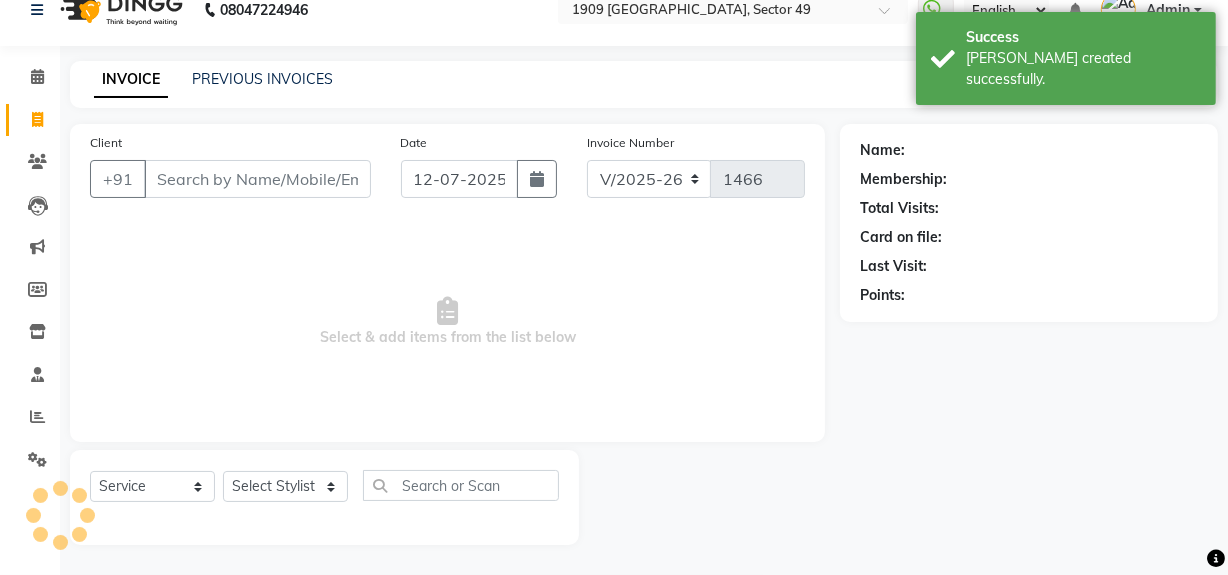 click on "Client" at bounding box center (257, 179) 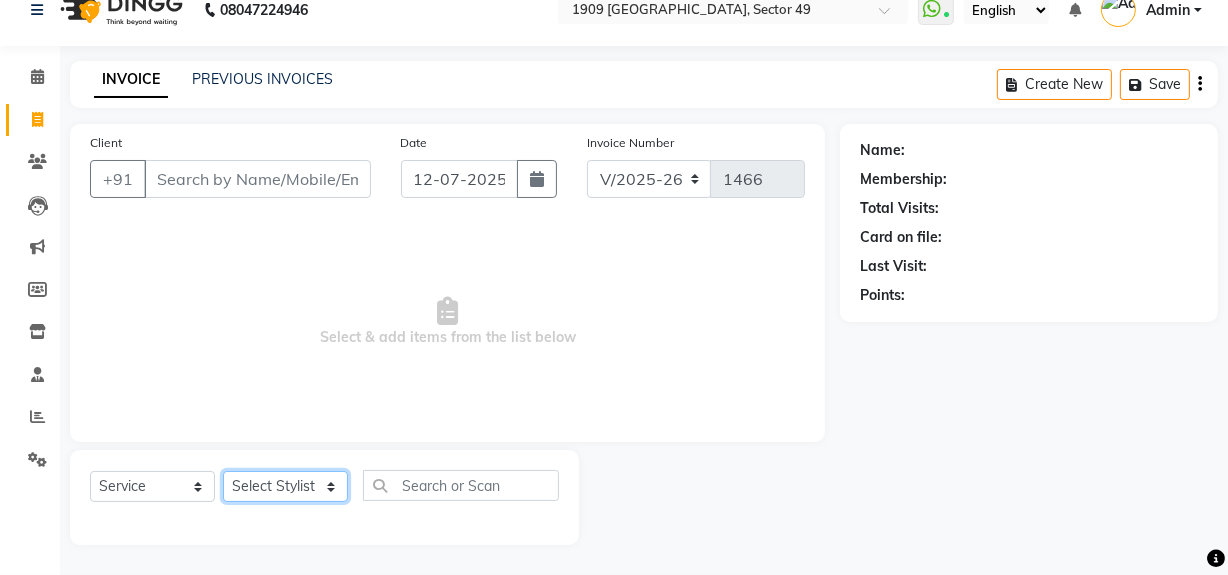 click on "Select Stylist Abdul Ahmed Arif Harun House Sale Jyoti Nisha Rehaan Ujjwal Umesh Veer vikram mehta Vishal" 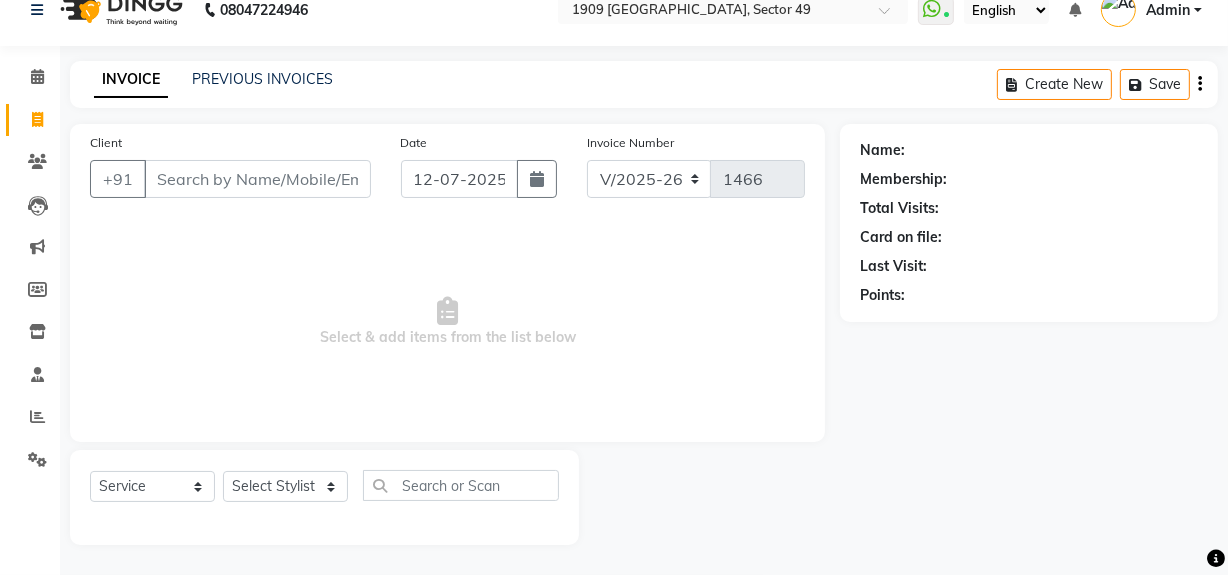 click on "Client +91 Date 12-07-2025 Invoice Number V/2025 V/2025-26 1466  Select & add items from the list below" 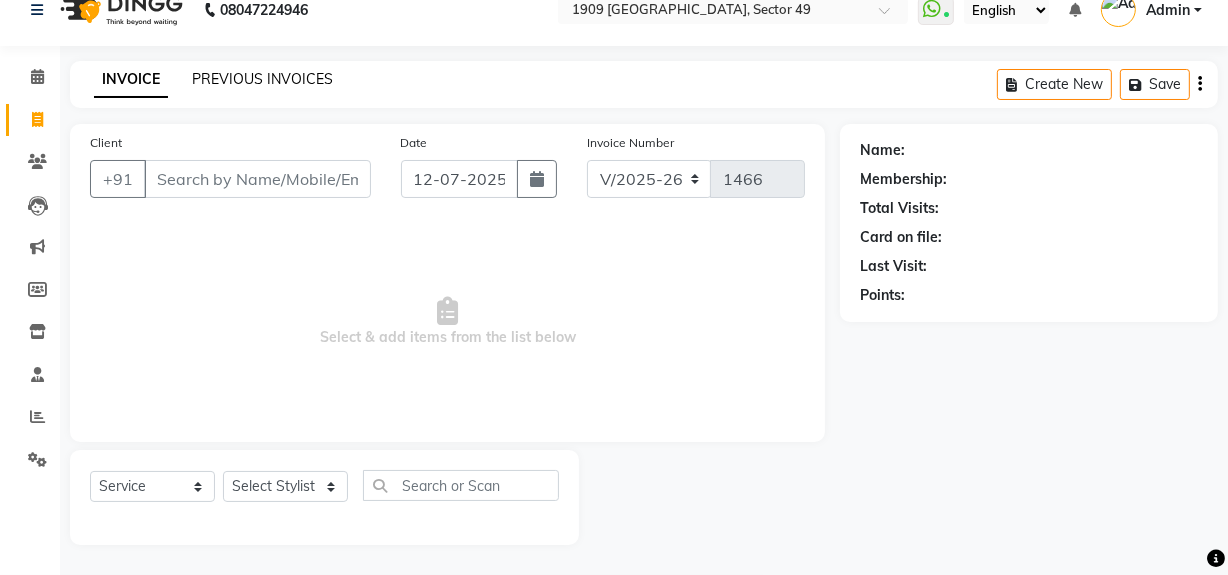 click on "PREVIOUS INVOICES" 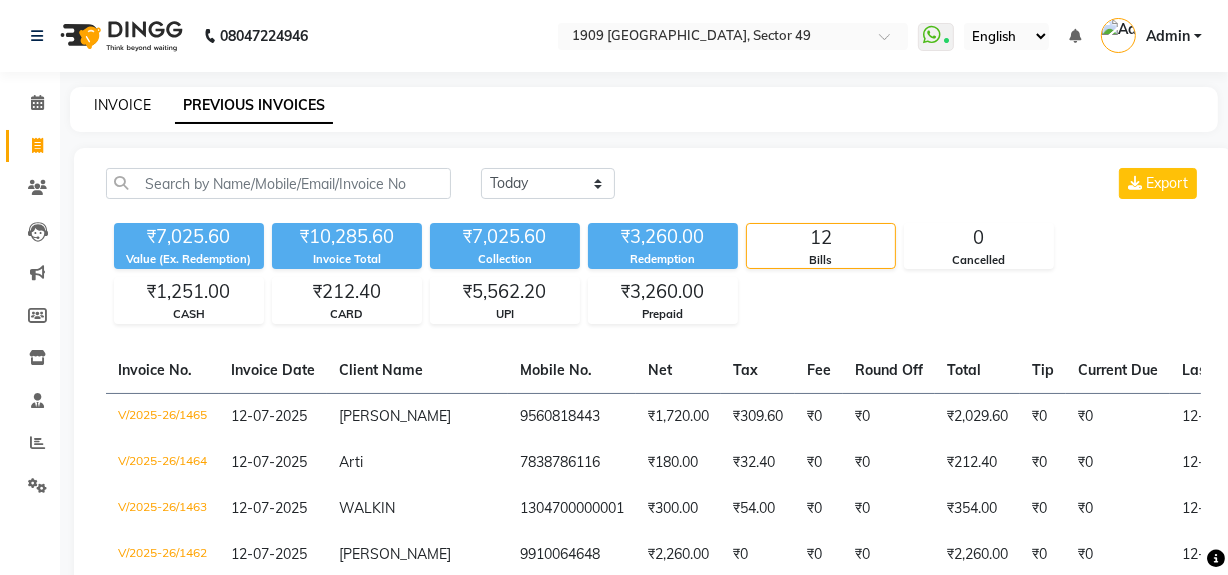 click on "INVOICE" 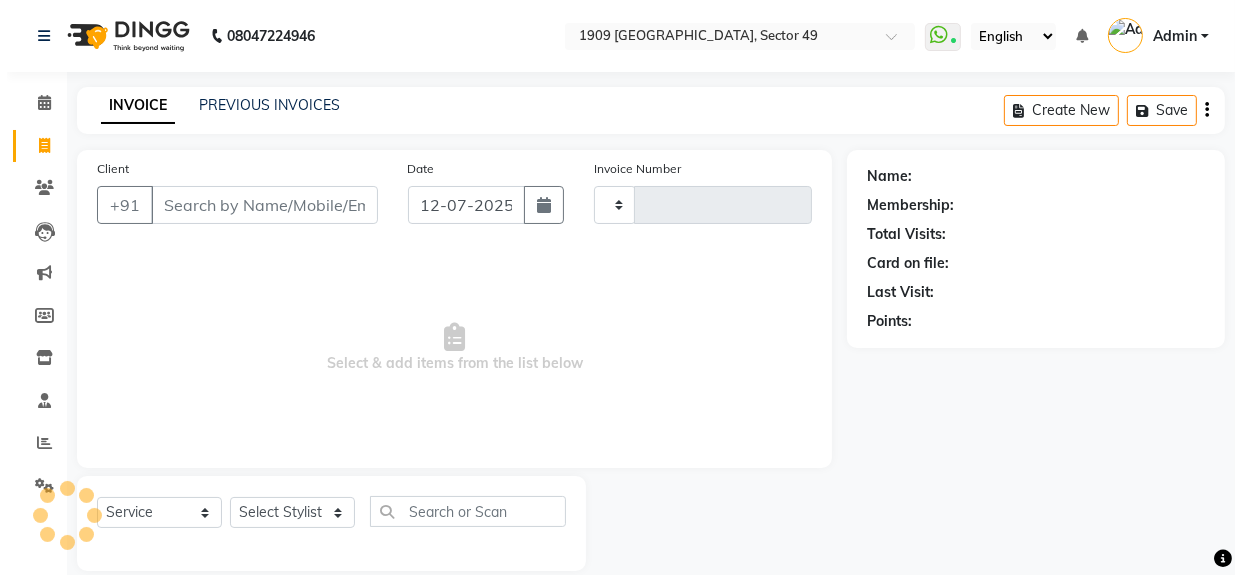 scroll, scrollTop: 26, scrollLeft: 0, axis: vertical 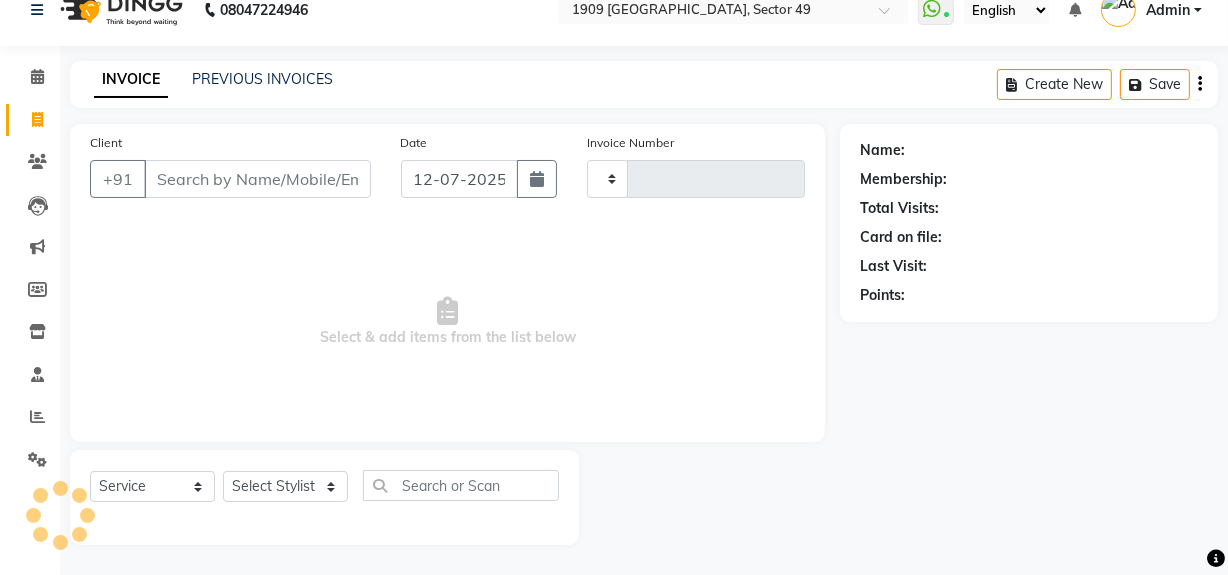 type on "1466" 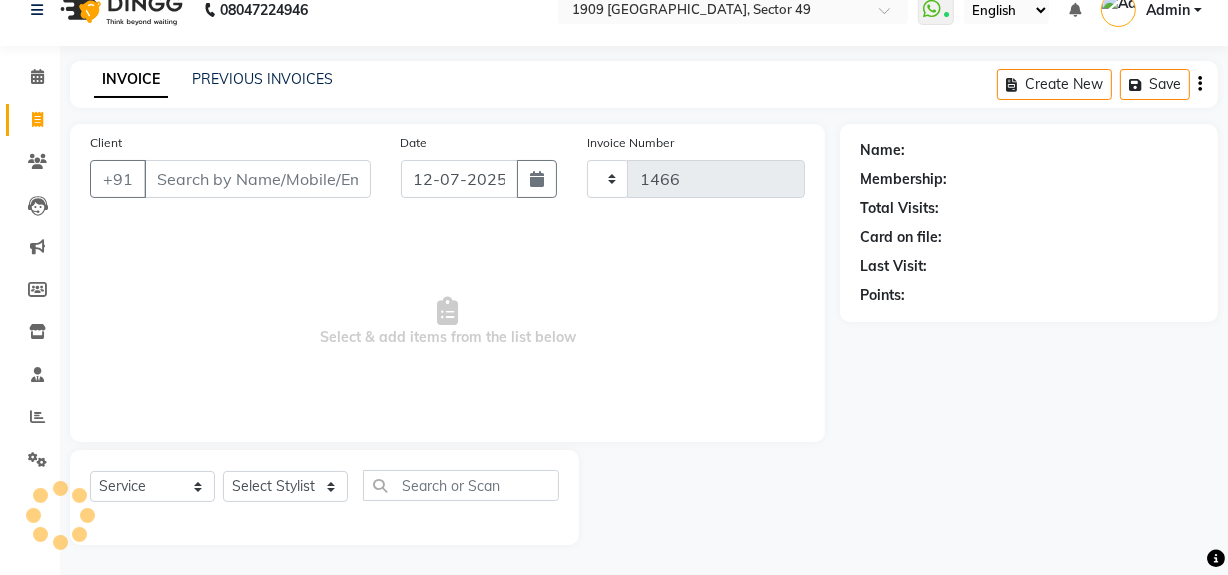 select on "6923" 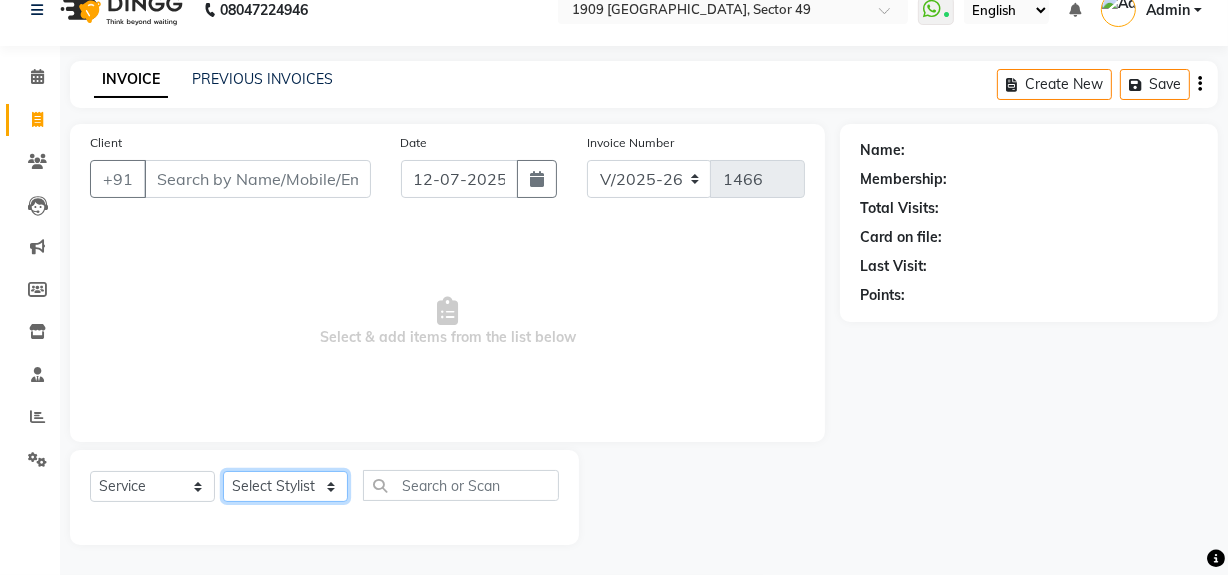 click on "Select Stylist Abdul Ahmed Arif Harun House Sale Jyoti Nisha Rehaan Ujjwal Umesh Veer vikram mehta Vishal" 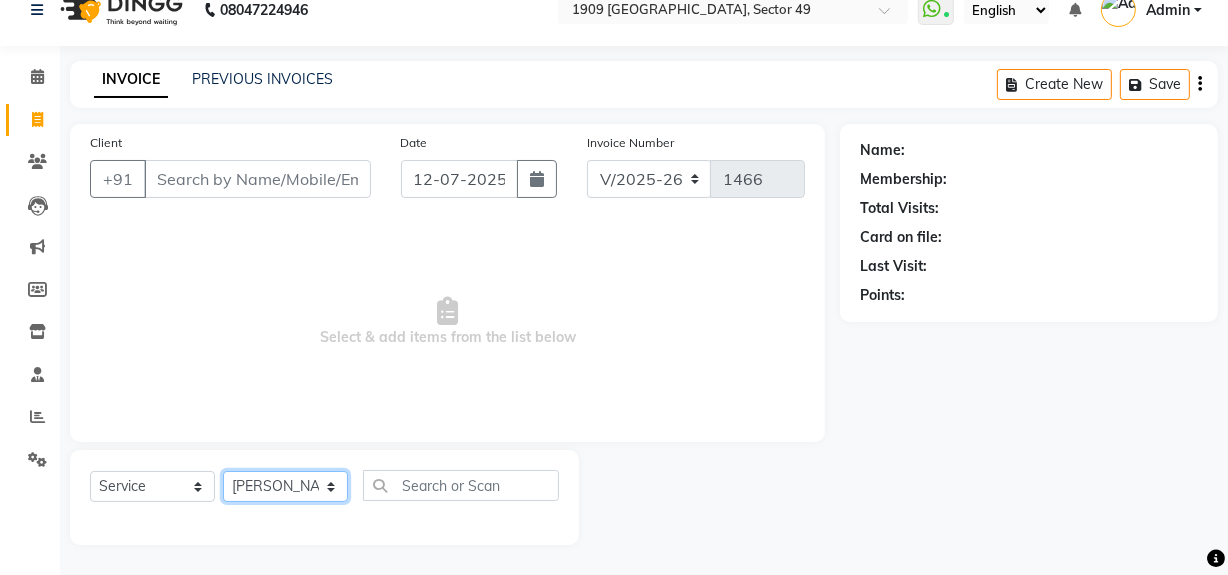 click on "Select Stylist Abdul Ahmed Arif Harun House Sale Jyoti Nisha Rehaan Ujjwal Umesh Veer vikram mehta Vishal" 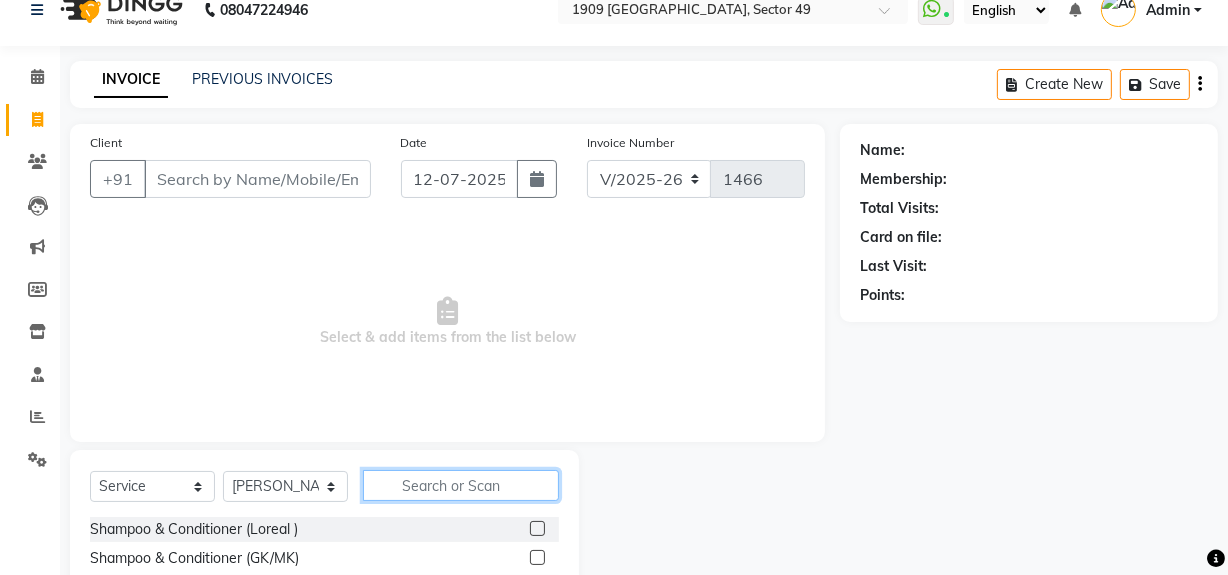 click 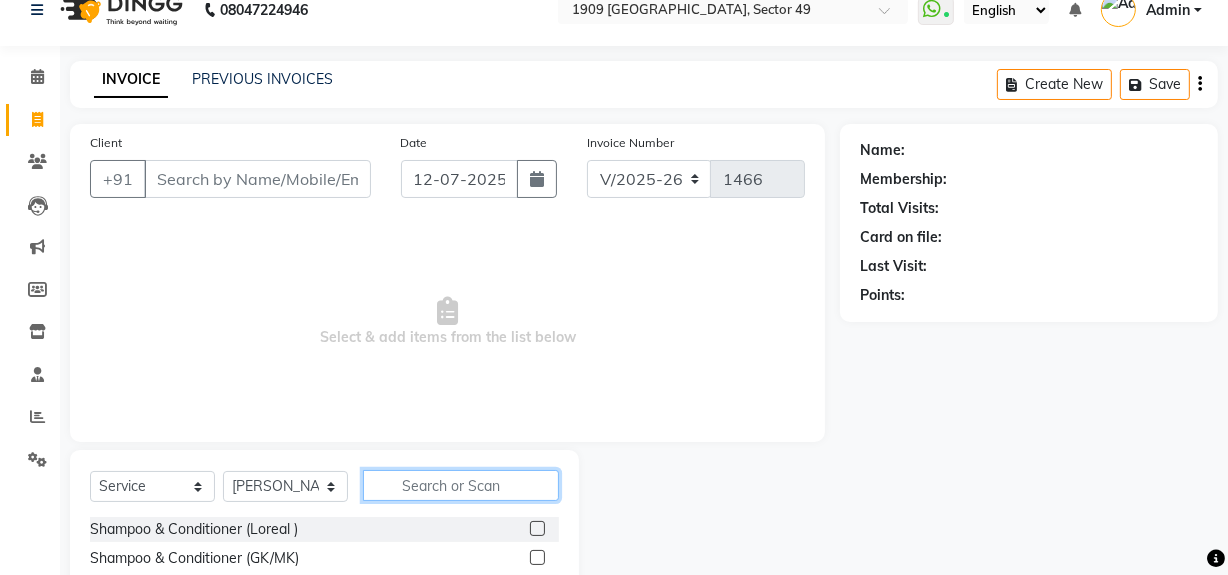 click 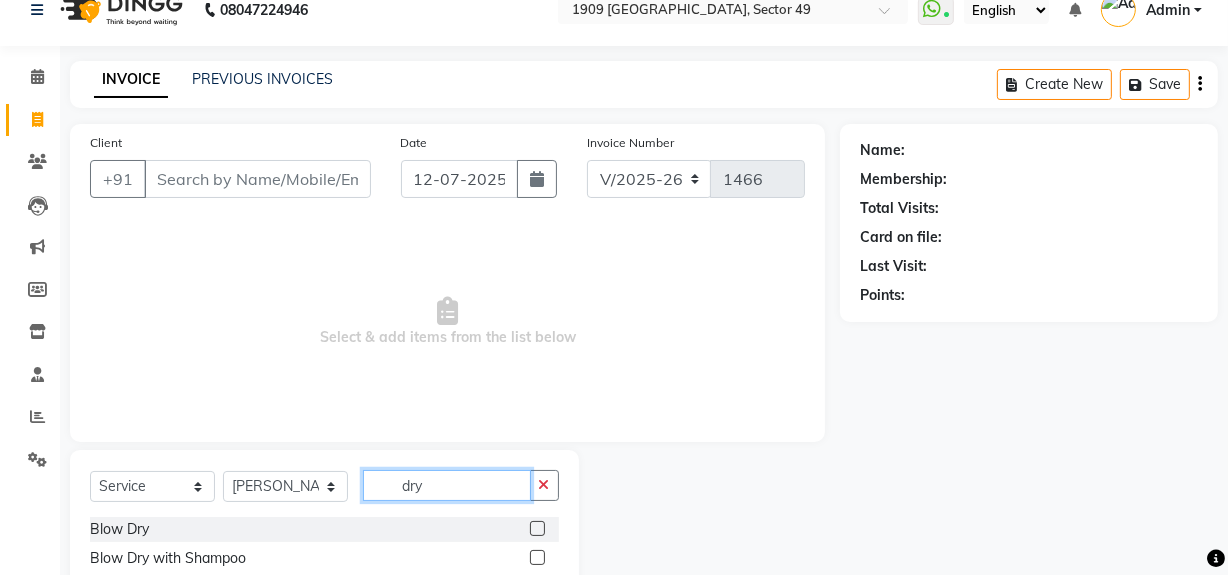 type on "dry" 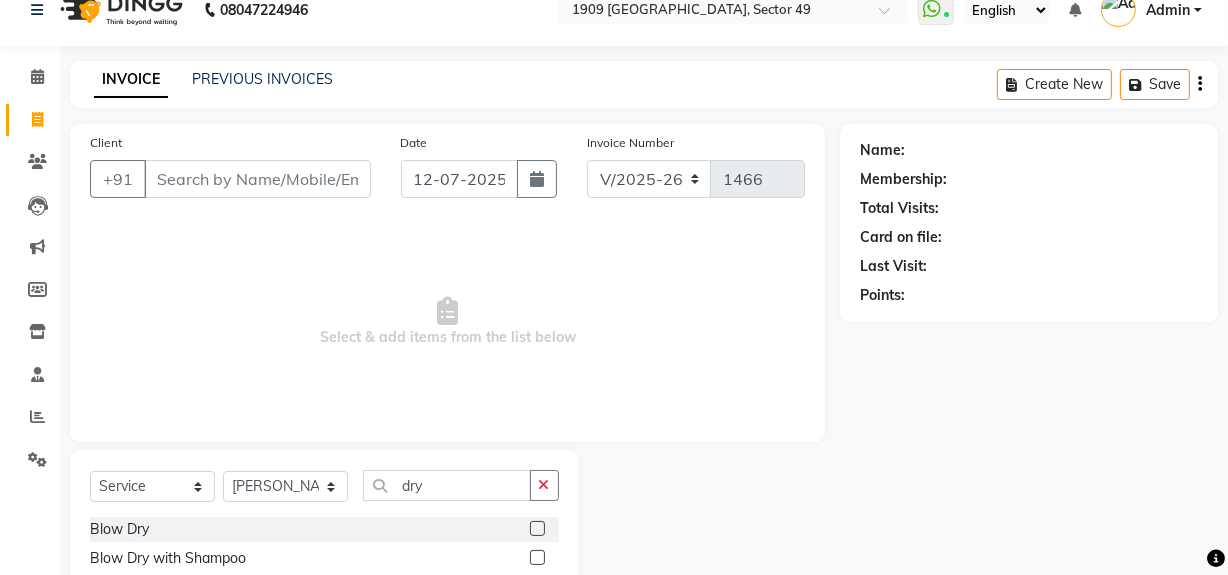 click 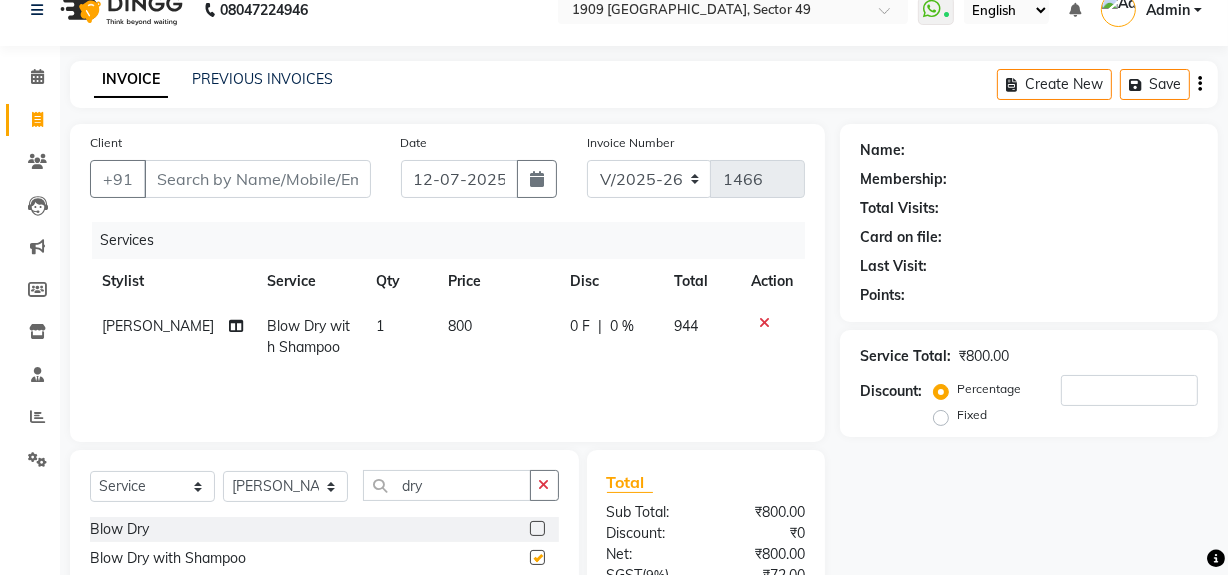 checkbox on "false" 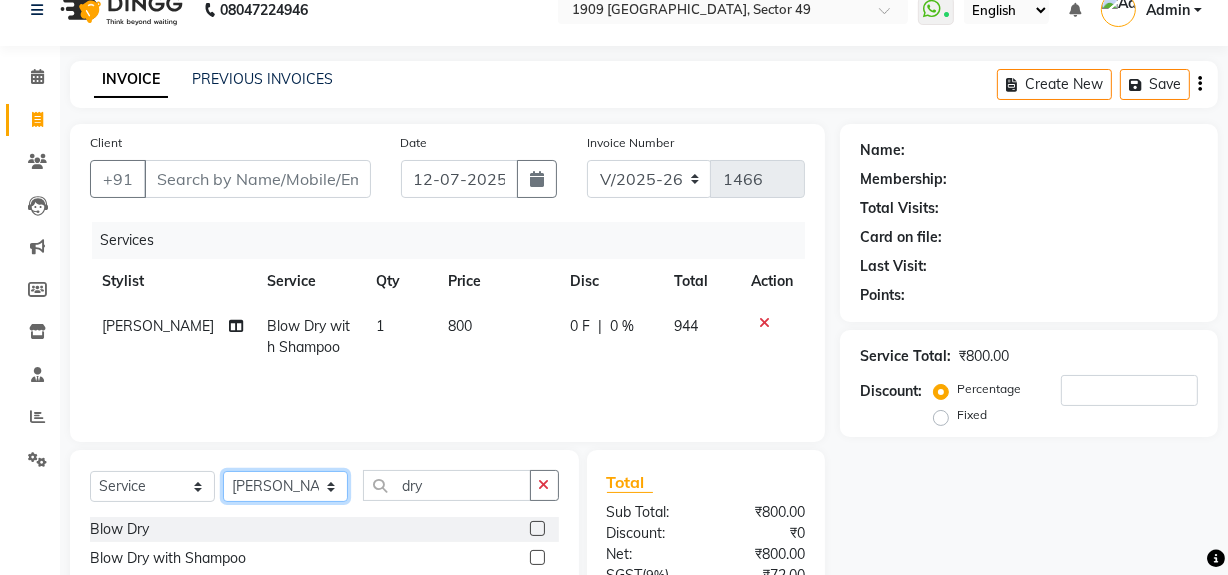 click on "Select Stylist Abdul Ahmed Arif Harun House Sale Jyoti Nisha Rehaan Ujjwal Umesh Veer vikram mehta Vishal" 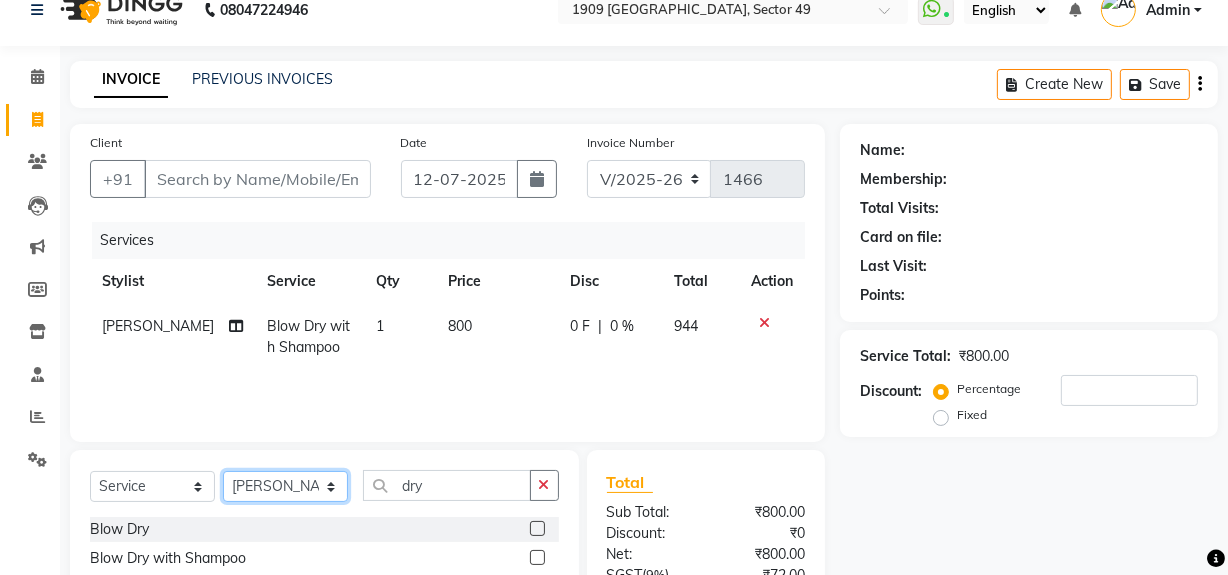 select on "57120" 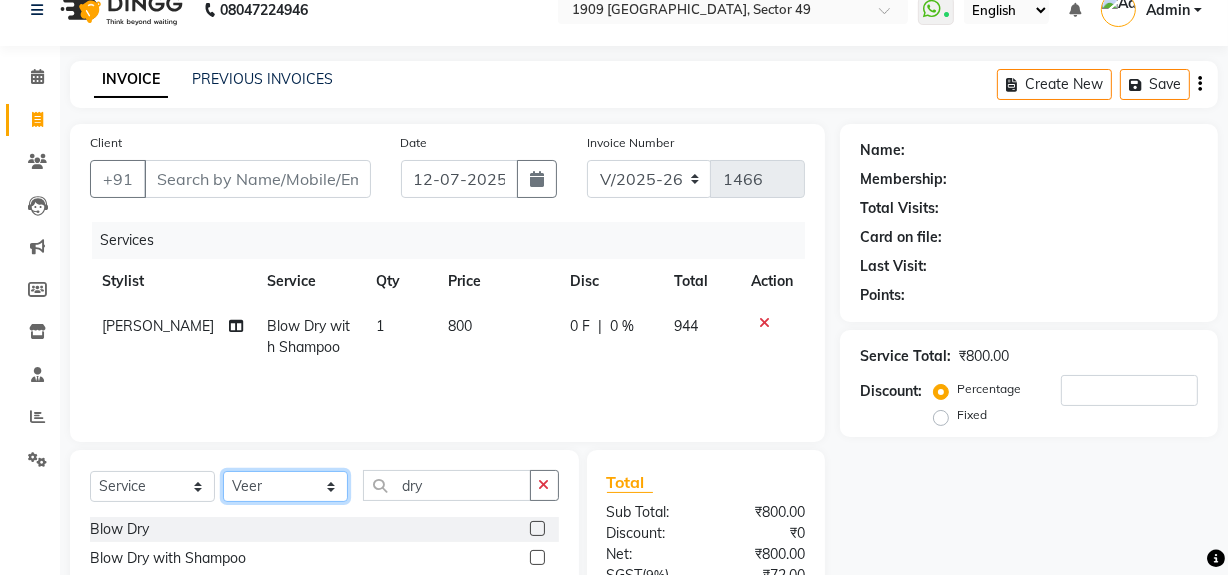 click on "Select Stylist Abdul Ahmed Arif Harun House Sale Jyoti Nisha Rehaan Ujjwal Umesh Veer vikram mehta Vishal" 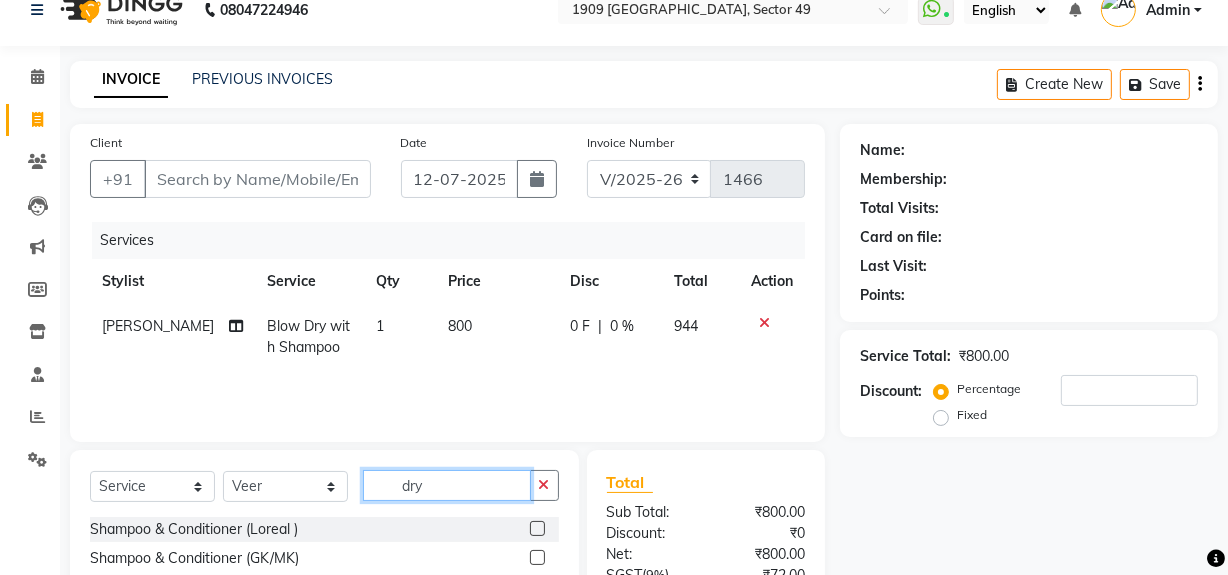click on "dry" 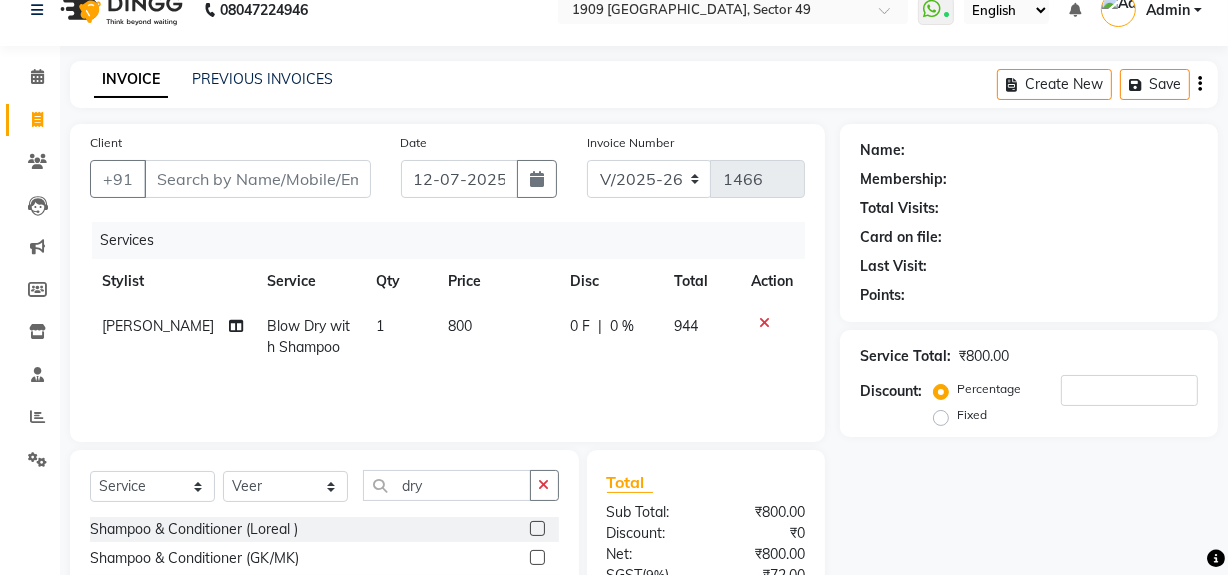 click 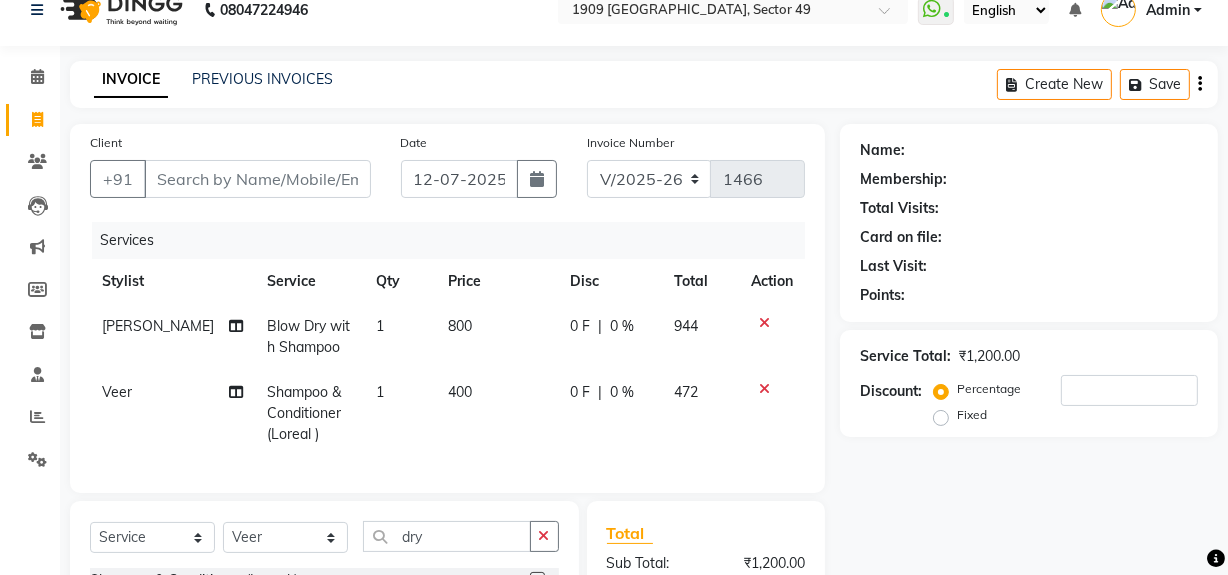 checkbox on "false" 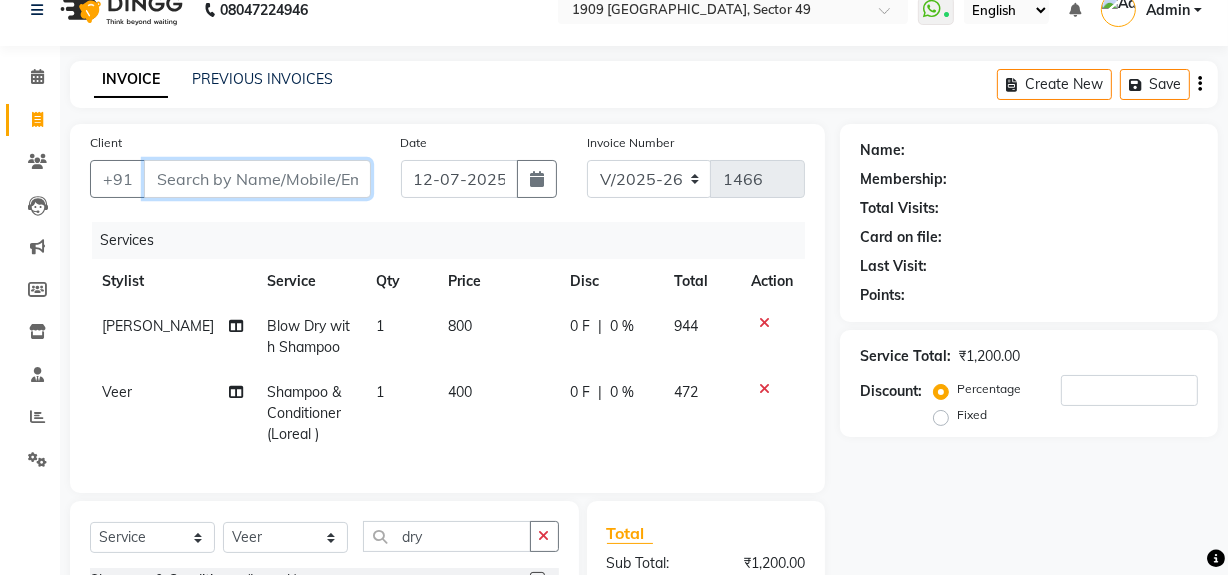 click on "Client" at bounding box center (257, 179) 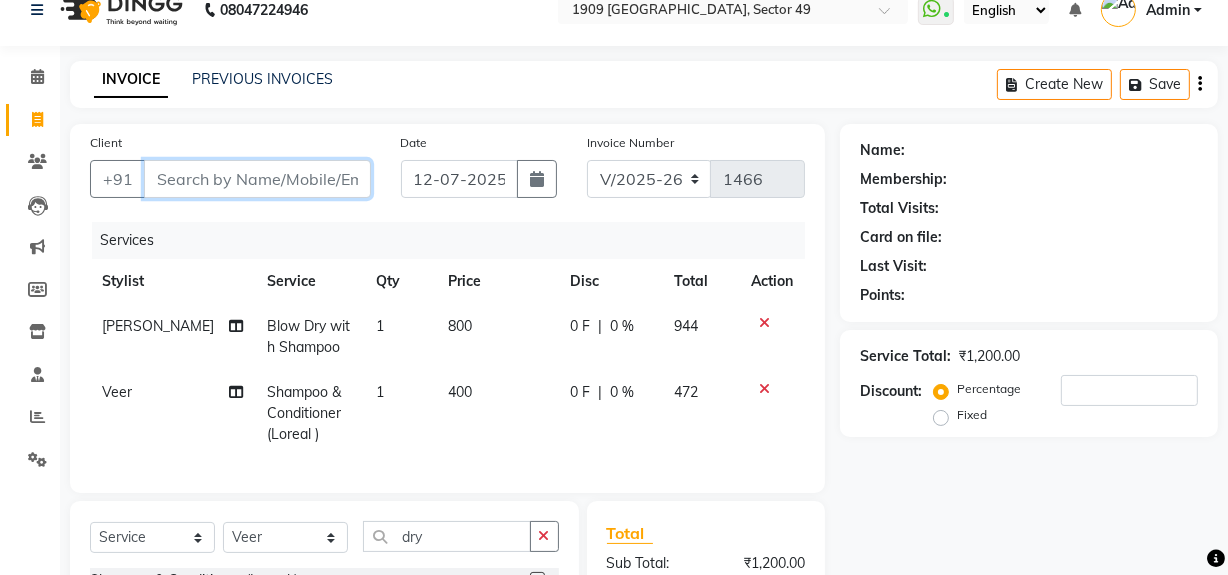 type on "8" 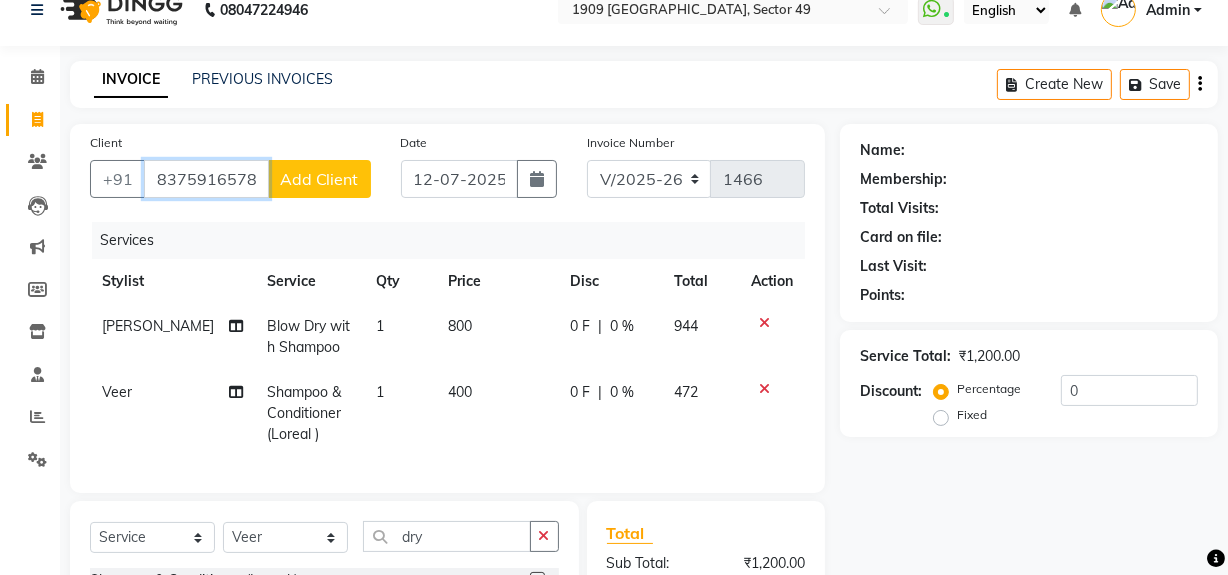 type on "8375916578" 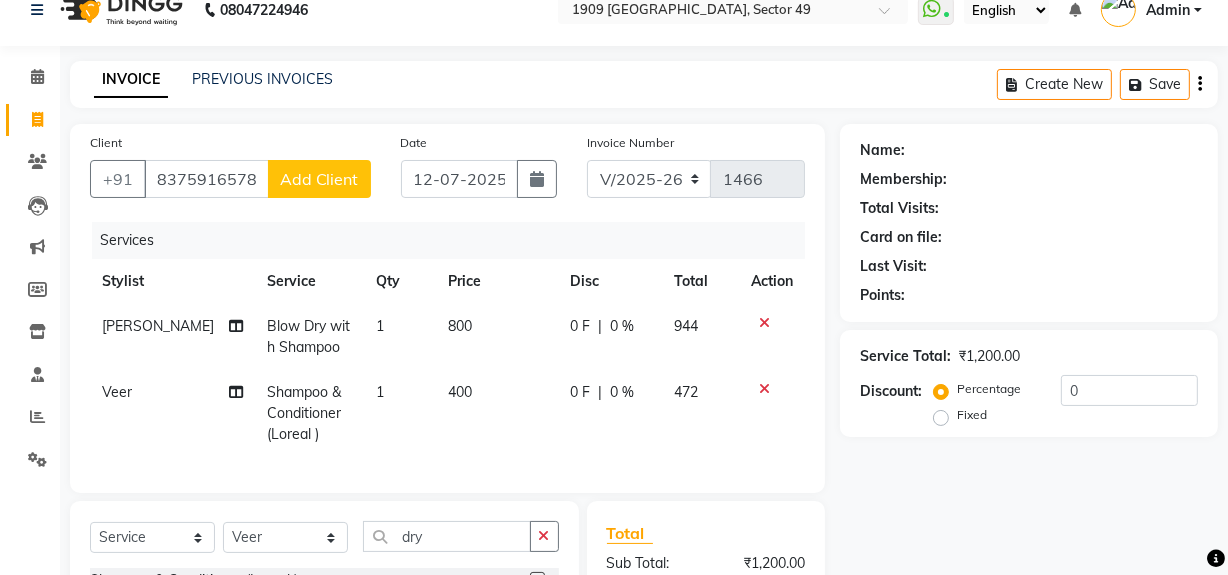 click on "Add Client" 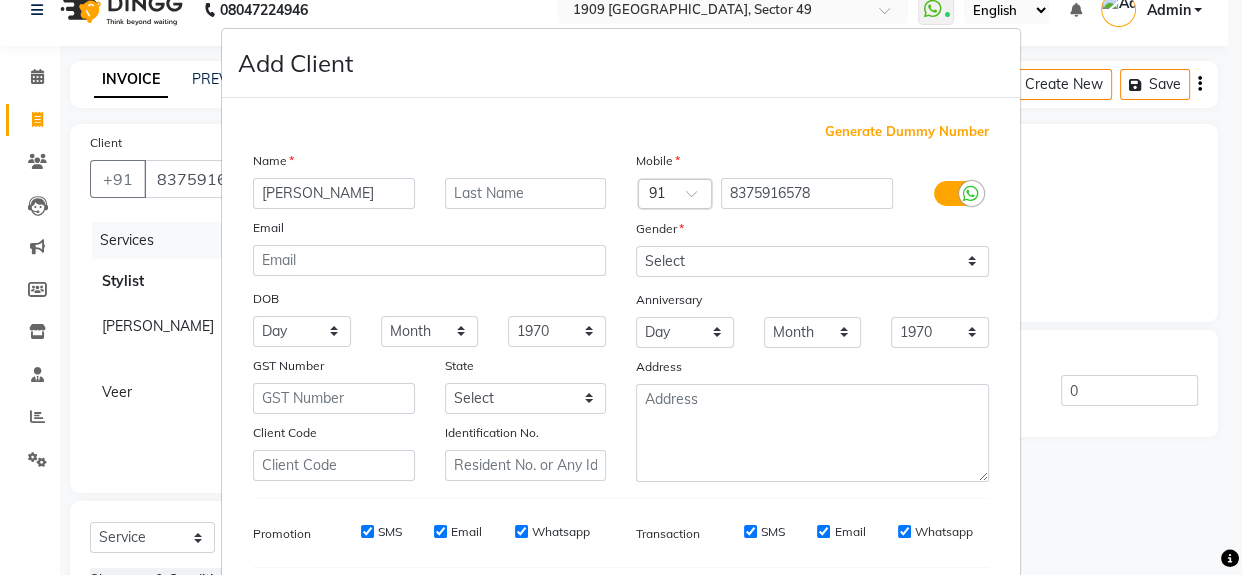 type on "Gayatry" 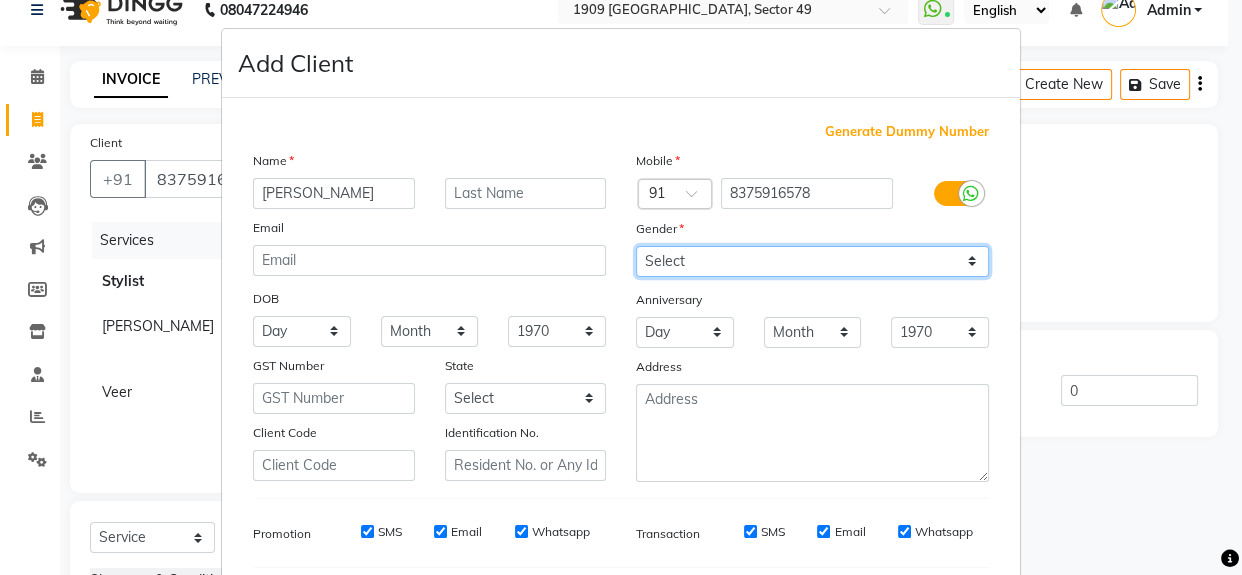 drag, startPoint x: 772, startPoint y: 254, endPoint x: 763, endPoint y: 275, distance: 22.847319 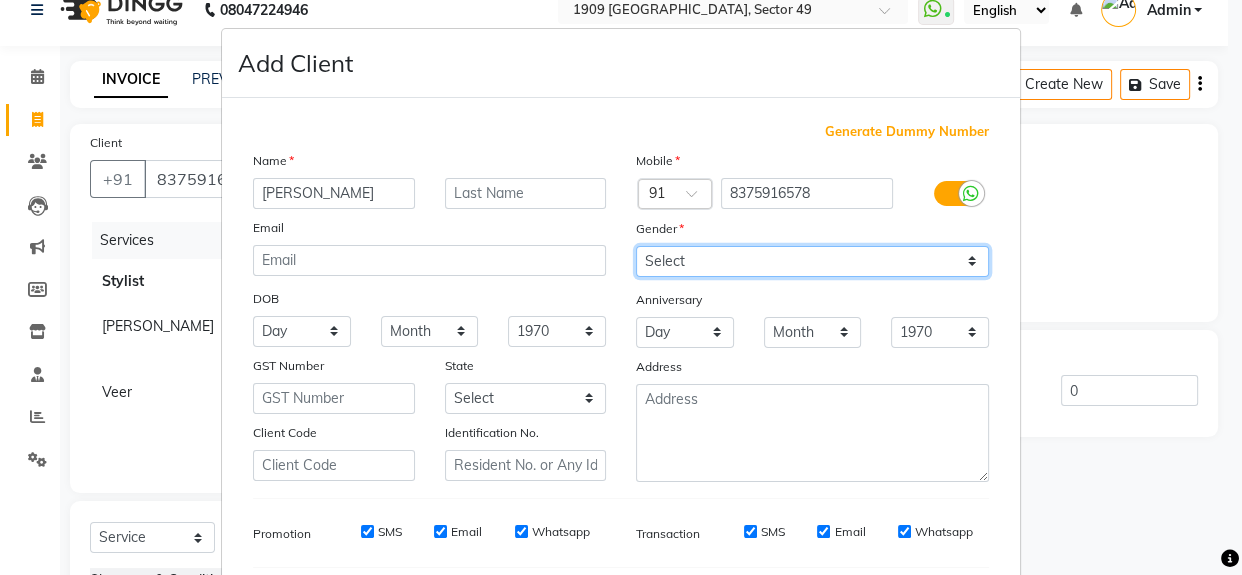 click on "Select Male Female Other Prefer Not To Say" at bounding box center [812, 261] 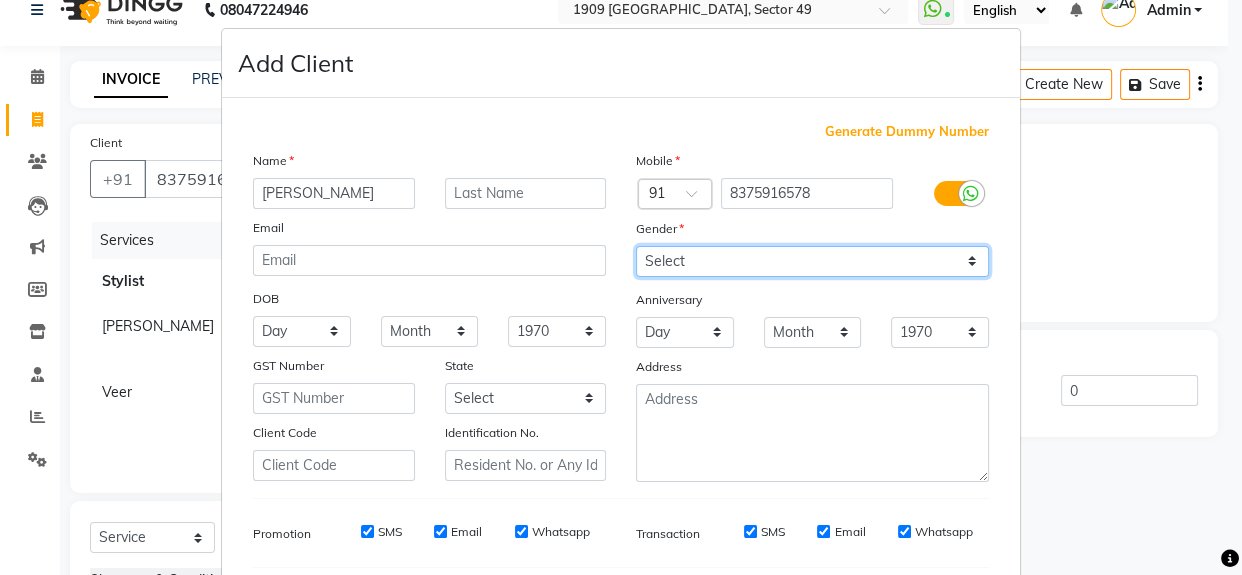 select on "female" 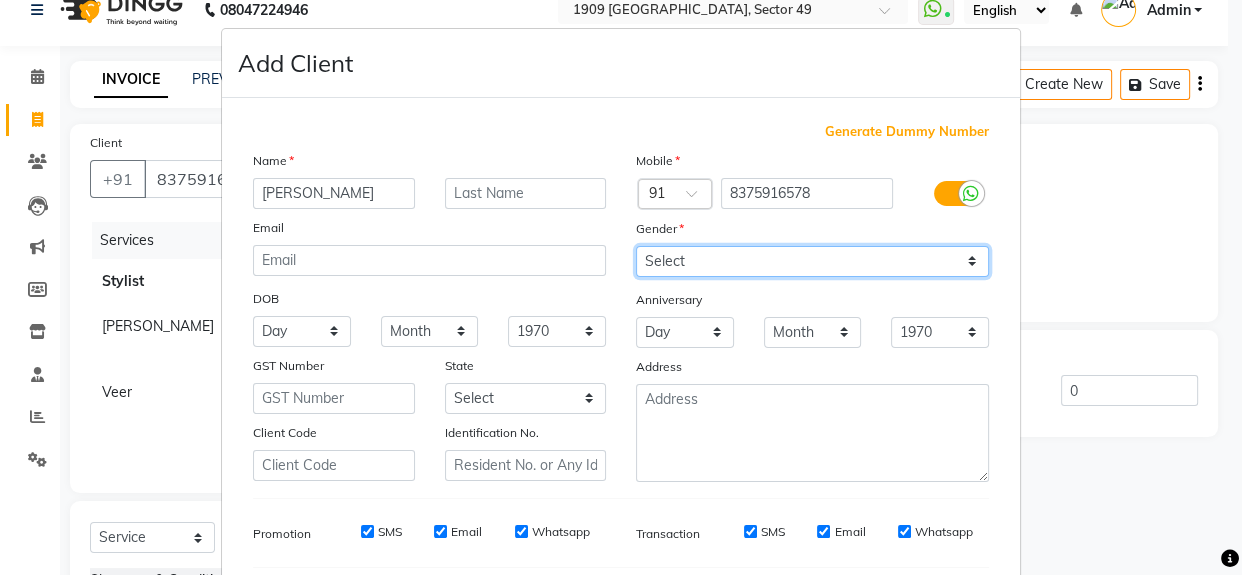 click on "Select Male Female Other Prefer Not To Say" at bounding box center [812, 261] 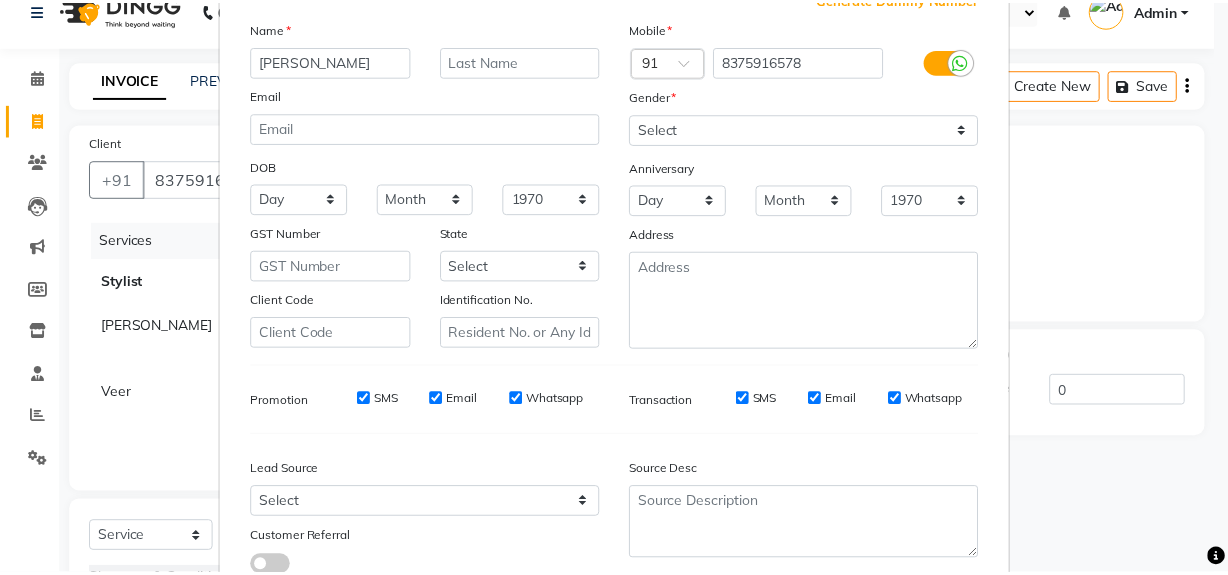 scroll, scrollTop: 265, scrollLeft: 0, axis: vertical 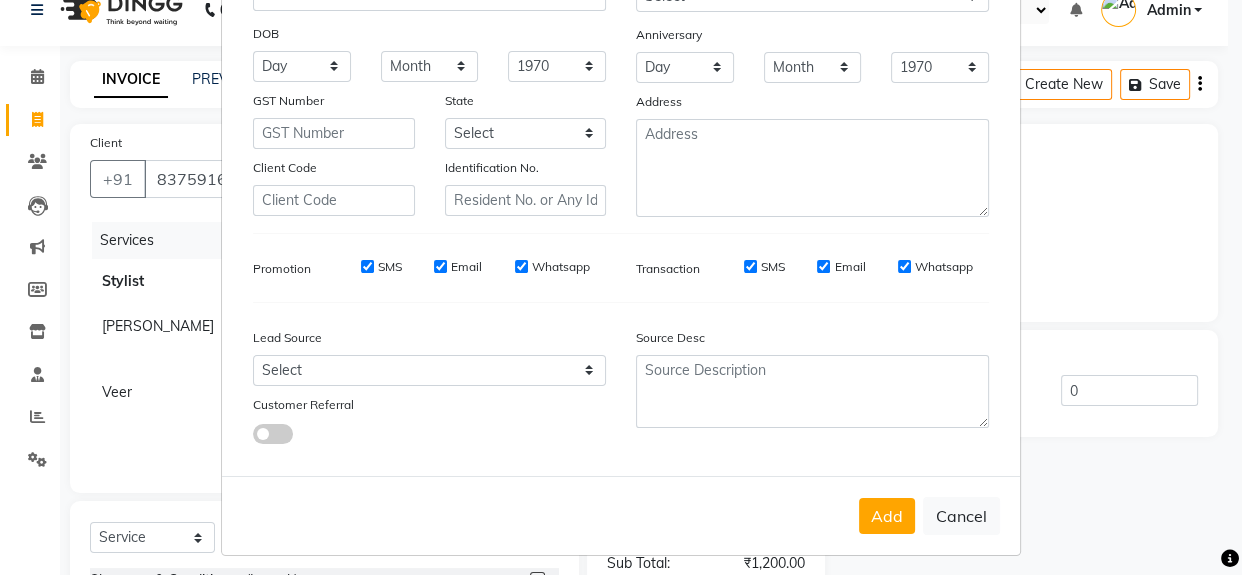 click on "Add" at bounding box center [887, 516] 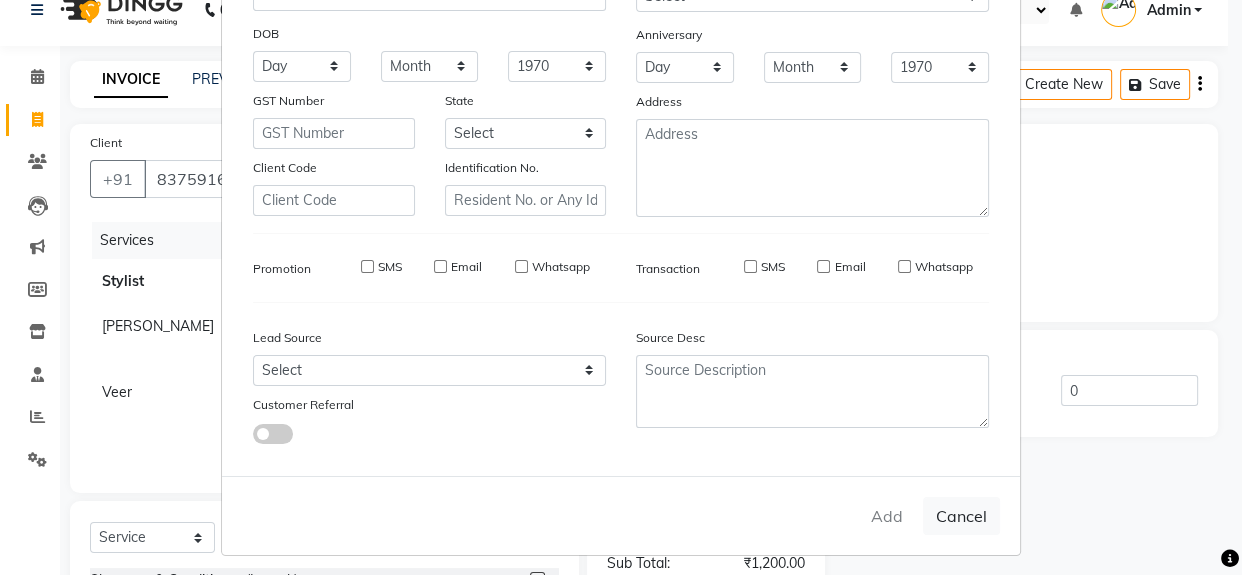 type 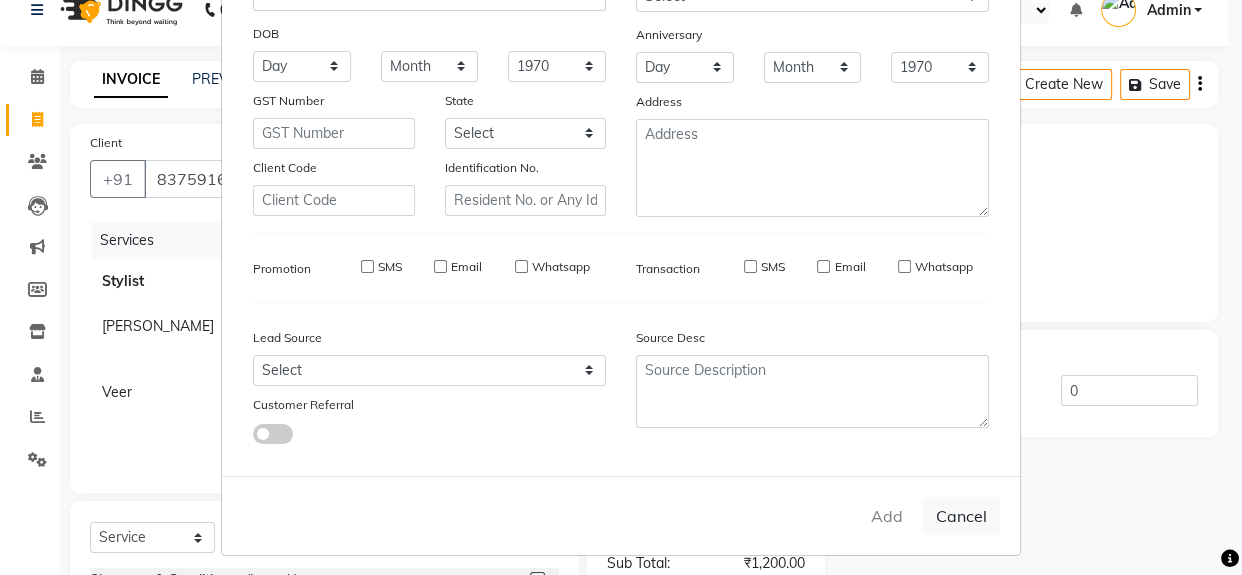 select 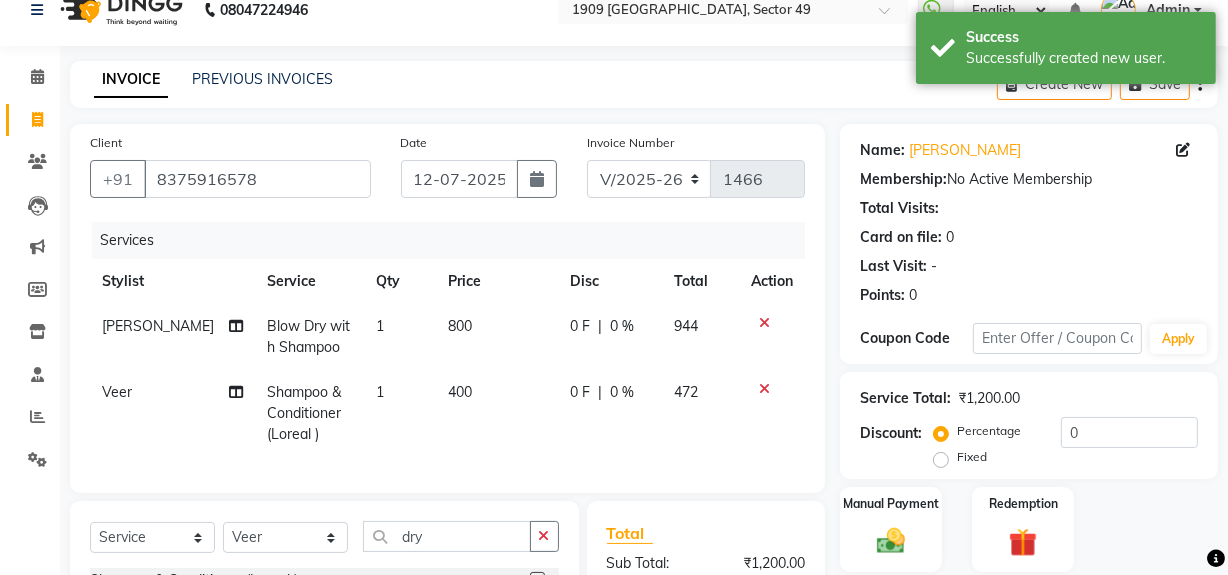 scroll, scrollTop: 290, scrollLeft: 0, axis: vertical 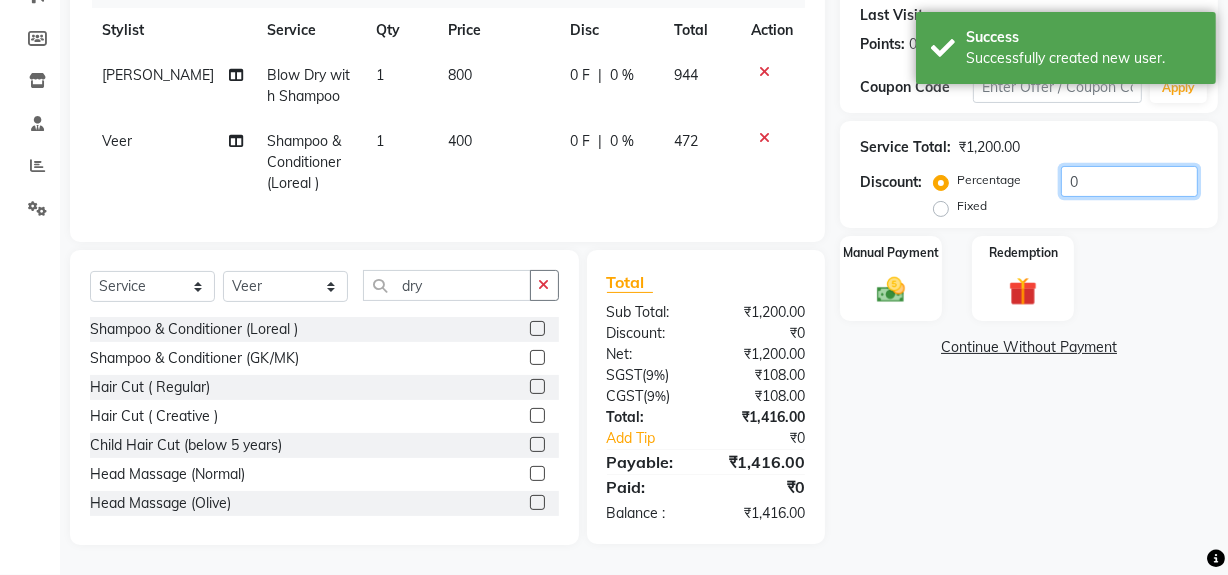 click on "0" 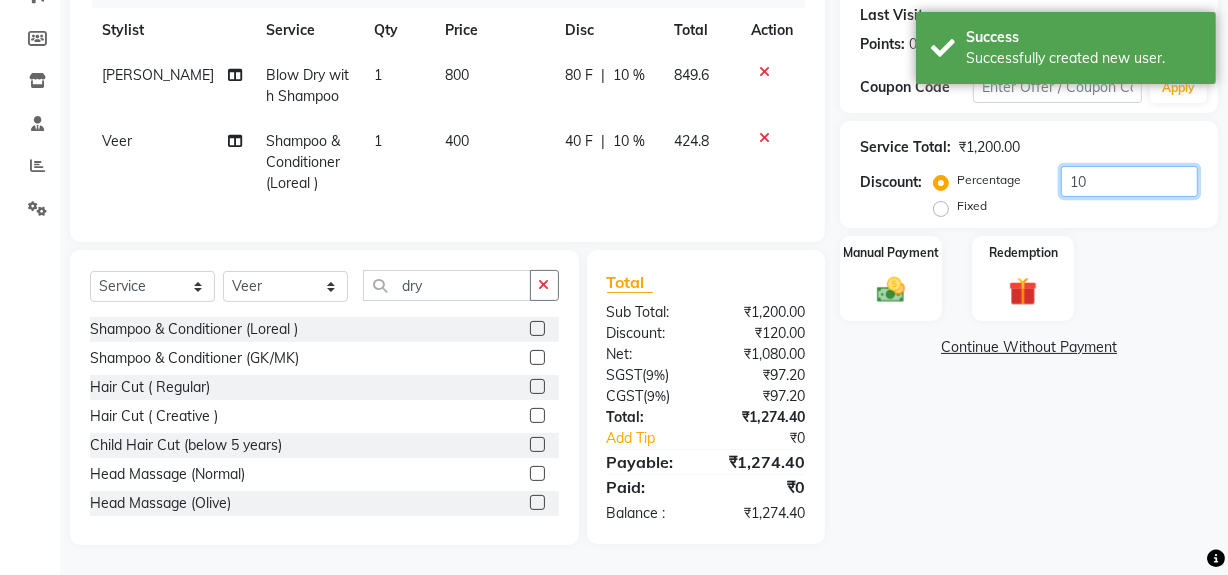 type on "10" 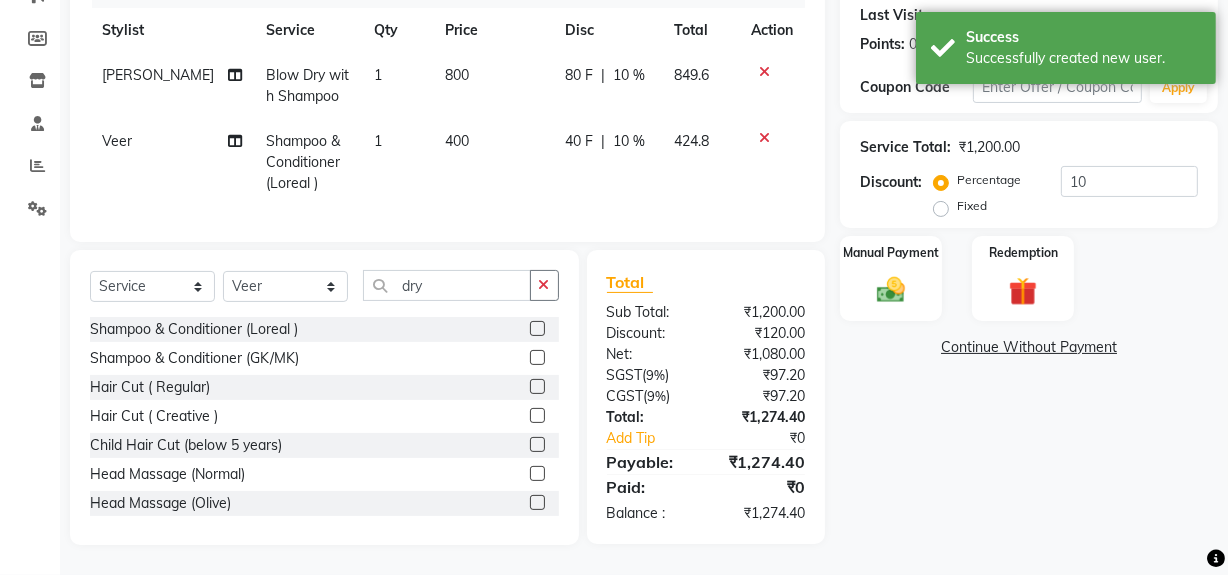 click on "Name: Gayatry  Membership:  No Active Membership  Total Visits:   Card on file:  0 Last Visit:   - Points:   0  Coupon Code Apply Service Total:  ₹1,200.00  Discount:  Percentage   Fixed  10 Manual Payment Redemption  Continue Without Payment" 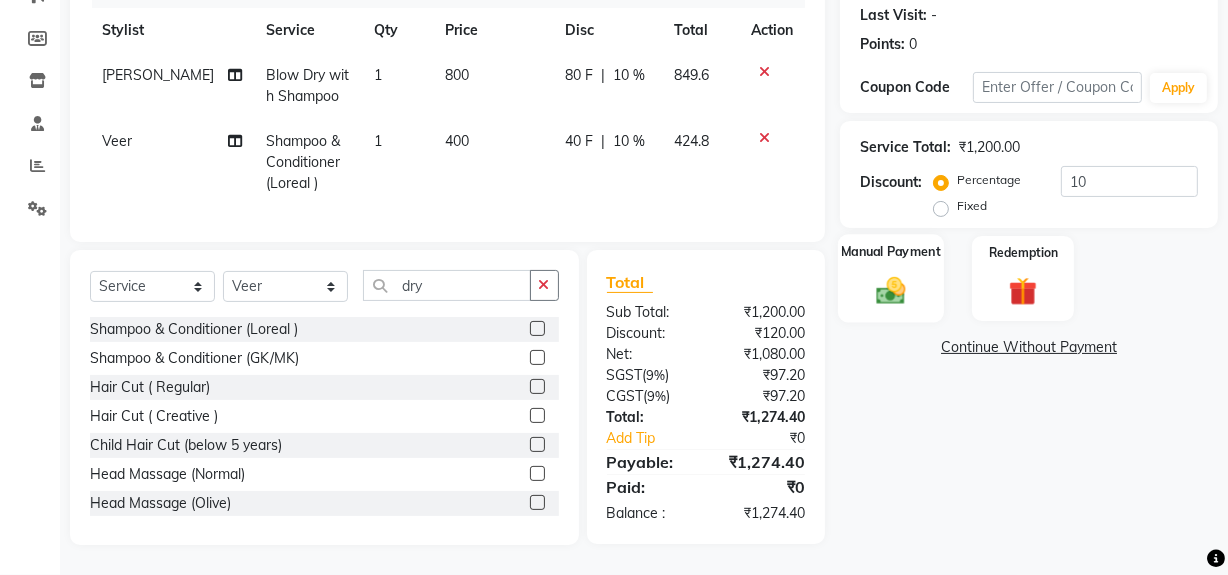 click 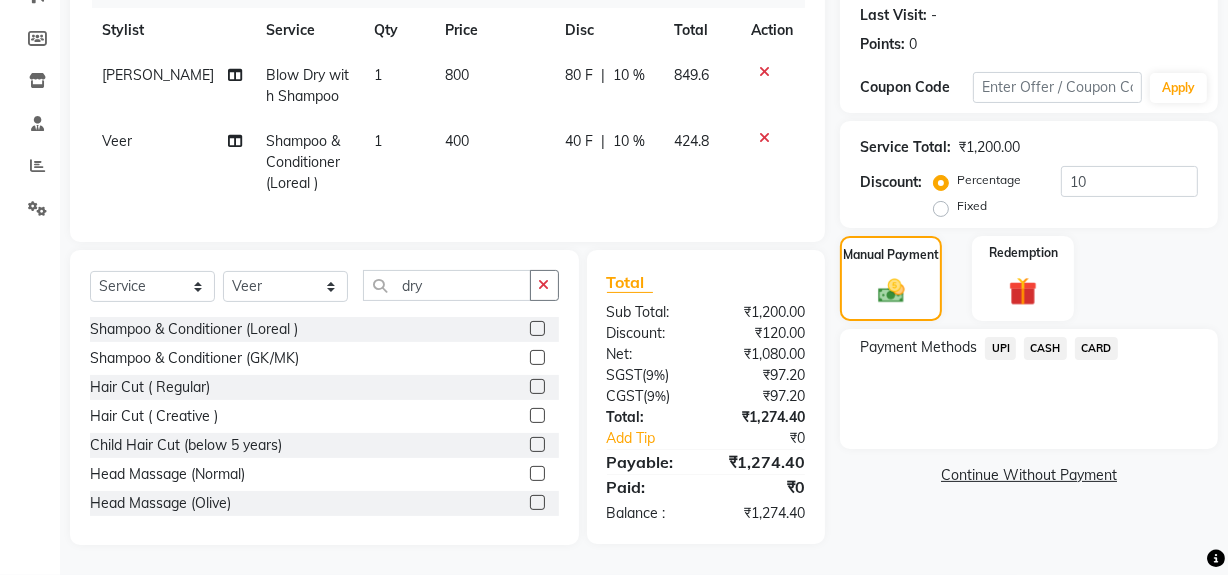 click on "UPI" 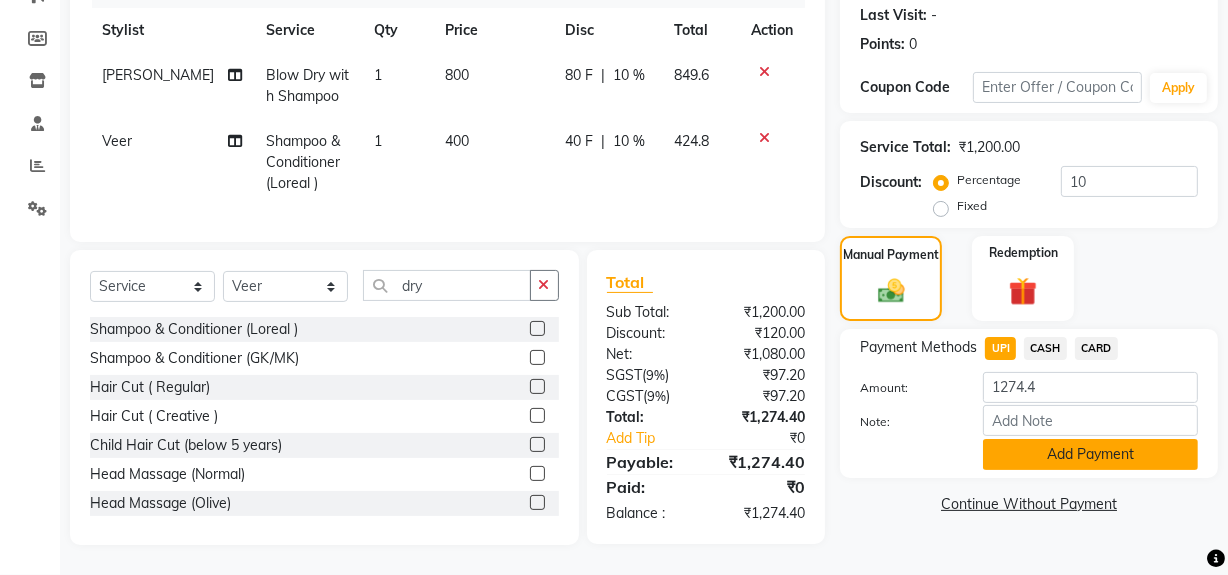 click on "Add Payment" 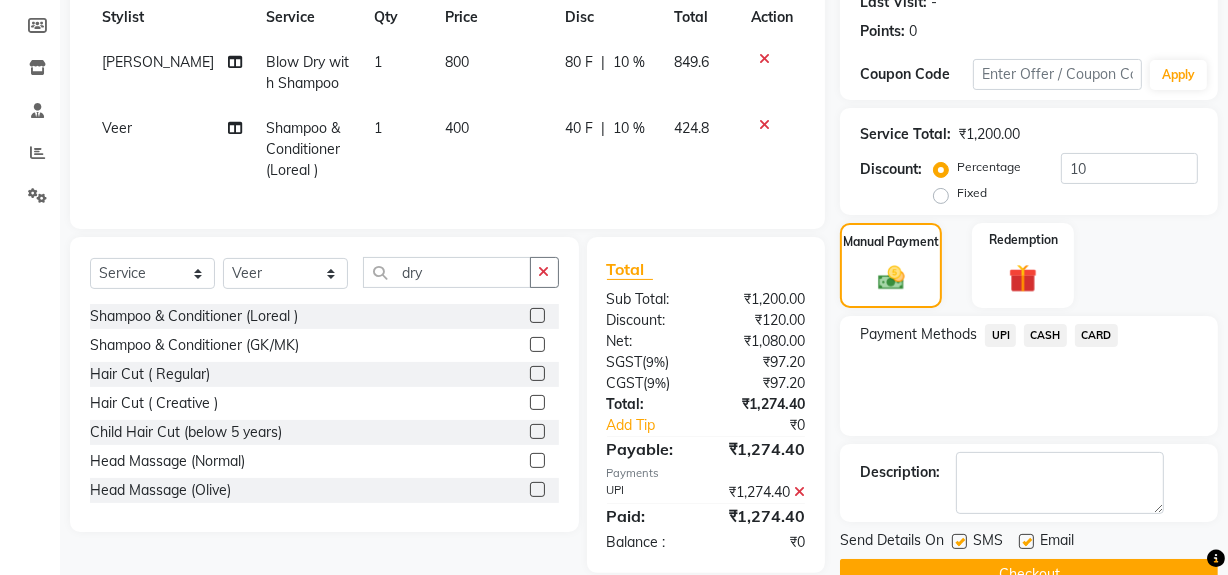 scroll, scrollTop: 333, scrollLeft: 0, axis: vertical 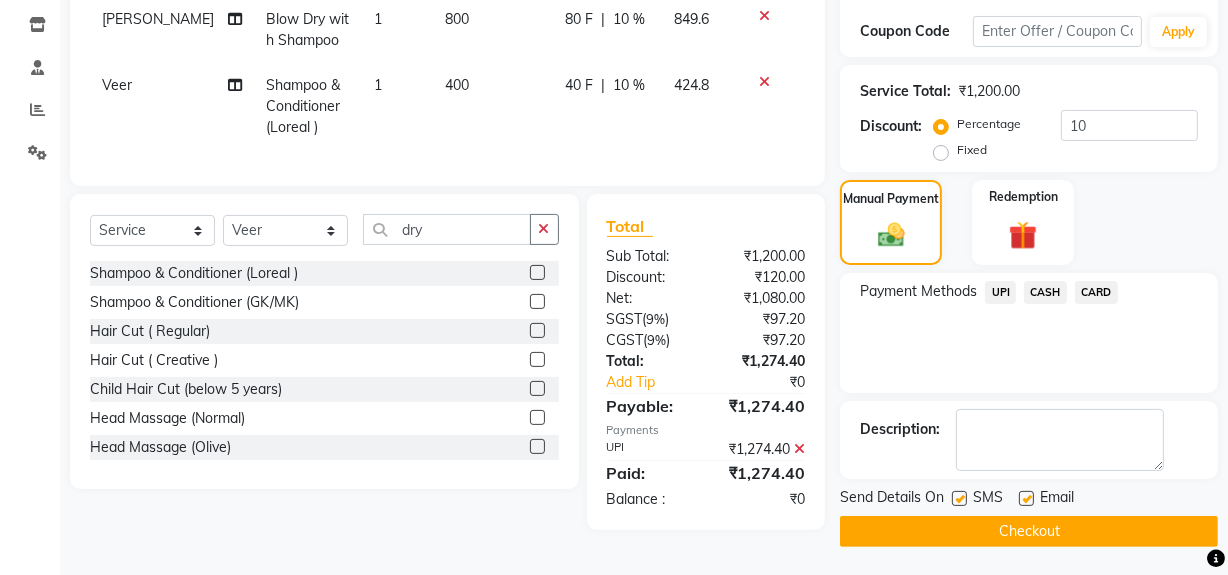 click on "Checkout" 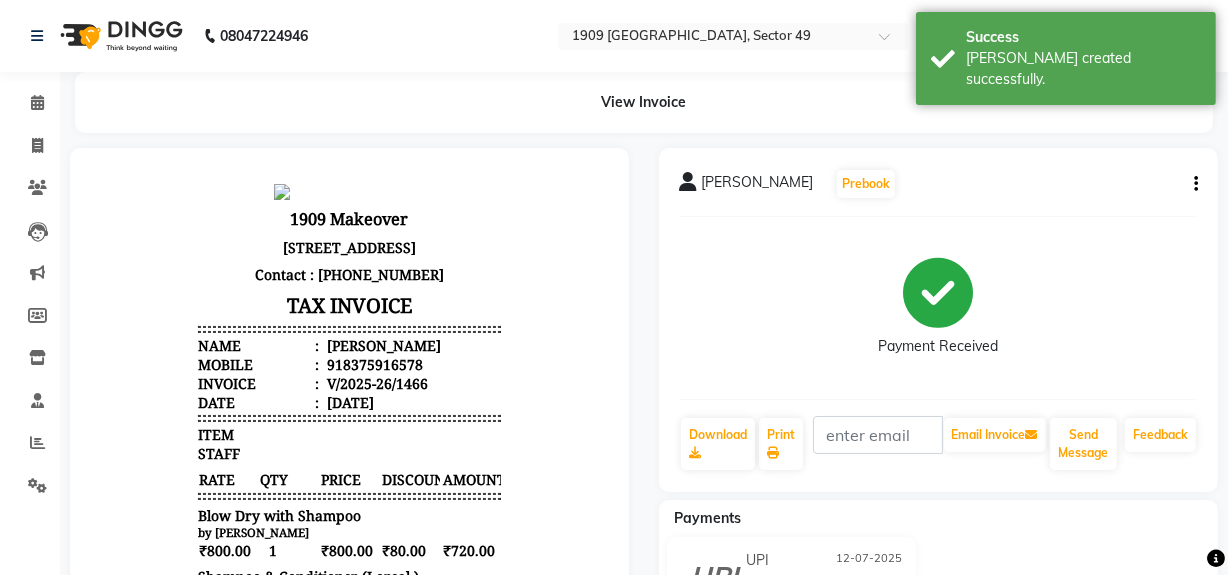 scroll, scrollTop: 0, scrollLeft: 0, axis: both 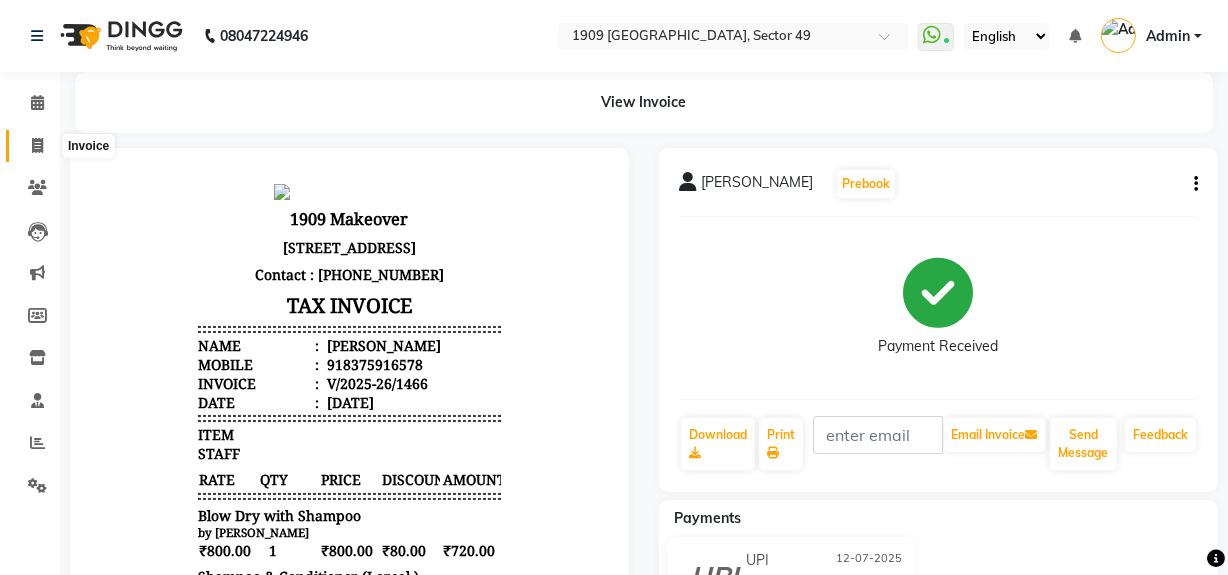 click 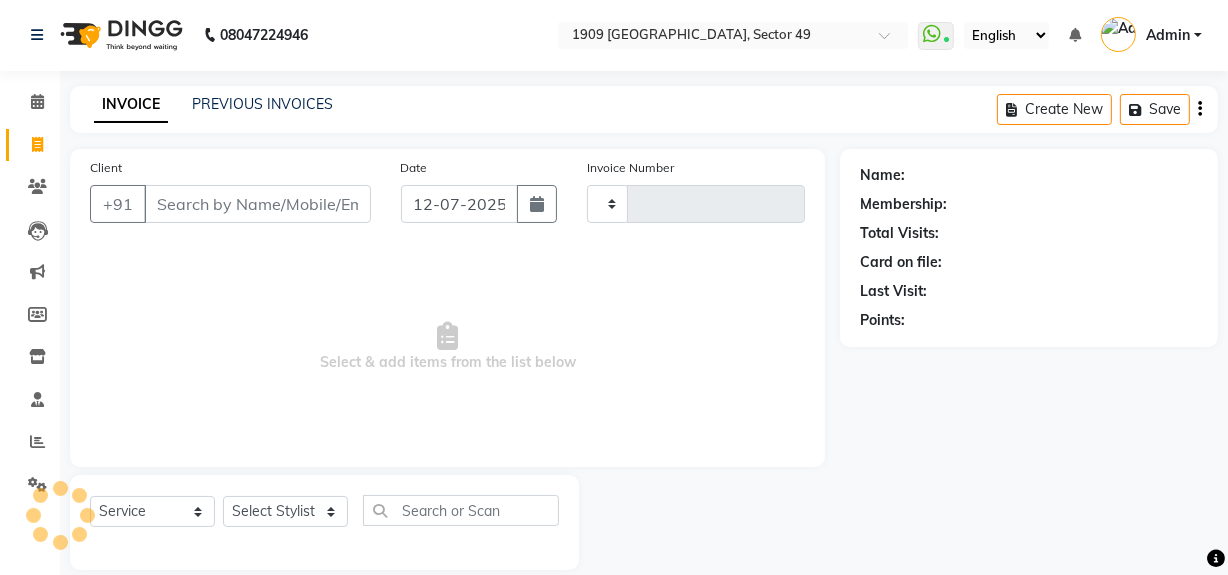 type on "1467" 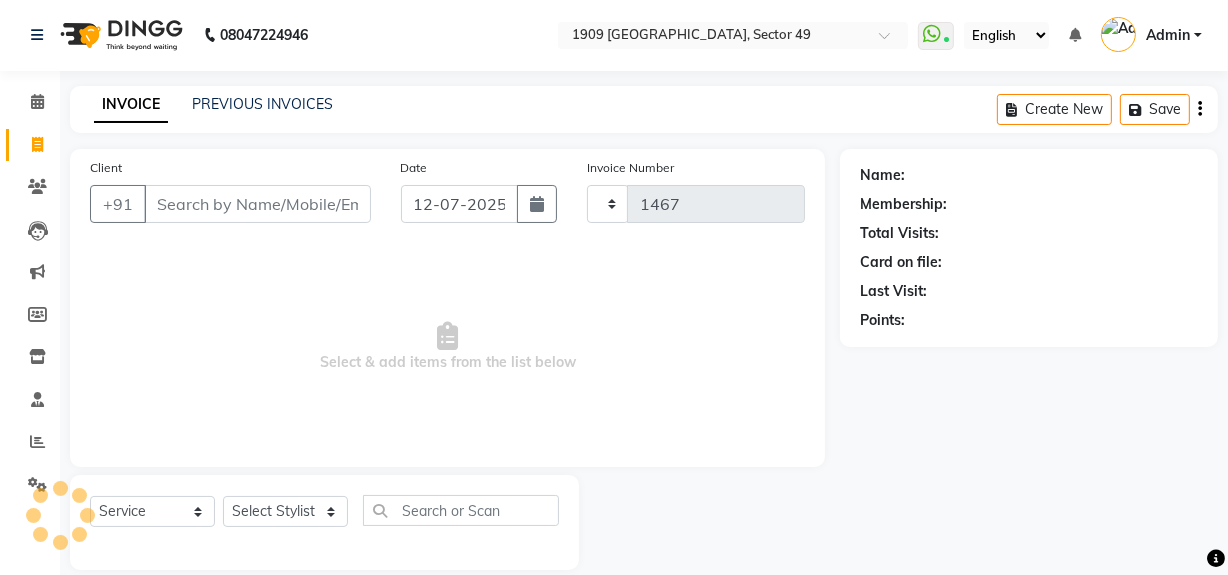 scroll, scrollTop: 26, scrollLeft: 0, axis: vertical 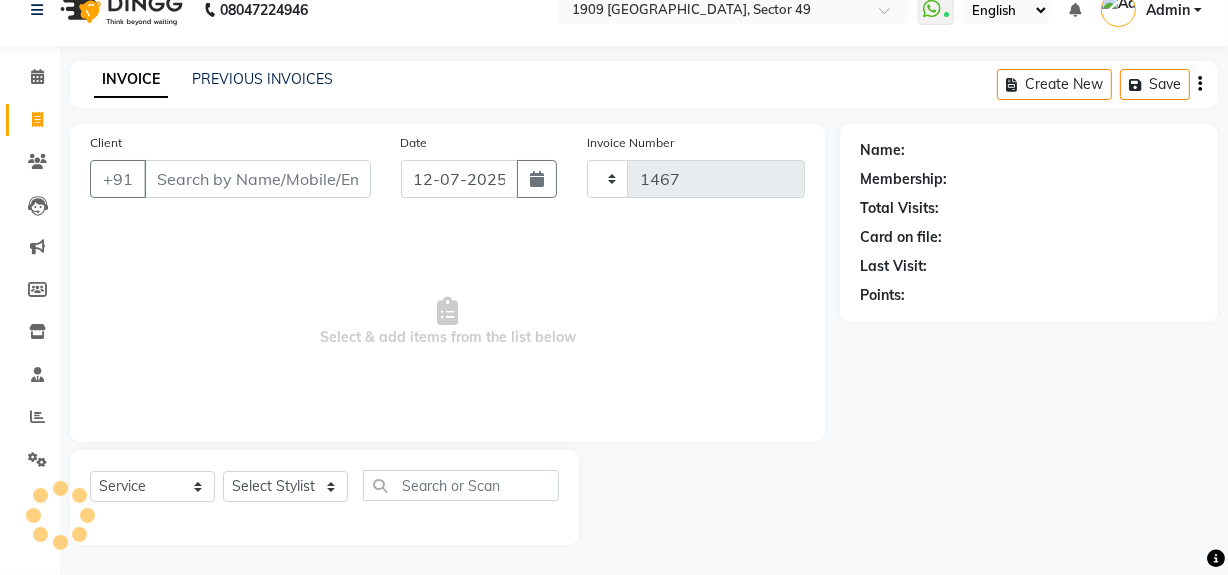 select on "6923" 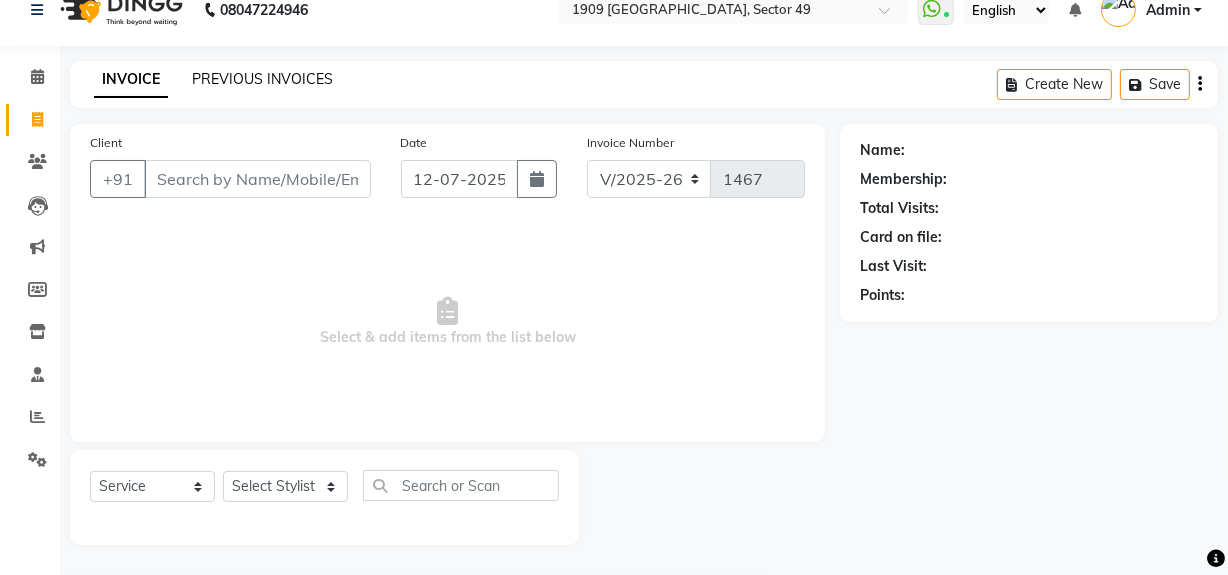 click on "PREVIOUS INVOICES" 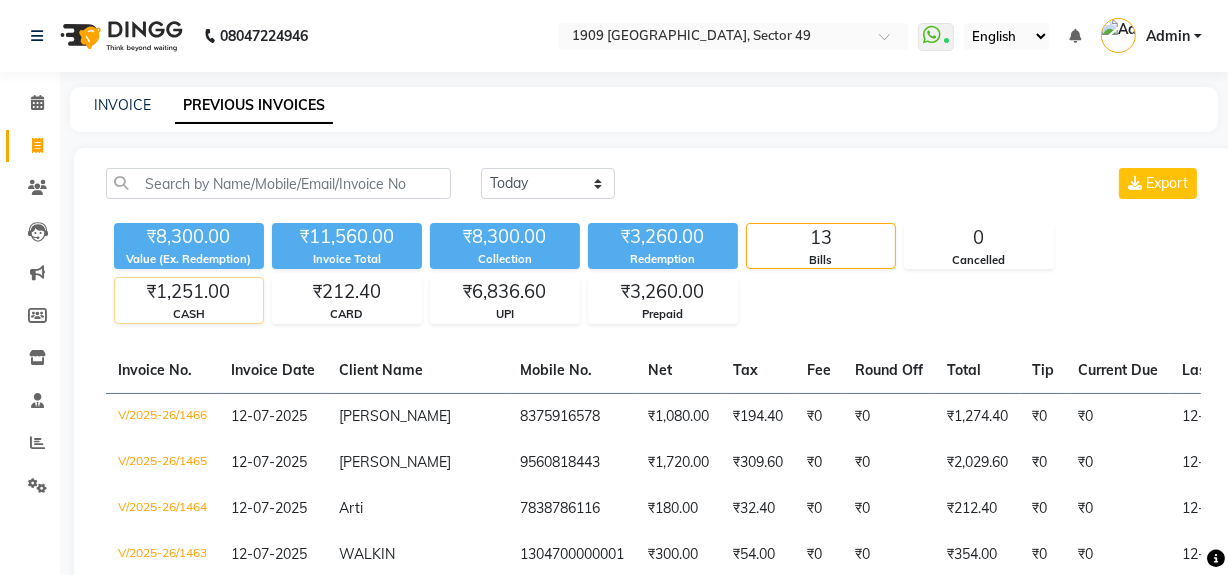 click on "CASH" 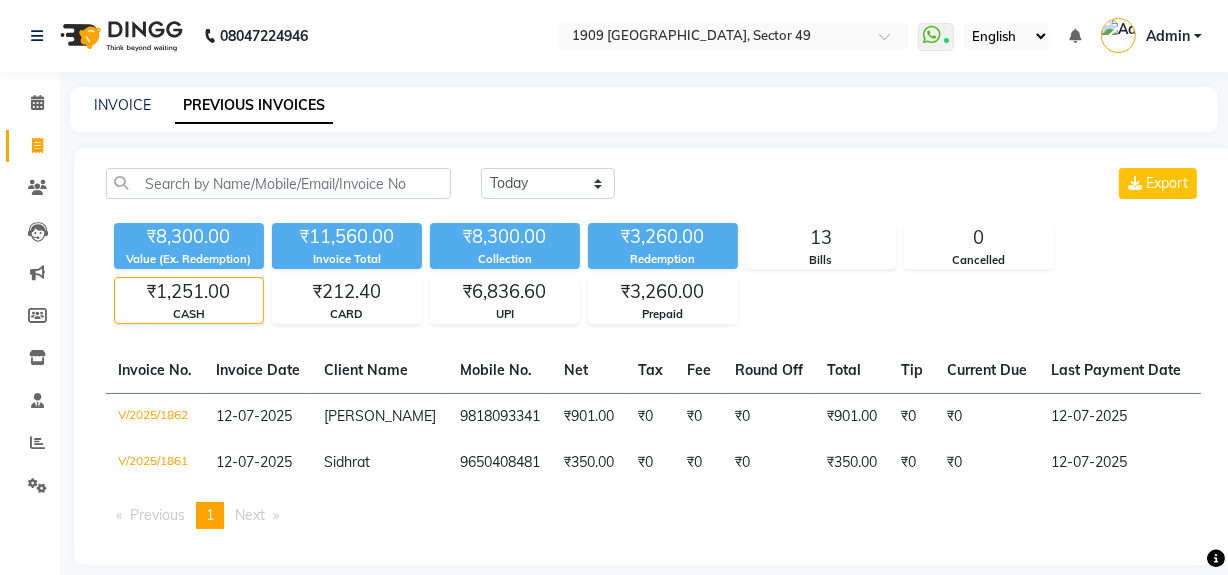 click on "₹1,251.00" 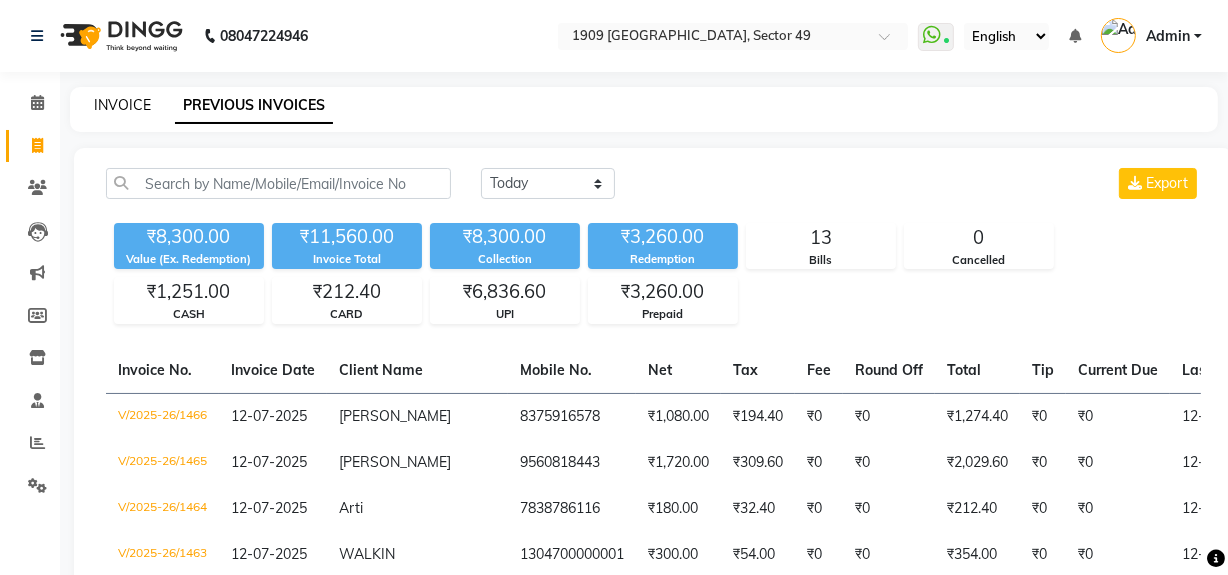 click on "INVOICE" 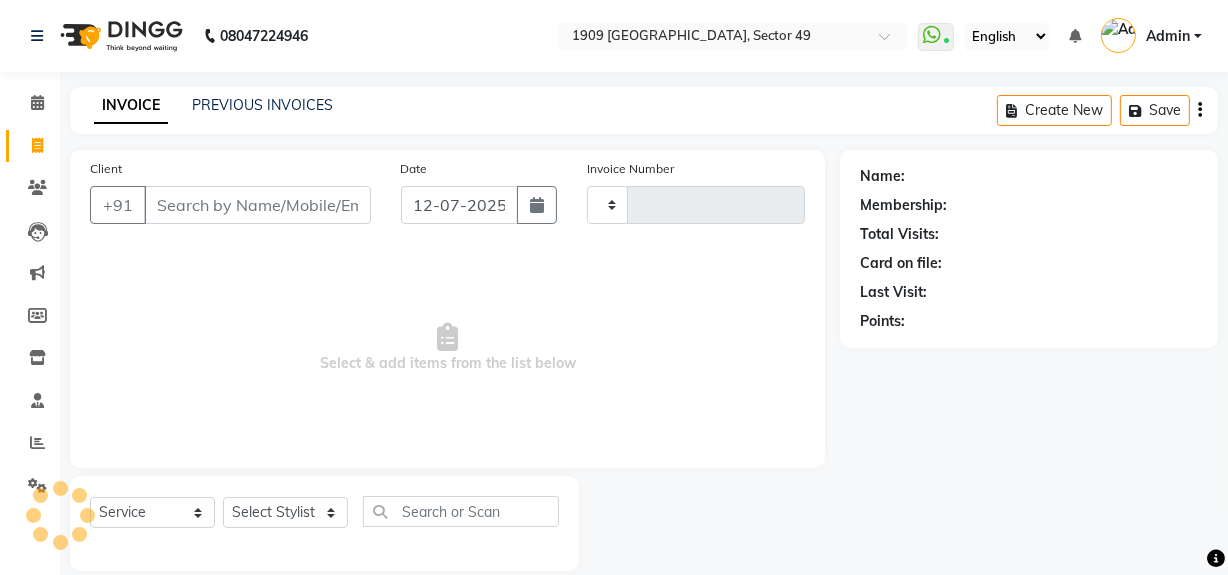 scroll, scrollTop: 26, scrollLeft: 0, axis: vertical 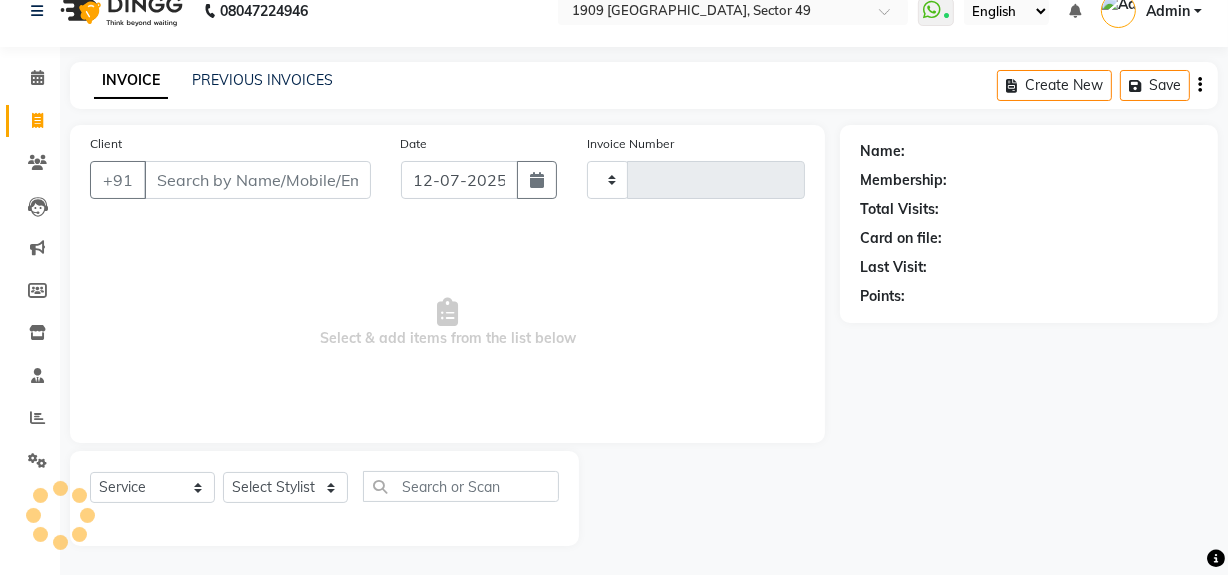 type on "1467" 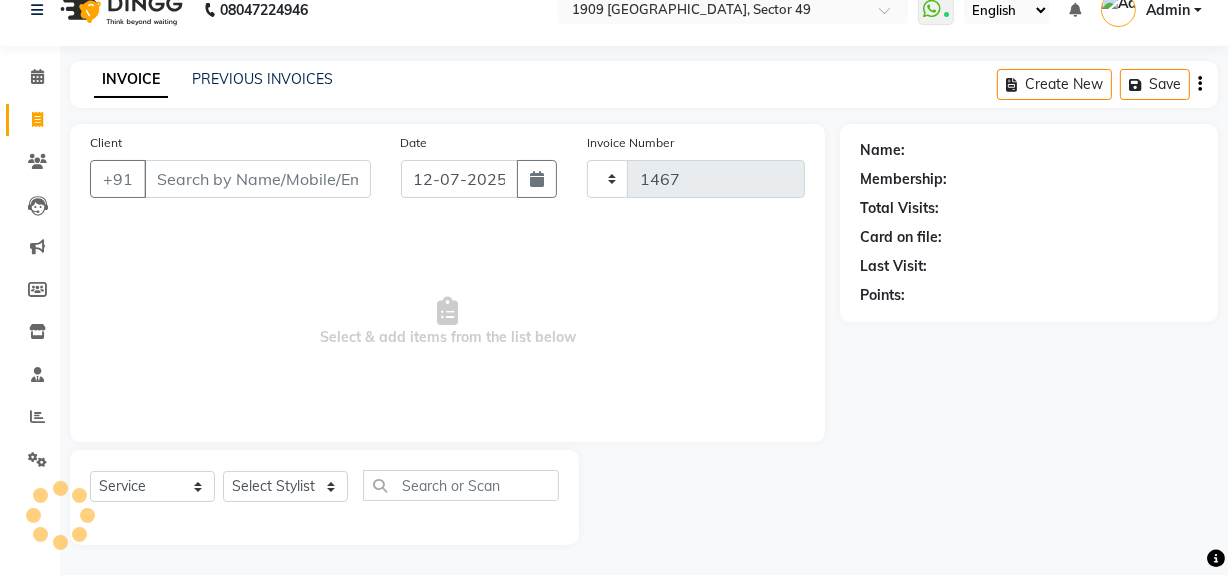 select on "6923" 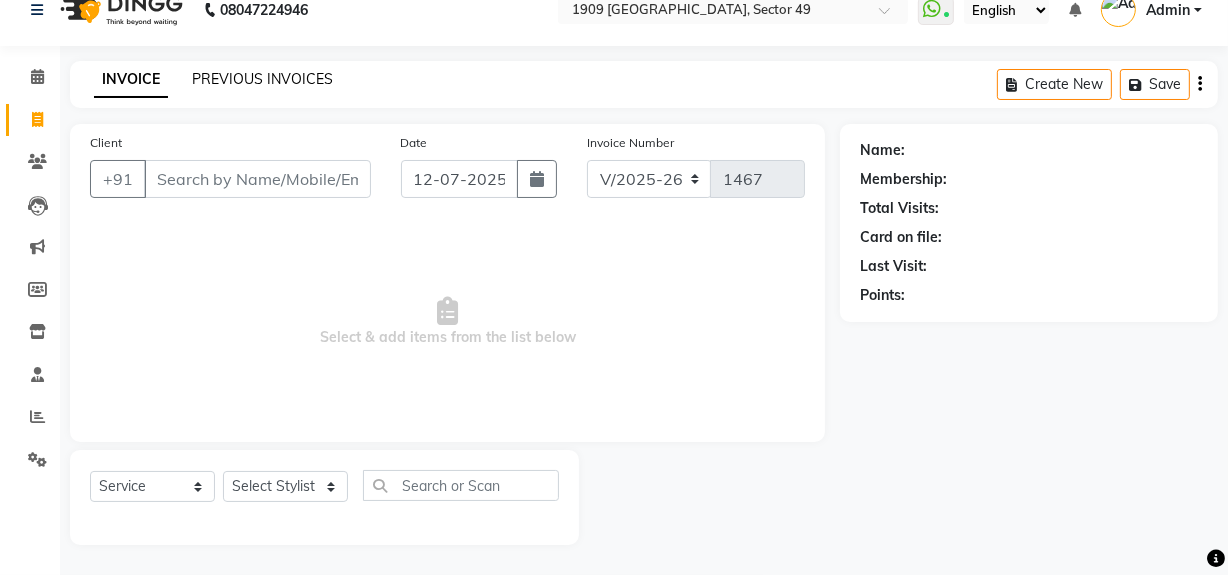 click on "PREVIOUS INVOICES" 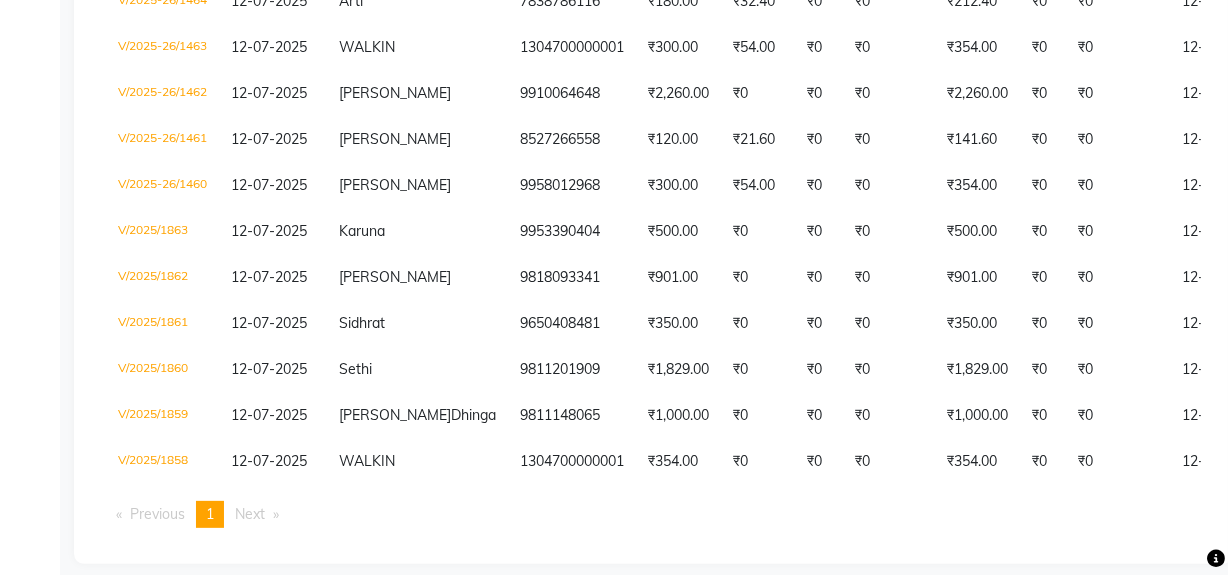 scroll, scrollTop: 509, scrollLeft: 0, axis: vertical 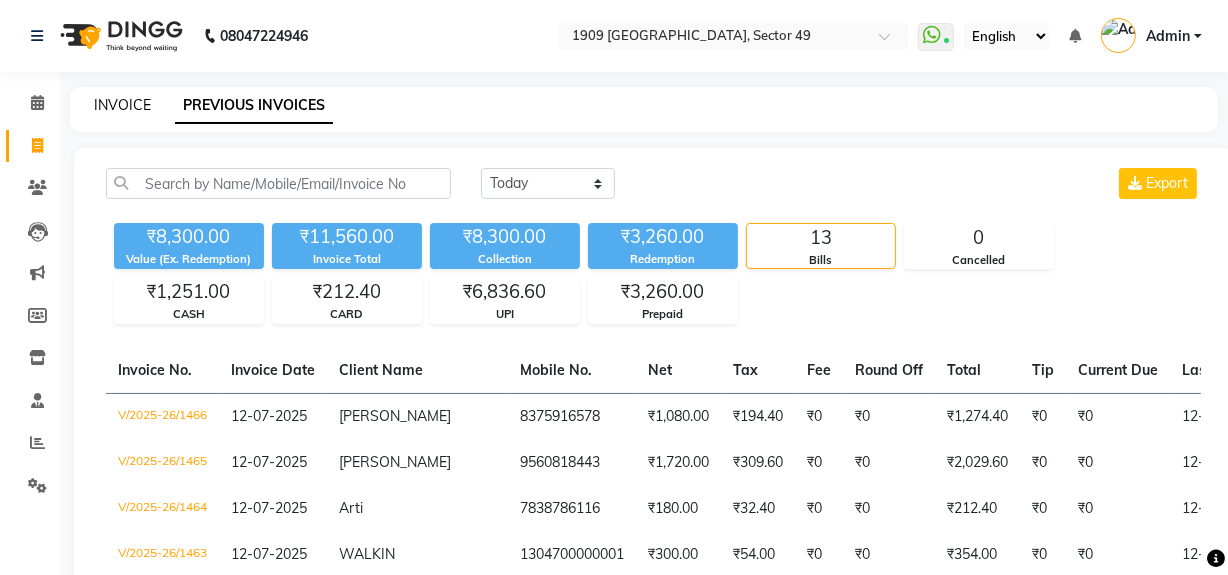 click on "INVOICE" 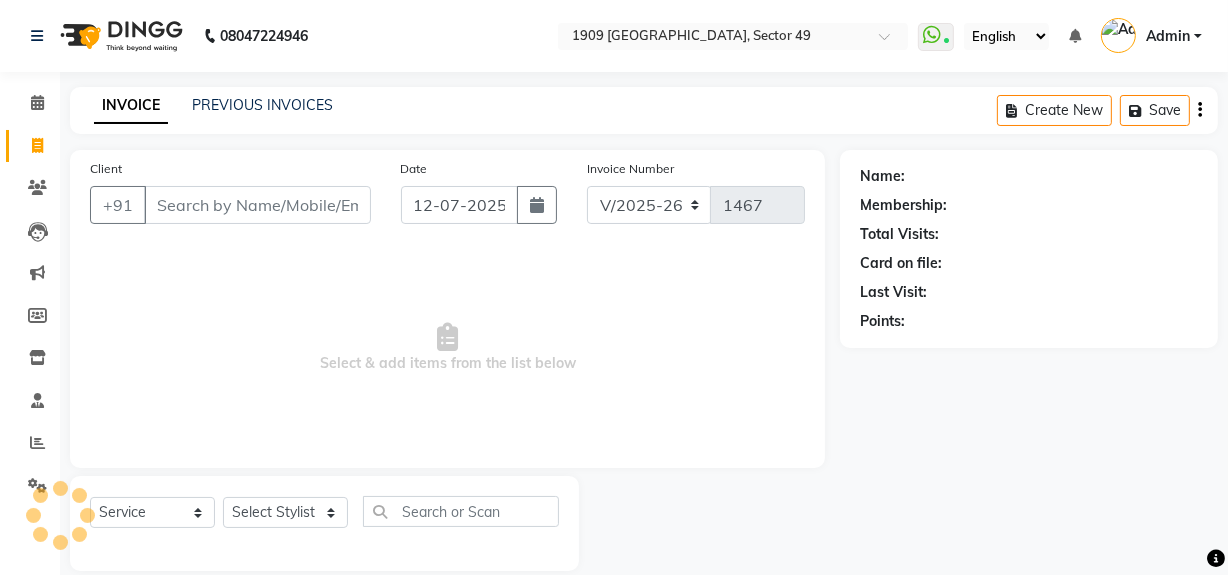scroll, scrollTop: 26, scrollLeft: 0, axis: vertical 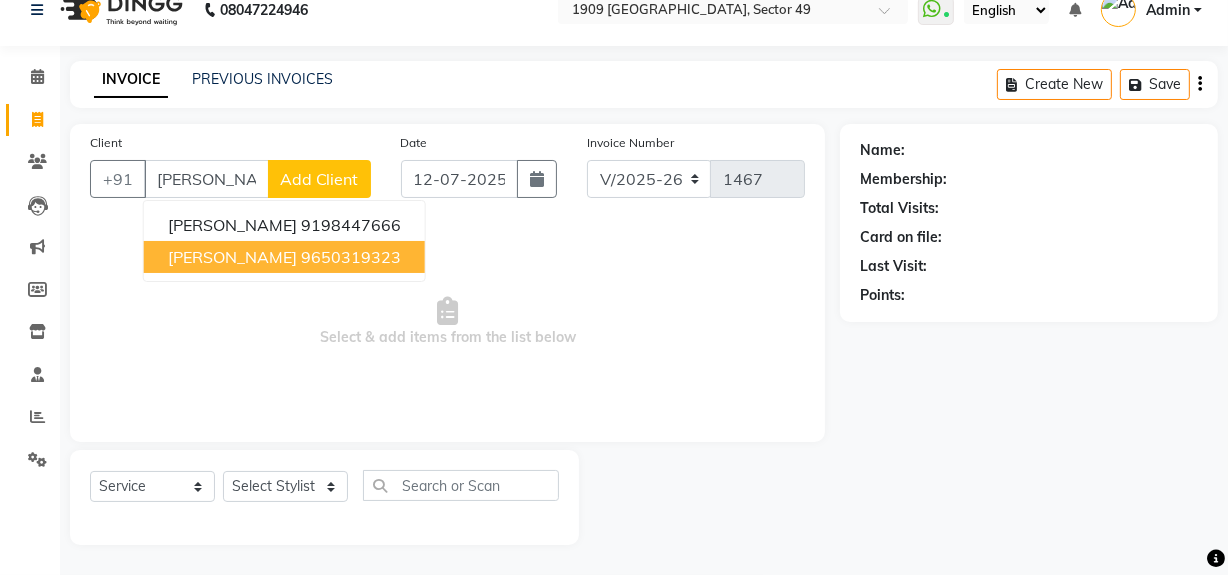 click on "9650319323" at bounding box center [351, 257] 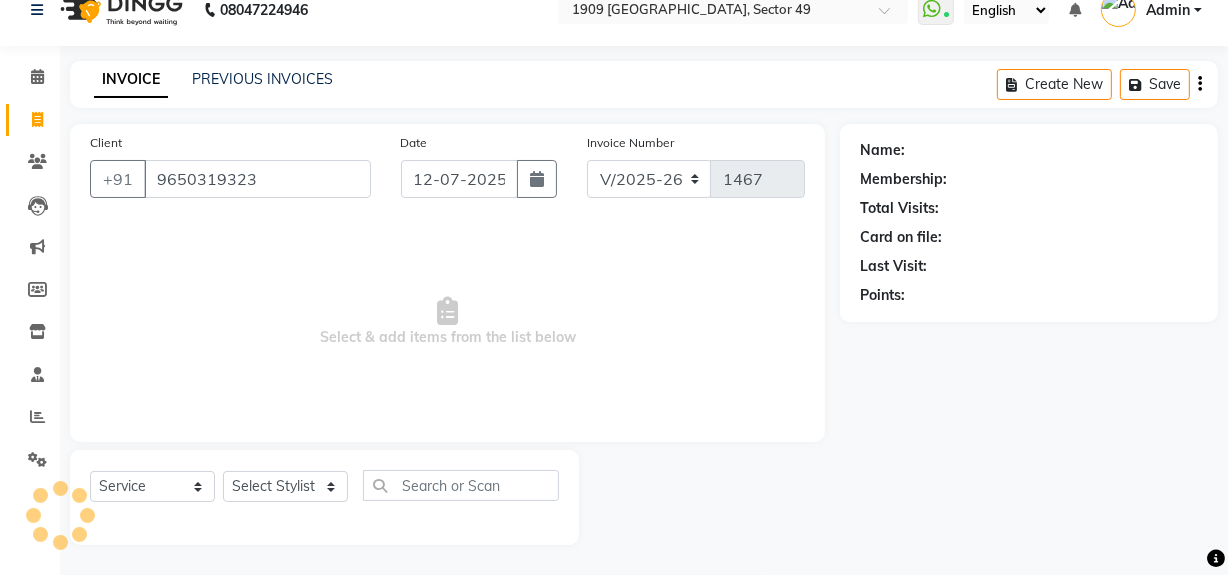 type on "9650319323" 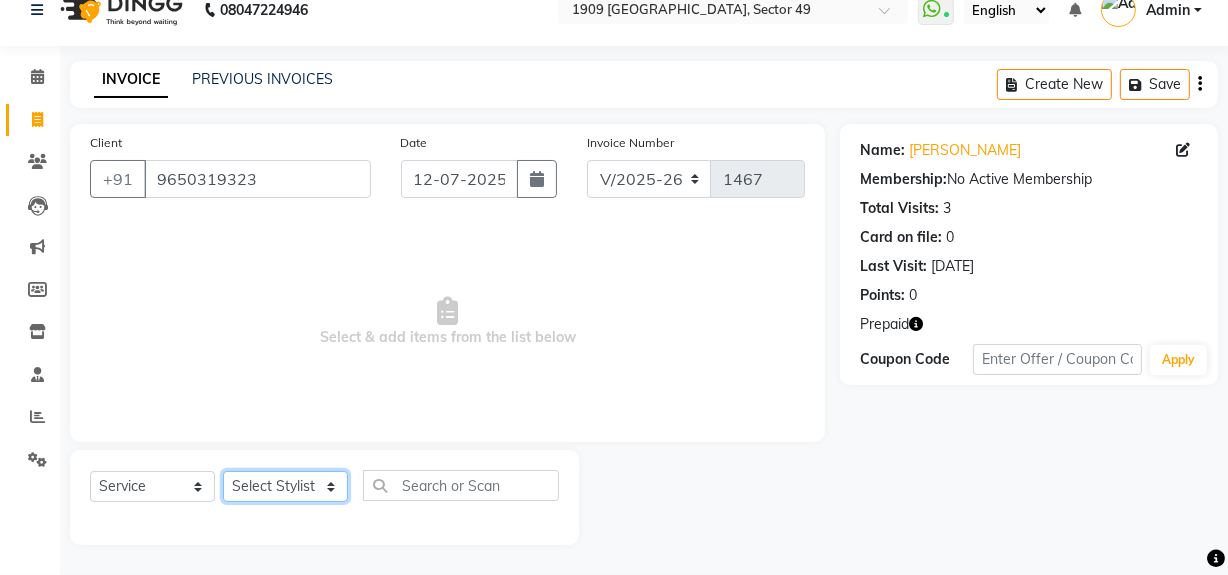 click on "Select Stylist Abdul Ahmed Arif Harun House Sale Jyoti Nisha Rehaan Ujjwal Umesh Veer vikram mehta Vishal" 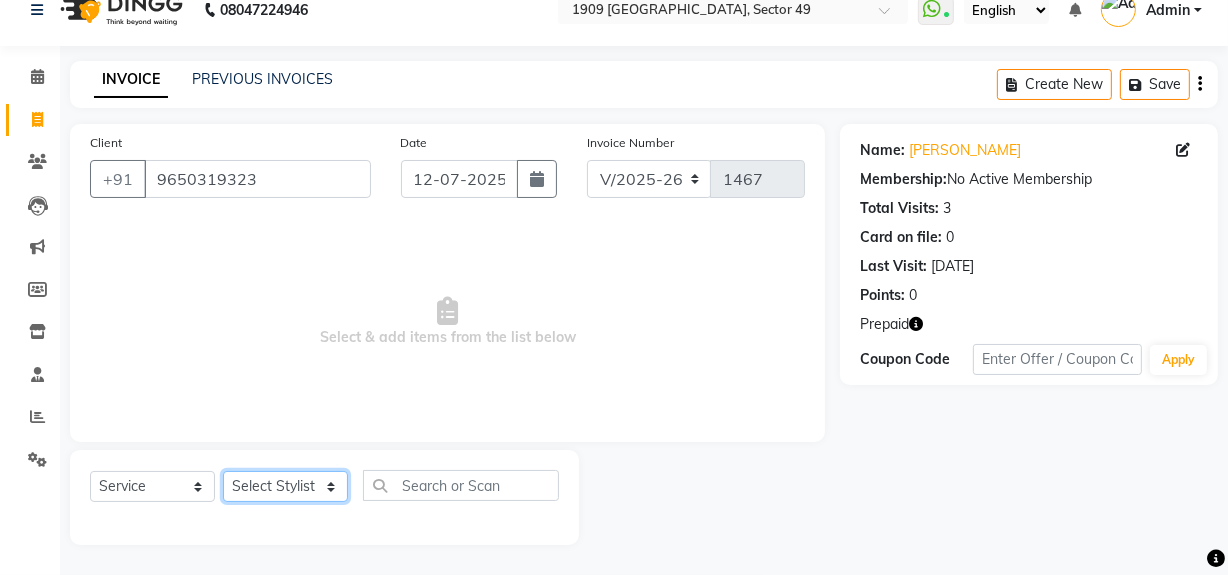 select on "68164" 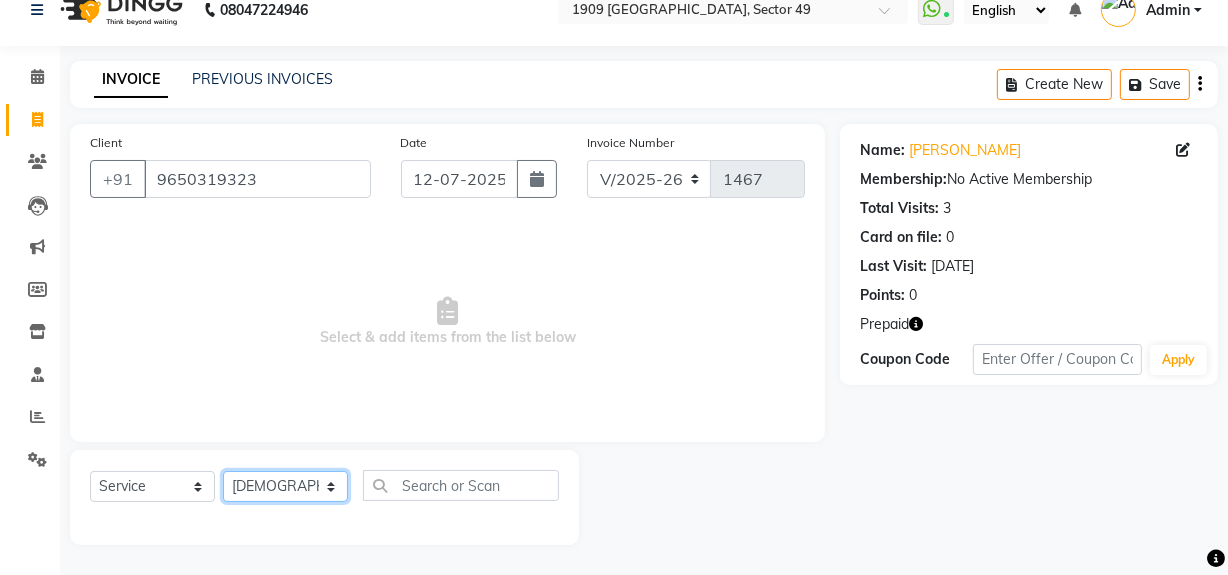 click on "Select Stylist Abdul Ahmed Arif Harun House Sale Jyoti Nisha Rehaan Ujjwal Umesh Veer vikram mehta Vishal" 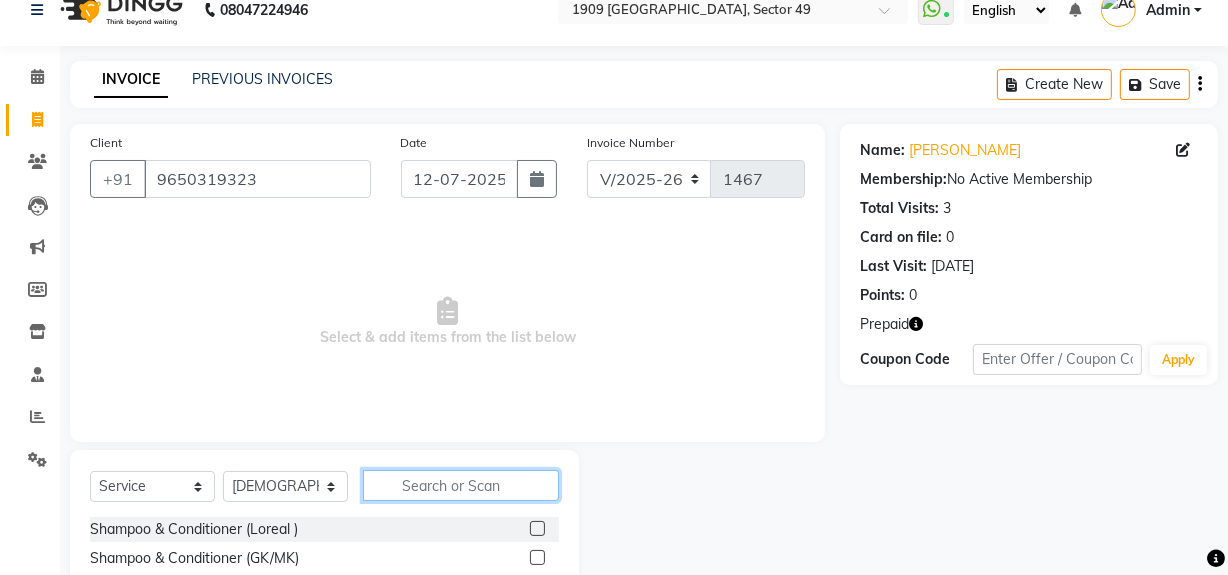 click 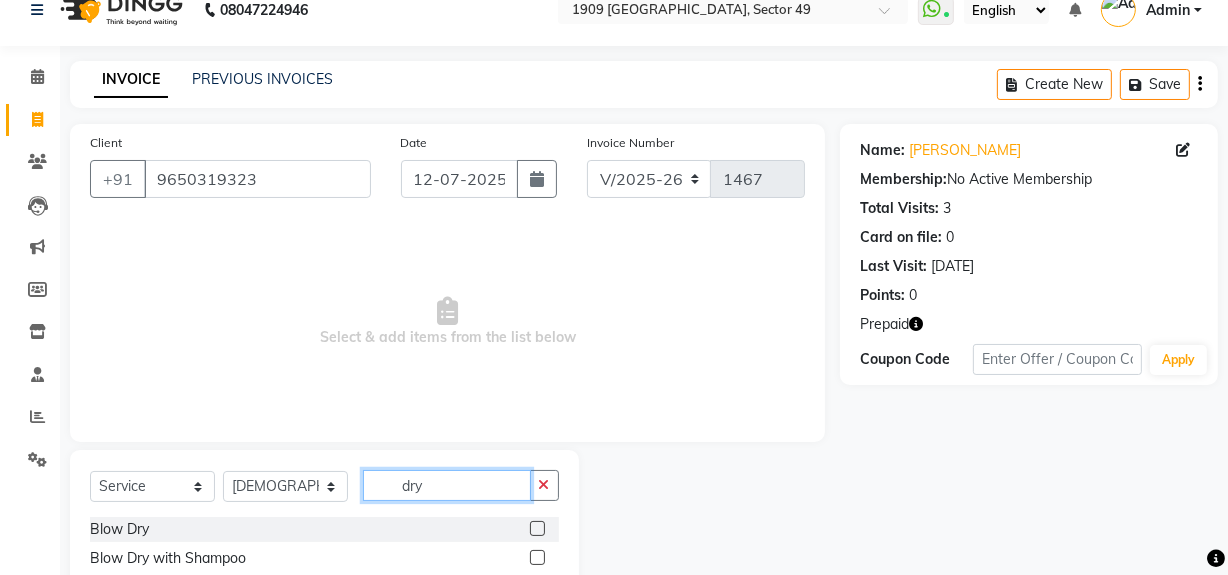 type on "dry" 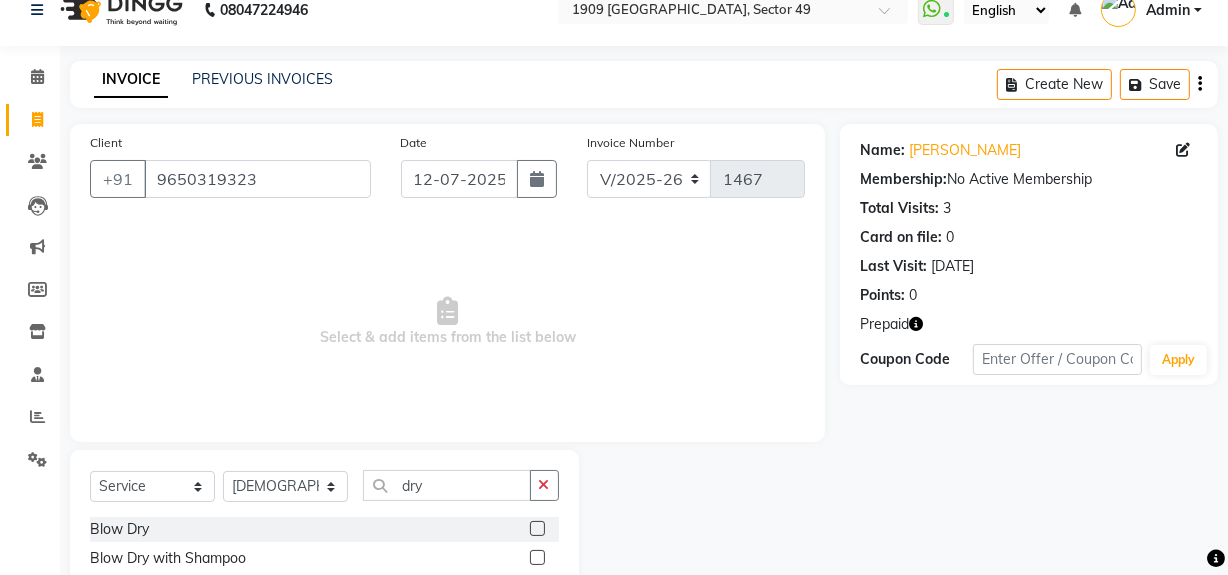 click 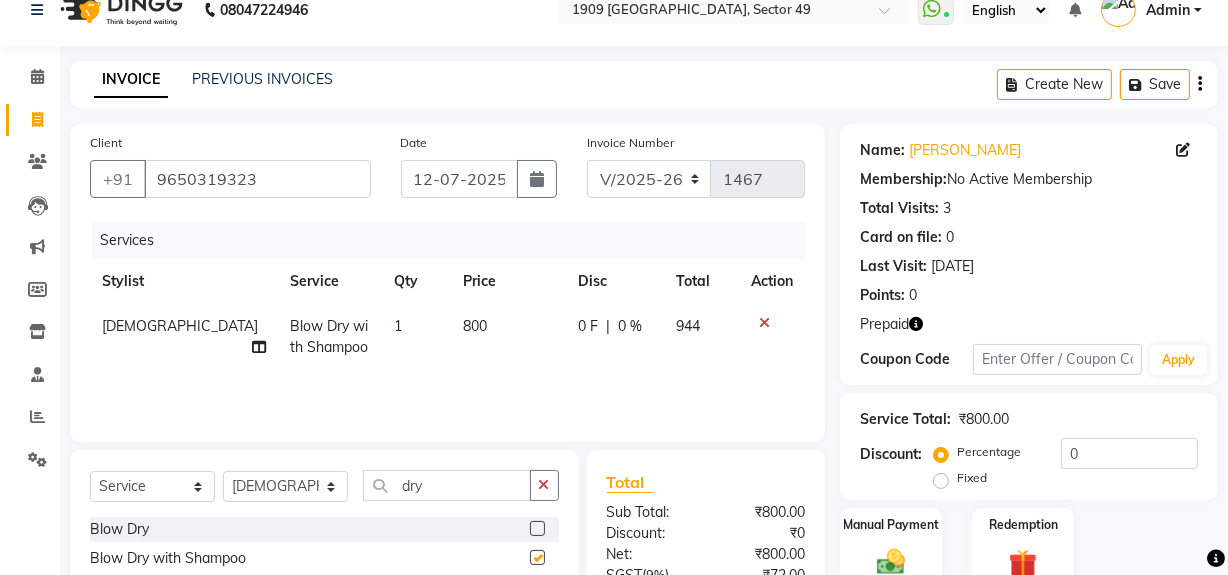 checkbox on "false" 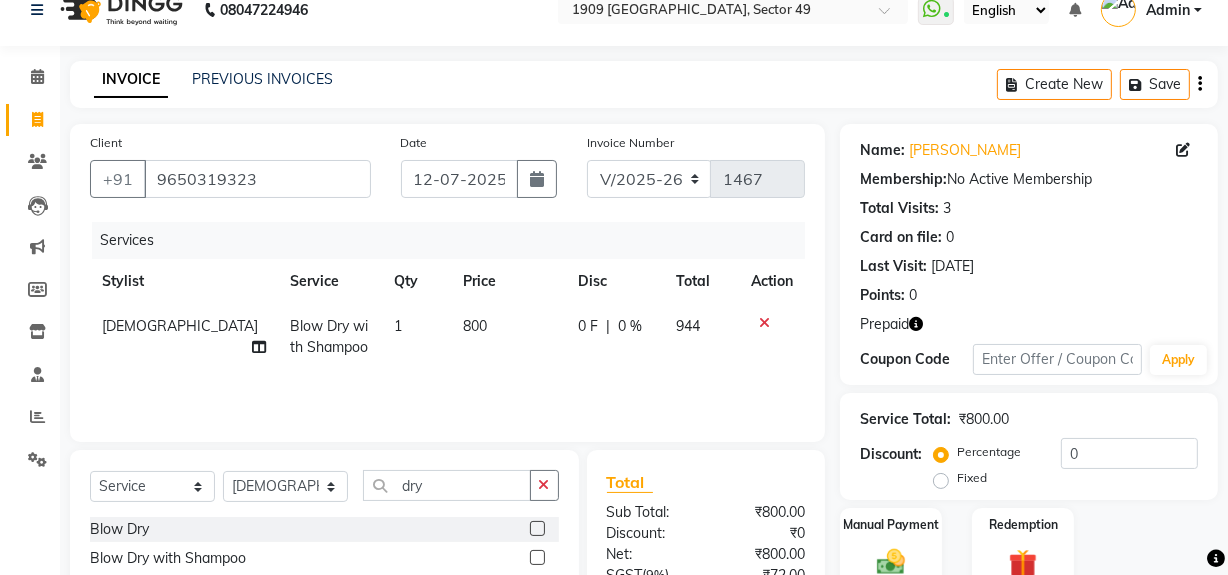 scroll, scrollTop: 225, scrollLeft: 0, axis: vertical 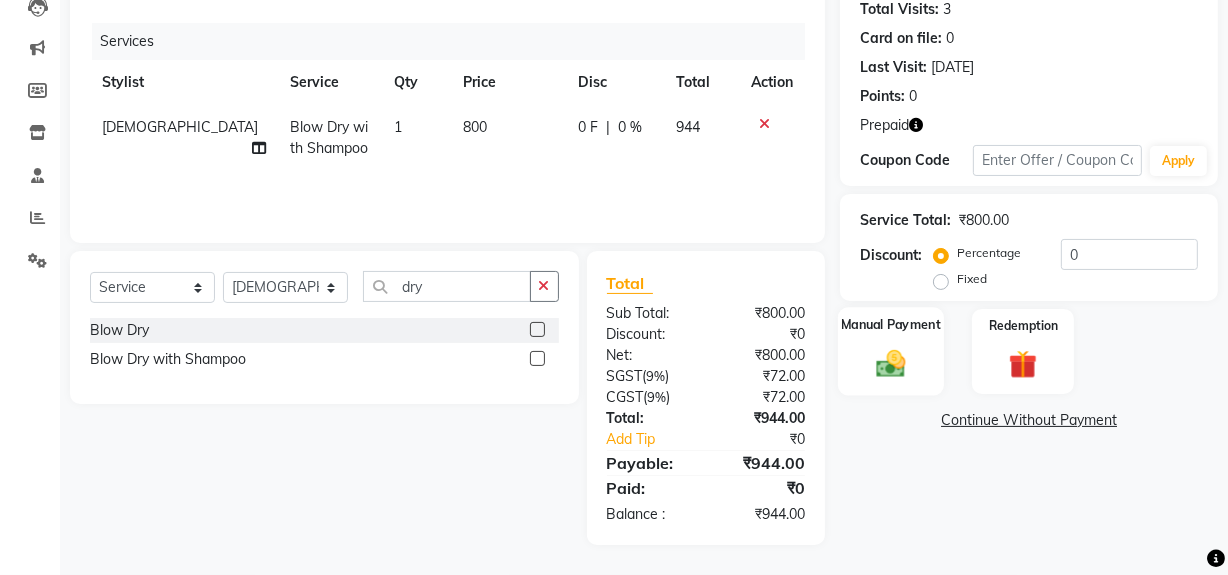 click on "Manual Payment" 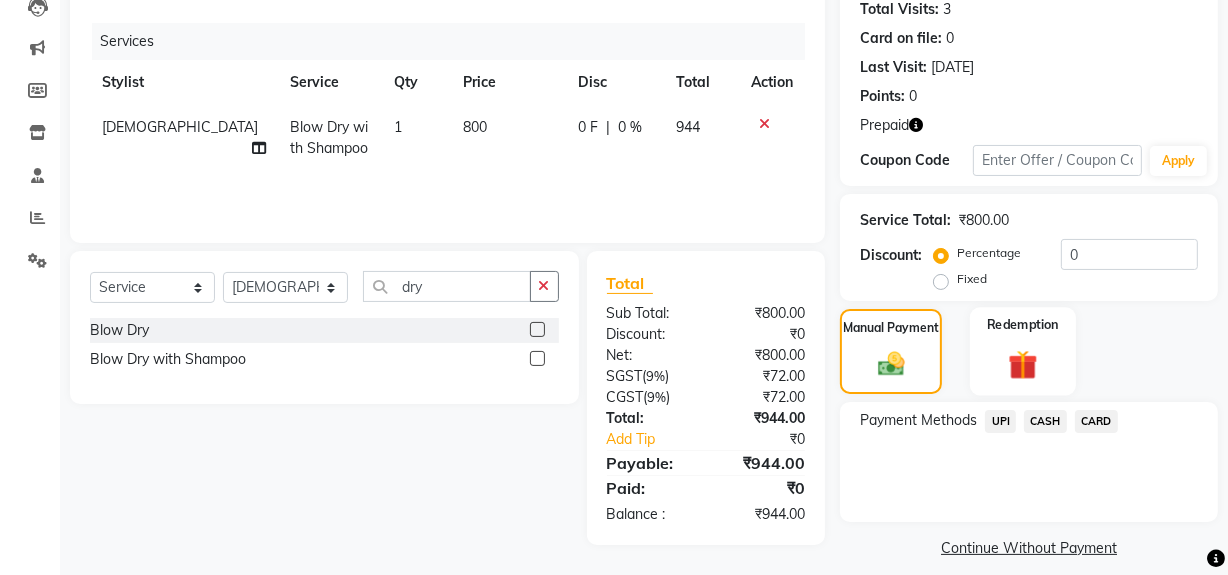 click 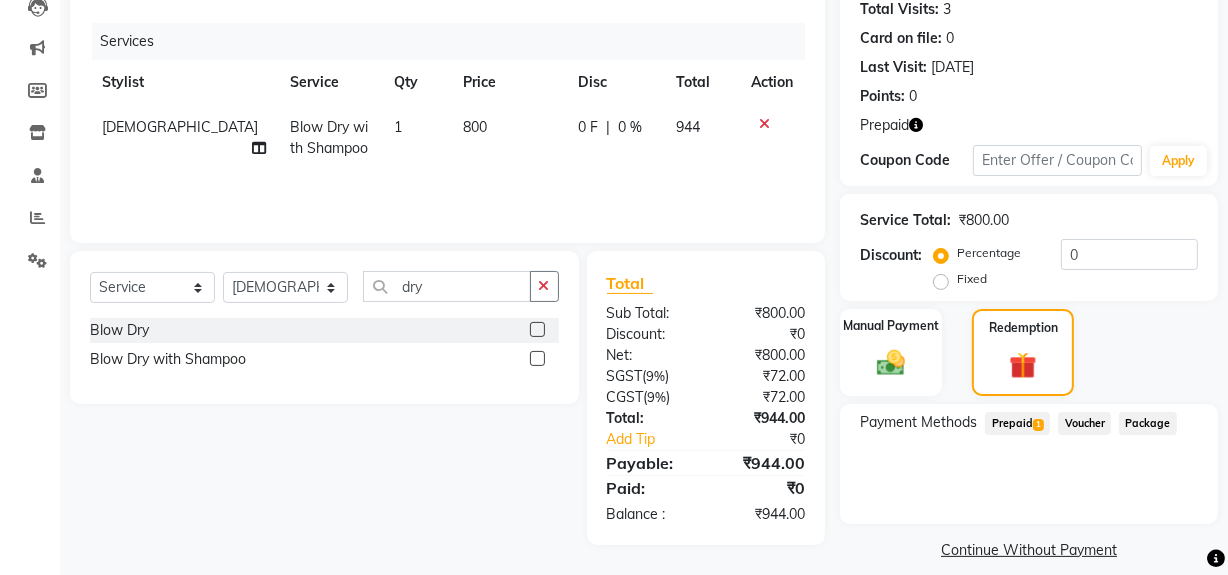click on "Prepaid  1" 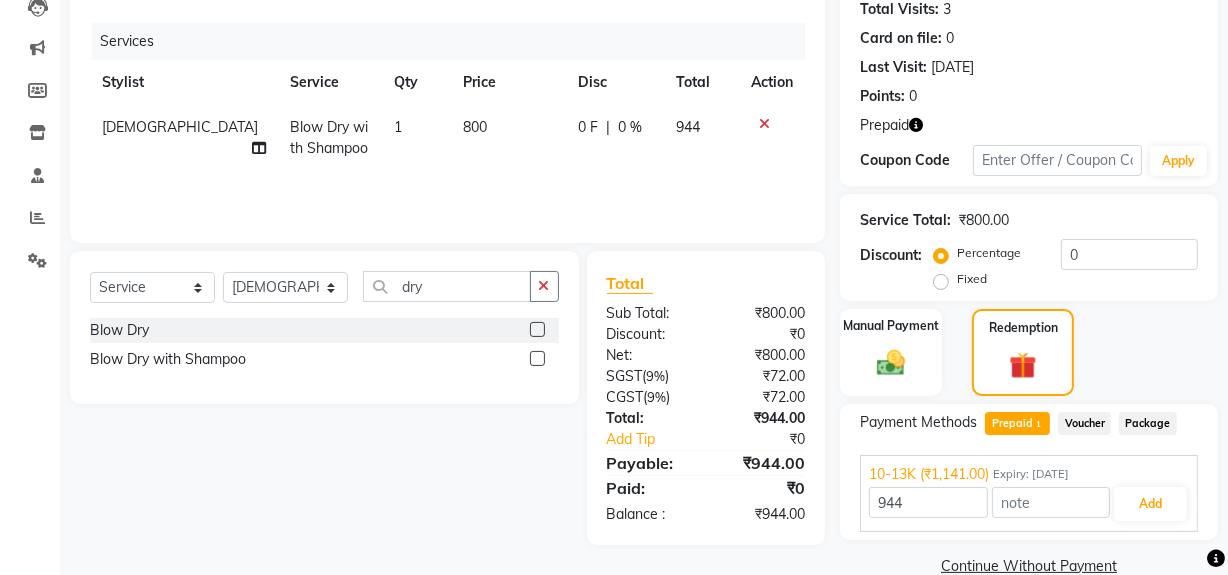 scroll, scrollTop: 260, scrollLeft: 0, axis: vertical 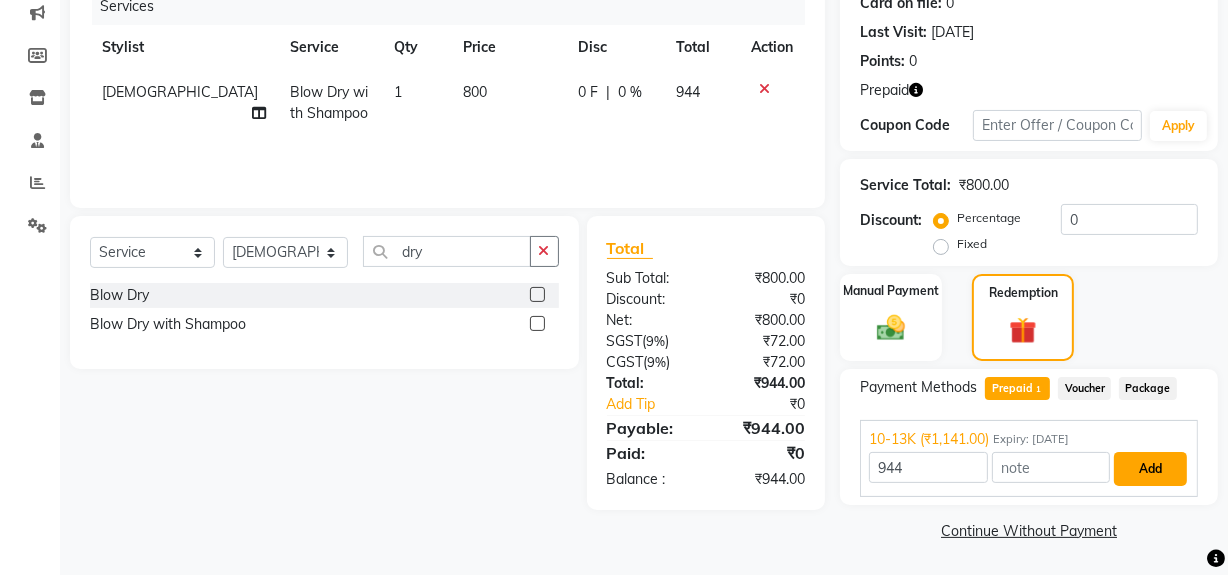 click on "Add" at bounding box center [1150, 469] 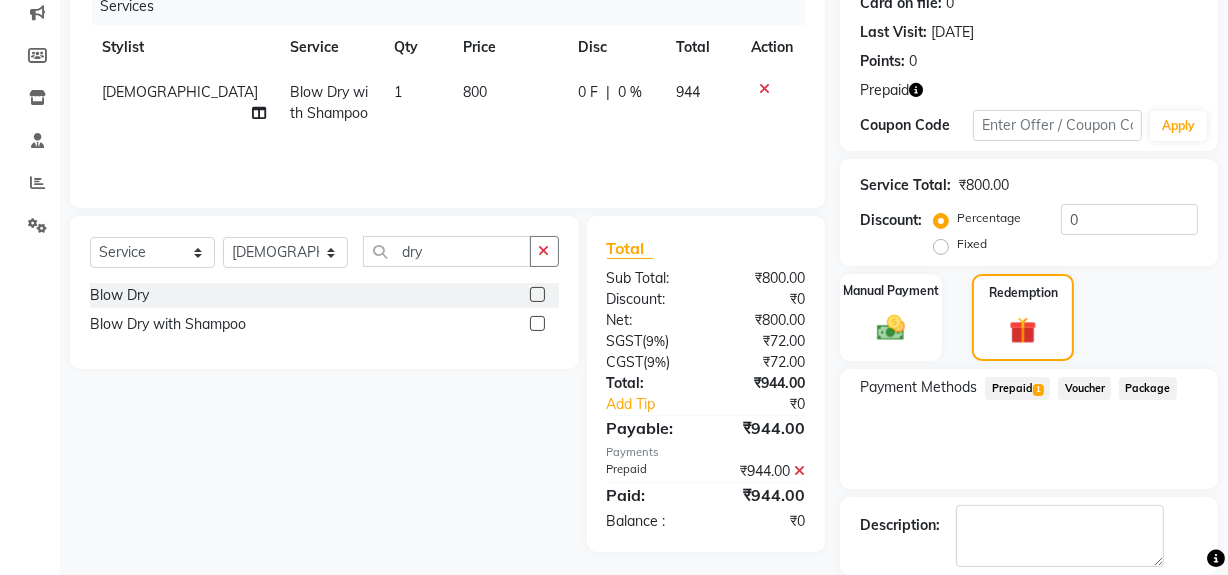 scroll, scrollTop: 356, scrollLeft: 0, axis: vertical 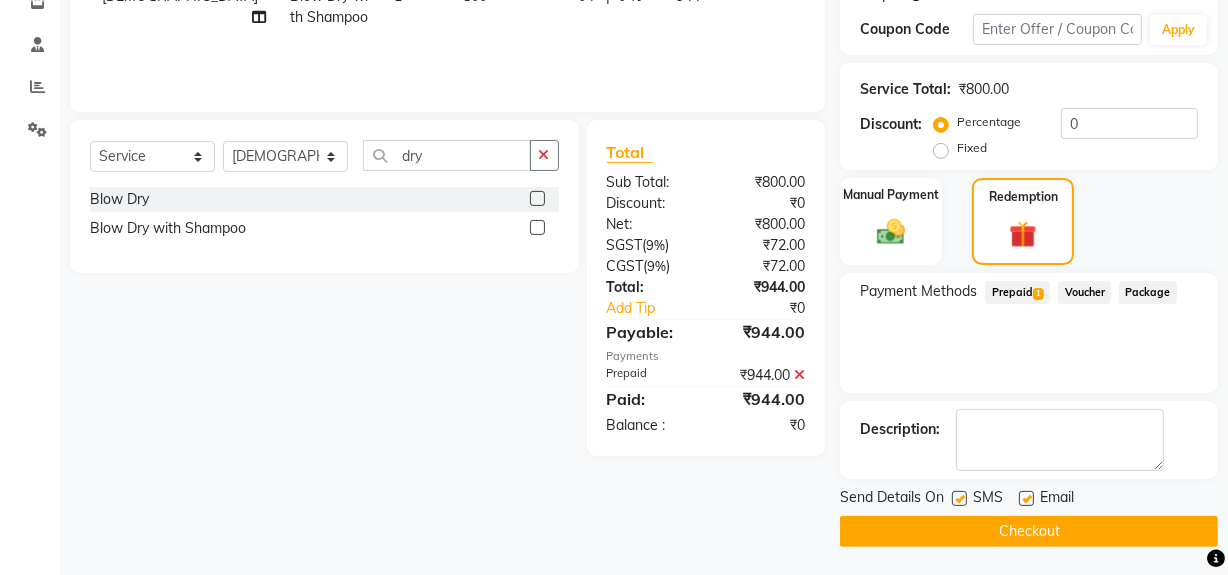 drag, startPoint x: 1104, startPoint y: 527, endPoint x: 955, endPoint y: 523, distance: 149.05368 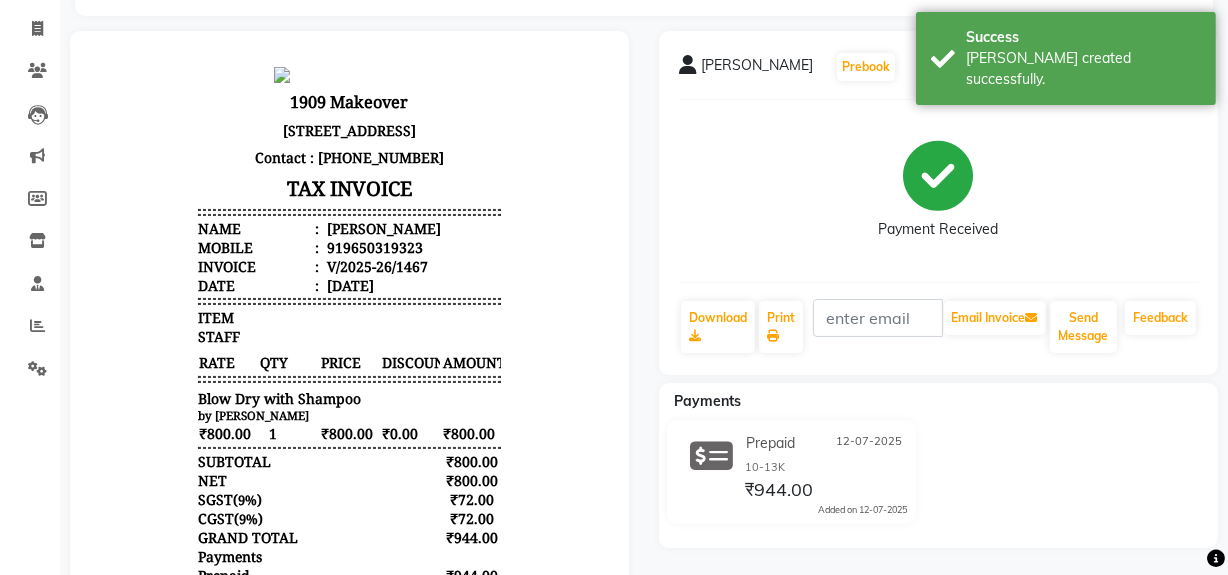 scroll, scrollTop: 0, scrollLeft: 0, axis: both 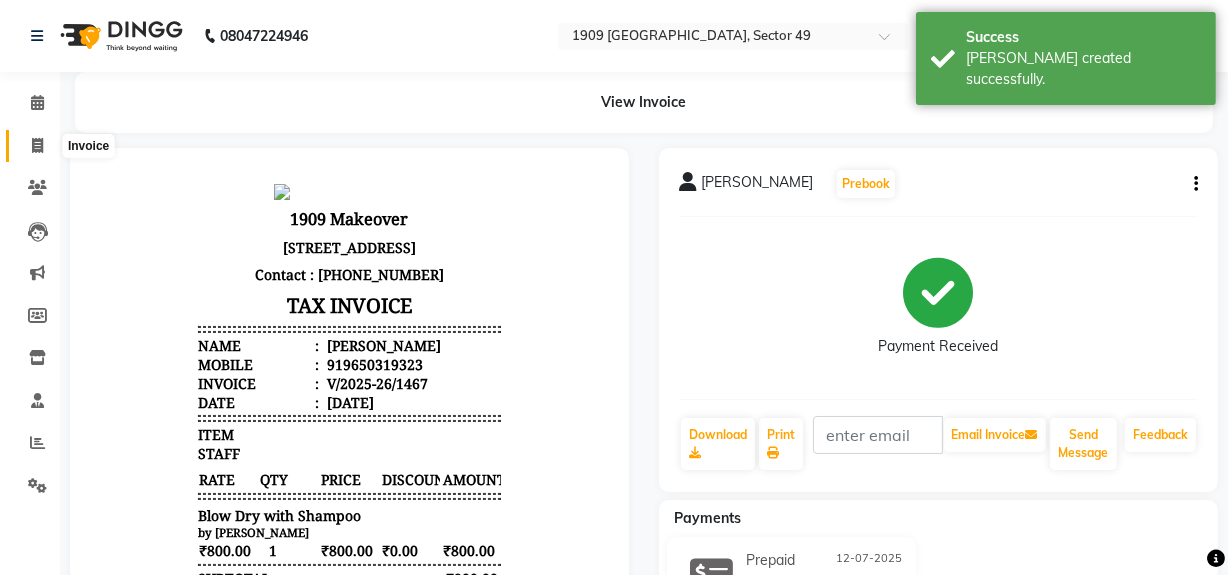 click 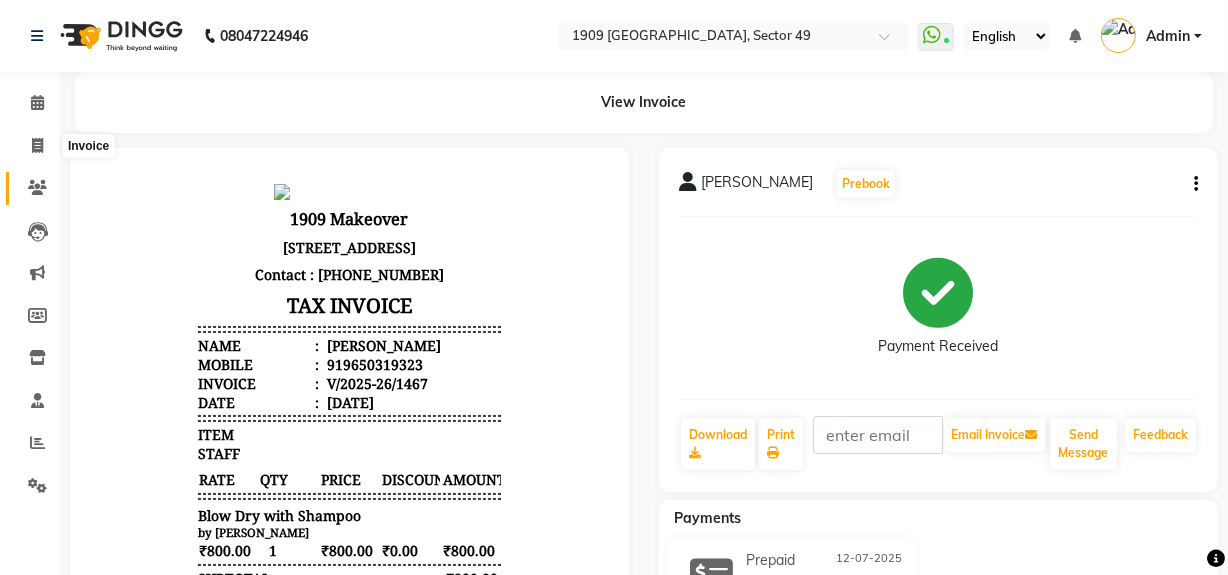 select on "service" 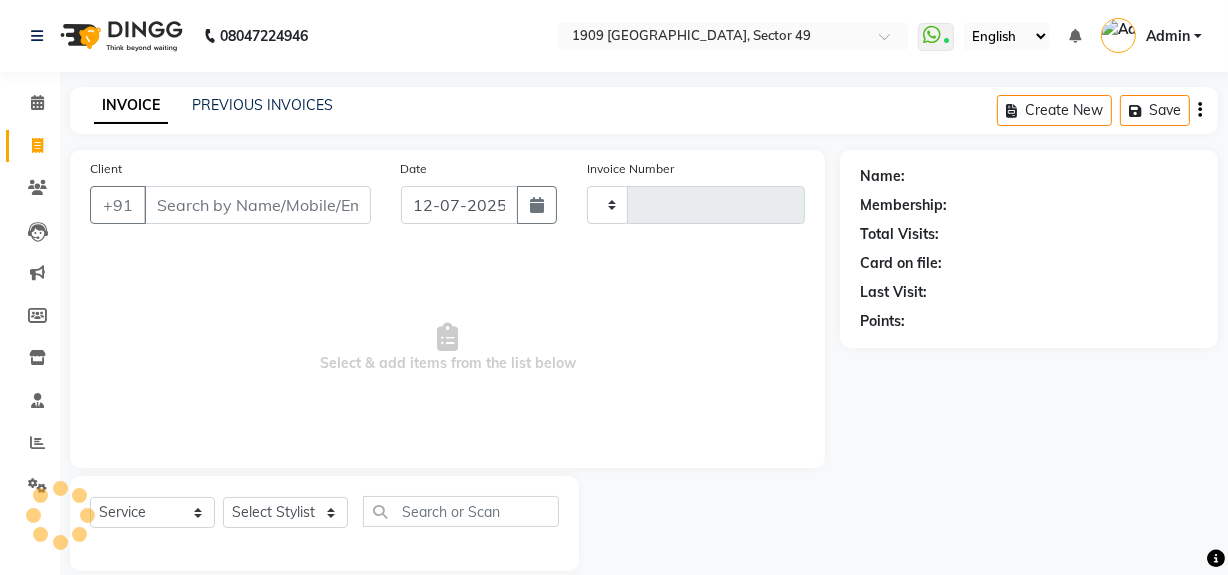 type on "1468" 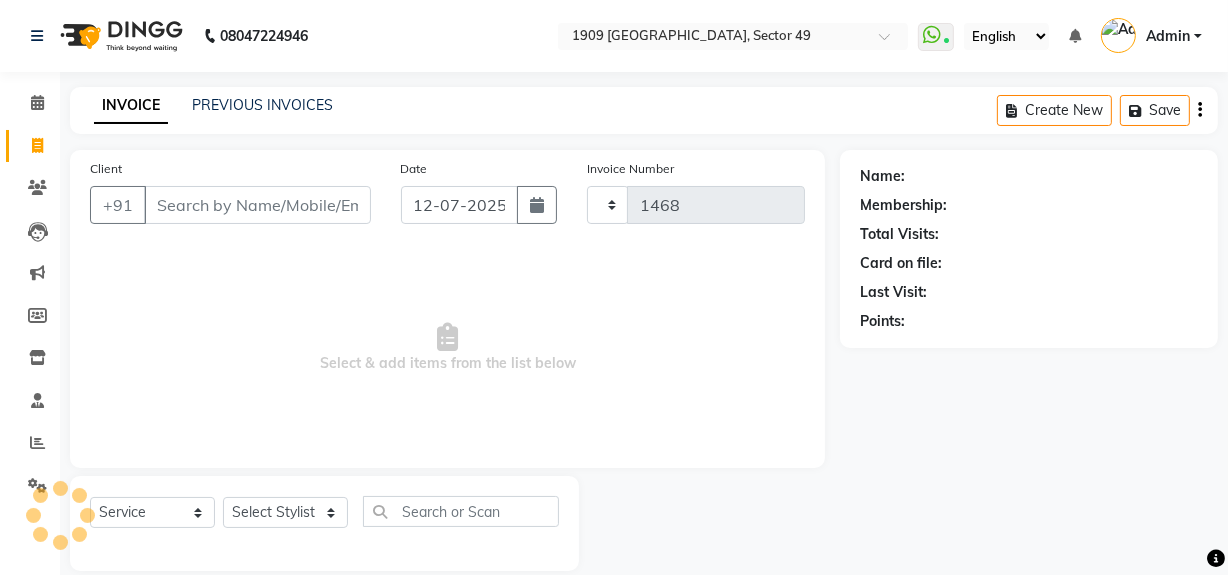 scroll, scrollTop: 26, scrollLeft: 0, axis: vertical 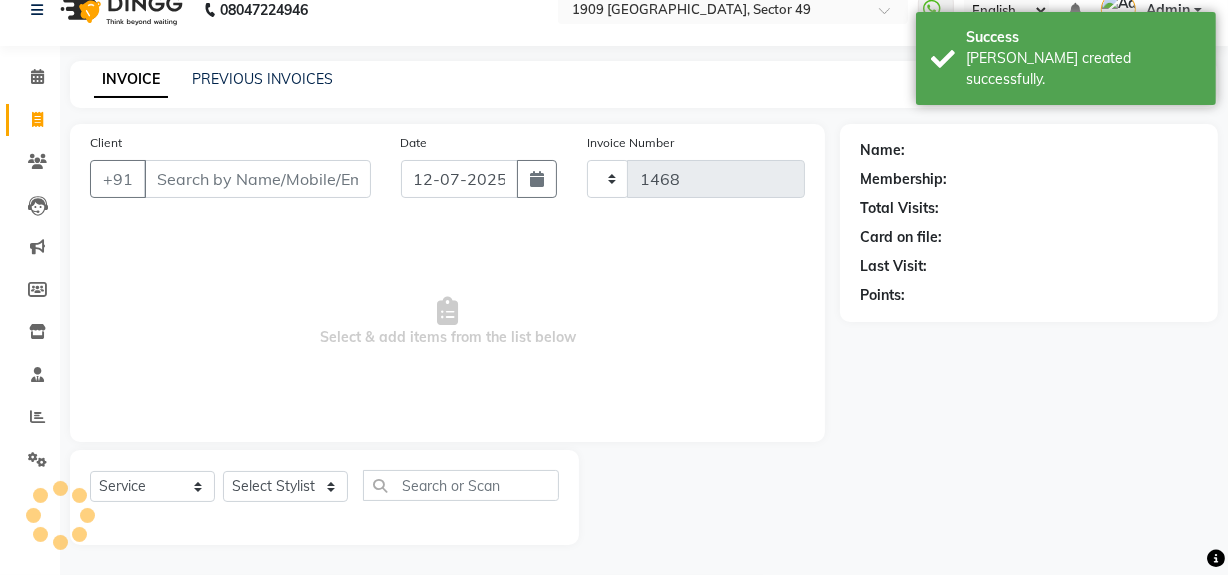 select on "6923" 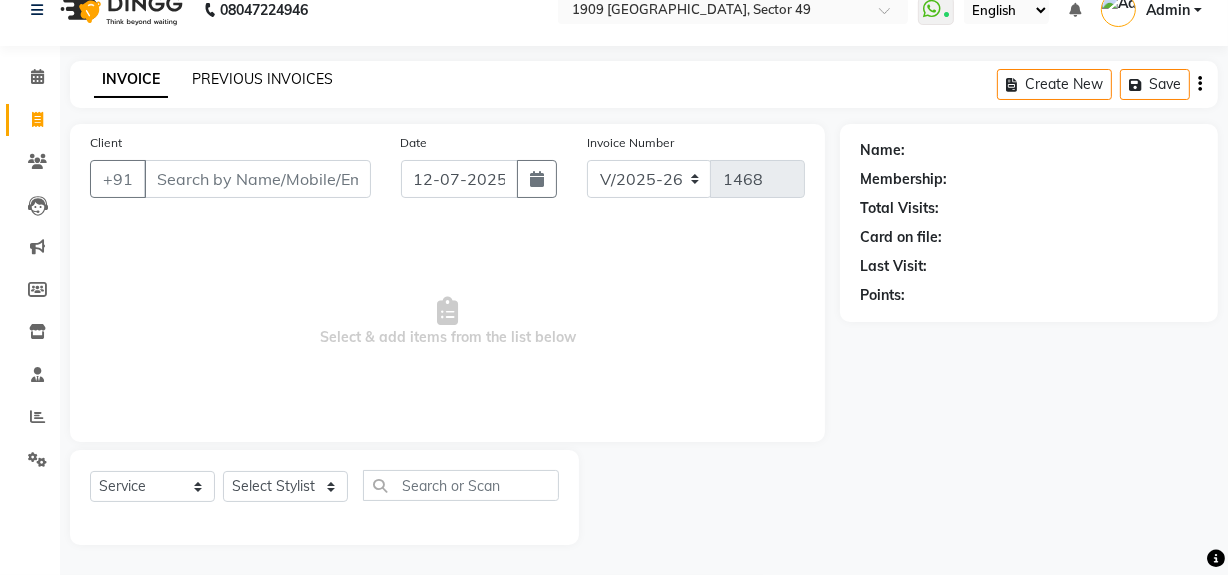 click on "PREVIOUS INVOICES" 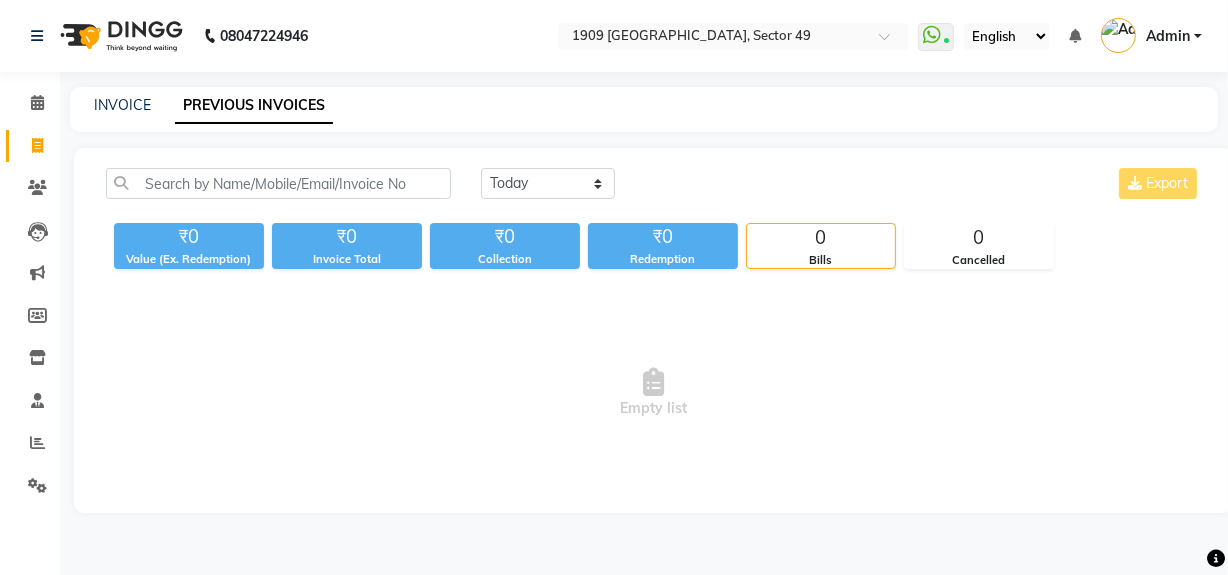scroll, scrollTop: 0, scrollLeft: 0, axis: both 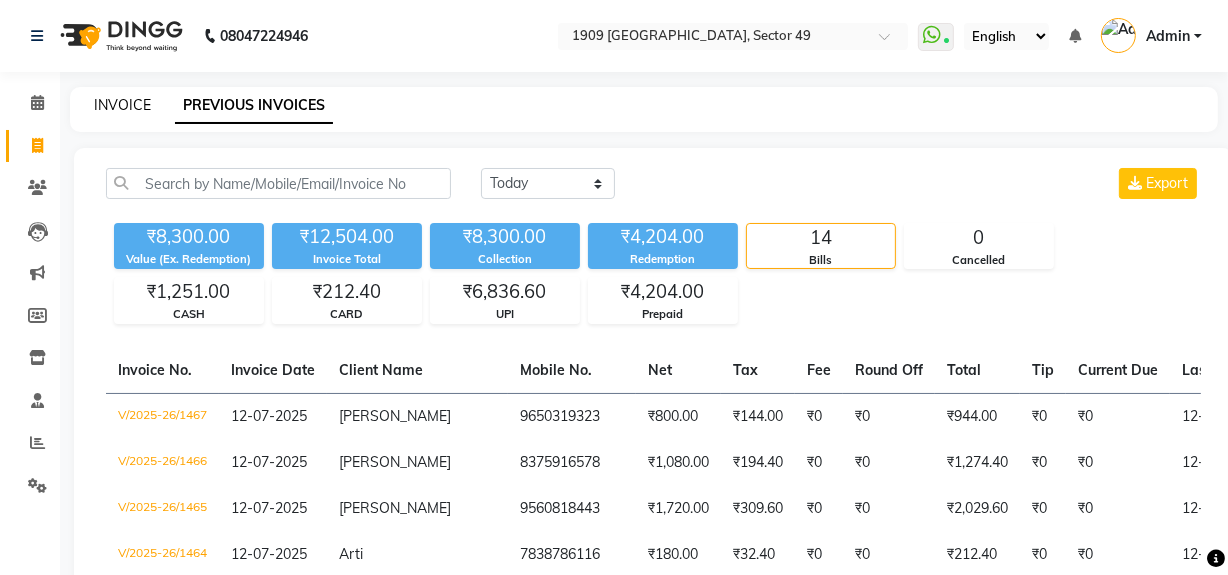 click on "INVOICE" 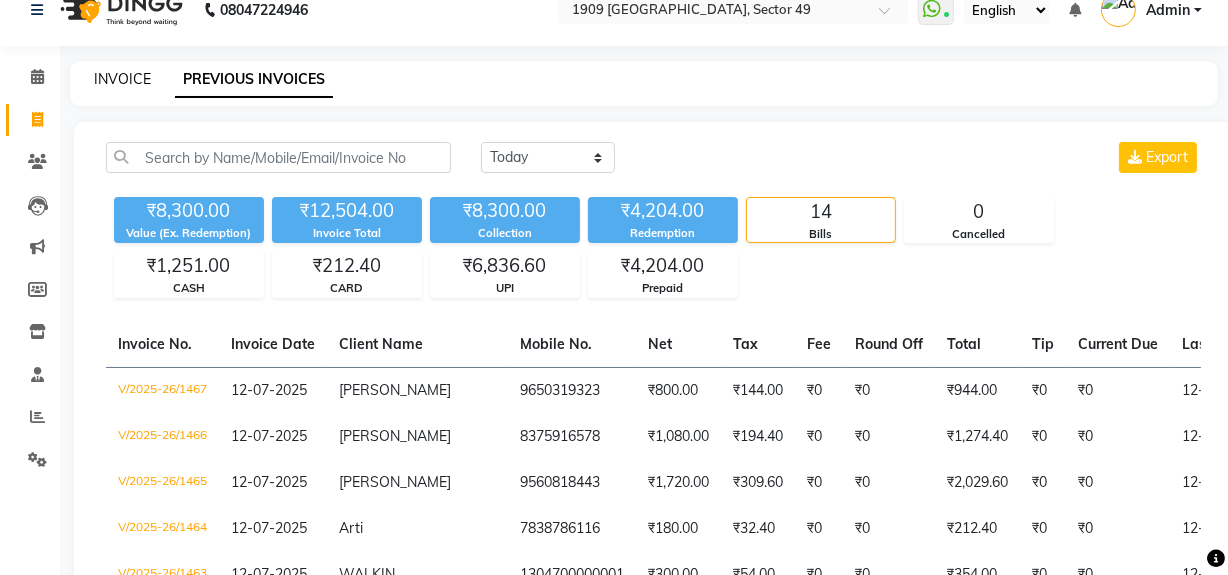 select on "6923" 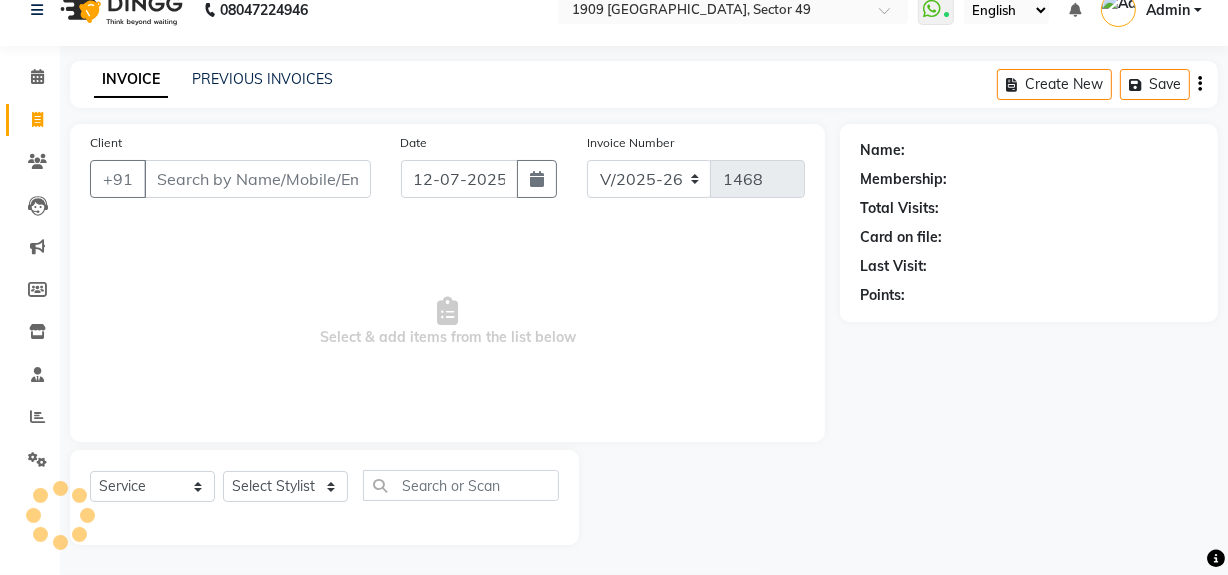 drag, startPoint x: 312, startPoint y: 174, endPoint x: 330, endPoint y: 169, distance: 18.681541 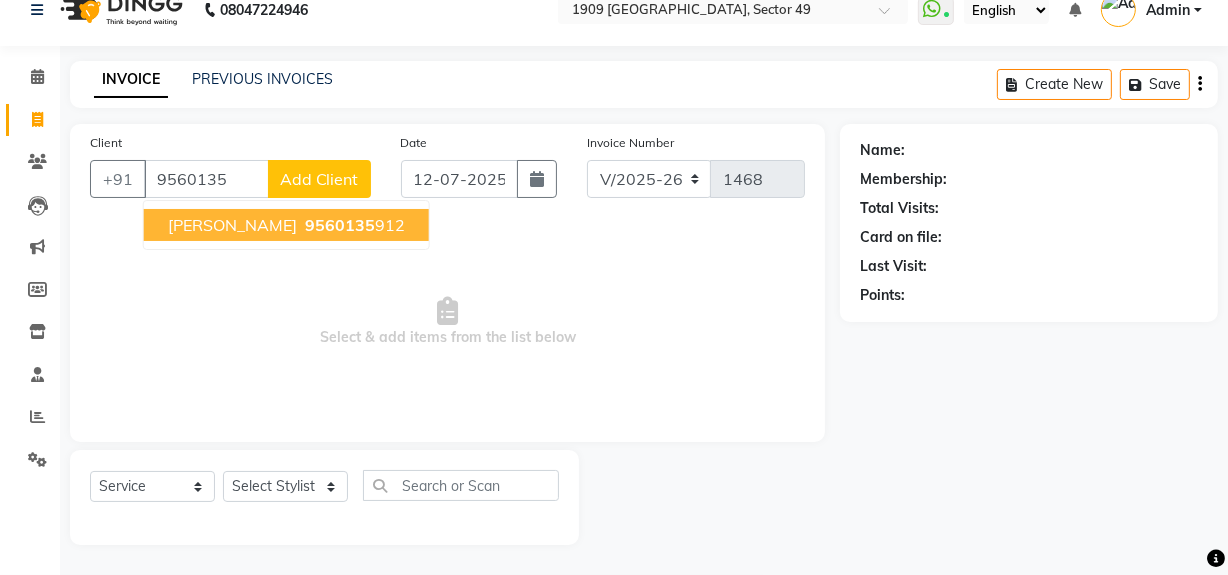 click on "9560135" at bounding box center [340, 225] 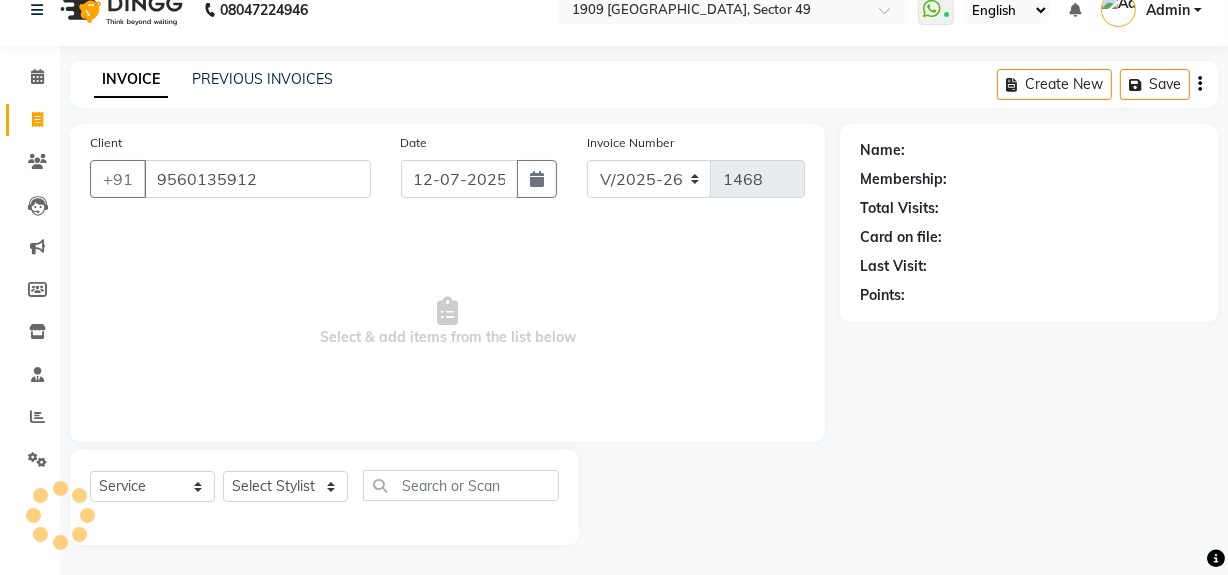 type on "9560135912" 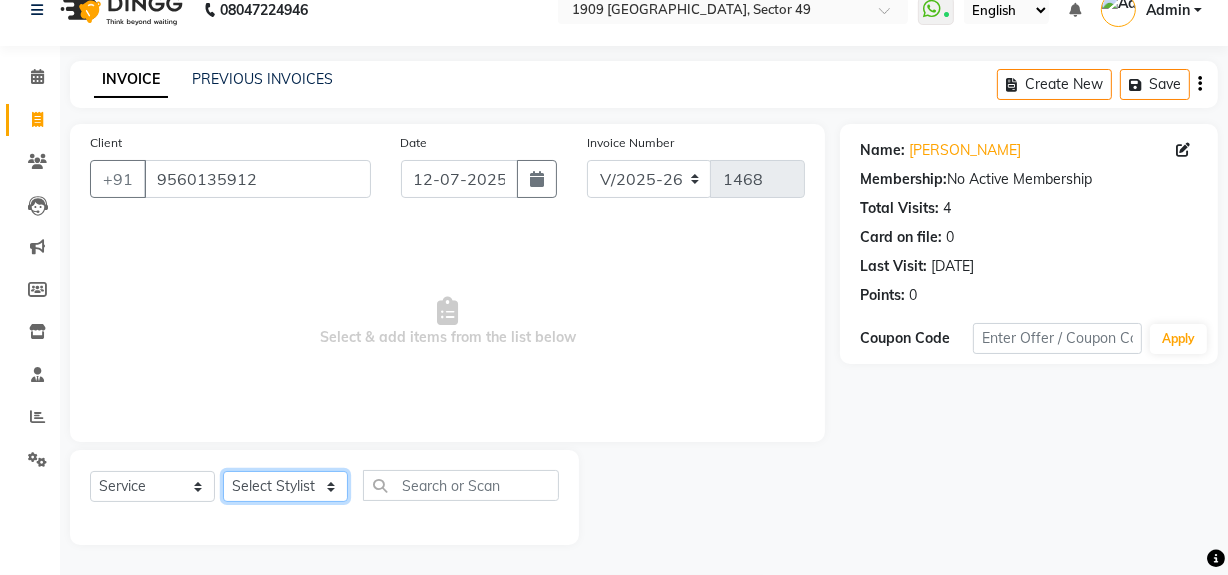 click on "Select Stylist Abdul Ahmed Arif Harun House Sale Jyoti Nisha Rehaan Ujjwal Umesh Veer vikram mehta Vishal" 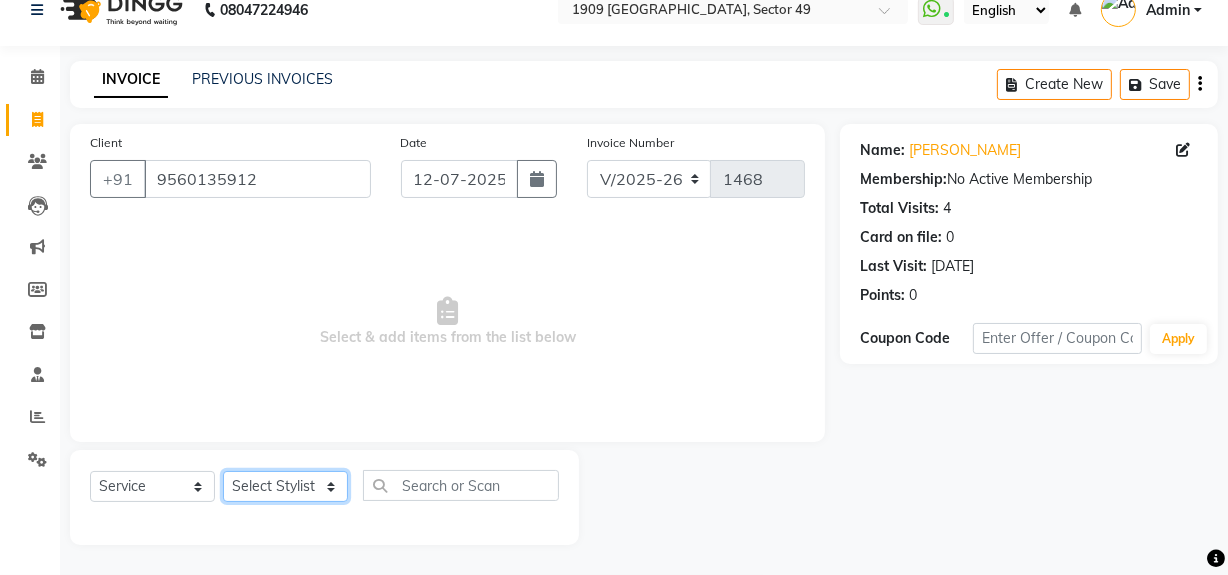 select on "57118" 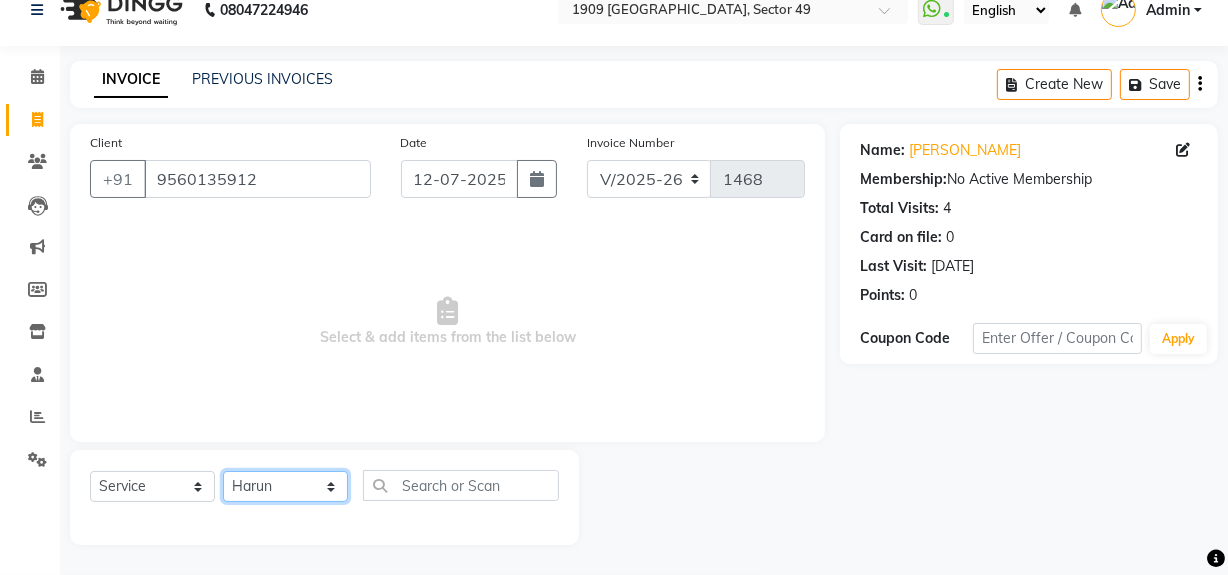 click on "Select Stylist Abdul Ahmed Arif Harun House Sale Jyoti Nisha Rehaan Ujjwal Umesh Veer vikram mehta Vishal" 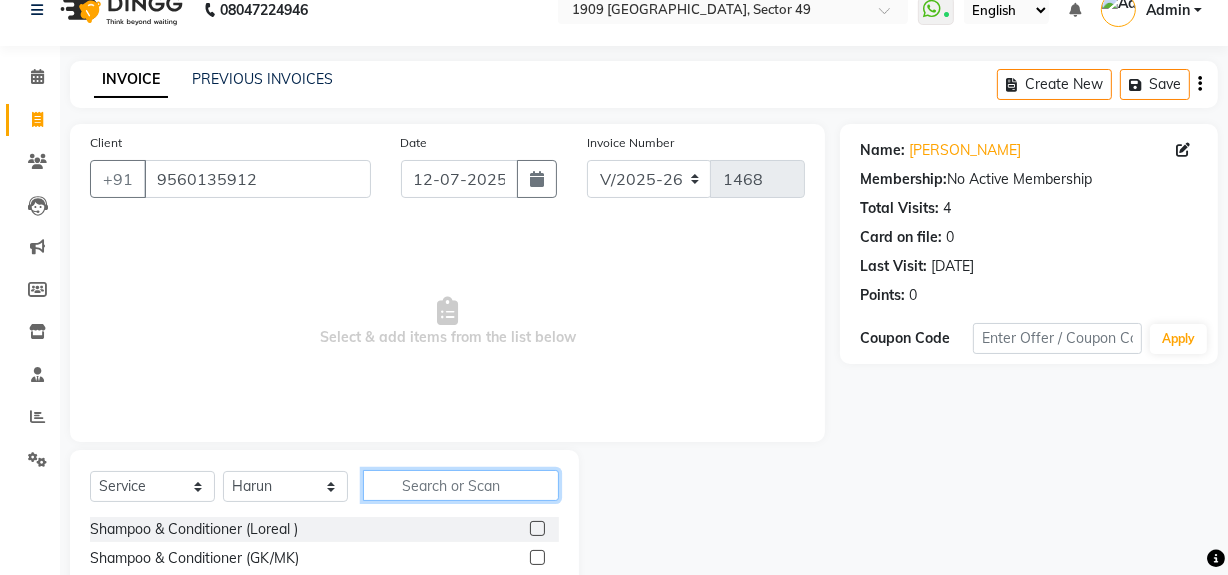 click 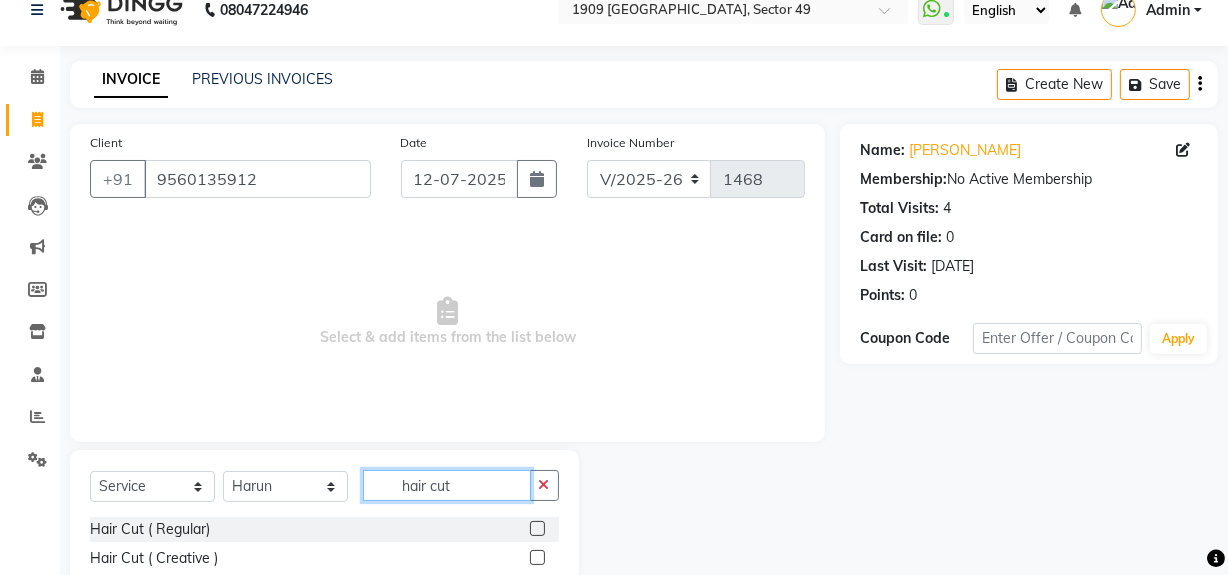 scroll, scrollTop: 170, scrollLeft: 0, axis: vertical 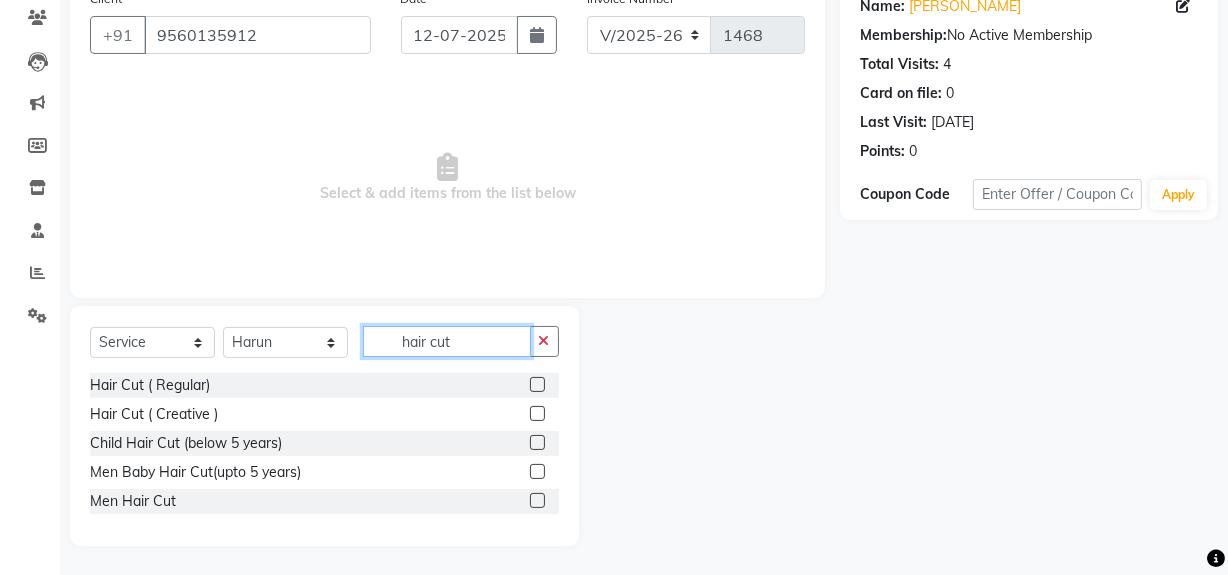 type on "hair cut" 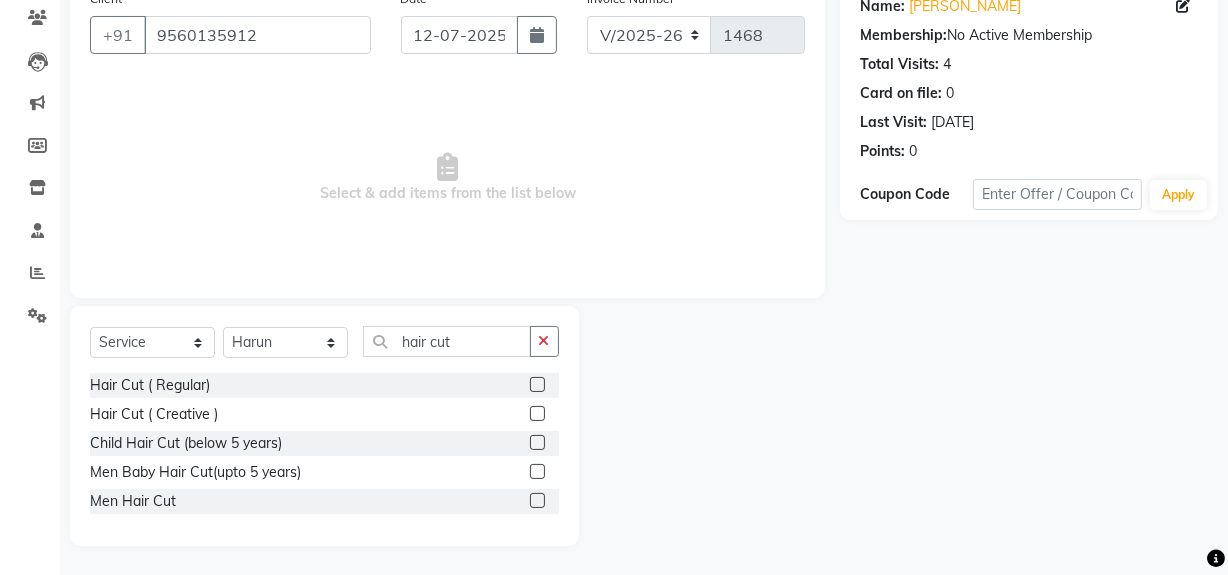 click 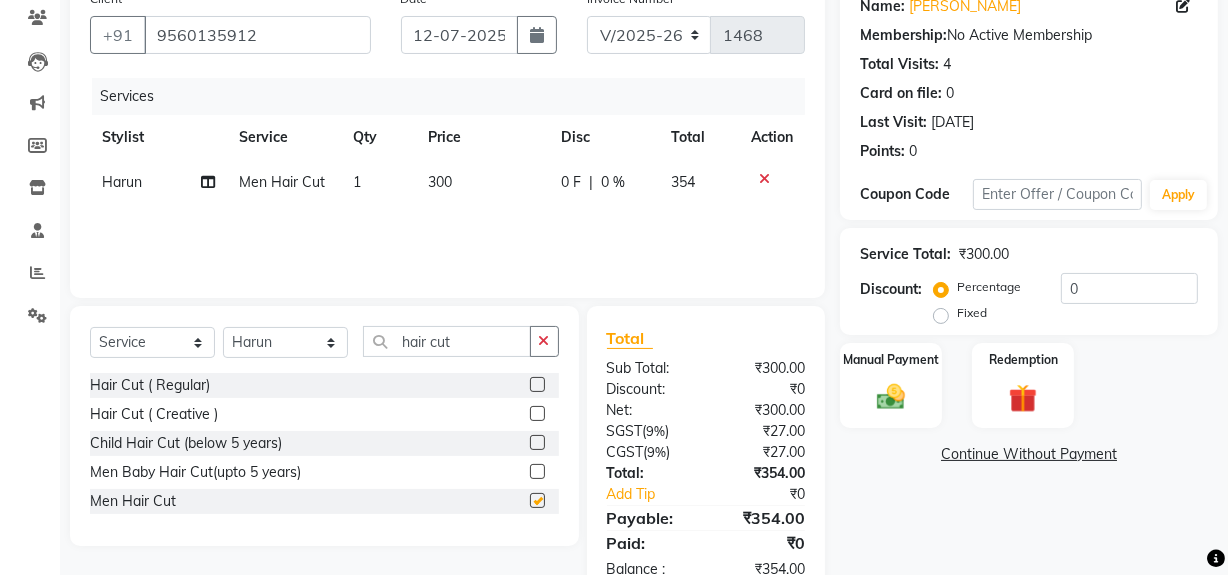 checkbox on "false" 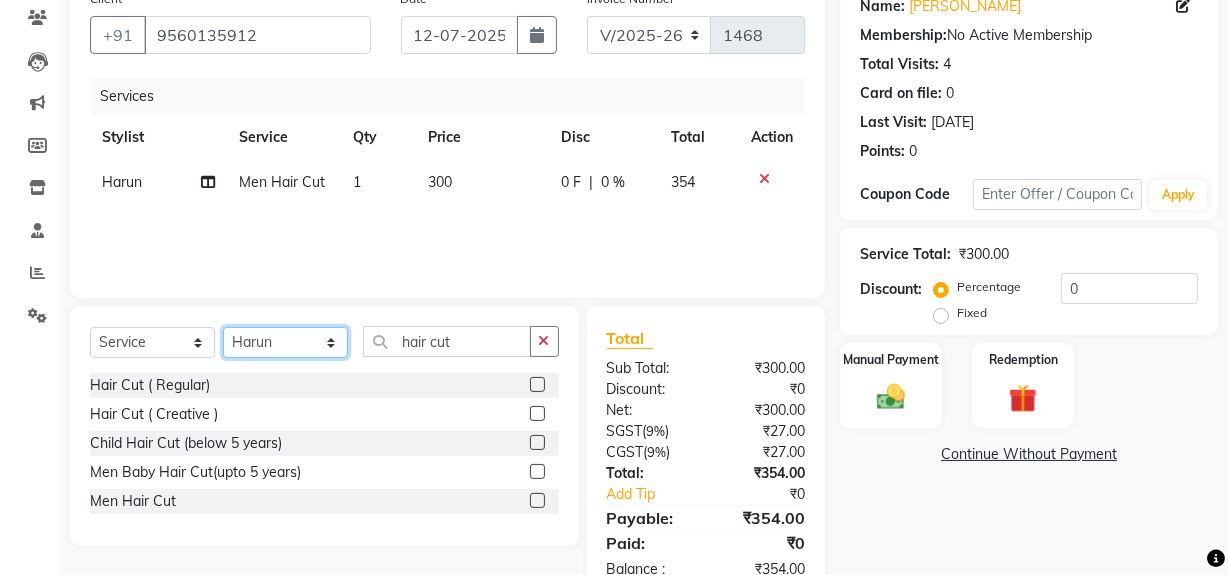 click on "Select Stylist Abdul Ahmed Arif Harun House Sale Jyoti Nisha Rehaan Ujjwal Umesh Veer vikram mehta Vishal" 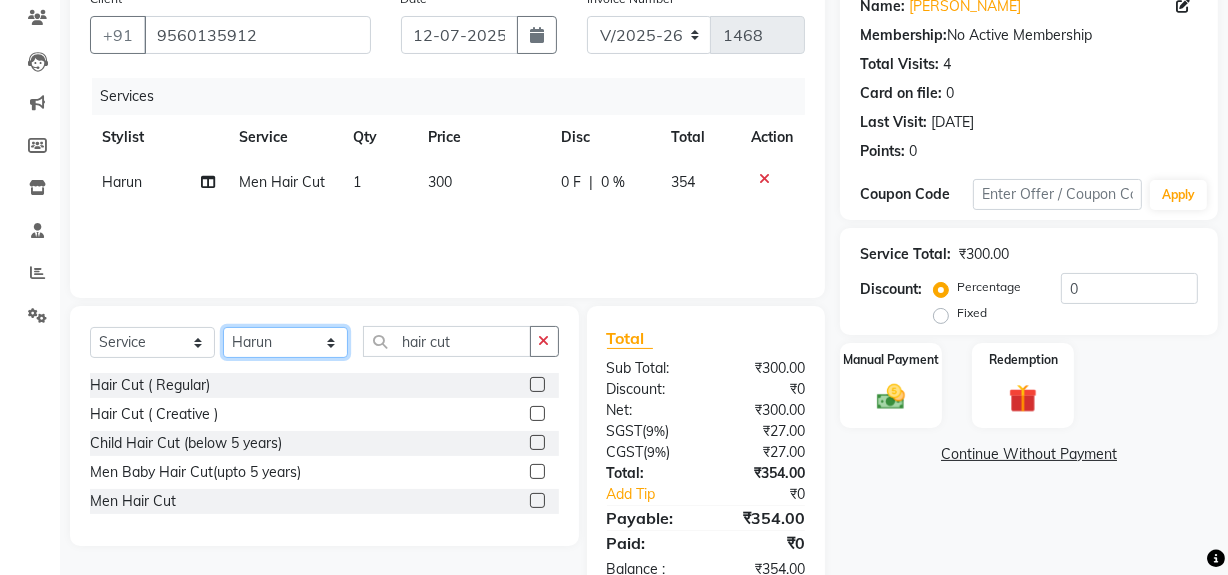 select on "57119" 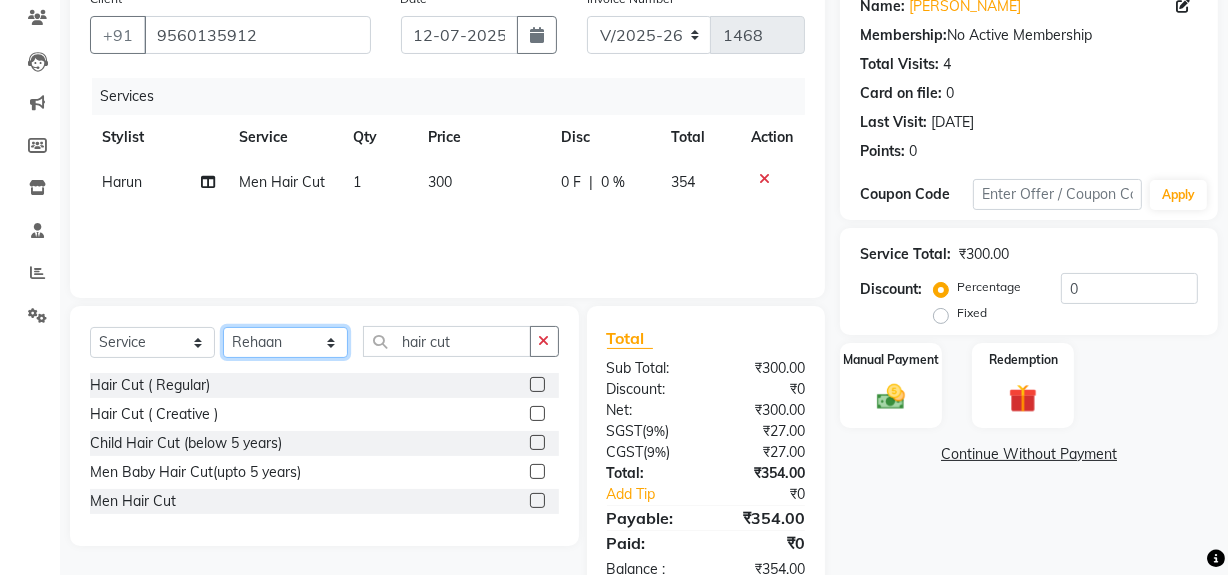 click on "Select Stylist Abdul Ahmed Arif Harun House Sale Jyoti Nisha Rehaan Ujjwal Umesh Veer vikram mehta Vishal" 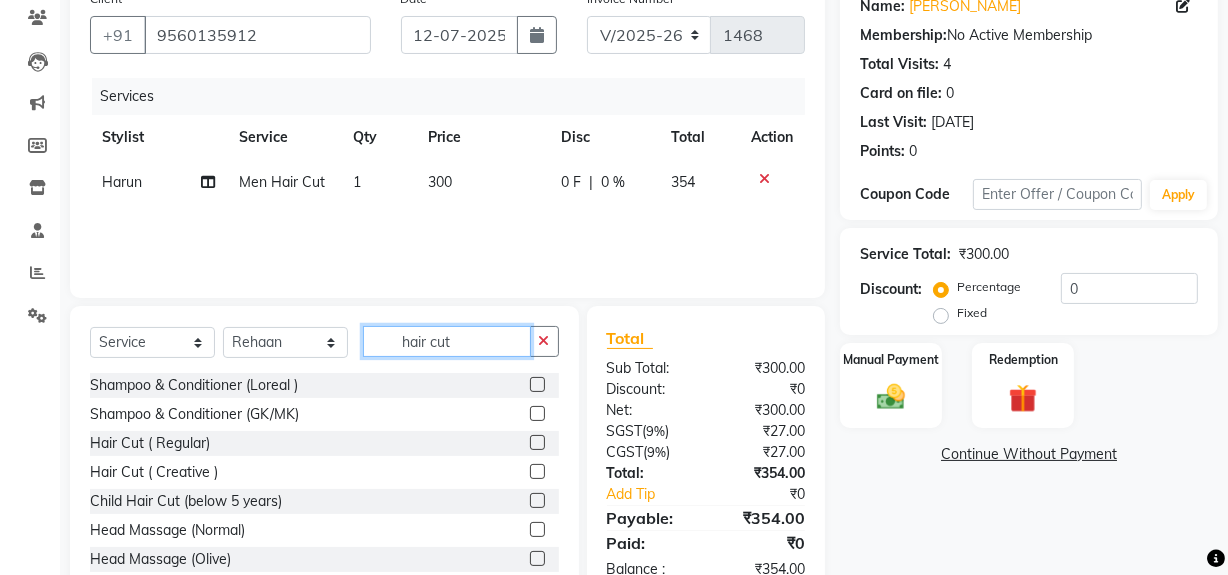 drag, startPoint x: 393, startPoint y: 331, endPoint x: 521, endPoint y: 351, distance: 129.55309 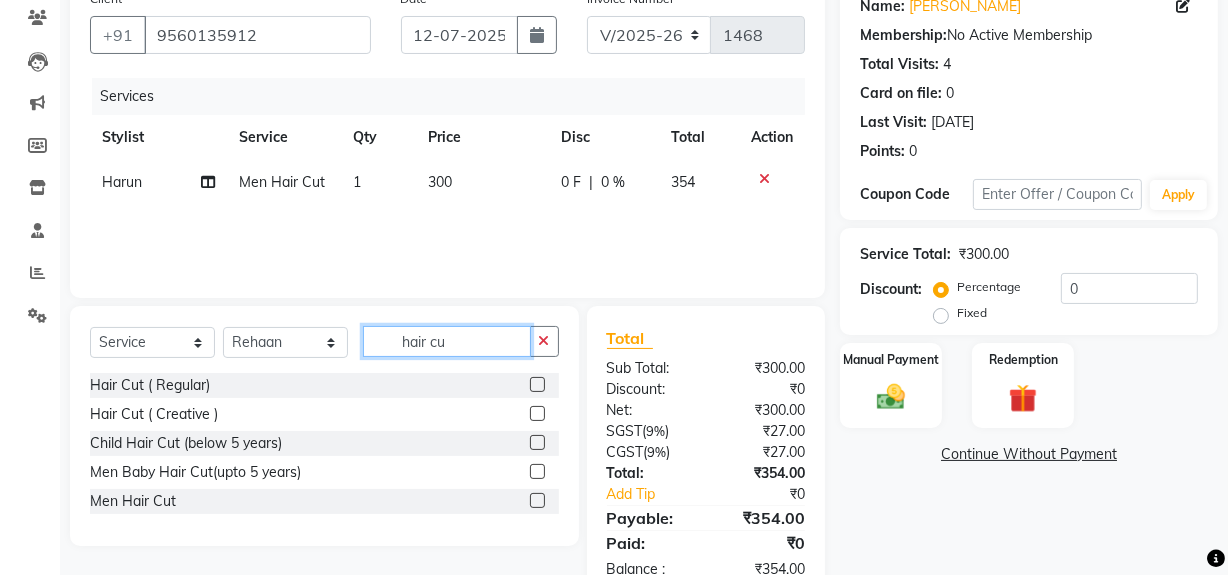 type on "hair cut" 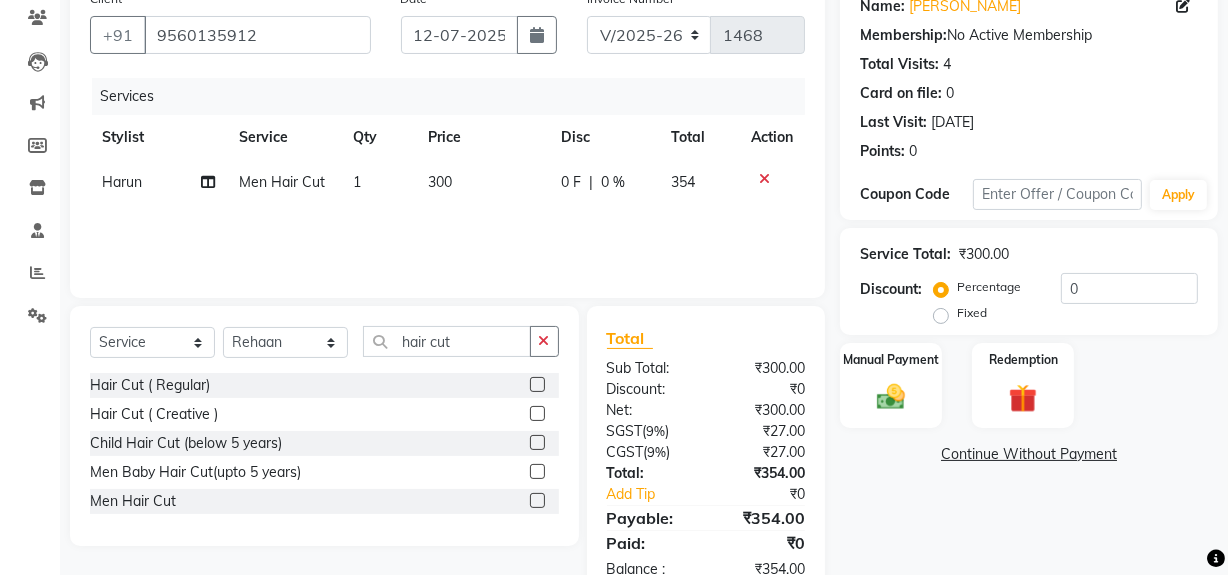 click 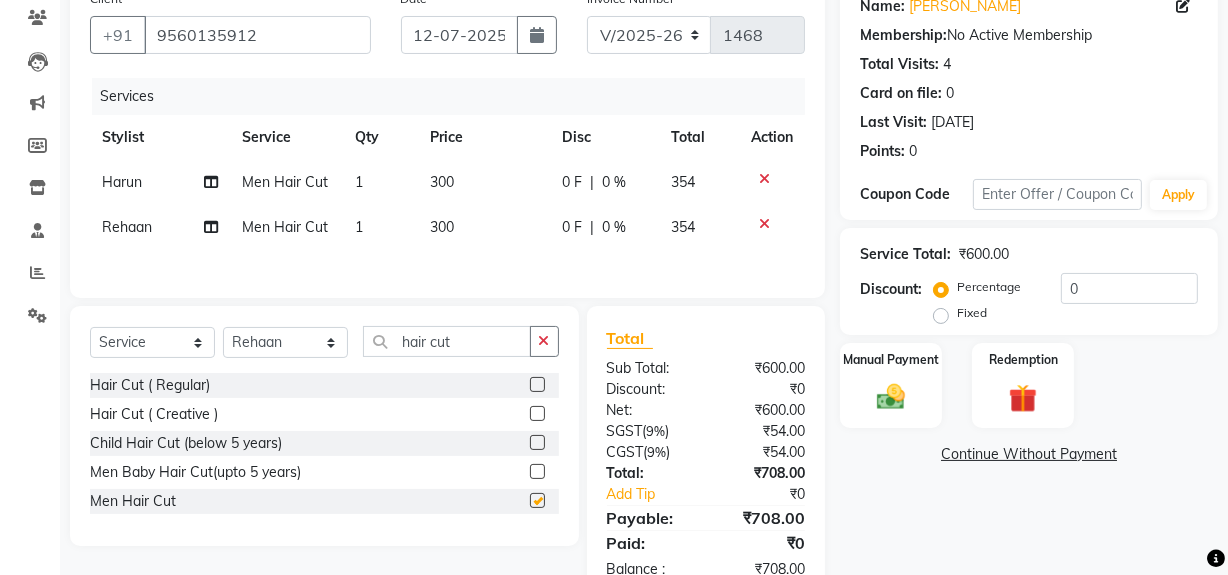 checkbox on "false" 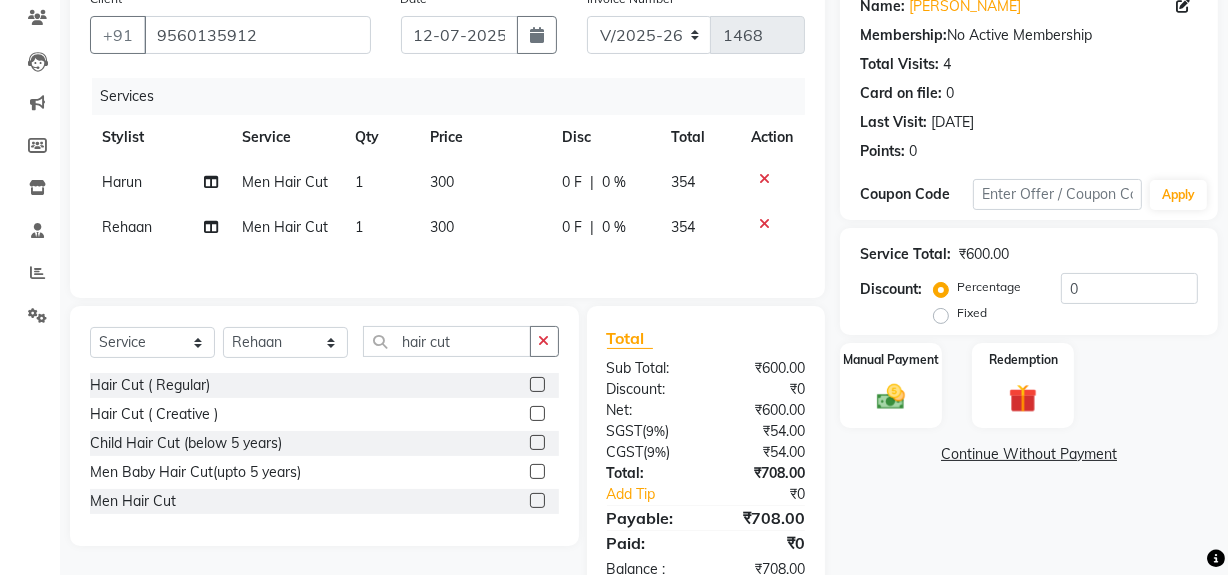 scroll, scrollTop: 227, scrollLeft: 0, axis: vertical 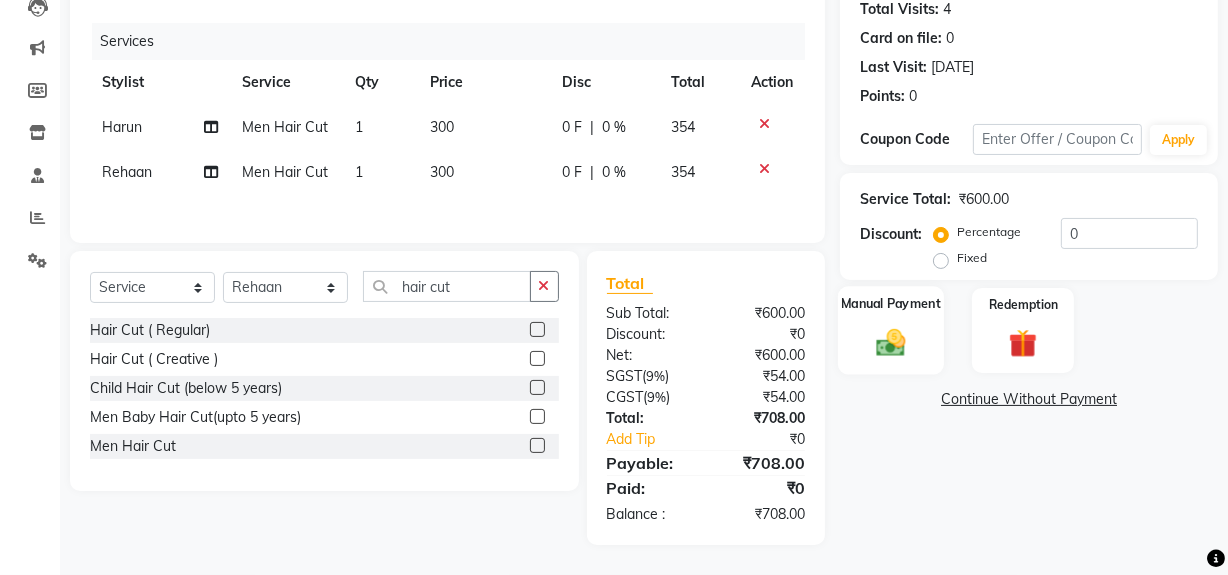 click on "Manual Payment" 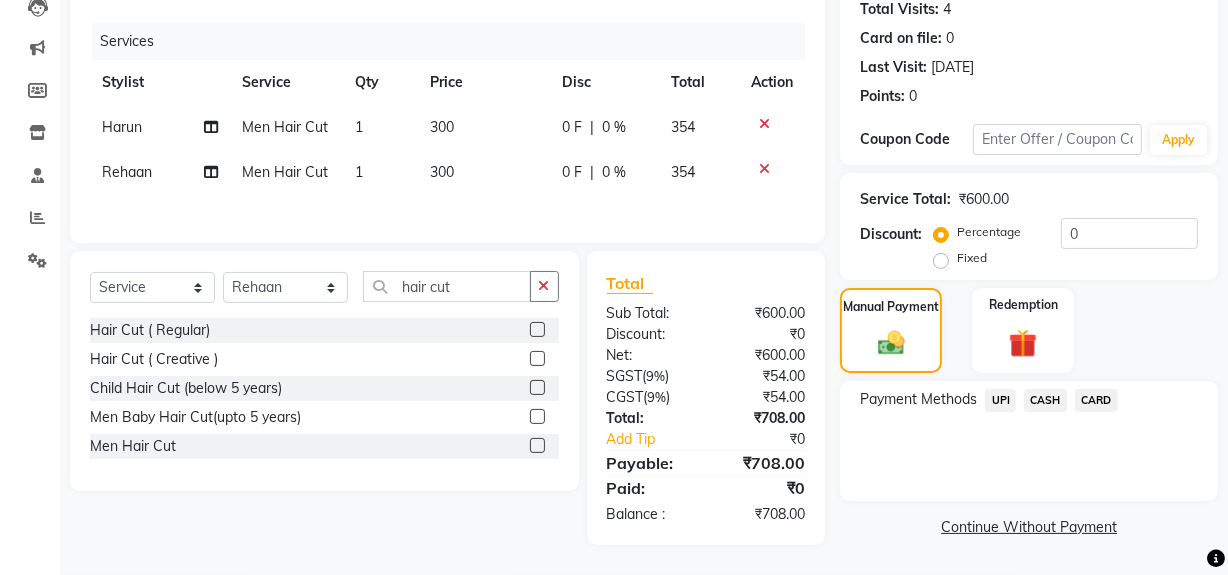 click on "UPI" 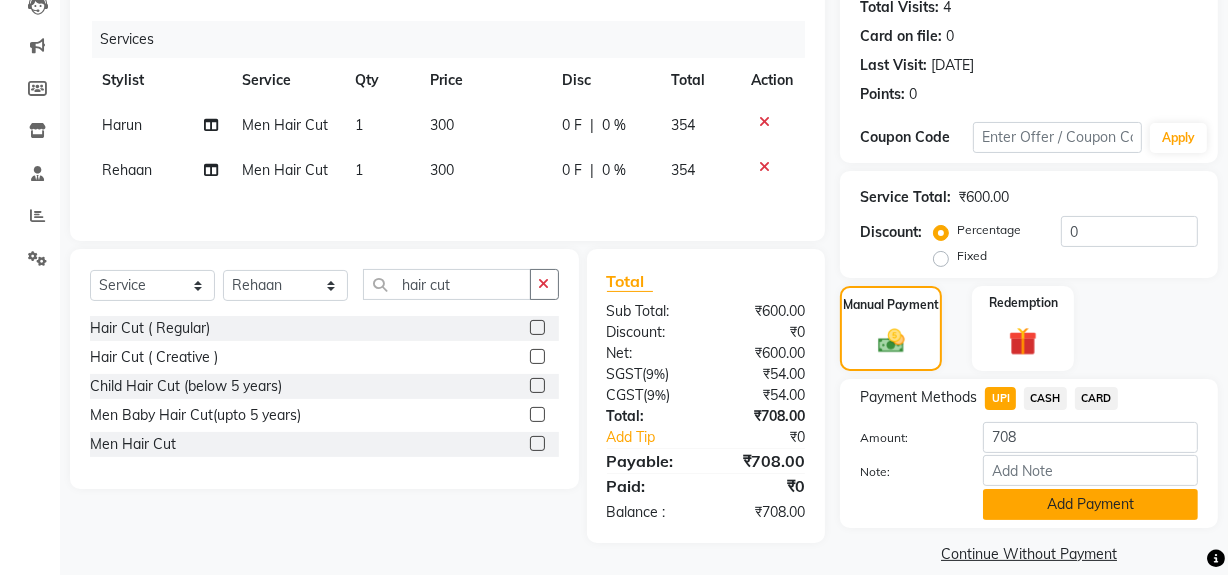click on "Add Payment" 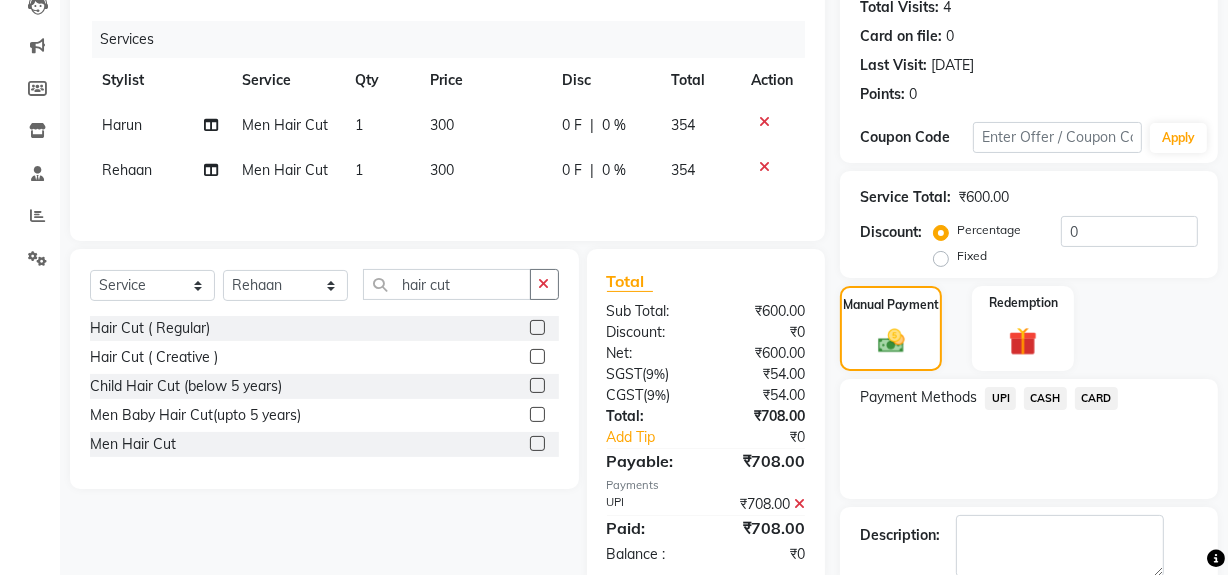 scroll, scrollTop: 333, scrollLeft: 0, axis: vertical 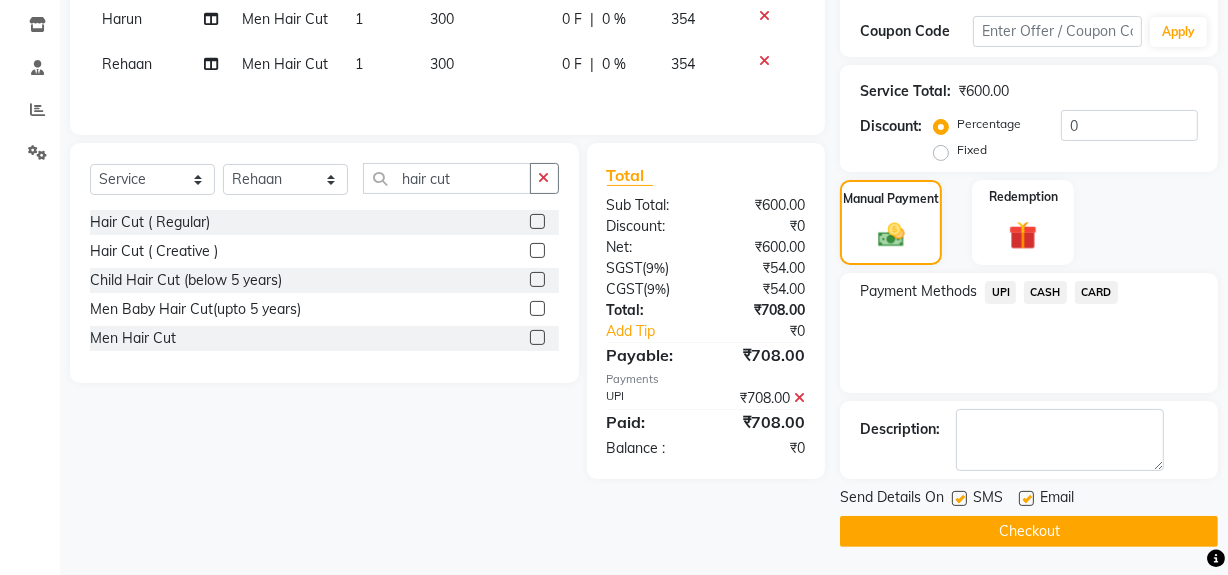 click on "Checkout" 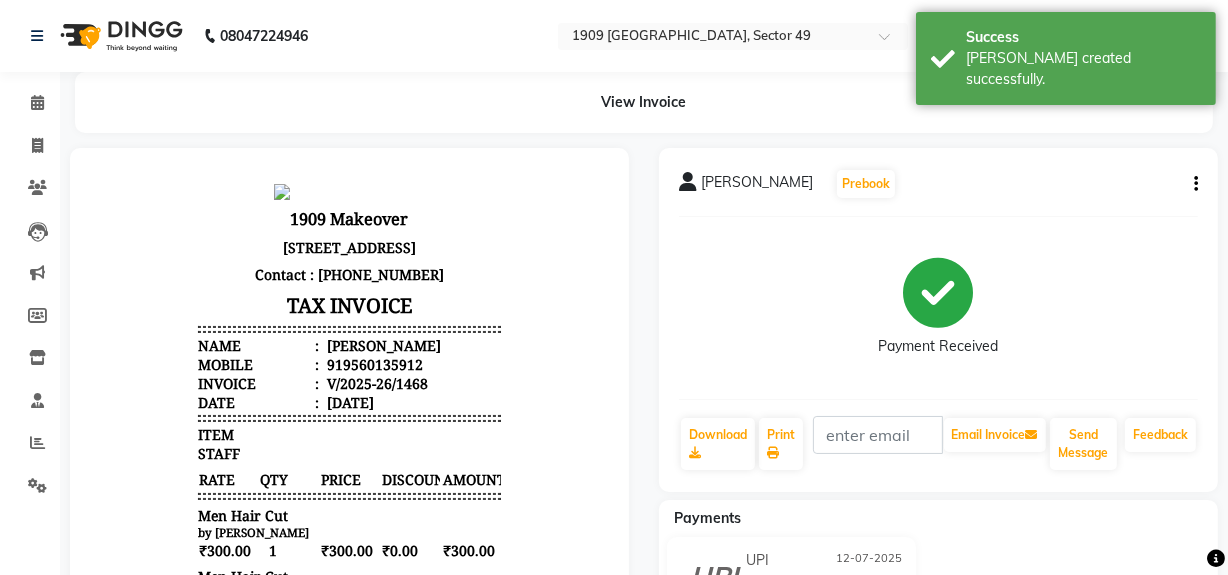 scroll, scrollTop: 0, scrollLeft: 0, axis: both 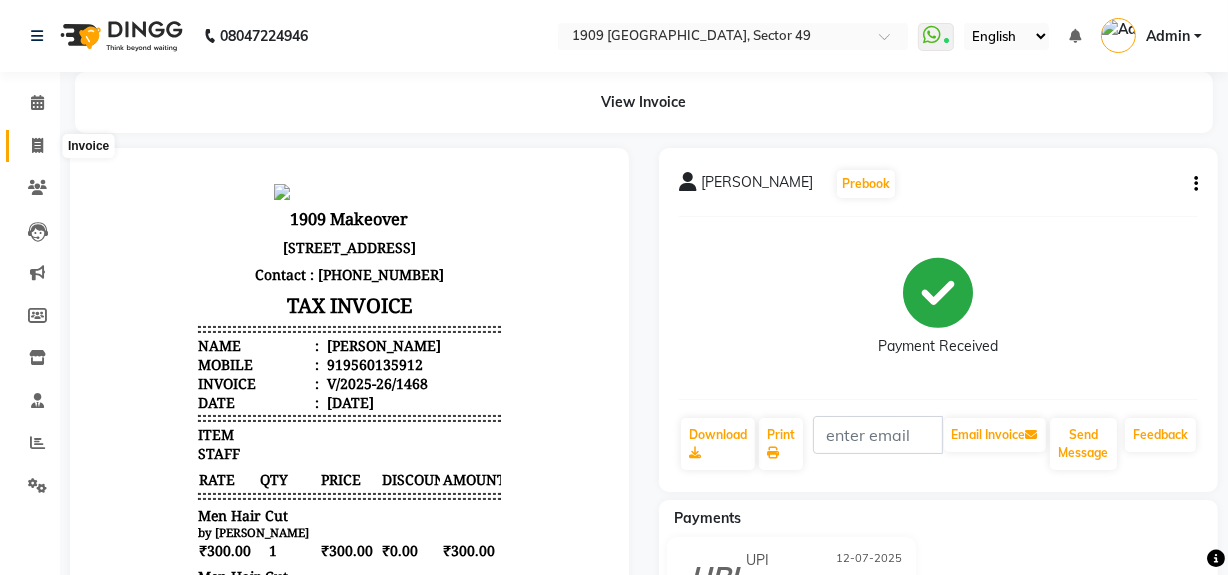 click 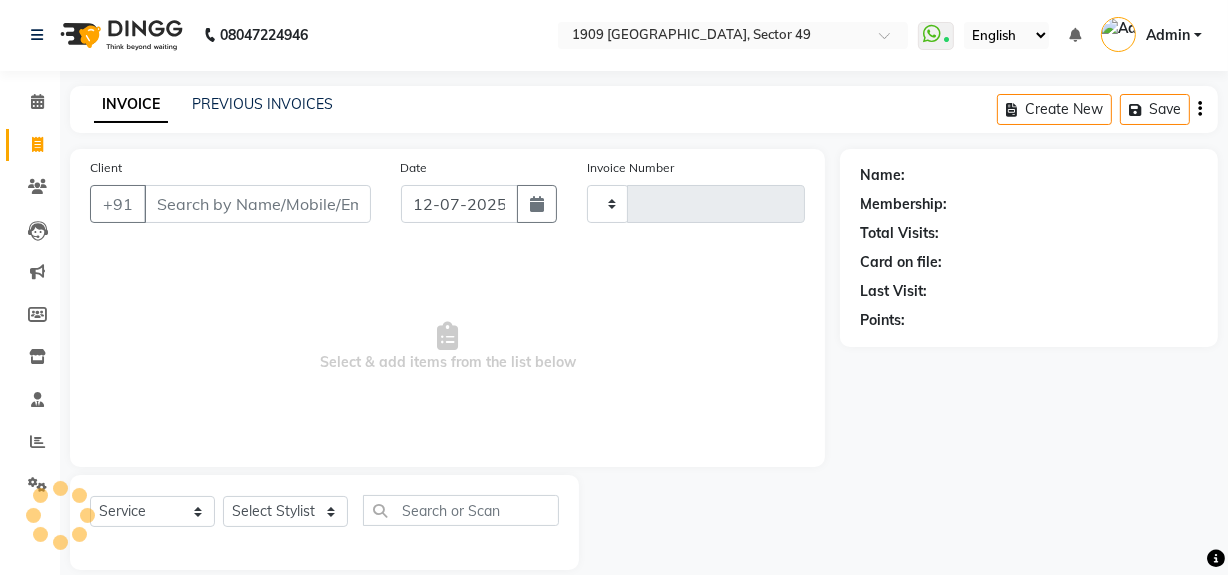 type on "1469" 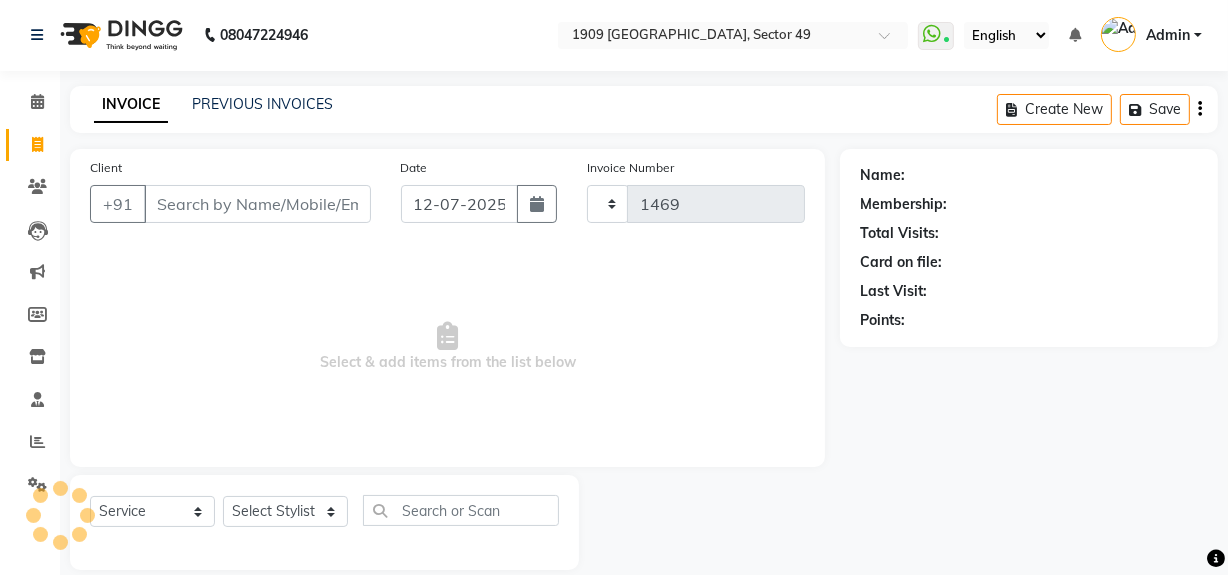 scroll, scrollTop: 26, scrollLeft: 0, axis: vertical 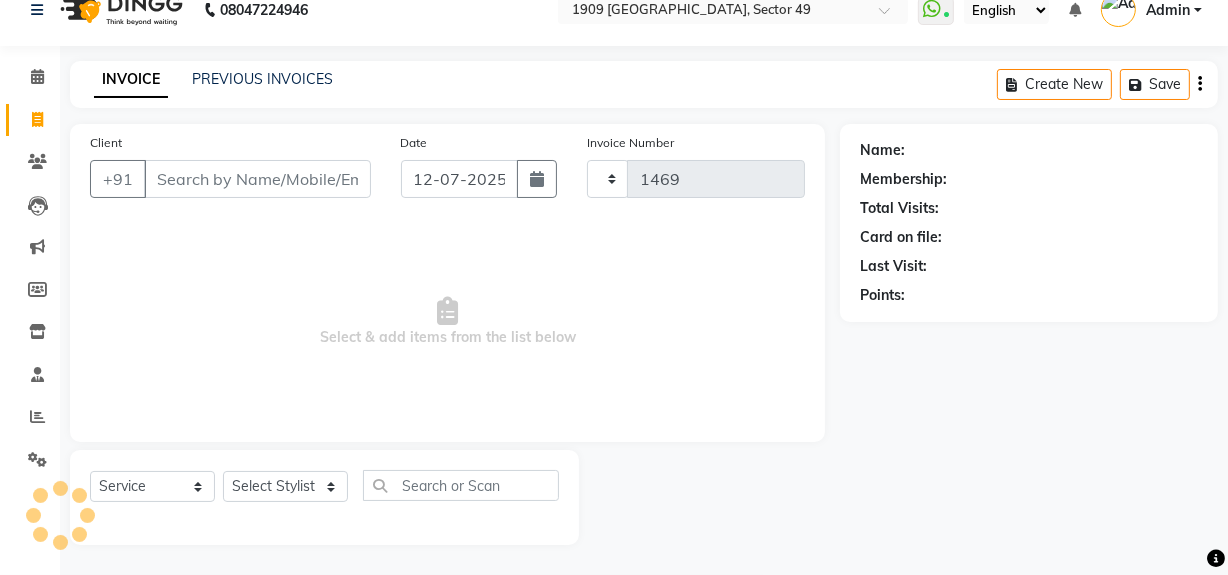 select on "6923" 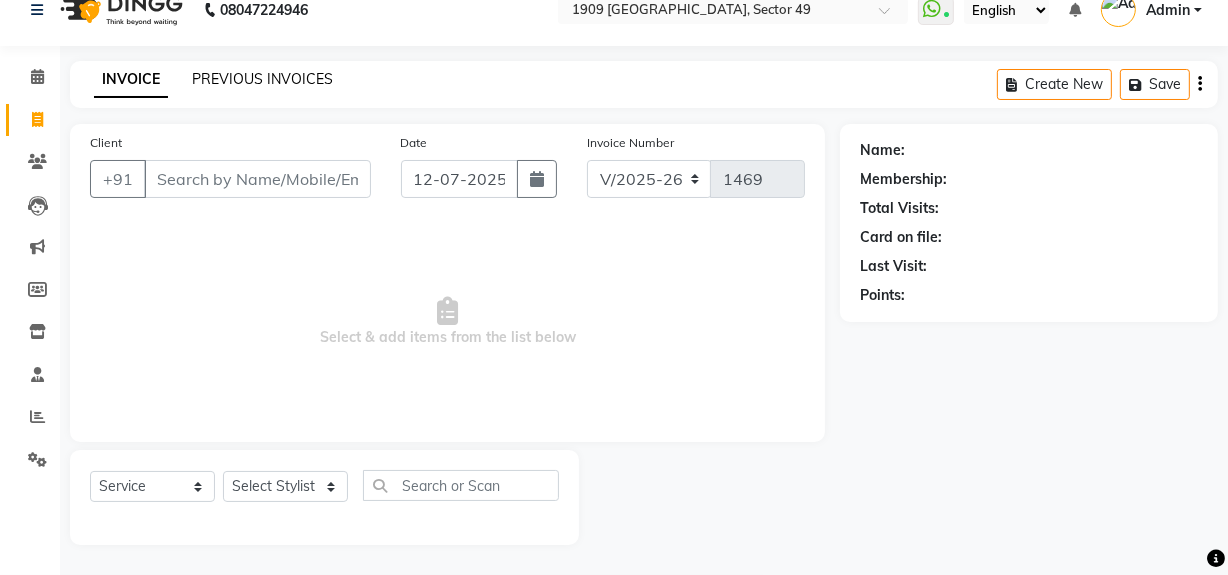 click on "PREVIOUS INVOICES" 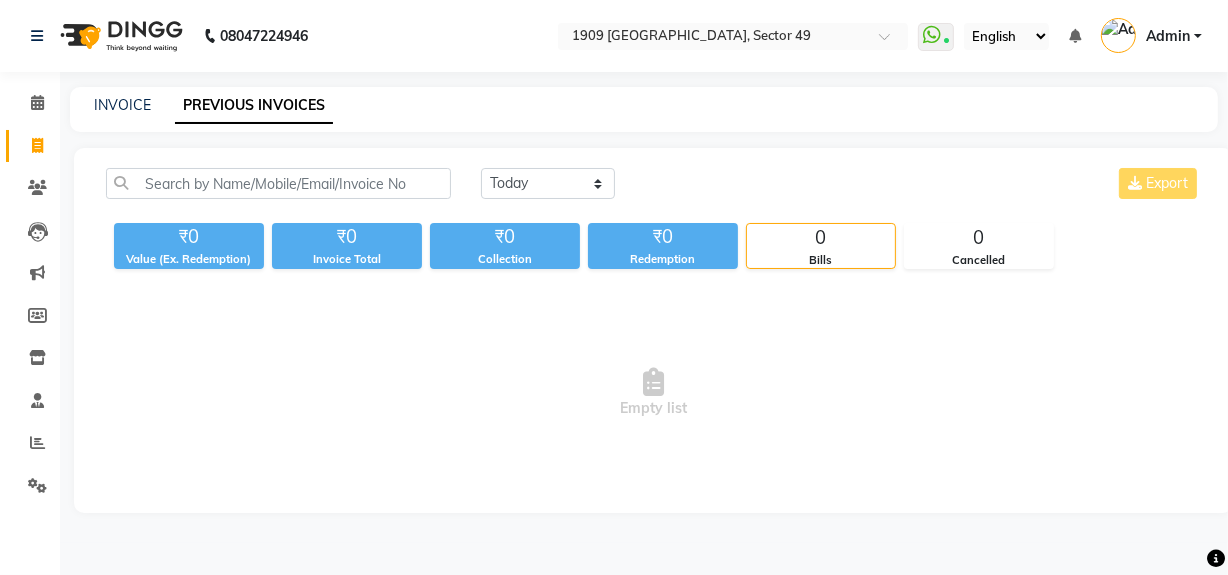 scroll, scrollTop: 0, scrollLeft: 0, axis: both 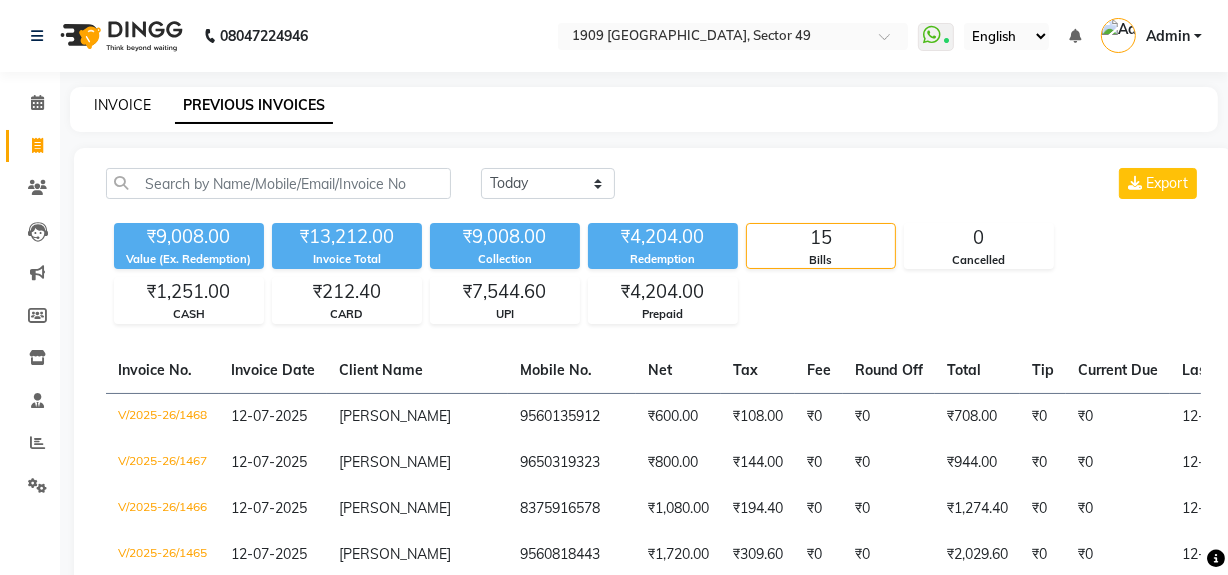 click on "INVOICE" 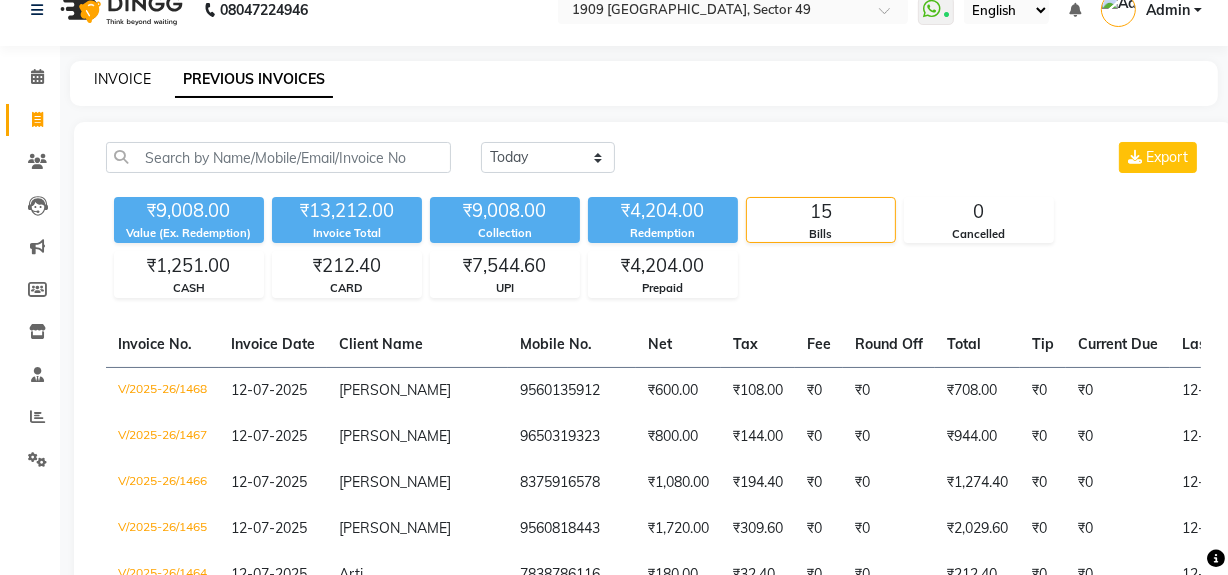 select on "service" 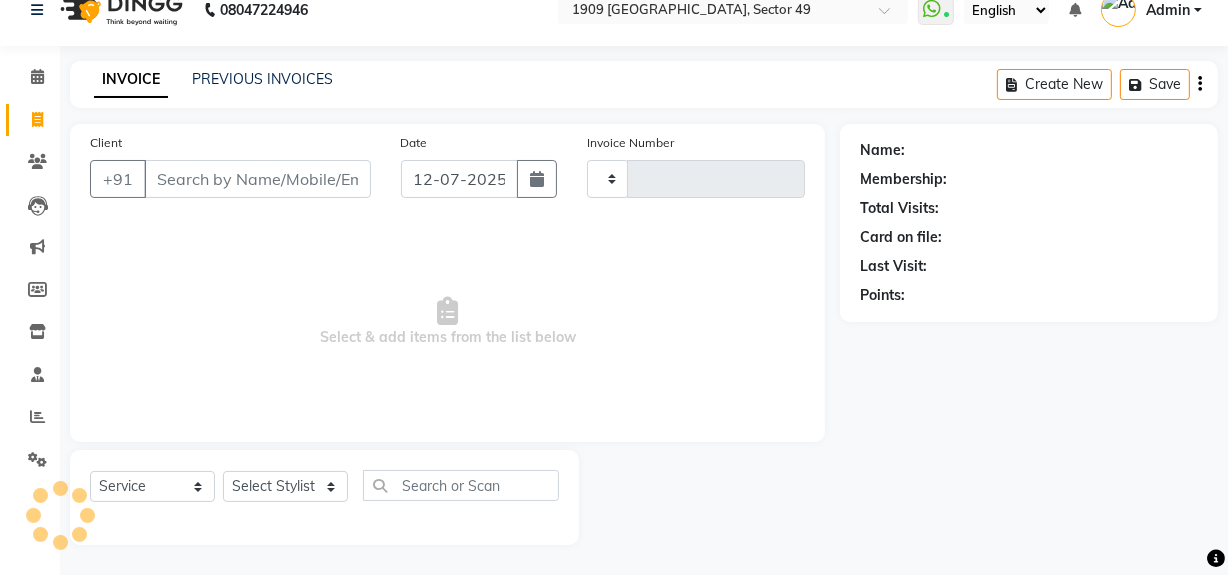 type on "1469" 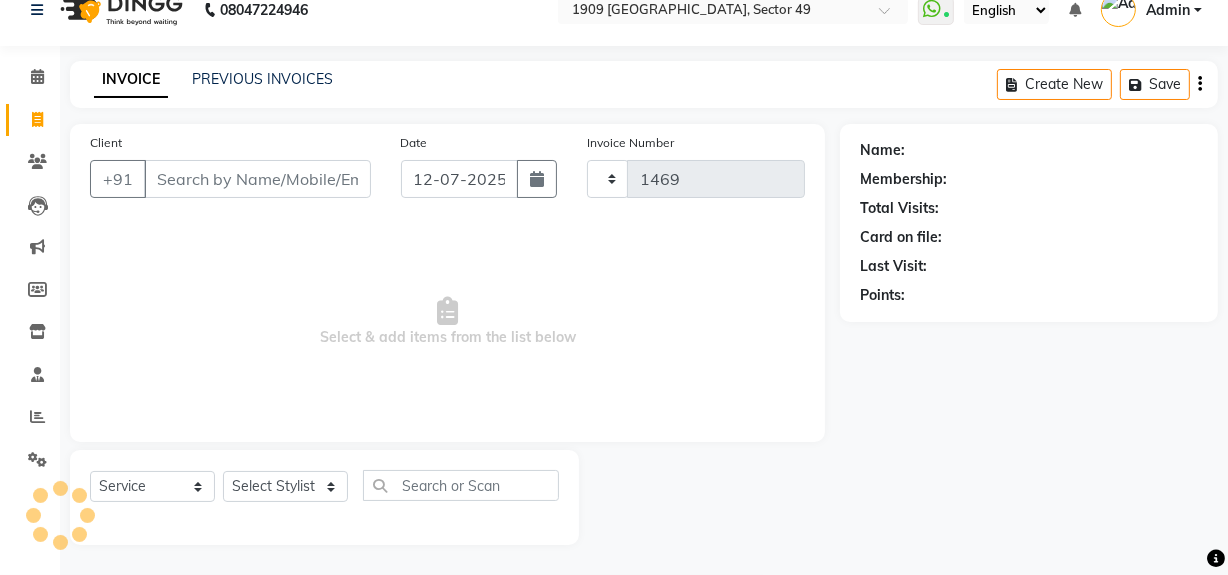 select on "6923" 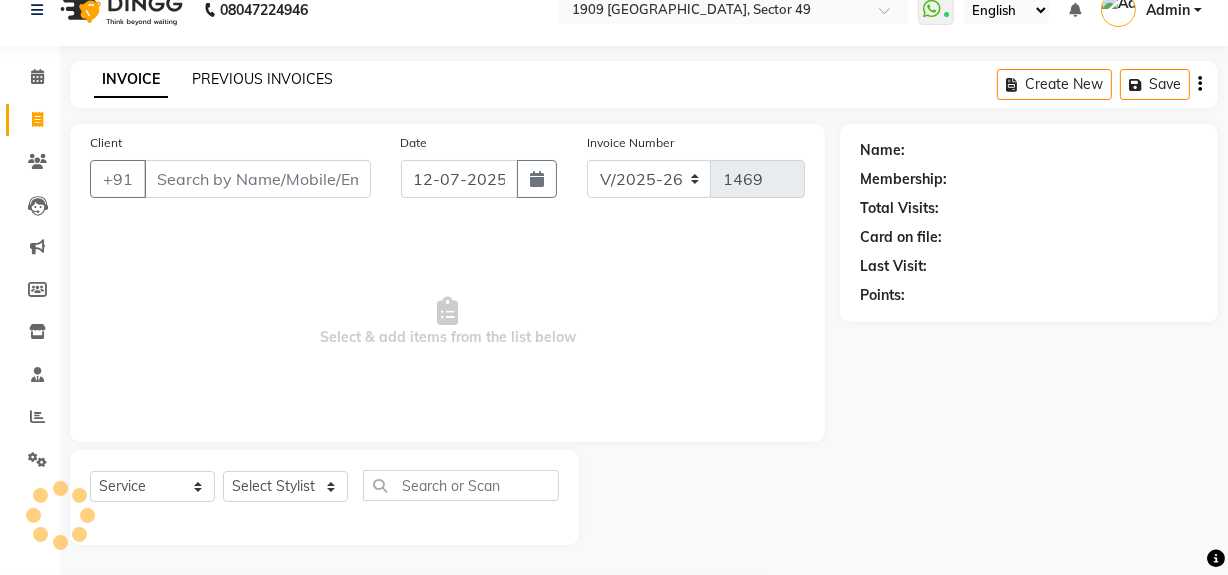 click on "PREVIOUS INVOICES" 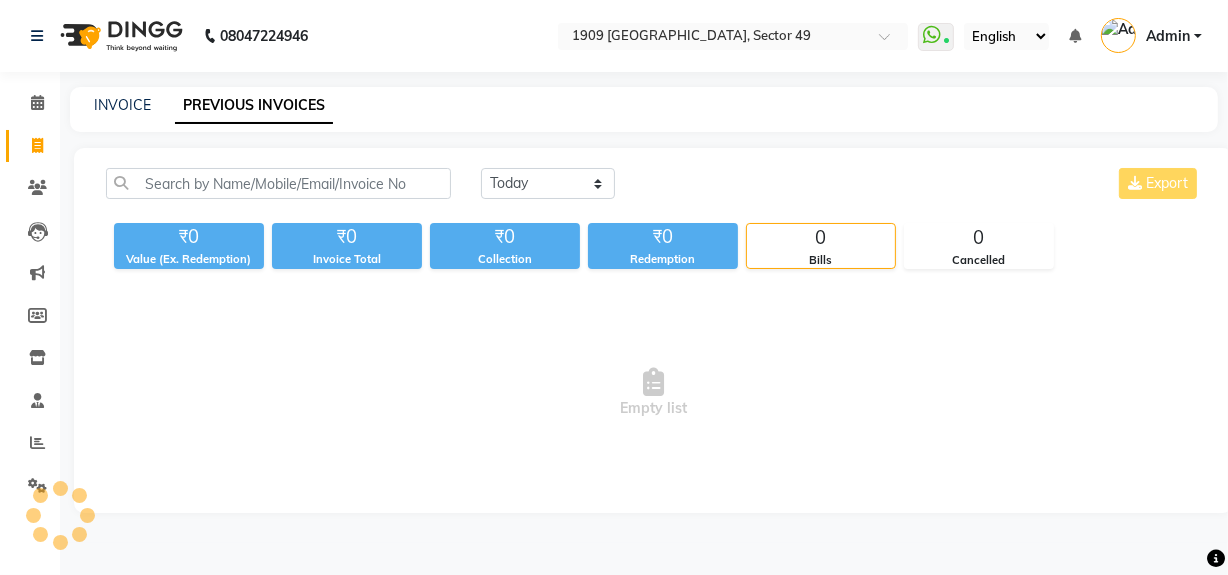 scroll, scrollTop: 0, scrollLeft: 0, axis: both 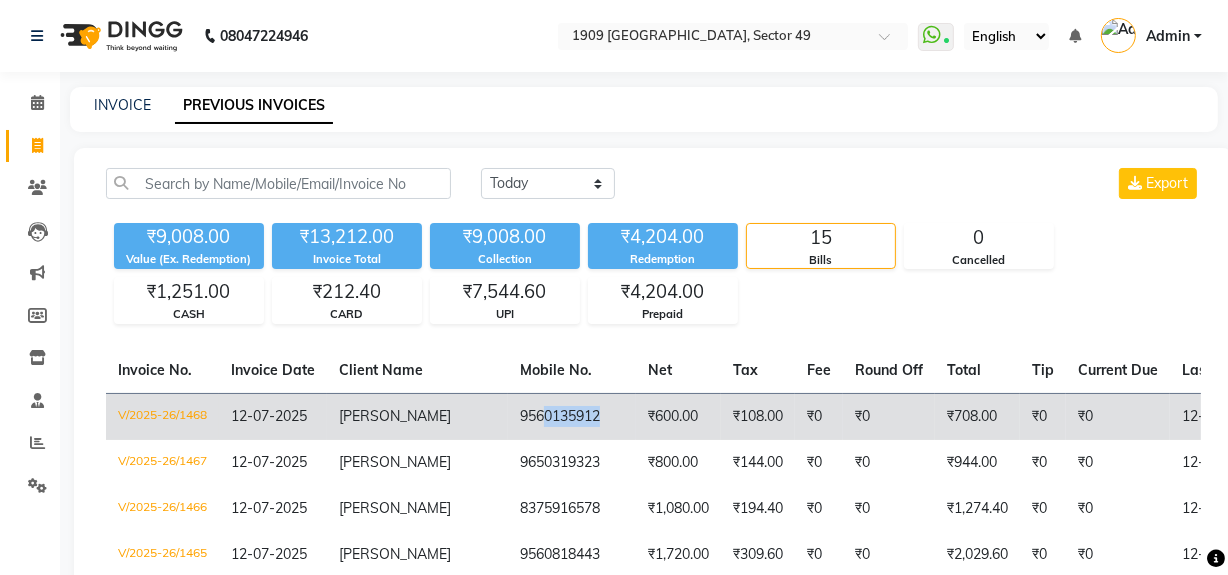 drag, startPoint x: 509, startPoint y: 414, endPoint x: 532, endPoint y: 410, distance: 23.345236 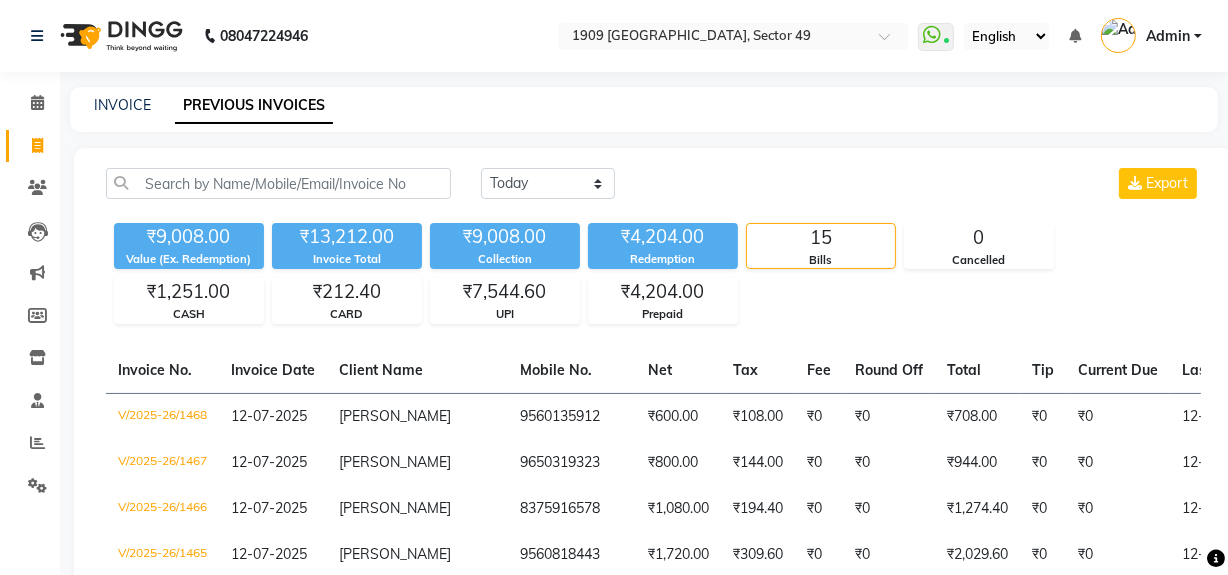 click on "INVOICE PREVIOUS INVOICES" 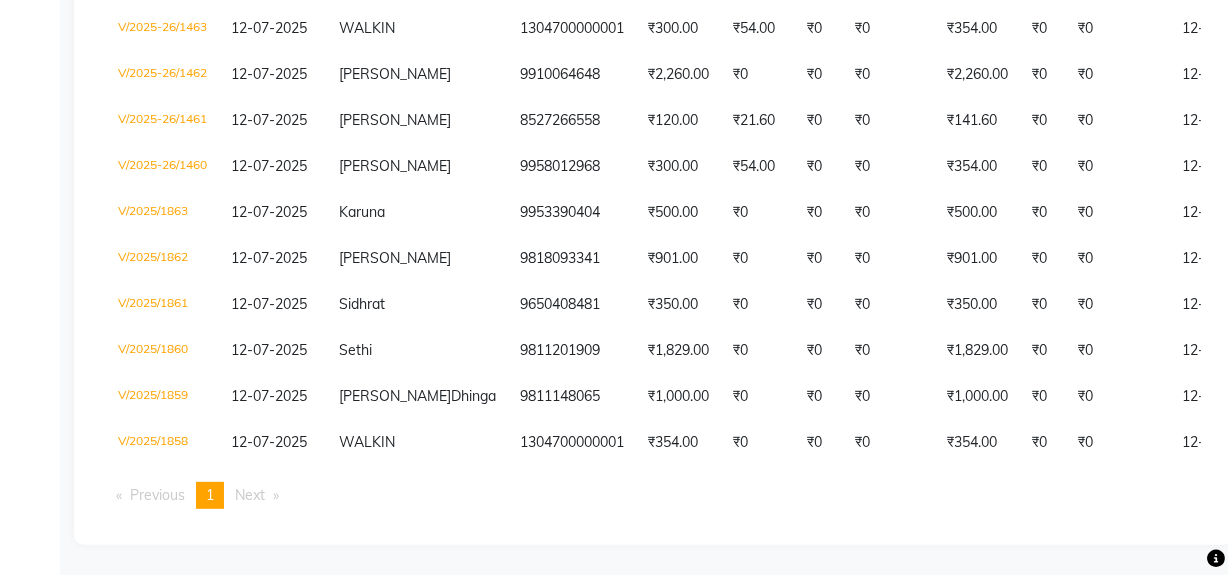 scroll, scrollTop: 673, scrollLeft: 0, axis: vertical 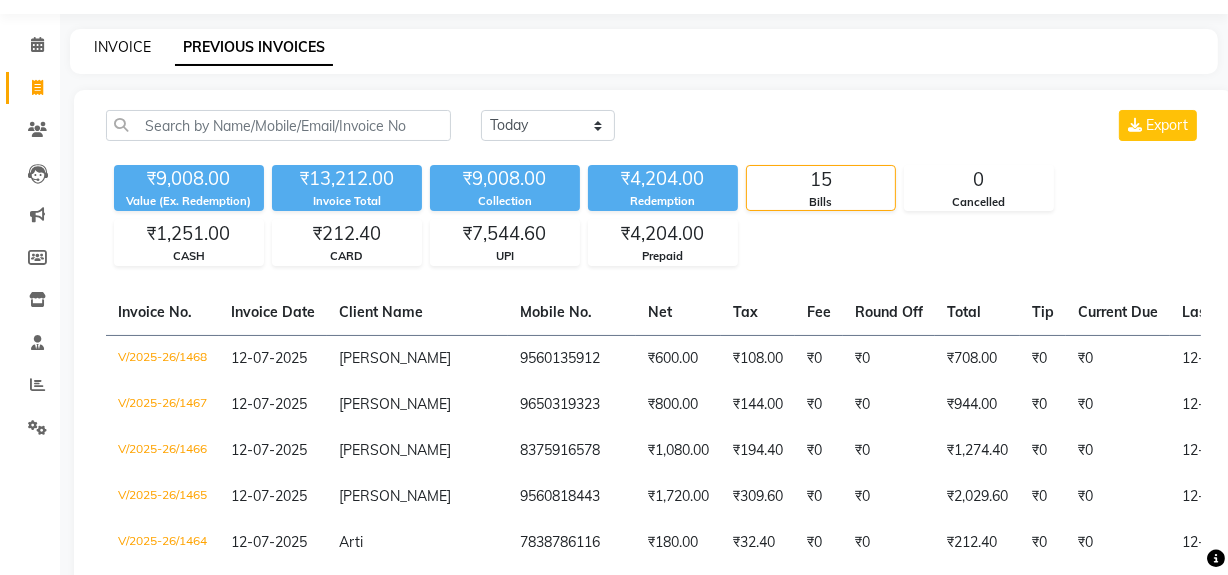click on "INVOICE" 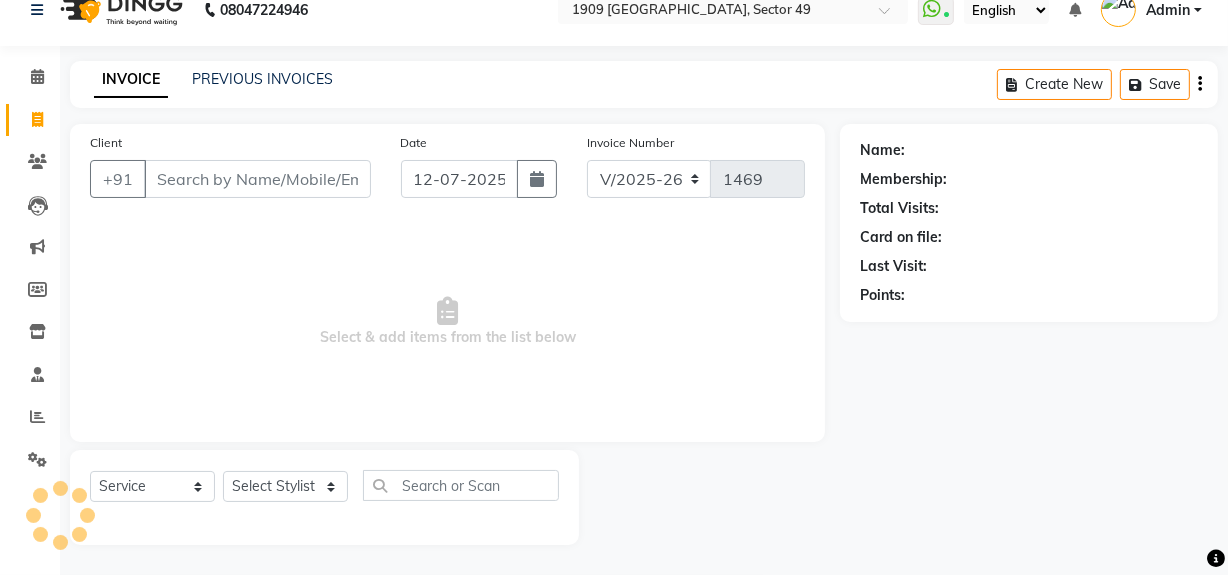 scroll, scrollTop: 26, scrollLeft: 0, axis: vertical 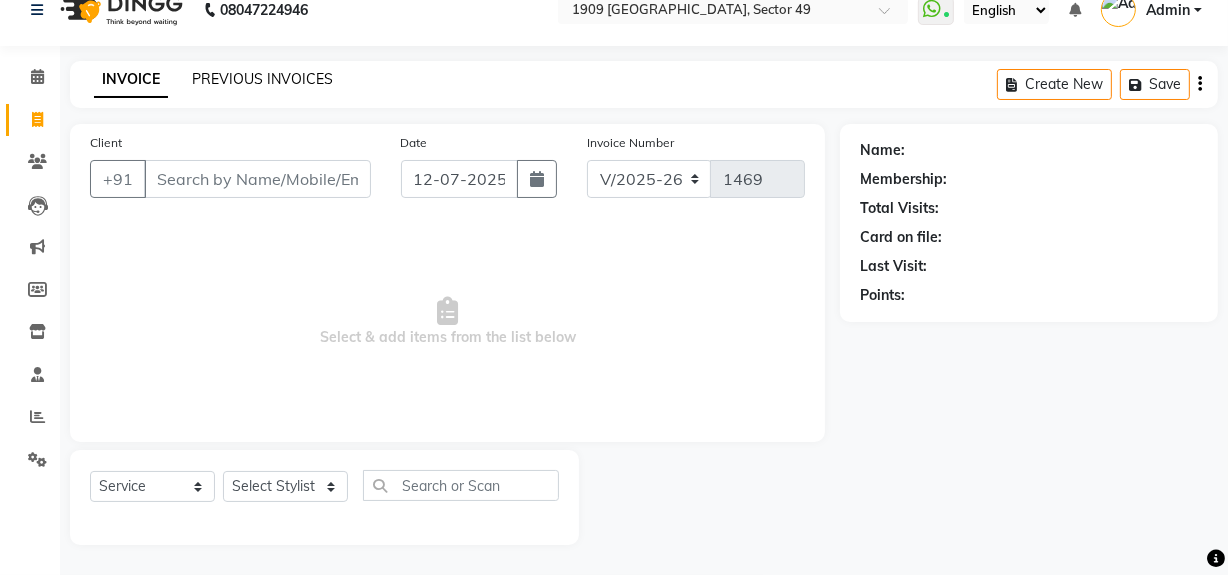 drag, startPoint x: 253, startPoint y: 77, endPoint x: 269, endPoint y: 85, distance: 17.888544 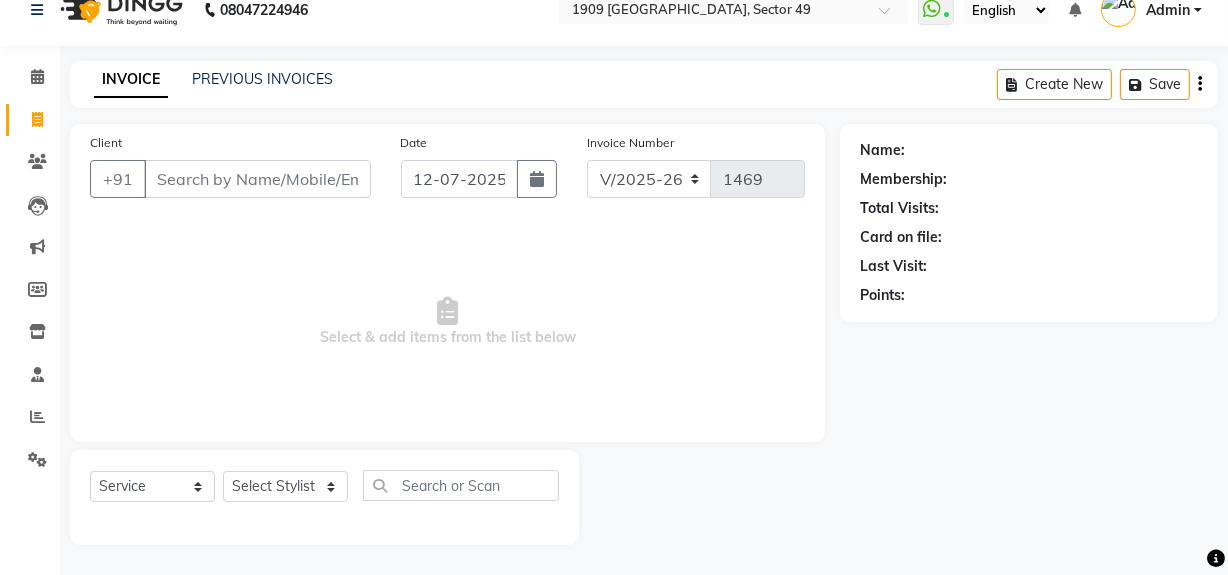 scroll, scrollTop: 0, scrollLeft: 0, axis: both 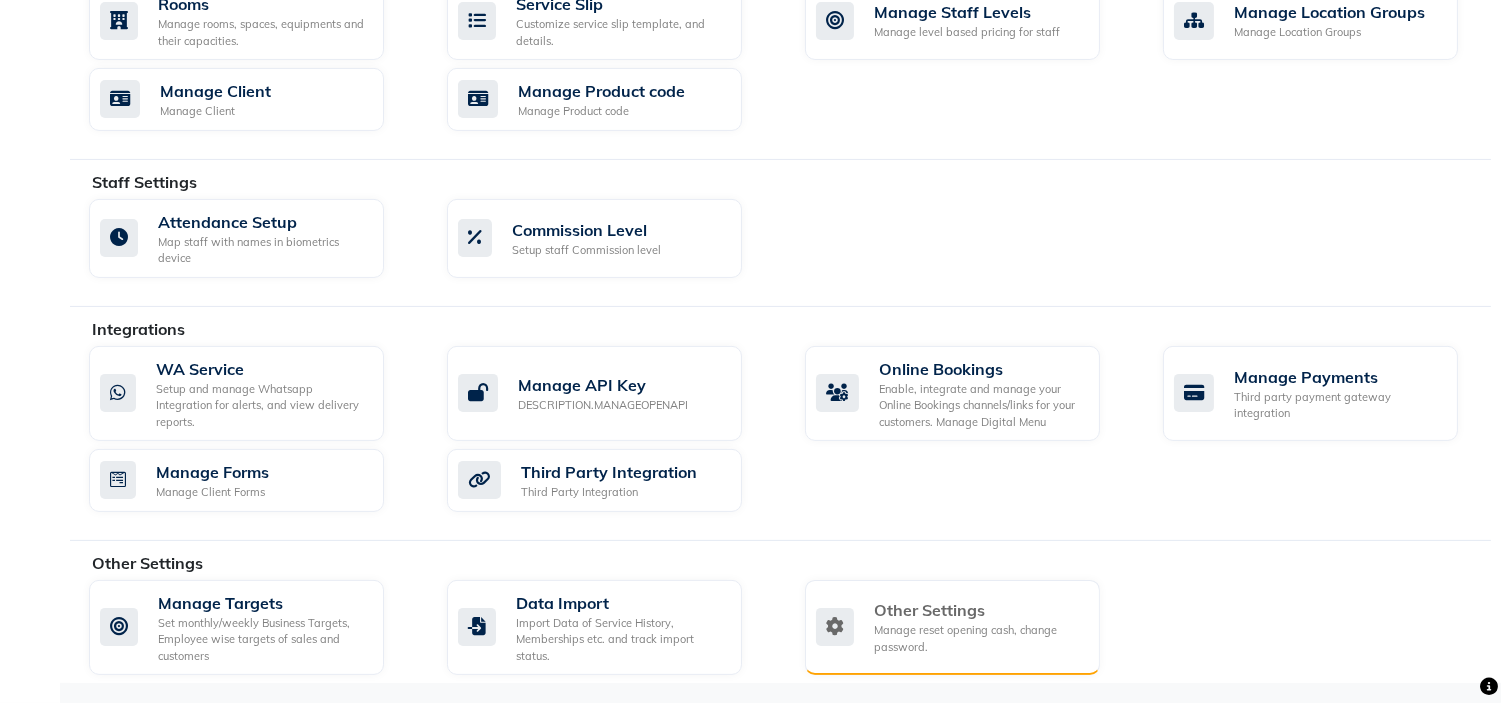 click on "Other Settings Manage reset opening cash, change password." 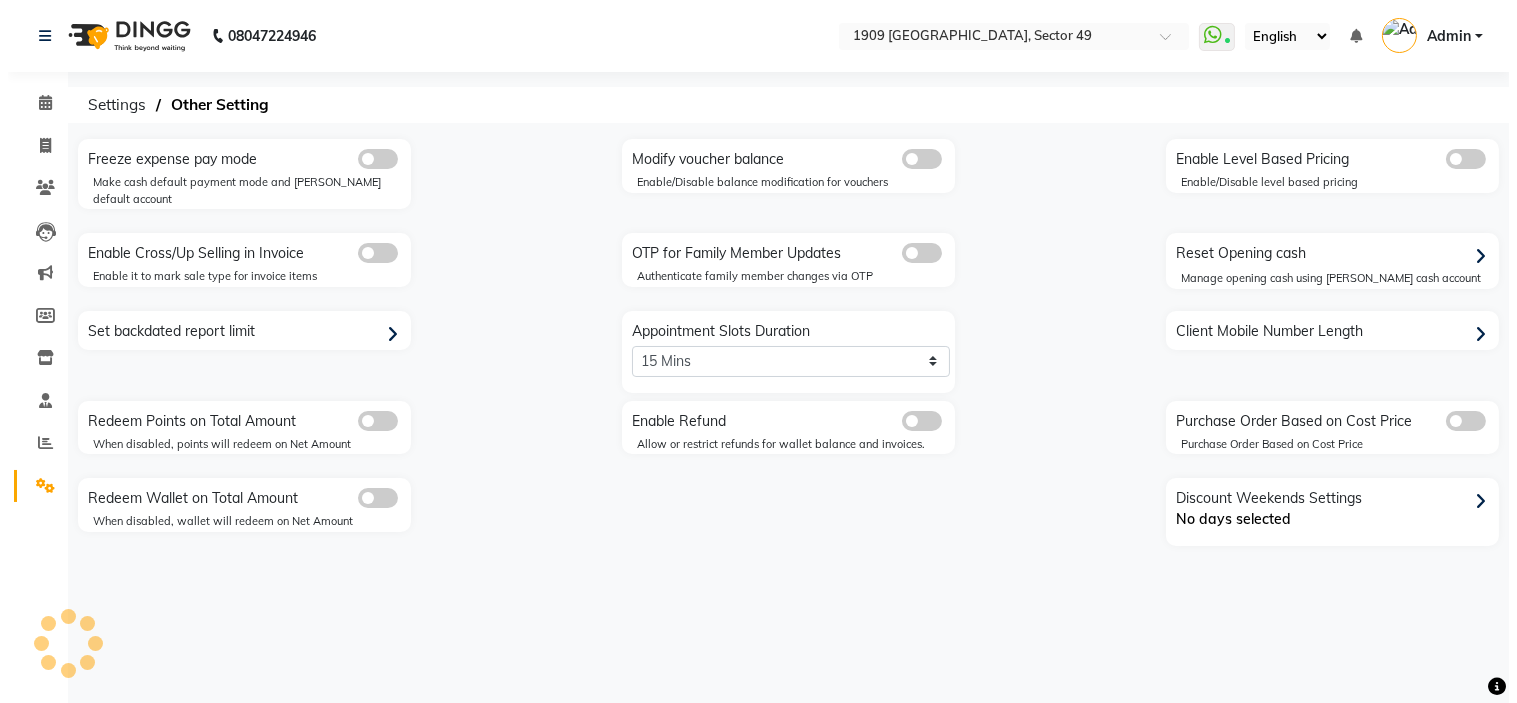 scroll, scrollTop: 0, scrollLeft: 0, axis: both 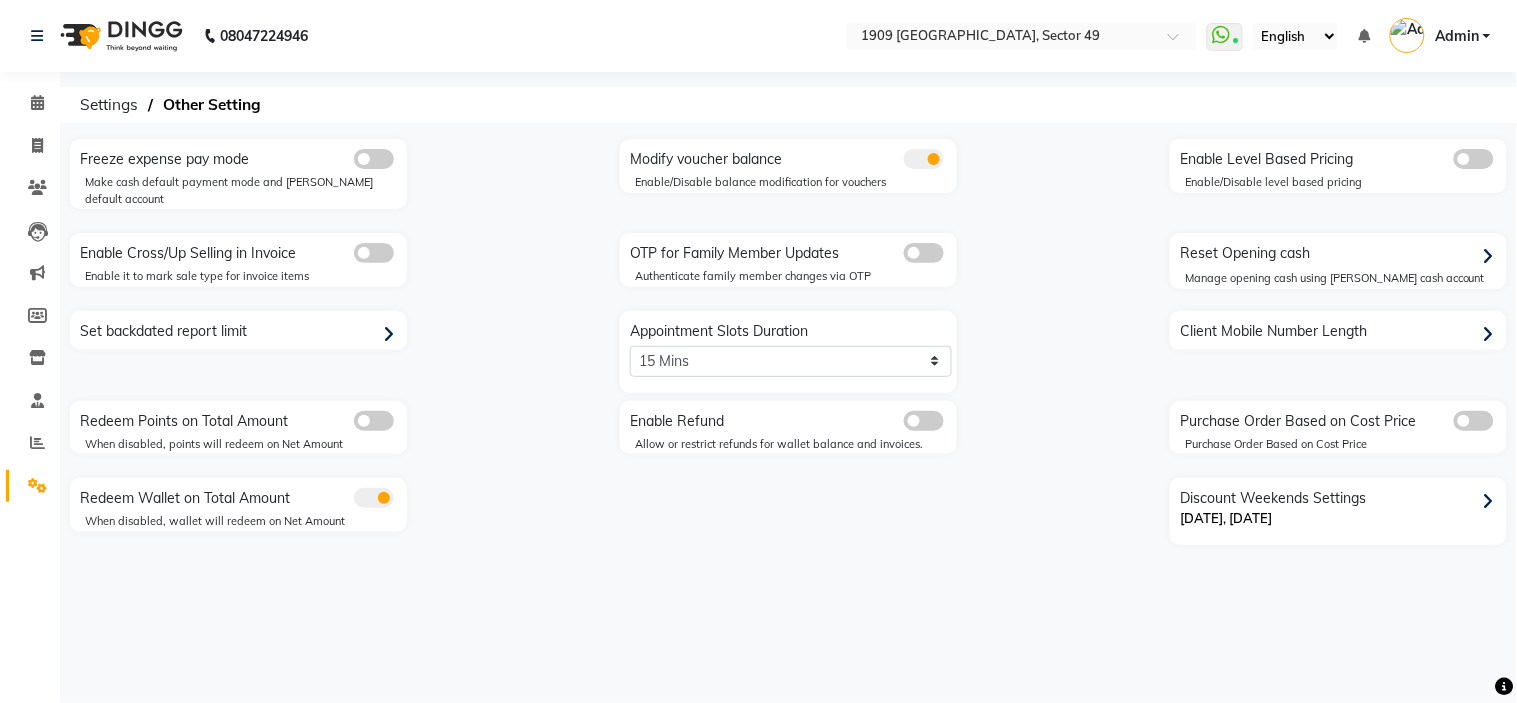 click 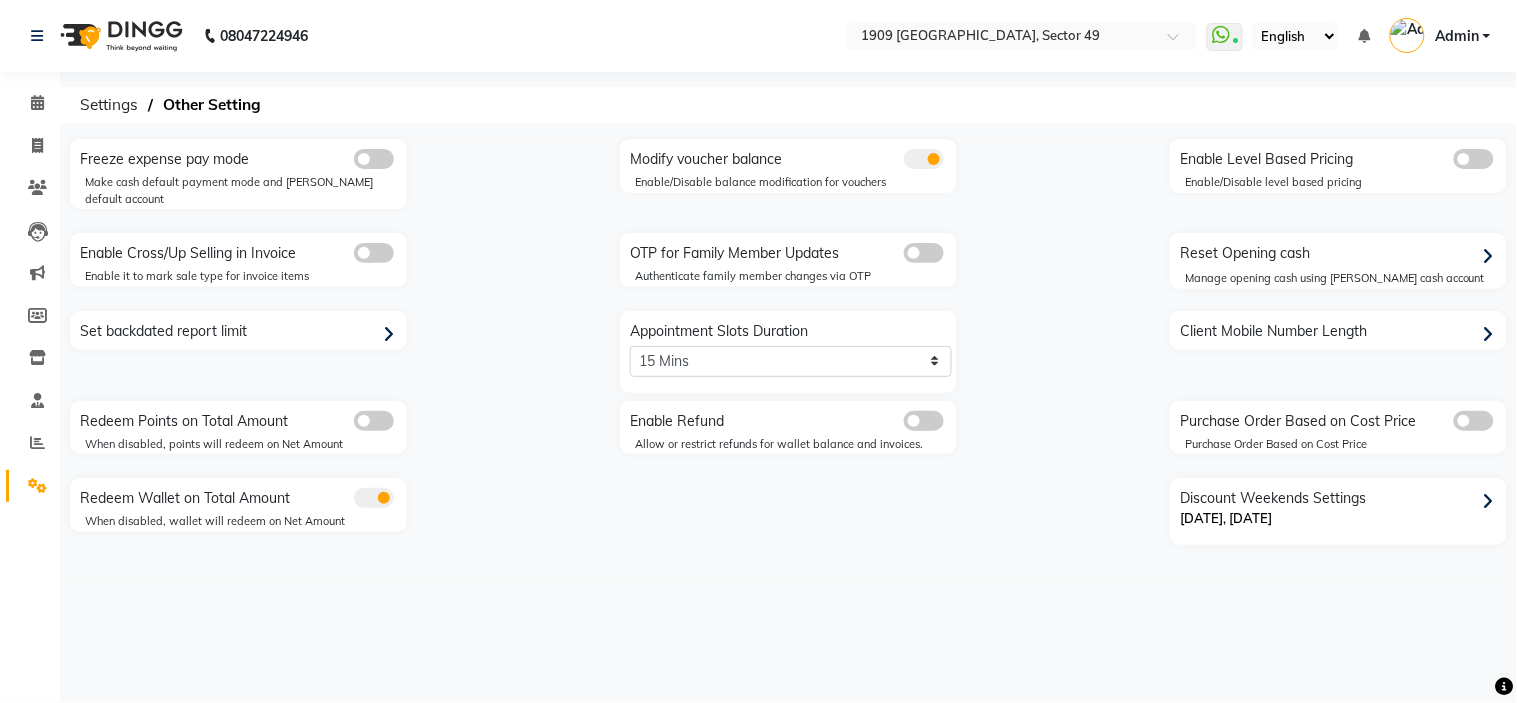 click 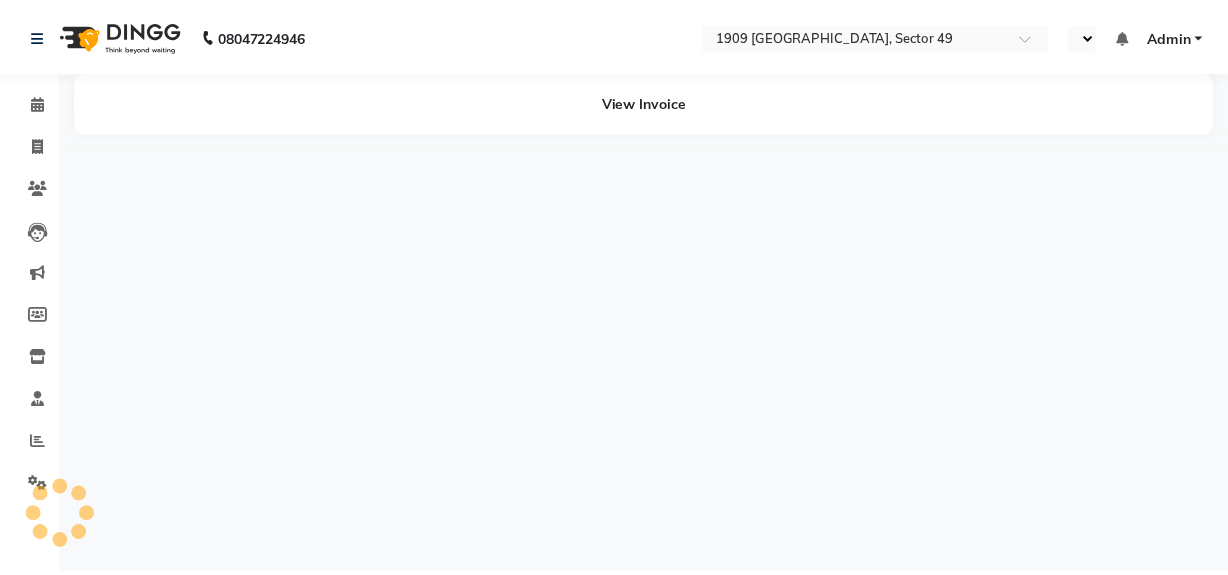 scroll, scrollTop: 0, scrollLeft: 0, axis: both 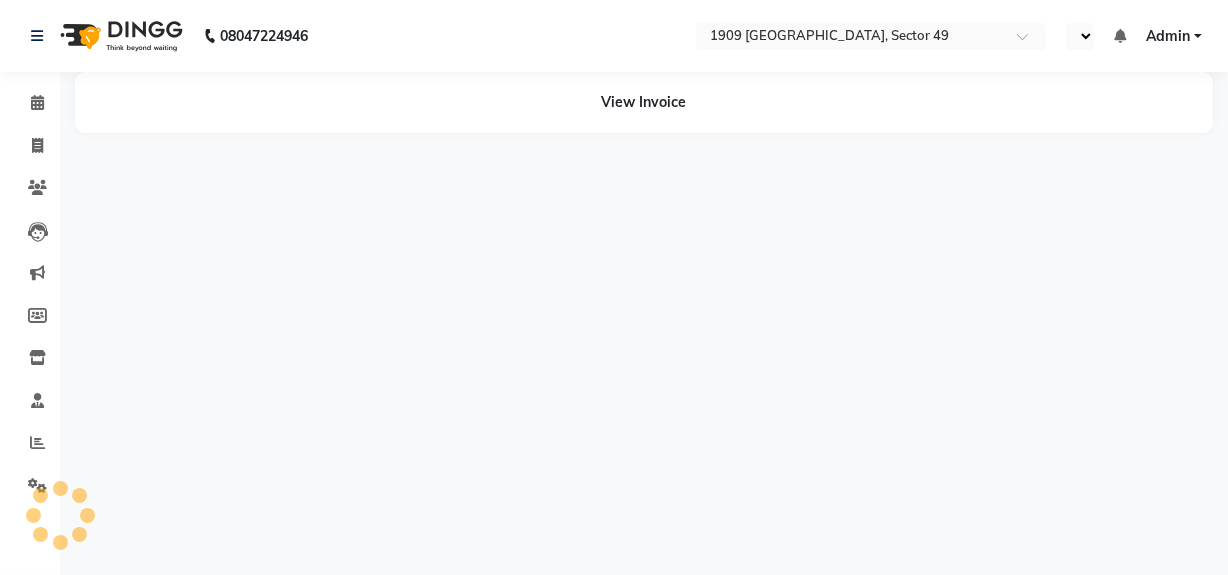 select on "en" 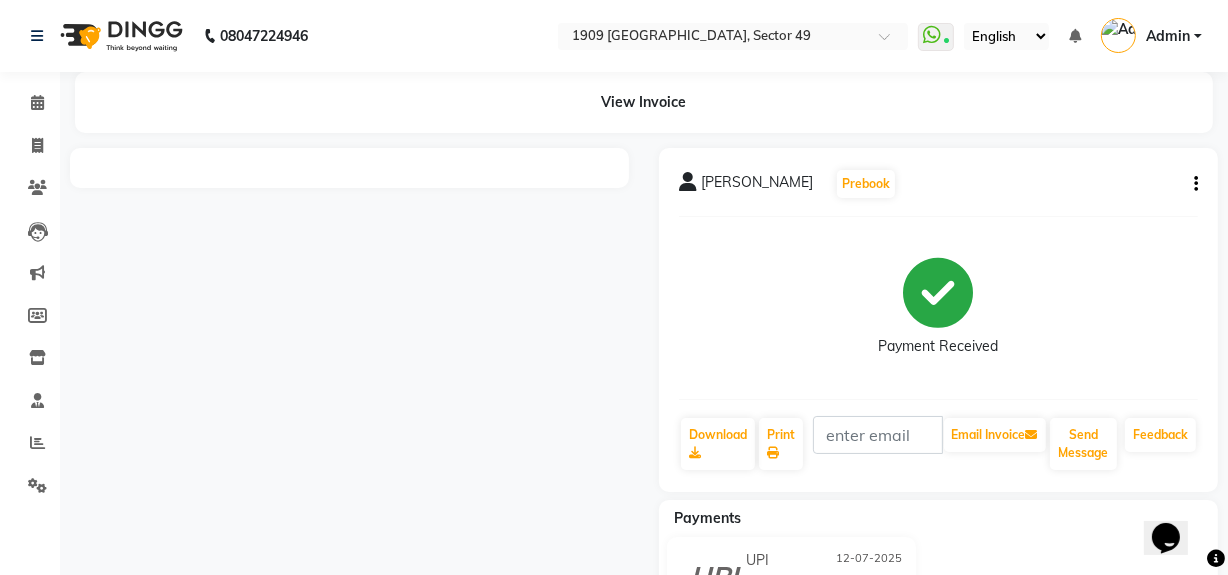scroll, scrollTop: 0, scrollLeft: 0, axis: both 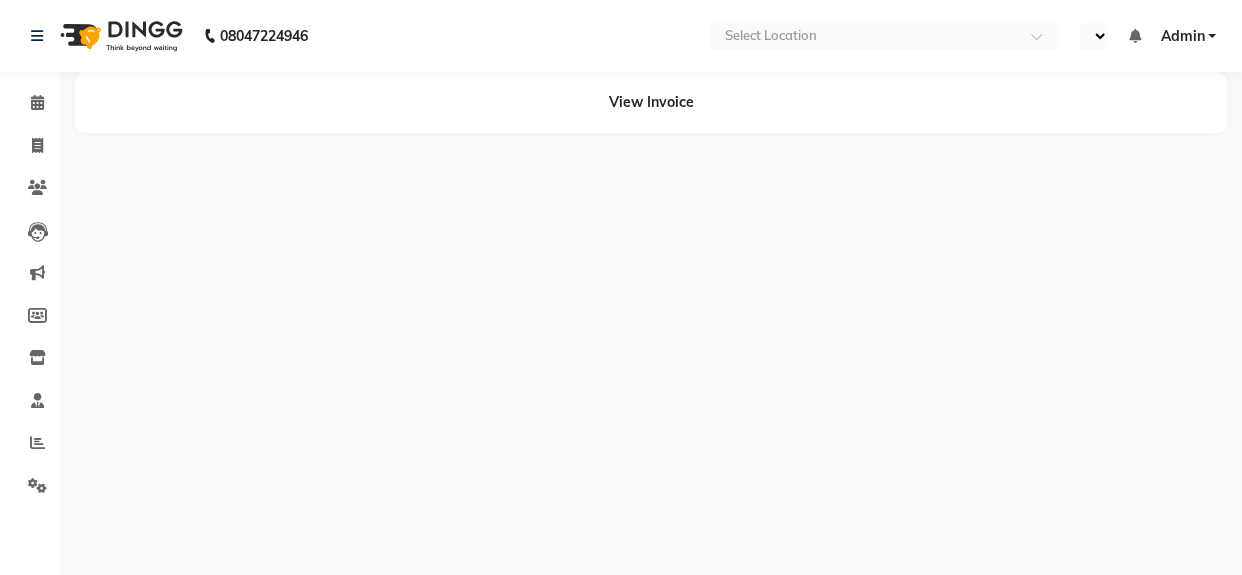 select on "en" 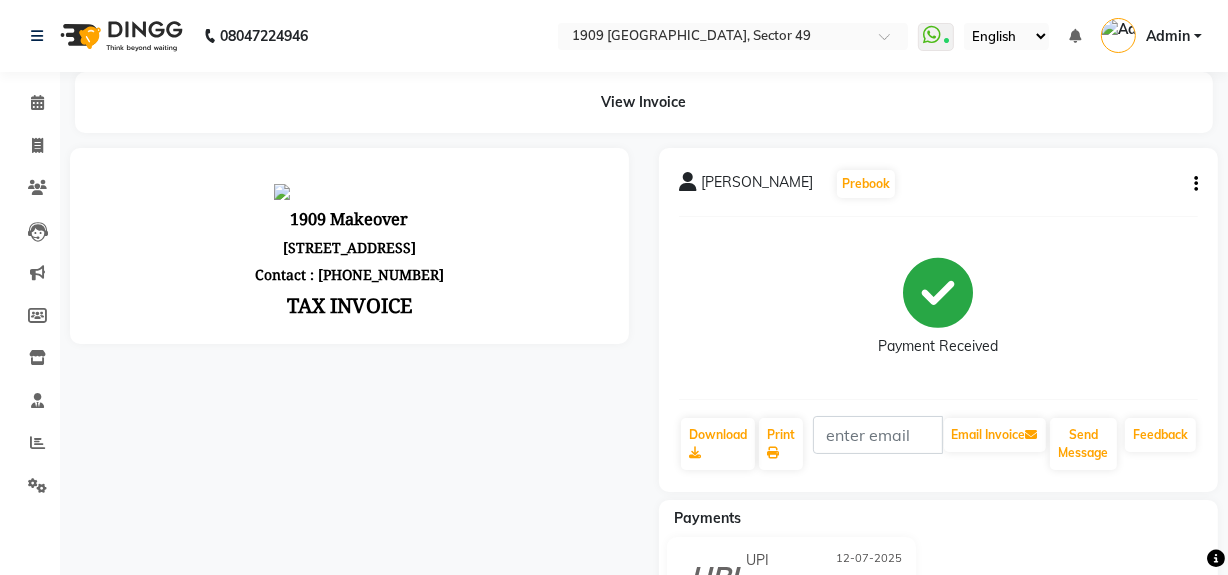 scroll, scrollTop: 0, scrollLeft: 0, axis: both 